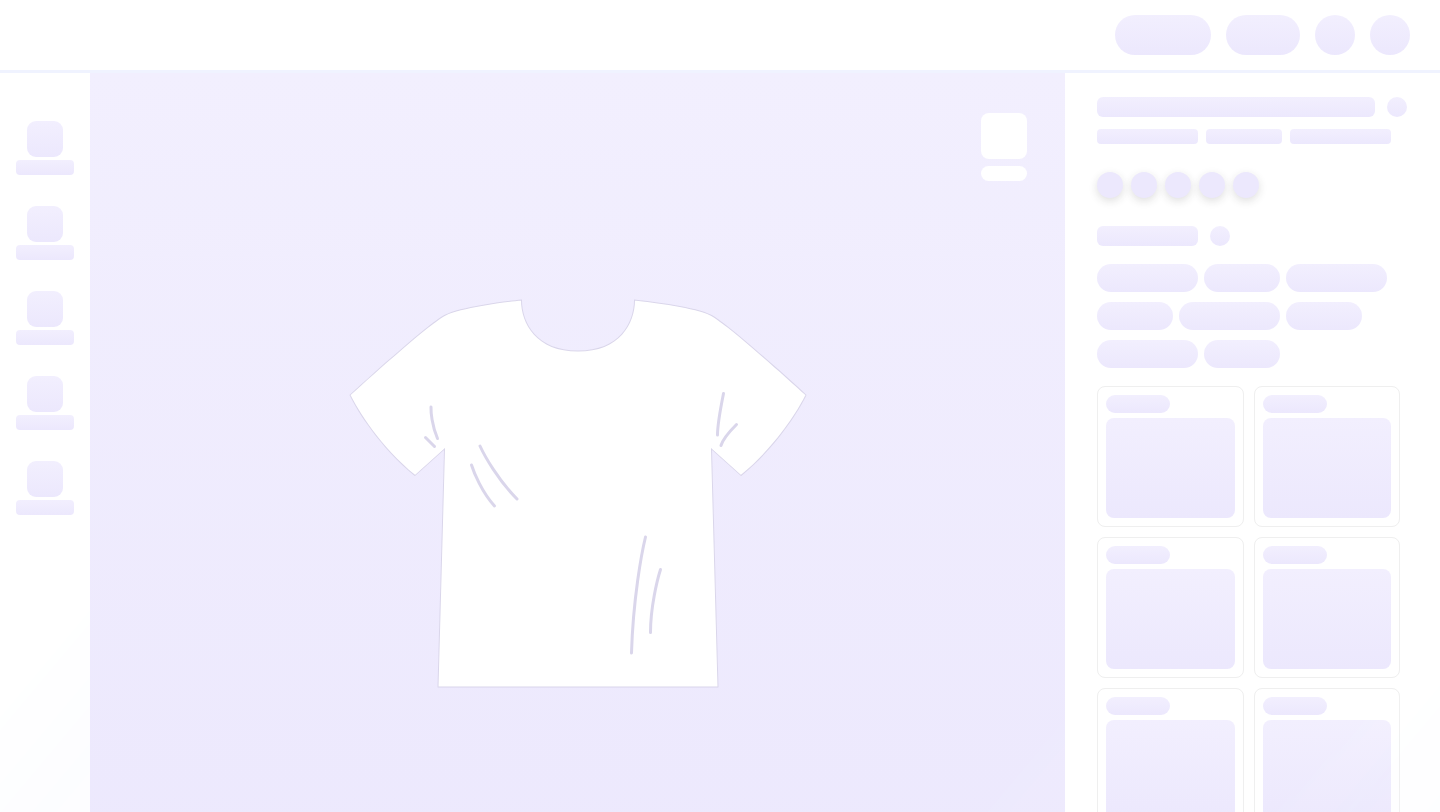 scroll, scrollTop: 0, scrollLeft: 0, axis: both 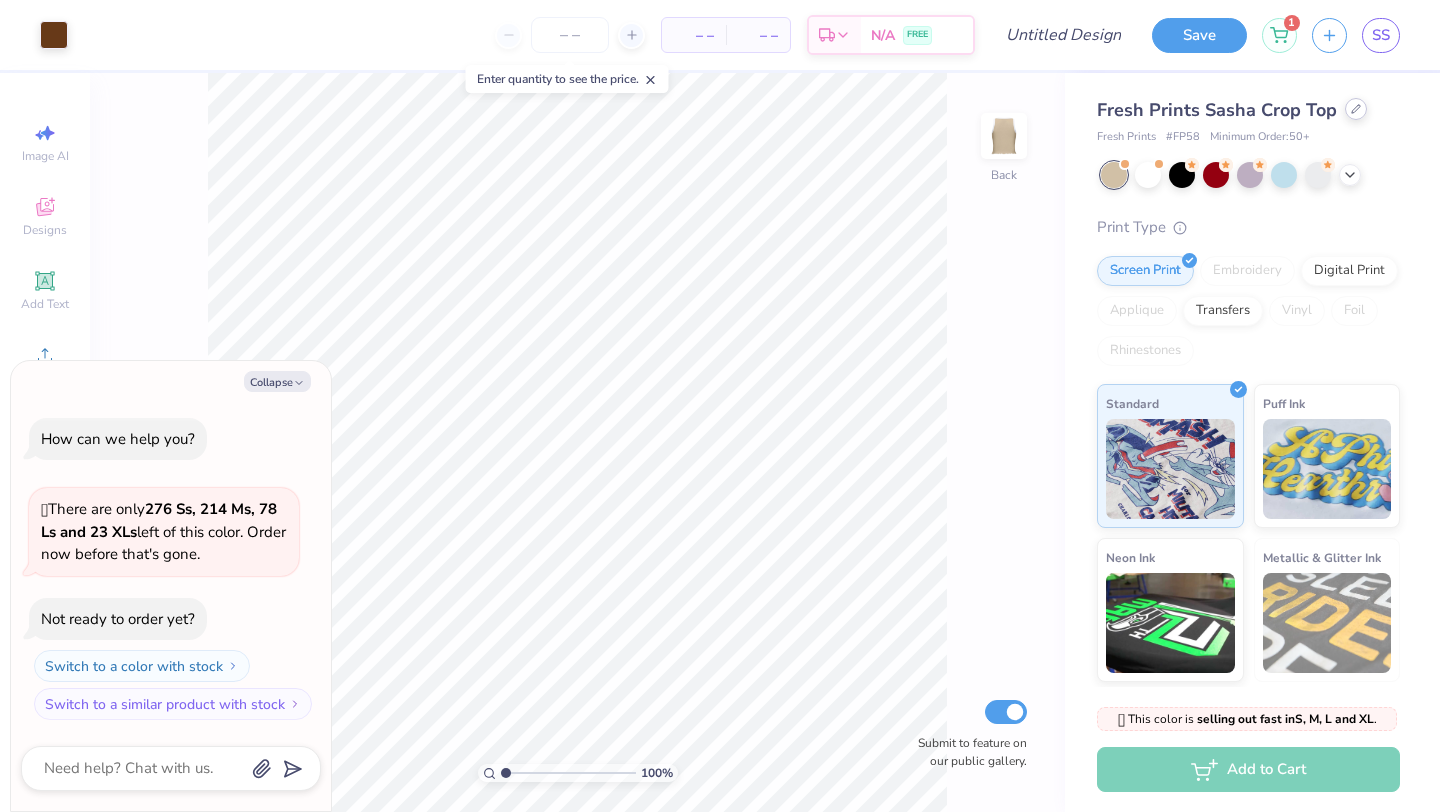 click at bounding box center [1356, 109] 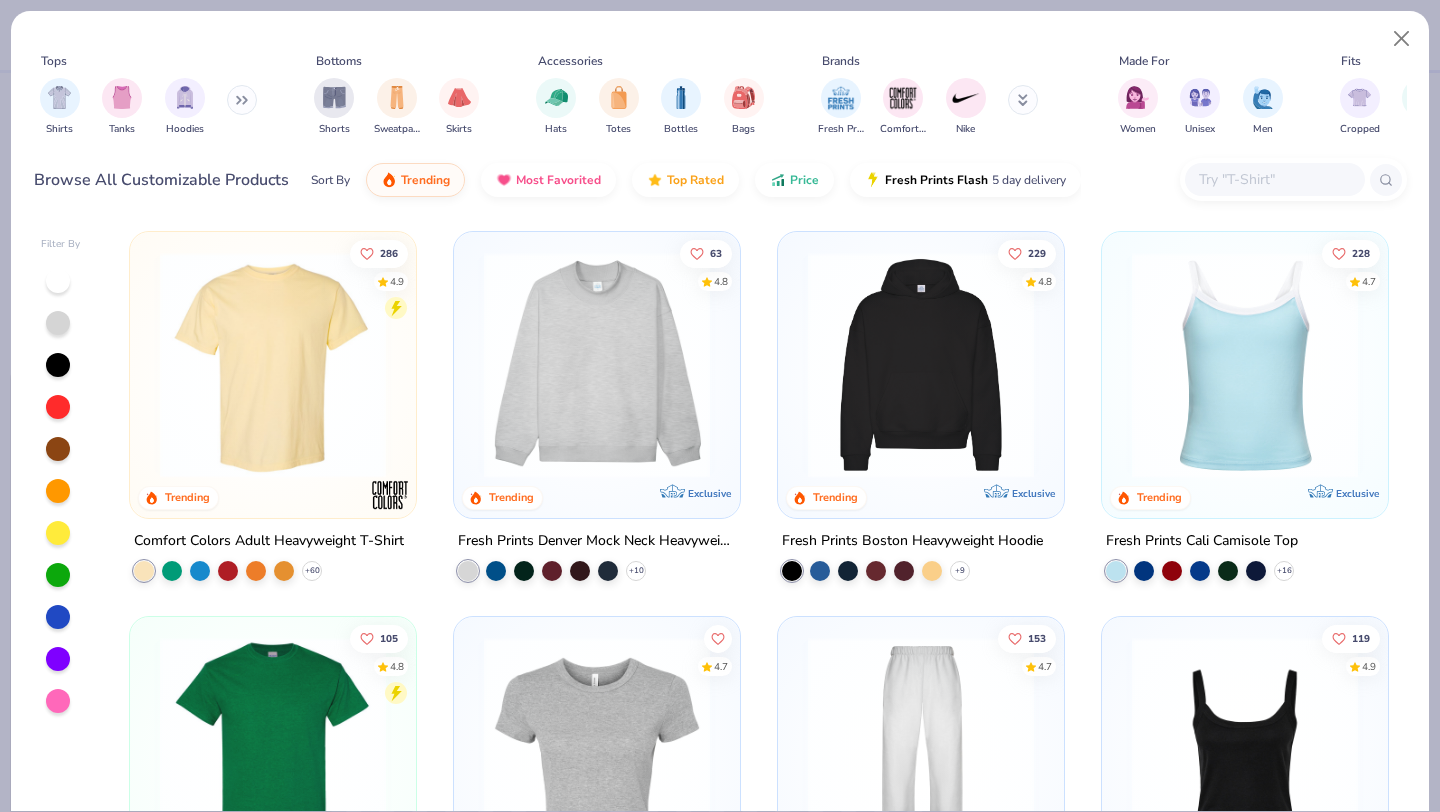 type on "x" 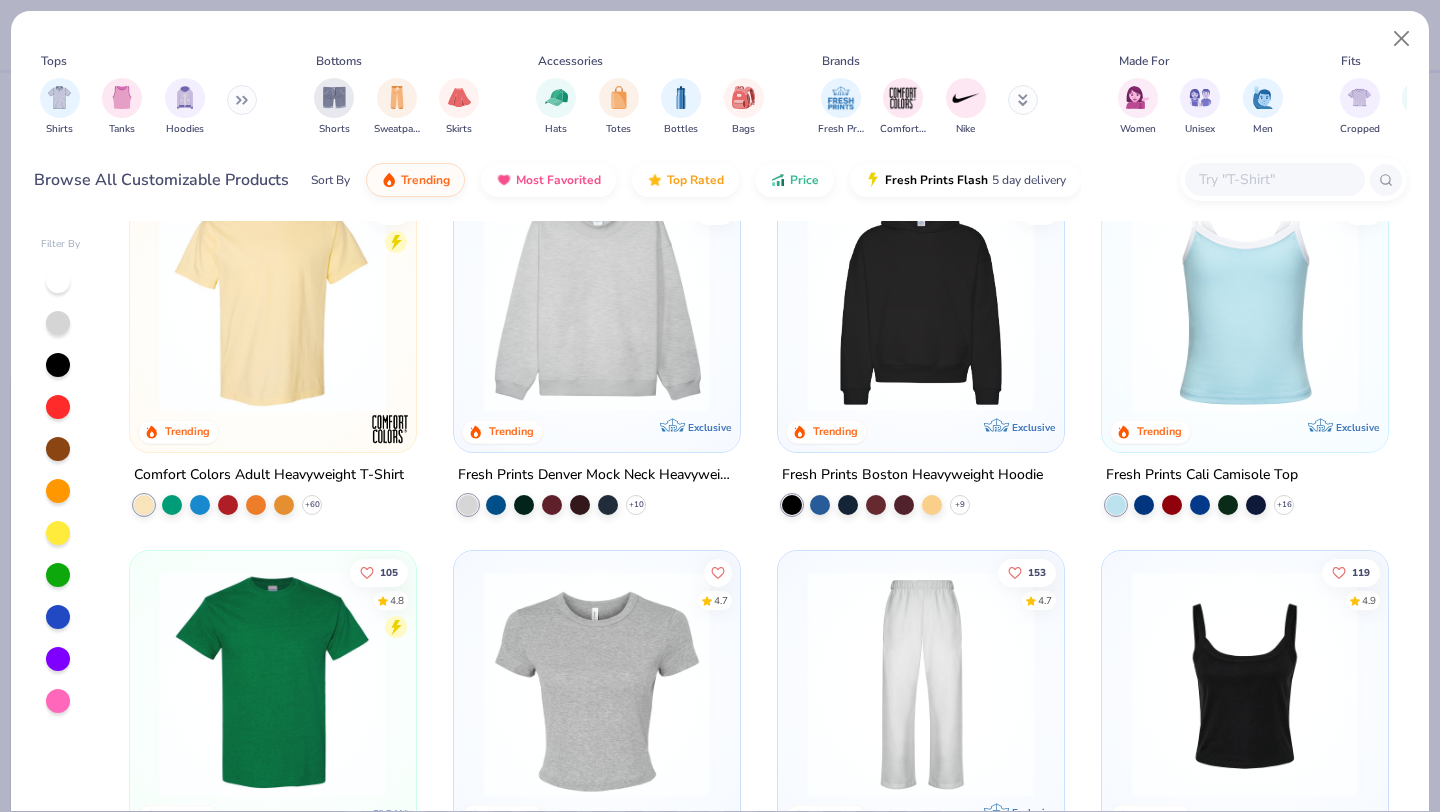 scroll, scrollTop: 0, scrollLeft: 0, axis: both 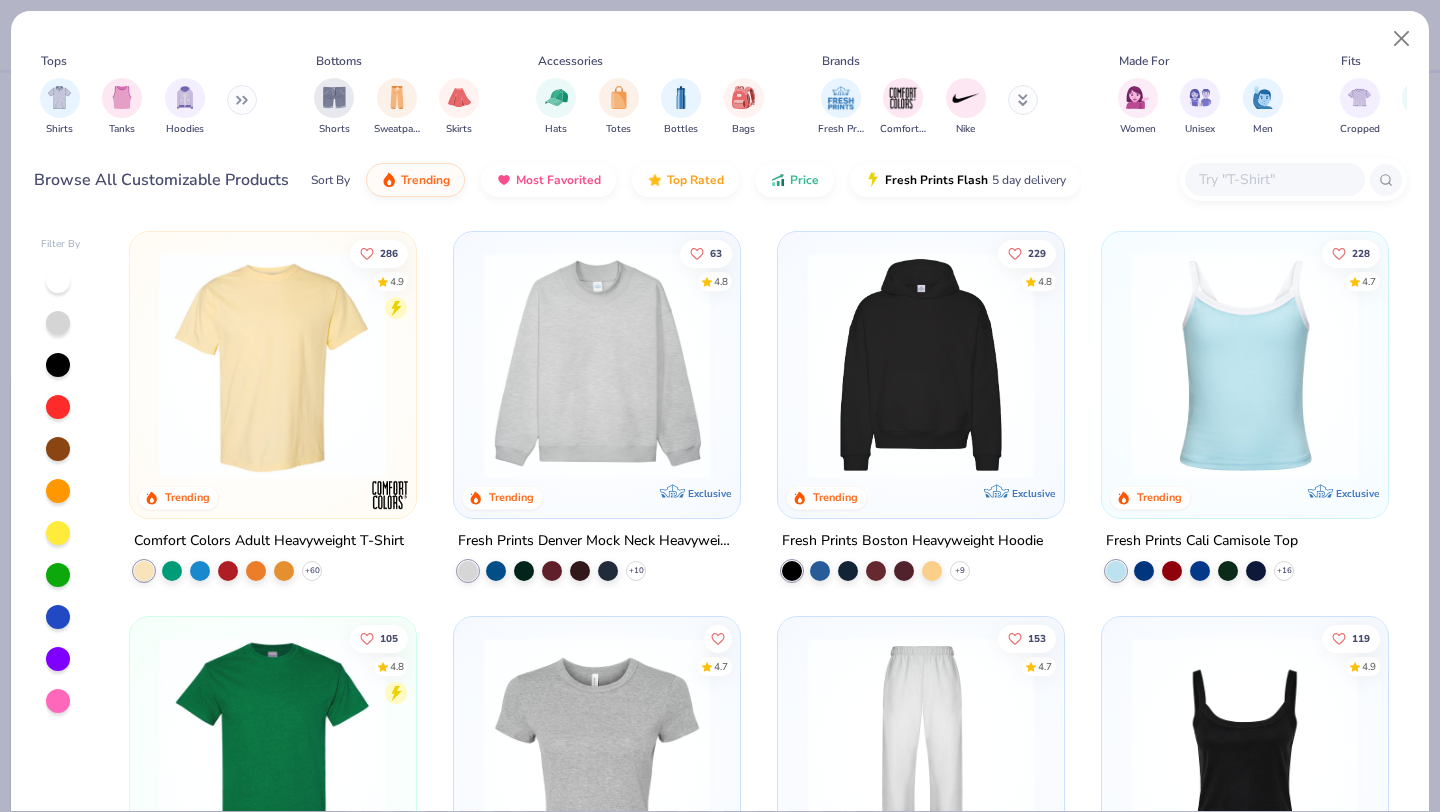 click at bounding box center [1274, 179] 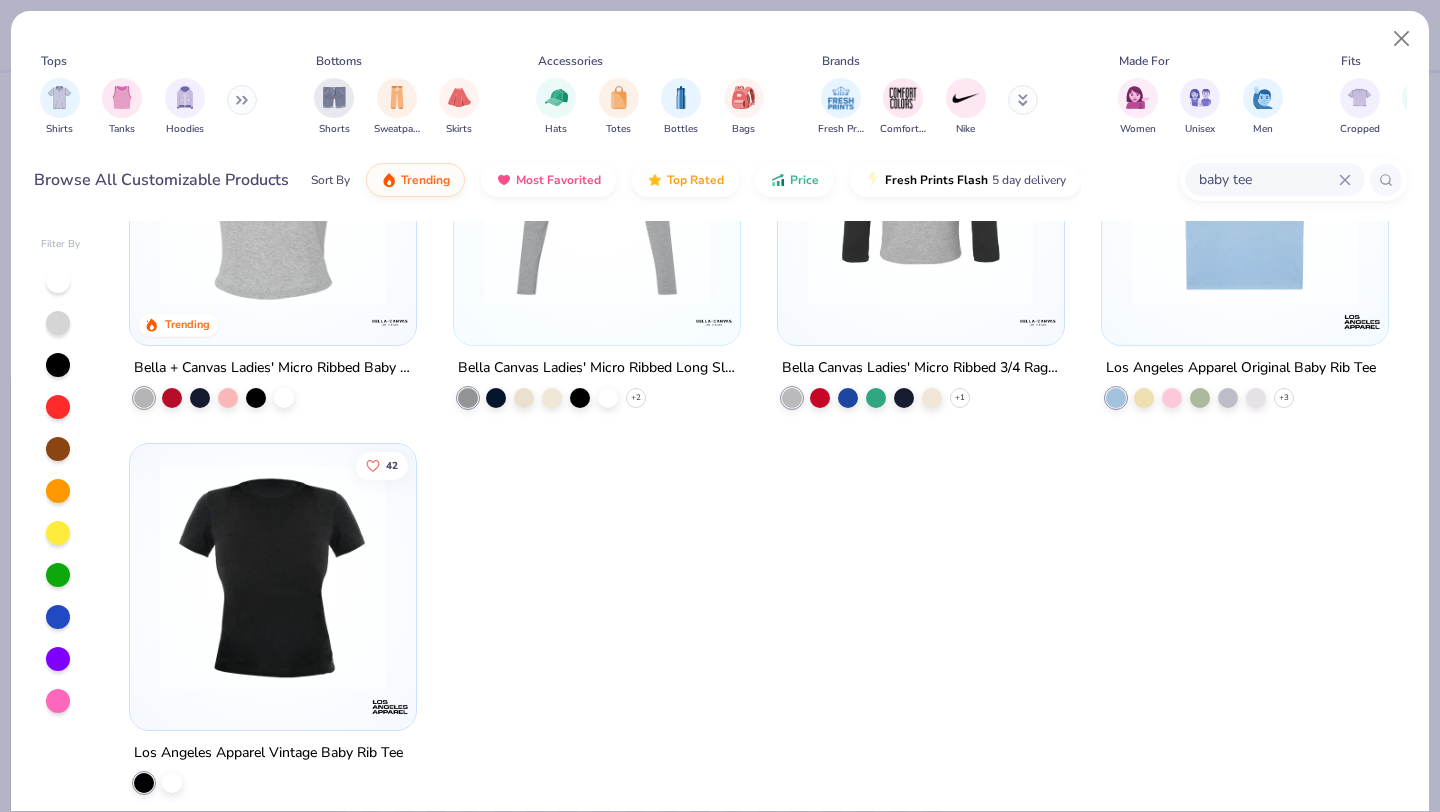scroll, scrollTop: 0, scrollLeft: 0, axis: both 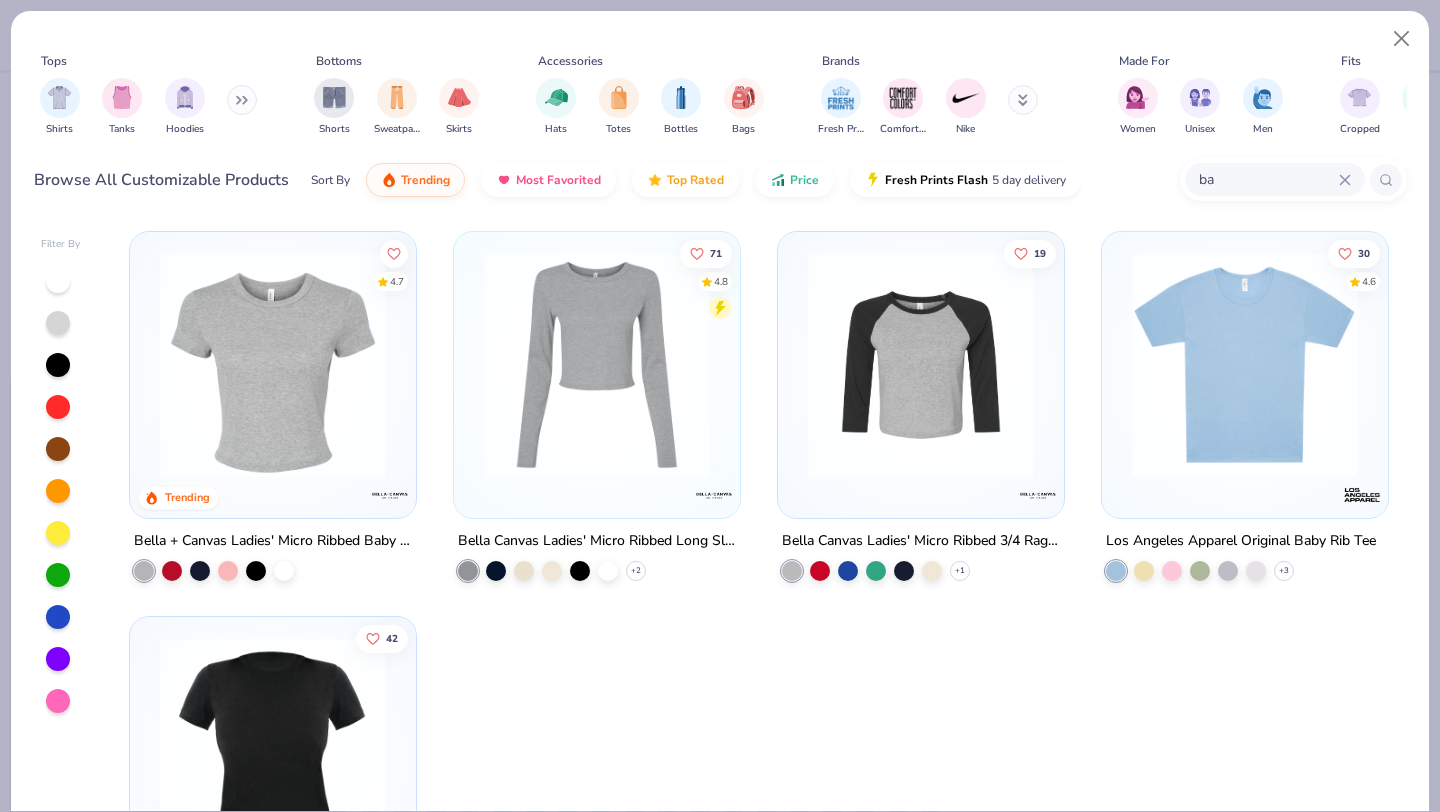 type on "b" 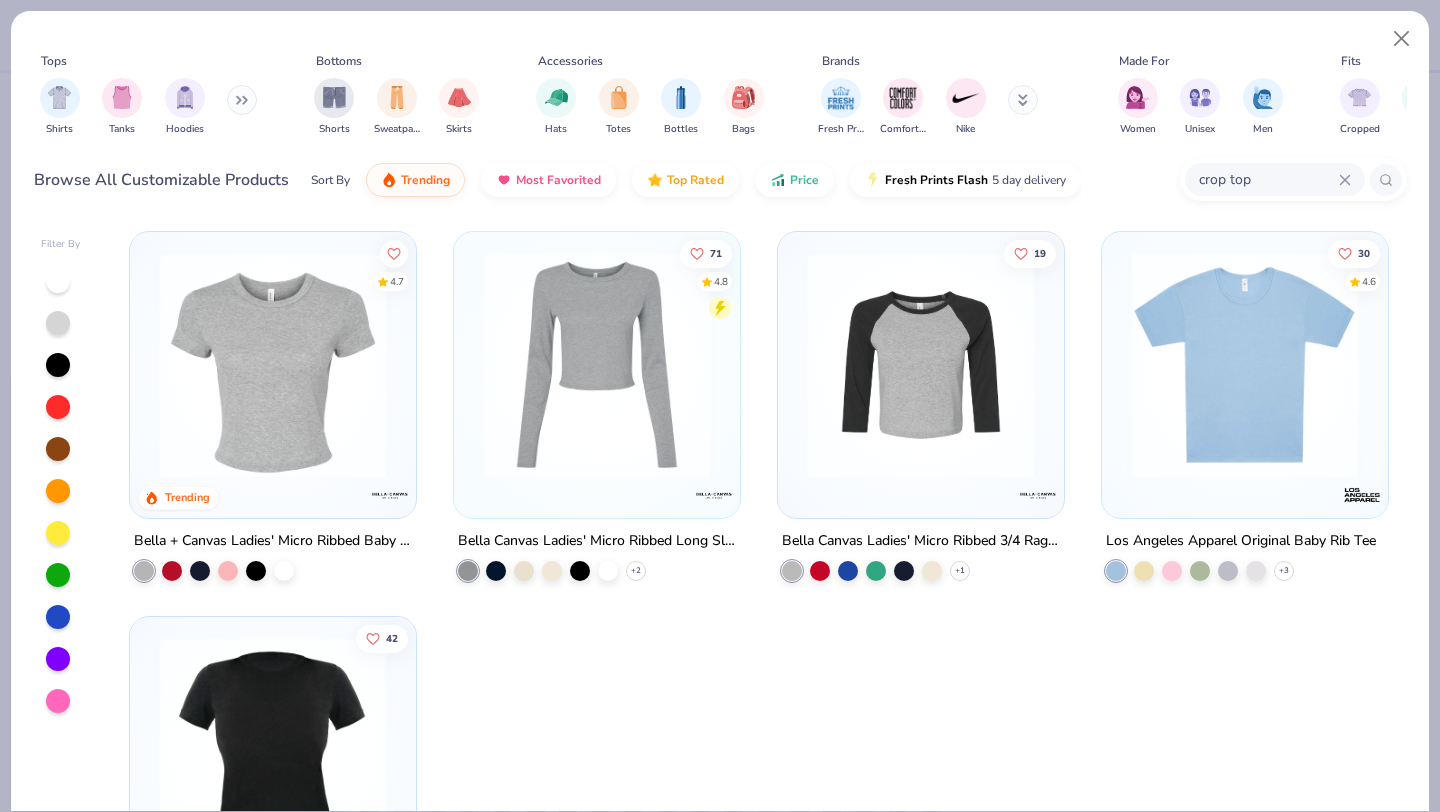 type on "crop top" 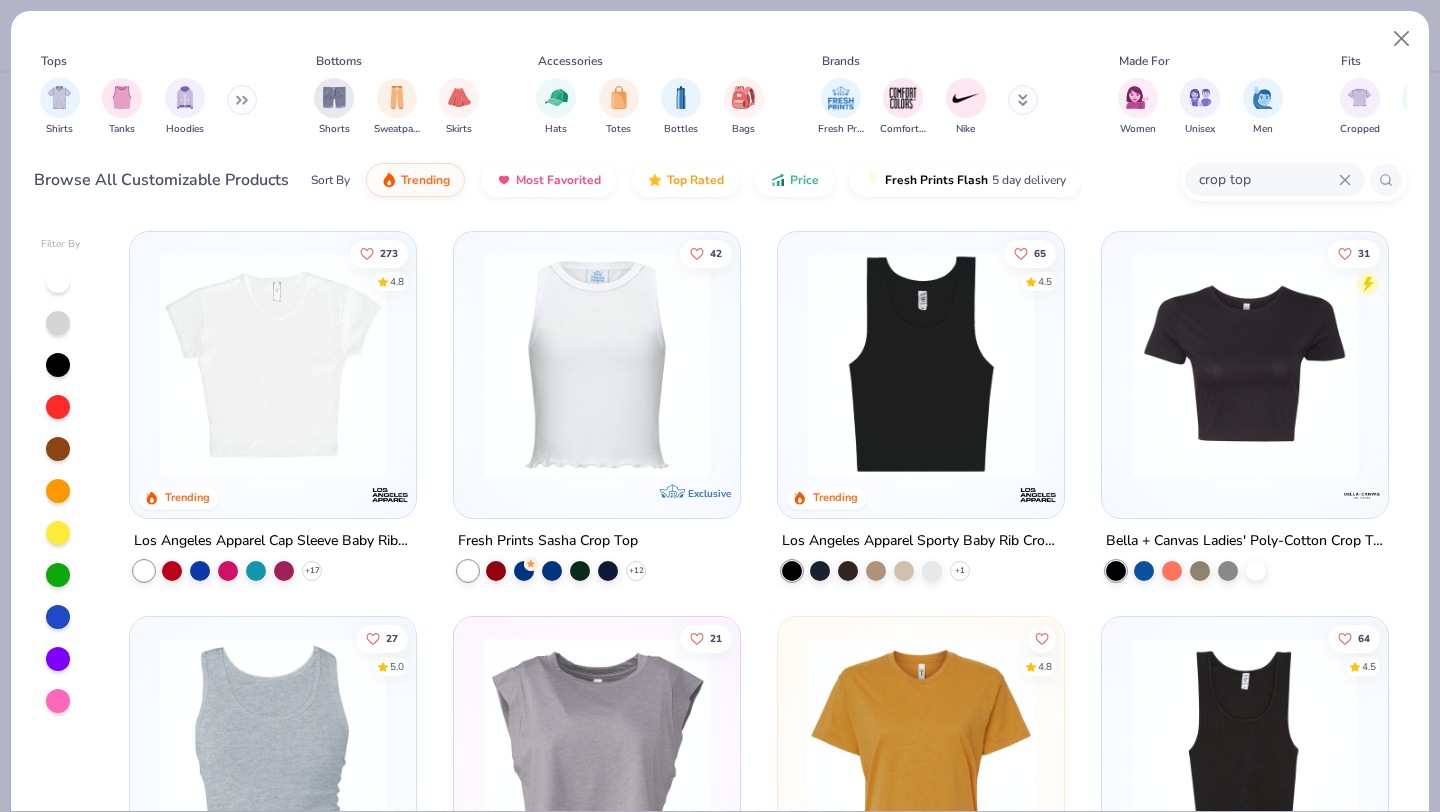 click on "Los Angeles Apparel Cap Sleeve Baby Rib Crop Top + 17" at bounding box center [273, 555] 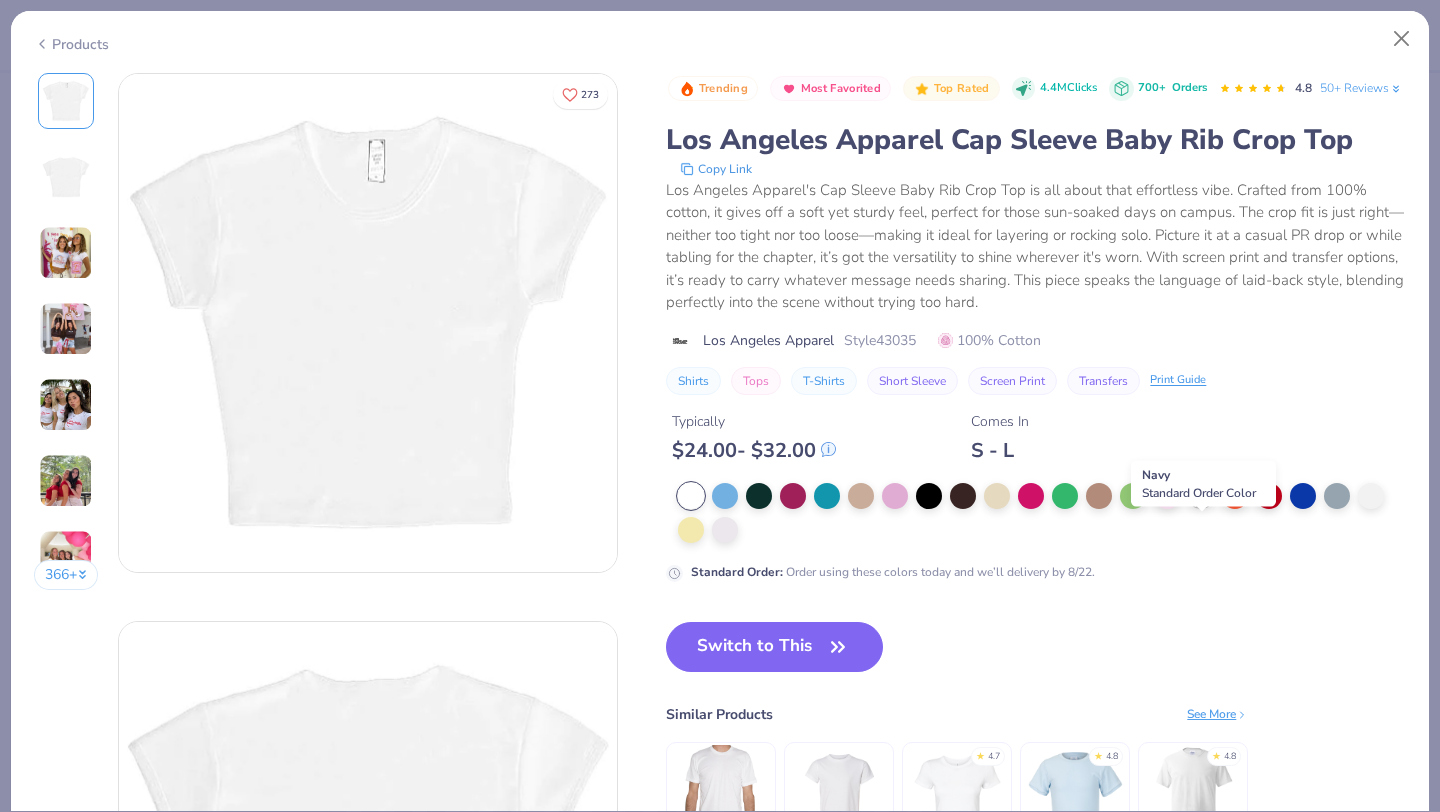 click at bounding box center [1201, 494] 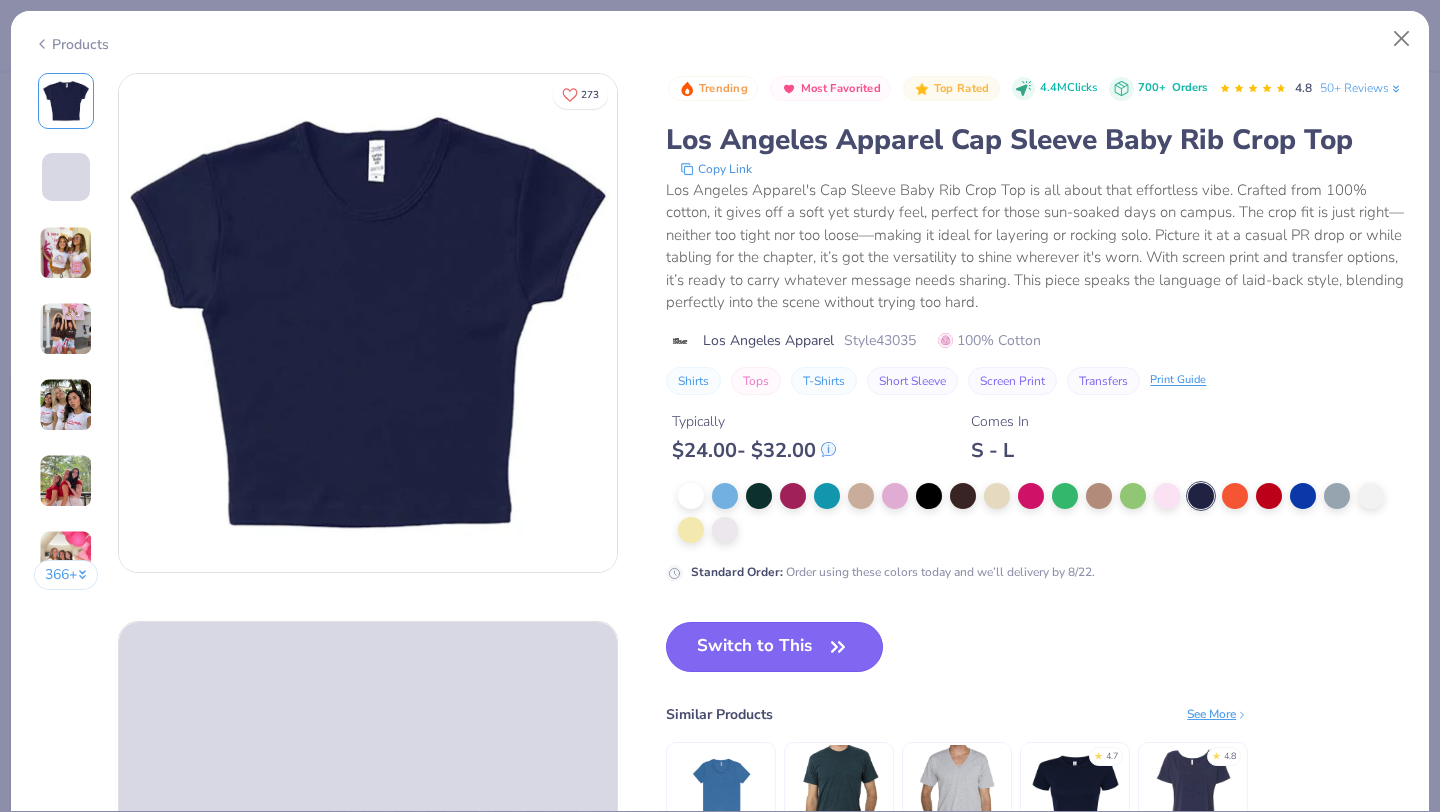 click on "Switch to This" at bounding box center [774, 647] 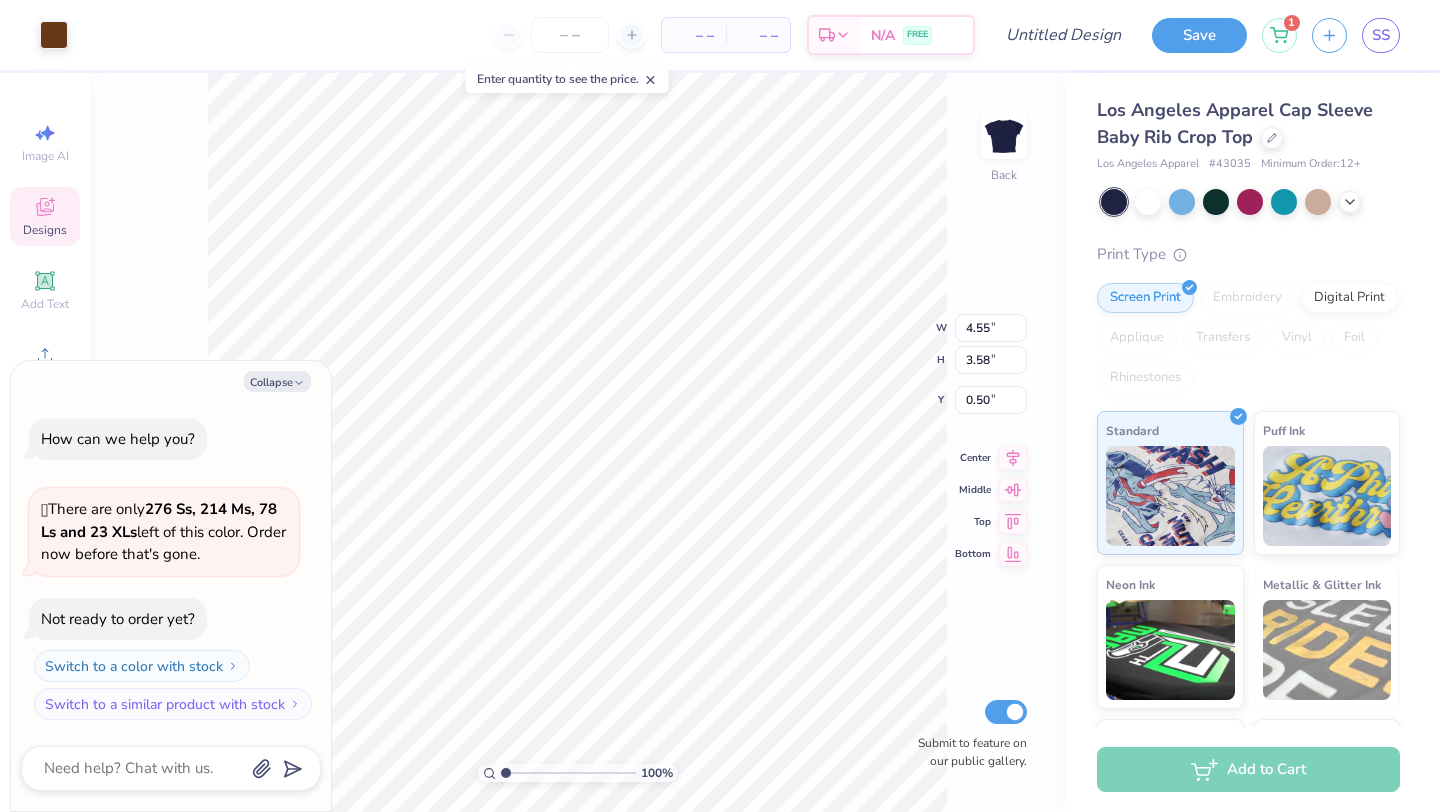 type on "x" 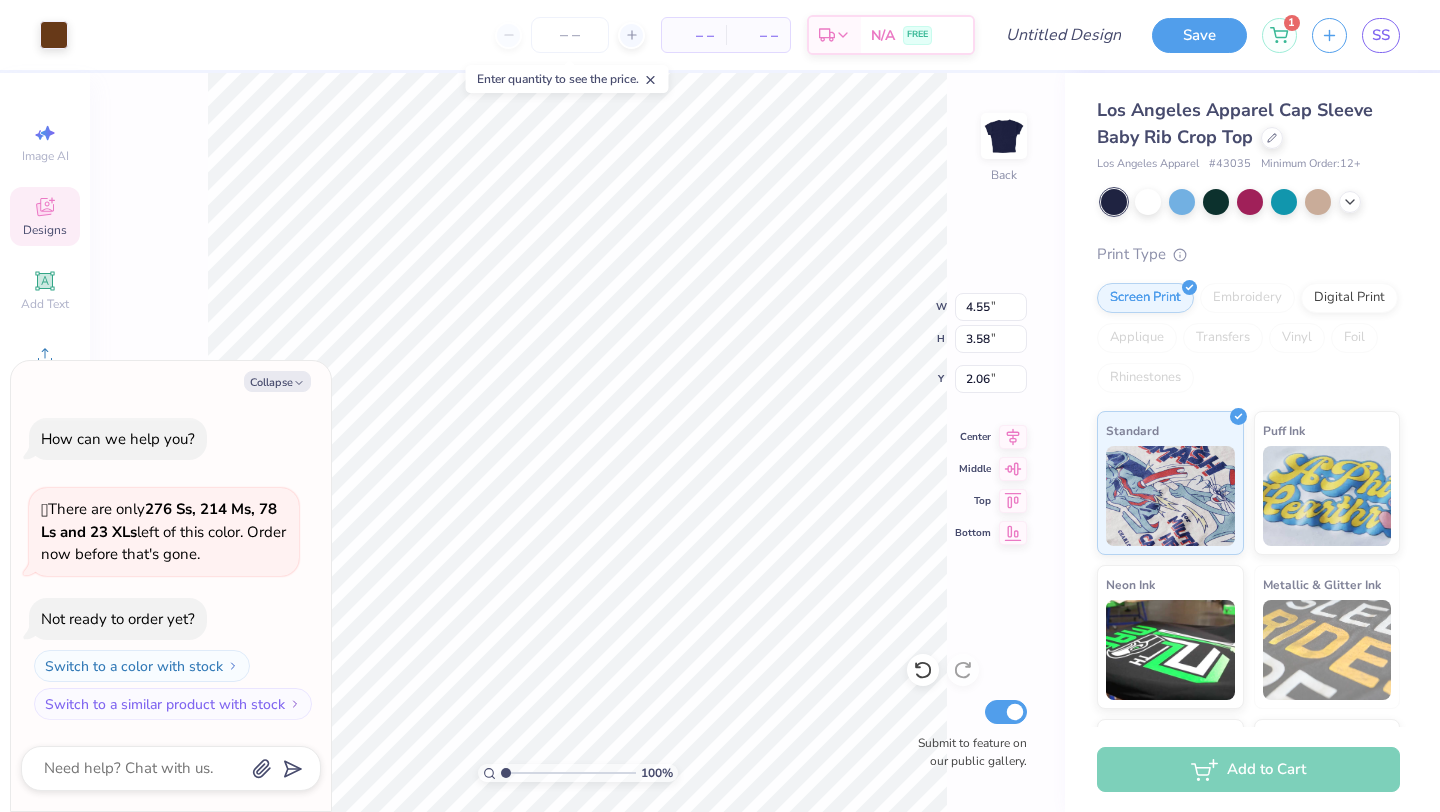 type on "x" 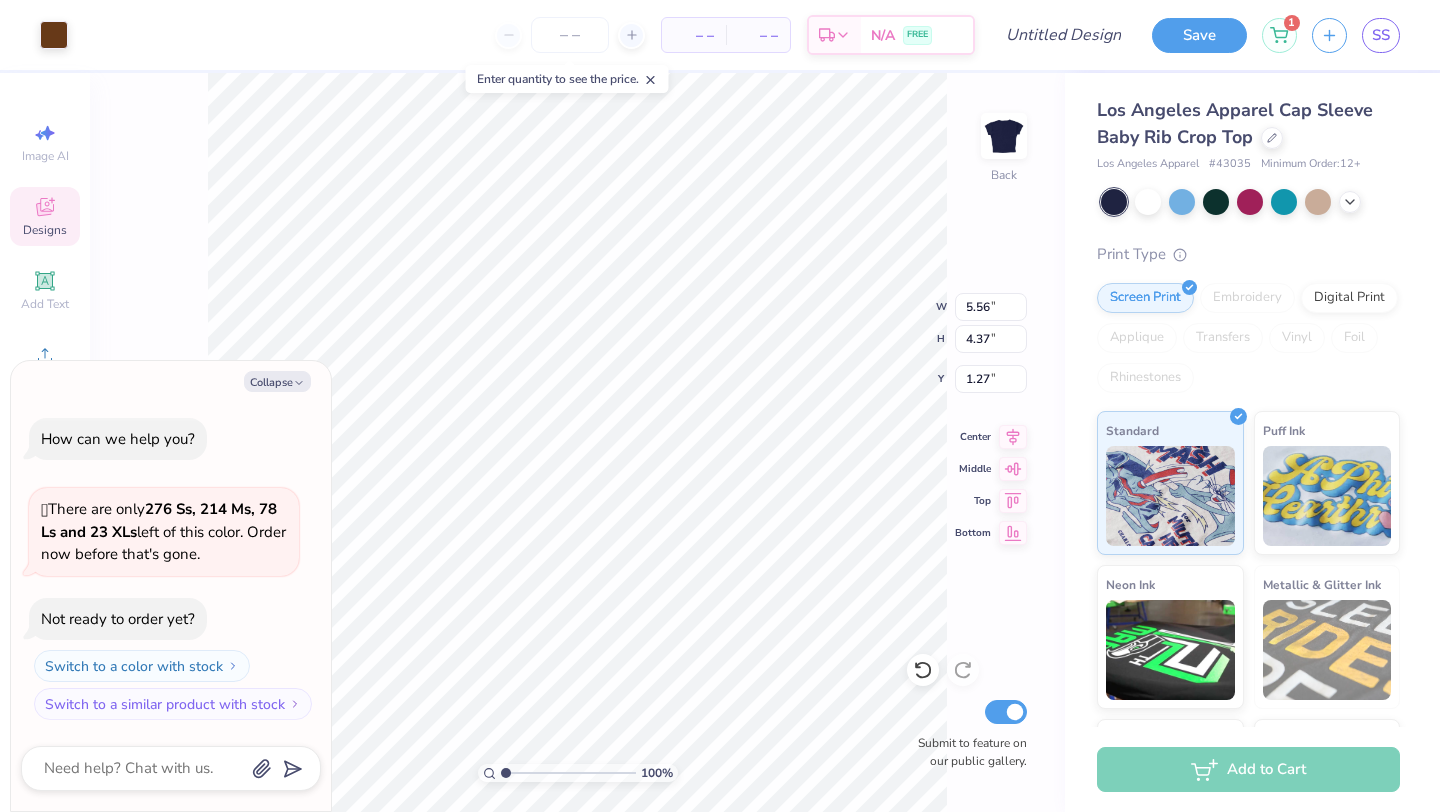 type on "x" 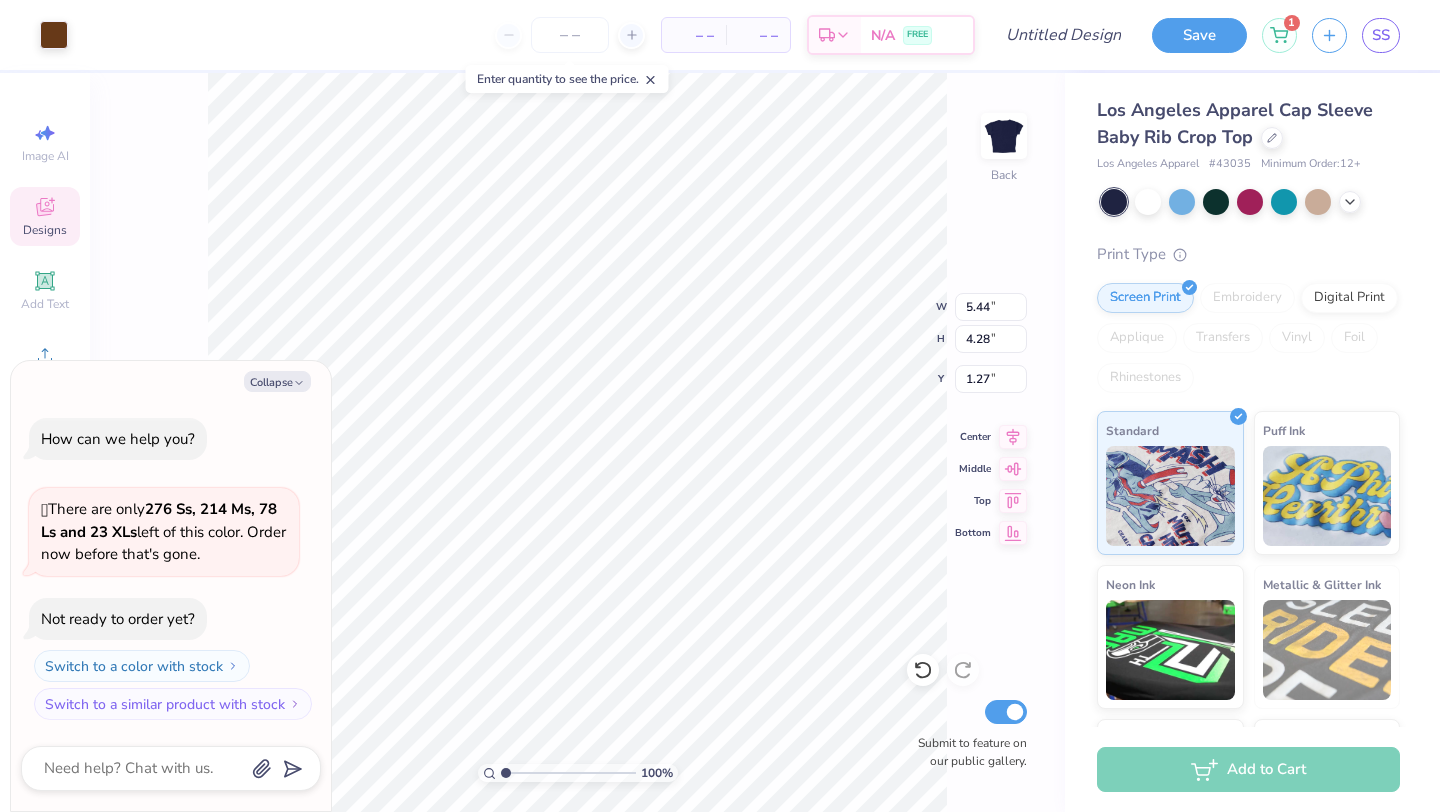type on "x" 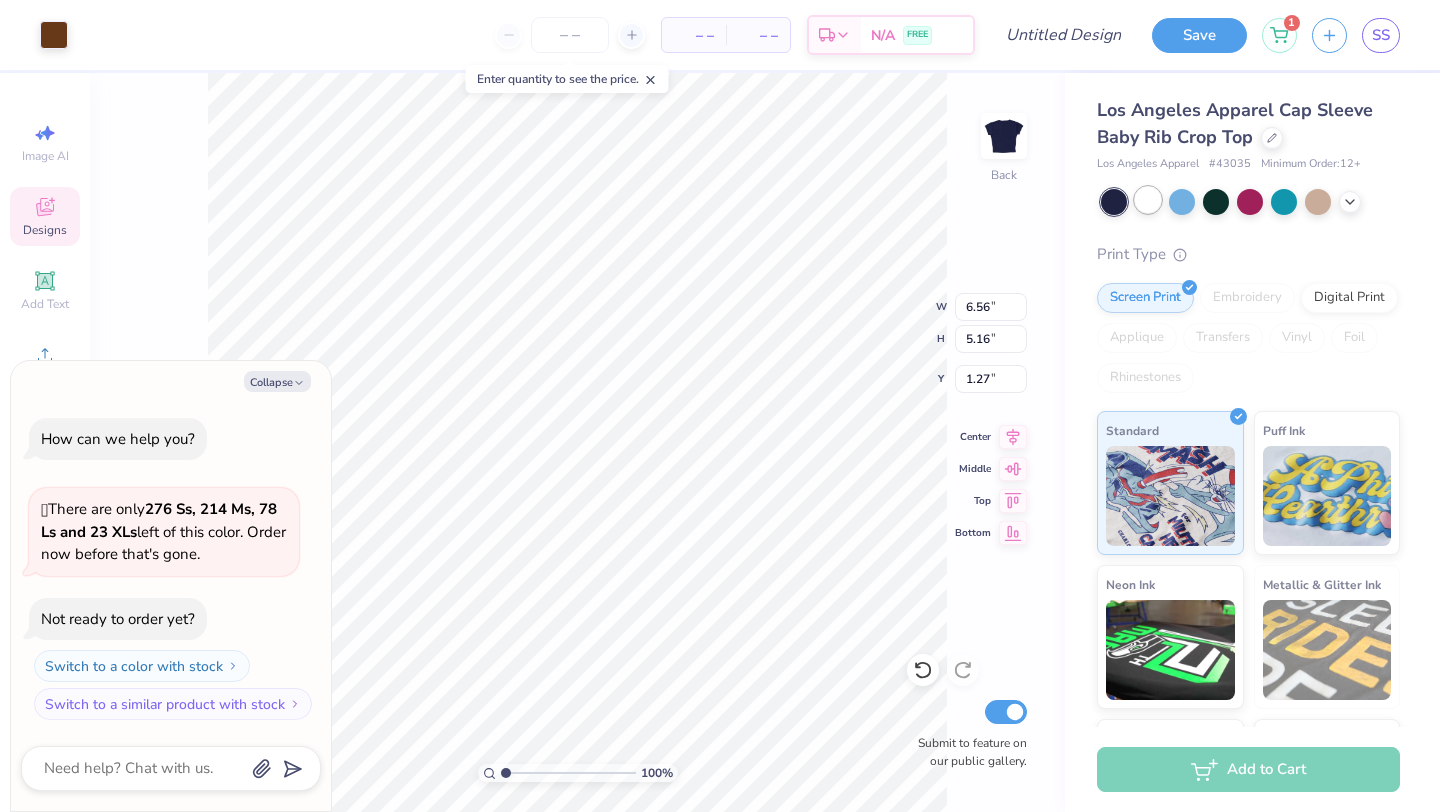 click at bounding box center (1148, 200) 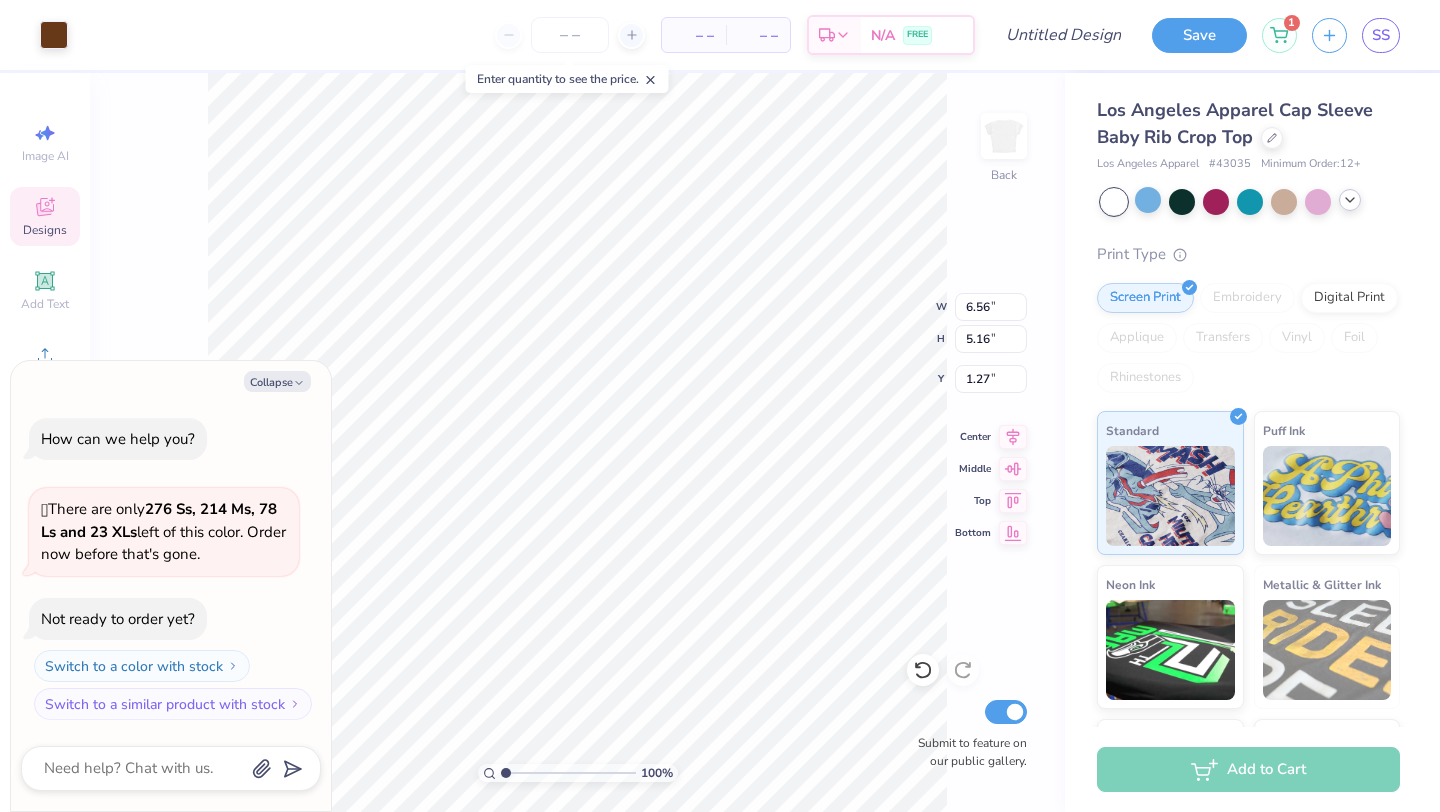 click at bounding box center (1350, 200) 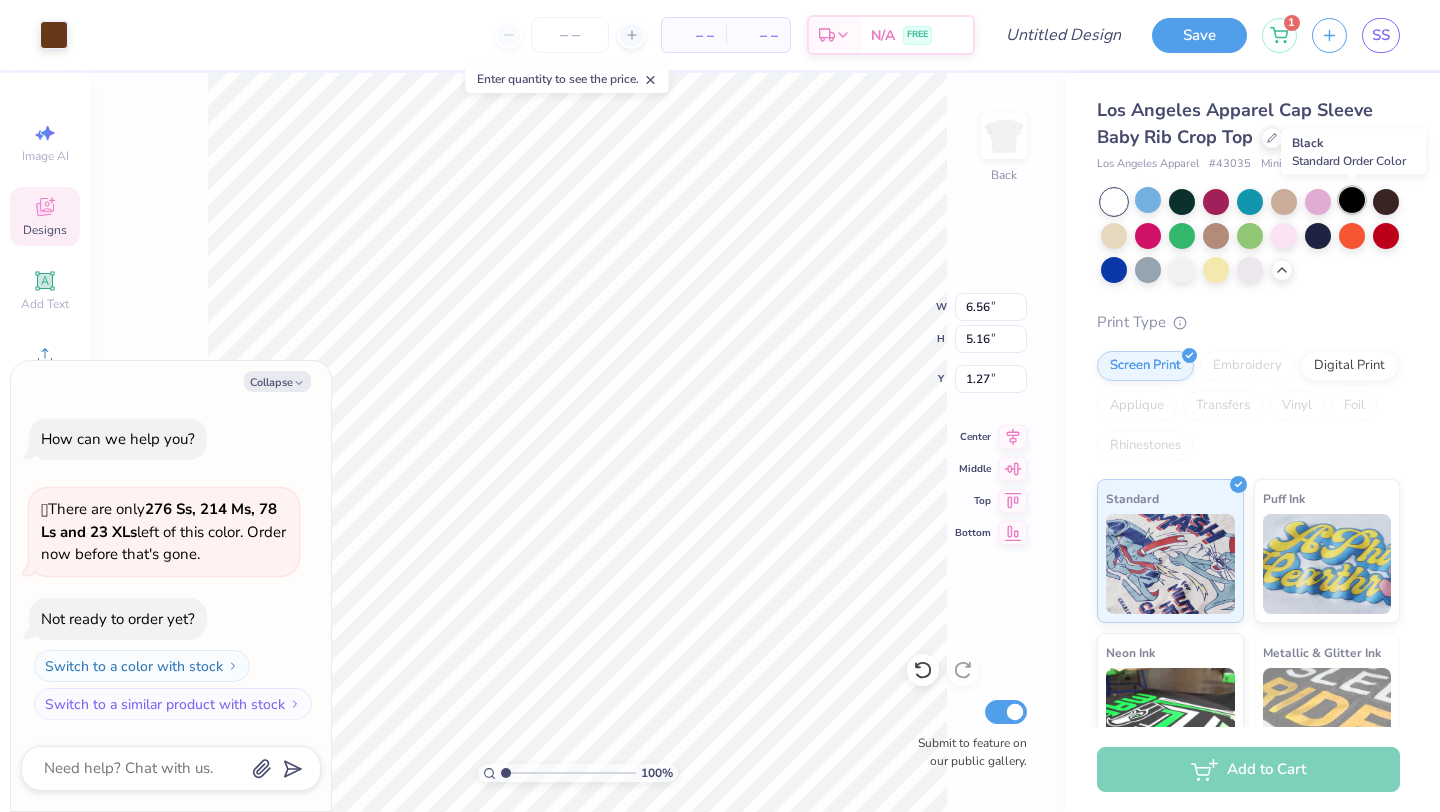 click at bounding box center [1352, 200] 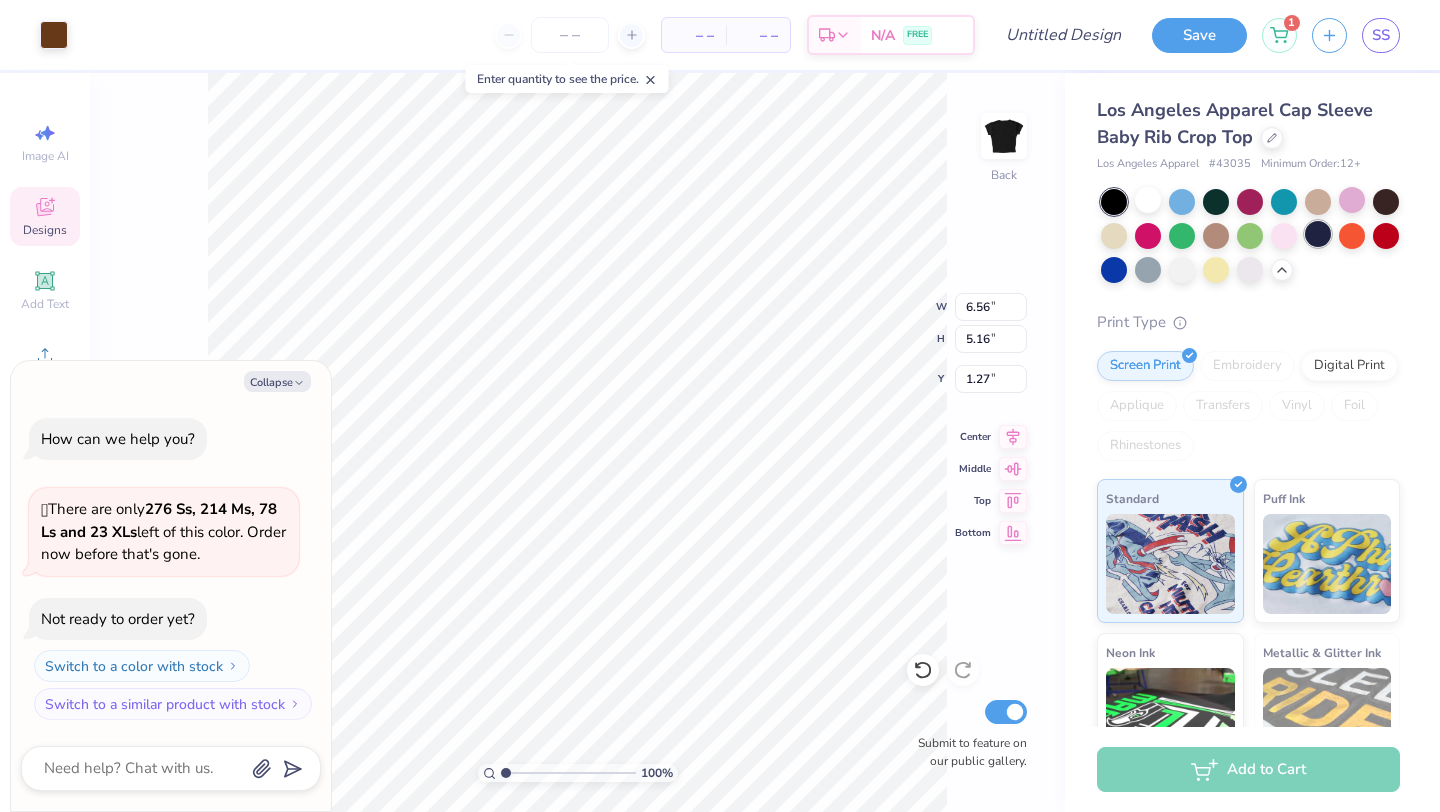 click at bounding box center (1318, 234) 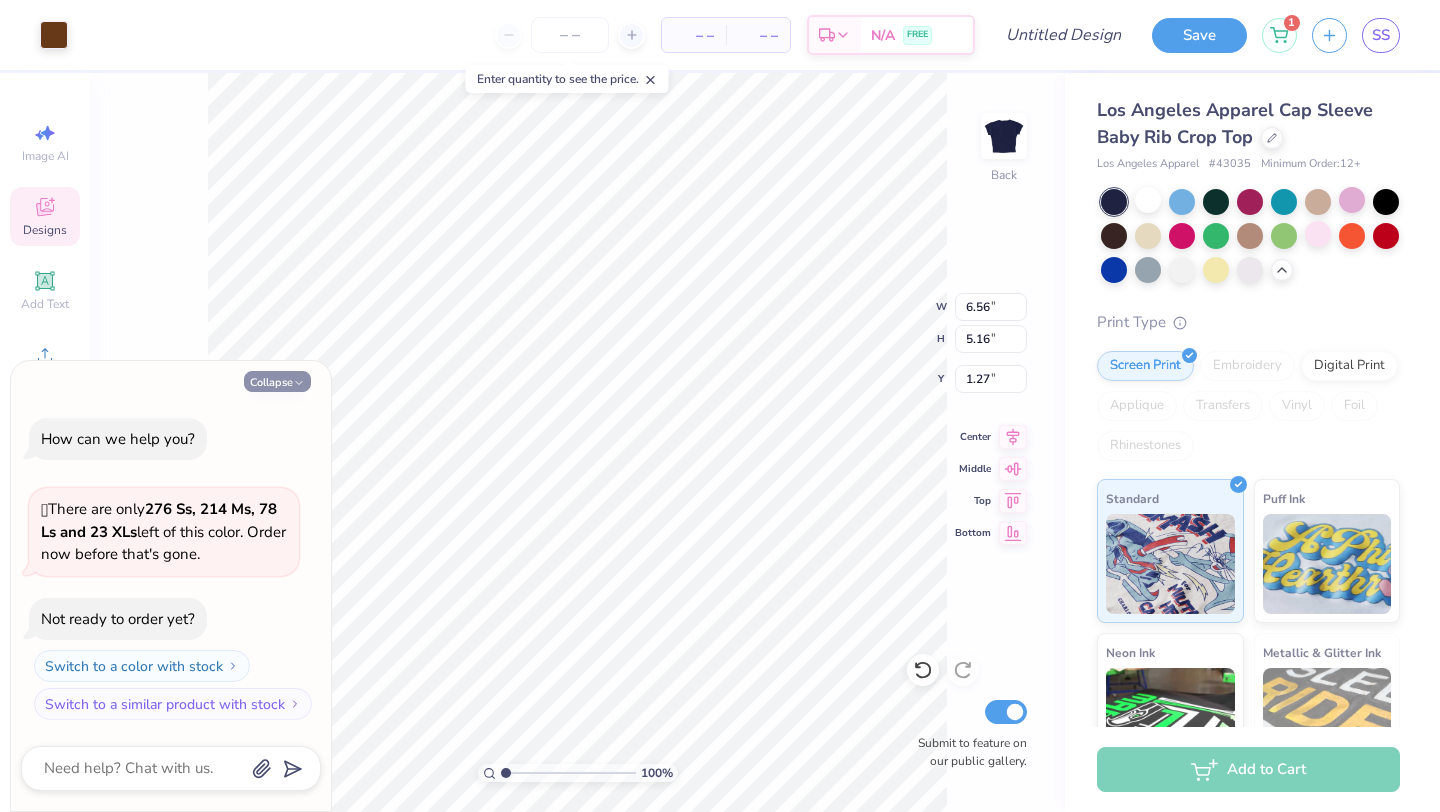 click 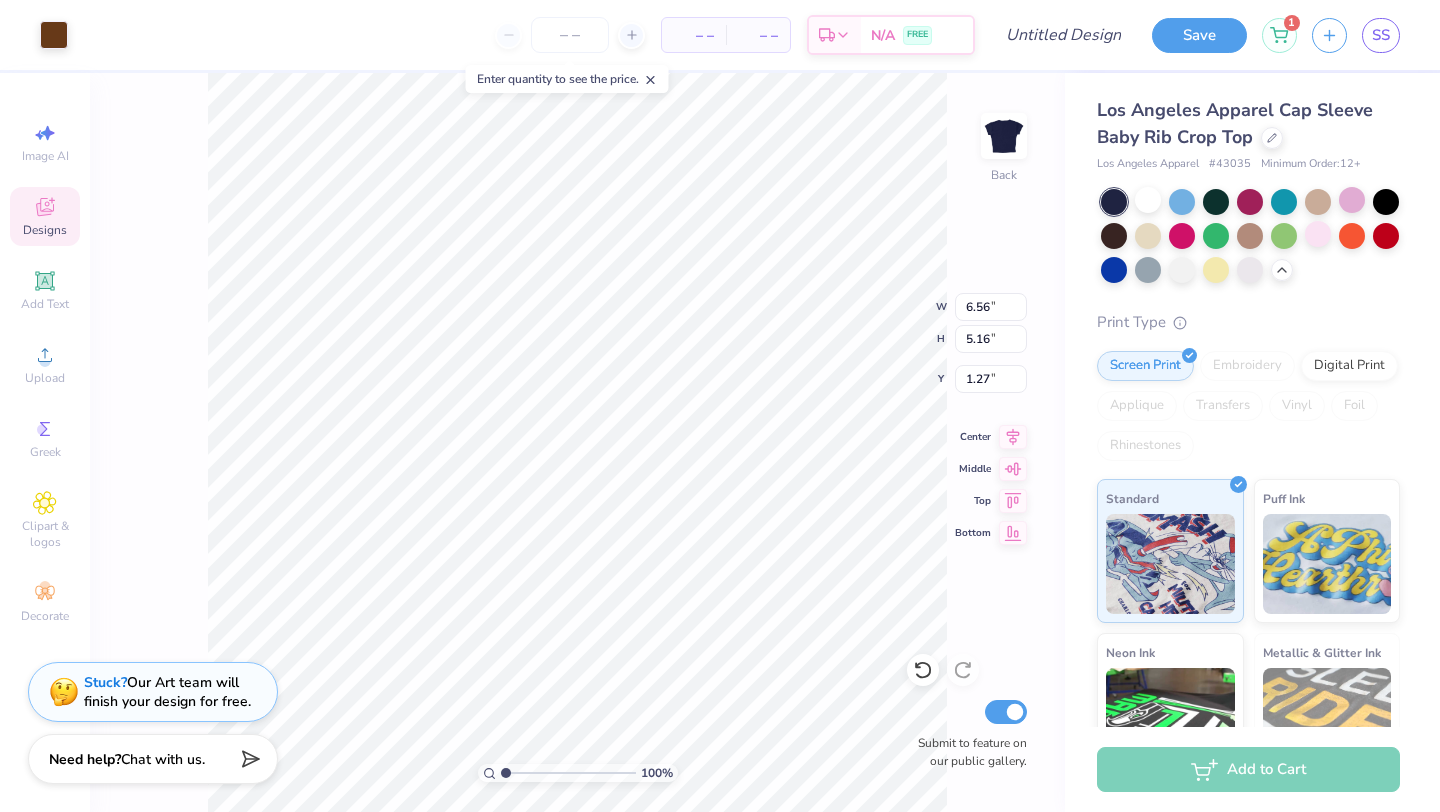 scroll, scrollTop: 204, scrollLeft: 0, axis: vertical 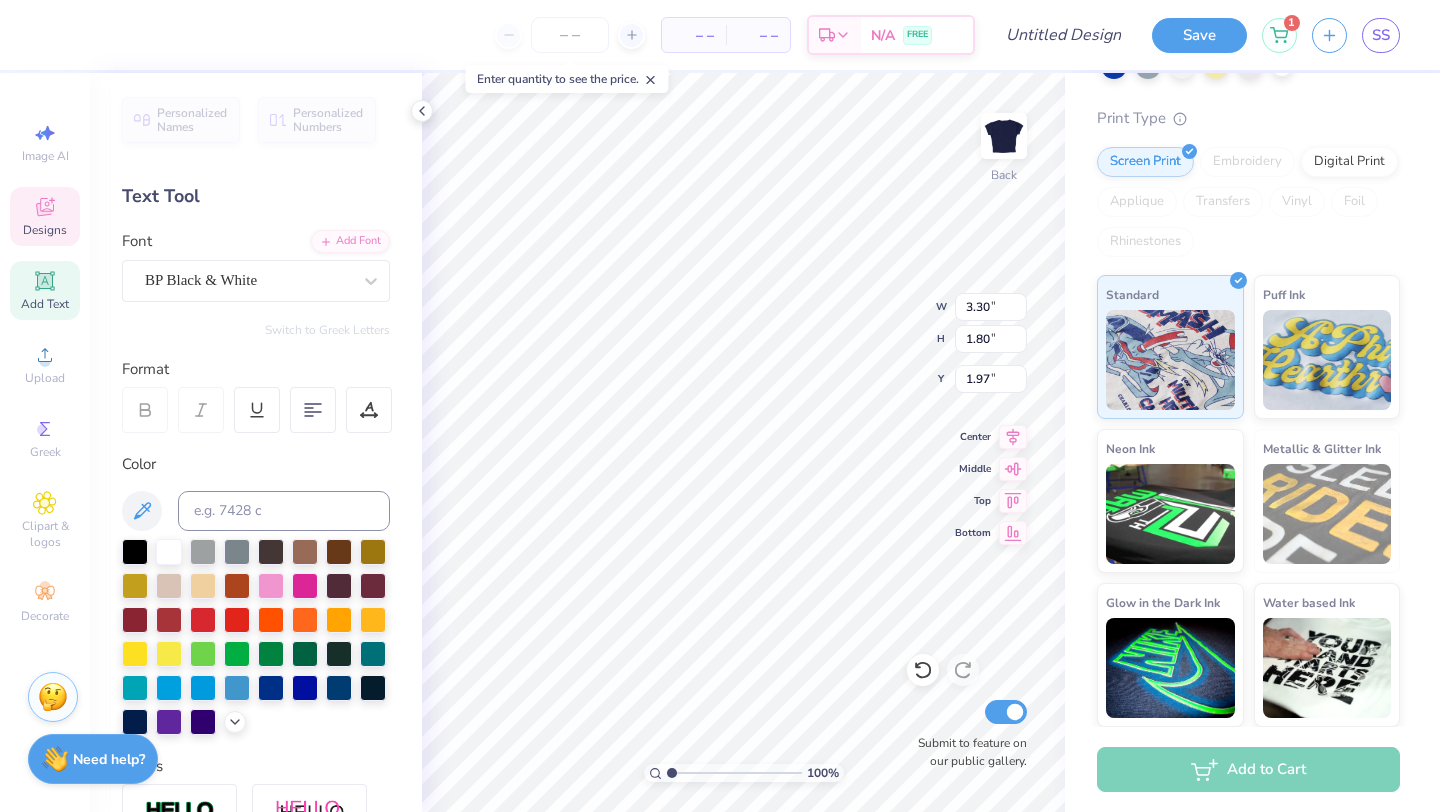 type on "4.07" 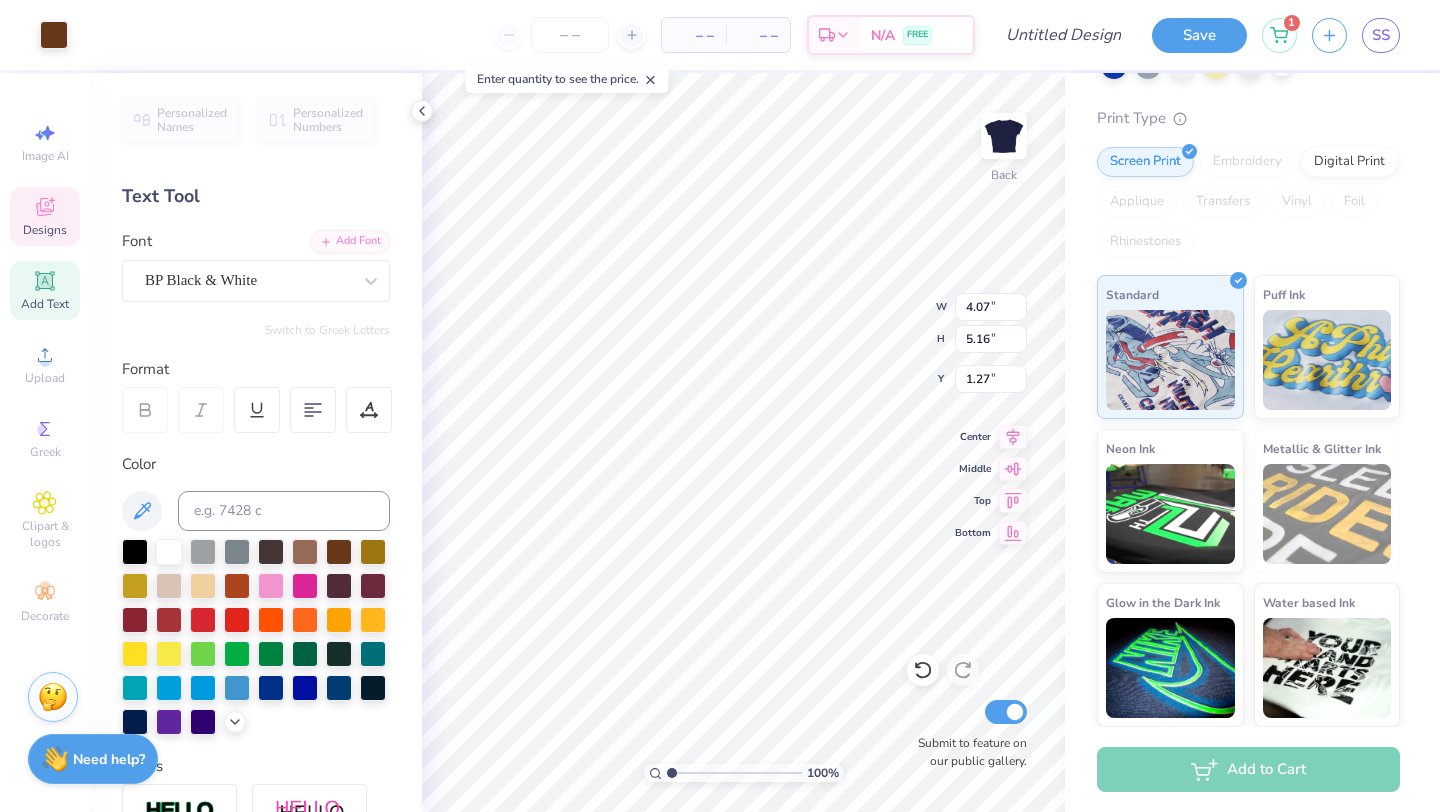 type on "1.49" 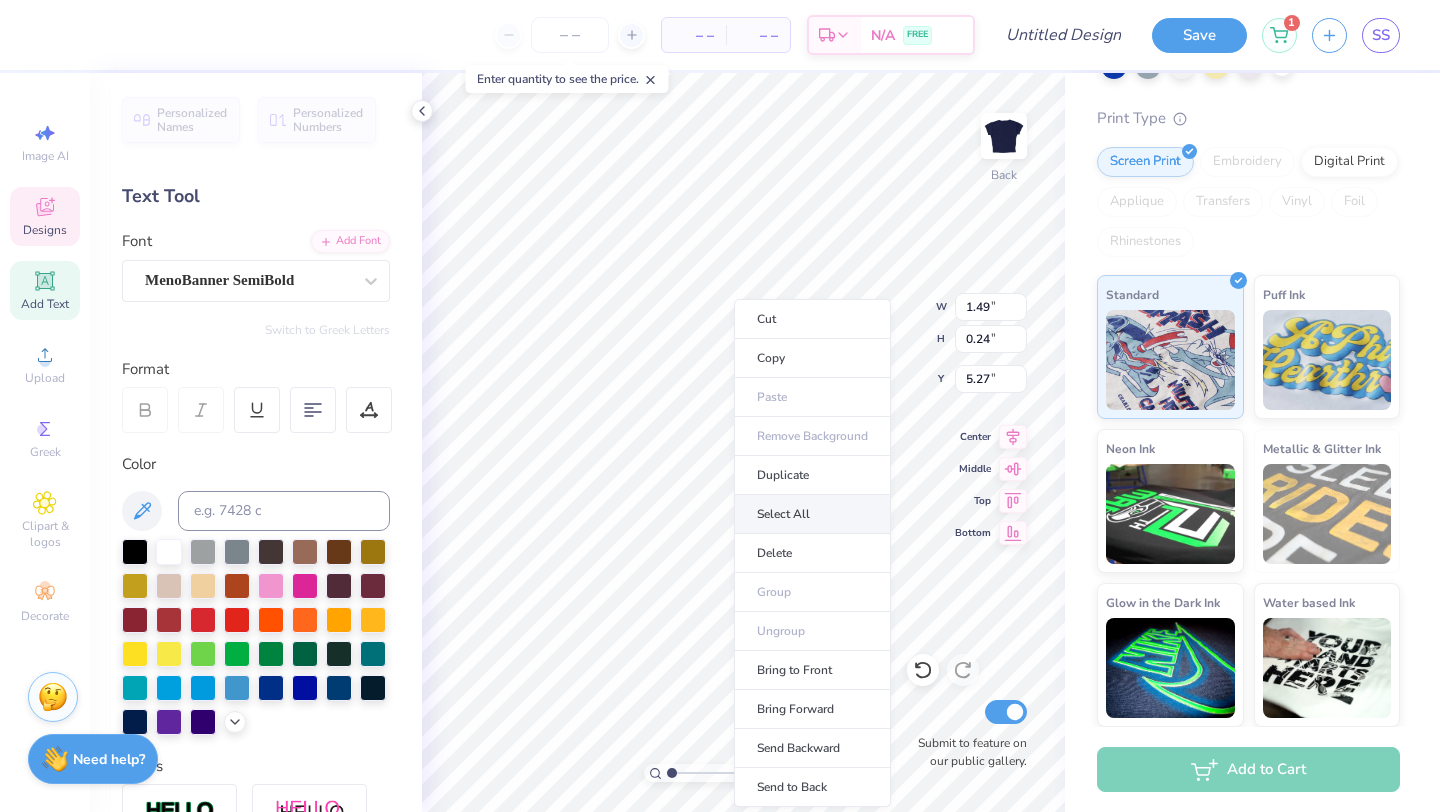 click on "Select All" at bounding box center [812, 514] 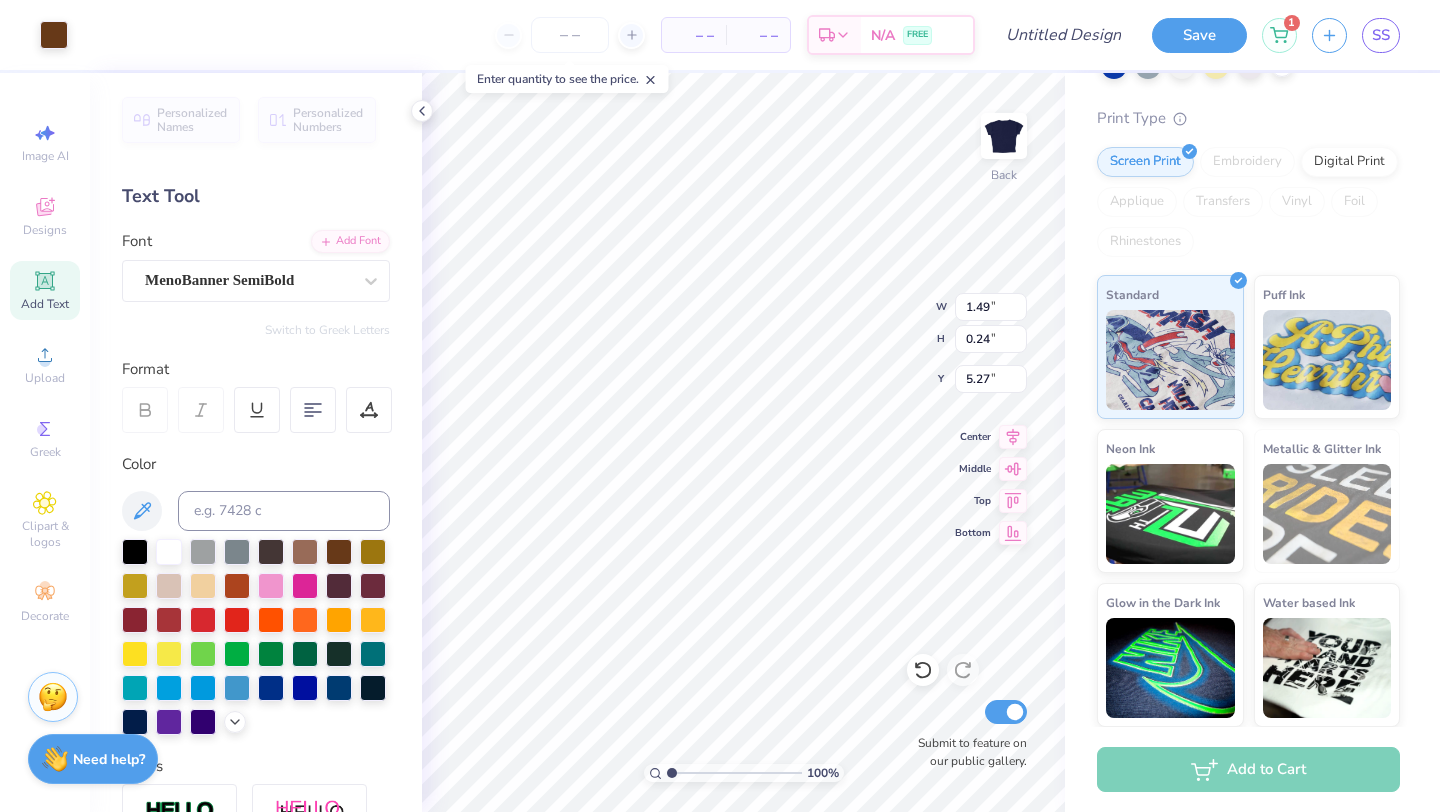 type on "6.56" 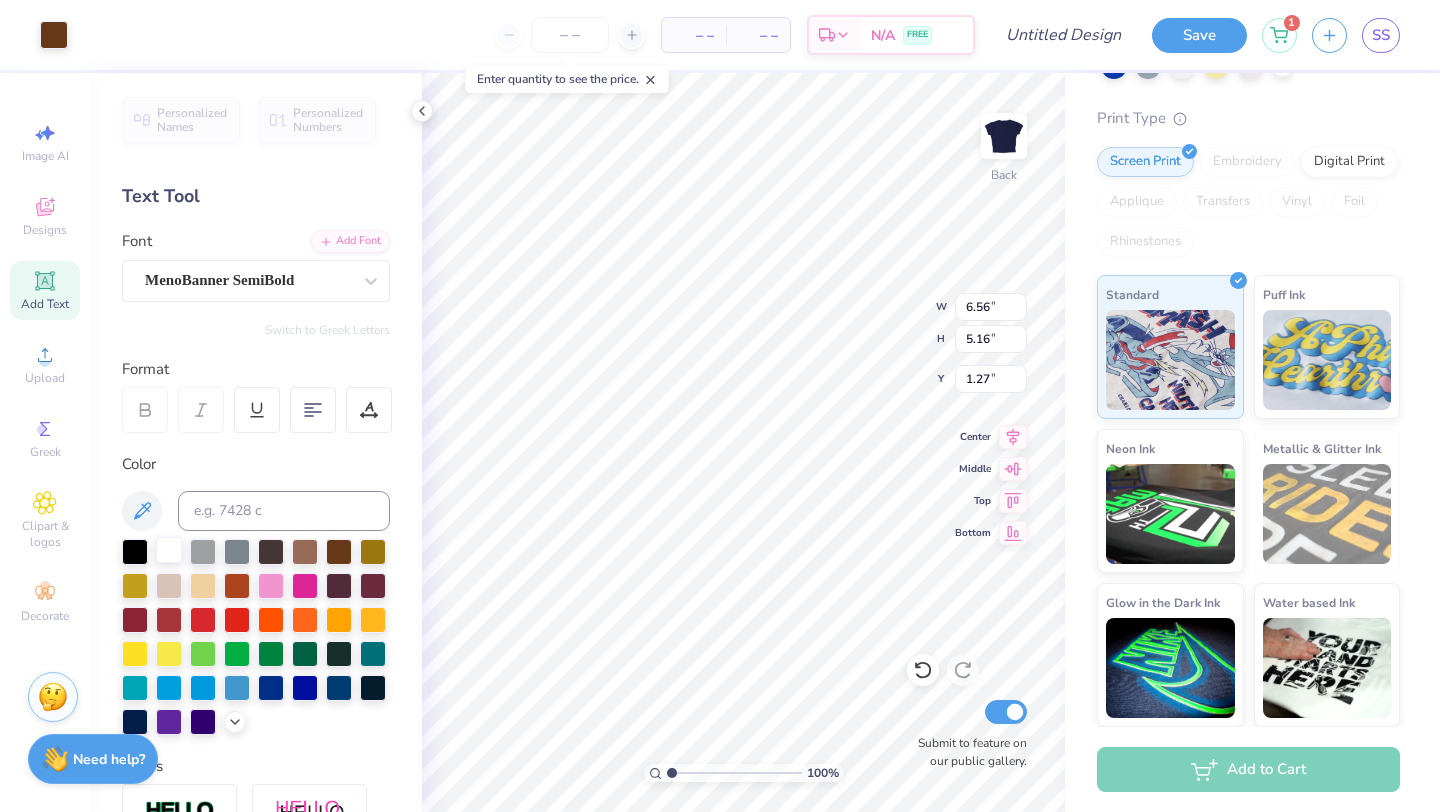 click at bounding box center (169, 550) 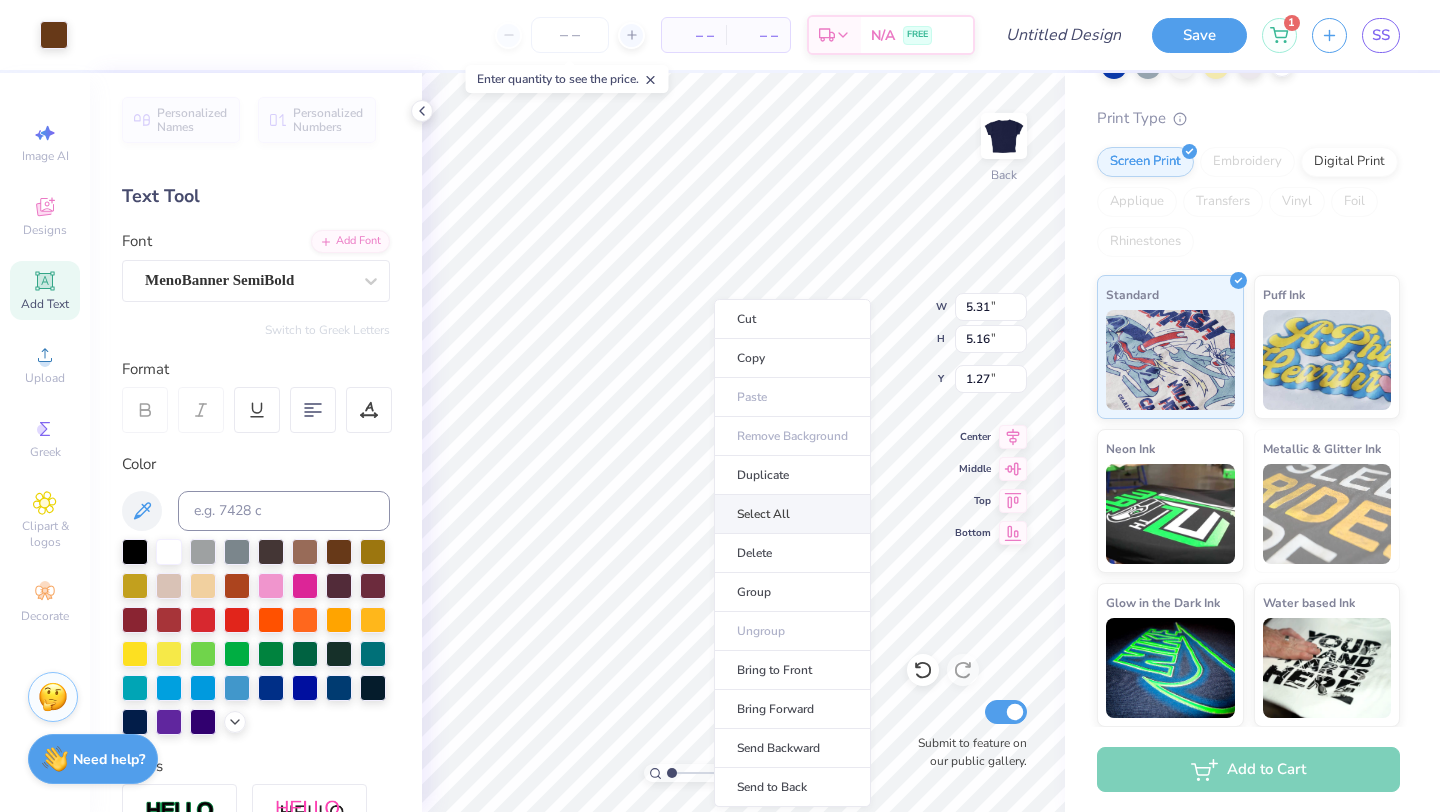 click on "Select All" at bounding box center (792, 514) 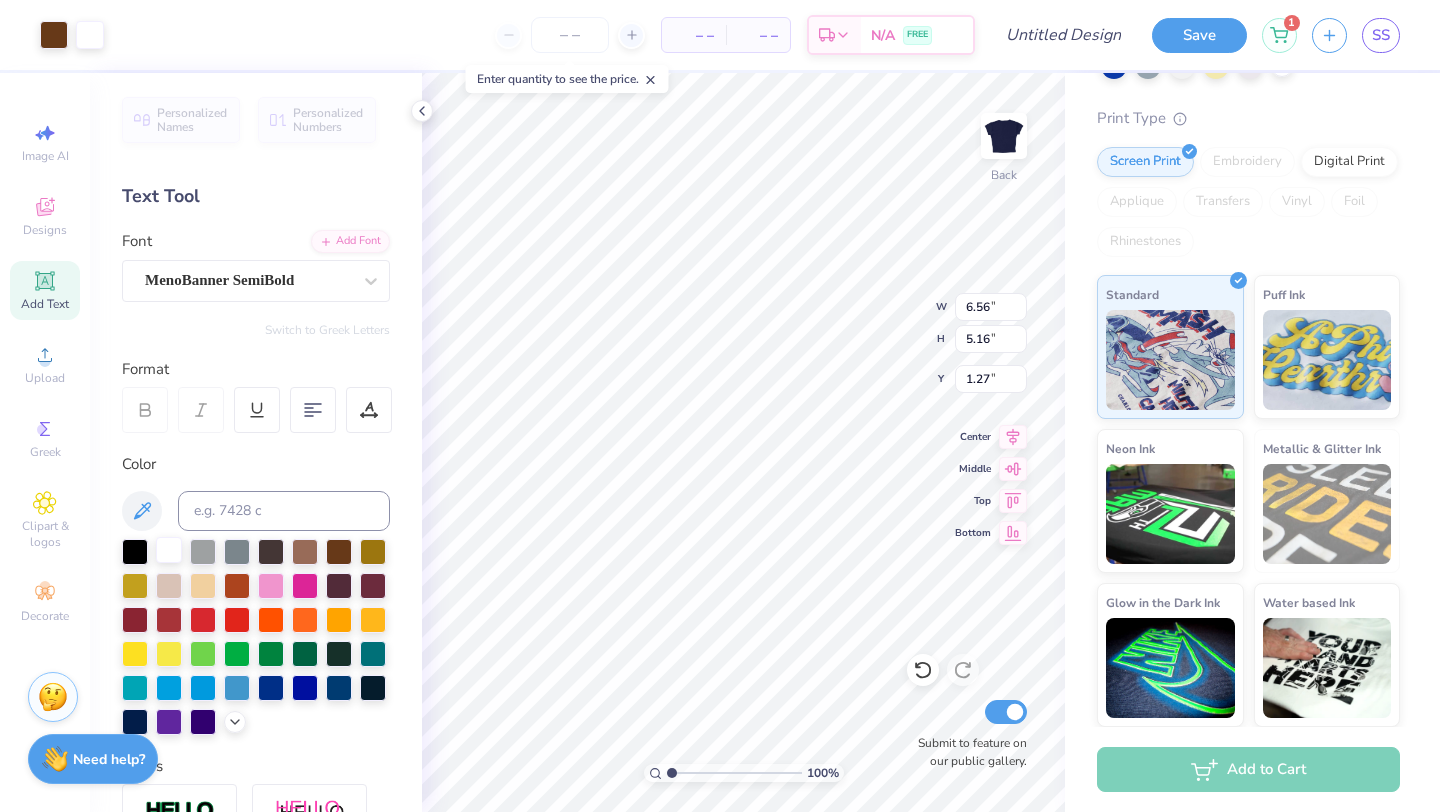 click at bounding box center [169, 550] 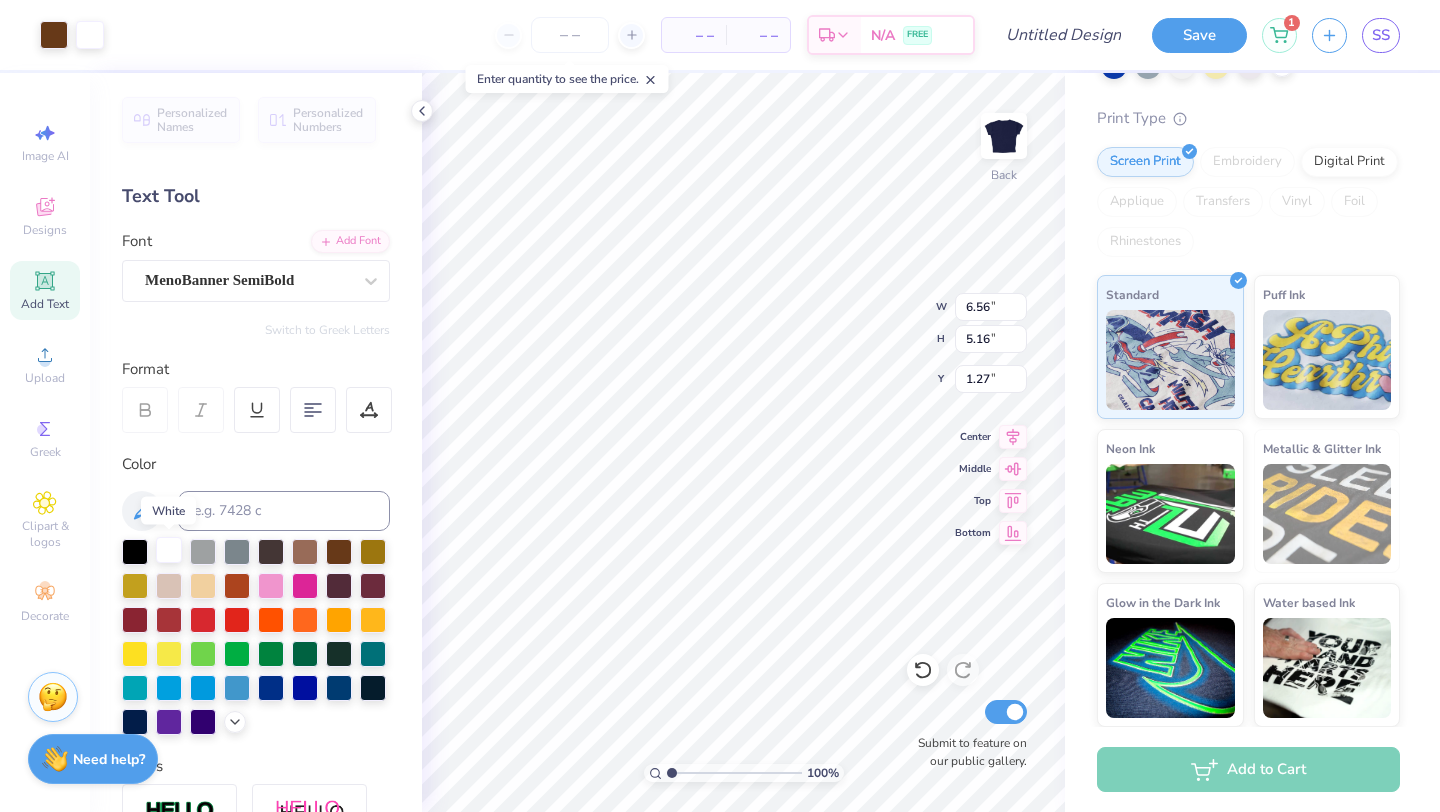 click at bounding box center (169, 550) 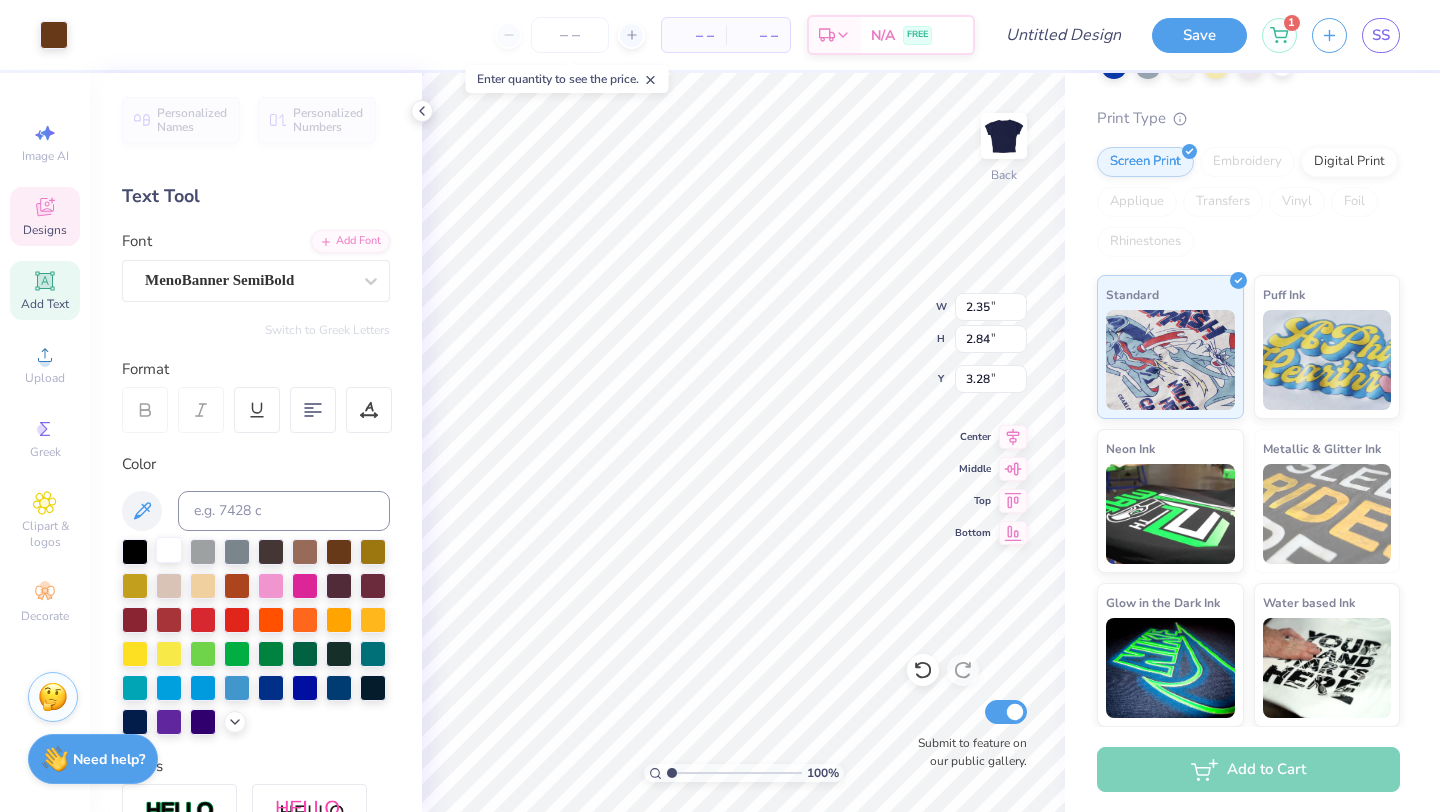click at bounding box center (169, 550) 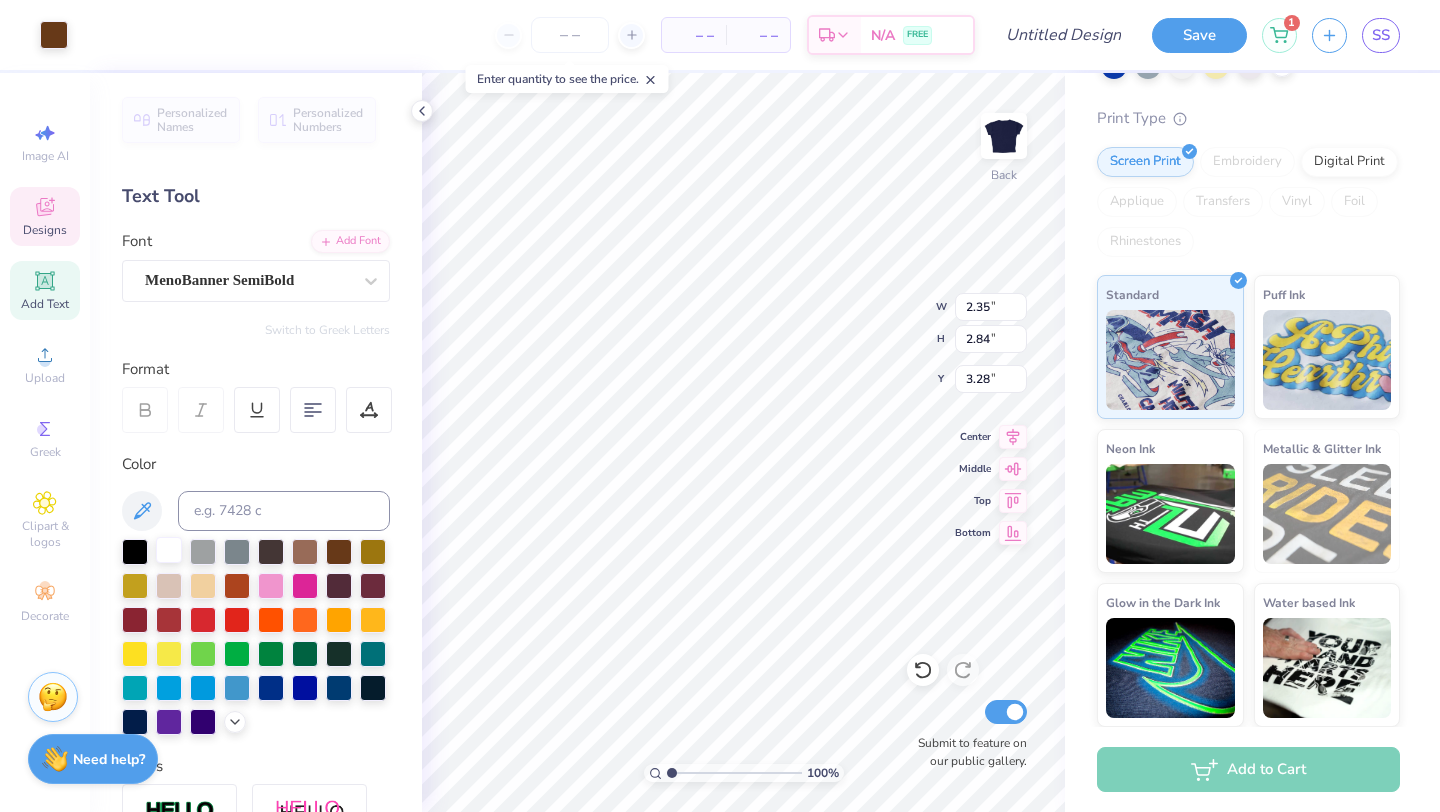 click at bounding box center [169, 550] 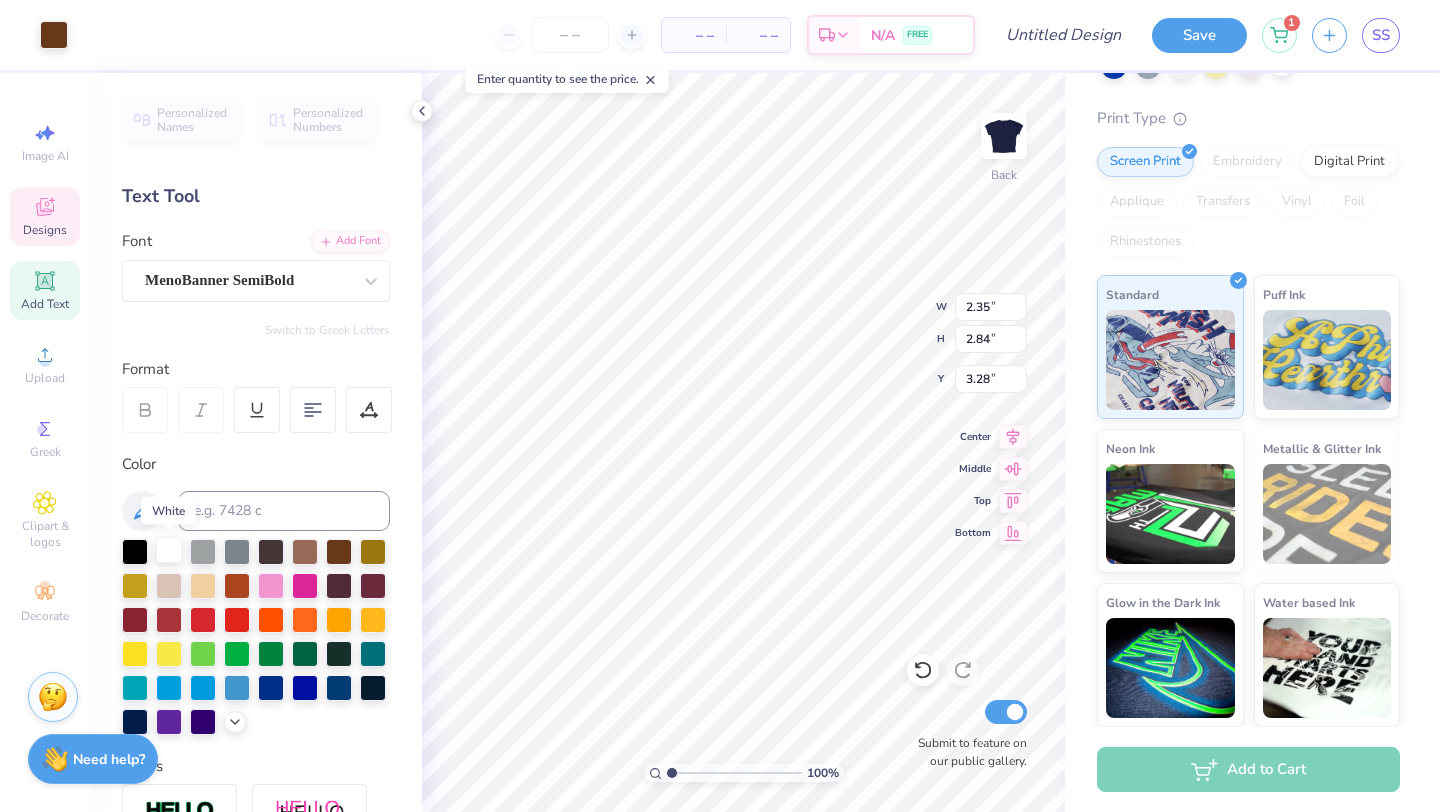 click at bounding box center (169, 550) 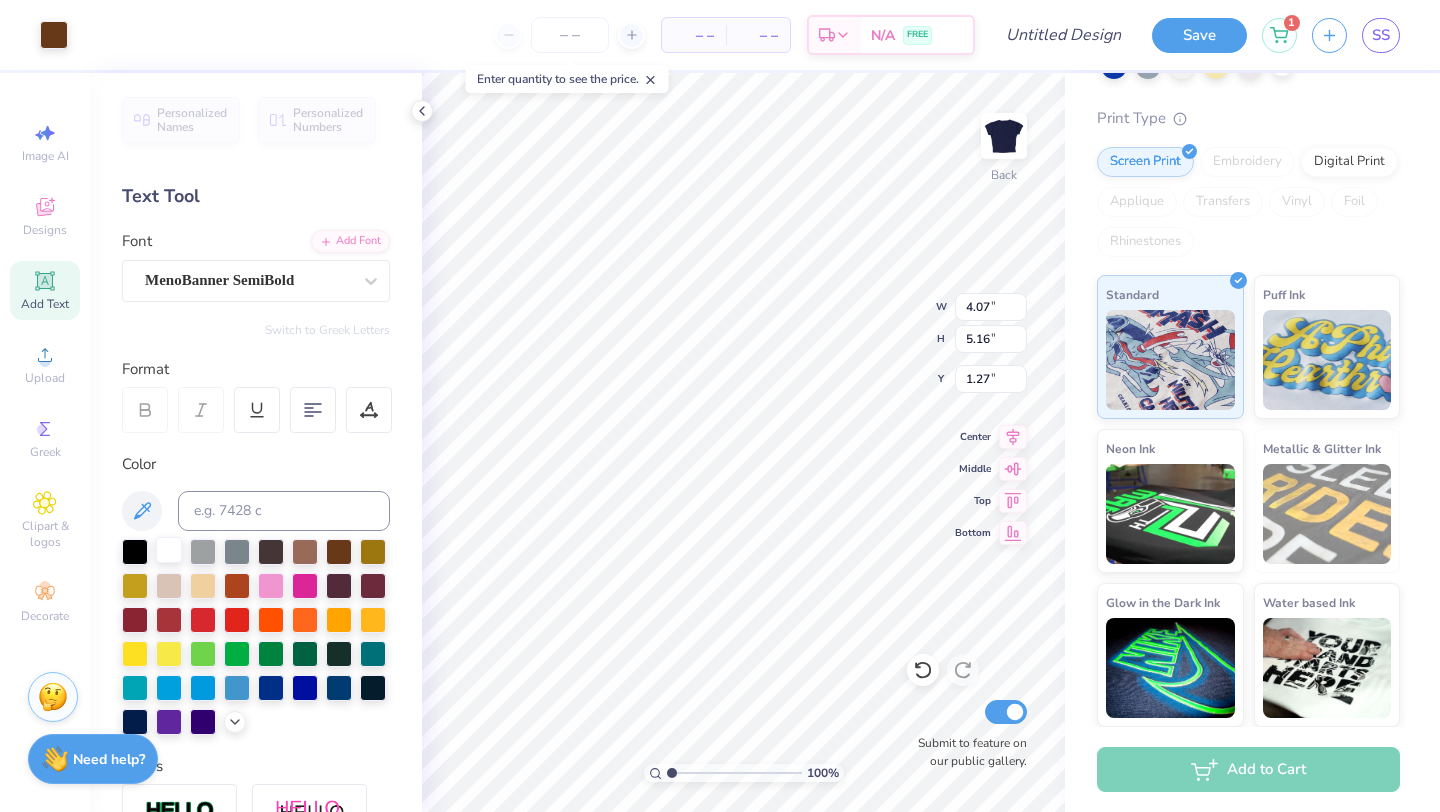 click at bounding box center (169, 550) 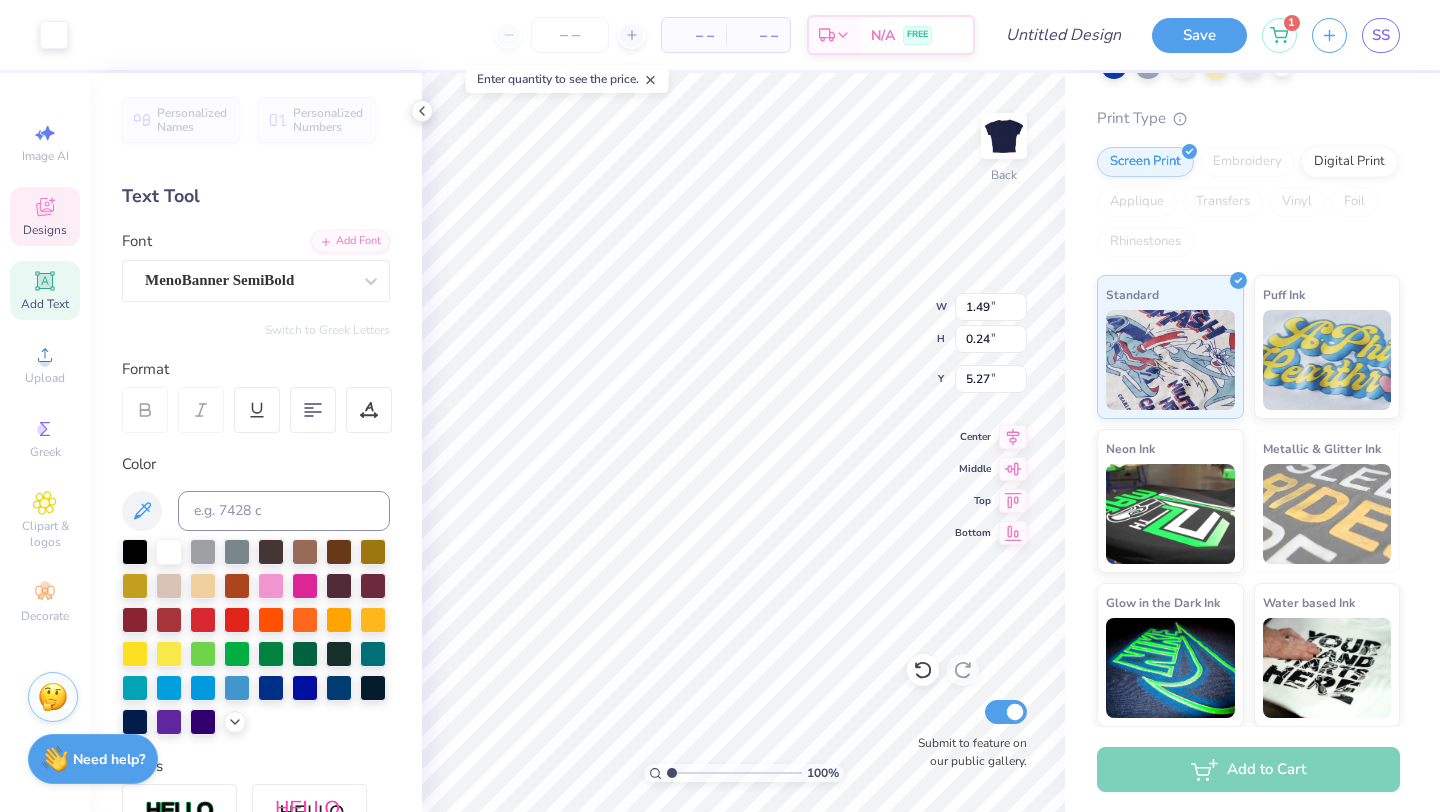 type on "5.34" 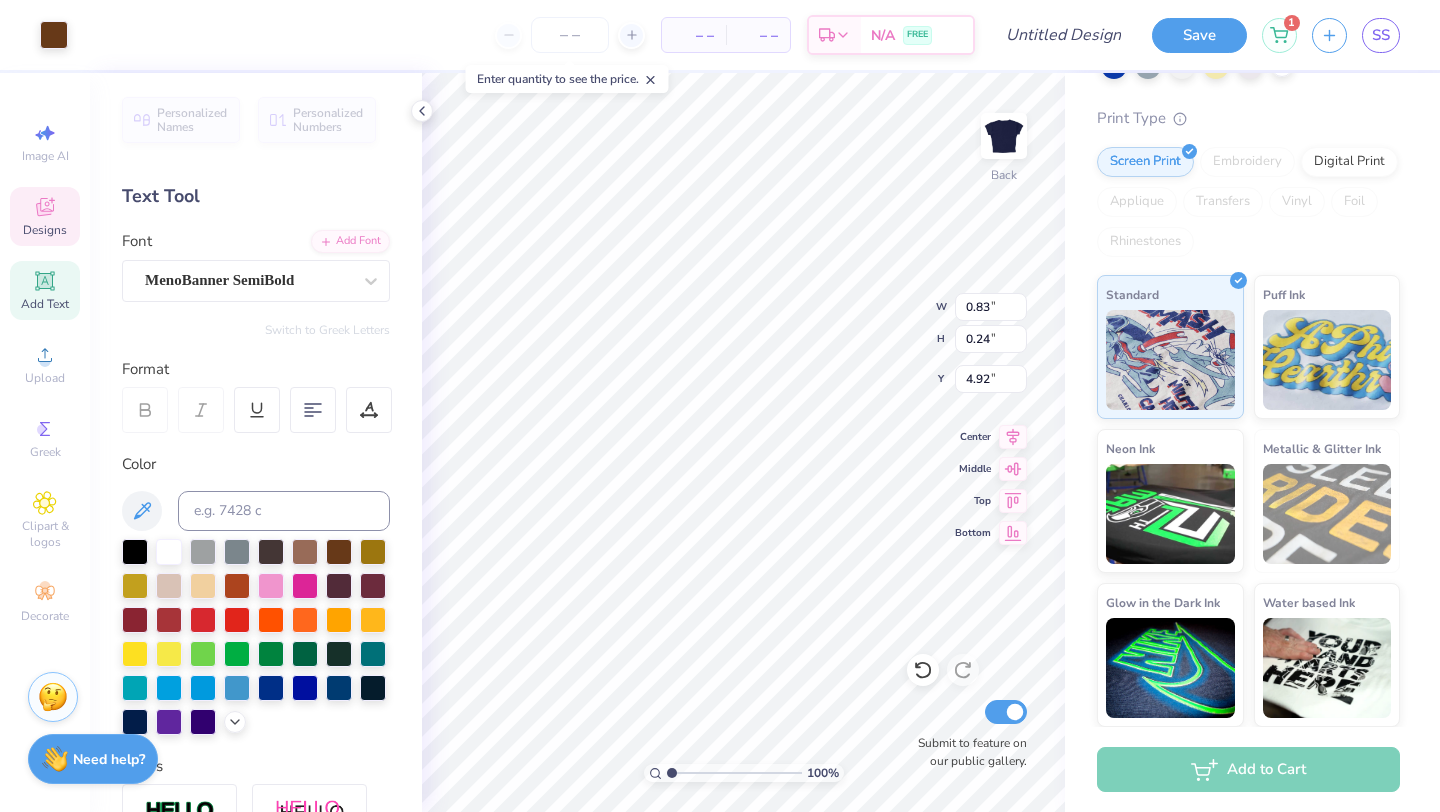 type on "4.91" 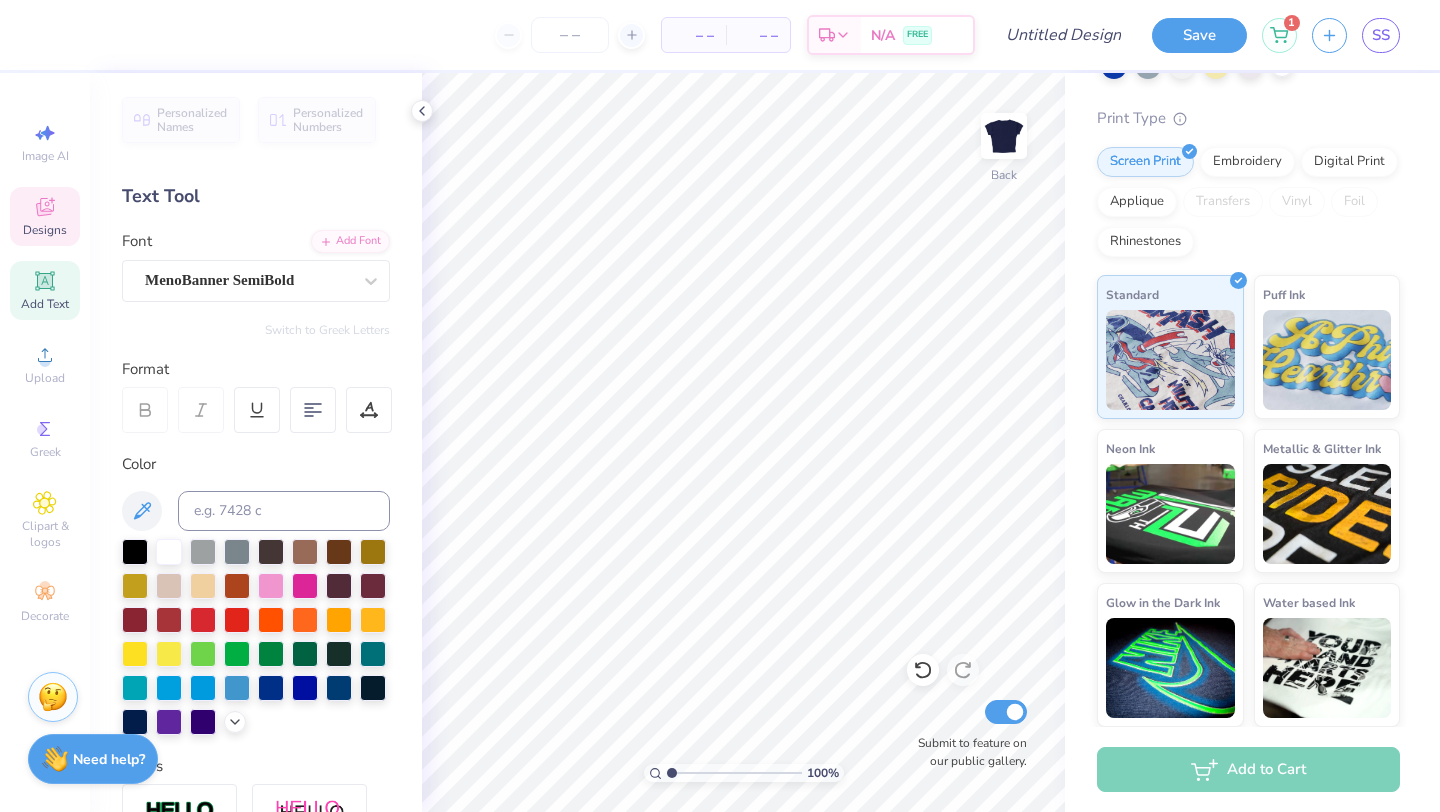 click on "Designs" at bounding box center (45, 216) 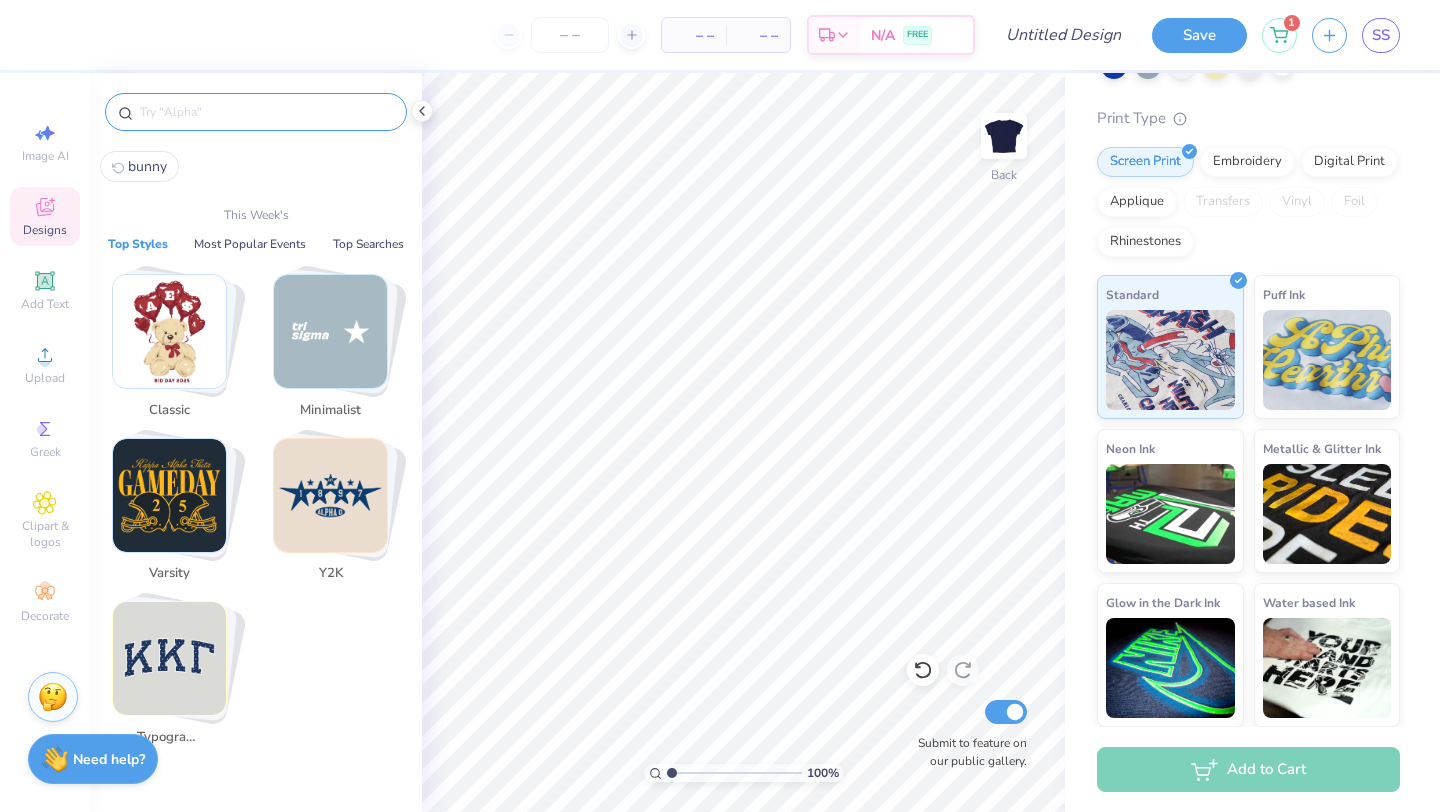 click at bounding box center [266, 112] 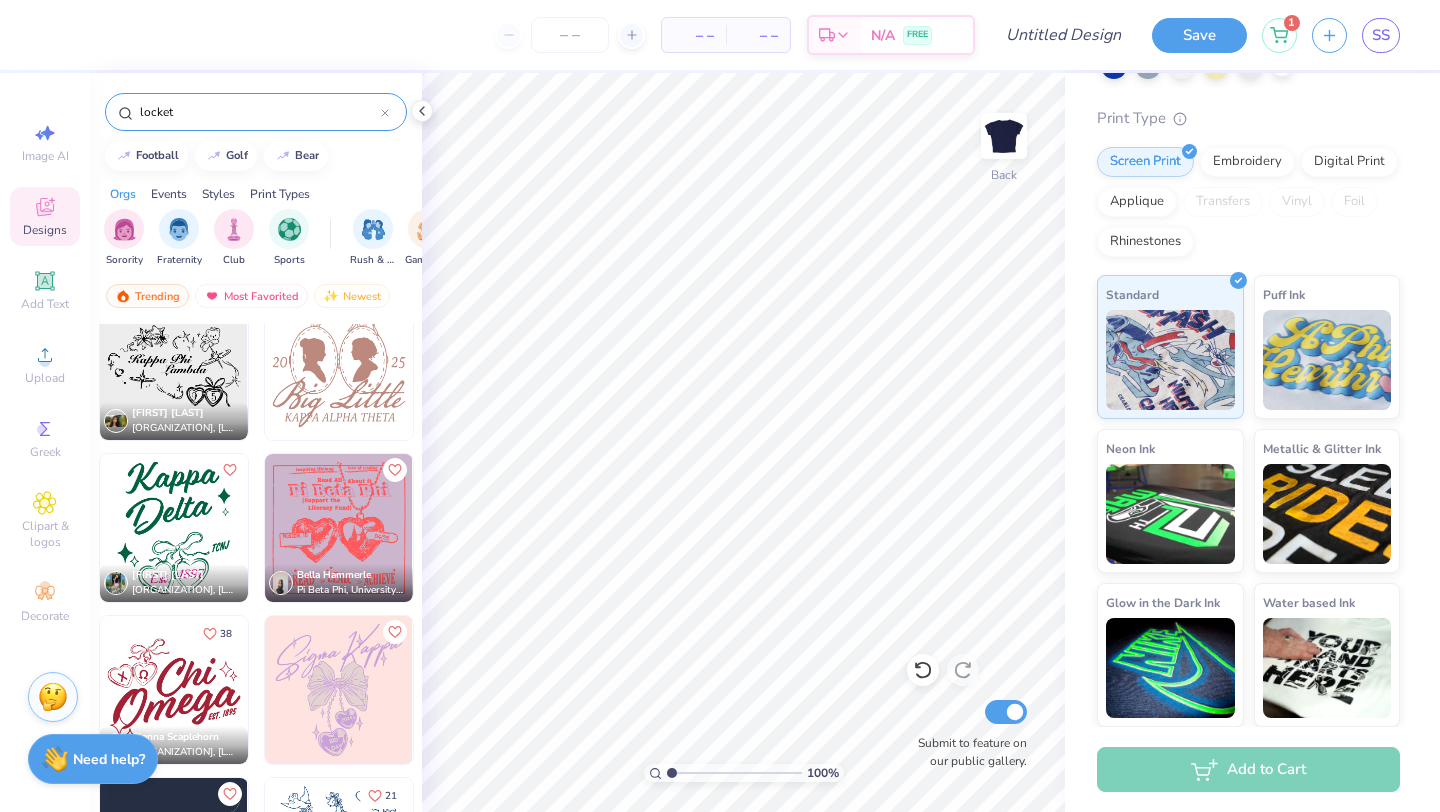 scroll, scrollTop: 684, scrollLeft: 0, axis: vertical 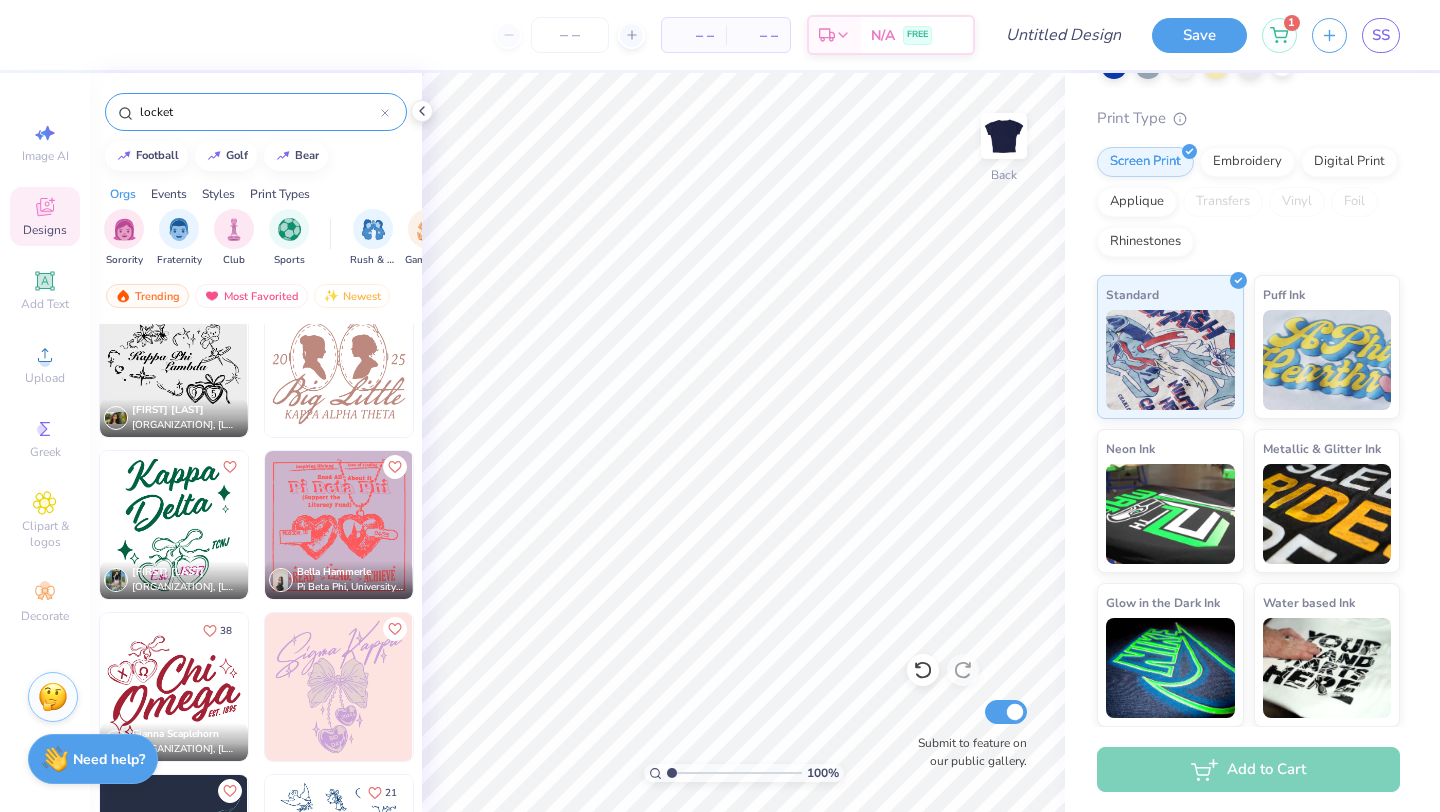 type on "locket" 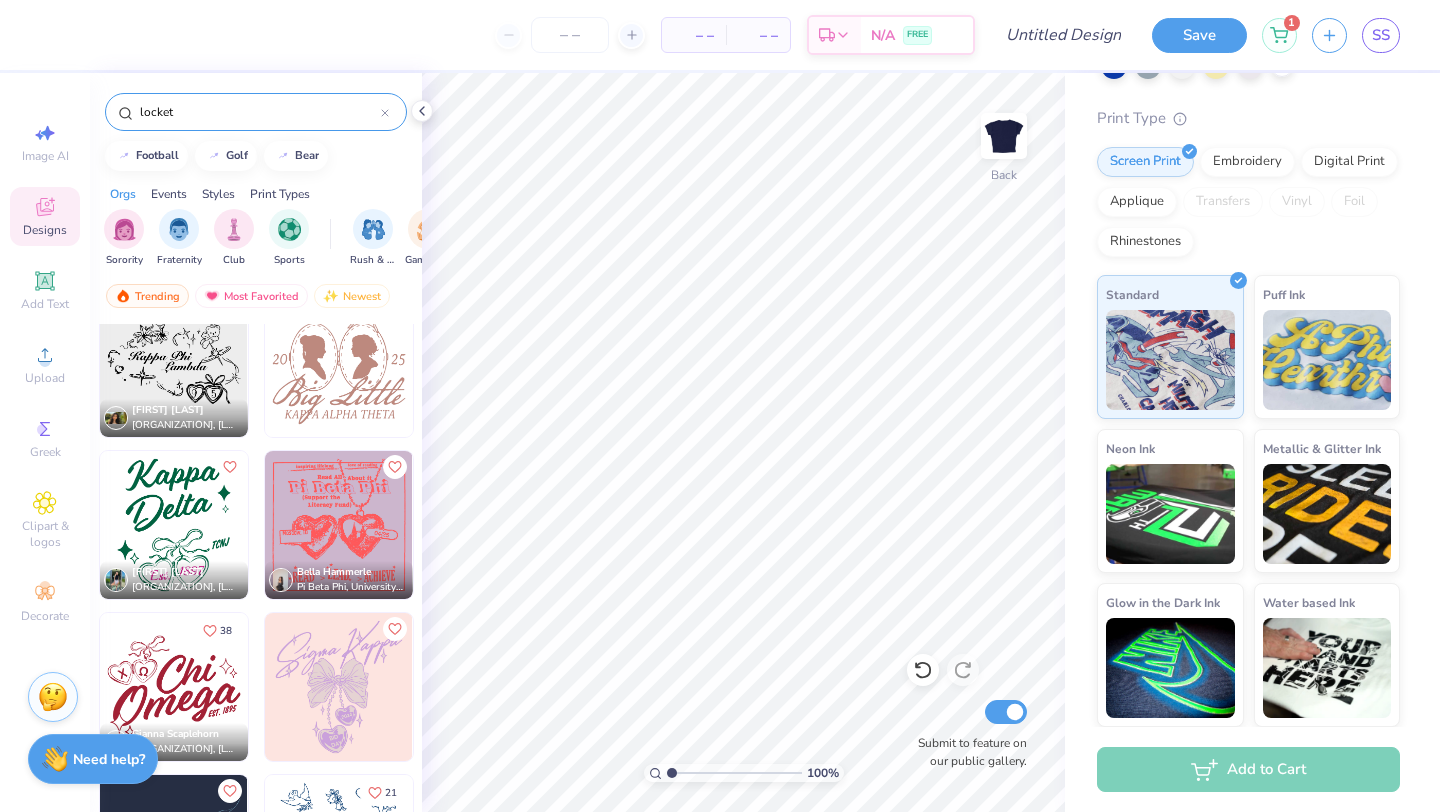 click at bounding box center (174, 363) 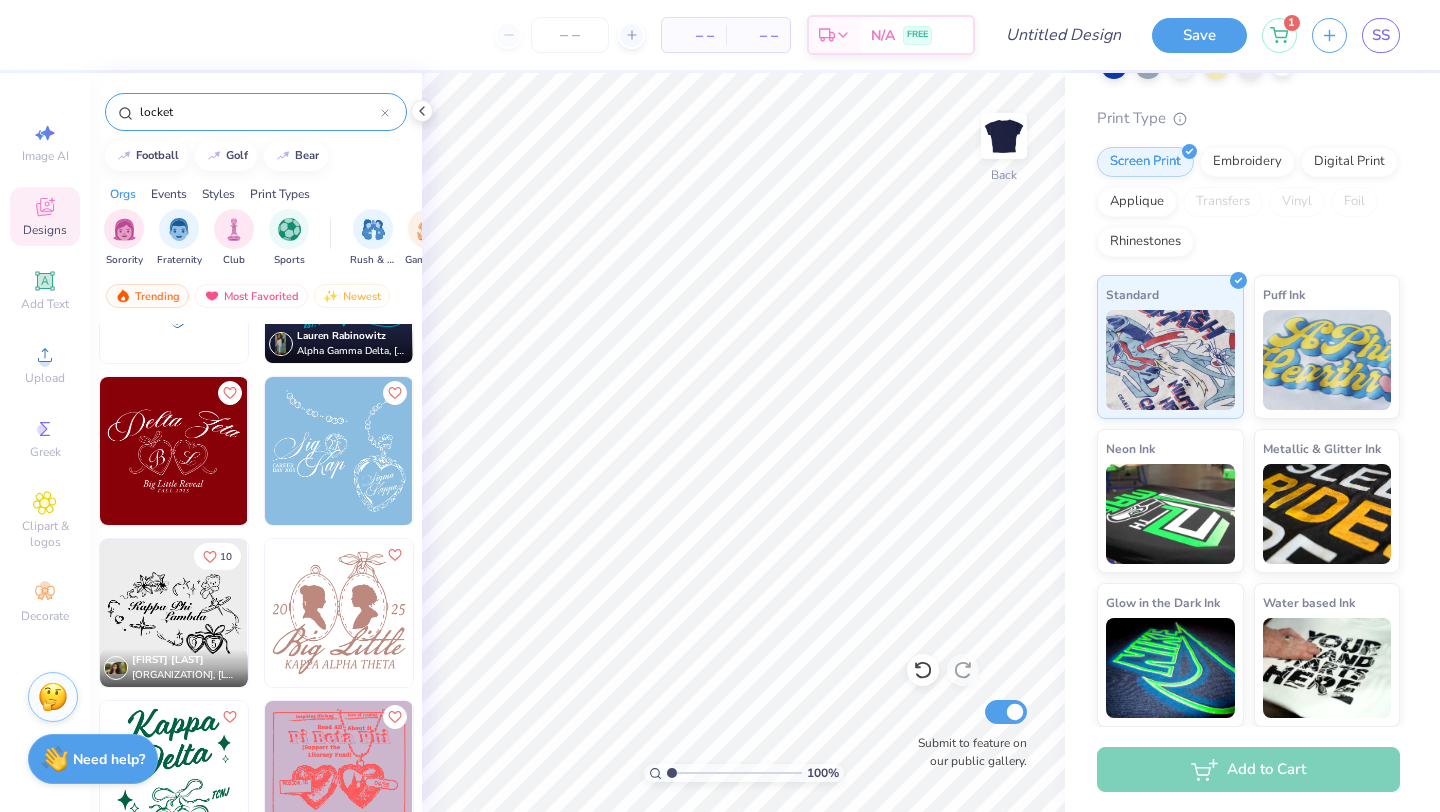 scroll, scrollTop: 434, scrollLeft: 0, axis: vertical 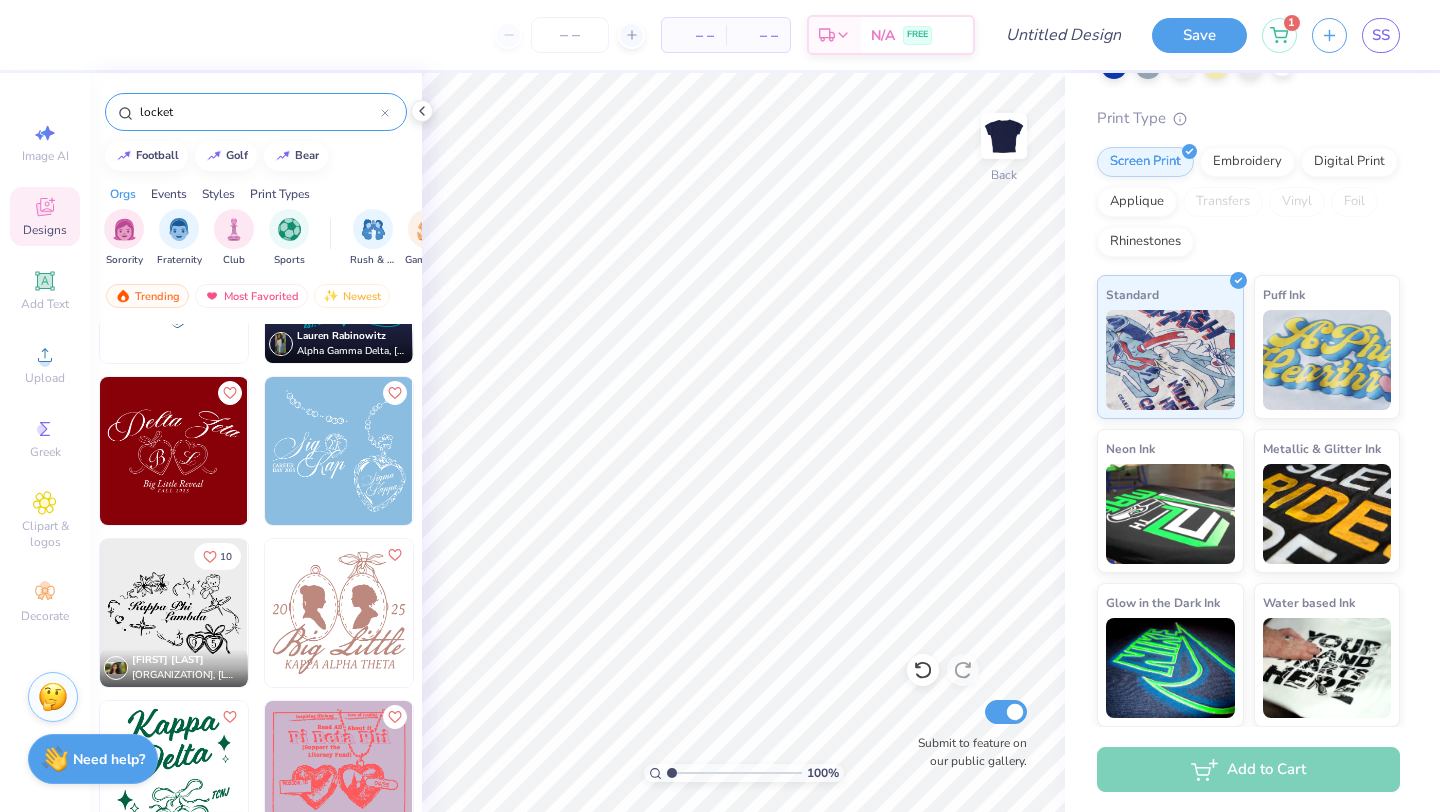 click at bounding box center (339, 451) 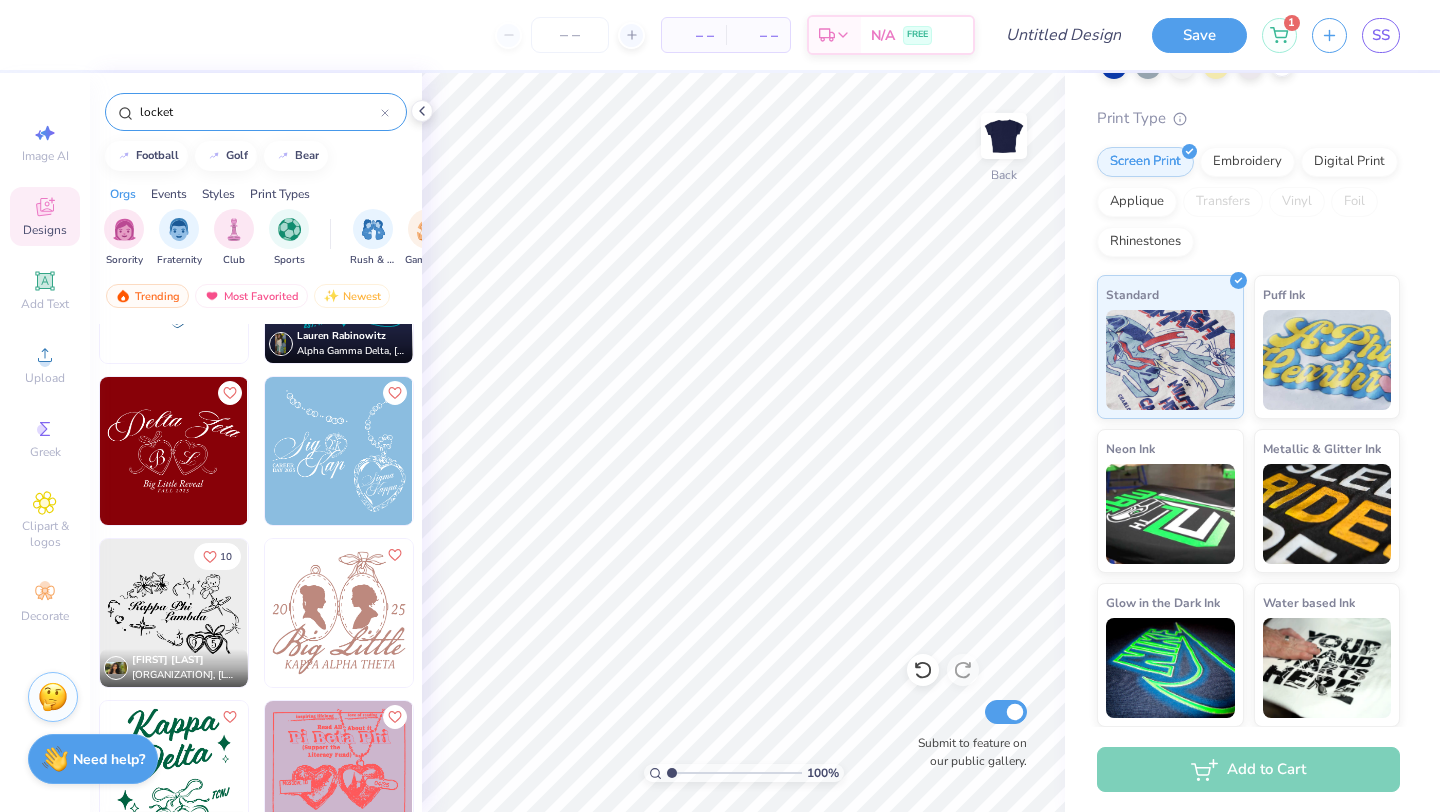 click at bounding box center (339, 451) 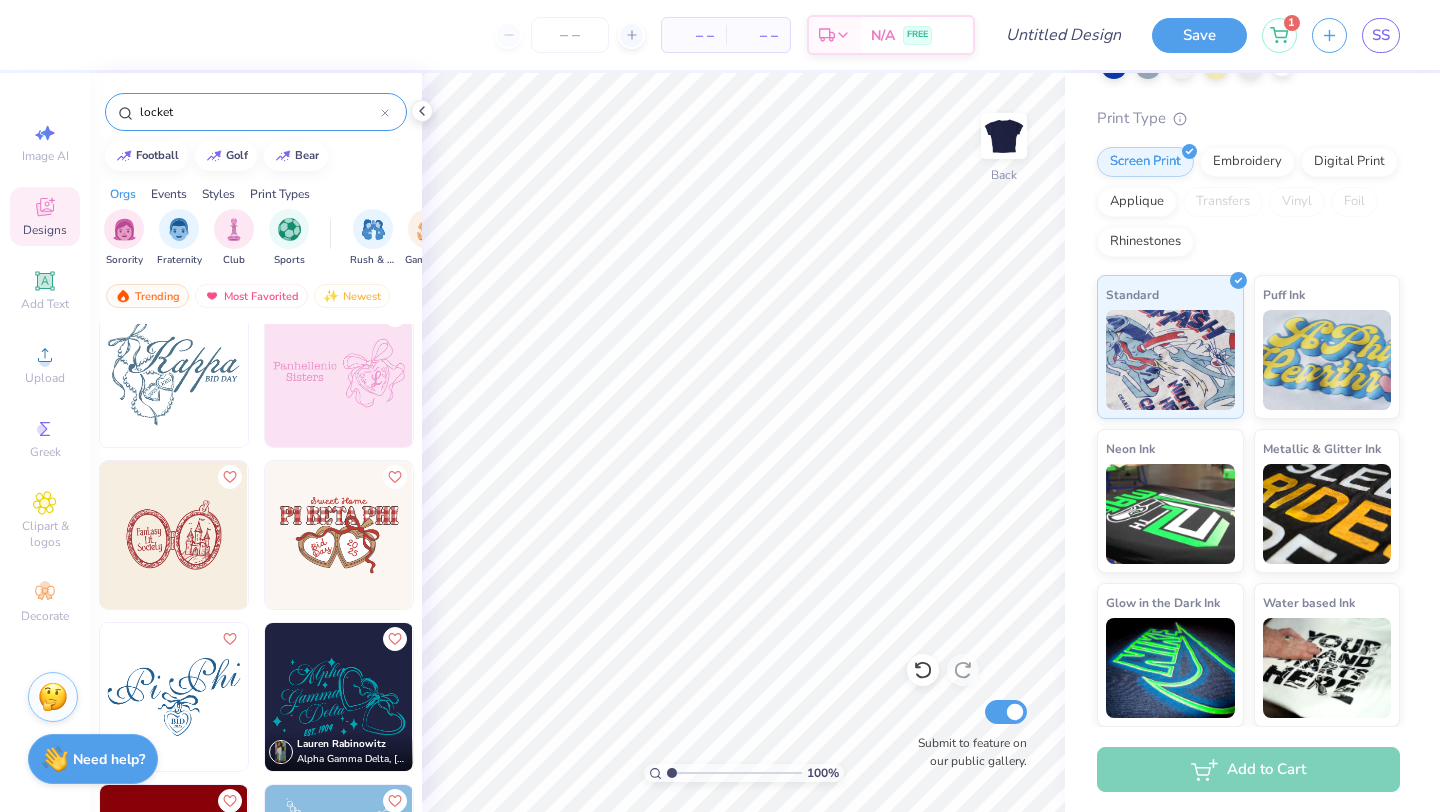 scroll, scrollTop: 0, scrollLeft: 0, axis: both 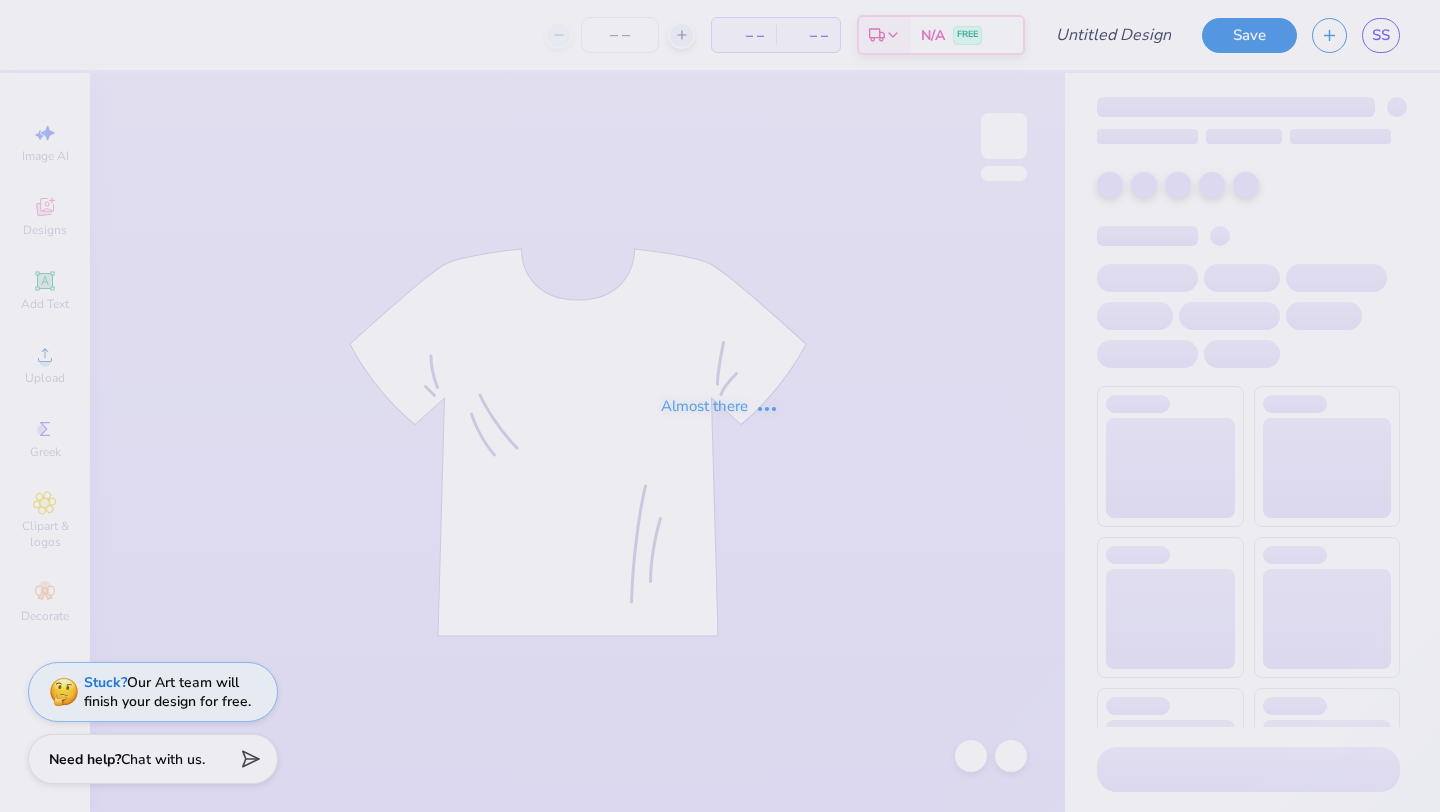 click on "Almost there" at bounding box center (720, 406) 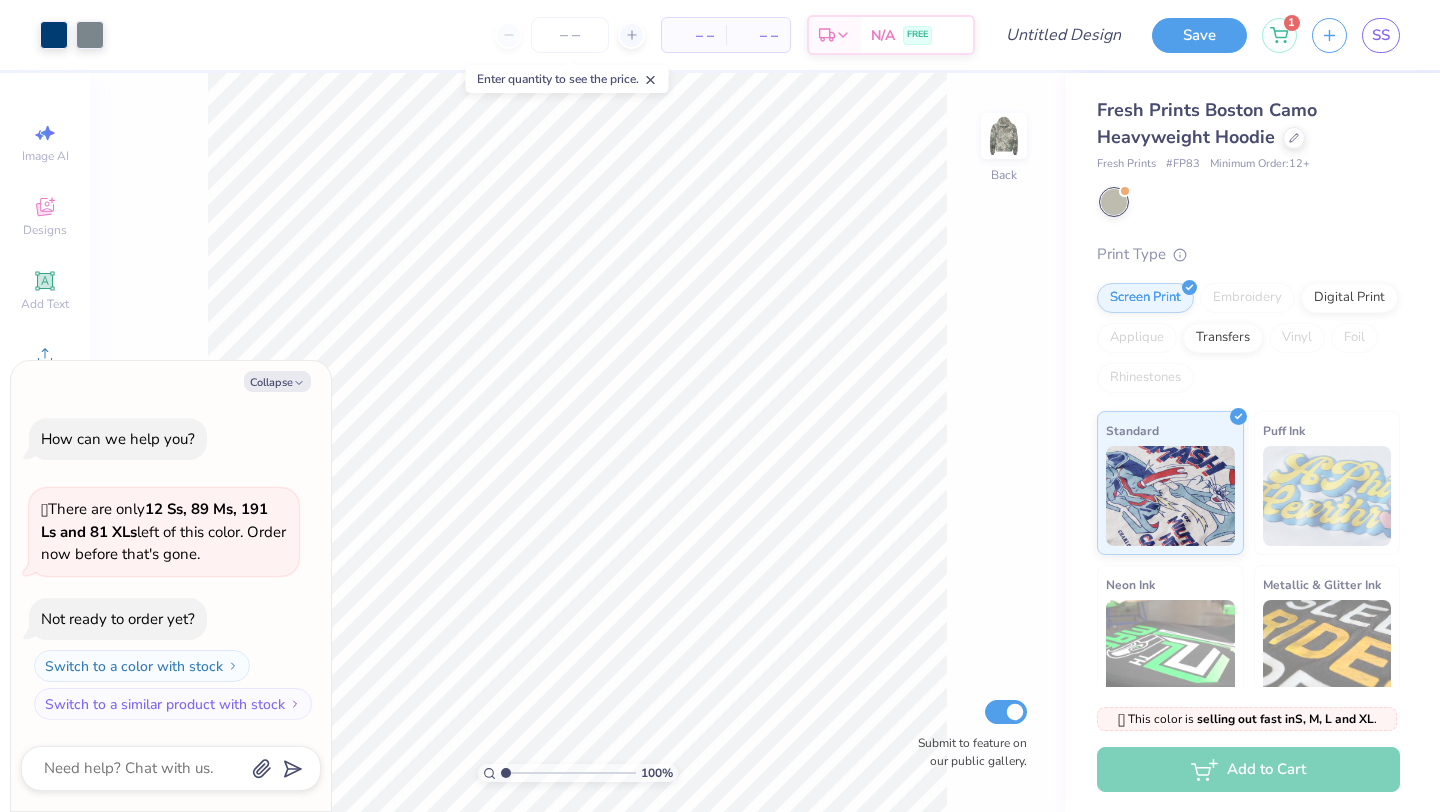 click on "[PRODUCT] [PRODUCT] [PRODUCT] Minimum Order:  12 +" at bounding box center (1248, 135) 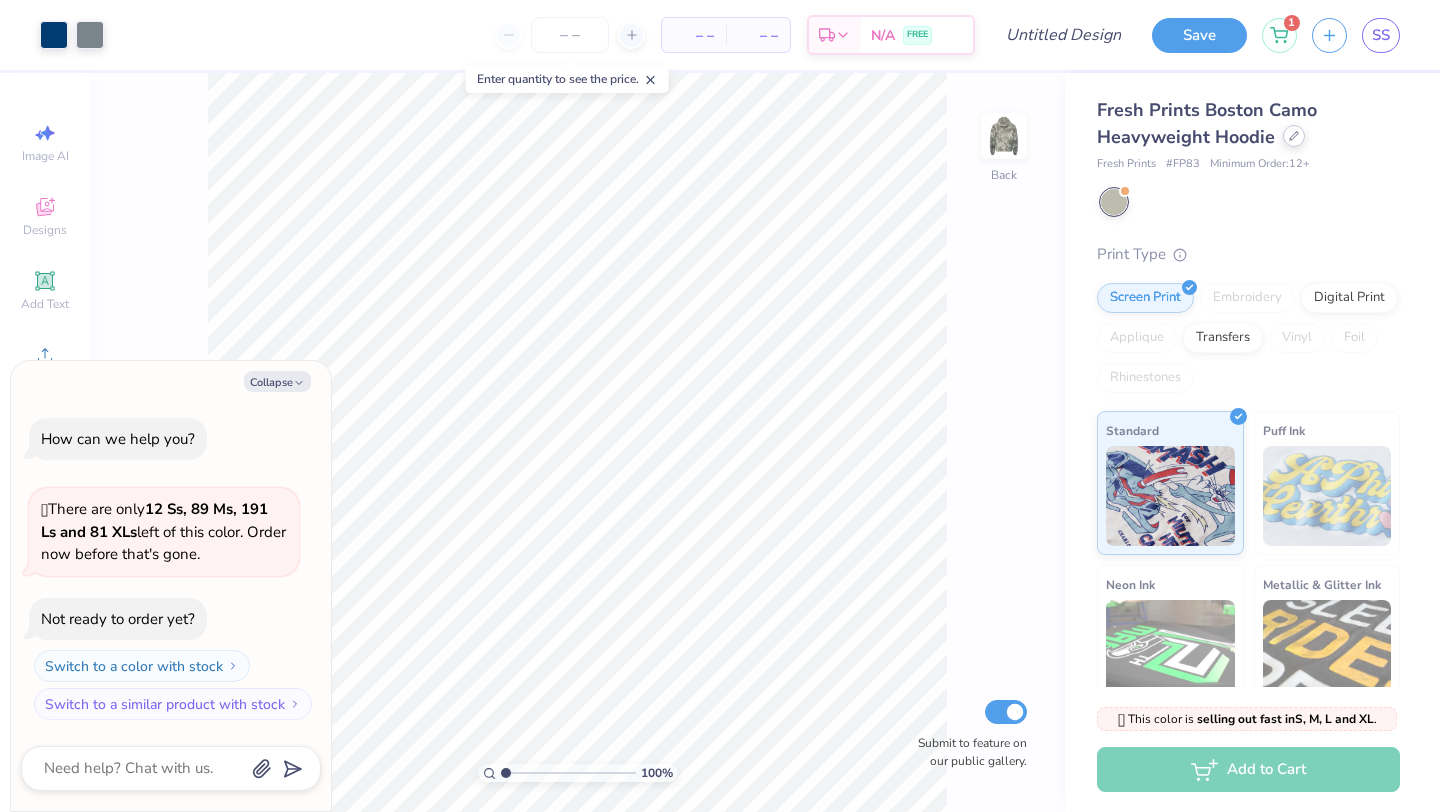 click at bounding box center (1294, 136) 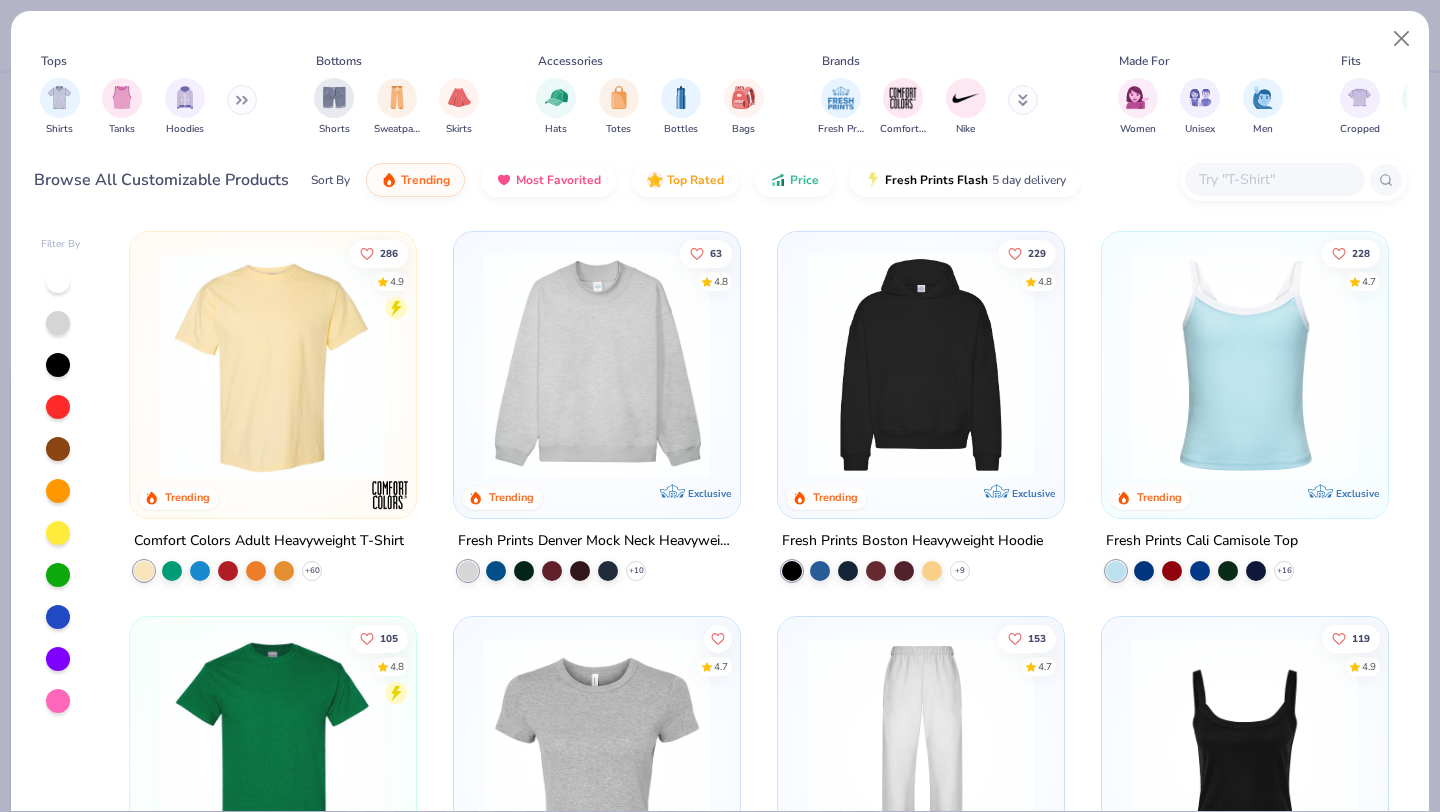 type on "x" 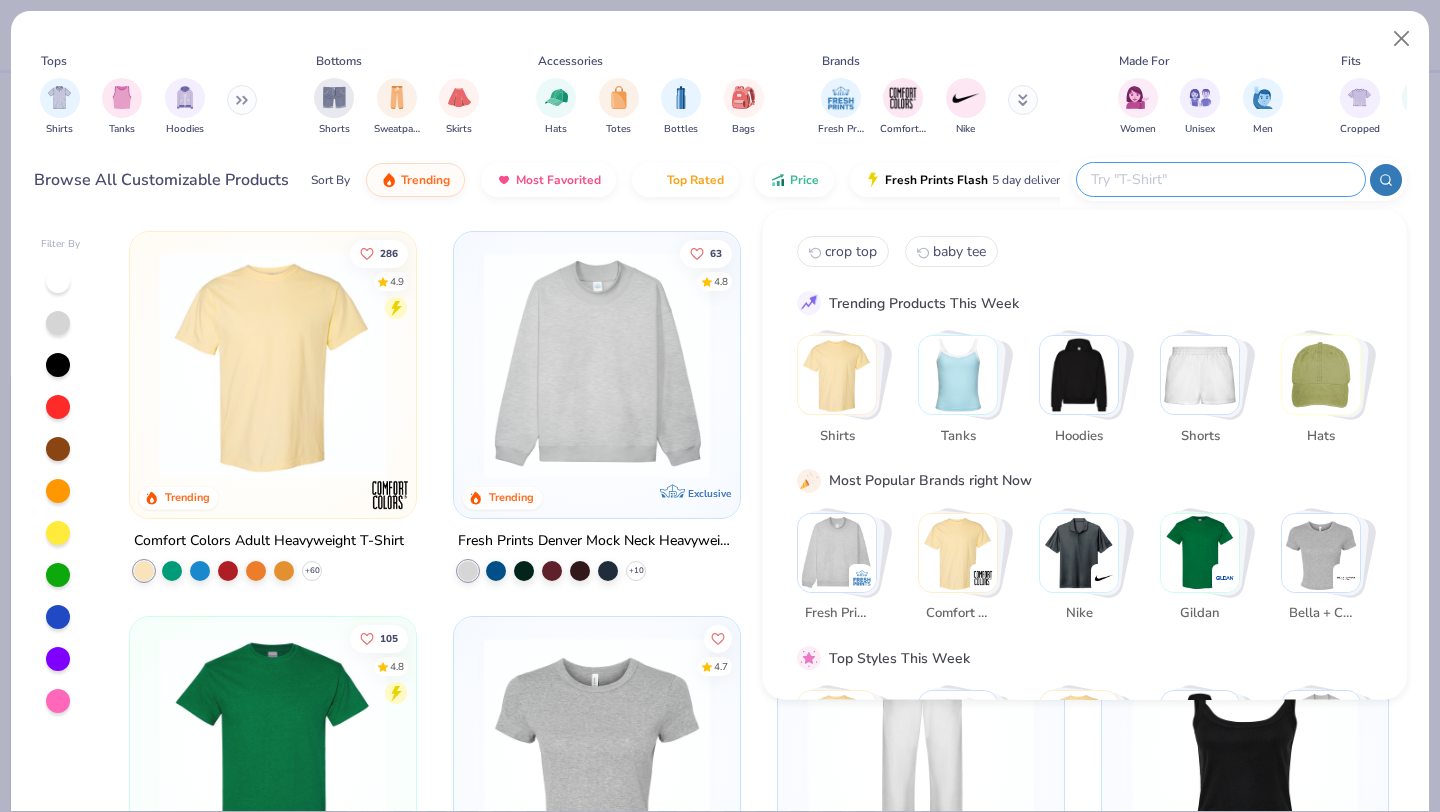 click at bounding box center (1220, 179) 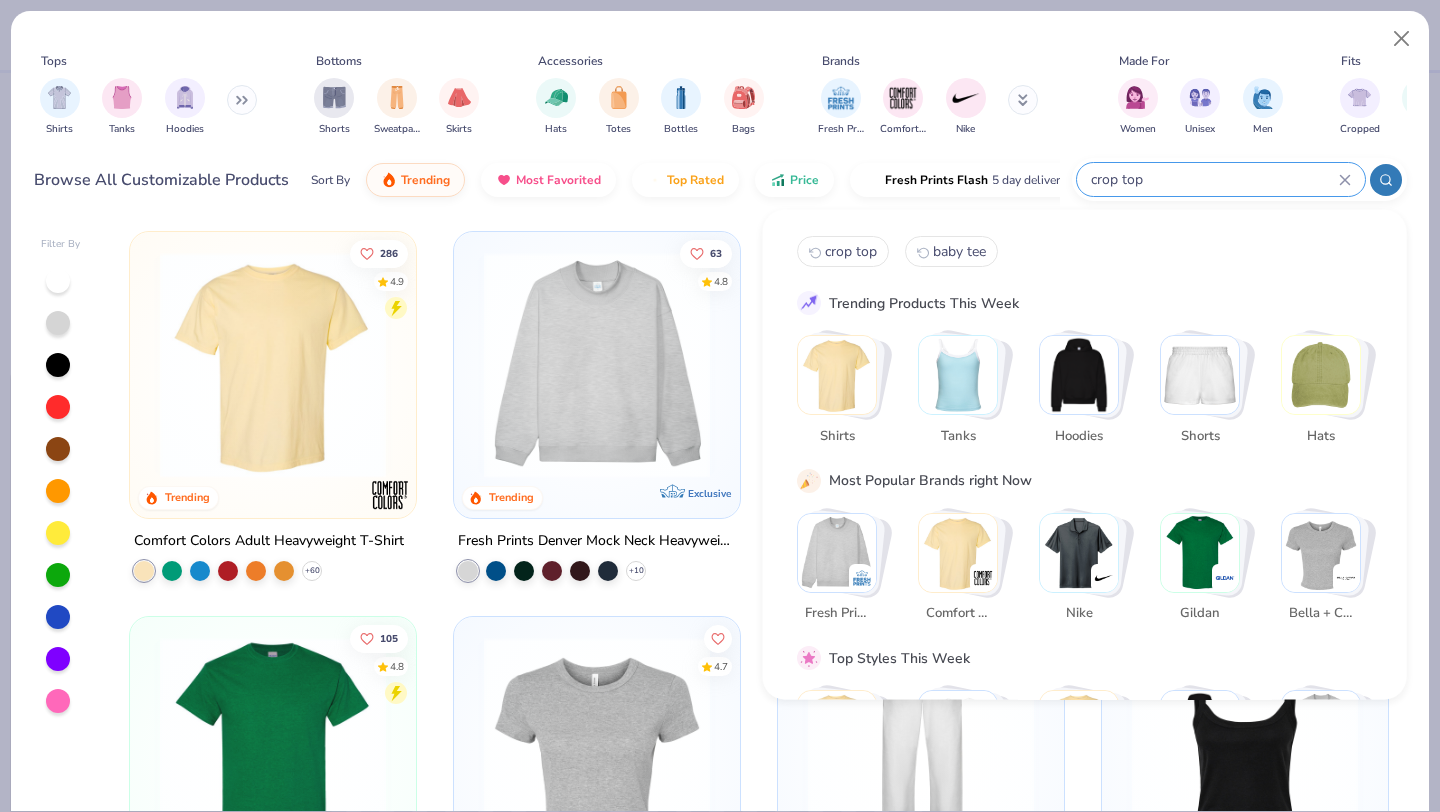 type on "crop top" 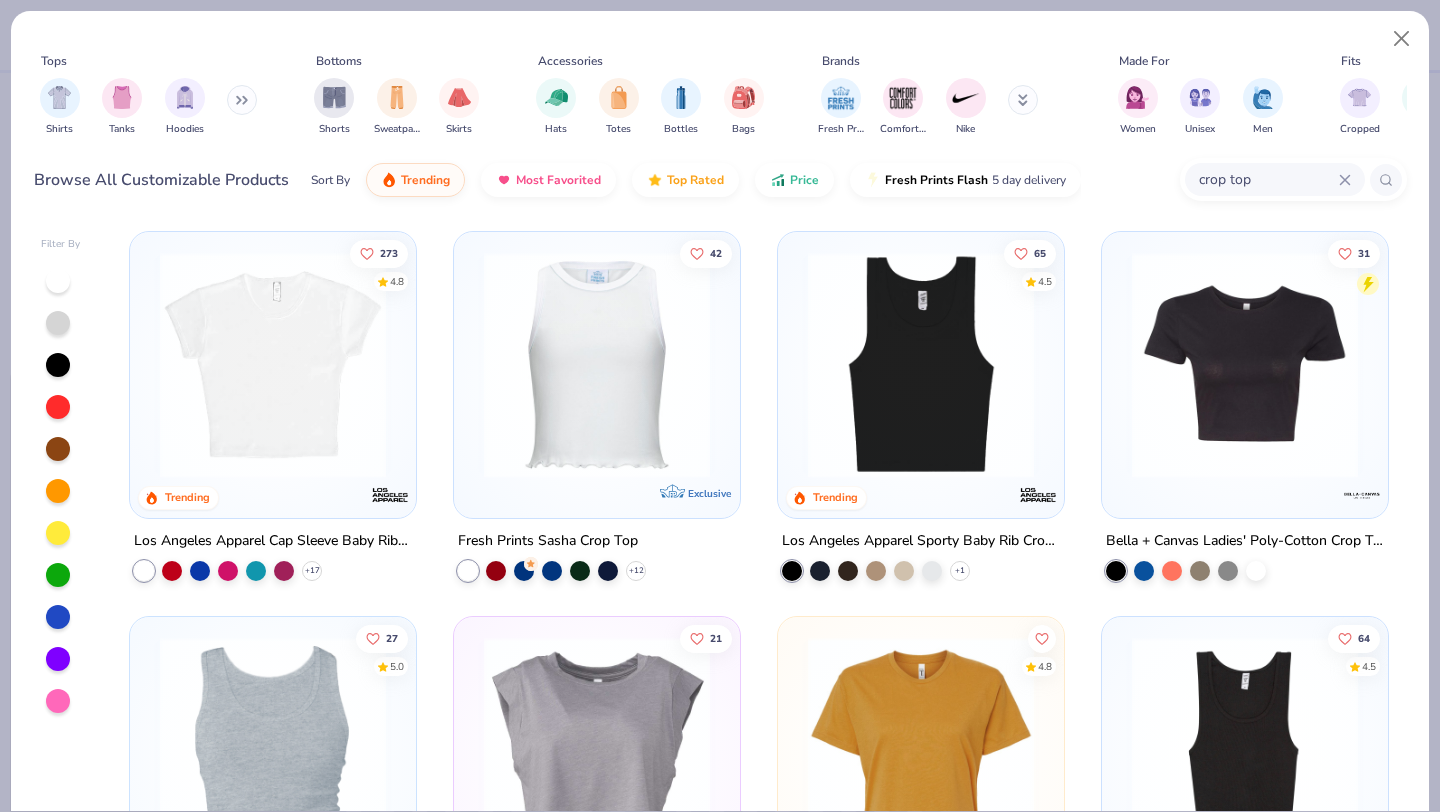 click at bounding box center (273, 365) 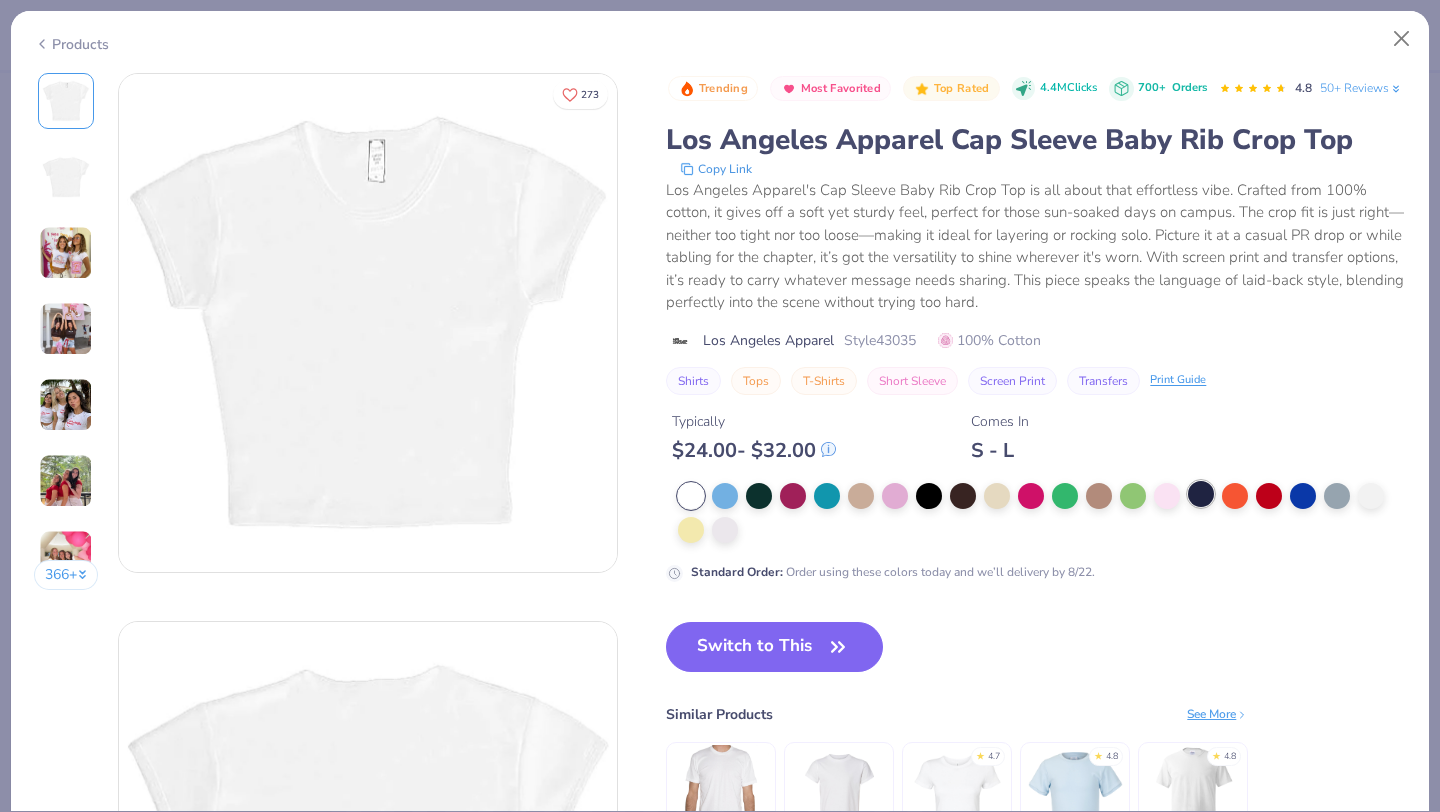 click at bounding box center (1201, 494) 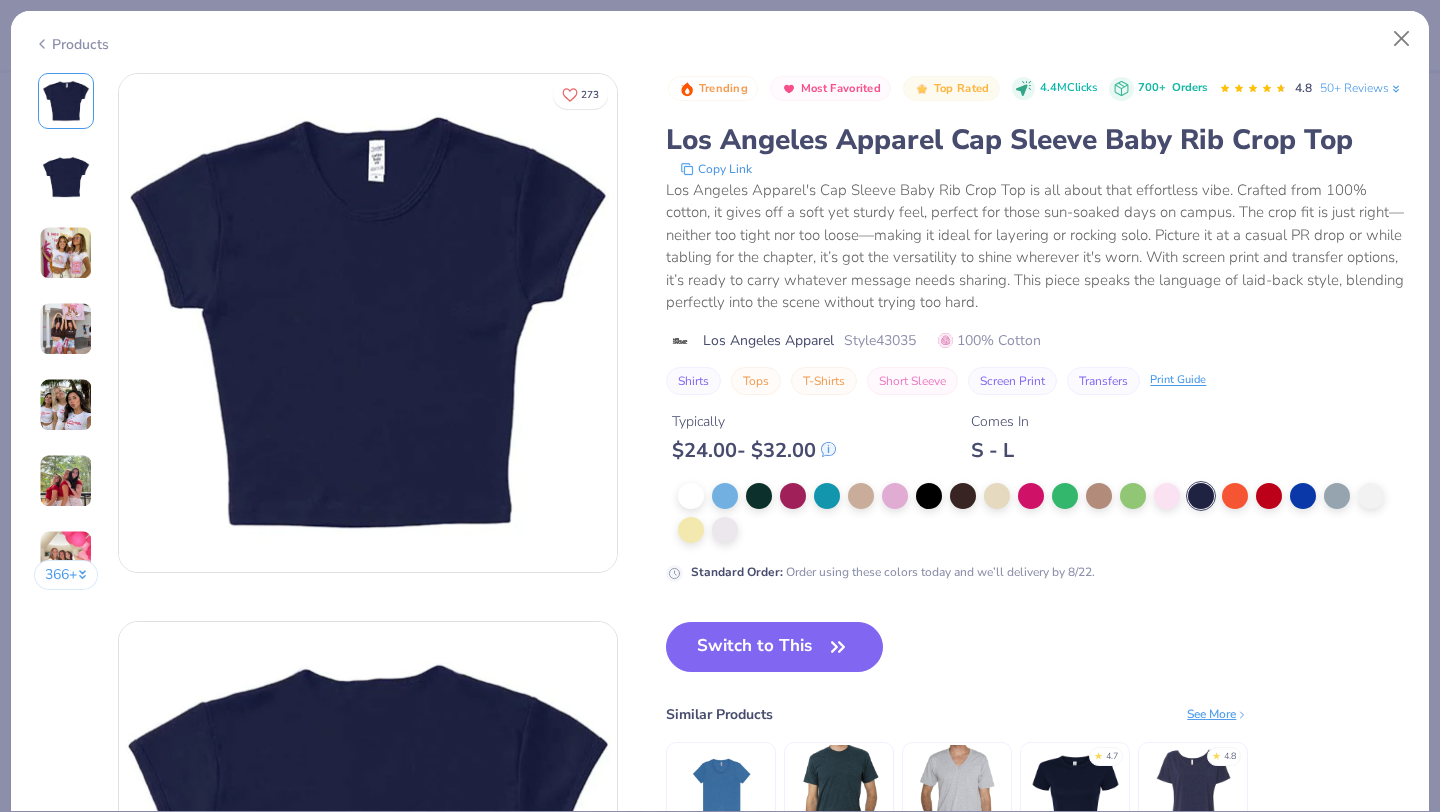 click on "Trending Most Favorited Top Rated 4.4M Clicks 700+ Orders 4.8 50+ Reviews Los Angeles Apparel Cap Sleeve Baby Rib Crop Top Copy Link Los Angeles Apparel's Cap Sleeve Baby Rib Crop Top is all about that effortless vibe. Crafted from 100% cotton, it gives off a soft yet sturdy feel, perfect for those sun-soaked days on campus. The crop fit is just right—neither too tight nor too loose—making it ideal for layering or rocking solo. Picture it at a casual PR drop or while tabling for the chapter, it’s got the versatility to shine wherever it's worn. With screen print and transfer options, it’s ready to carry whatever message needs sharing. This piece speaks the language of laid-back style, blending perfectly into the scene without trying too hard. Los Angeles Apparel Style 43035 100% Cotton Shirts Tops T-Shirts Short Sleeve Screen Print Transfers Print Guide Typically $ 24.00 - $ 32.00 Comes In S - L Standard Order : Order using these colors today and we’ll delivery by 8/22. See More" at bounding box center [1036, 482] 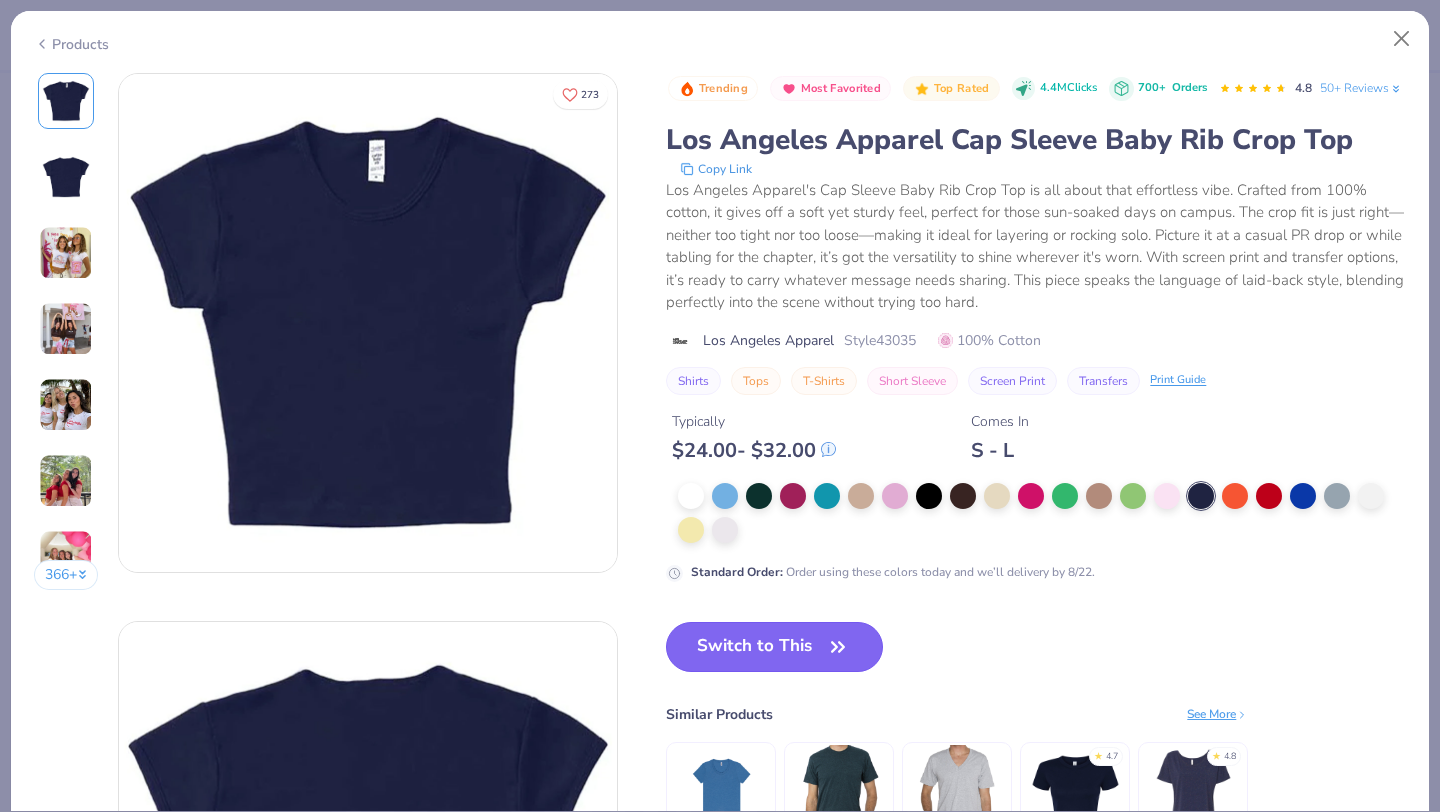 click on "Switch to This" at bounding box center (774, 647) 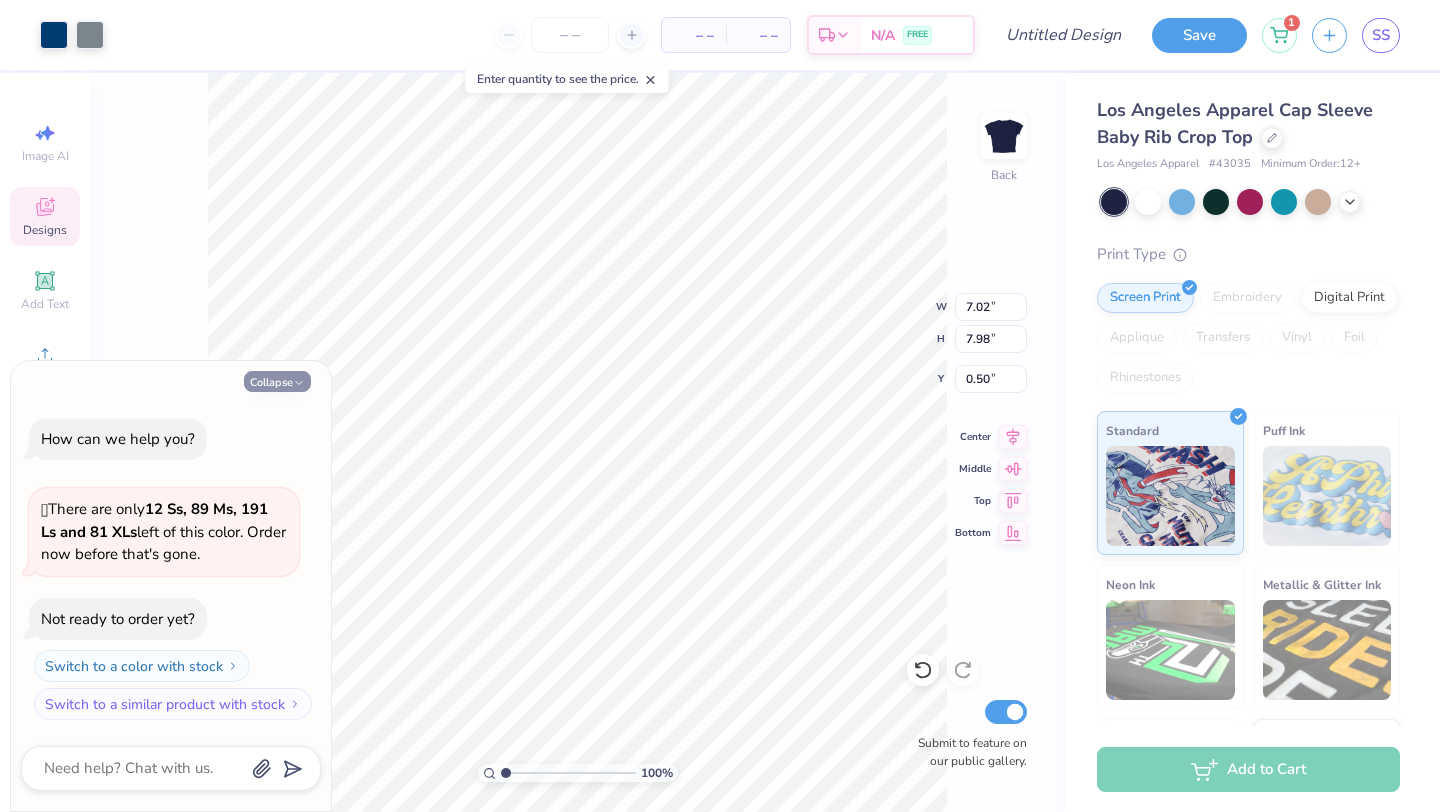 click on "Collapse" at bounding box center (277, 381) 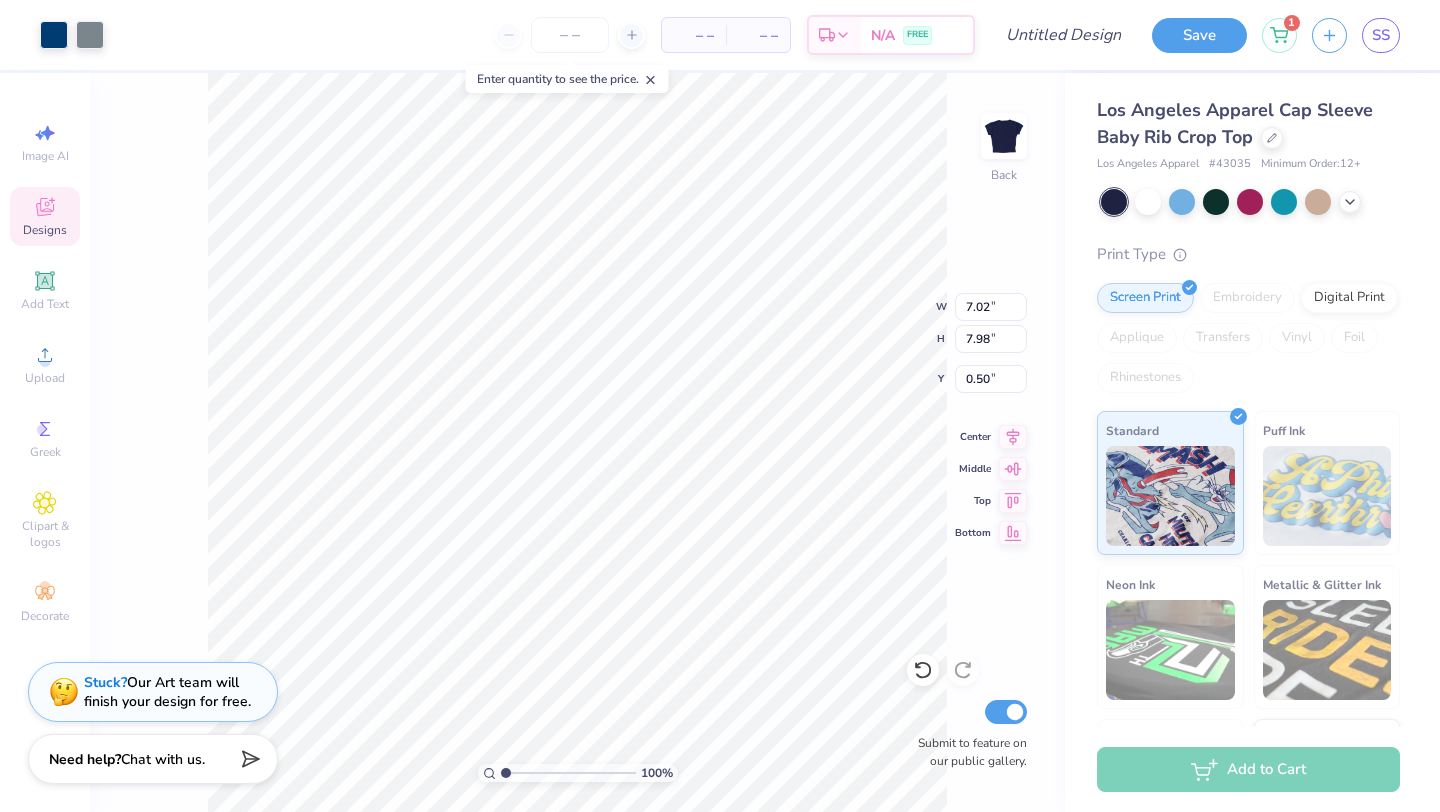 click on "Designs" at bounding box center [45, 230] 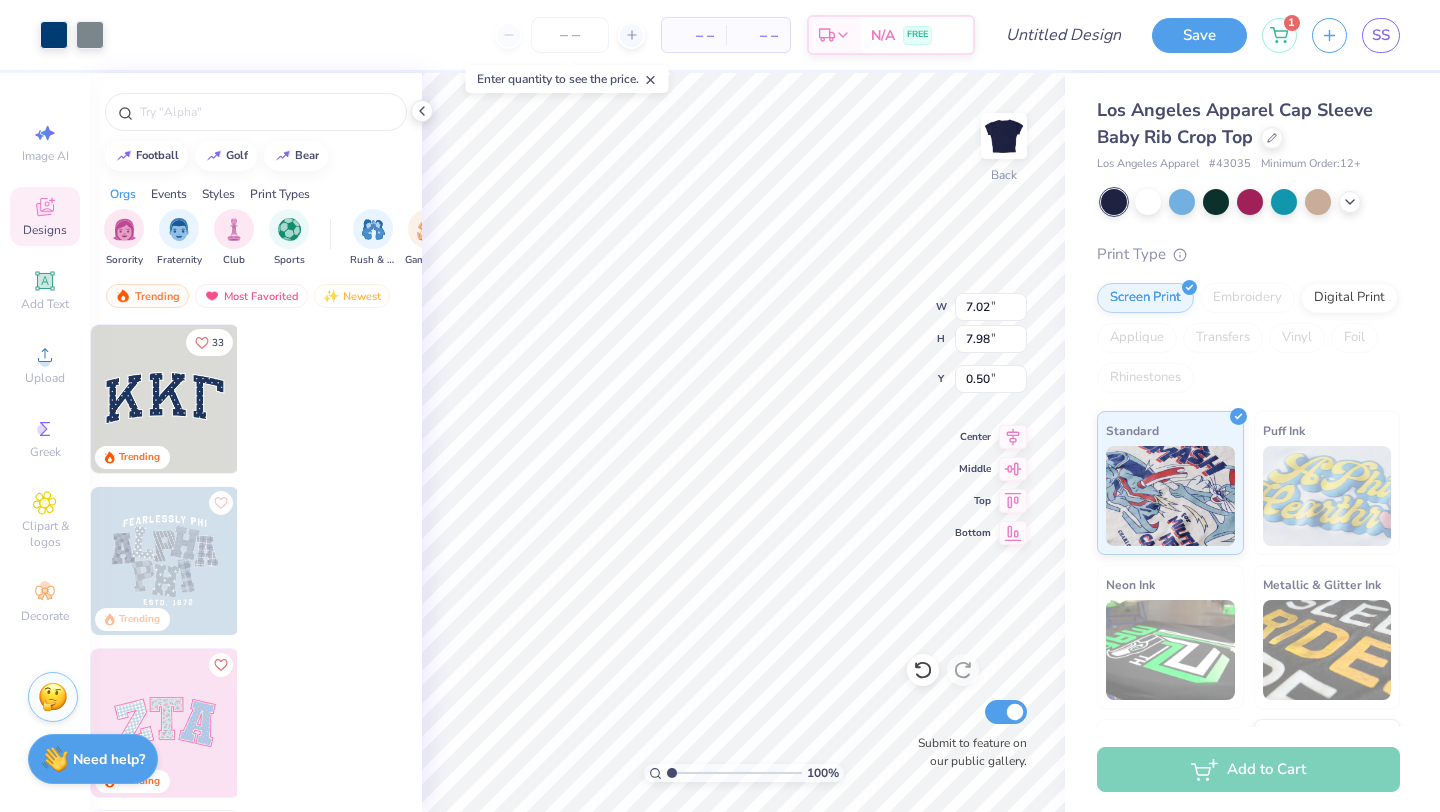 click on "Designs" at bounding box center [45, 230] 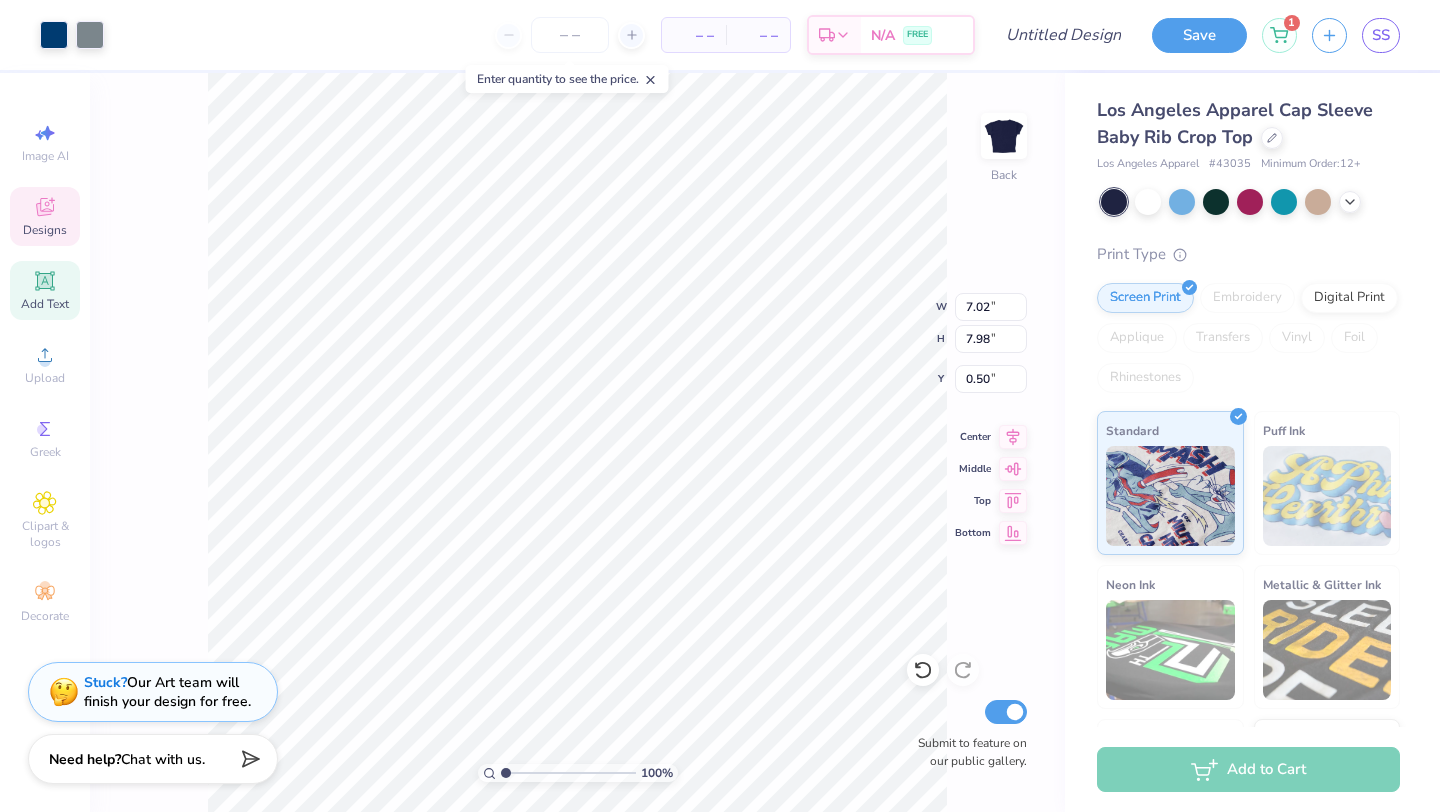 click 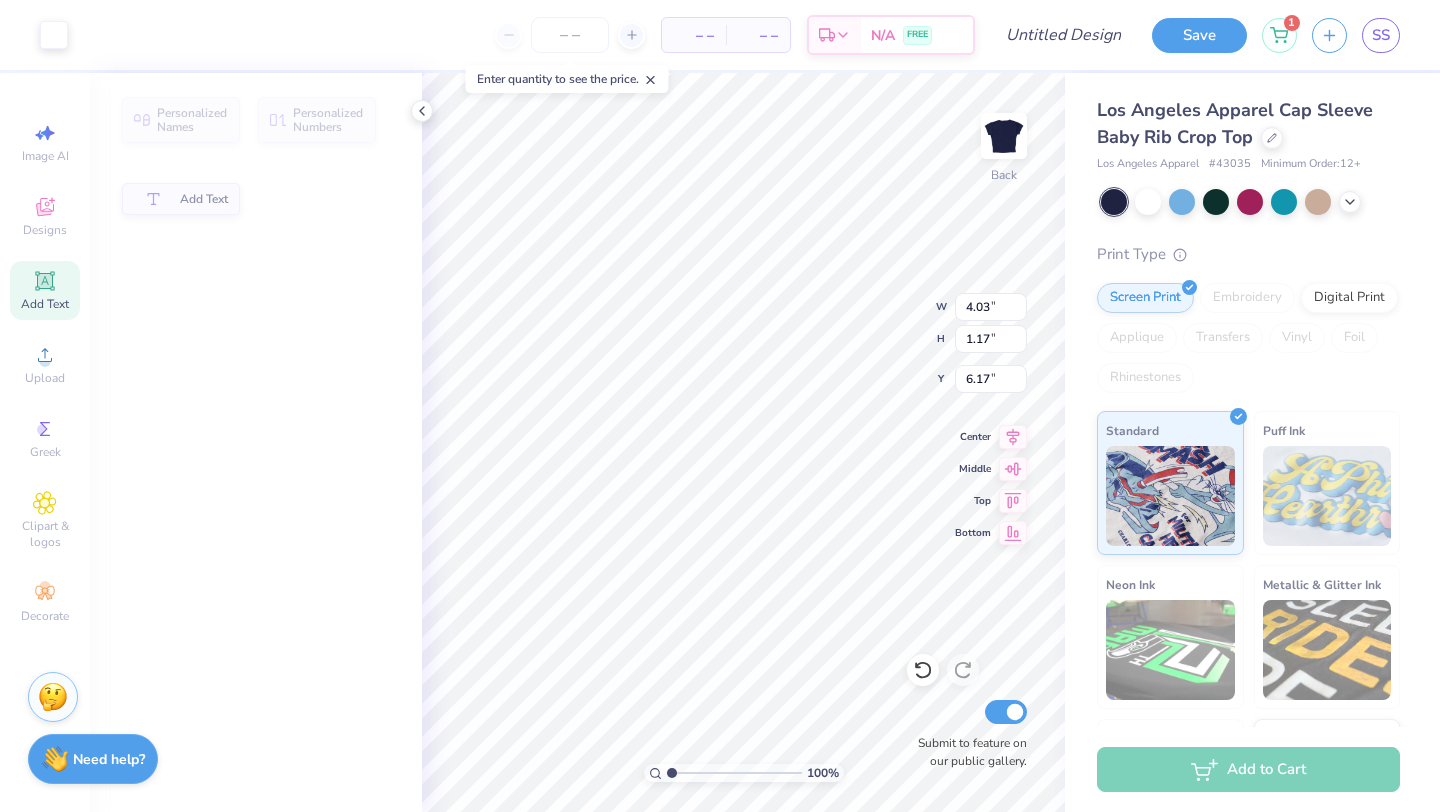 type on "4.03" 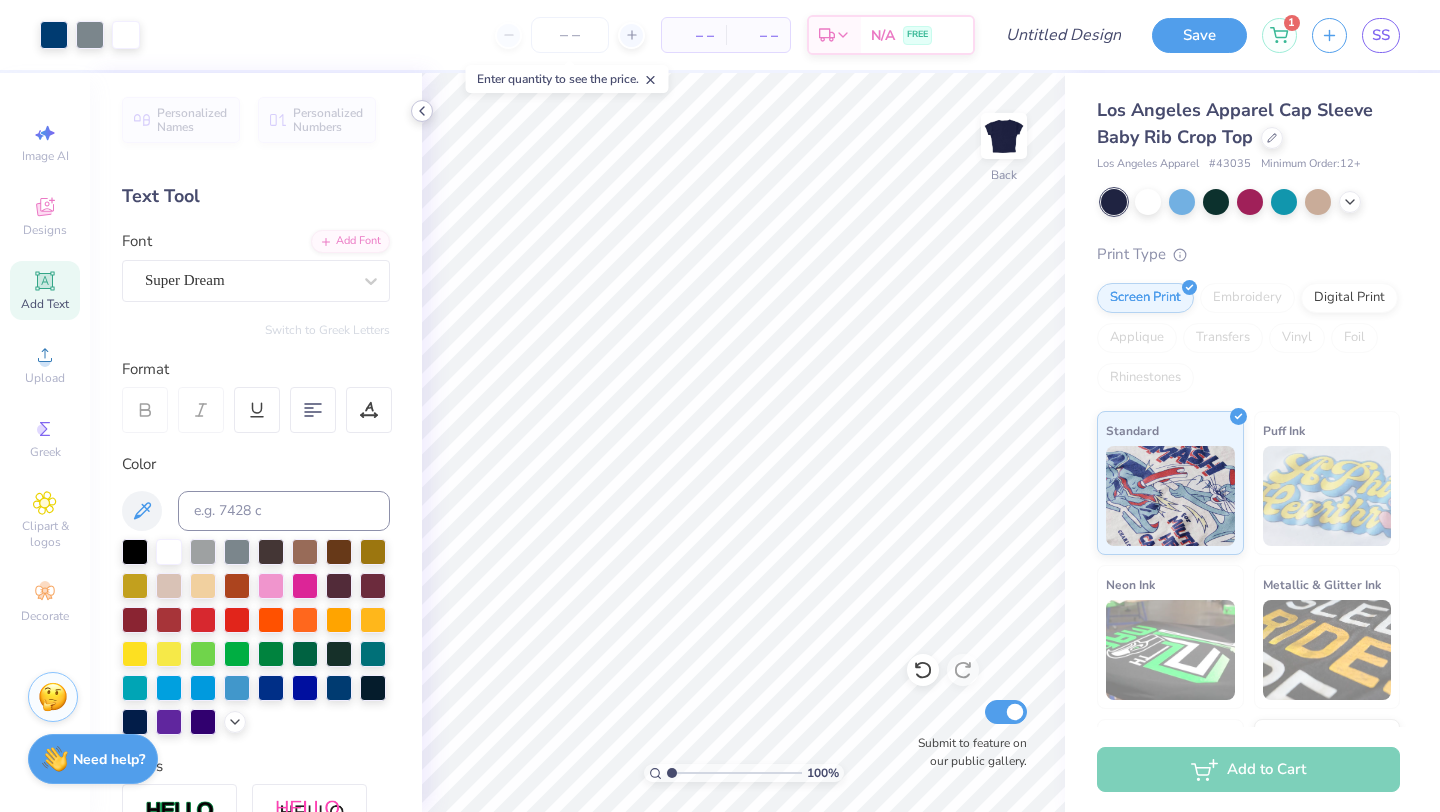 click 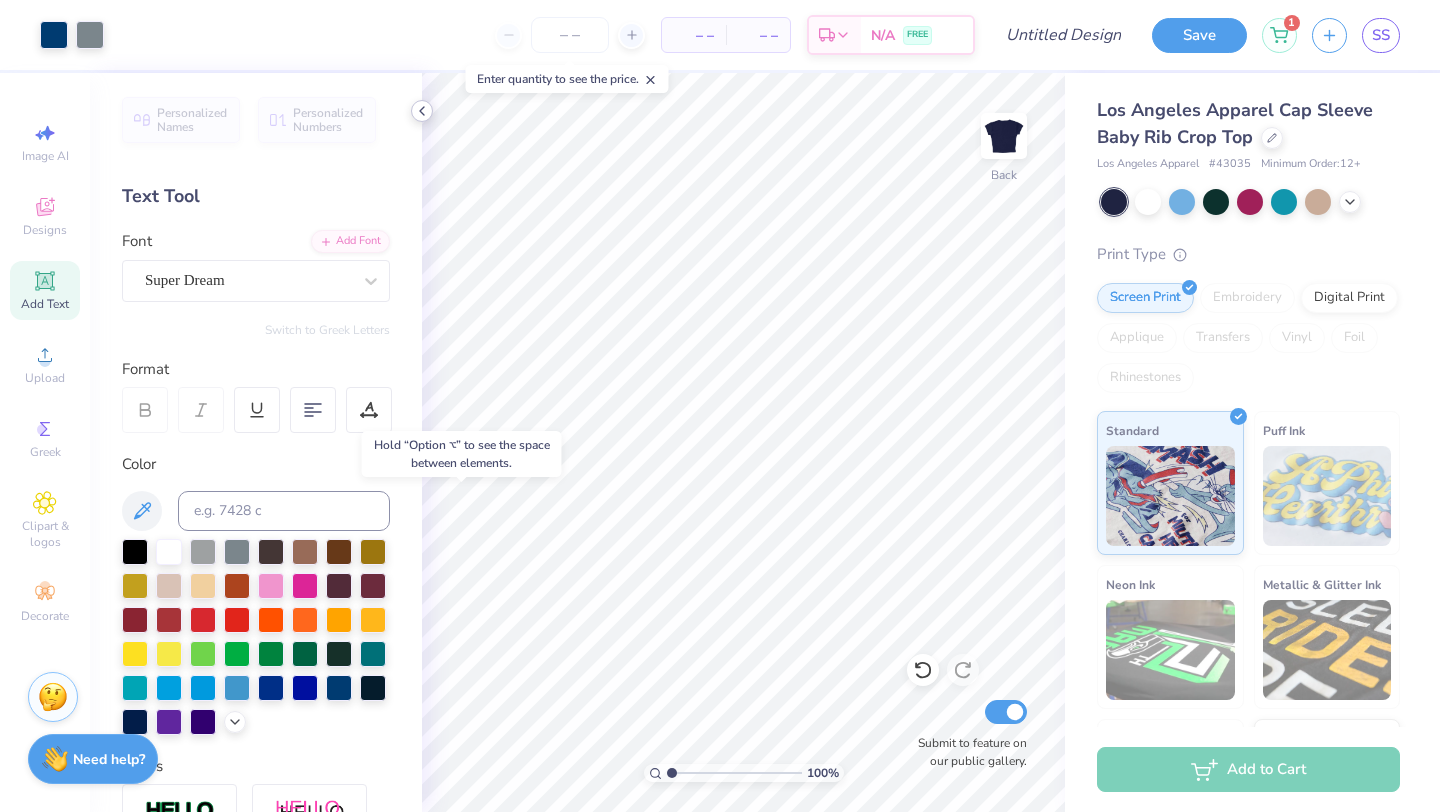 click 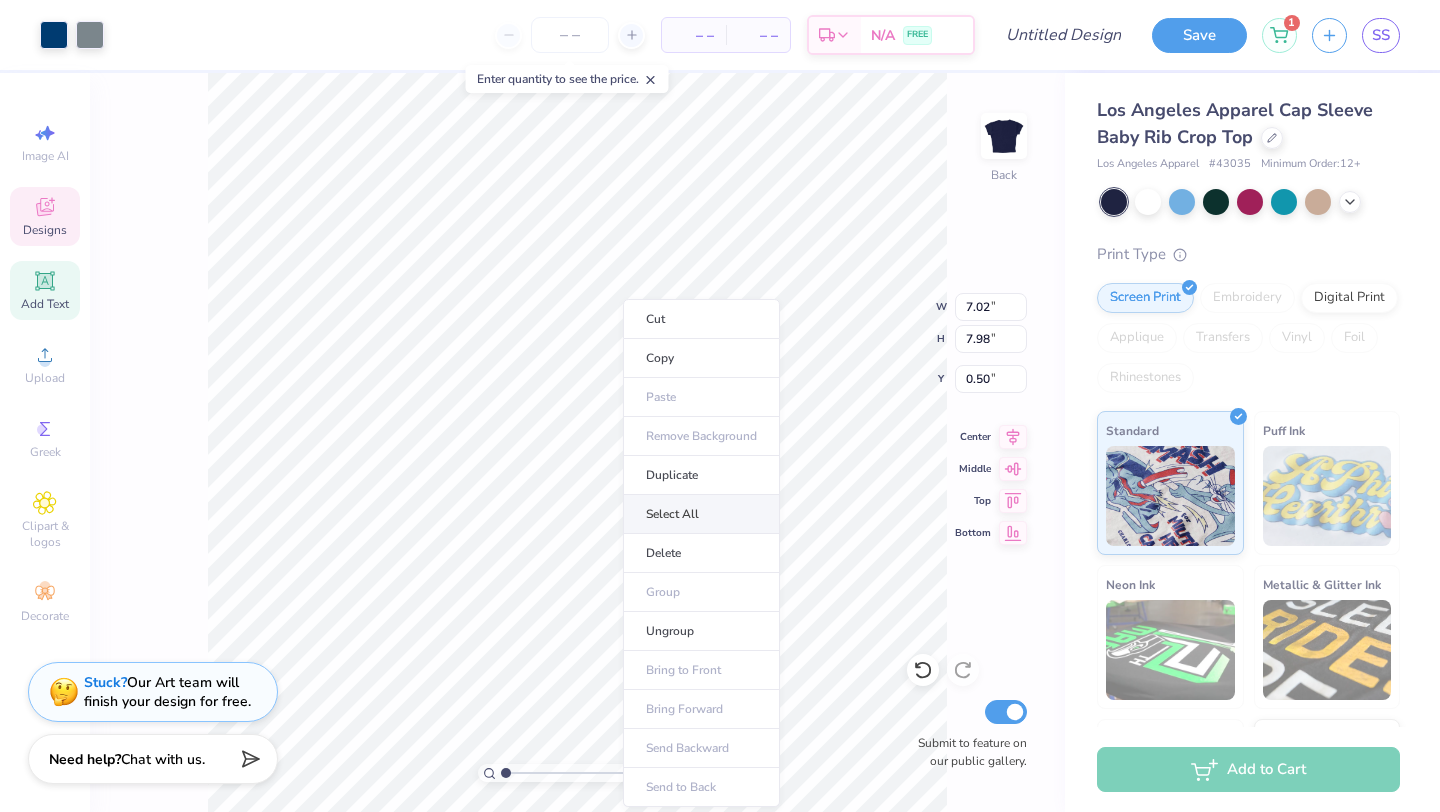 click on "Select All" at bounding box center (701, 514) 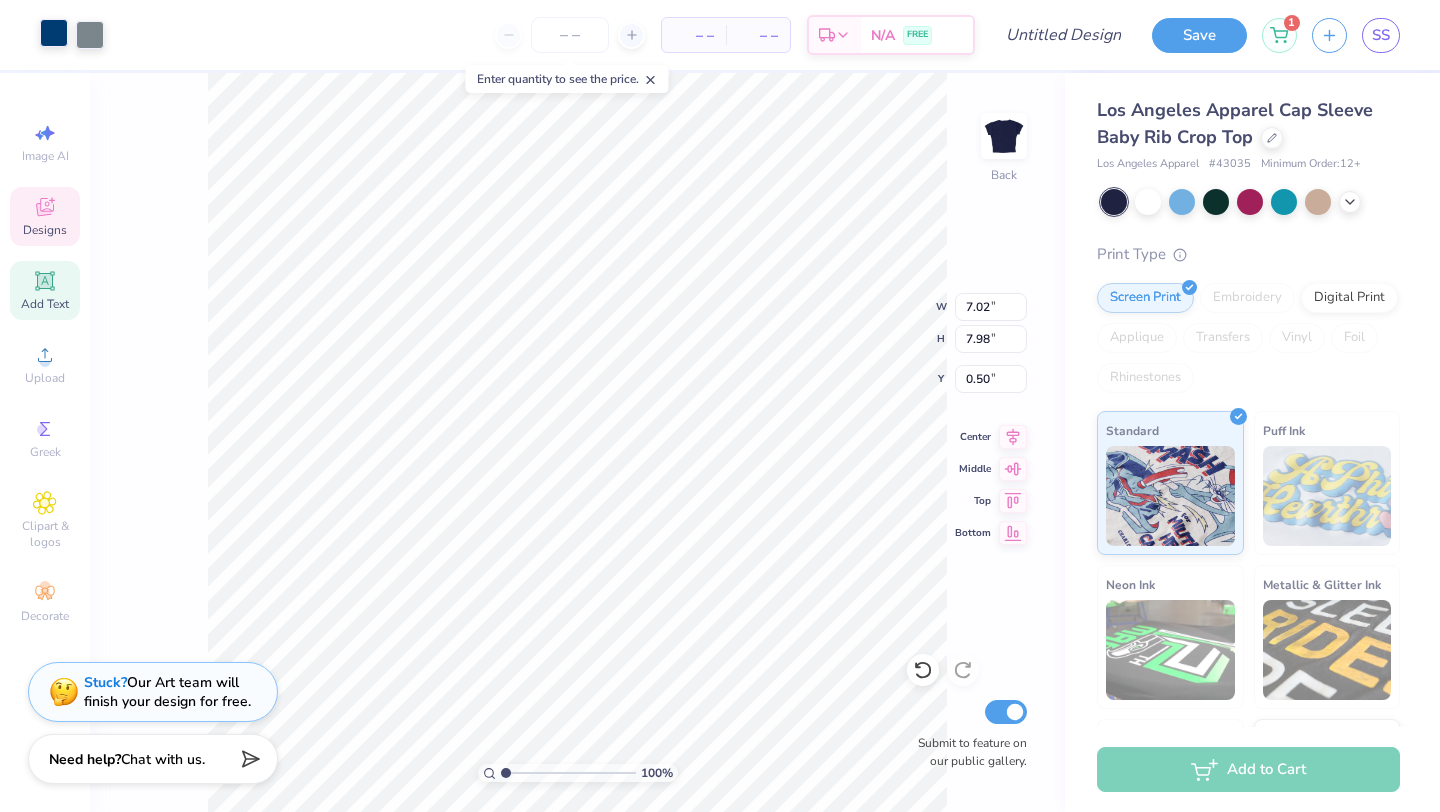 click at bounding box center (54, 33) 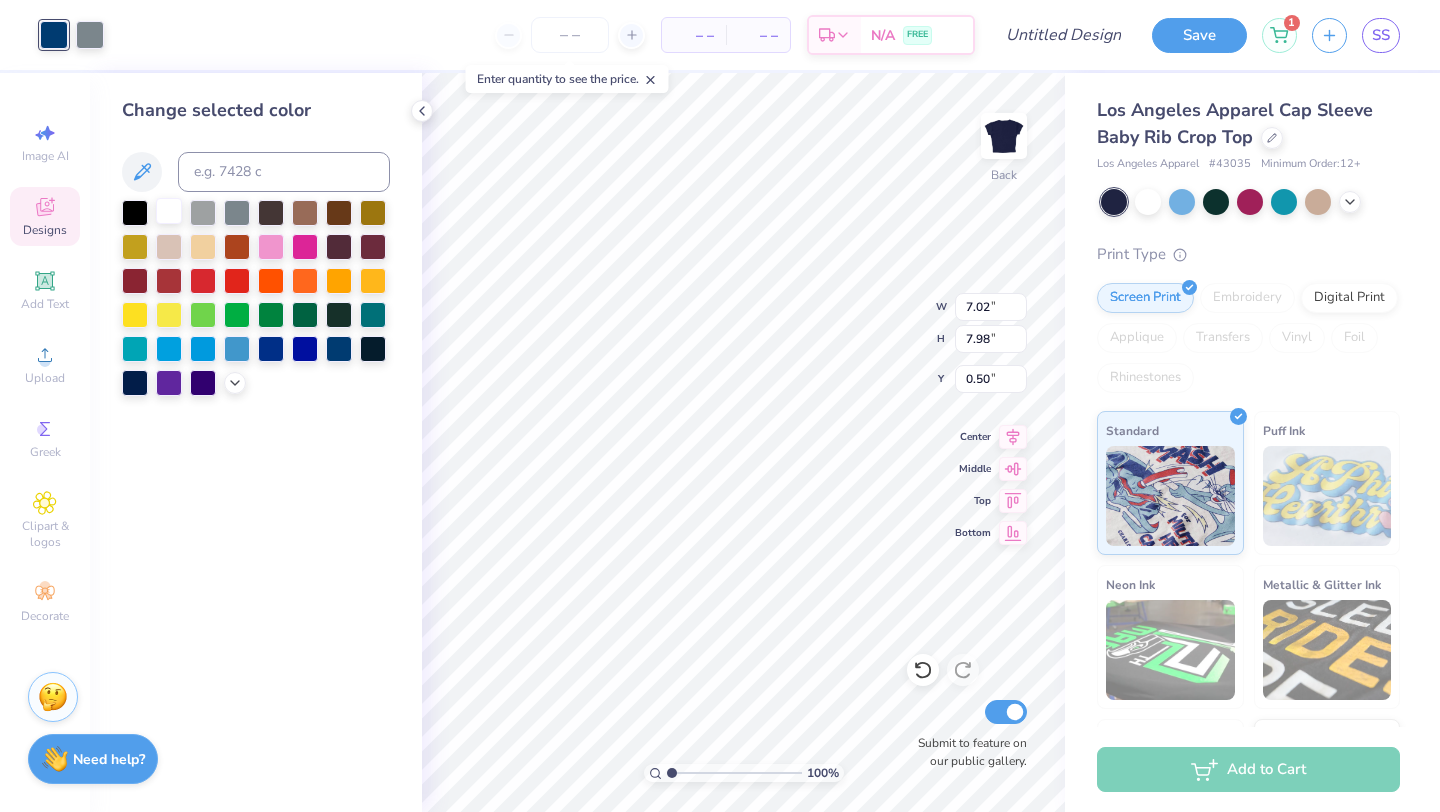 click at bounding box center (169, 211) 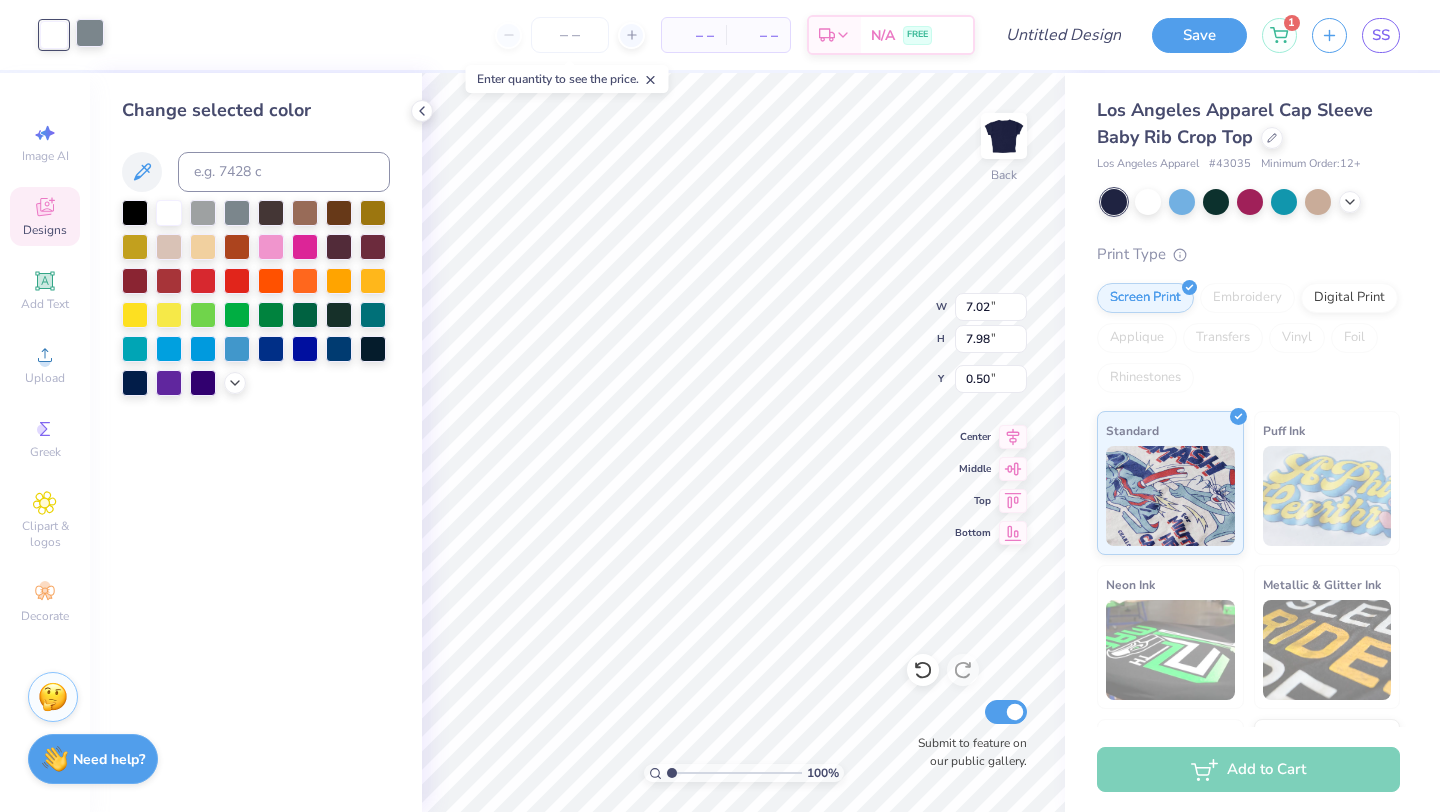 click at bounding box center [90, 33] 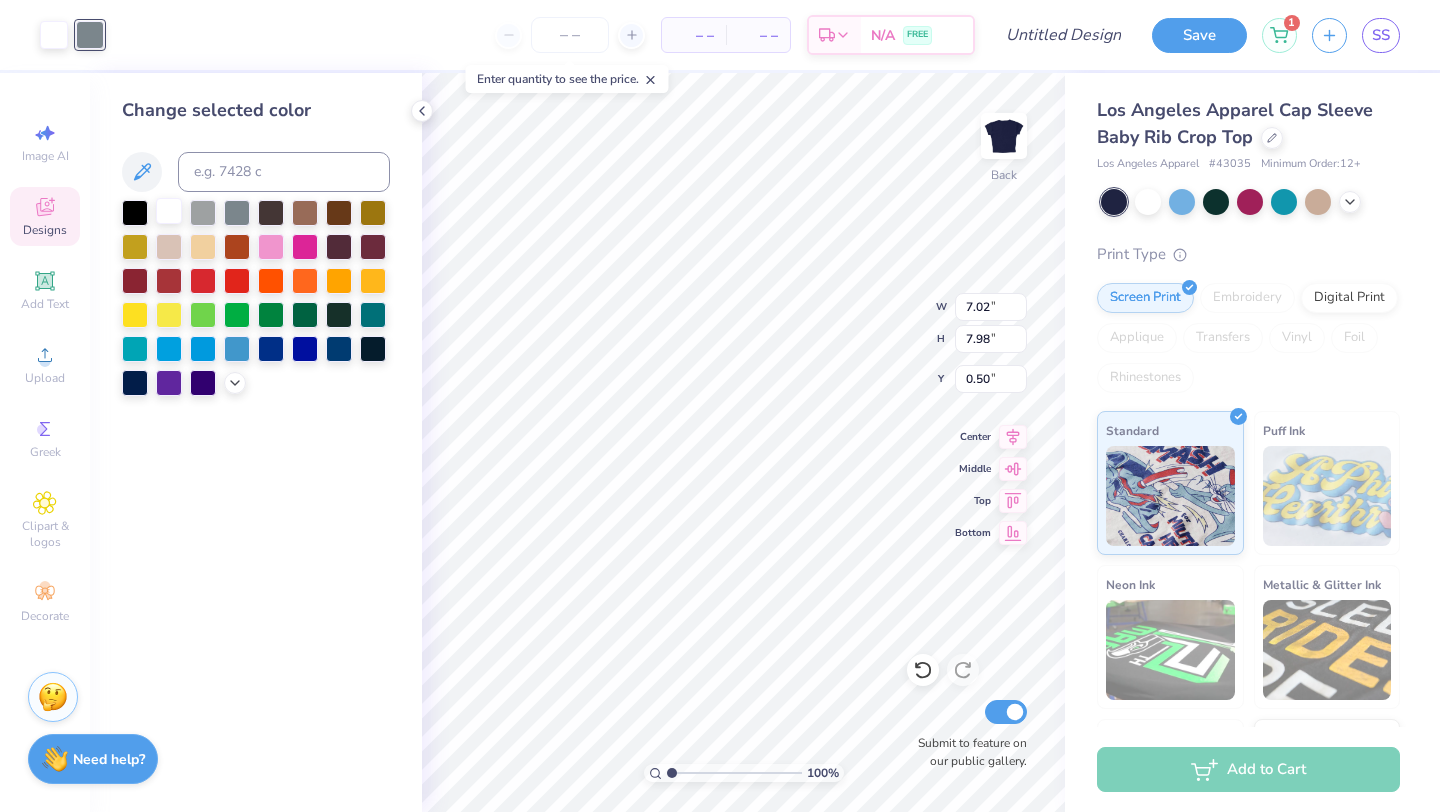 click at bounding box center (169, 211) 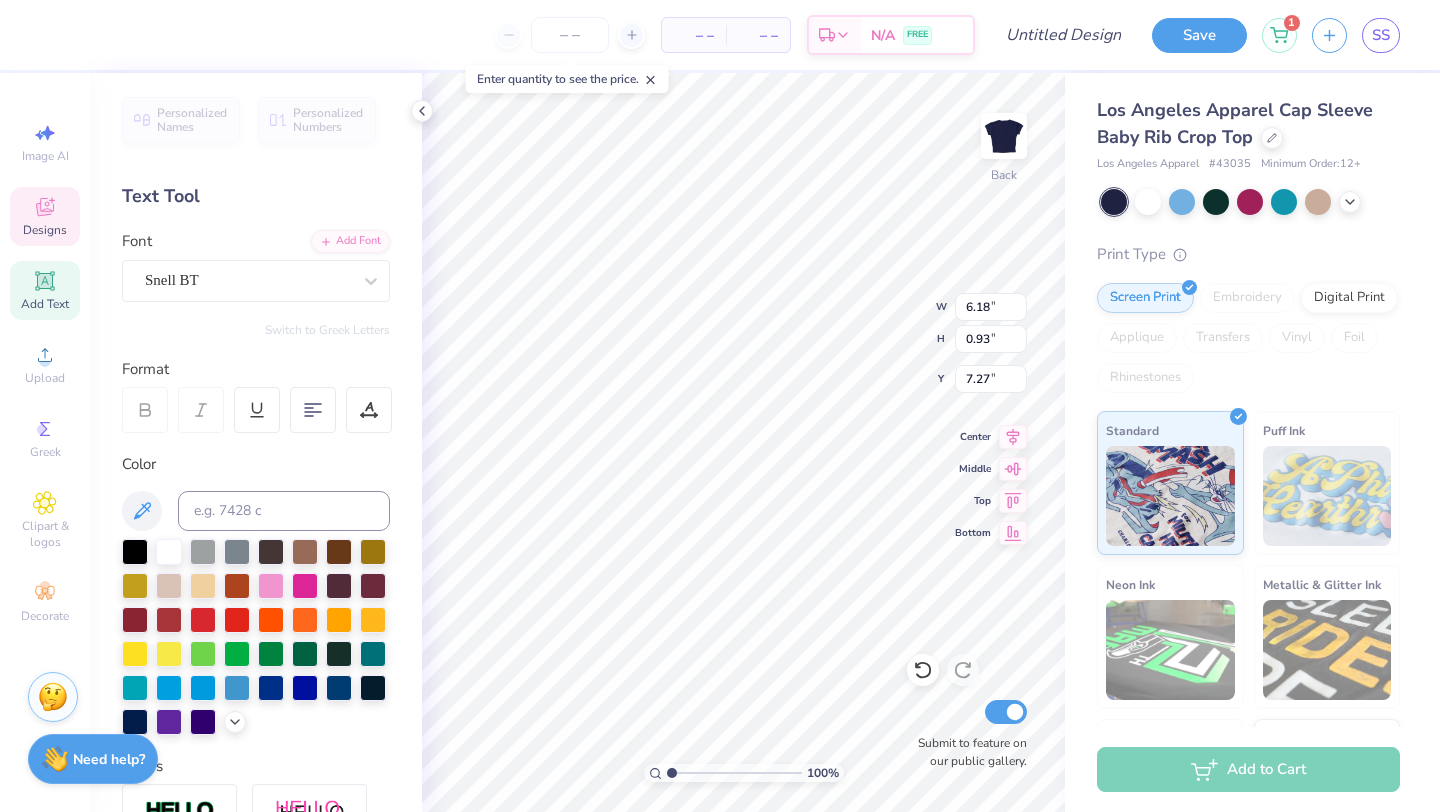 scroll, scrollTop: 0, scrollLeft: 4, axis: horizontal 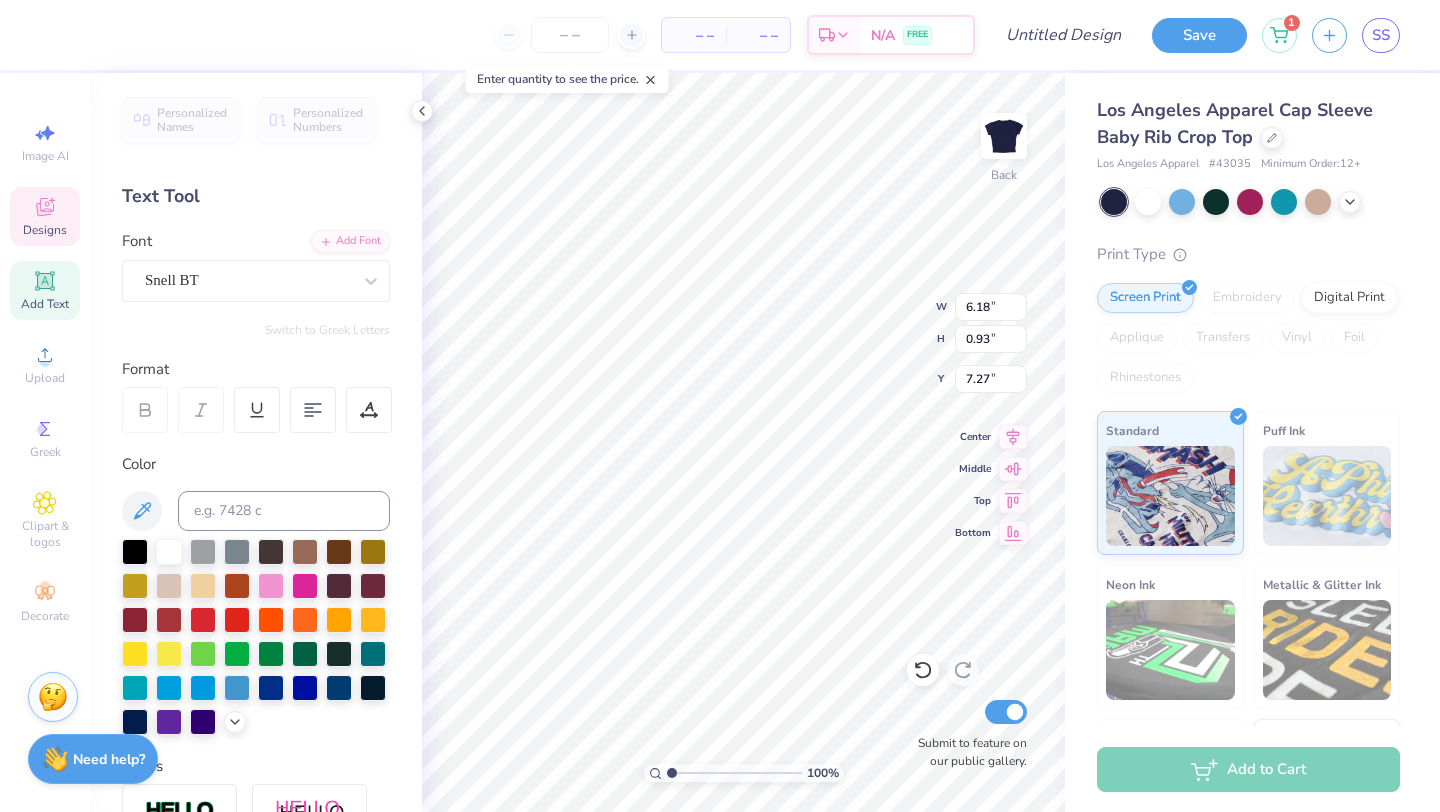 type on "Sigma Kappa" 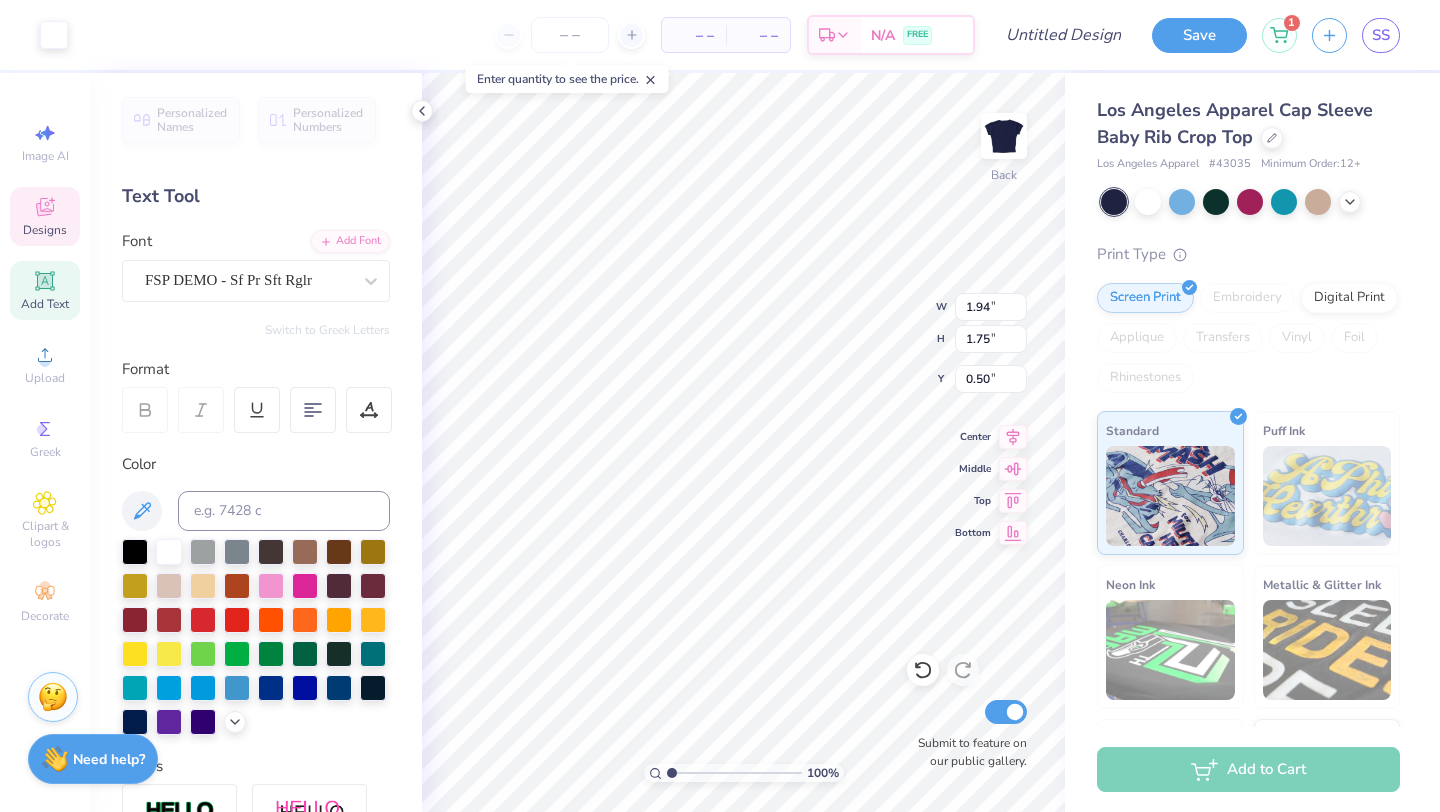 type on "5.23" 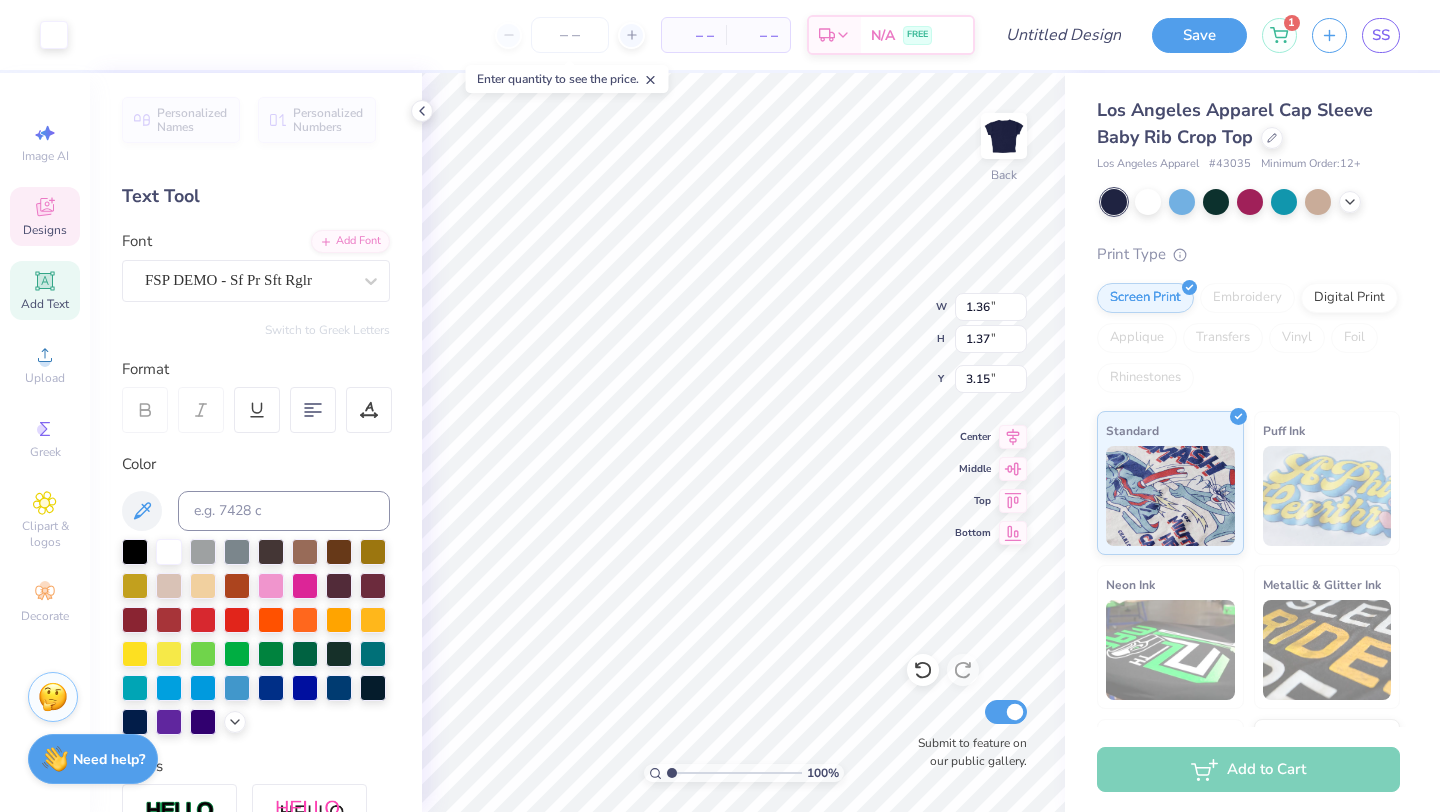 type on "1.94" 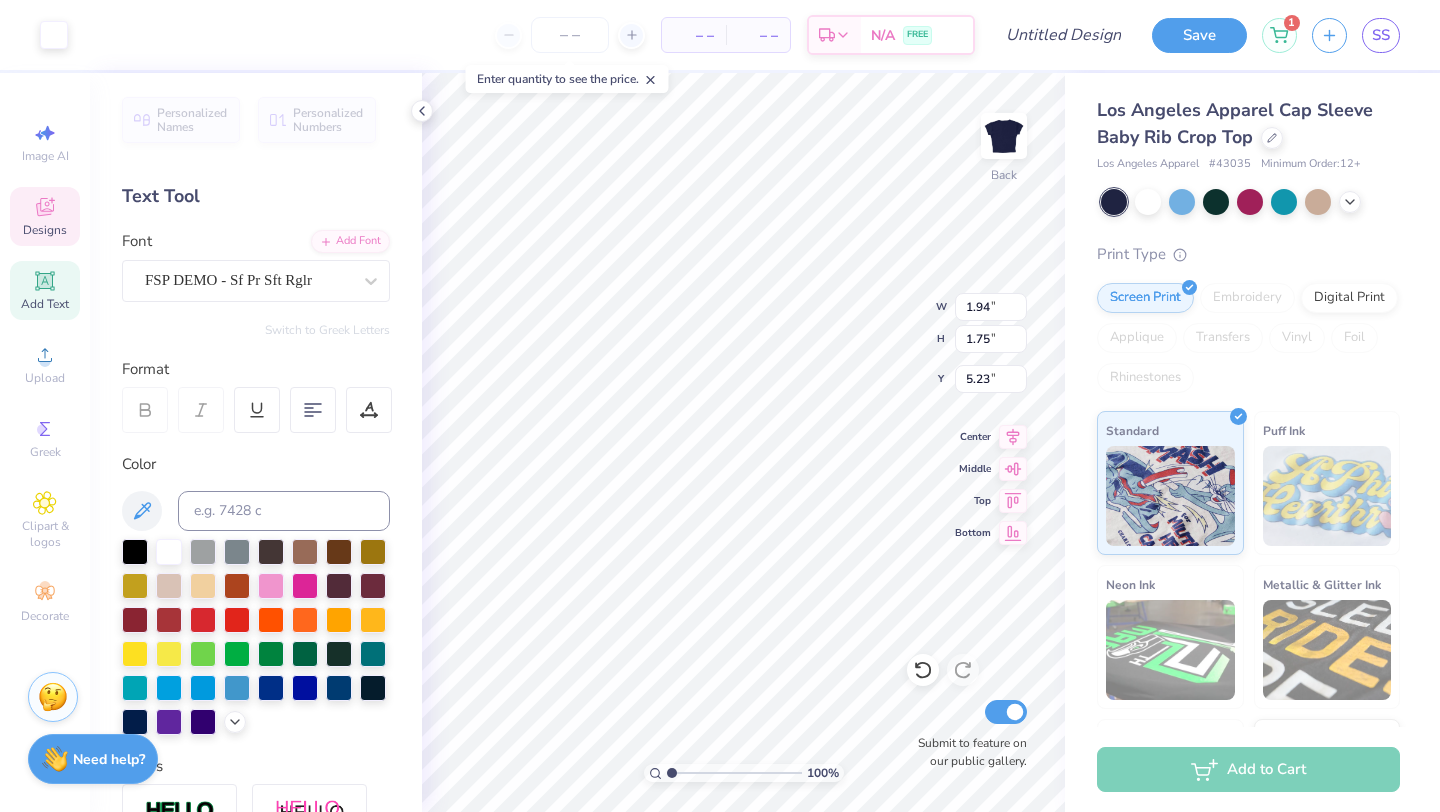 type on "1.97" 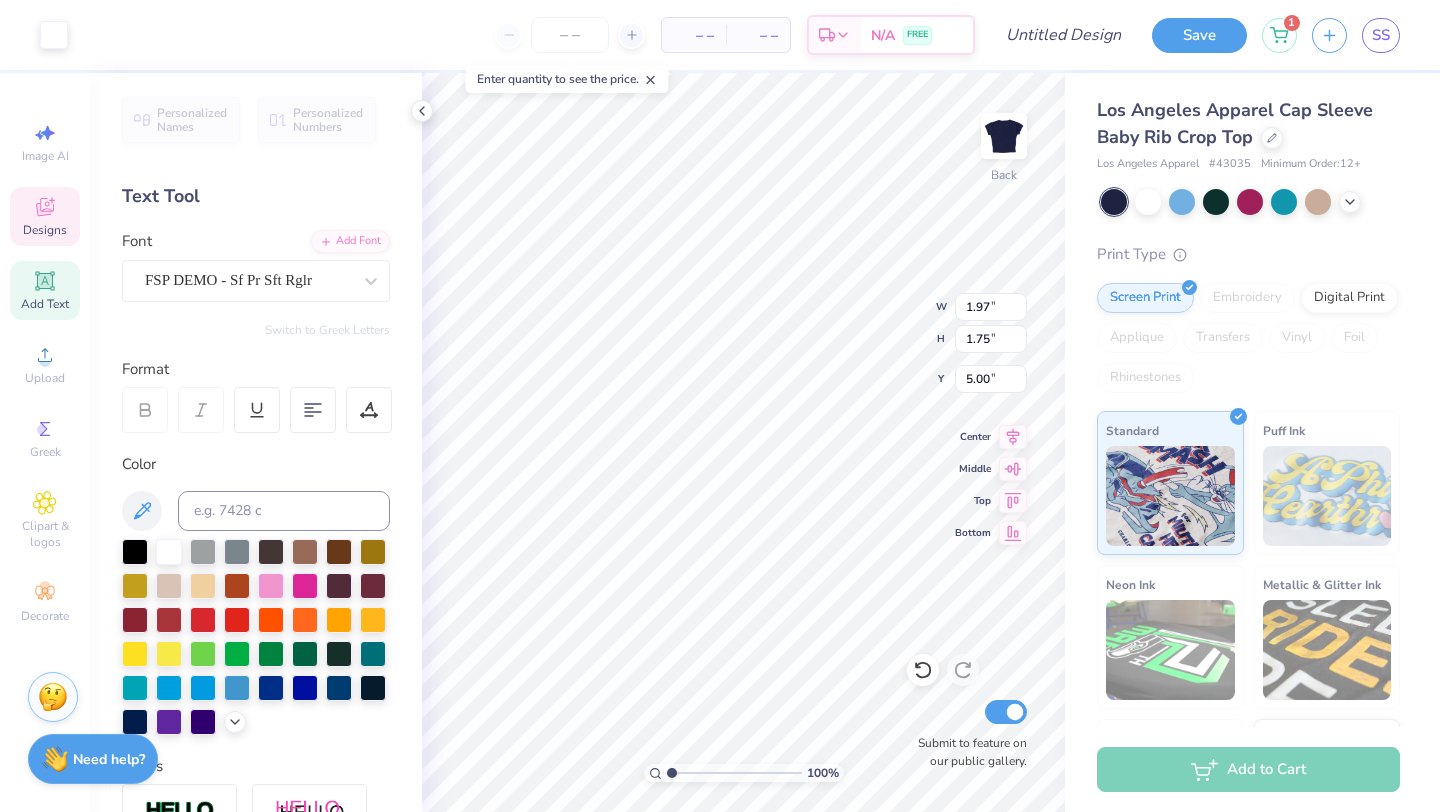 type on "5.00" 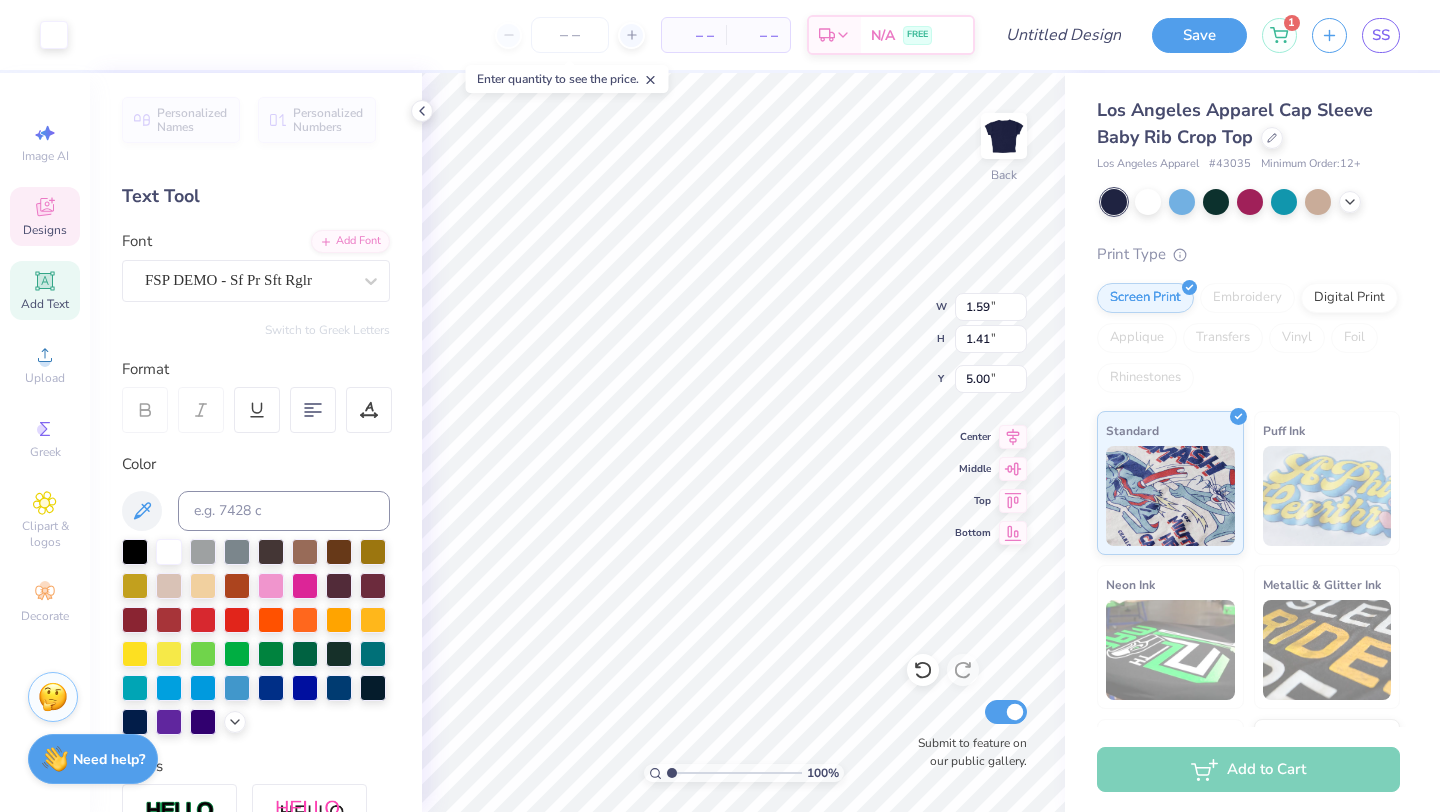 type on "1.59" 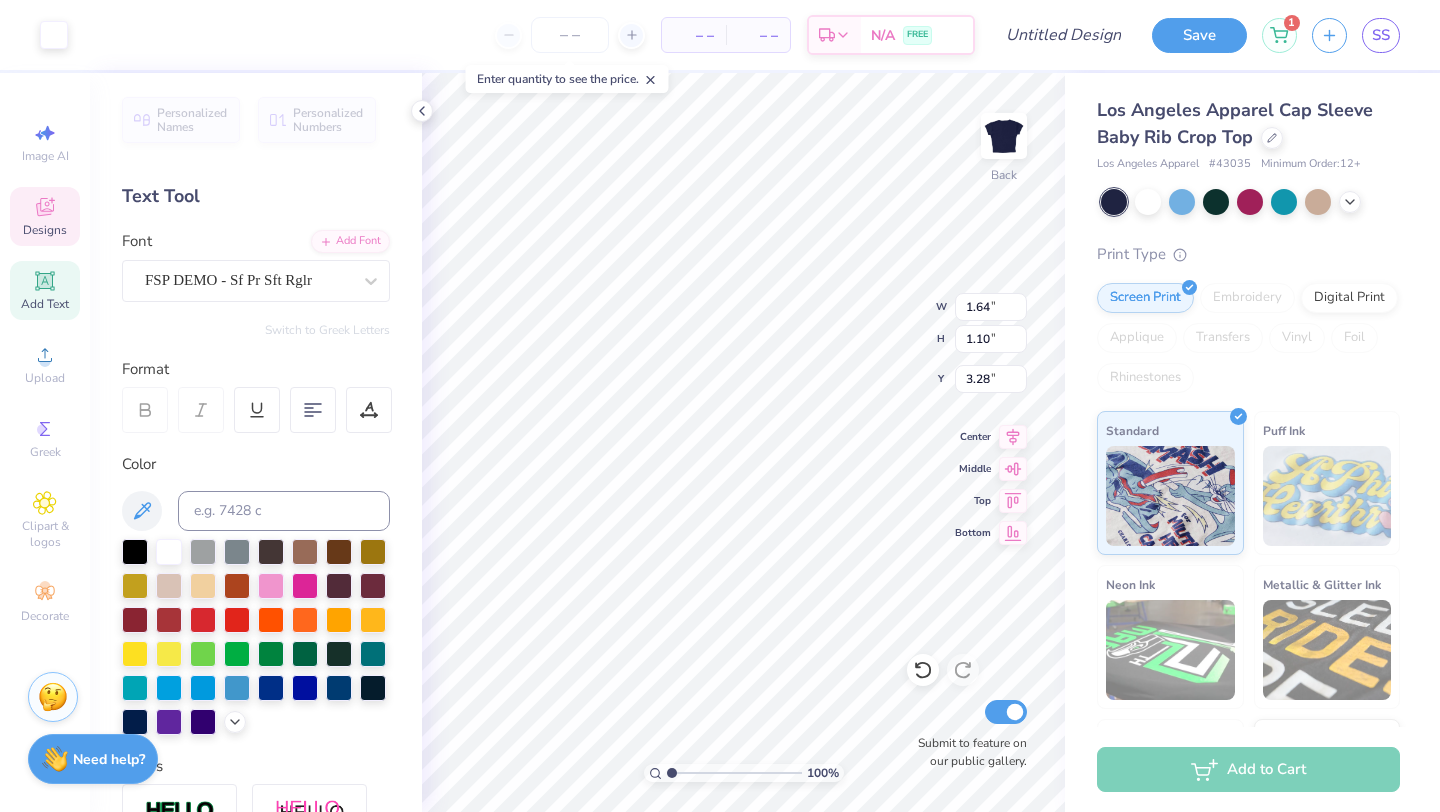 type on "1.42" 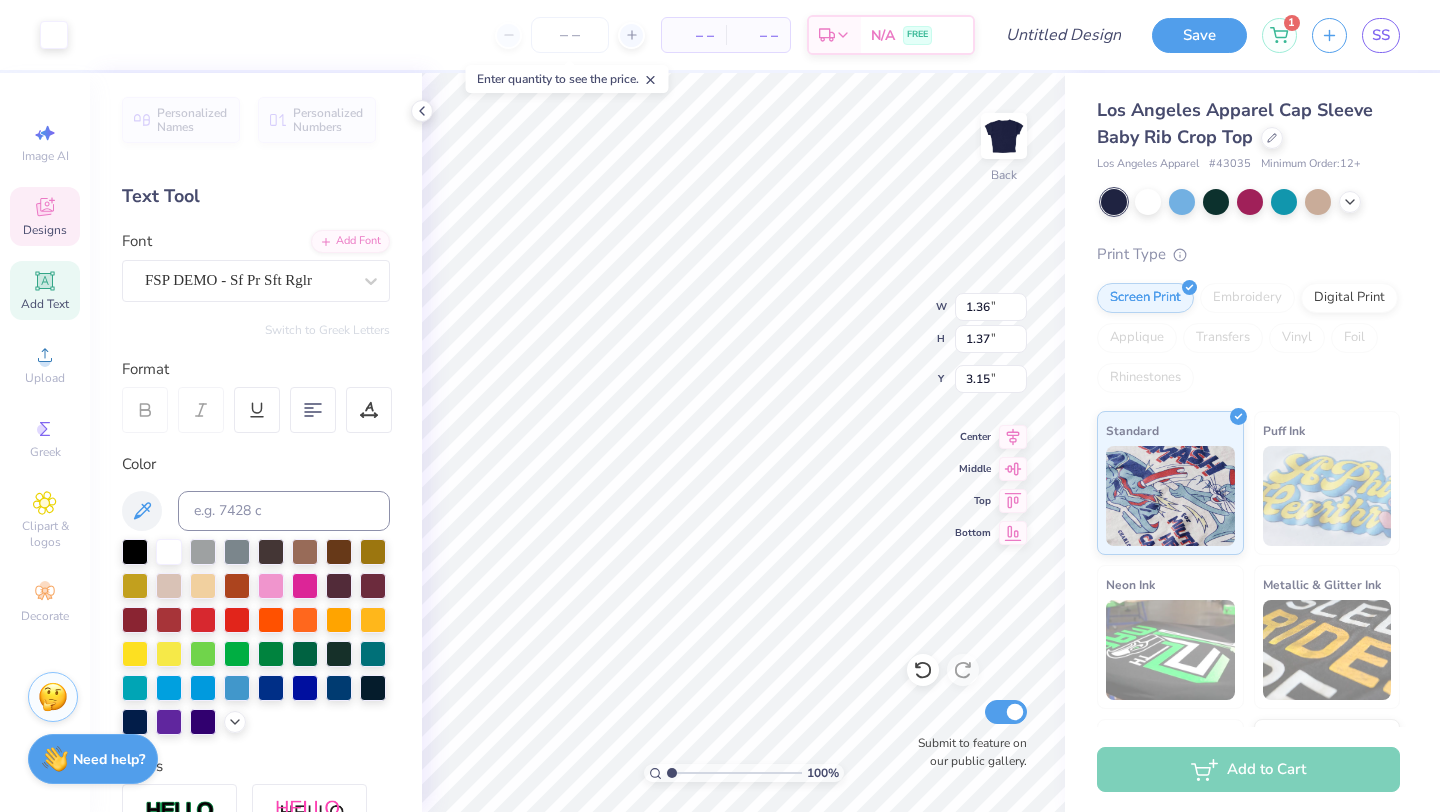 type on "3.00" 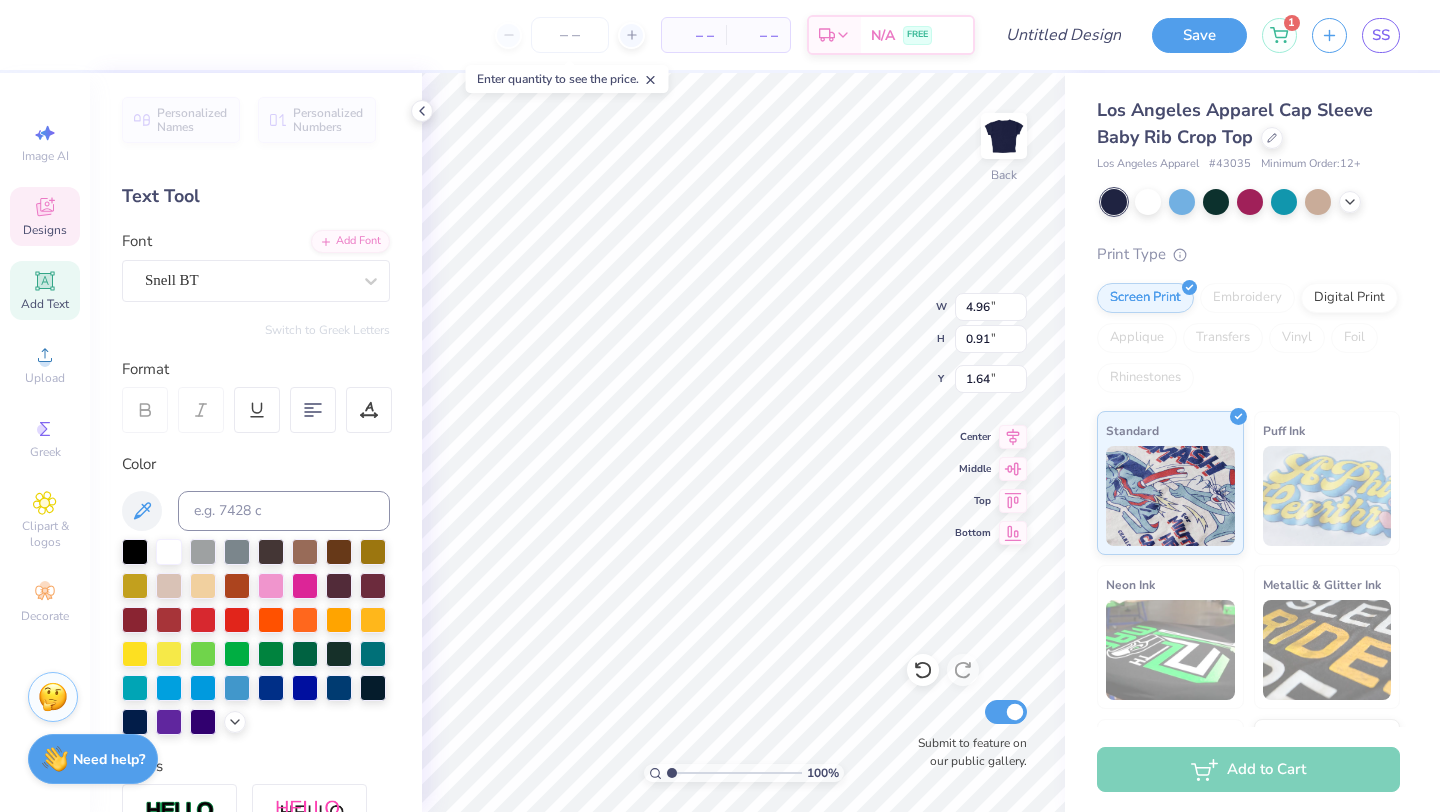 type on "1.64" 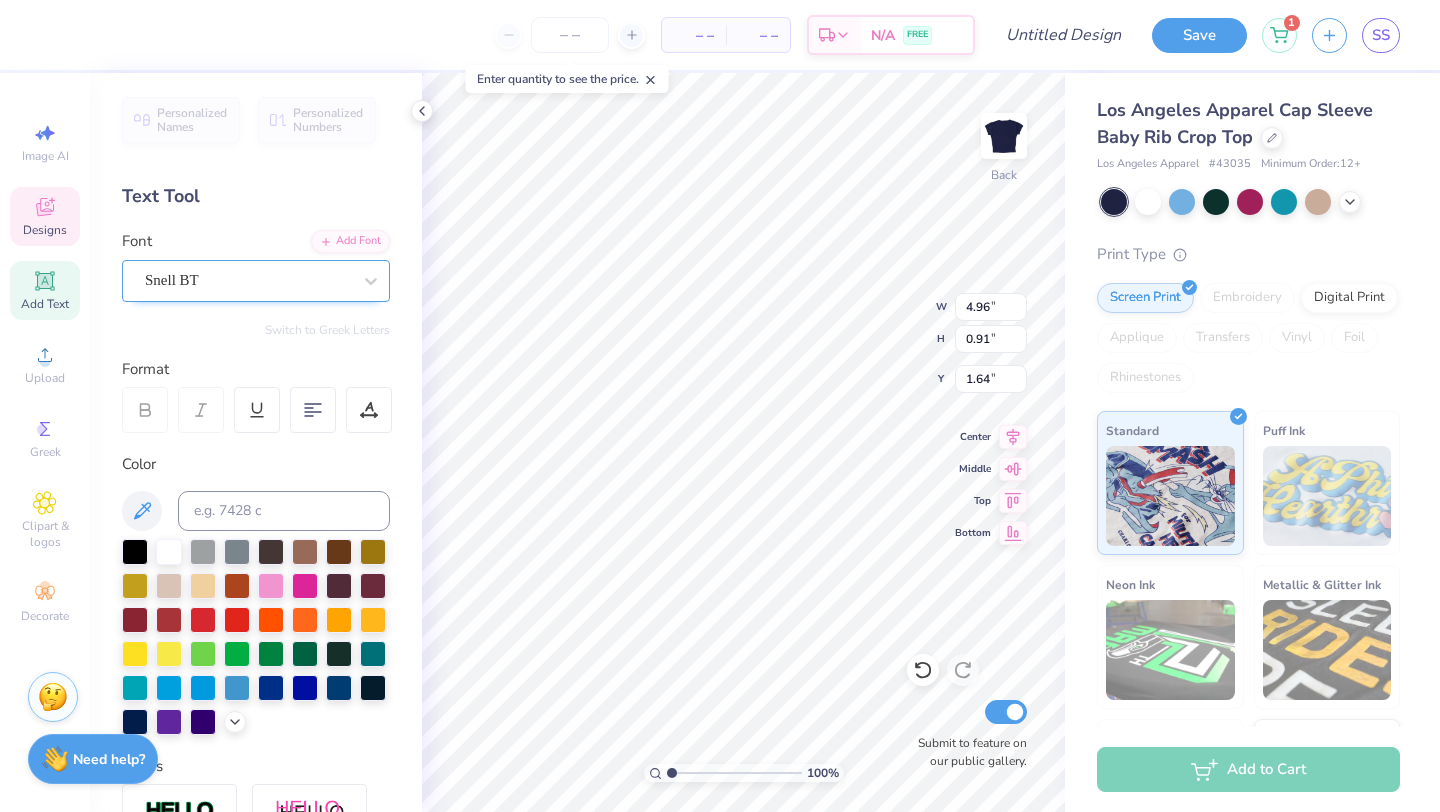 click on "Snell BT" at bounding box center [256, 281] 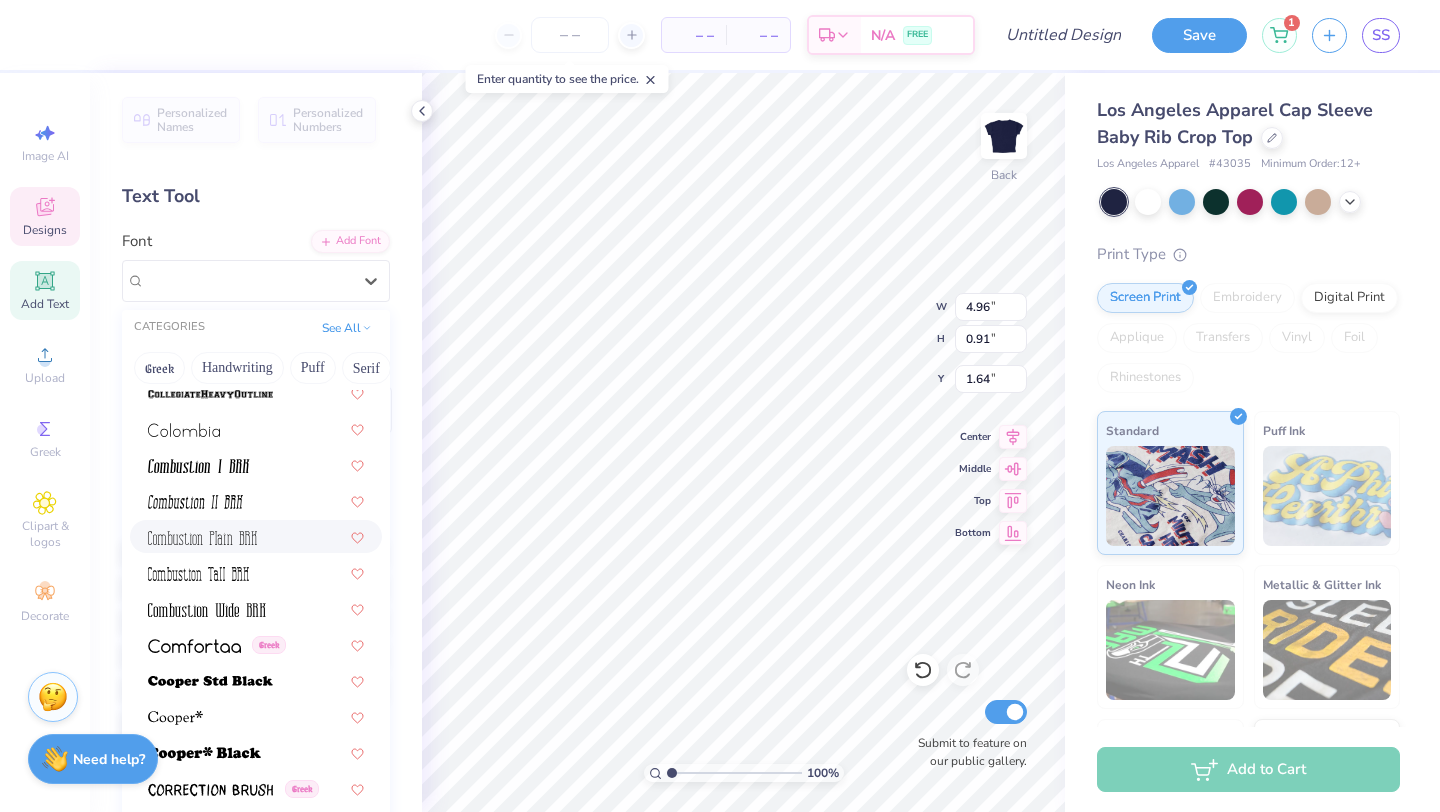scroll, scrollTop: 2897, scrollLeft: 0, axis: vertical 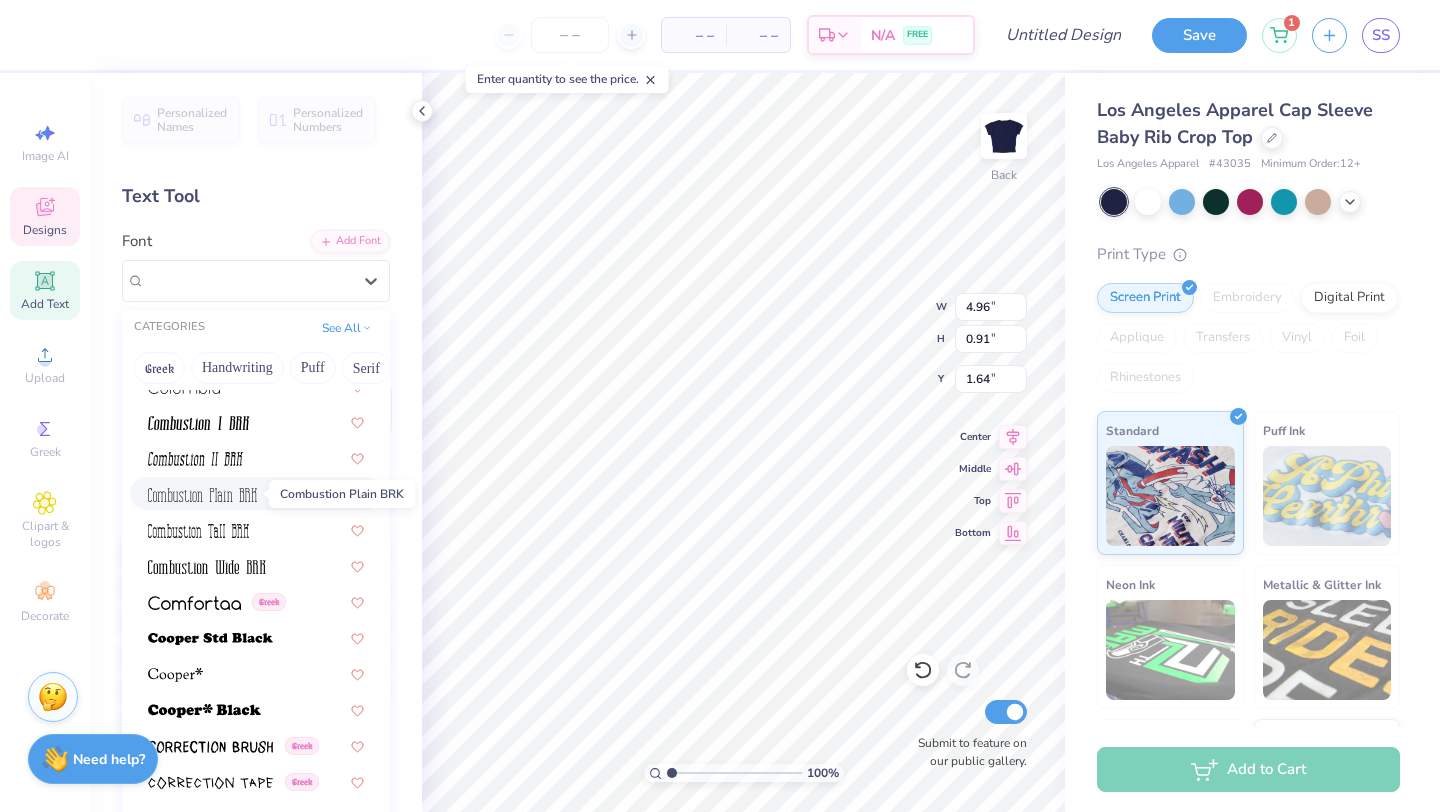 click at bounding box center (202, 495) 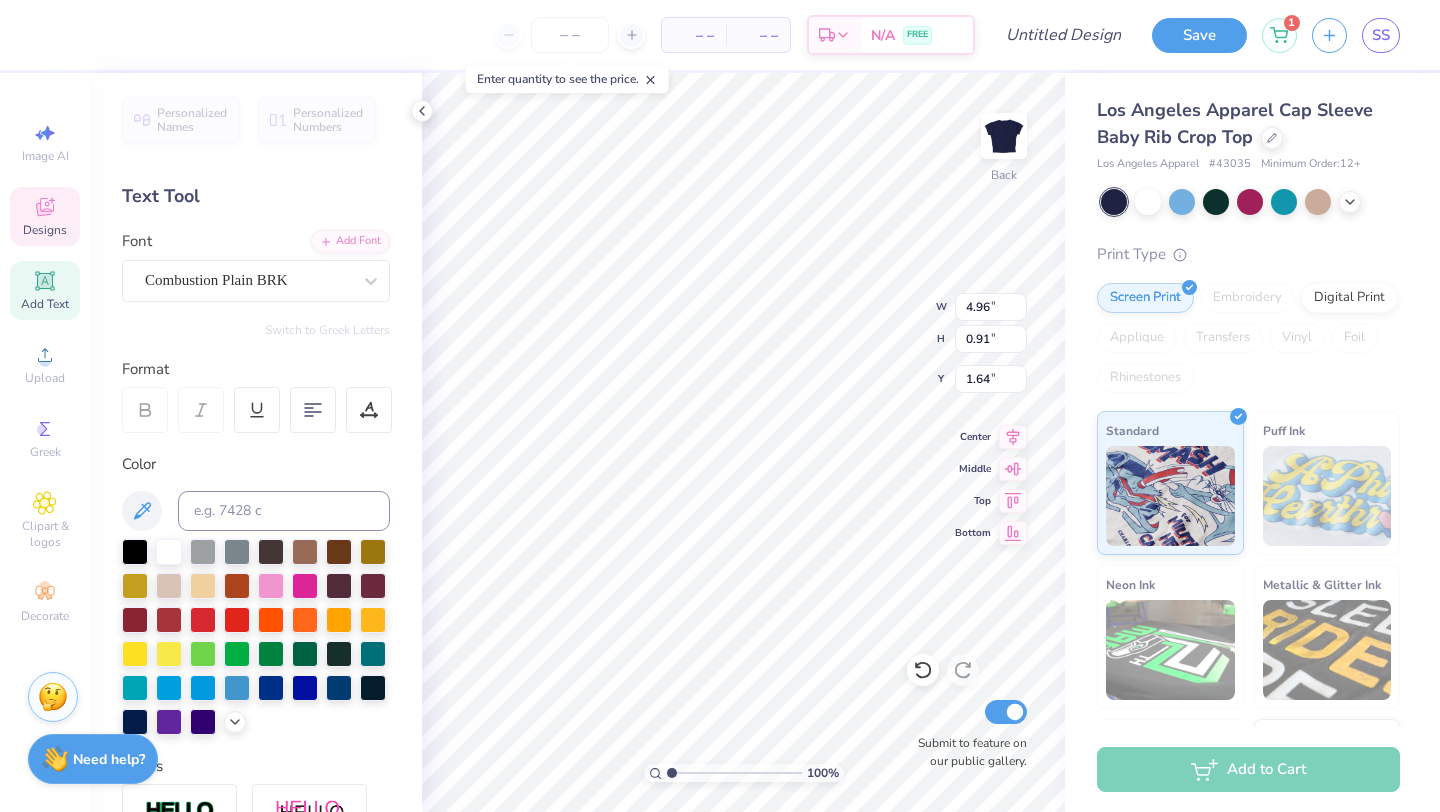 type on "3.00" 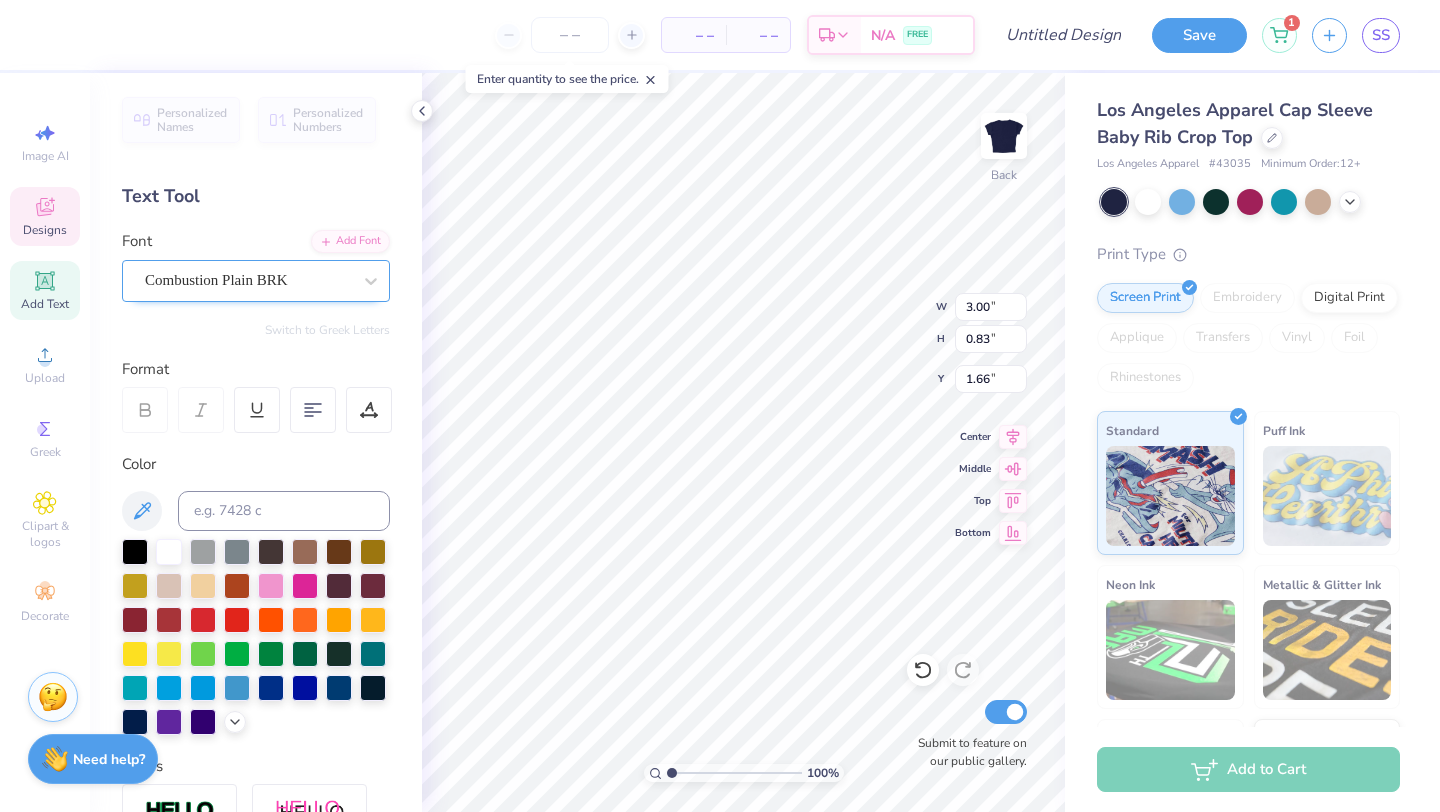 click on "Combustion Plain BRK" at bounding box center (248, 280) 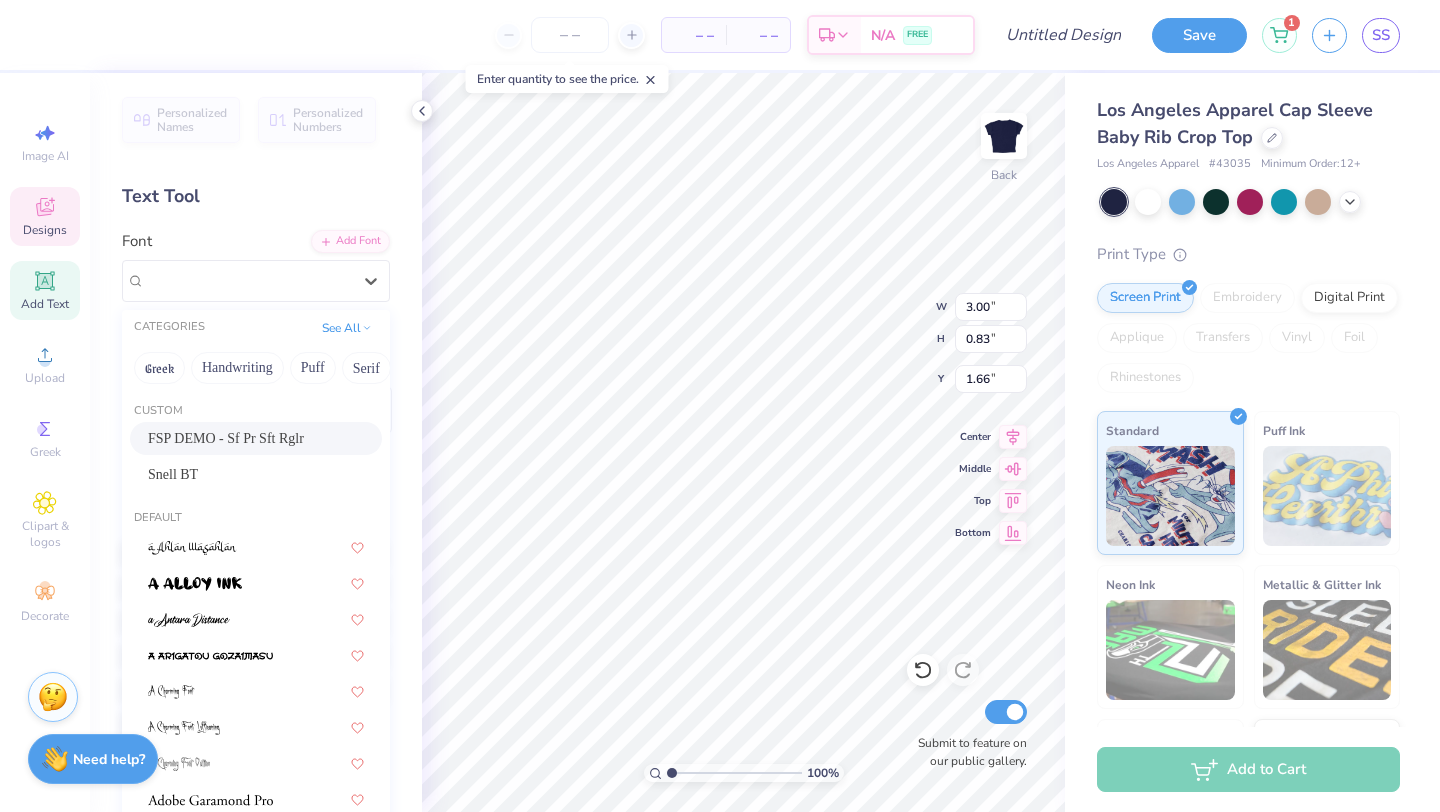 click on "Greek Handwriting Puff Serif Bold Calligraphy Retro Sans Serif Minimal Fantasy Techno Others" at bounding box center [256, 368] 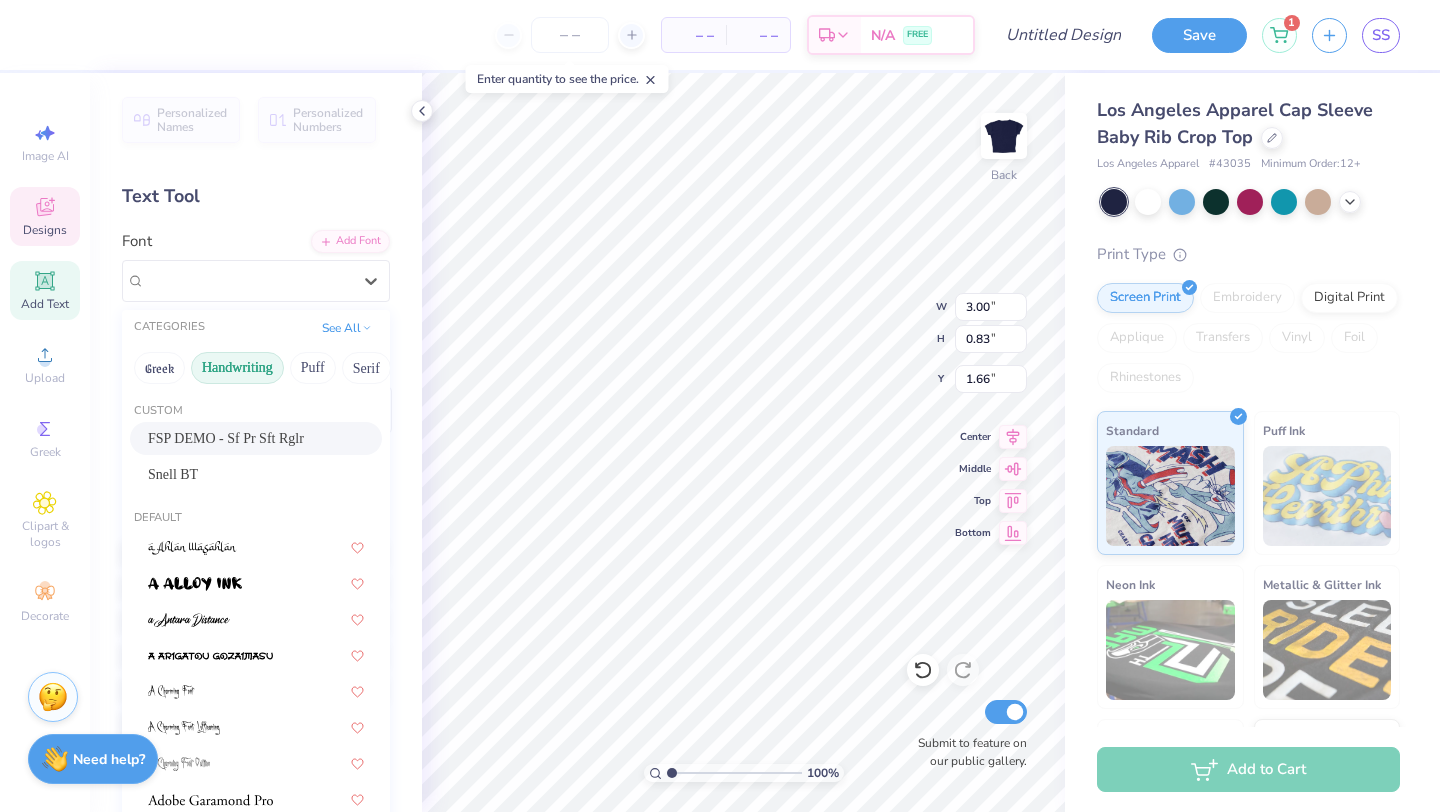 click on "Handwriting" at bounding box center [237, 368] 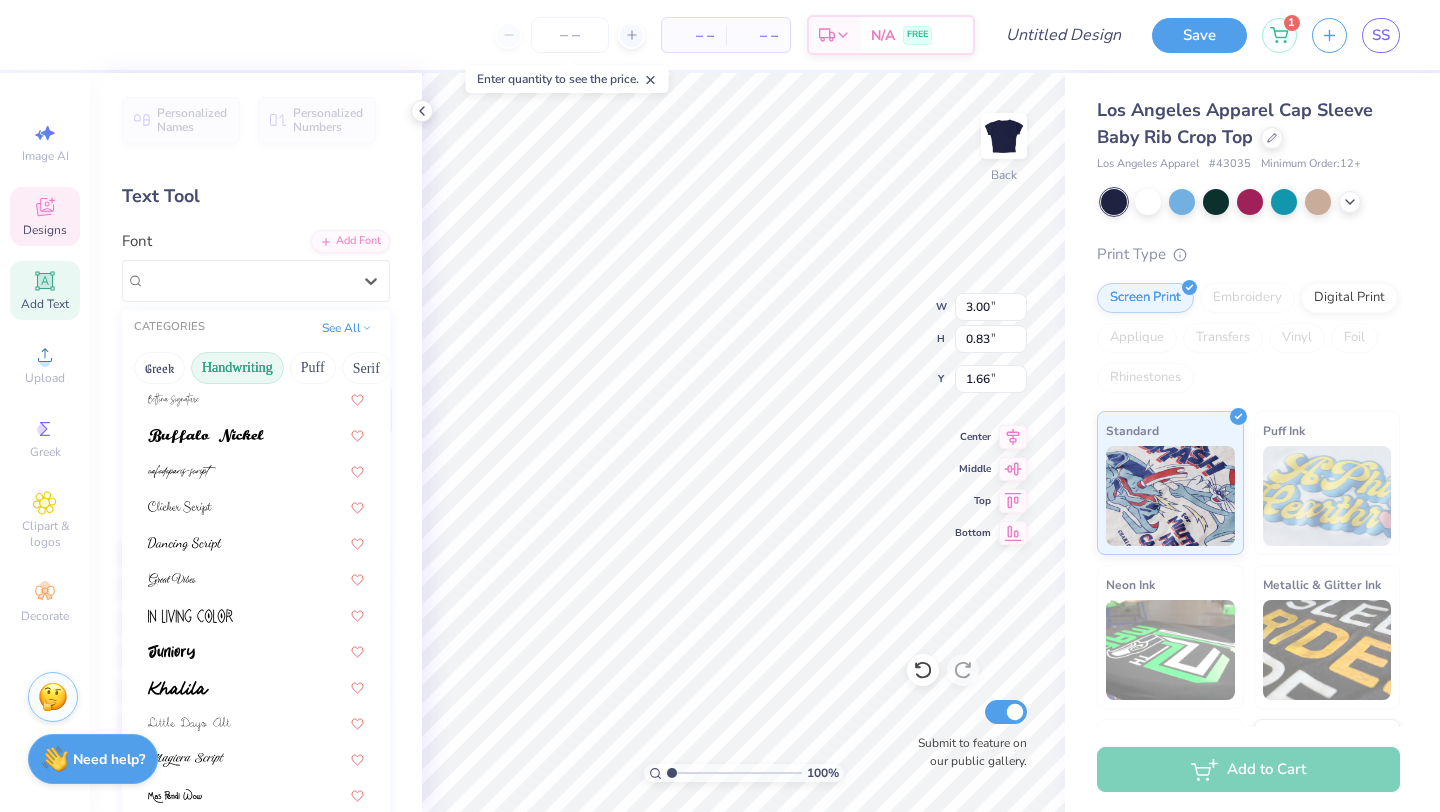 scroll, scrollTop: 300, scrollLeft: 0, axis: vertical 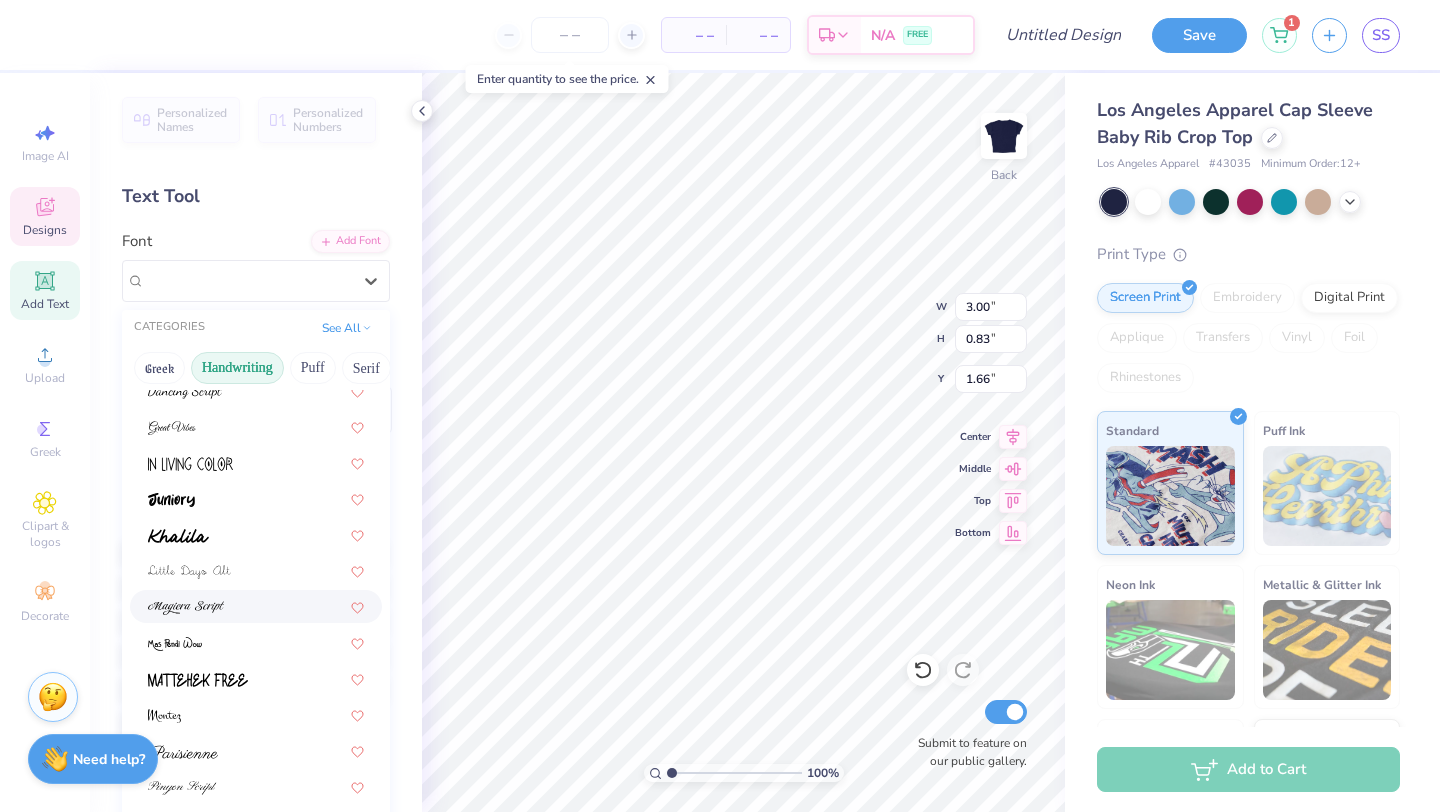 click at bounding box center [256, 606] 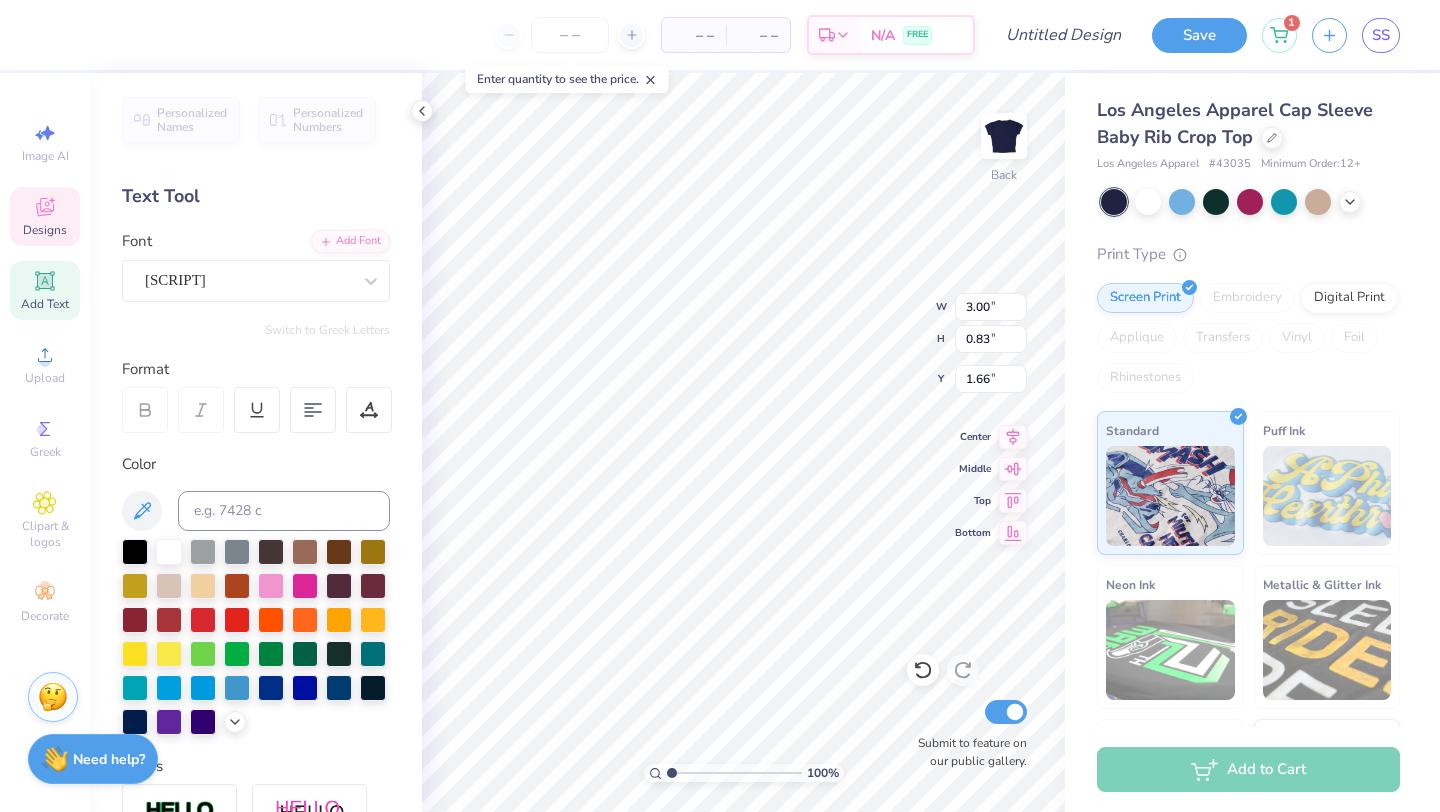 type on "6.55" 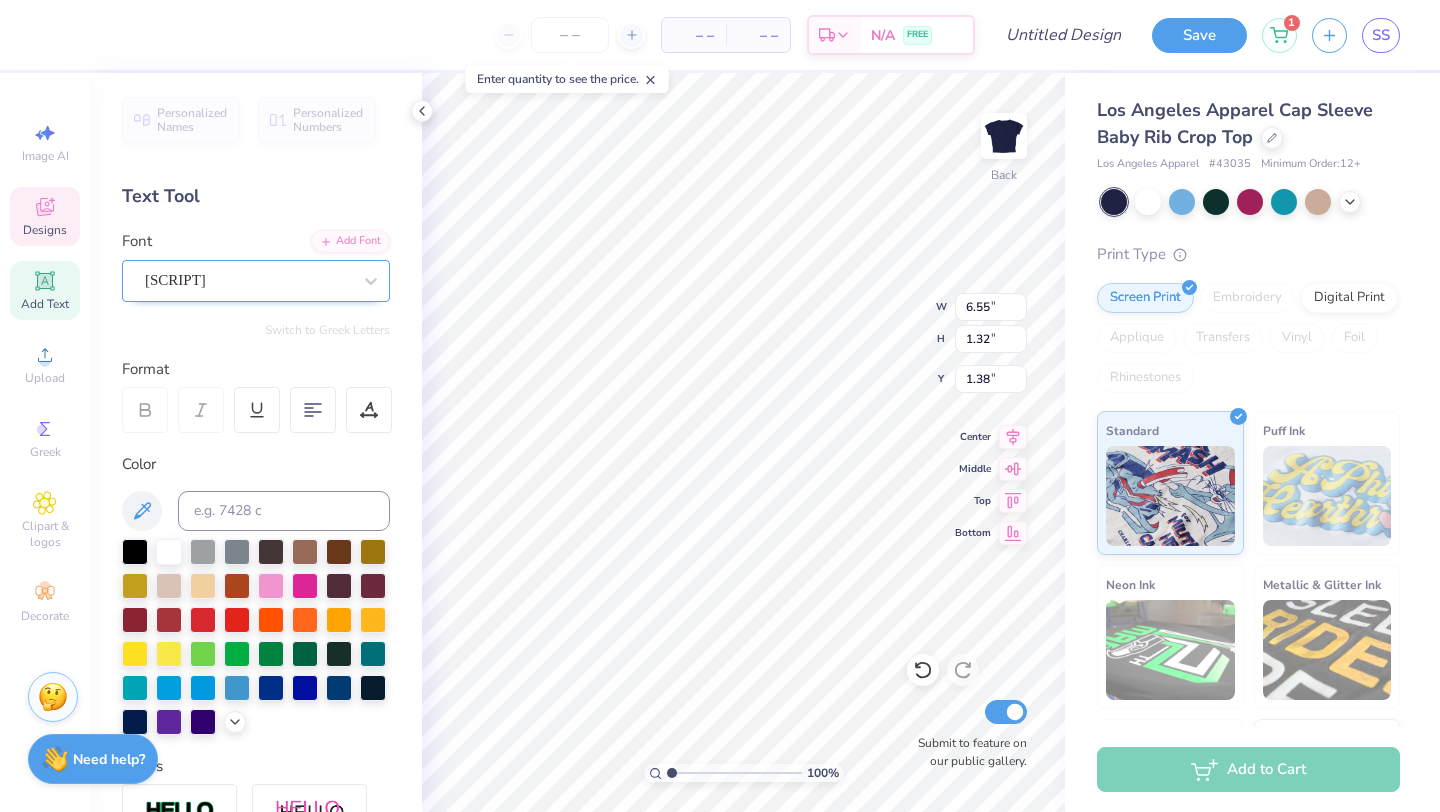 click on "[SCRIPT]" at bounding box center [248, 280] 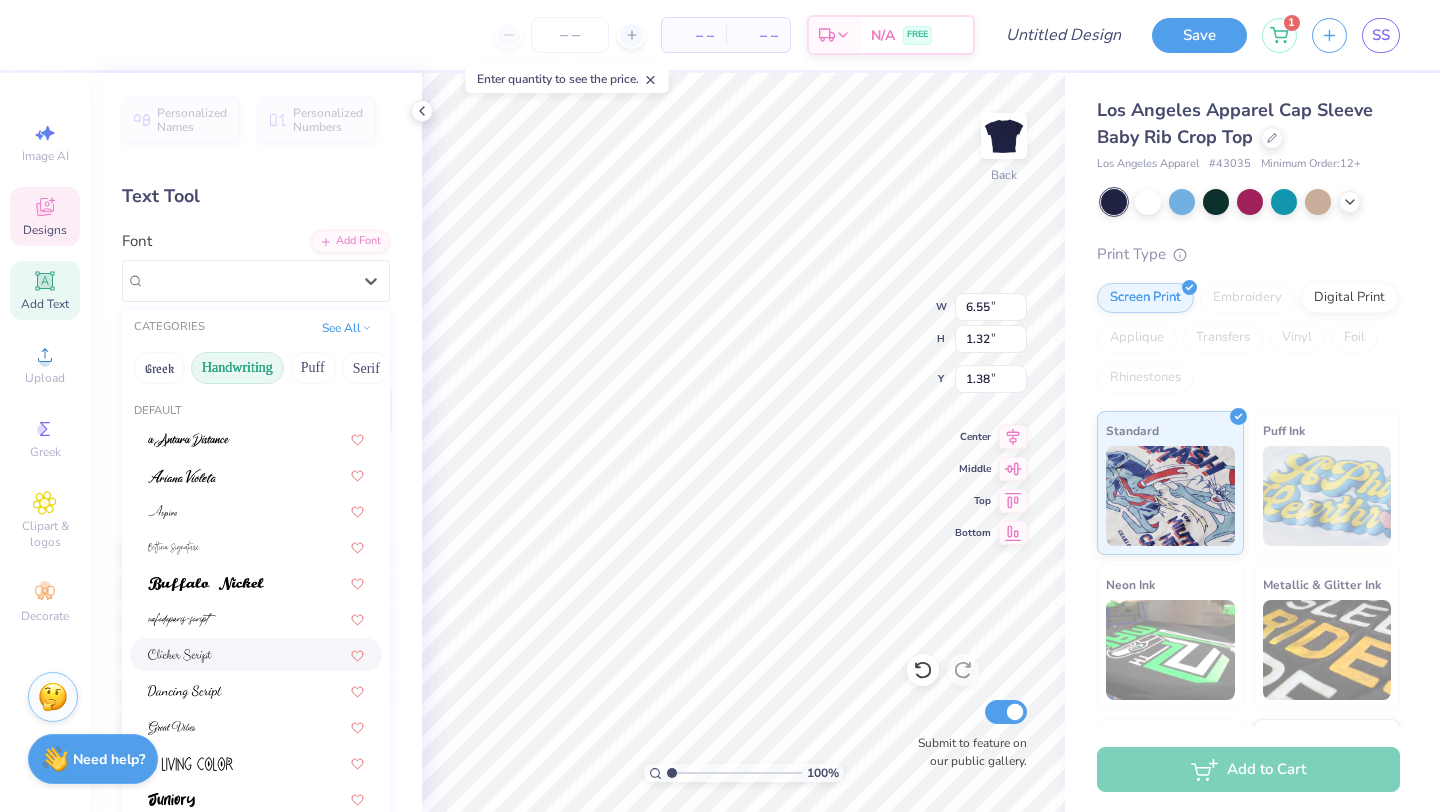 scroll, scrollTop: 454, scrollLeft: 0, axis: vertical 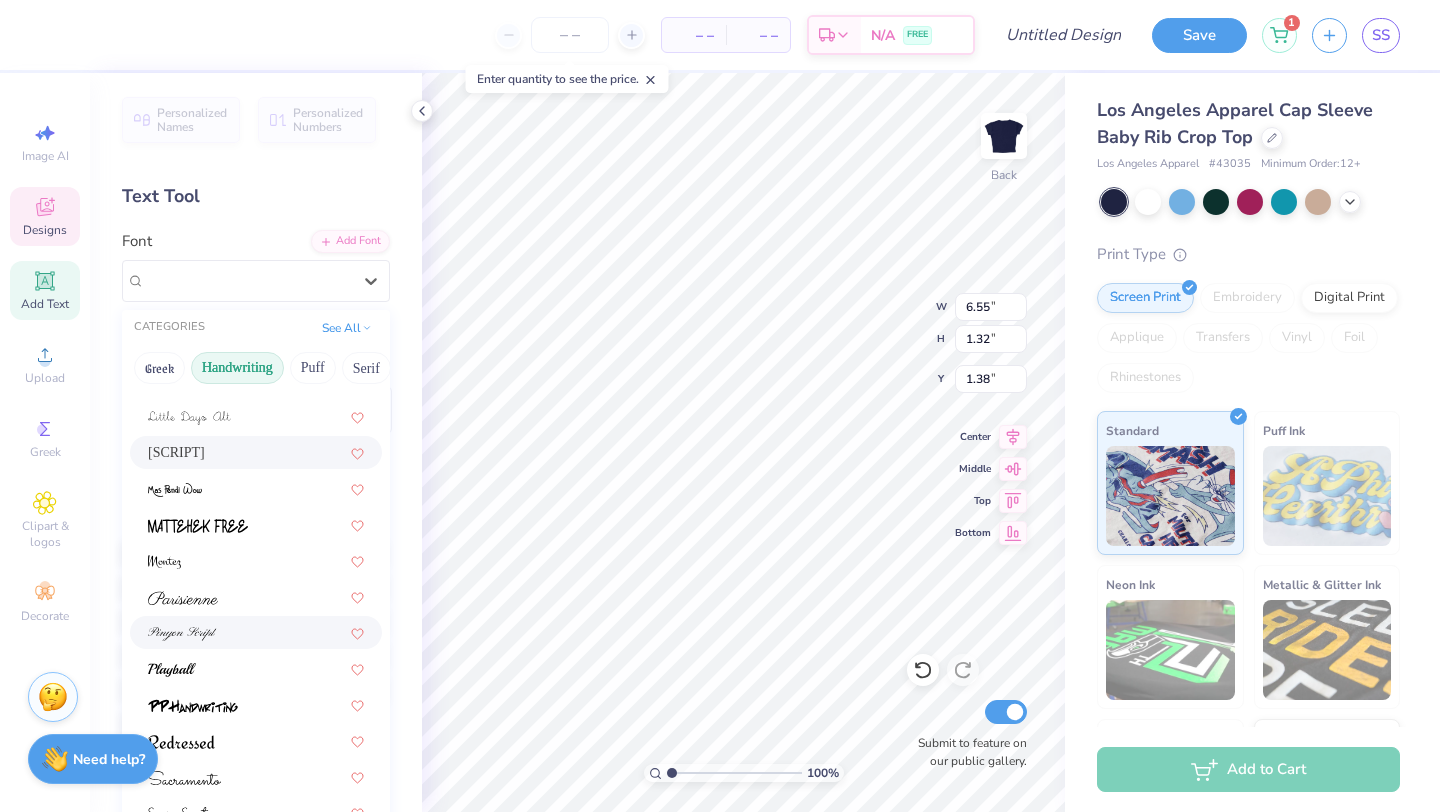 click at bounding box center (256, 632) 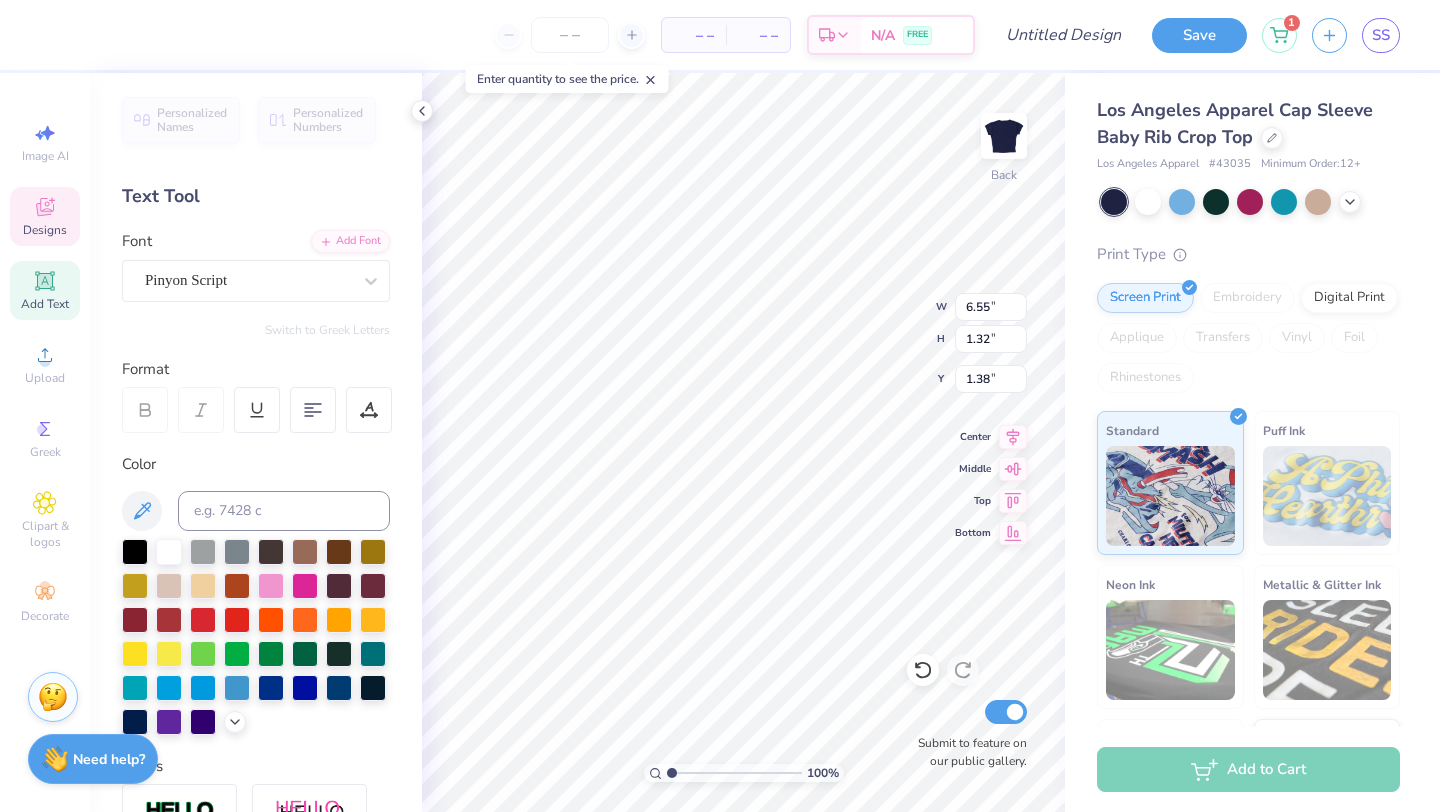 type on "4.92" 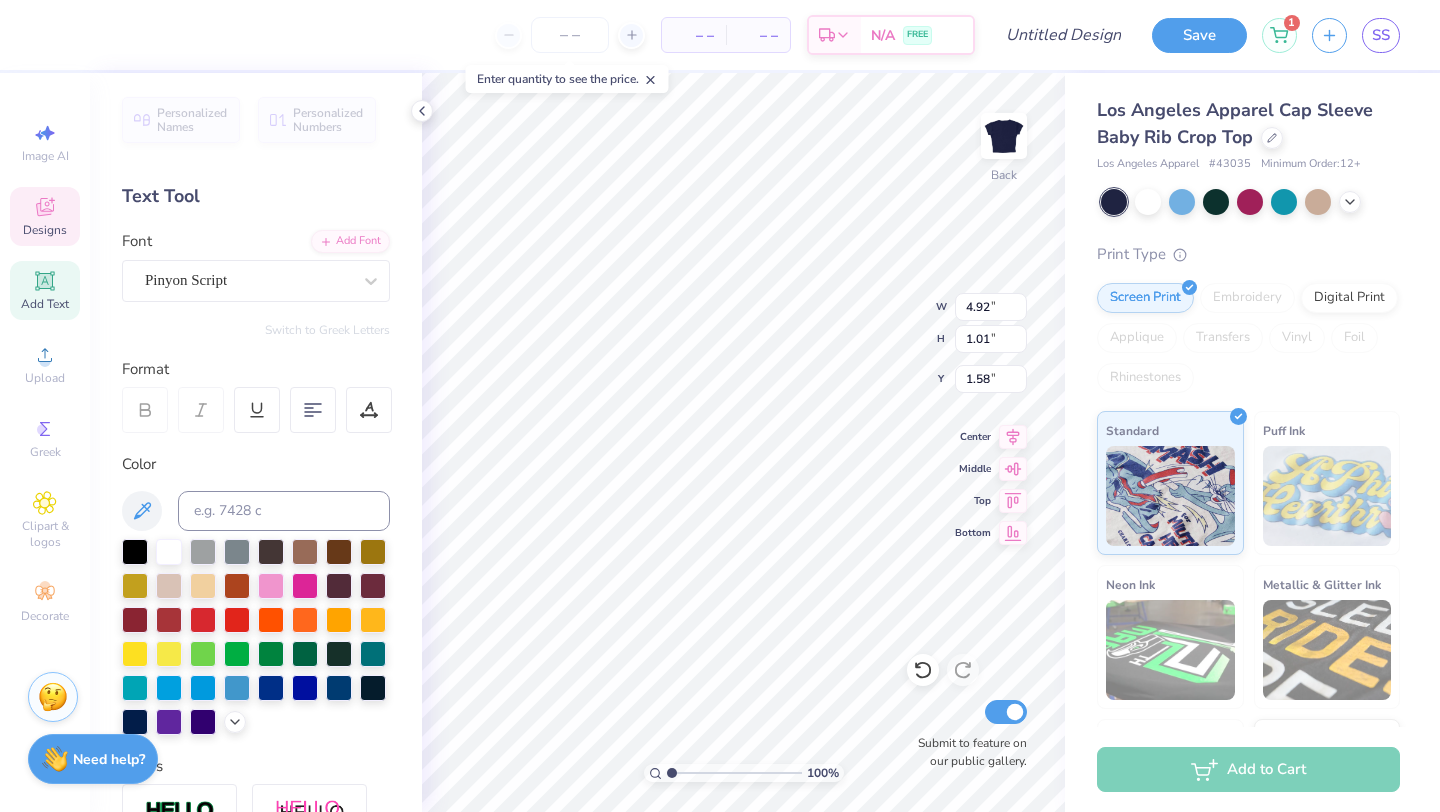 click on "Personalized Names Personalized Numbers Text Tool Add Font Font Pinyon Script Switch to Greek Letters Format Color Styles Text Shape" at bounding box center [256, 442] 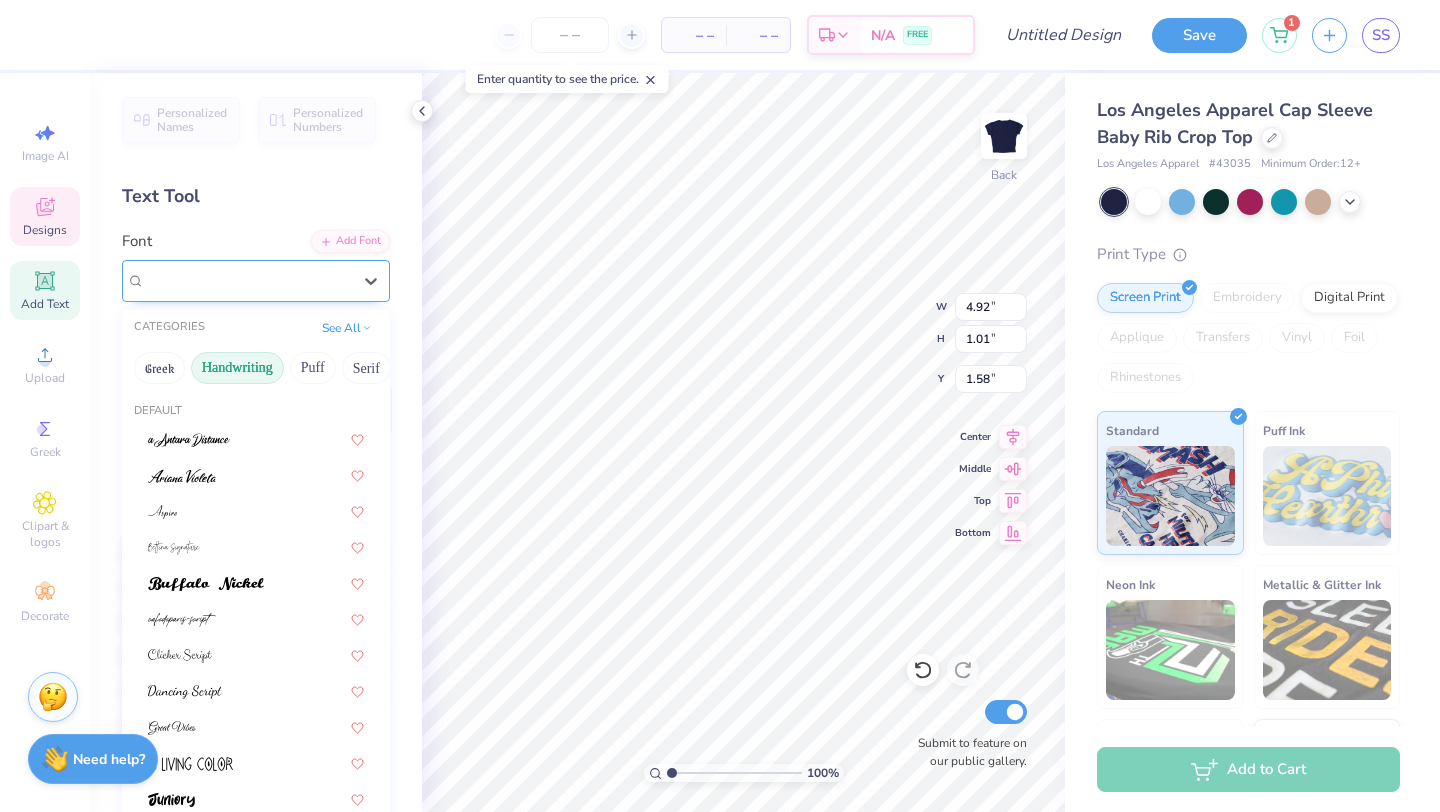 click on "Pinyon Script" at bounding box center [248, 280] 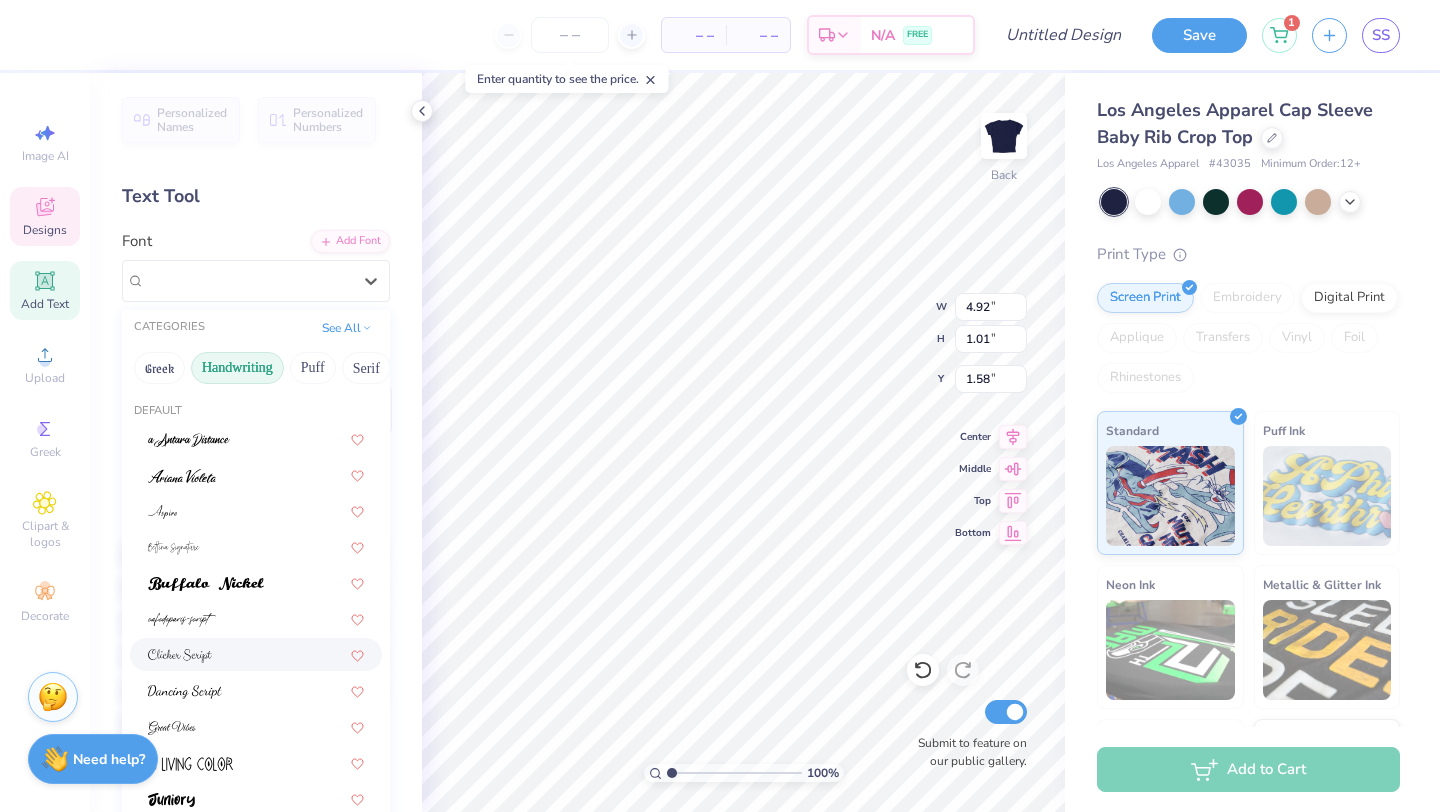 scroll, scrollTop: 454, scrollLeft: 0, axis: vertical 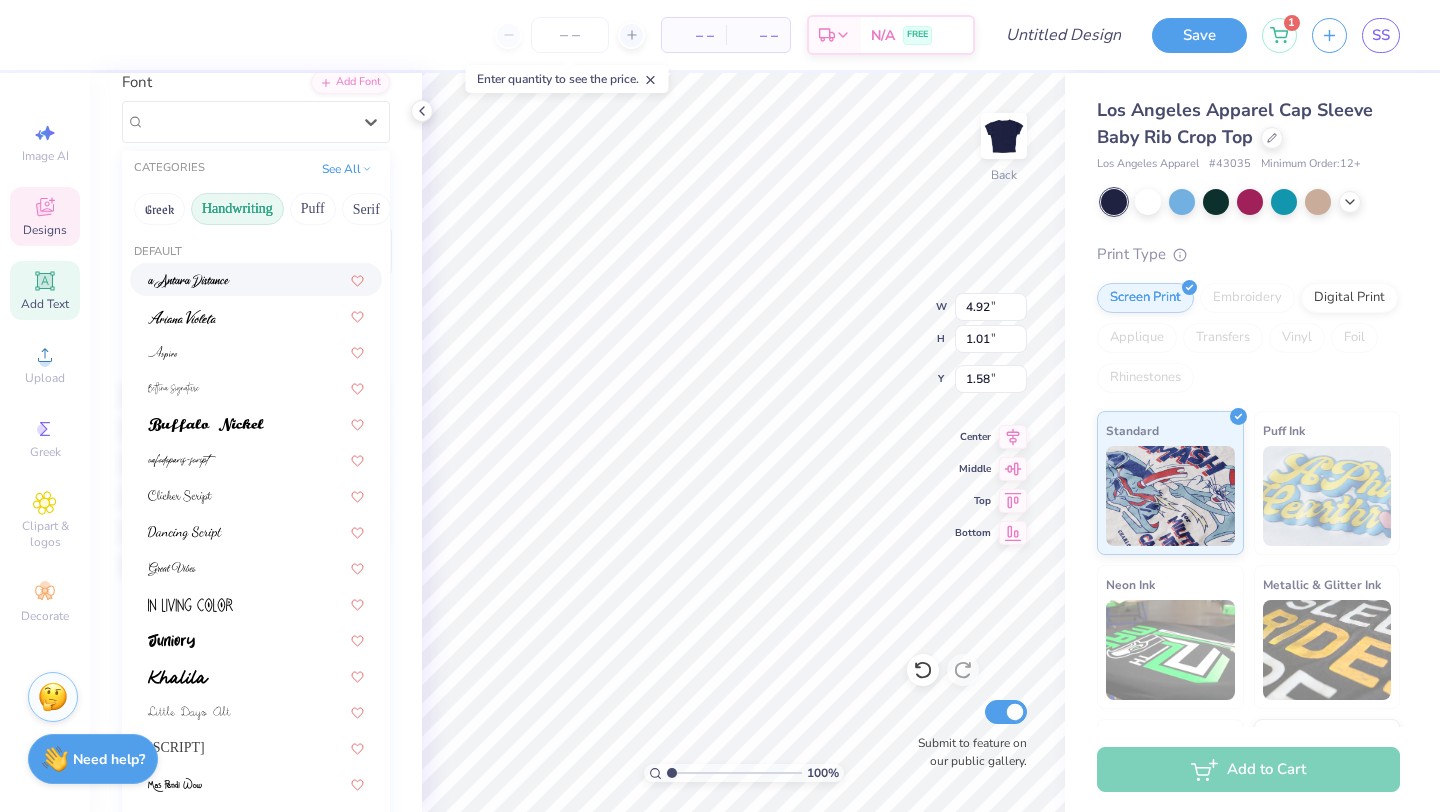 click at bounding box center (256, 279) 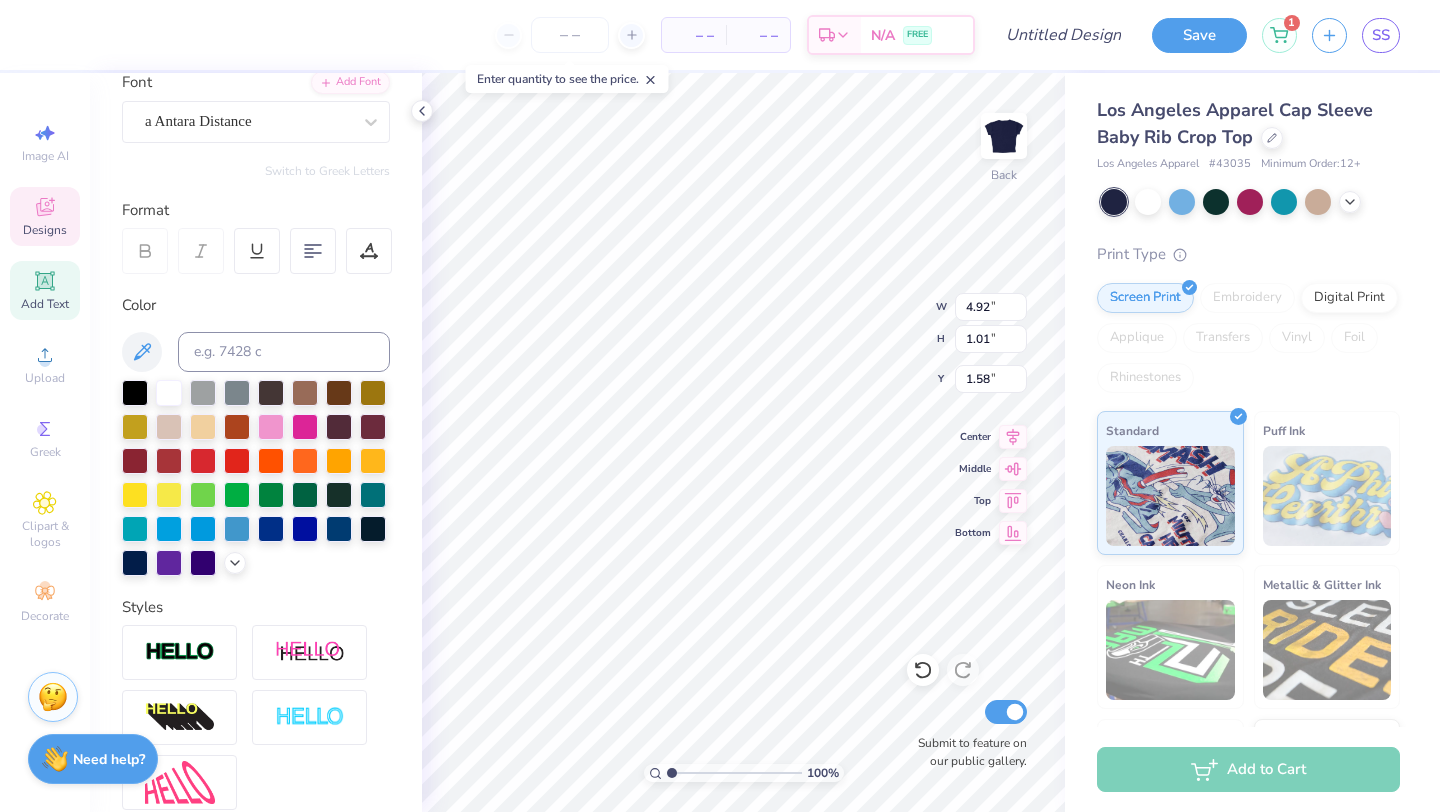 type on "3.96" 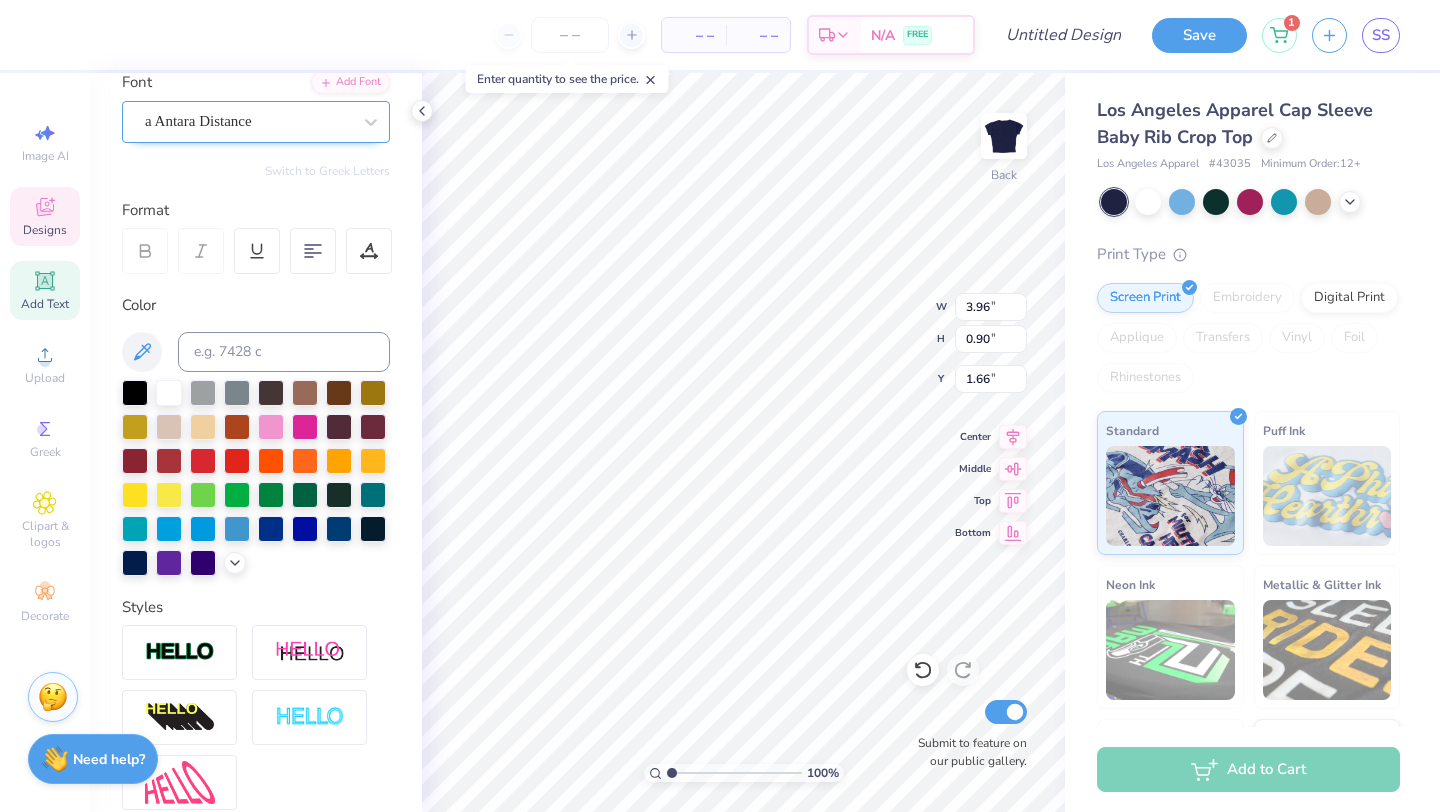 click on "a Antara Distance" at bounding box center (248, 121) 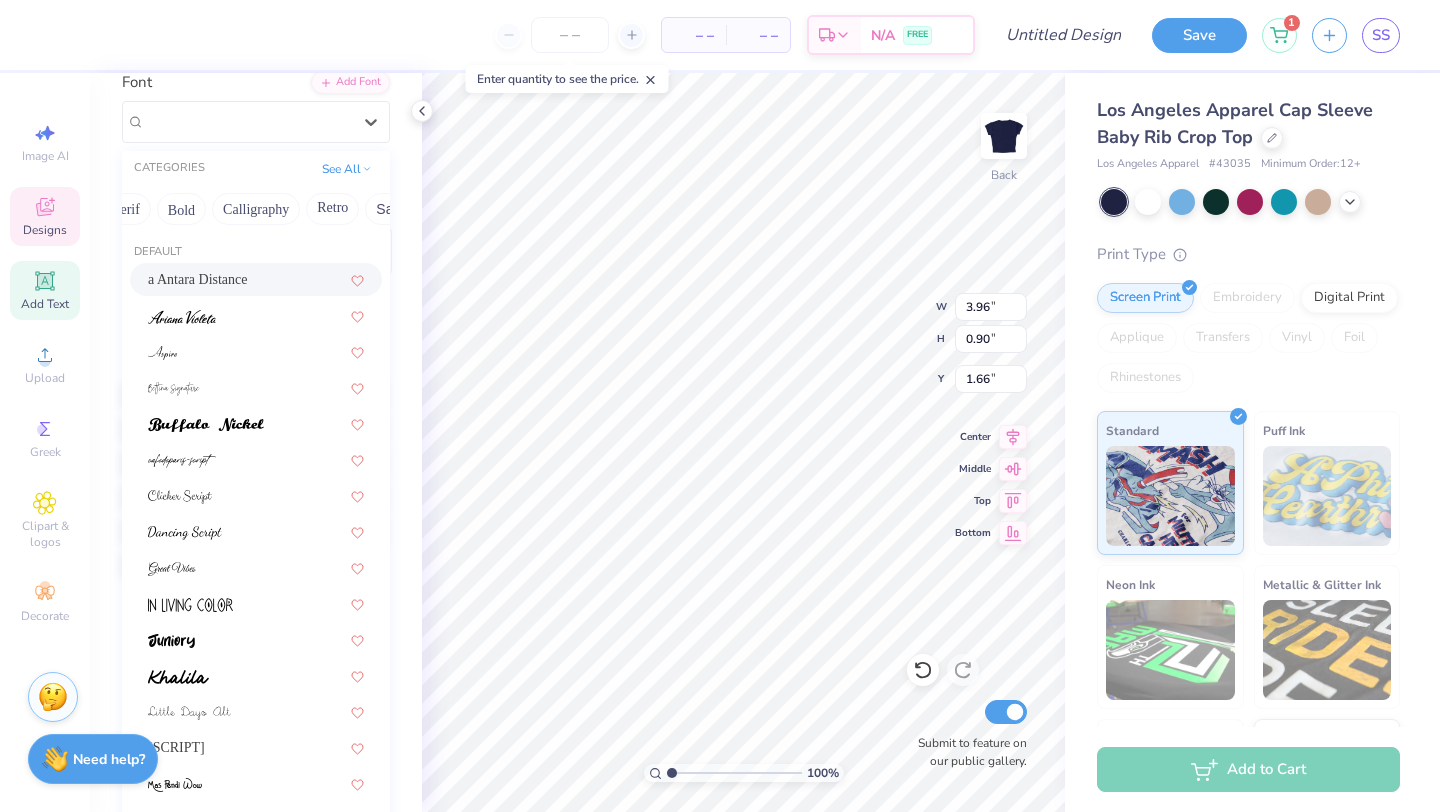 scroll, scrollTop: 0, scrollLeft: 247, axis: horizontal 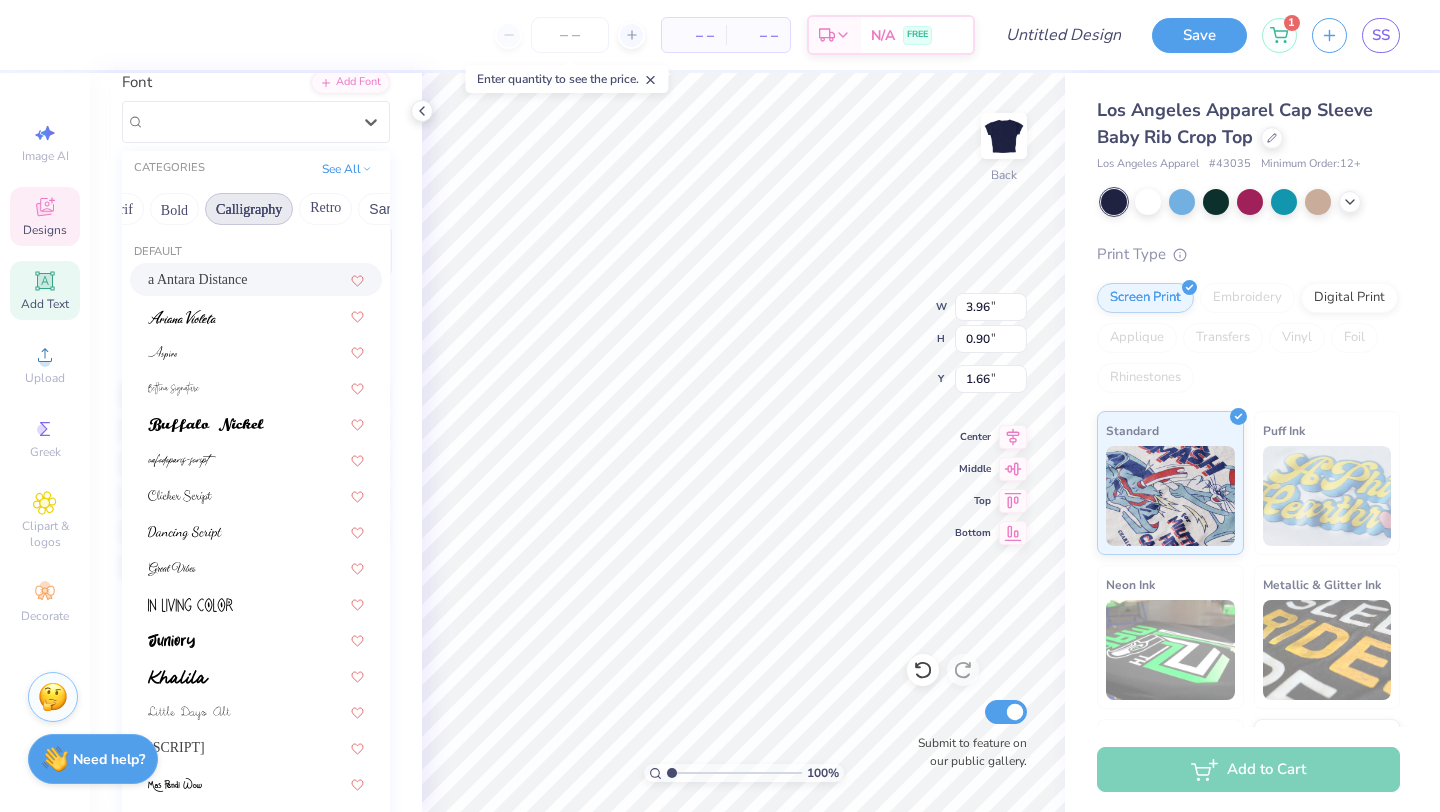 click on "Calligraphy" at bounding box center [249, 209] 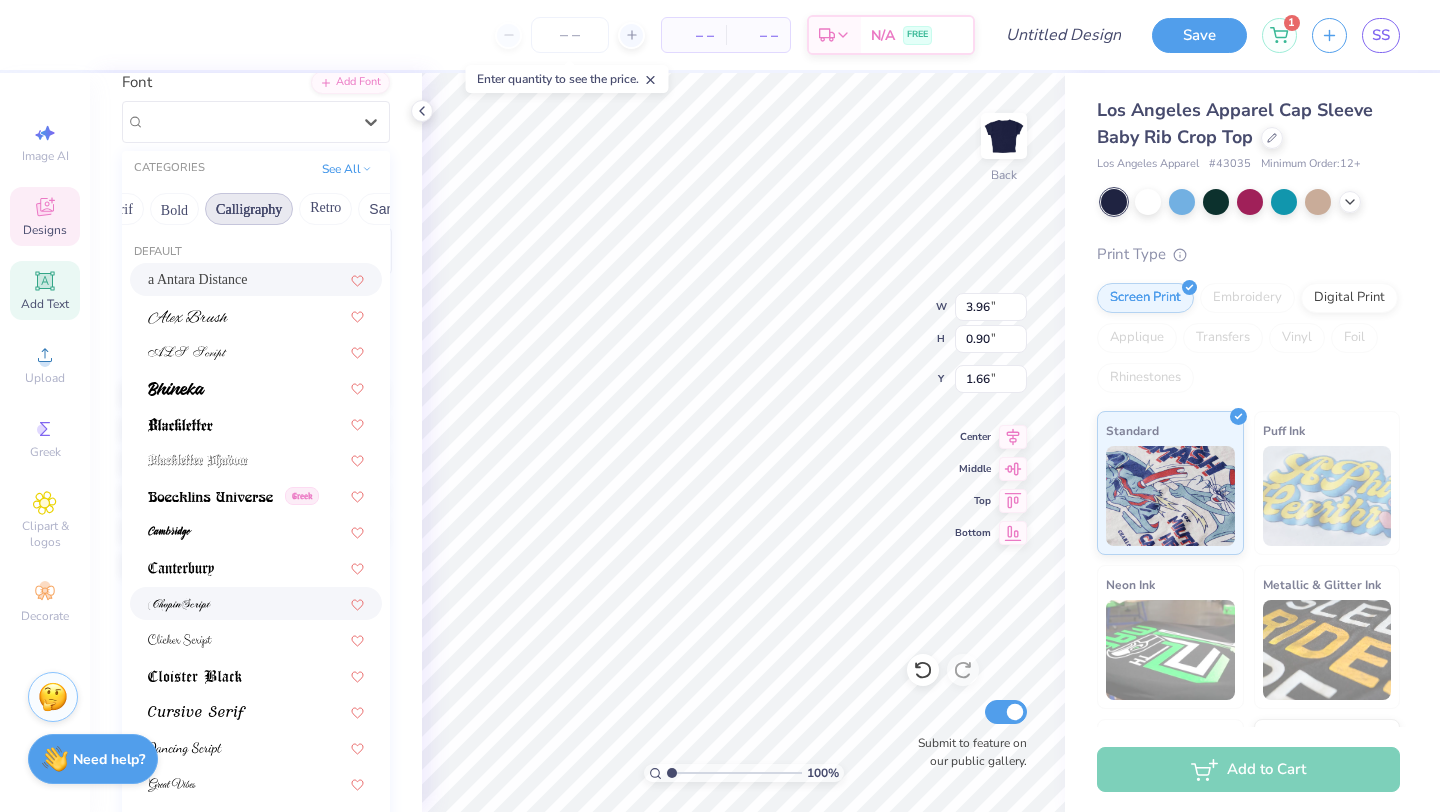 click at bounding box center (256, 603) 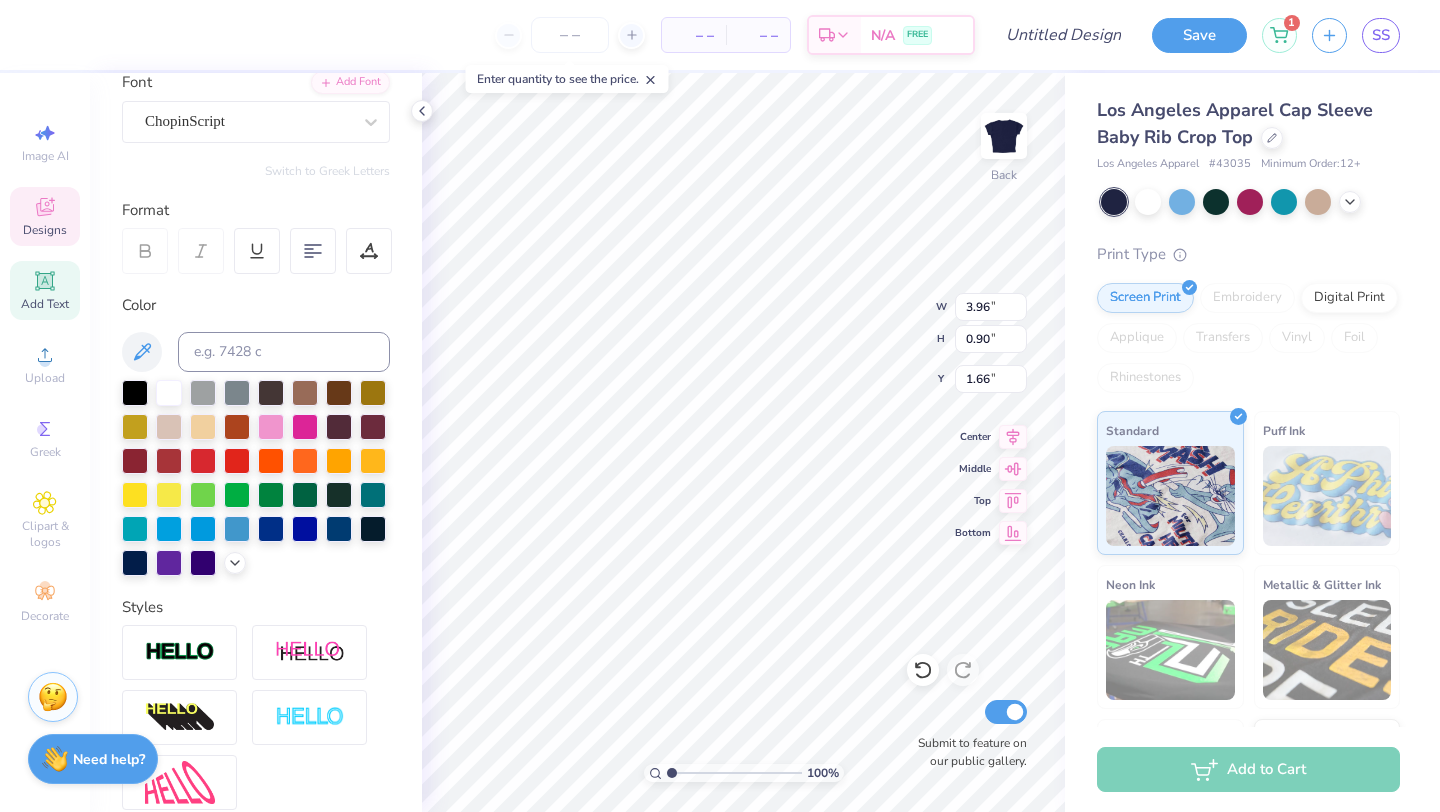 type on "4.79" 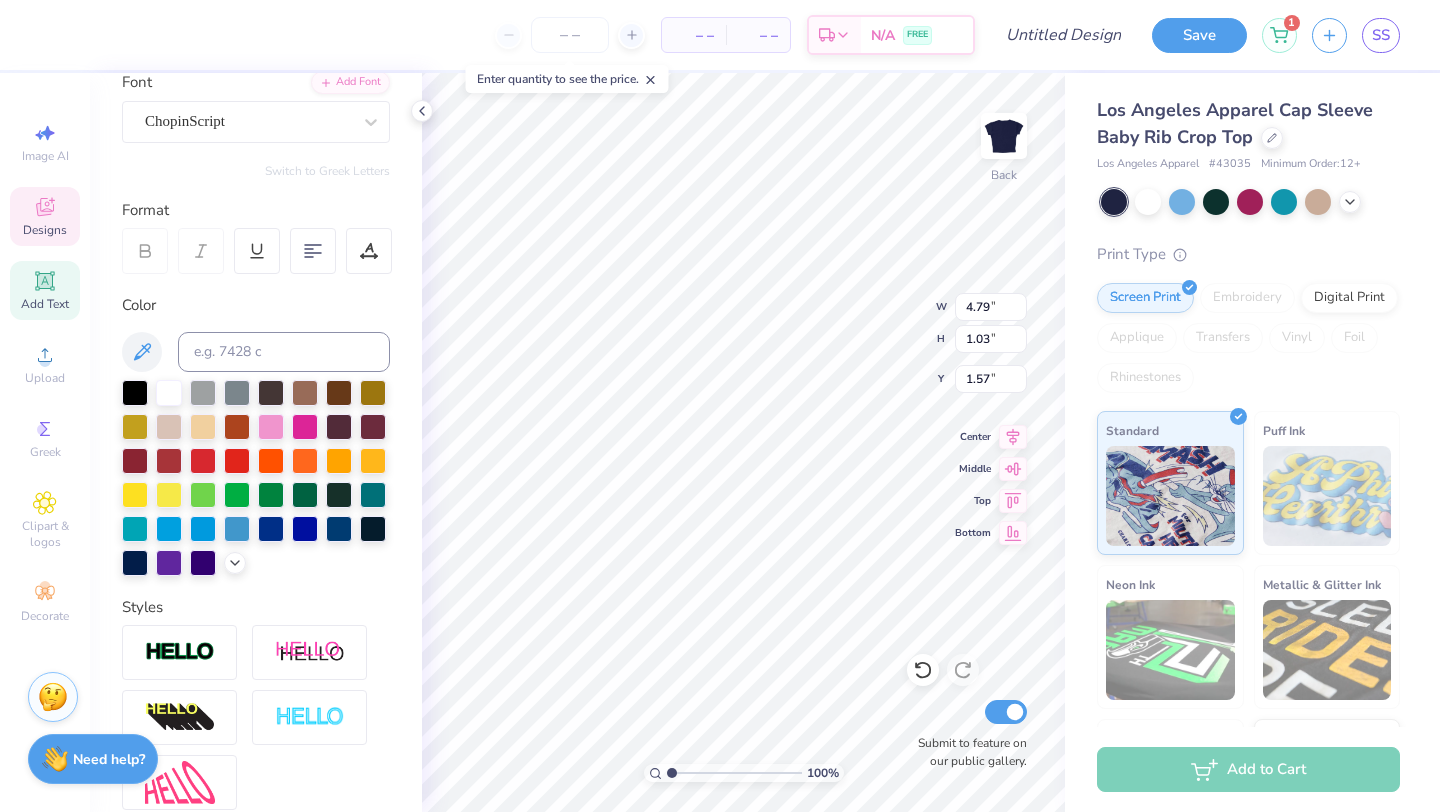 type on "5.72" 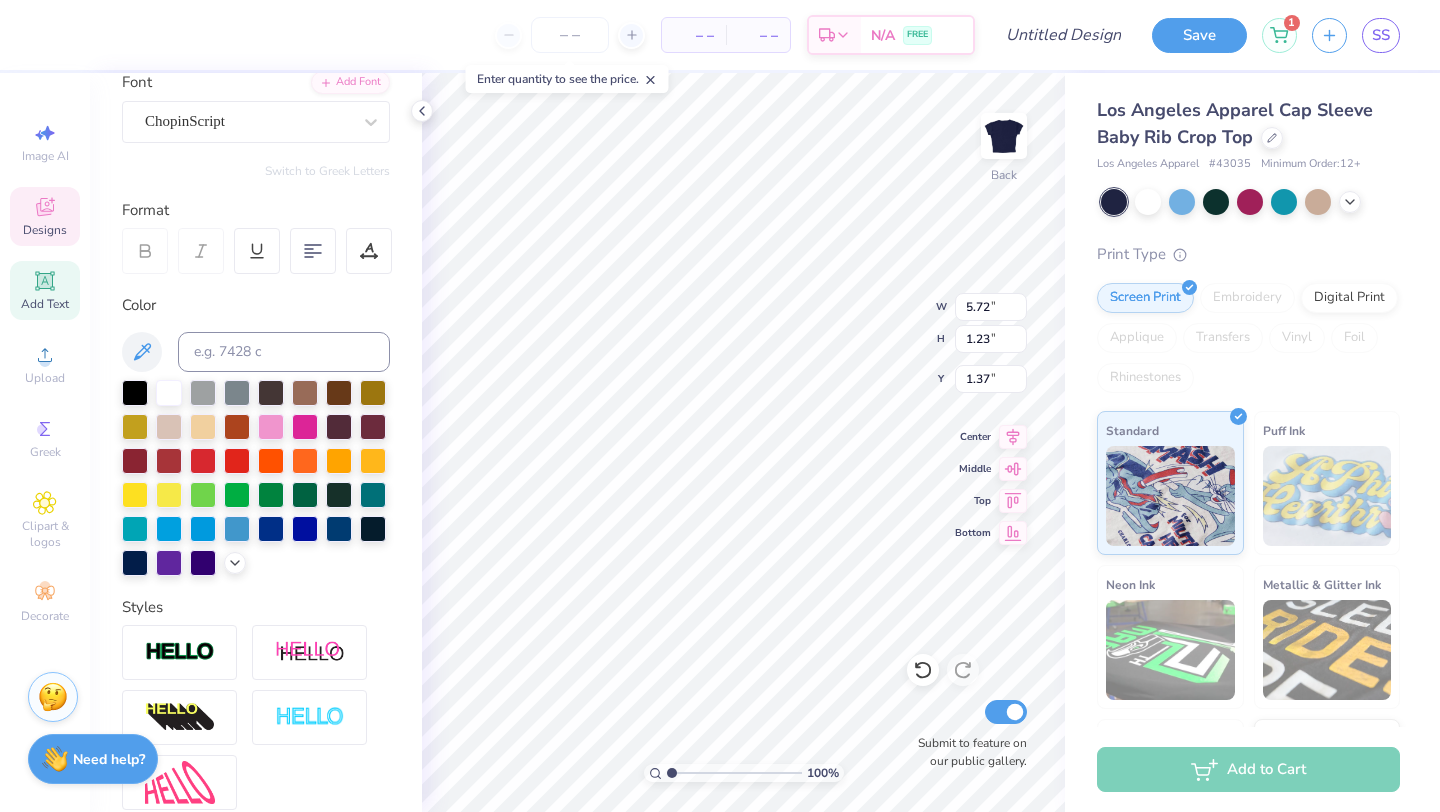 type on "2.18" 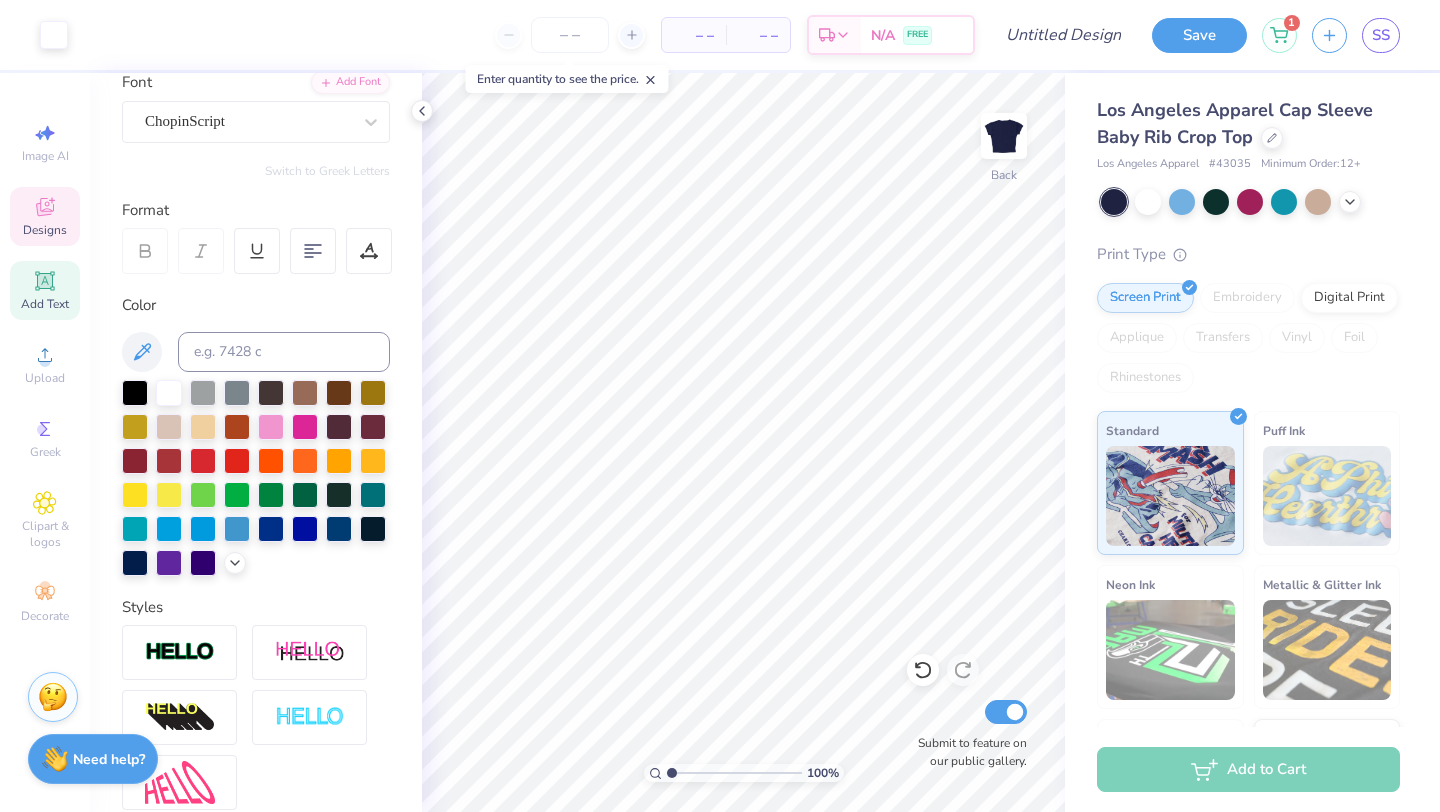 click on "Designs" at bounding box center [45, 216] 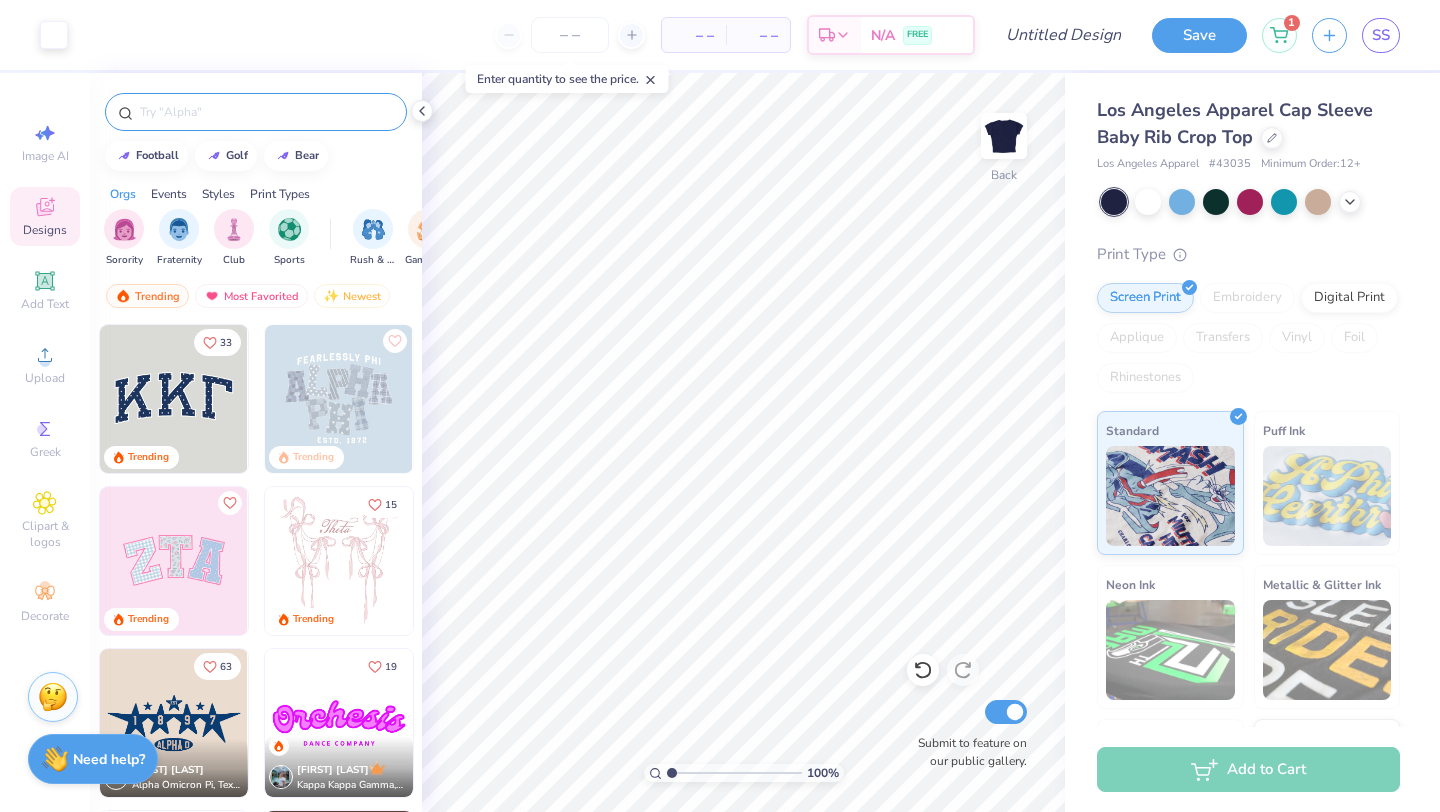 click at bounding box center [266, 112] 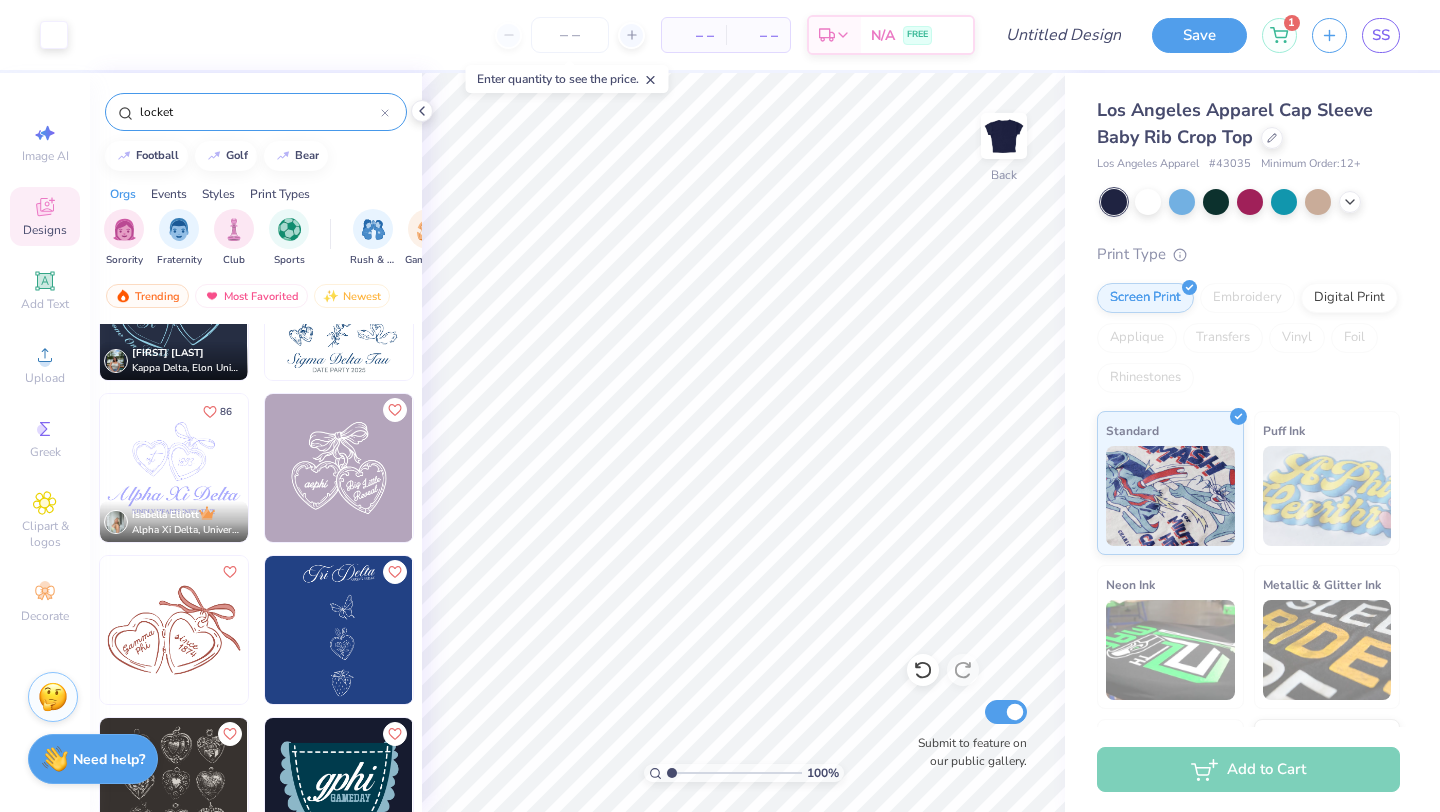 scroll, scrollTop: 577, scrollLeft: 0, axis: vertical 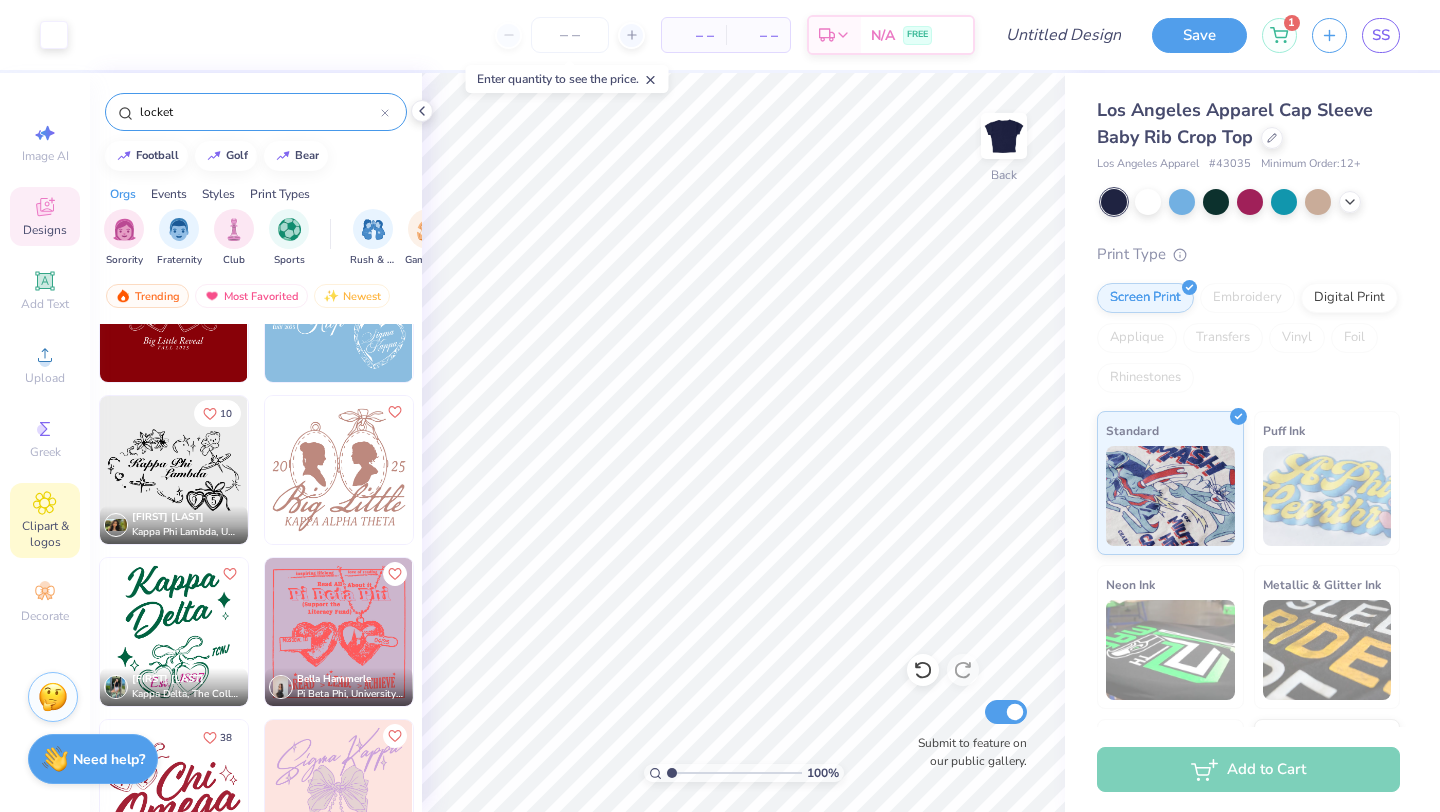 type on "locket" 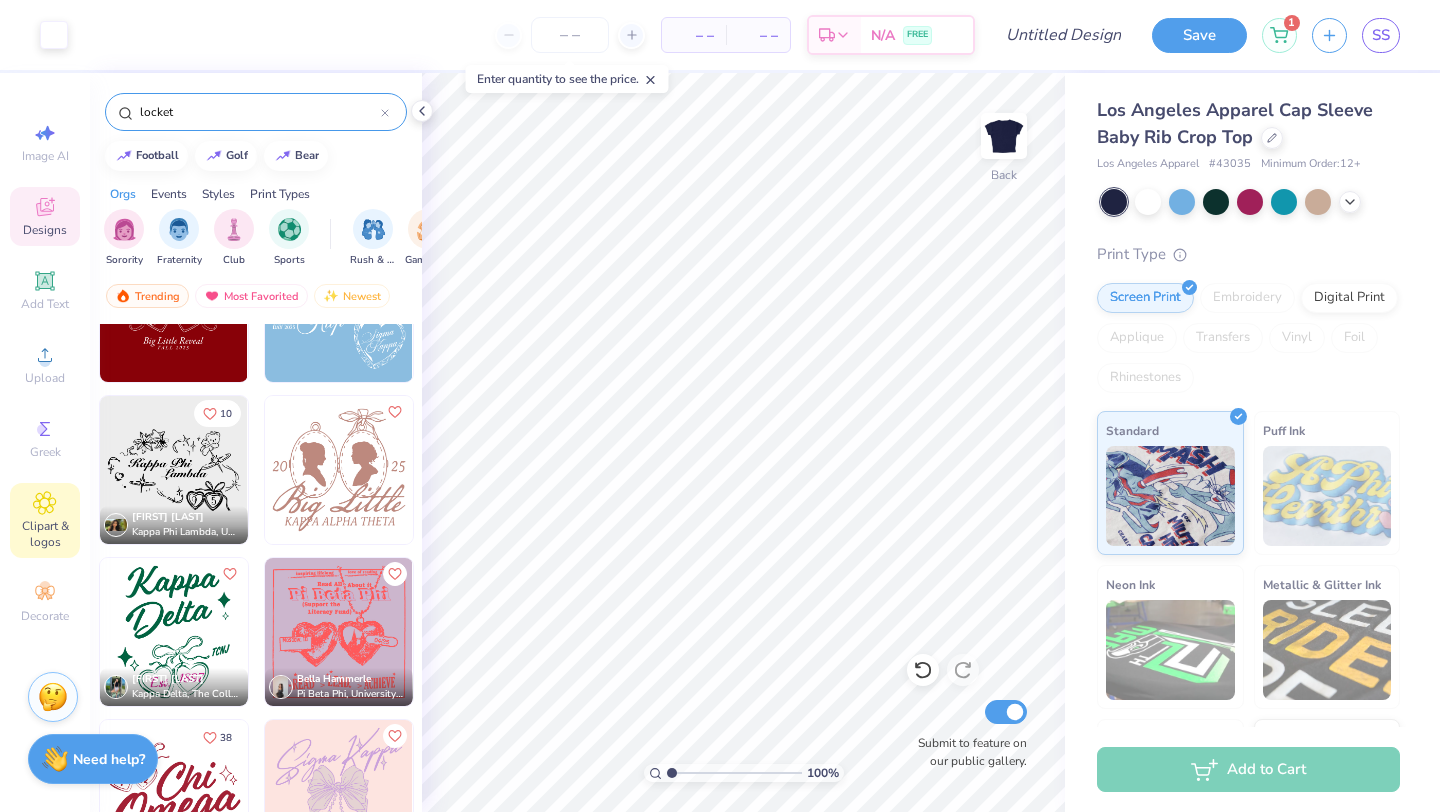 click 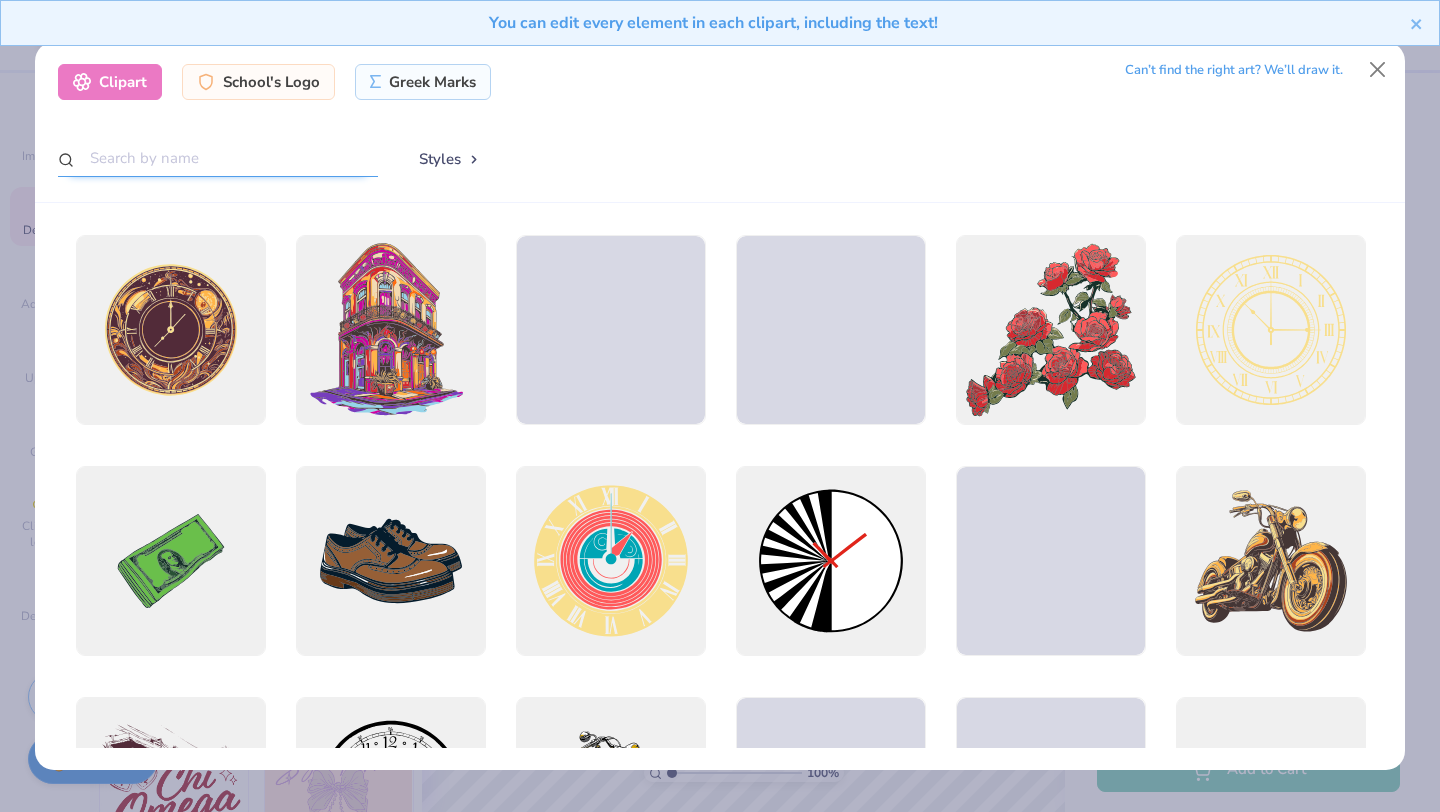 click at bounding box center [218, 158] 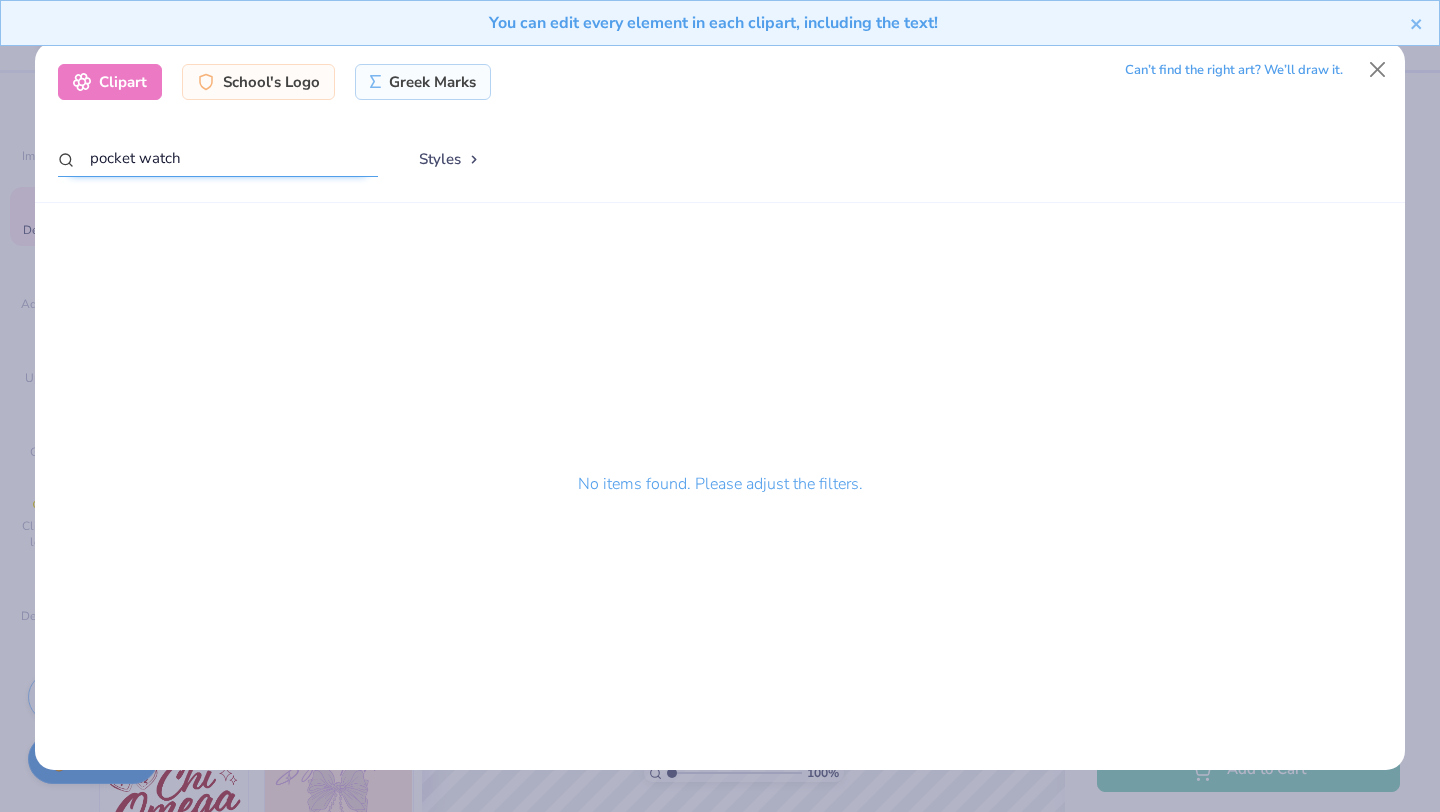 drag, startPoint x: 135, startPoint y: 163, endPoint x: 62, endPoint y: 158, distance: 73.171036 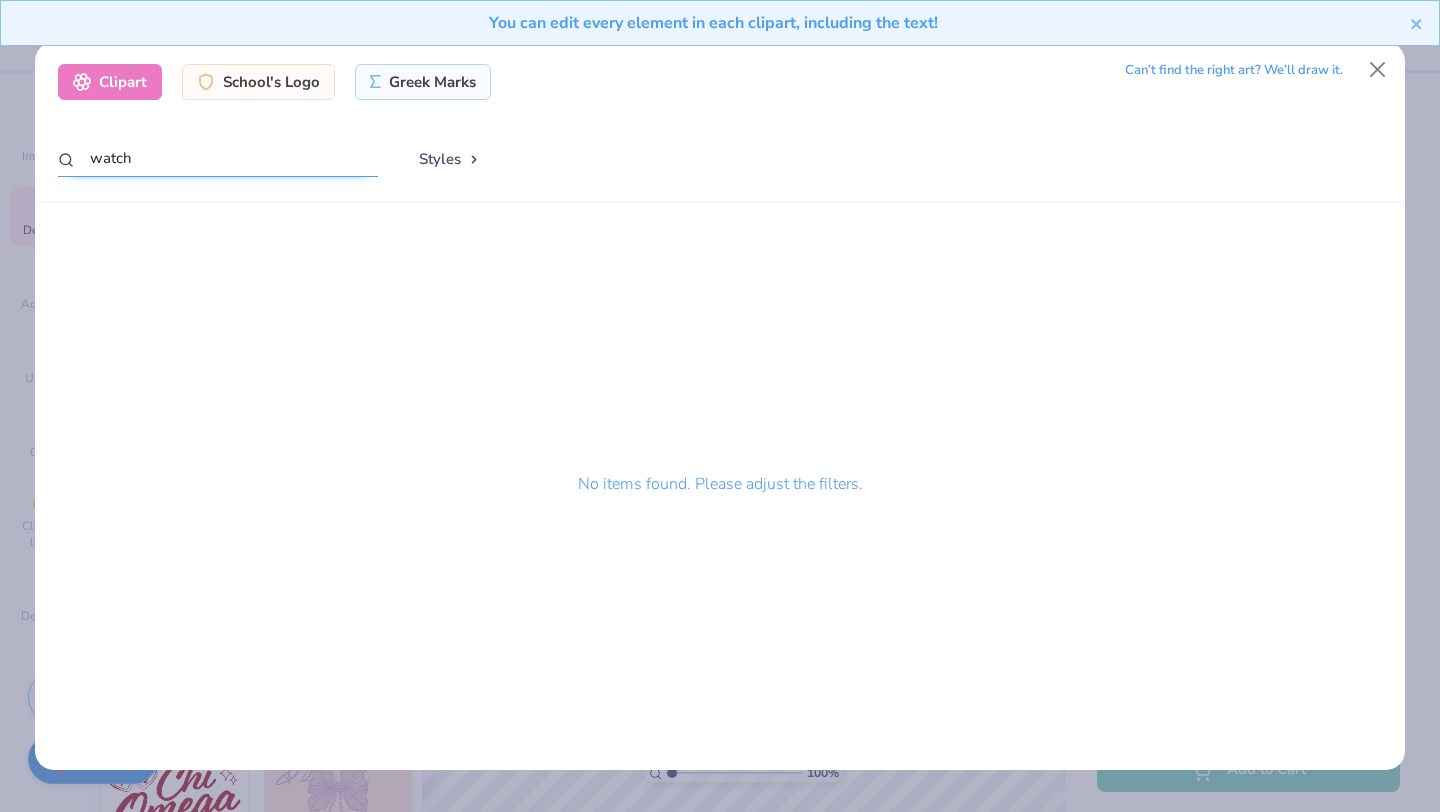 type on "watch" 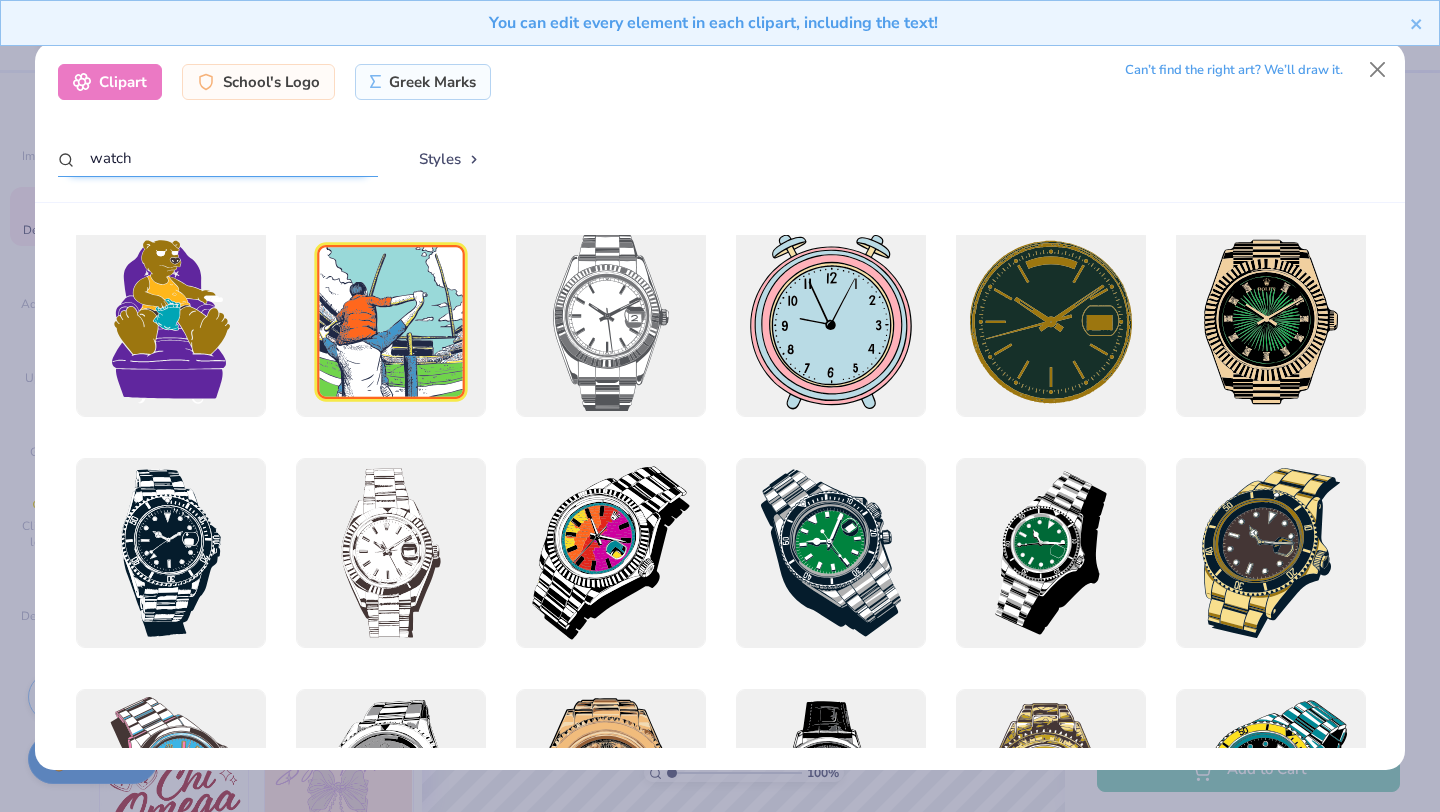 scroll, scrollTop: 433, scrollLeft: 0, axis: vertical 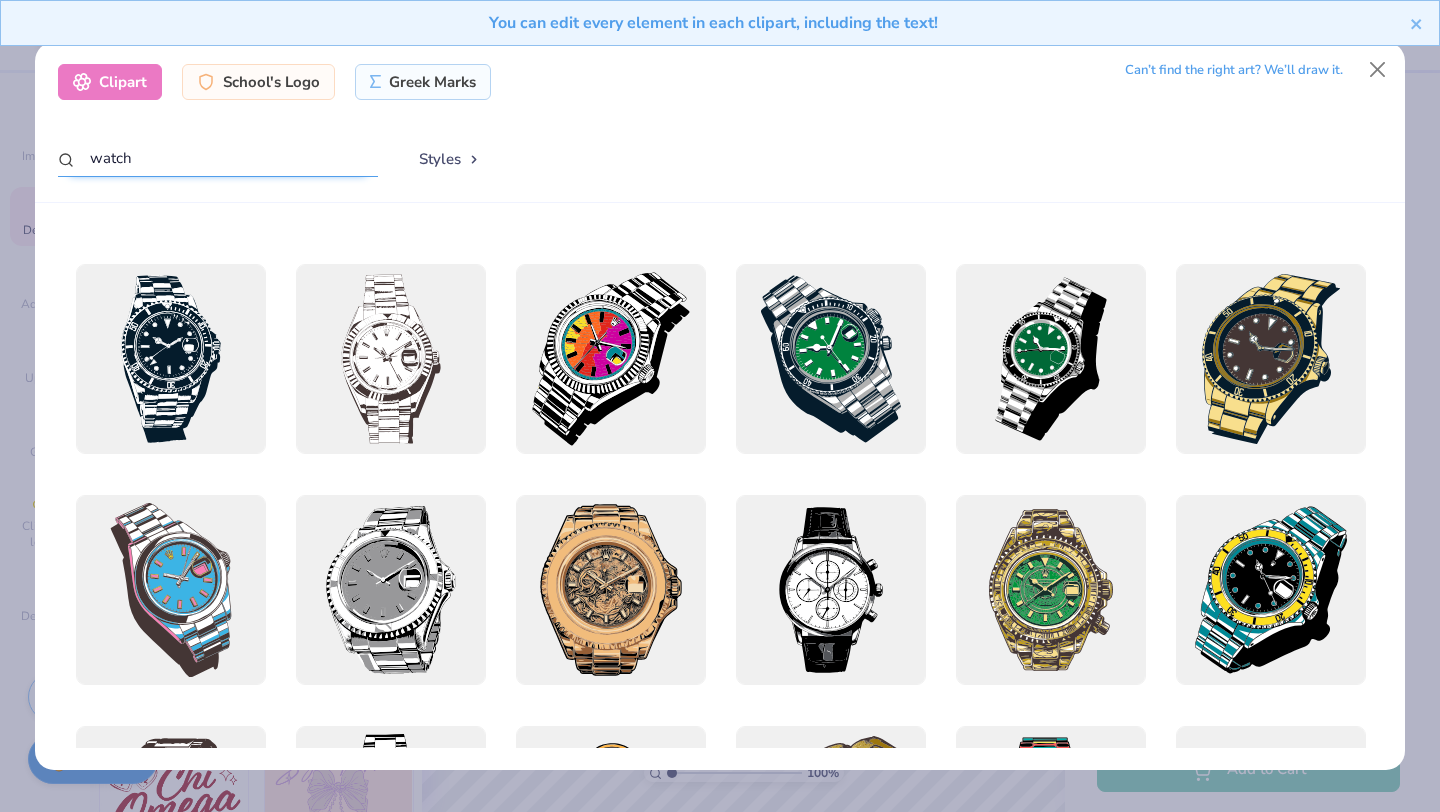 drag, startPoint x: 261, startPoint y: 158, endPoint x: 27, endPoint y: 153, distance: 234.0534 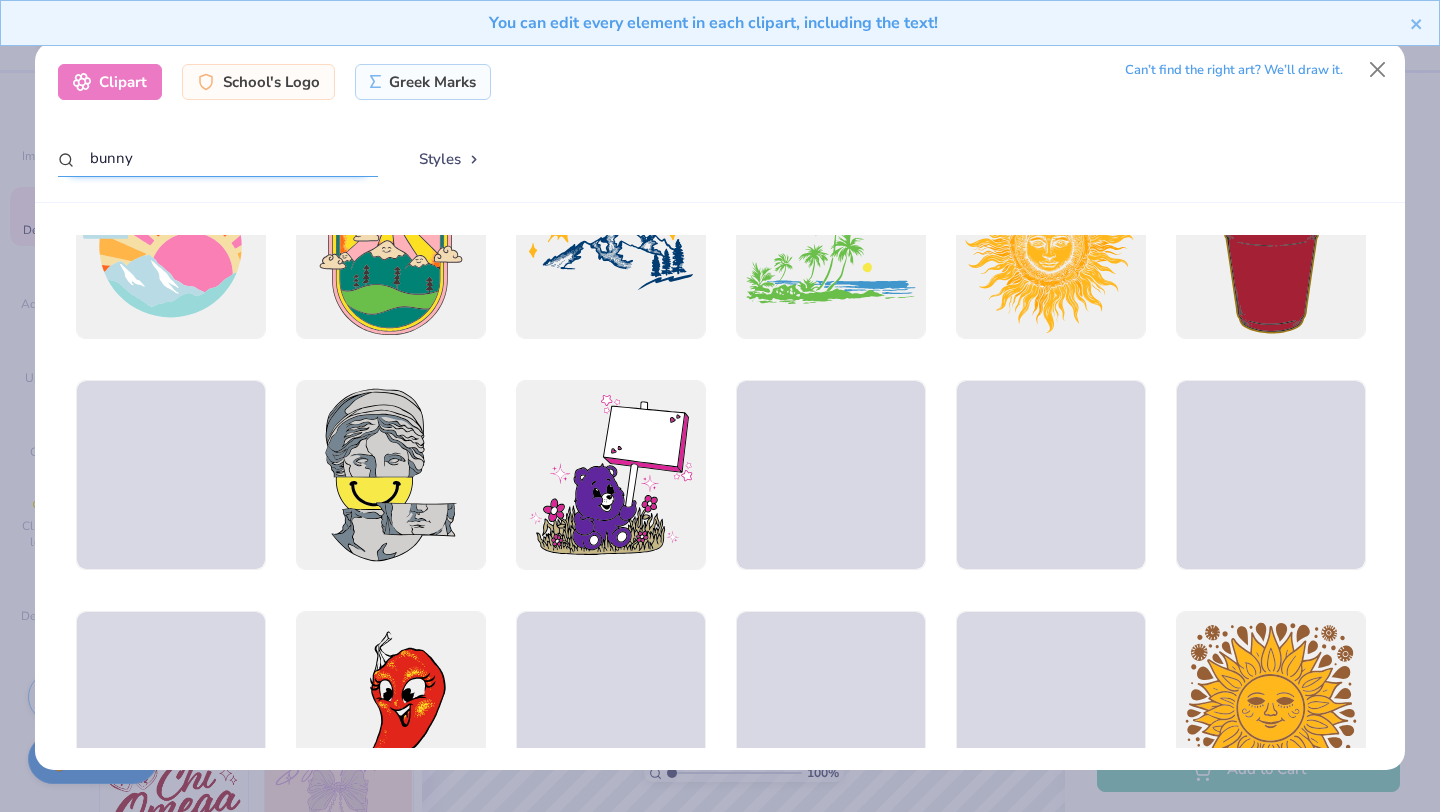 scroll, scrollTop: 1103, scrollLeft: 0, axis: vertical 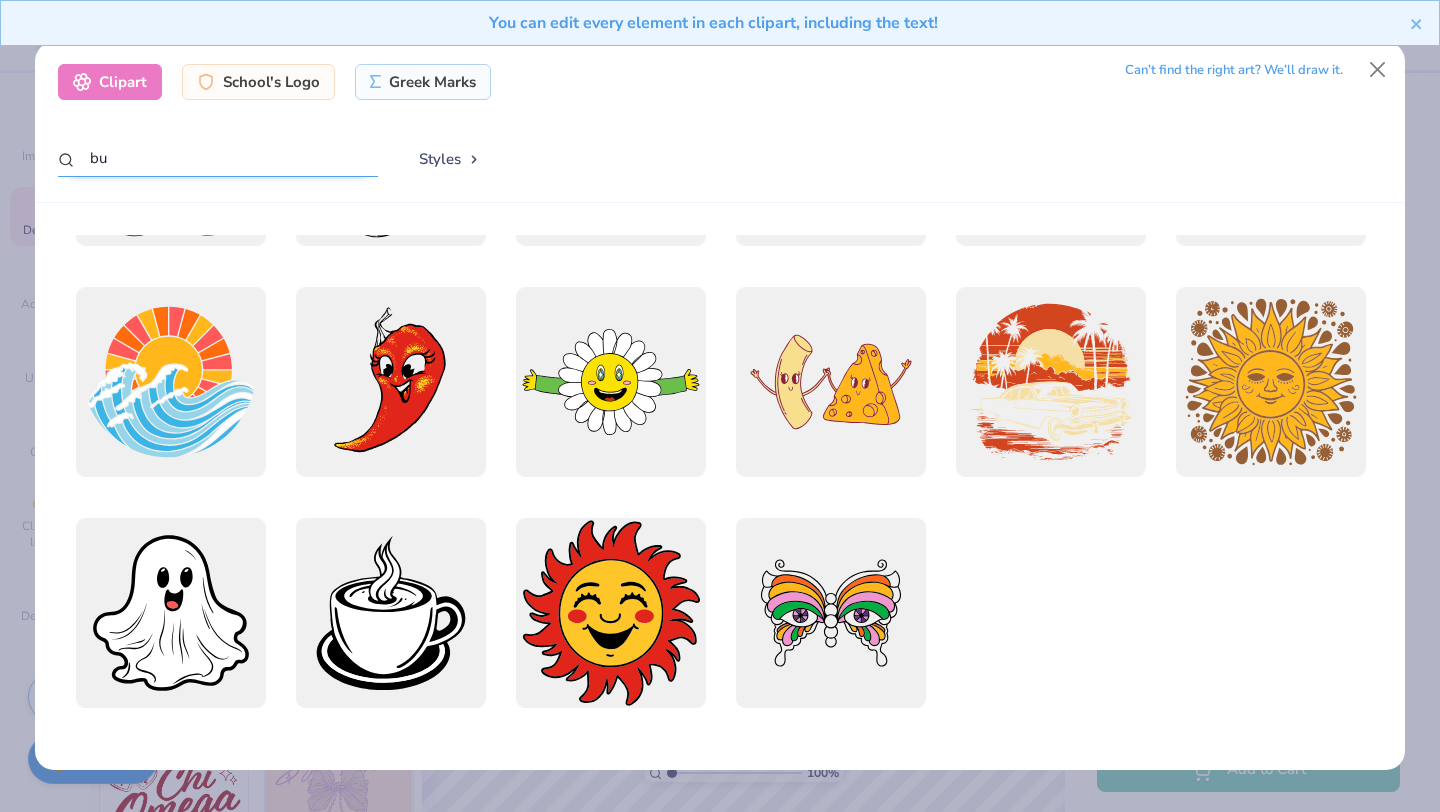 type on "b" 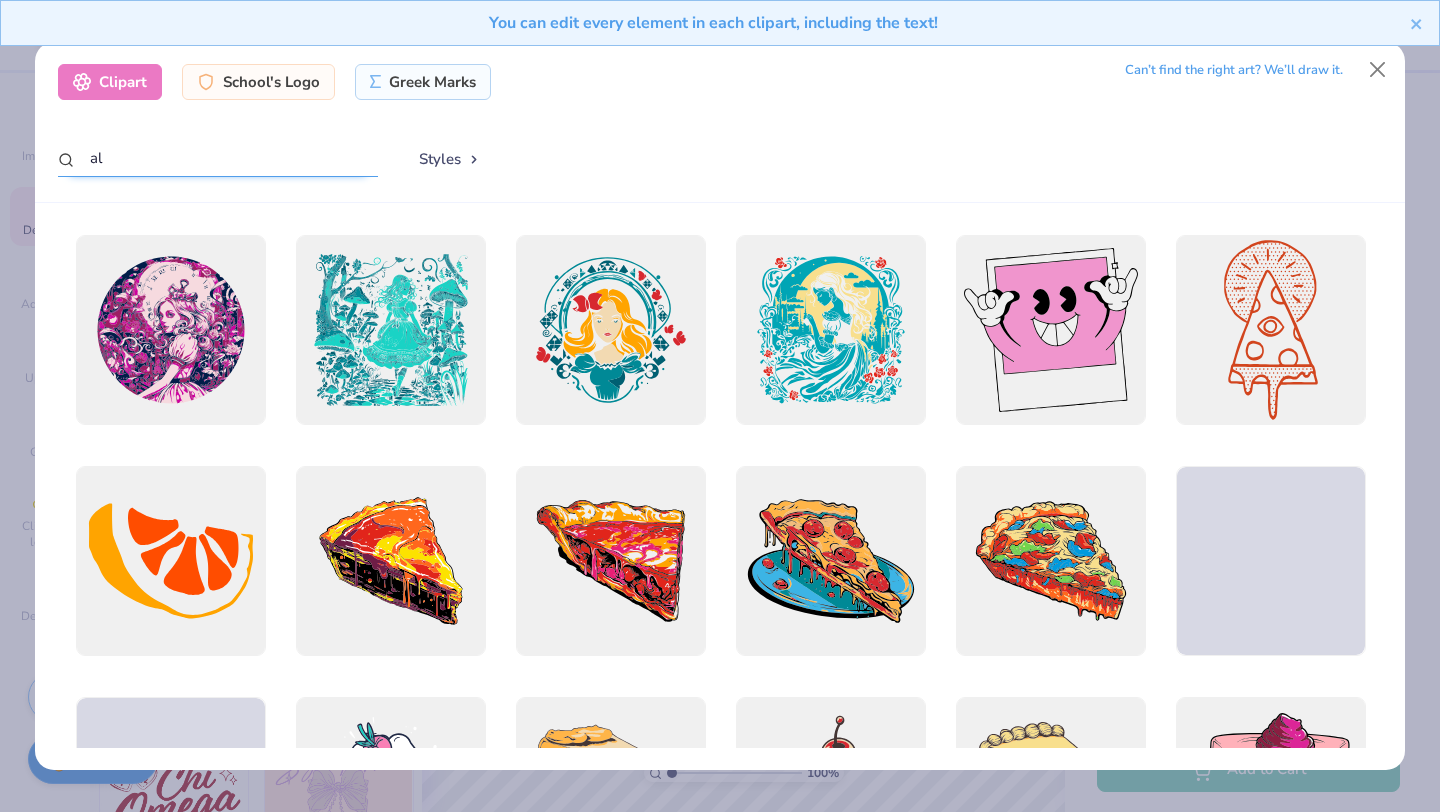 type on "a" 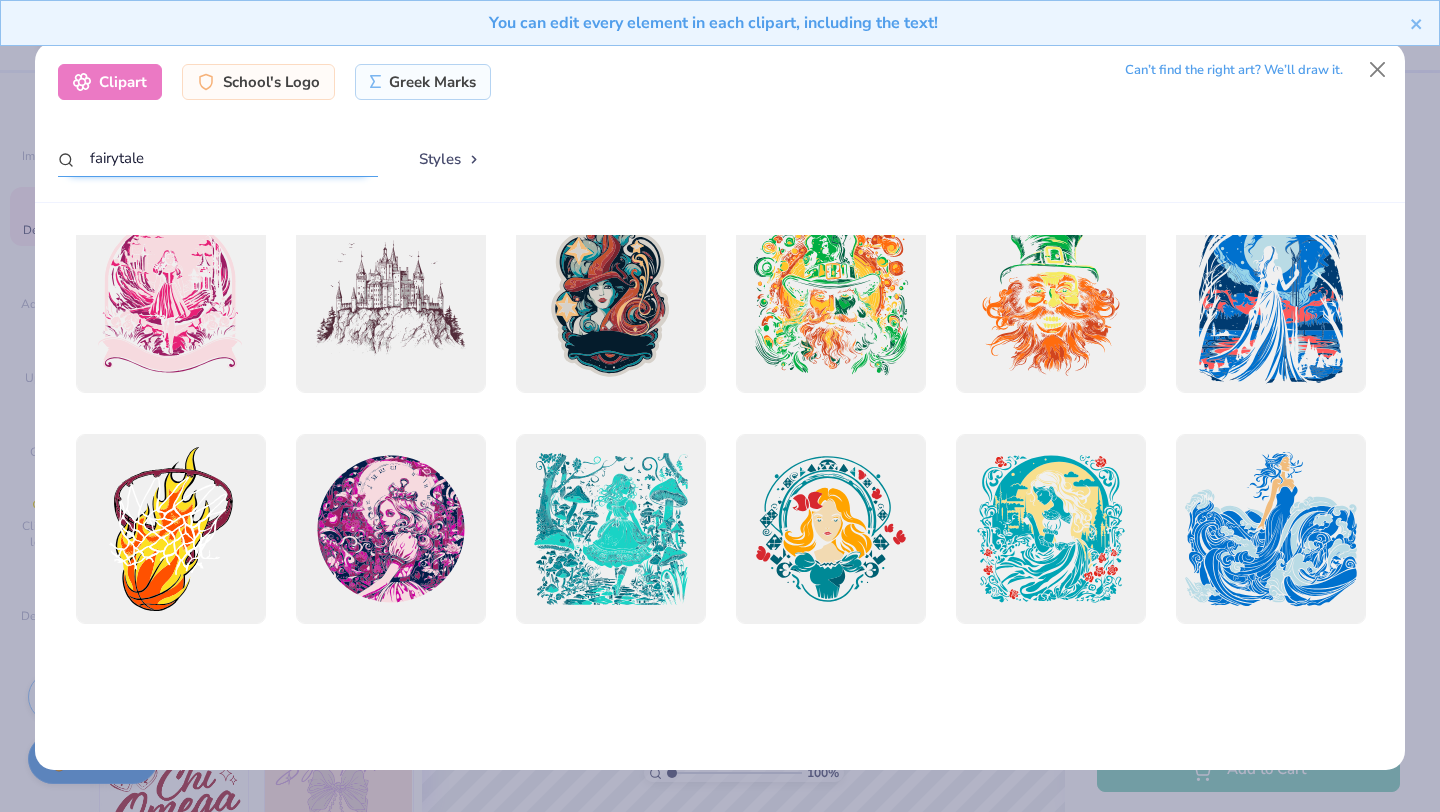 scroll, scrollTop: 0, scrollLeft: 0, axis: both 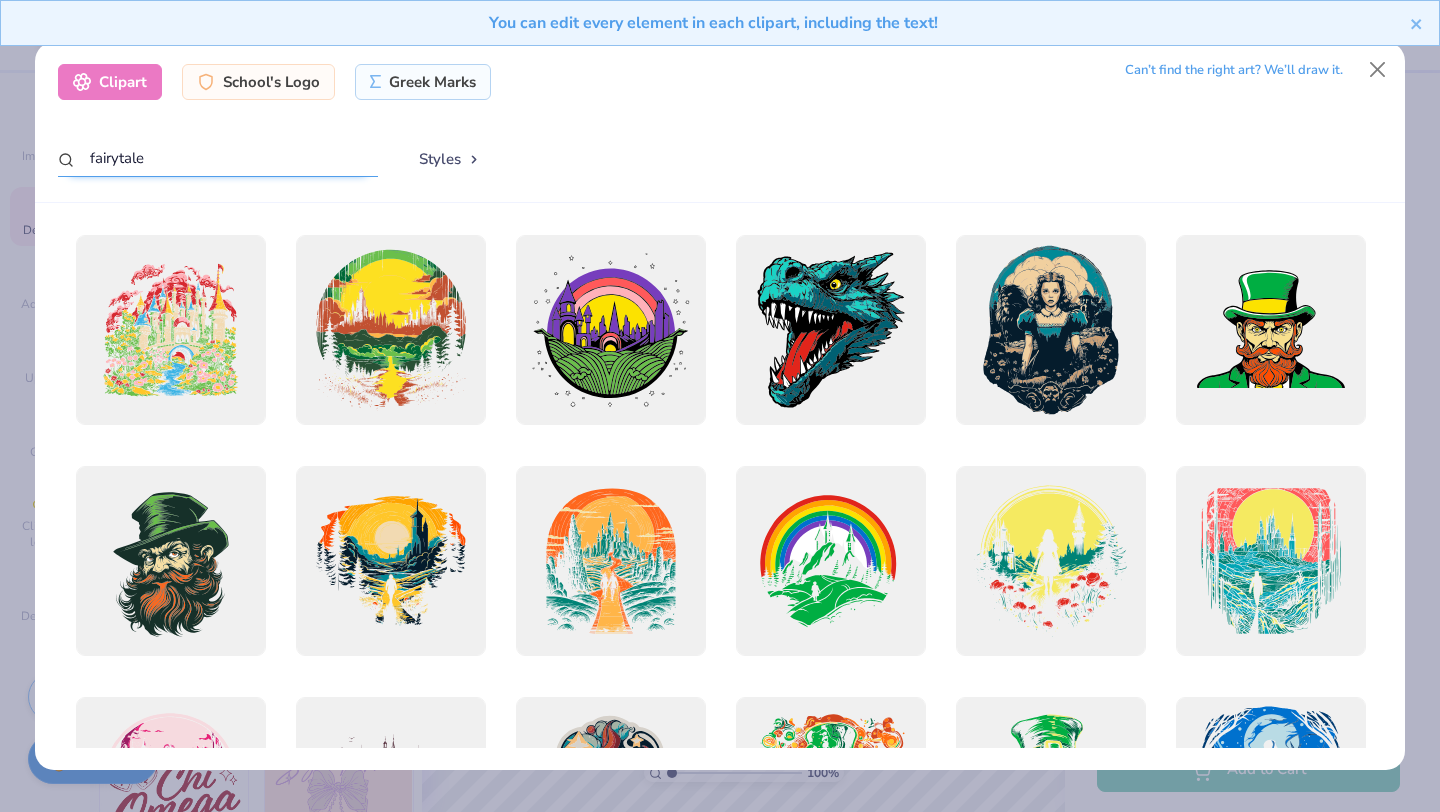 type on "fairytale" 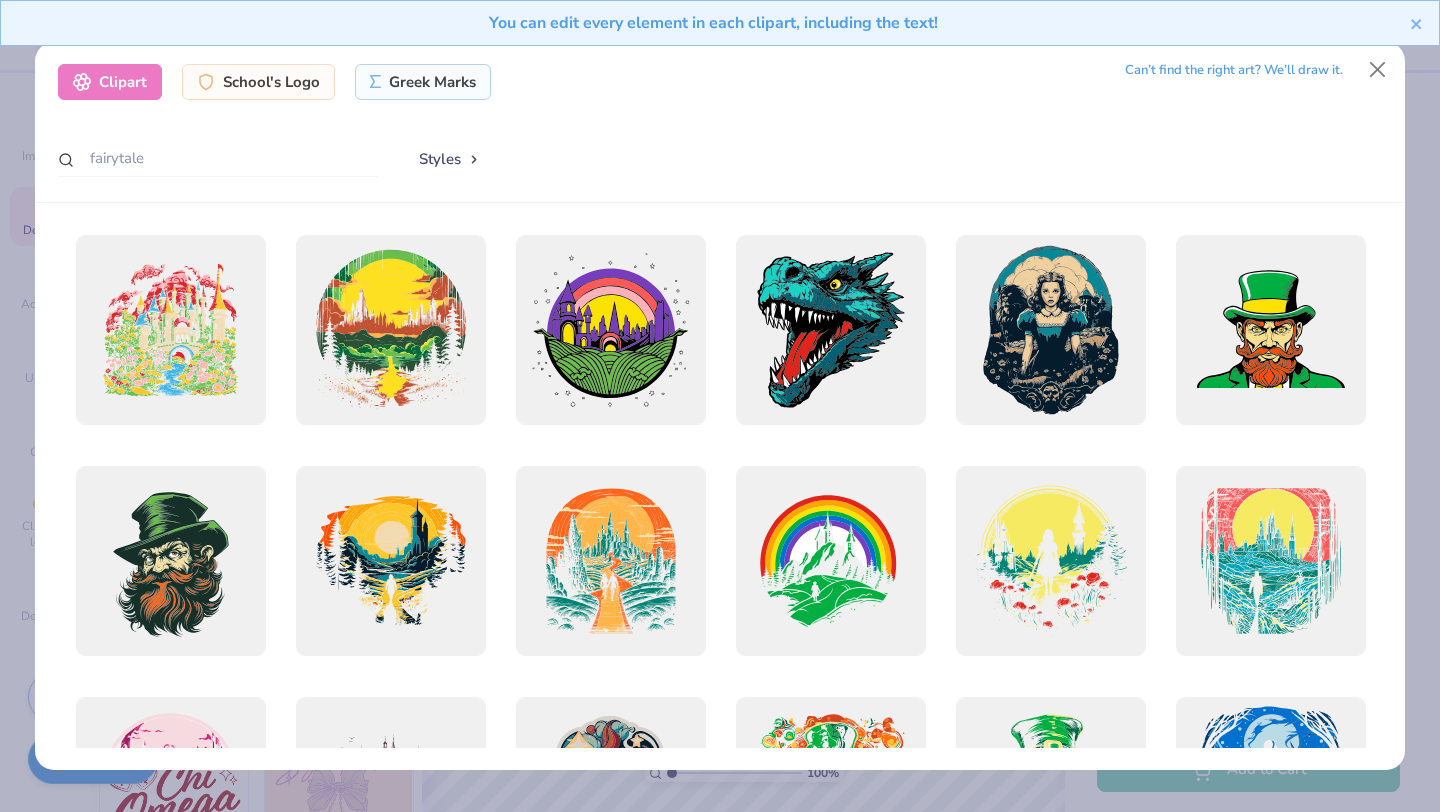 click on "You can edit every element in each clipart, including the text!" at bounding box center [720, 30] 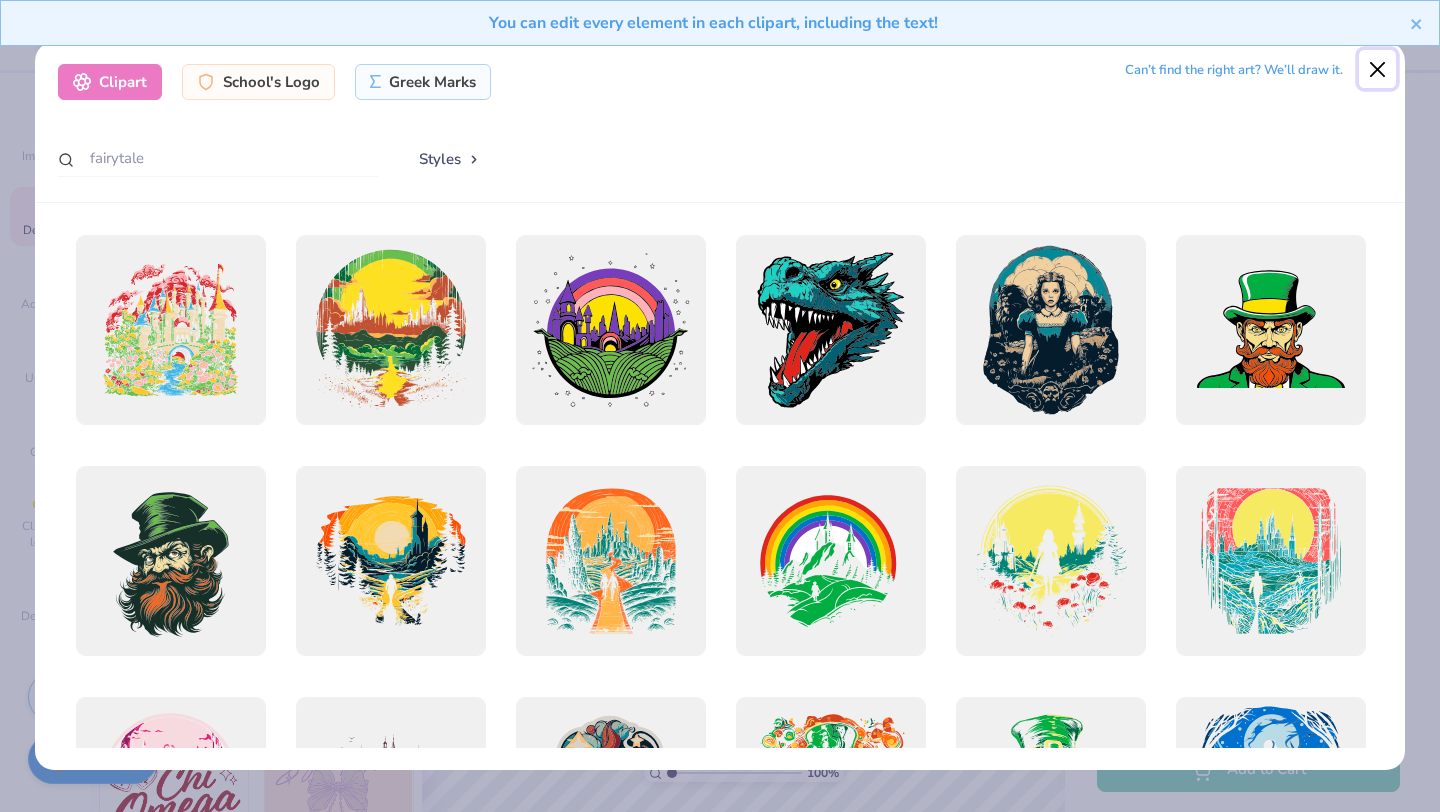 click at bounding box center [1378, 69] 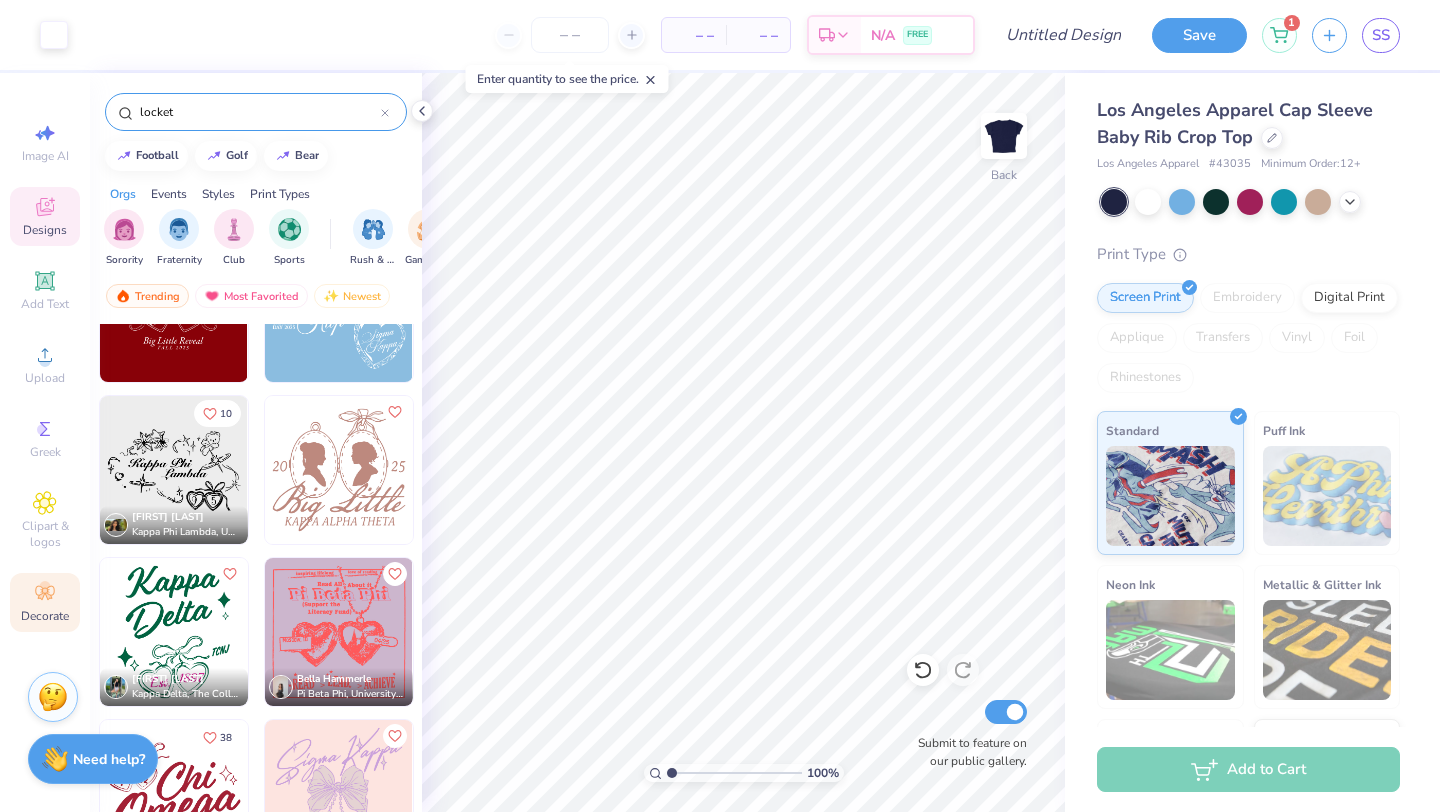 click on "Decorate" at bounding box center [45, 616] 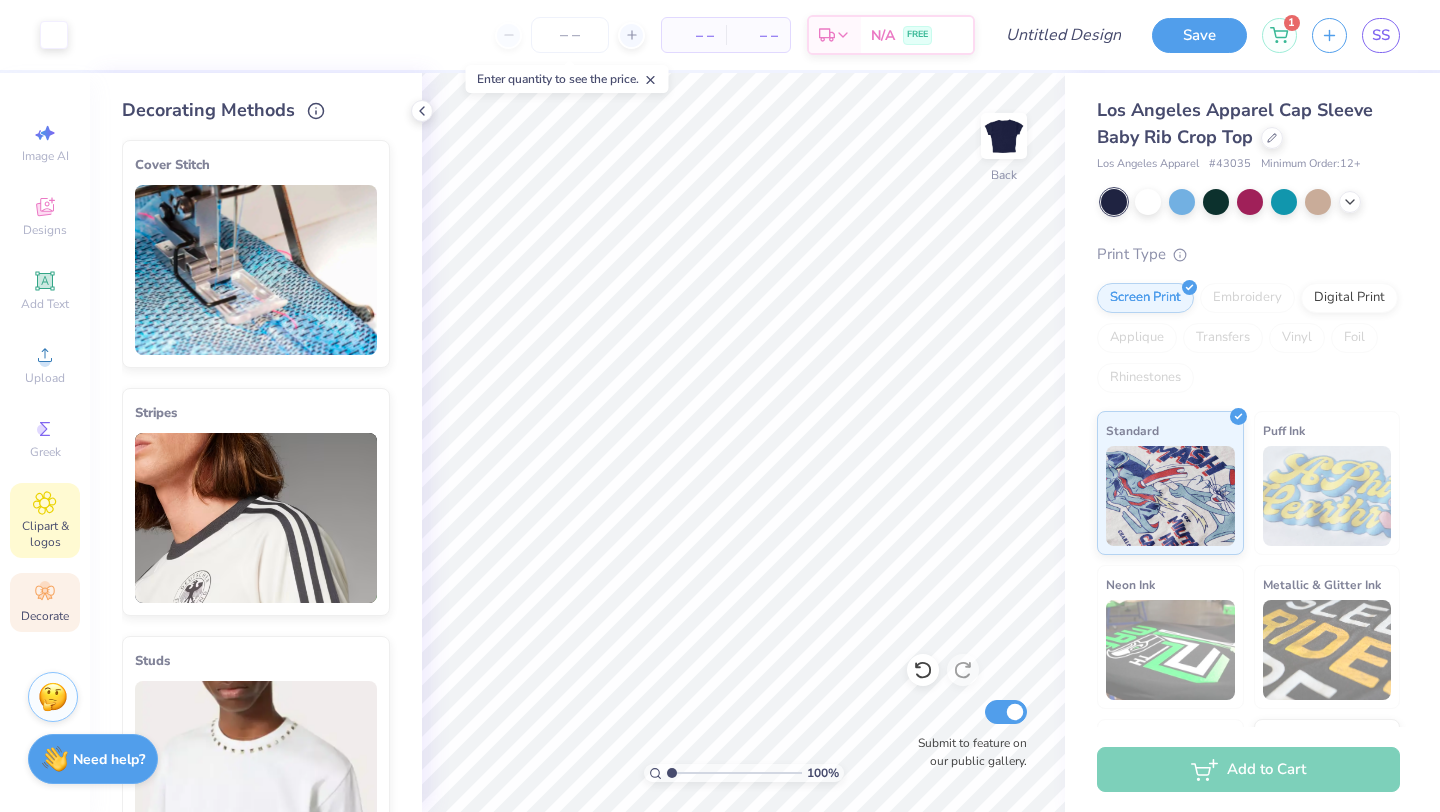 click on "Clipart & logos" at bounding box center (45, 534) 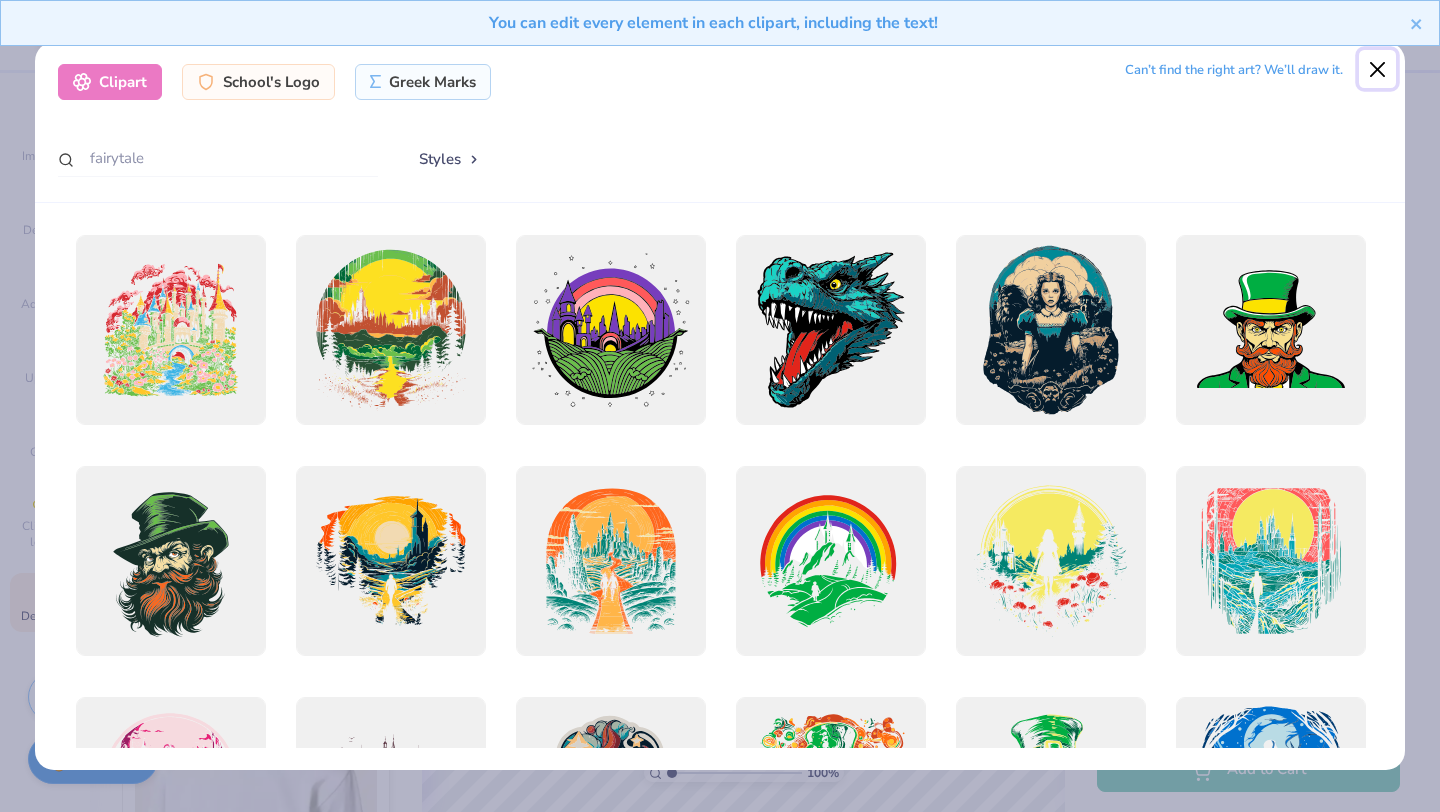 click at bounding box center [1378, 69] 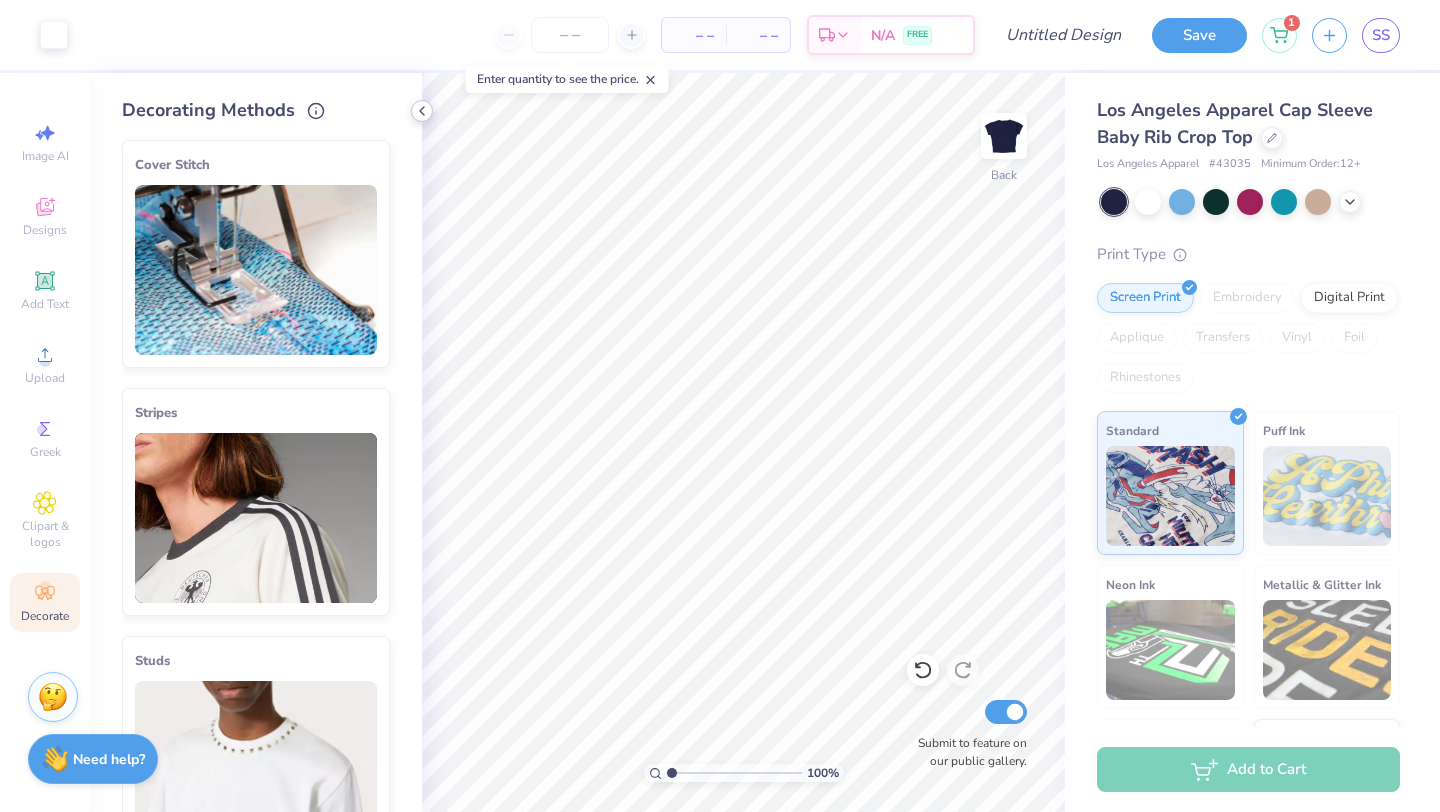 click 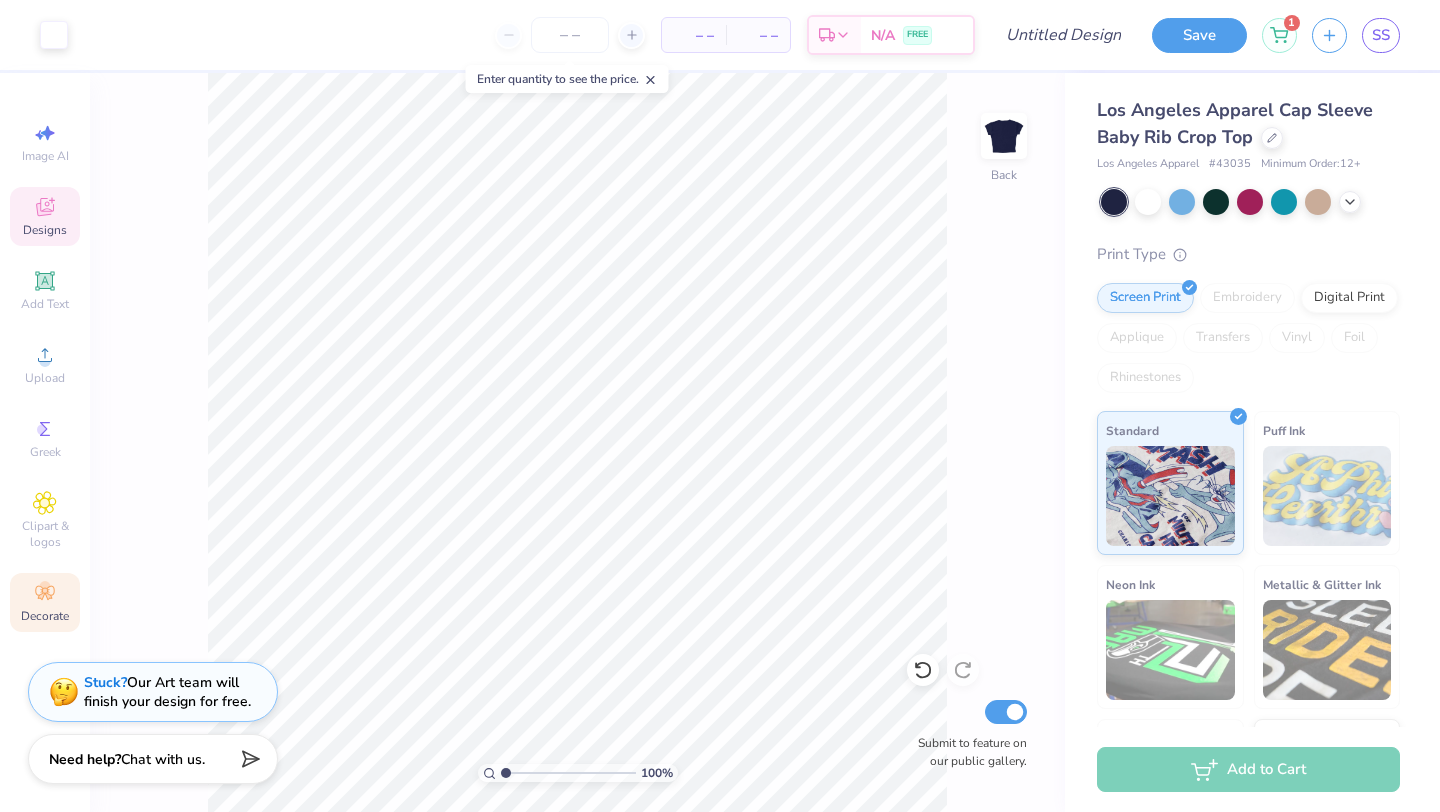 click on "Designs" at bounding box center (45, 230) 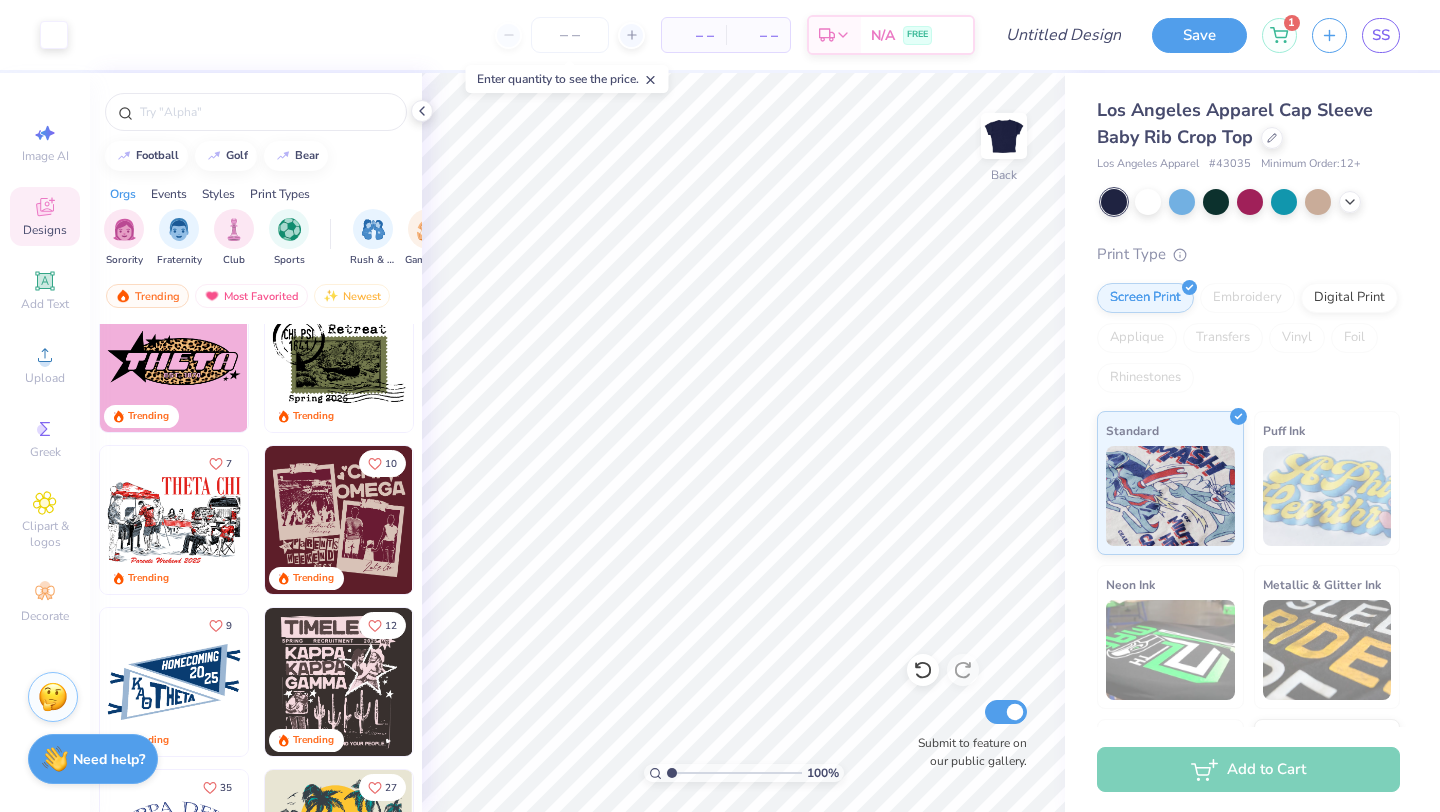 scroll, scrollTop: 3598, scrollLeft: 0, axis: vertical 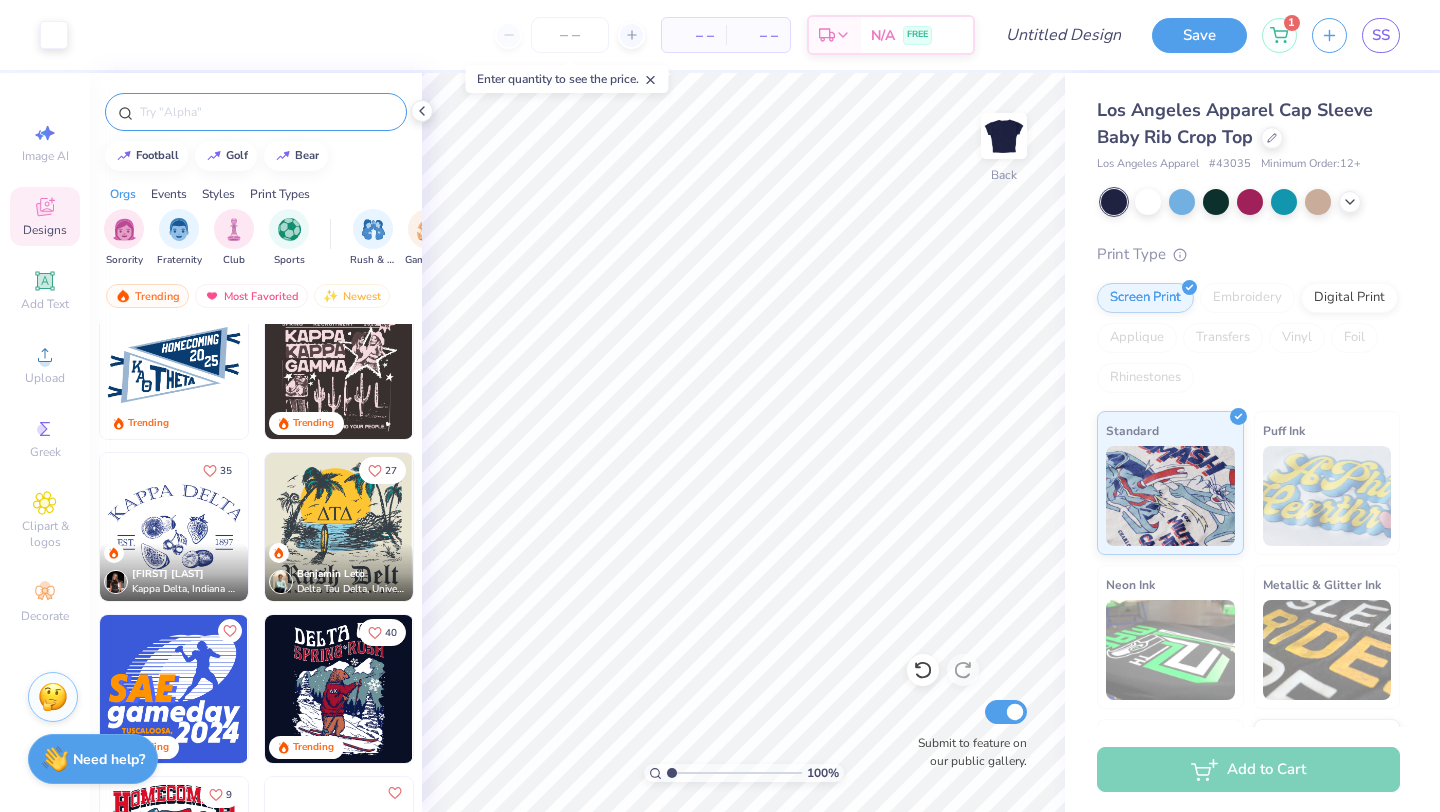 click at bounding box center (266, 112) 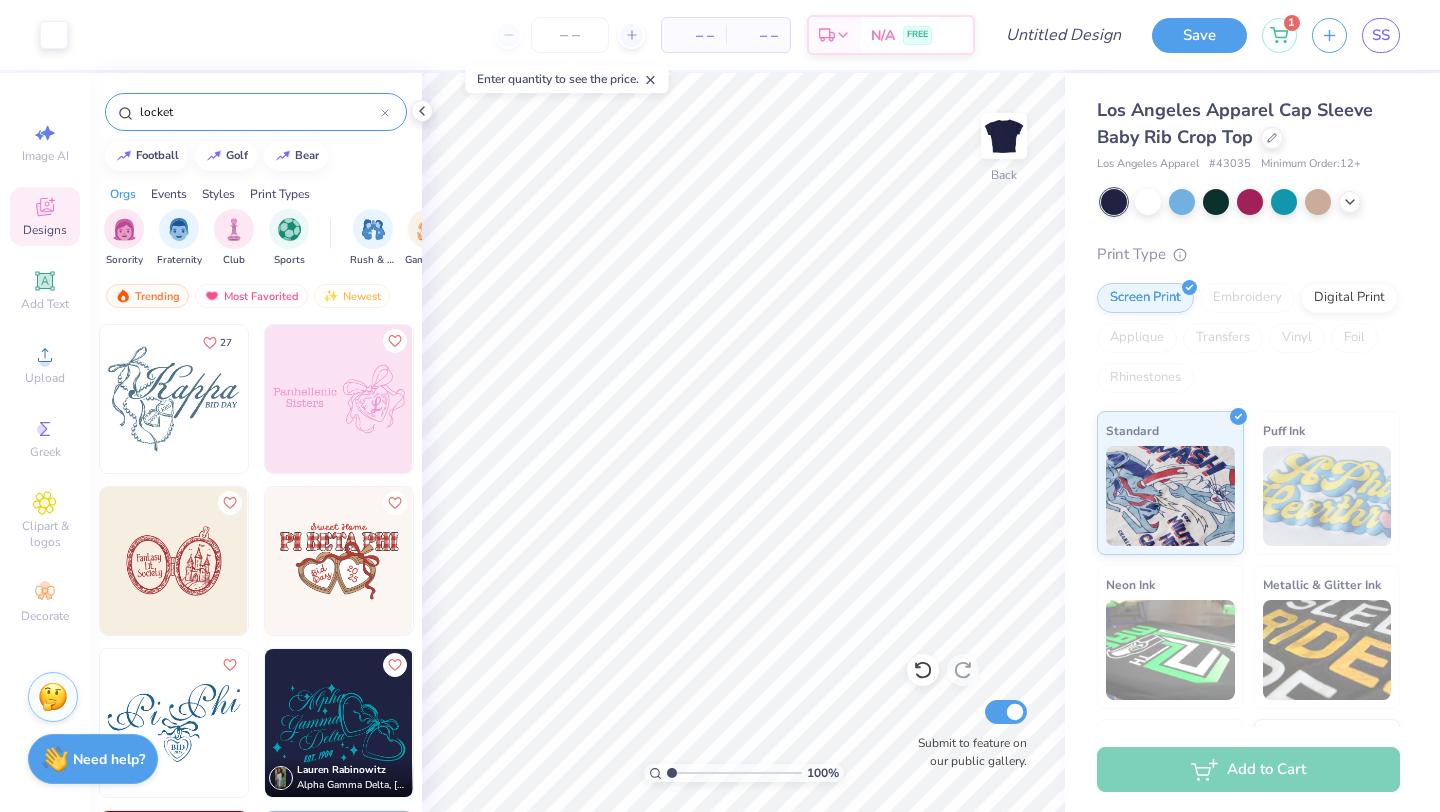type on "locket" 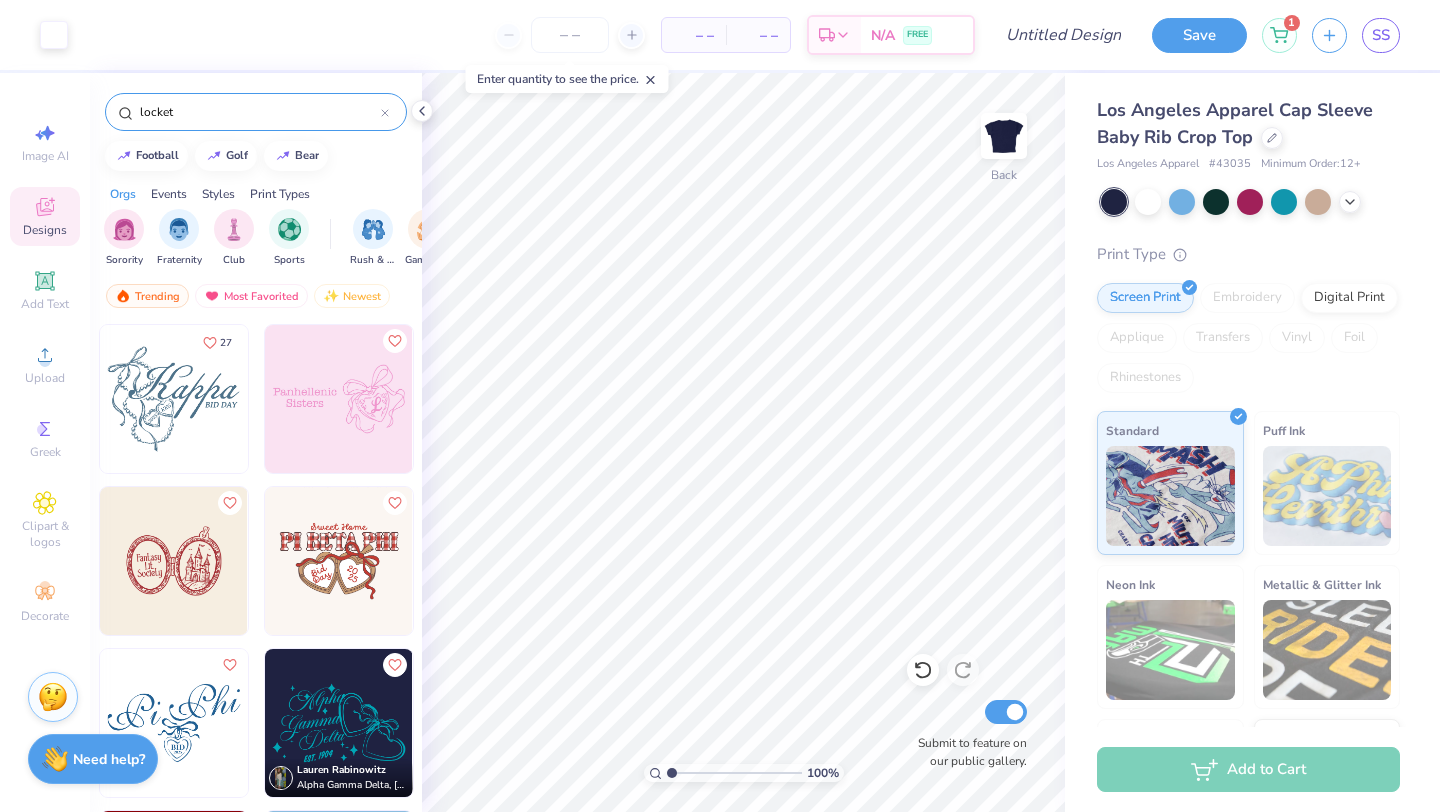 click at bounding box center (174, 399) 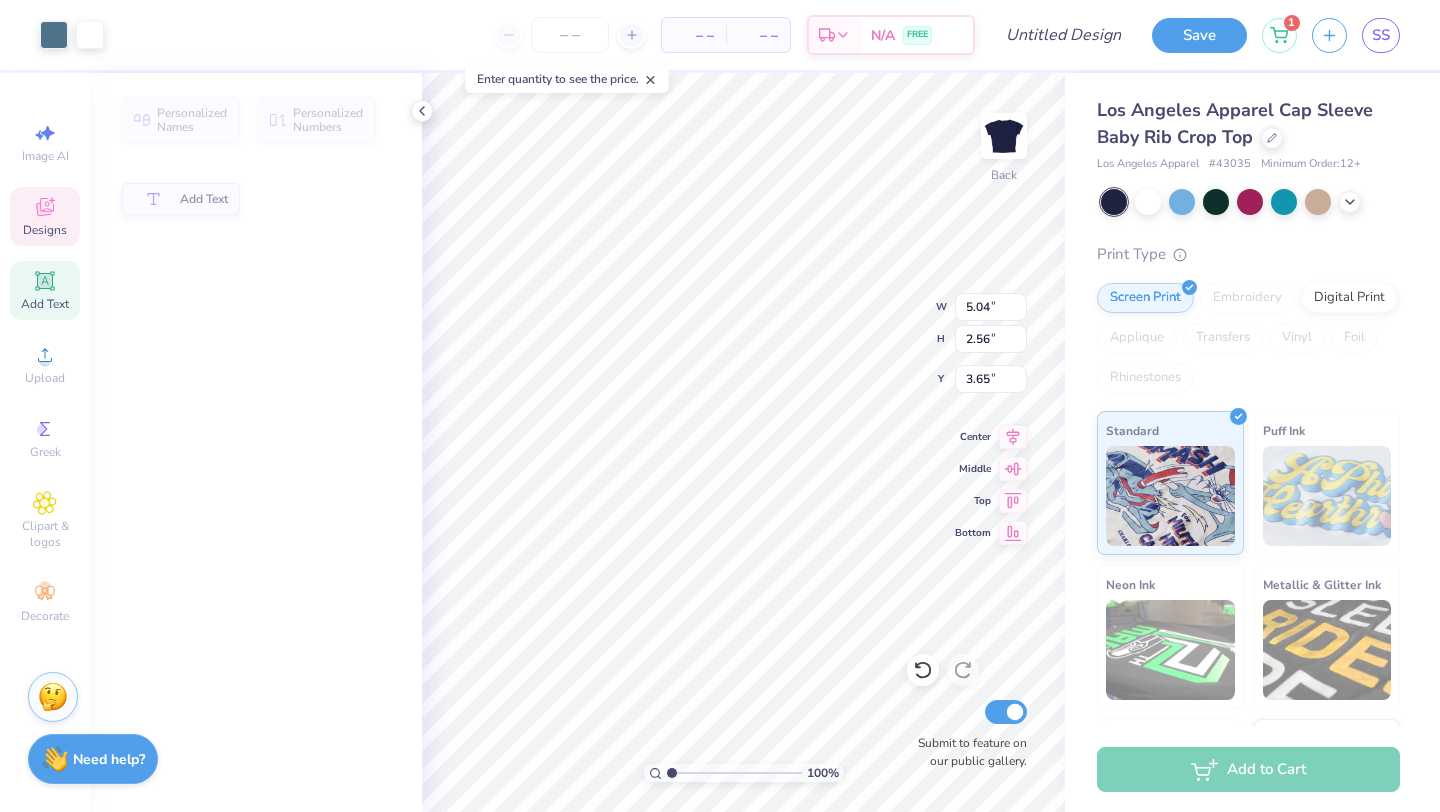 type on "5.04" 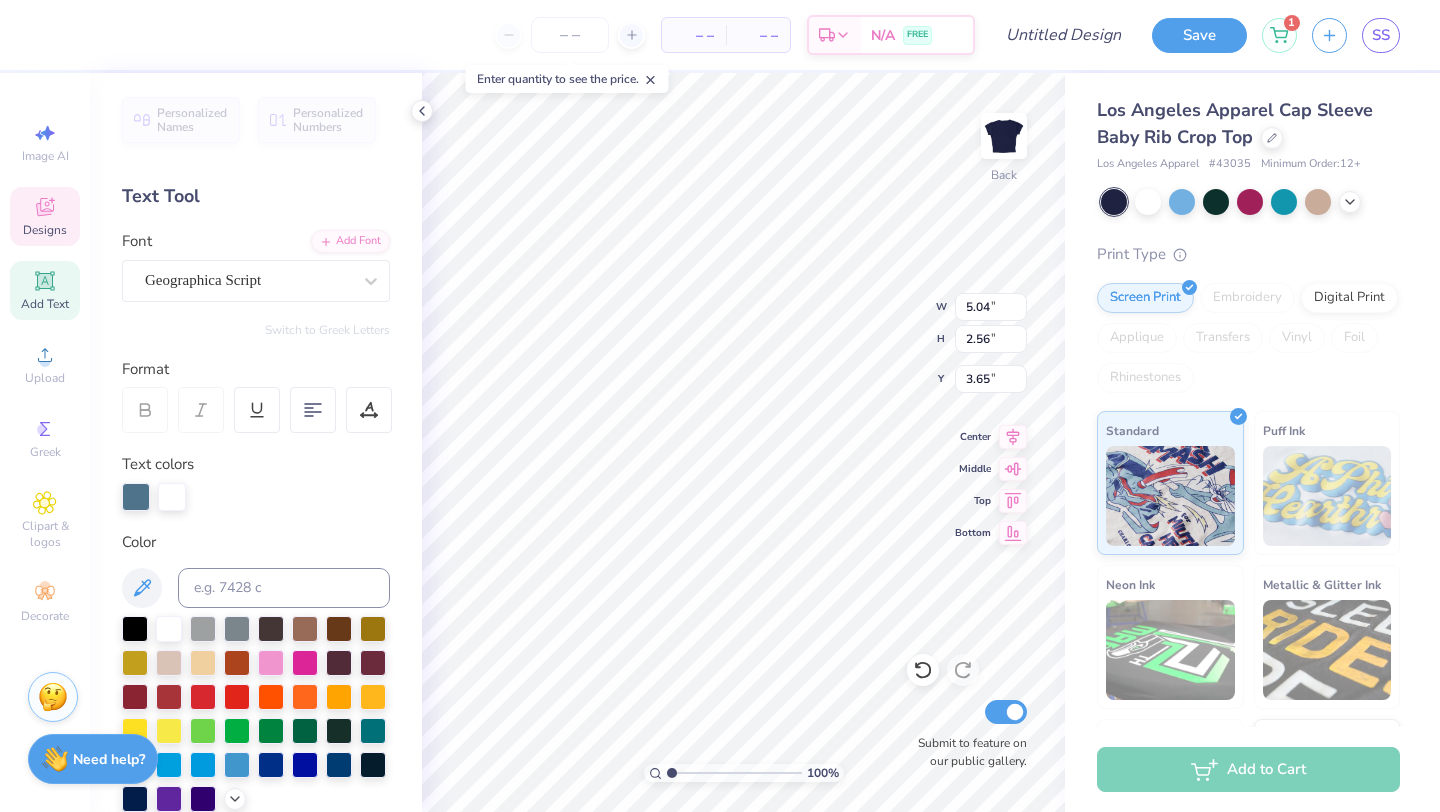type 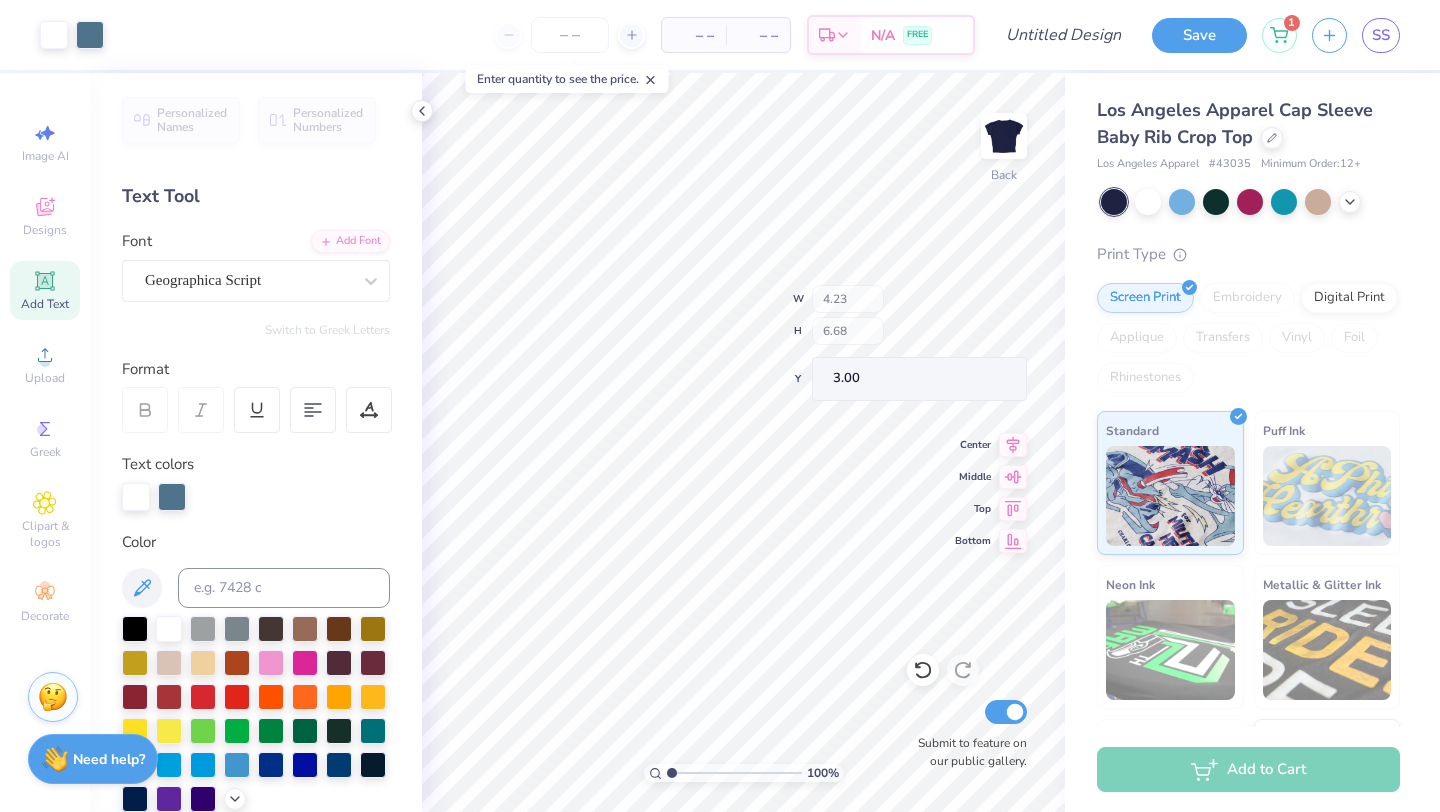 type on "4.23" 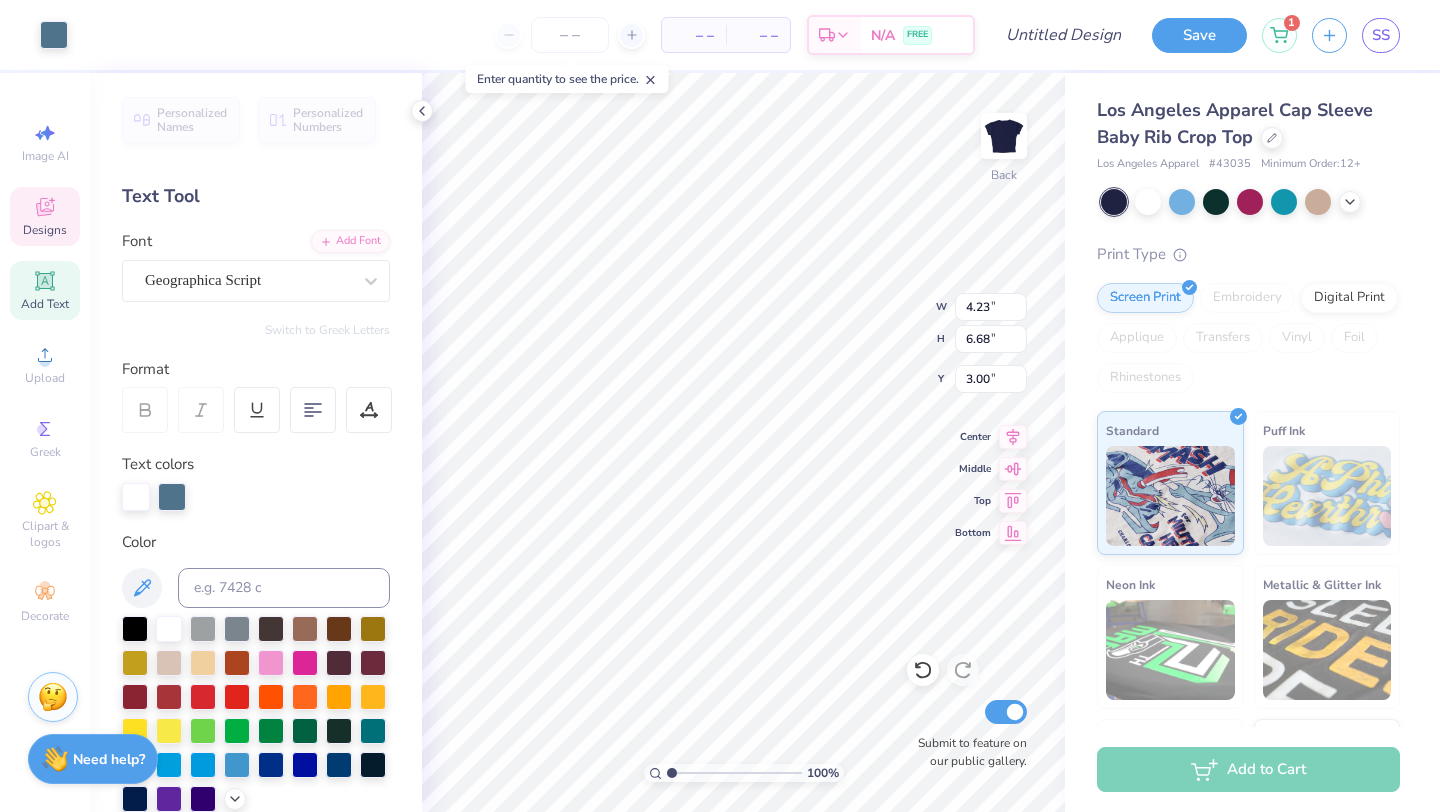 type on "0.44" 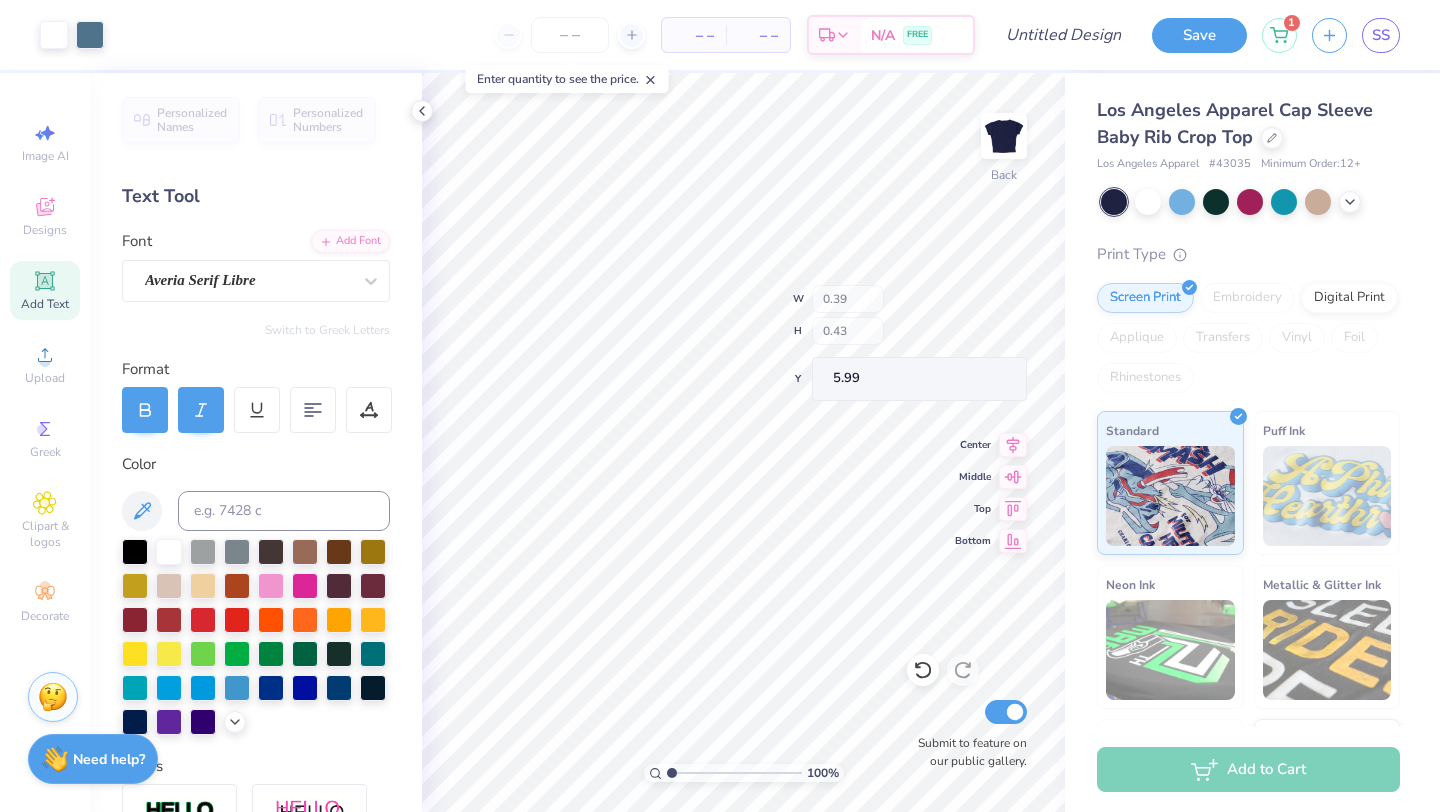 type on "5.91" 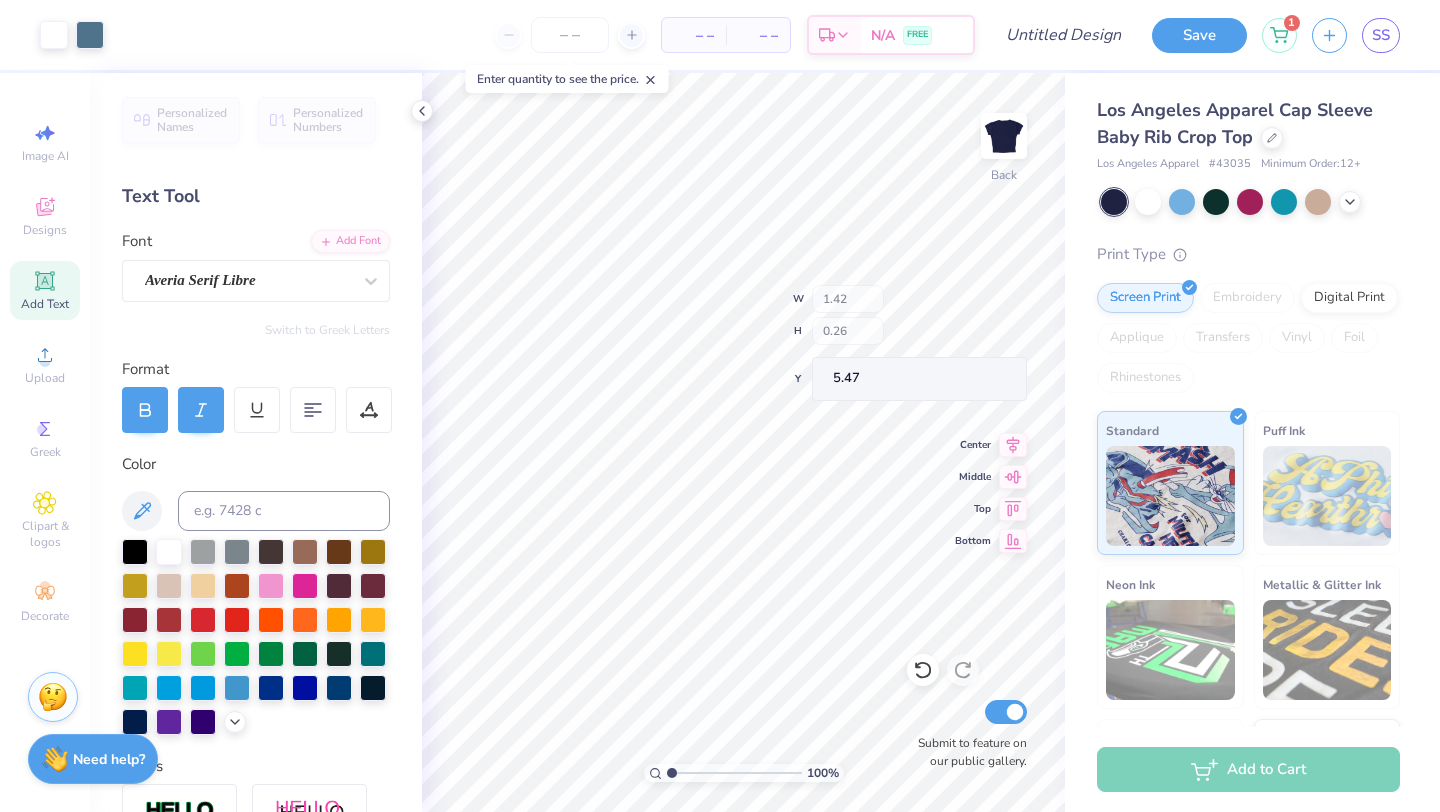 type on "5.55" 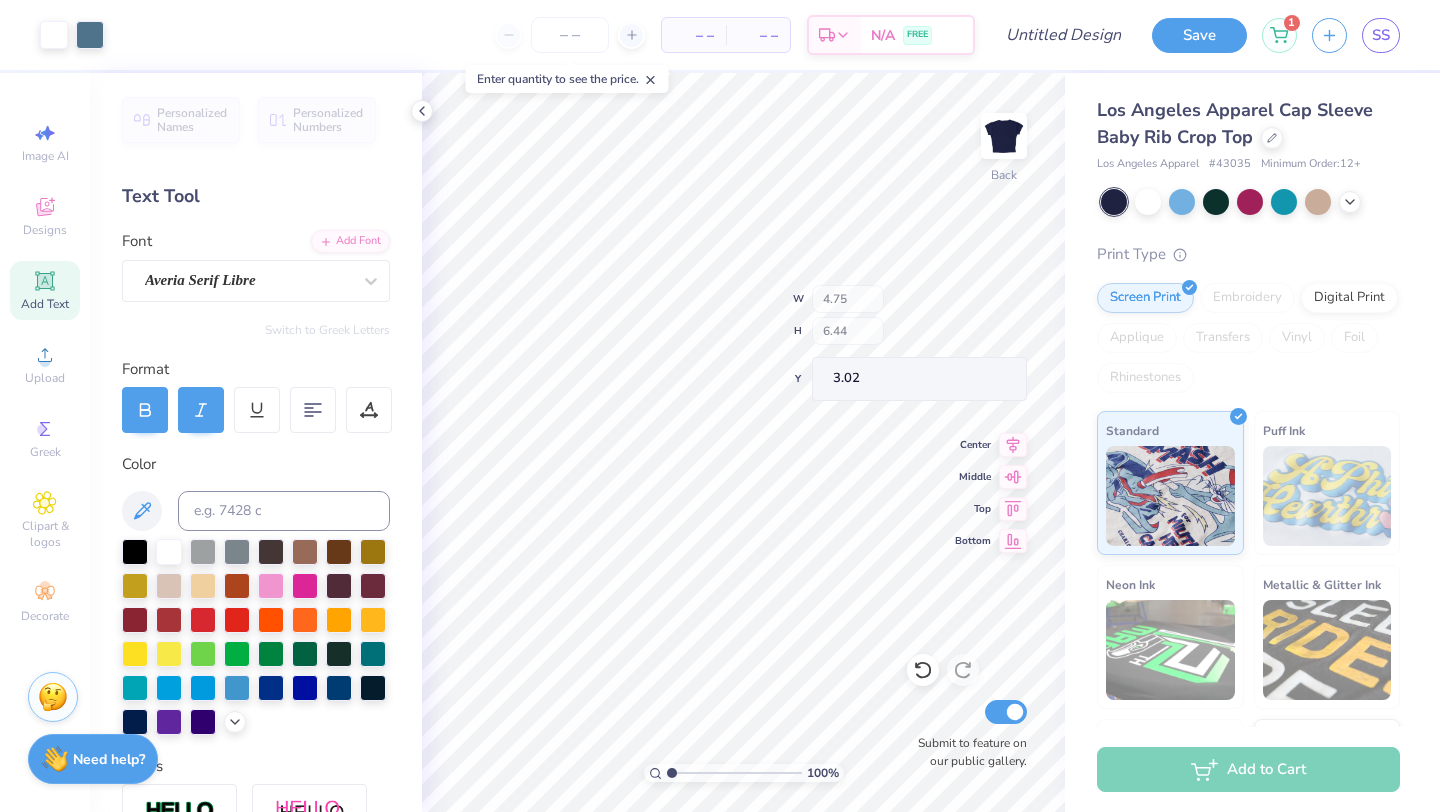 type on "4.75" 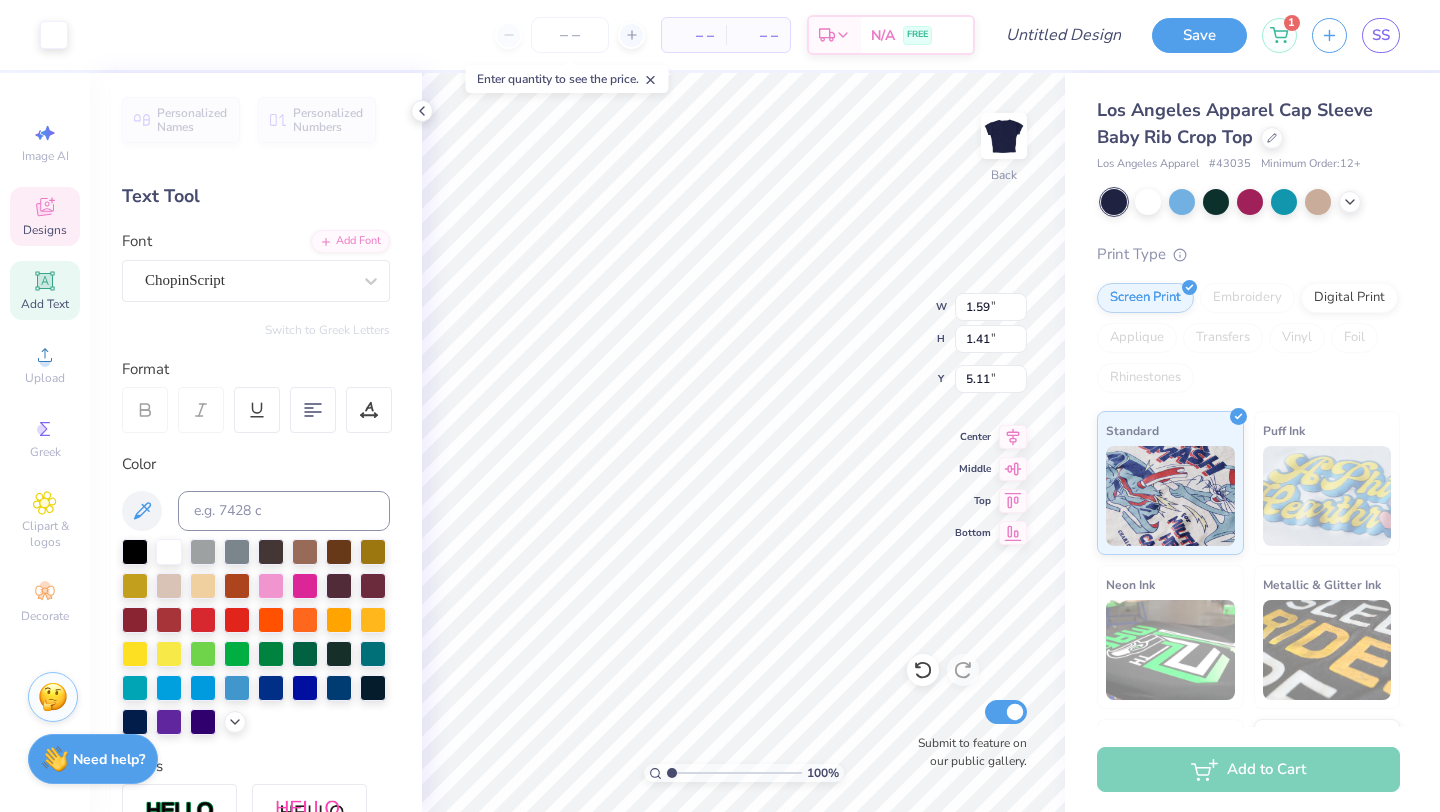 type on "1.59" 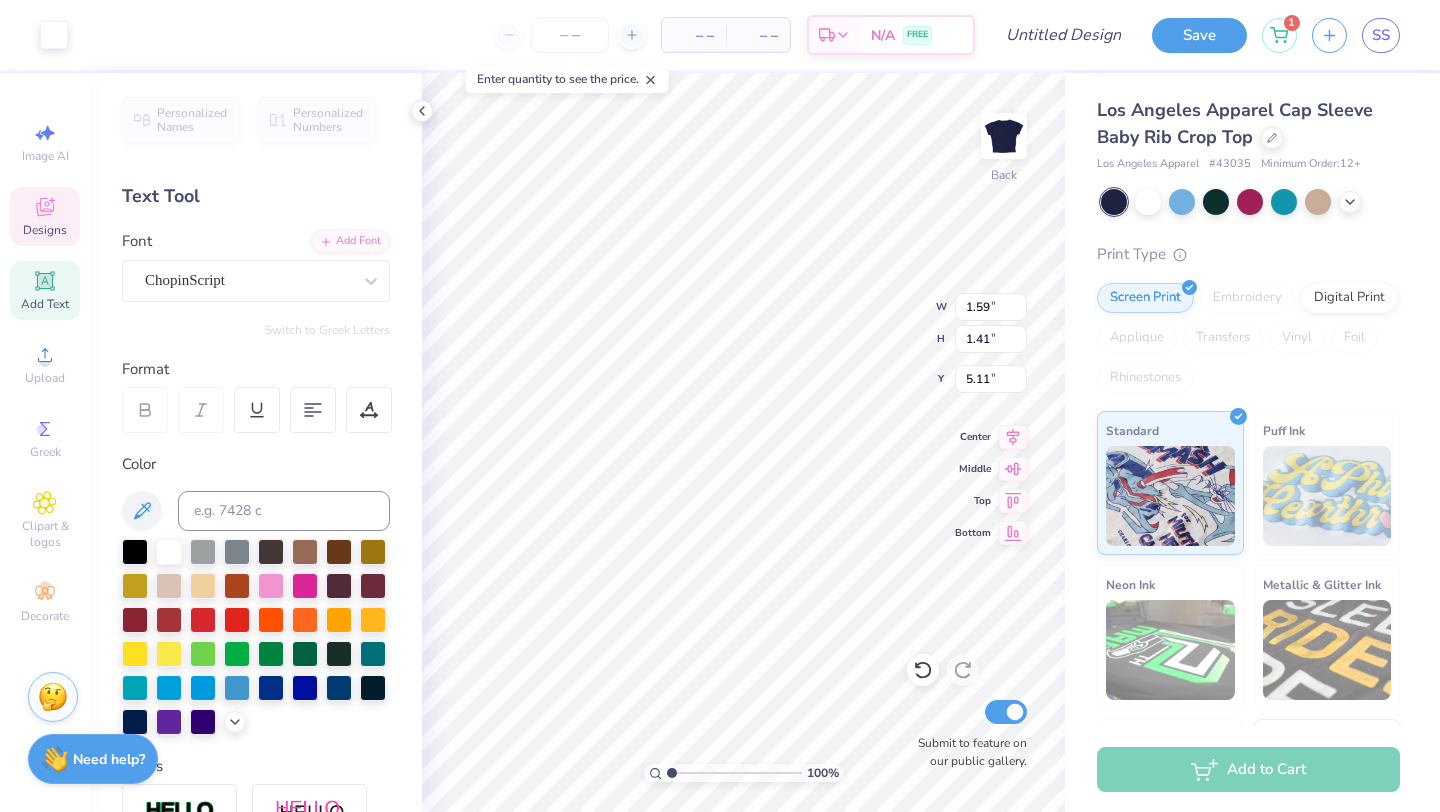 type on "5.16" 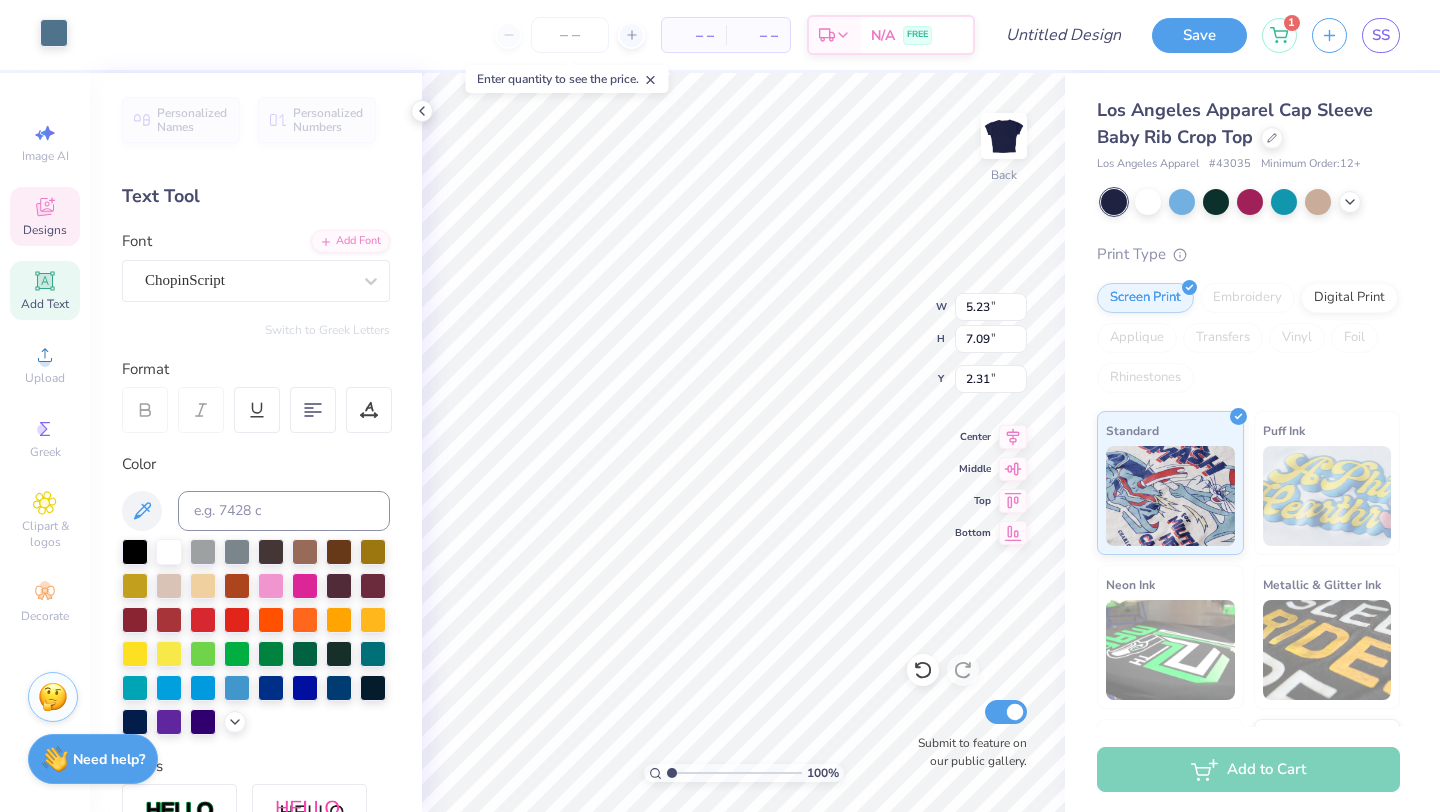 click at bounding box center (54, 33) 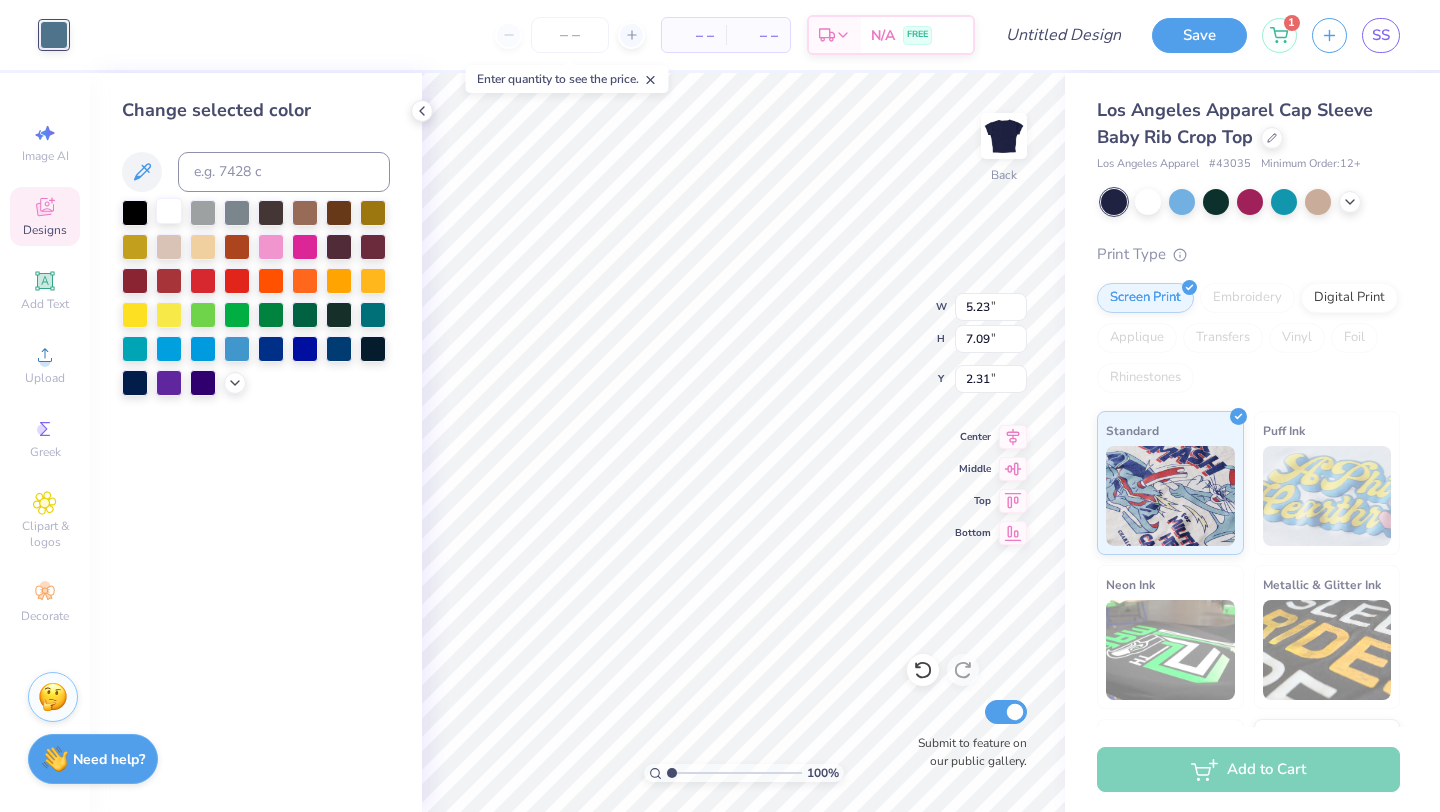 click at bounding box center (169, 211) 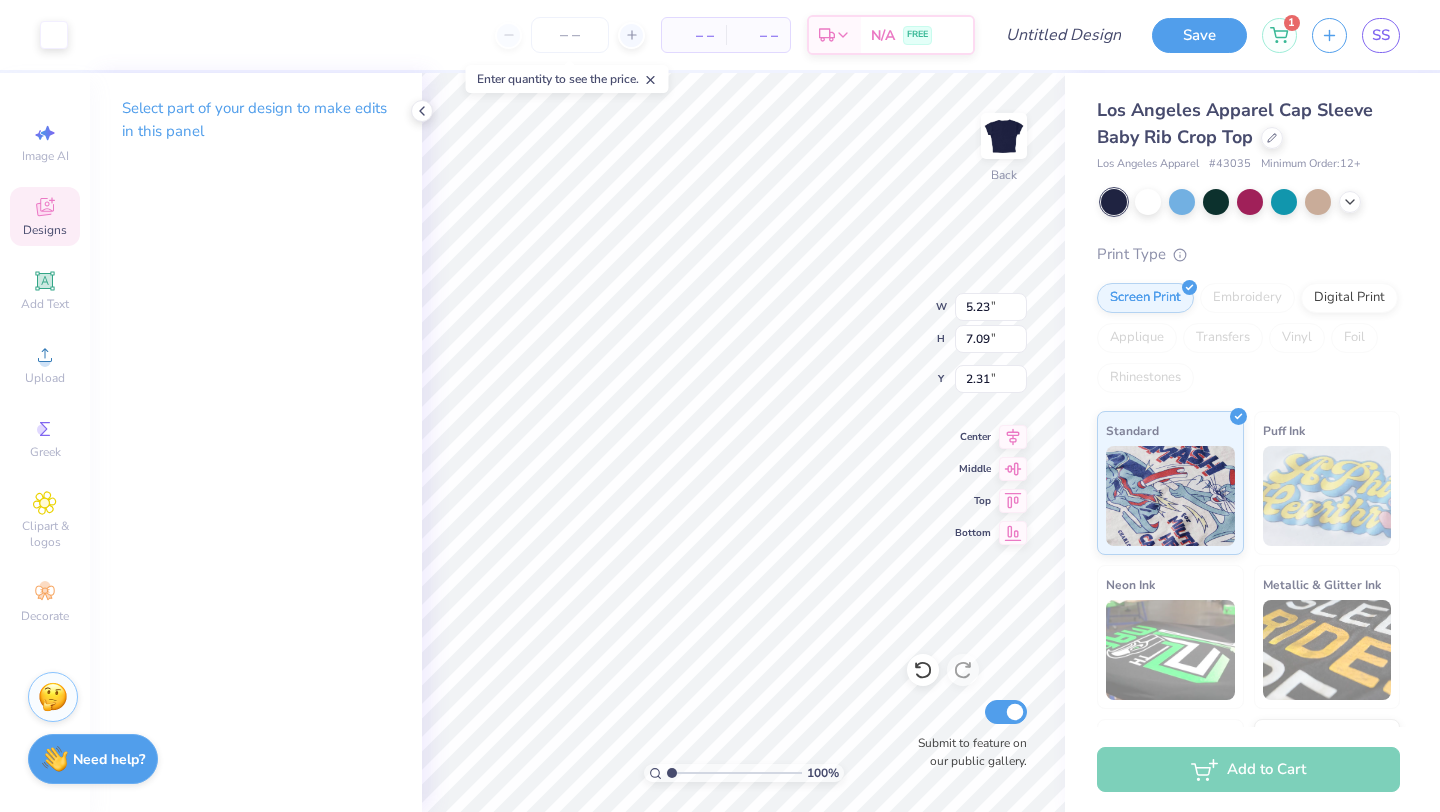 click on "Select part of your design to make edits in this panel" at bounding box center (256, 127) 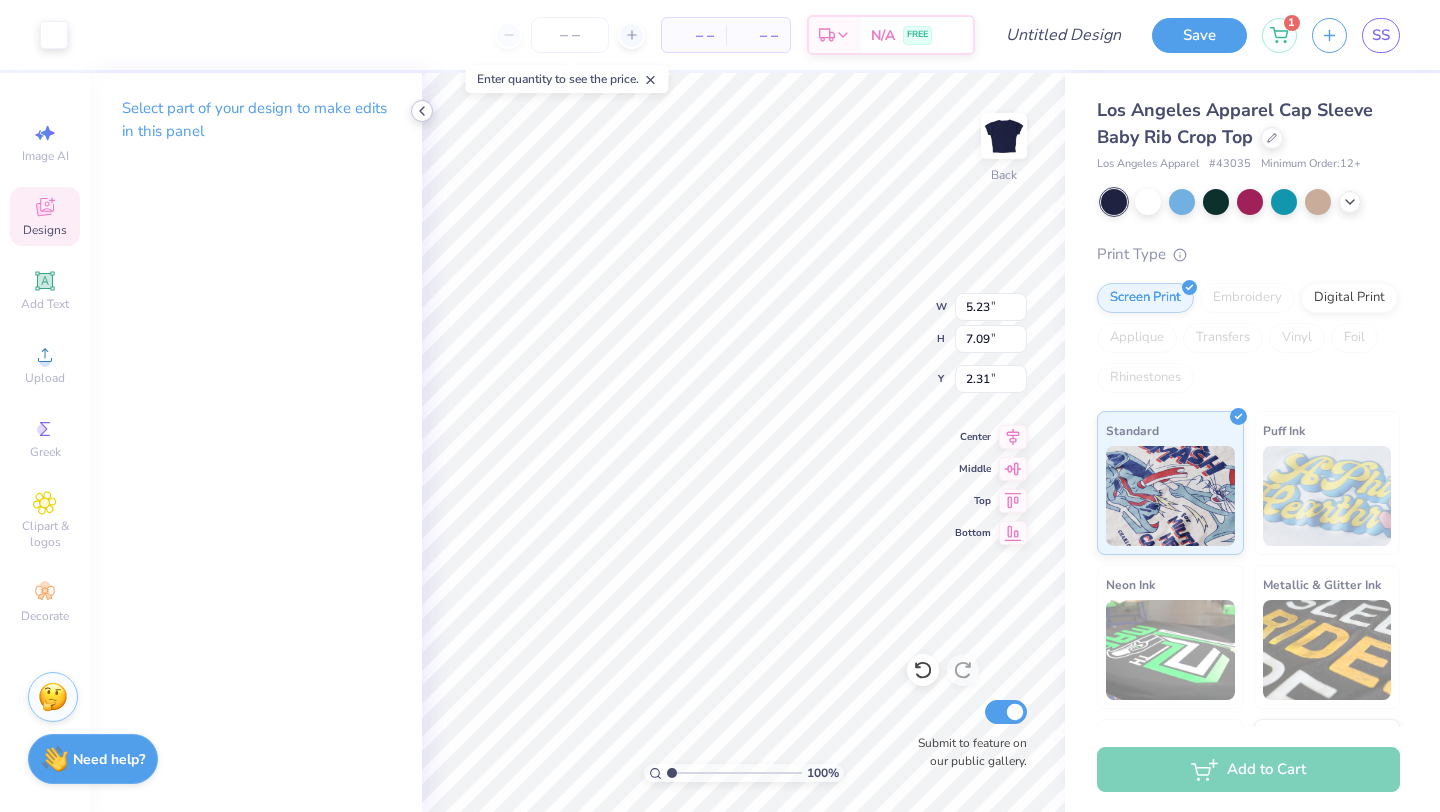click 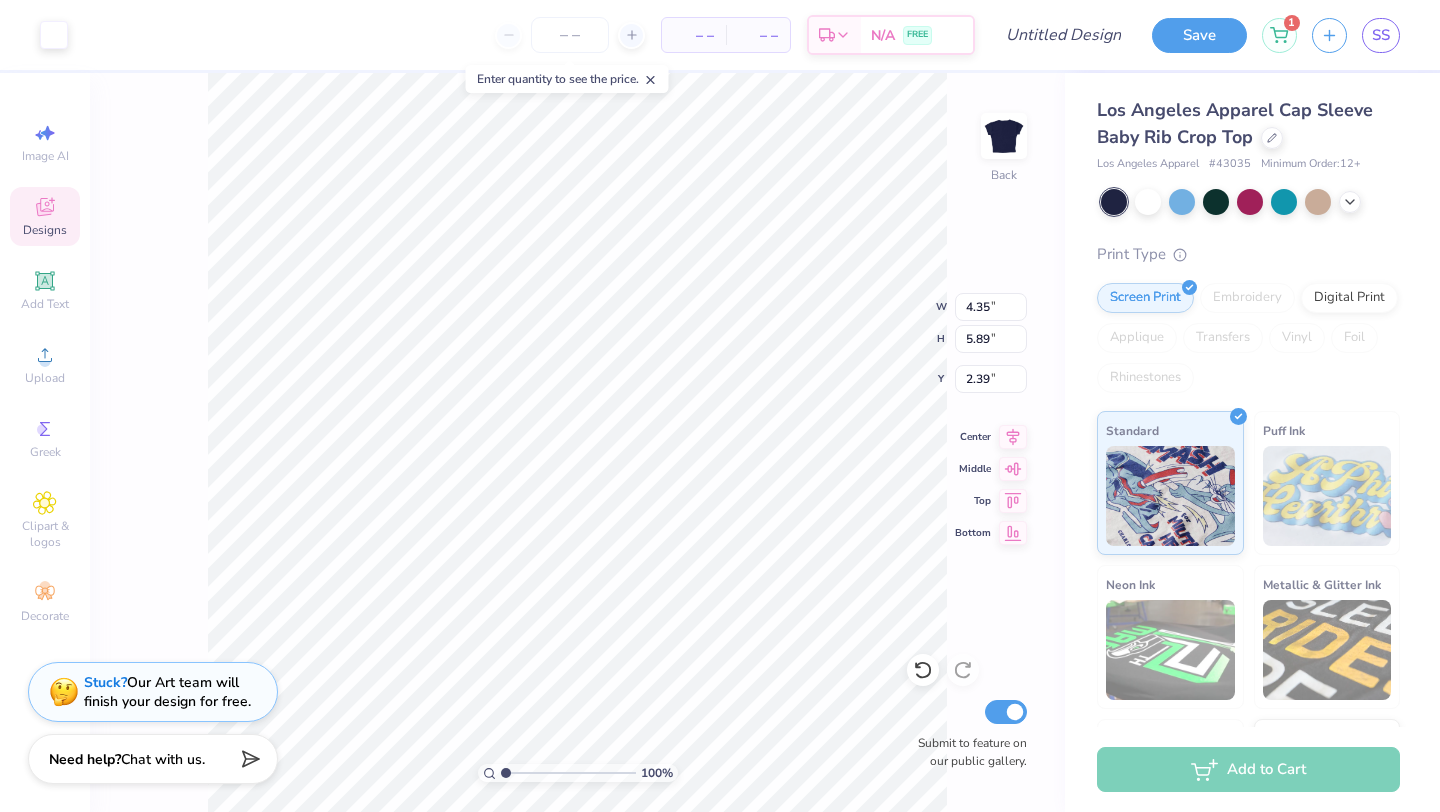 type on "4.35" 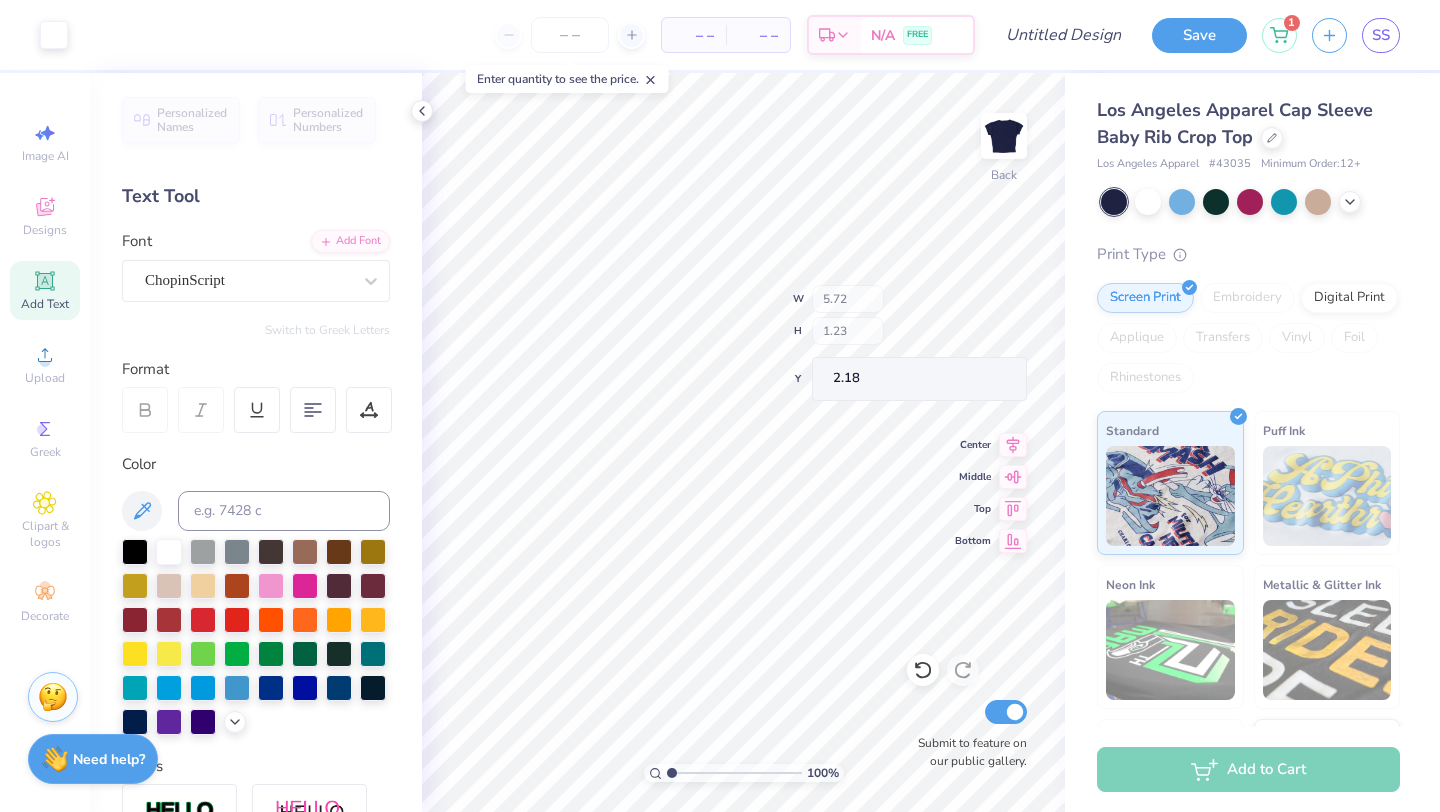 type on "2.19" 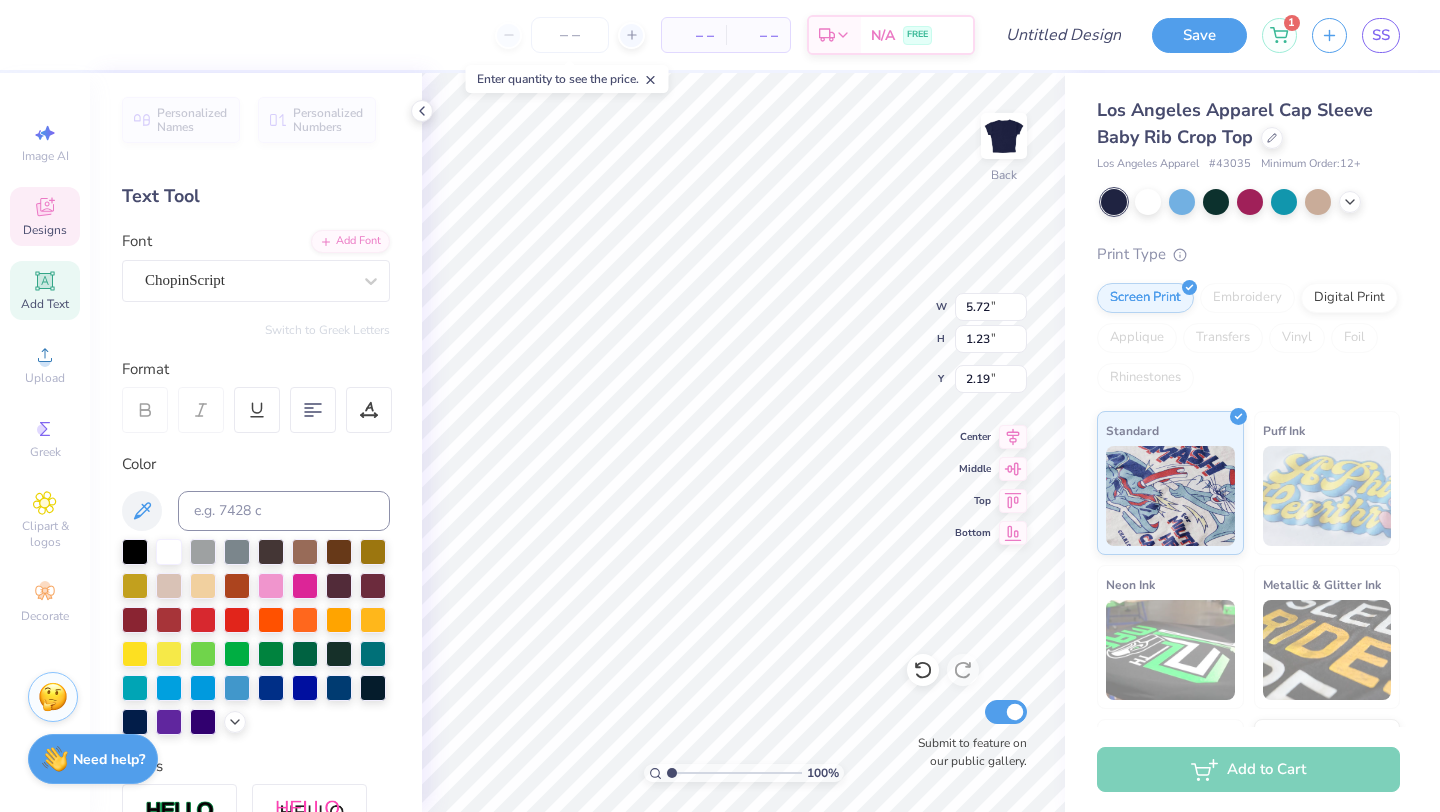 type on "4.92" 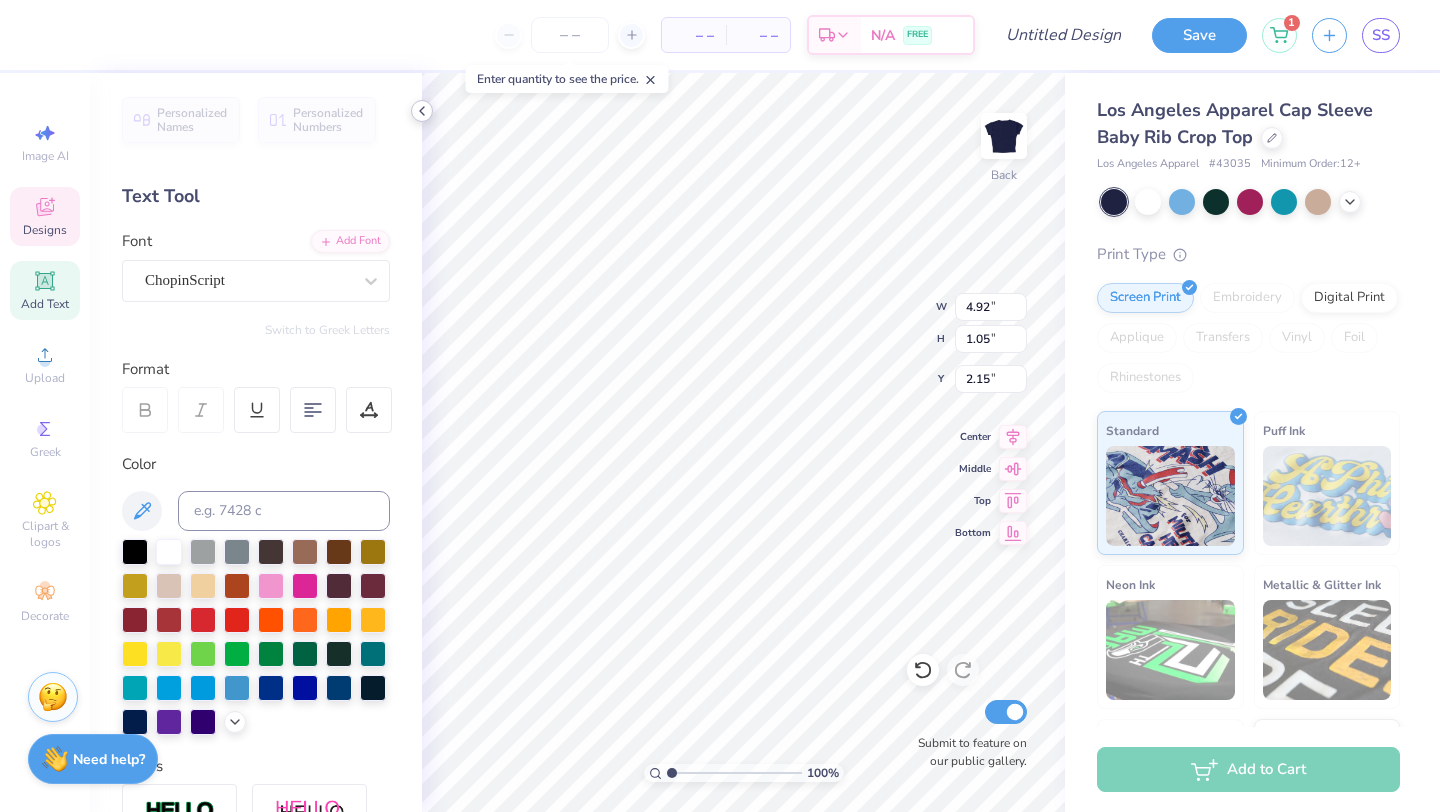 click 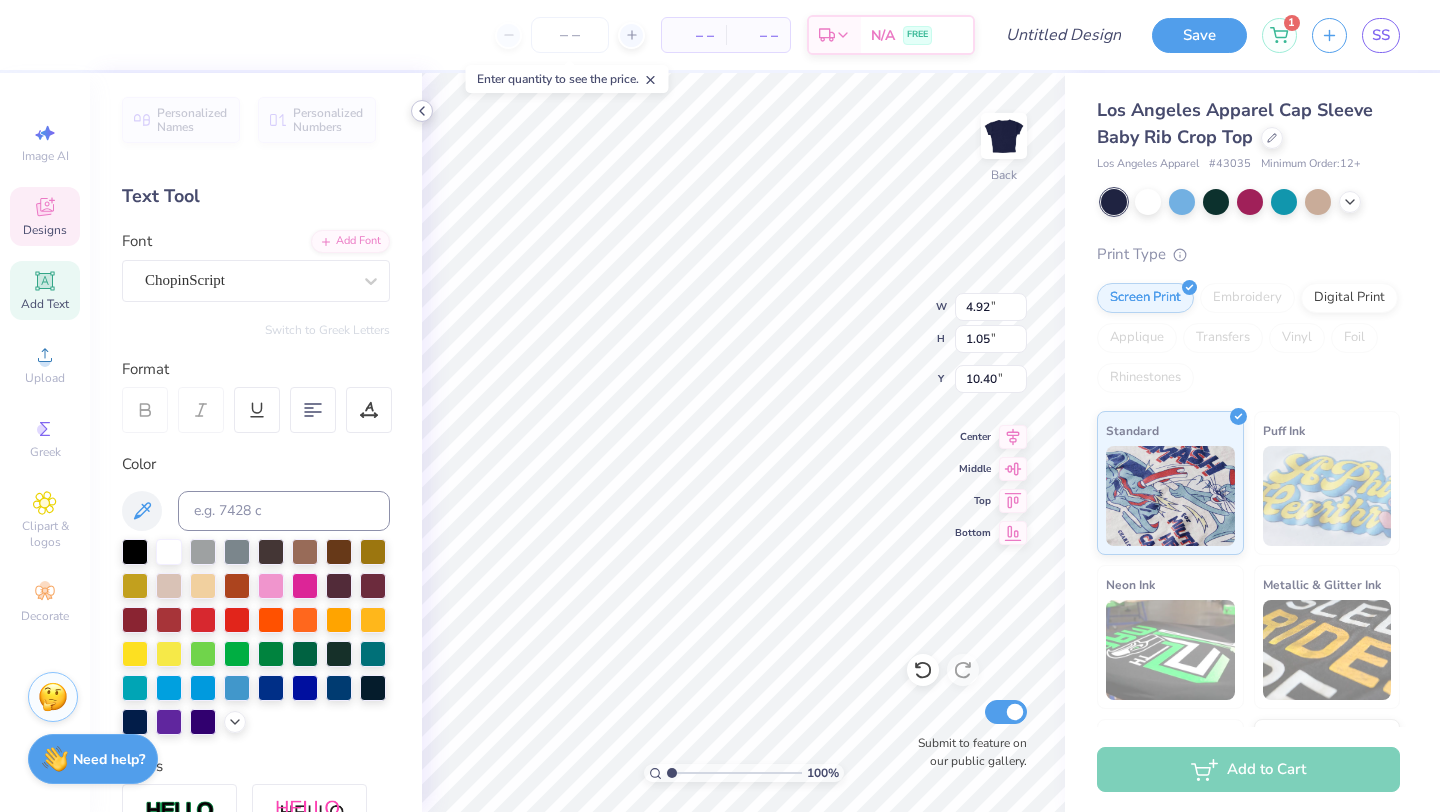 type on "10.40" 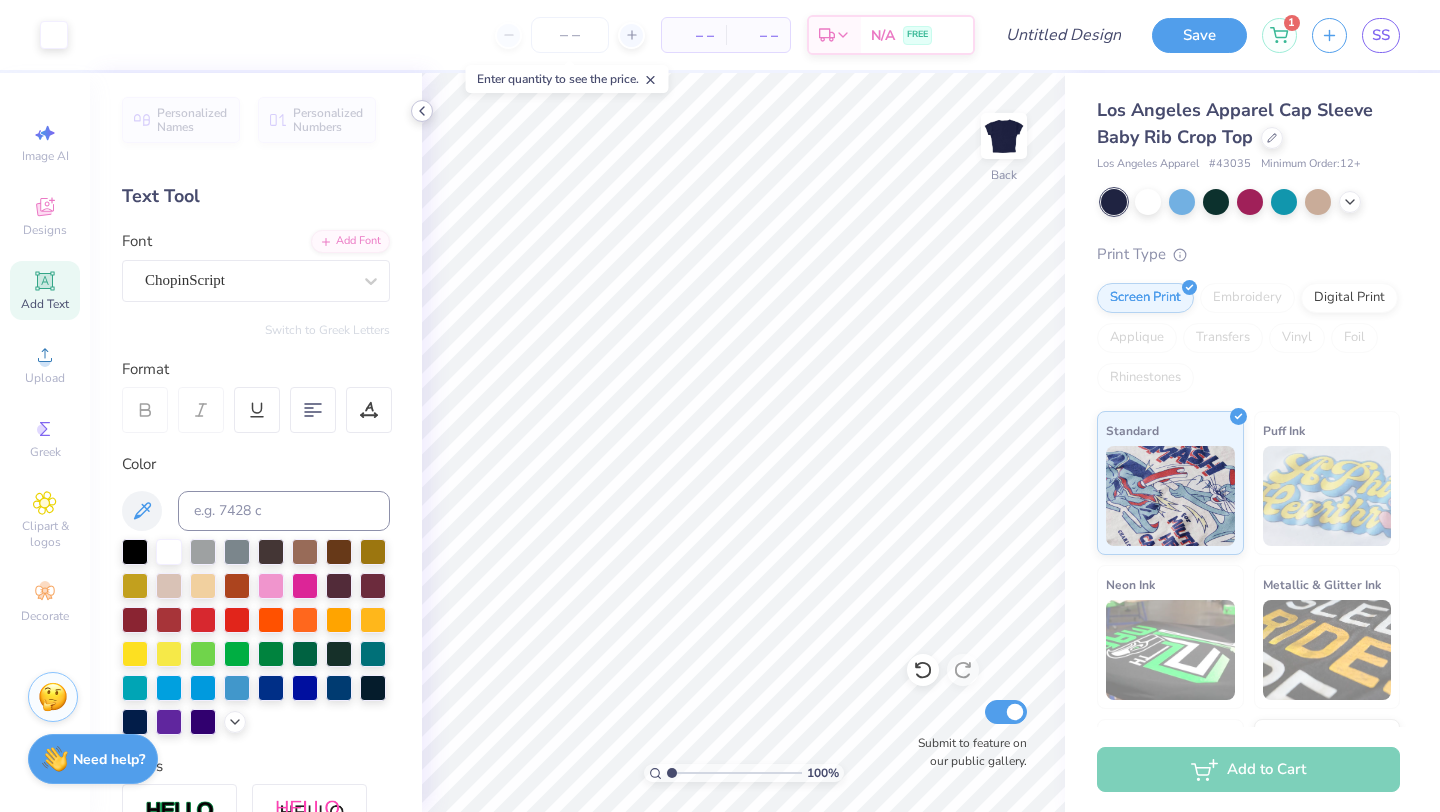 click 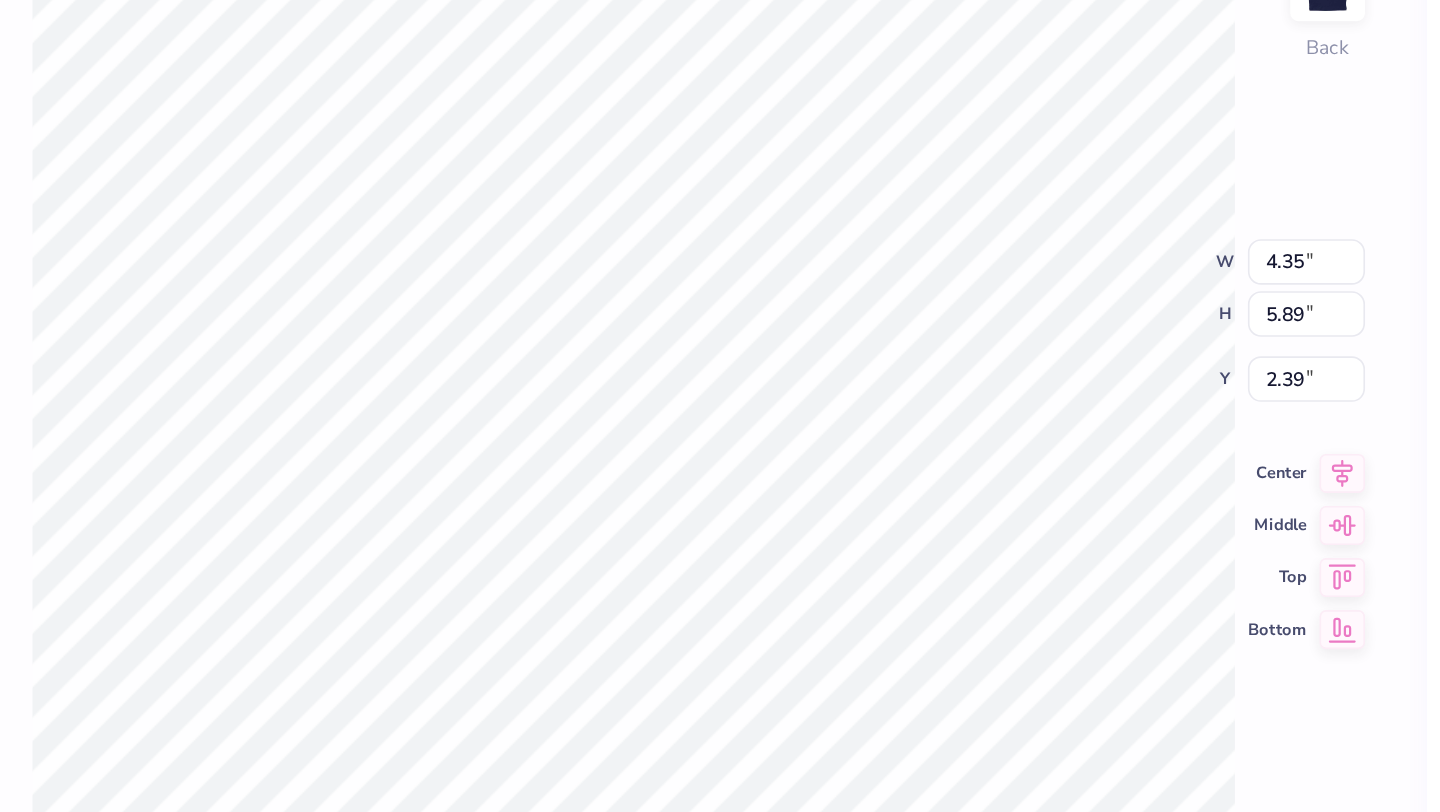 type on "4.65" 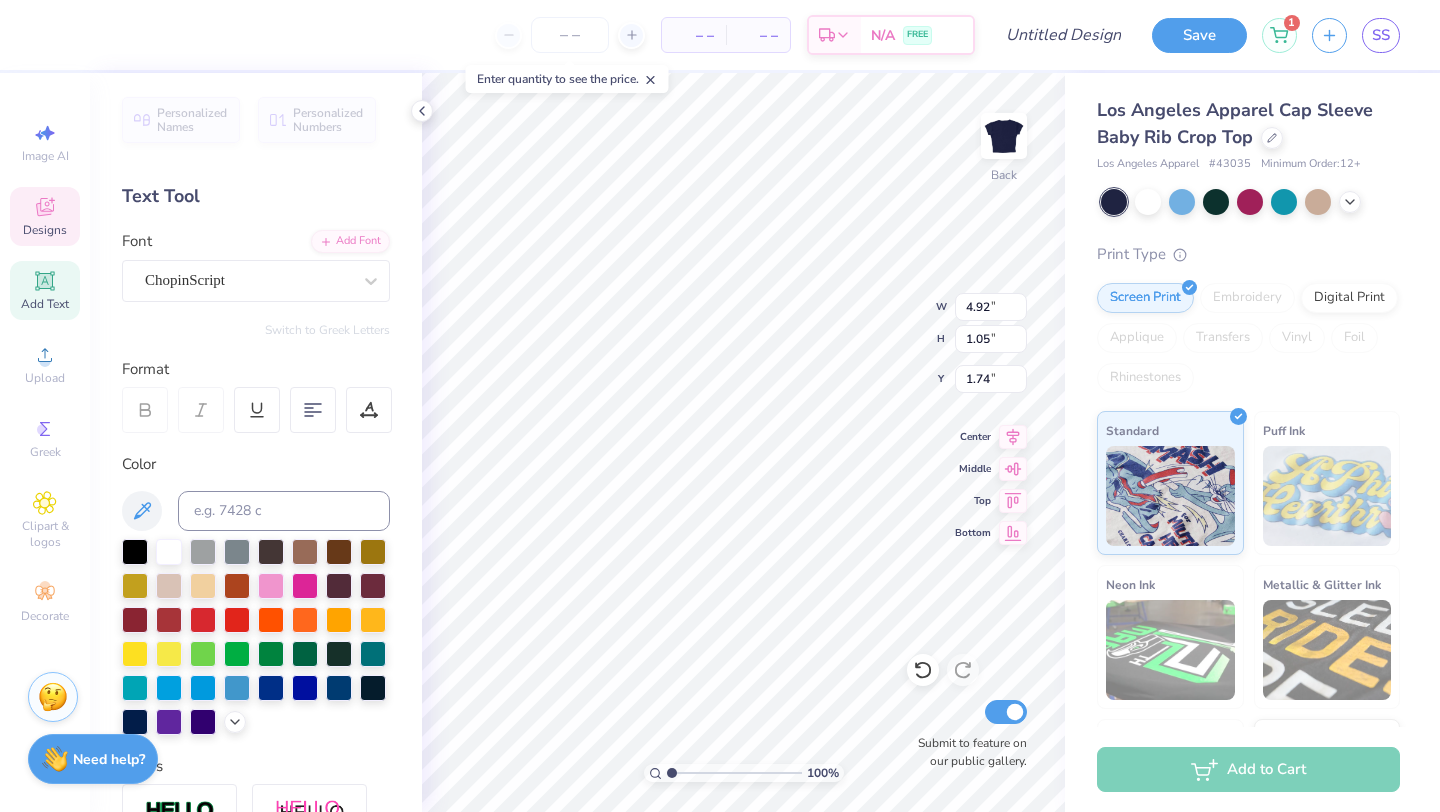 type on "1.74" 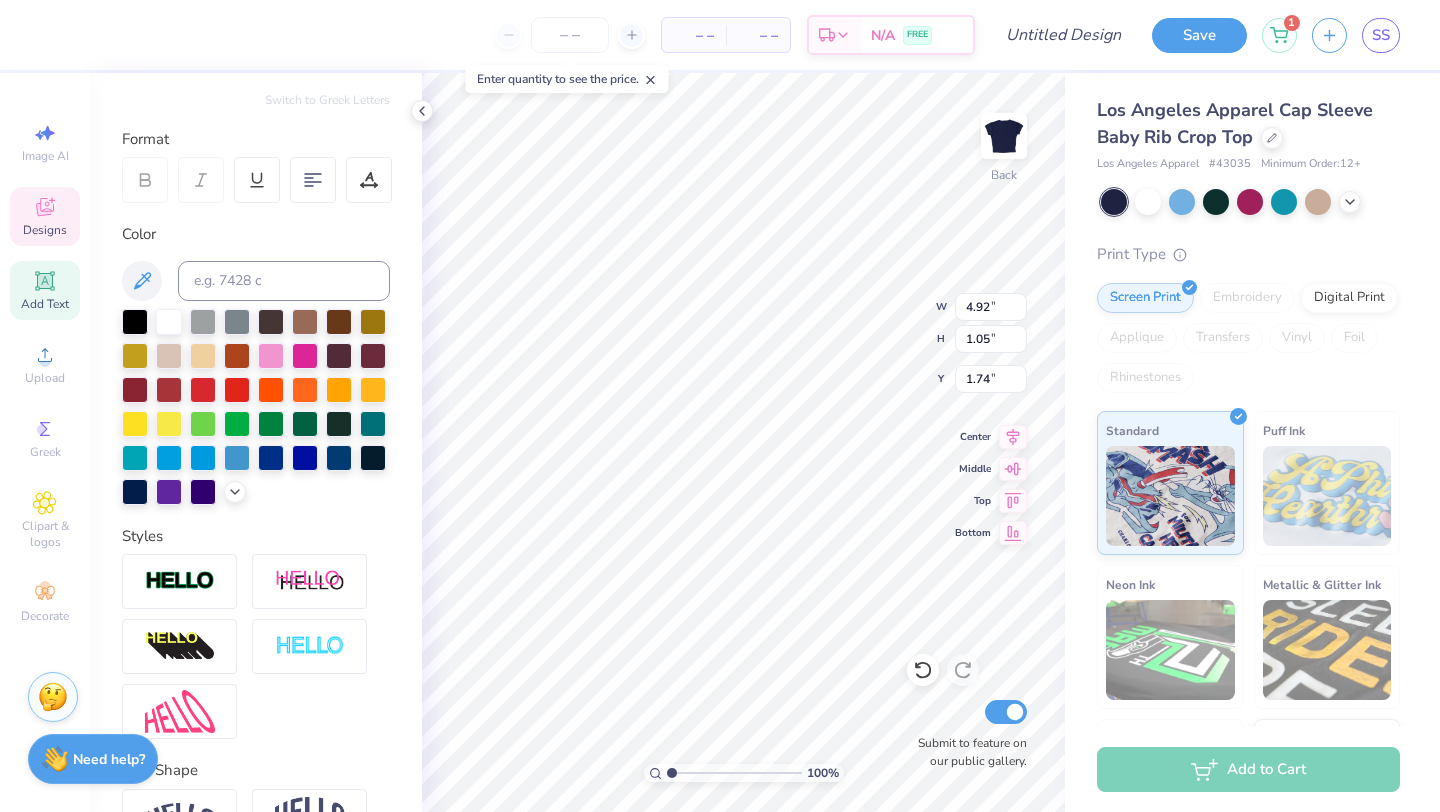 scroll, scrollTop: 350, scrollLeft: 0, axis: vertical 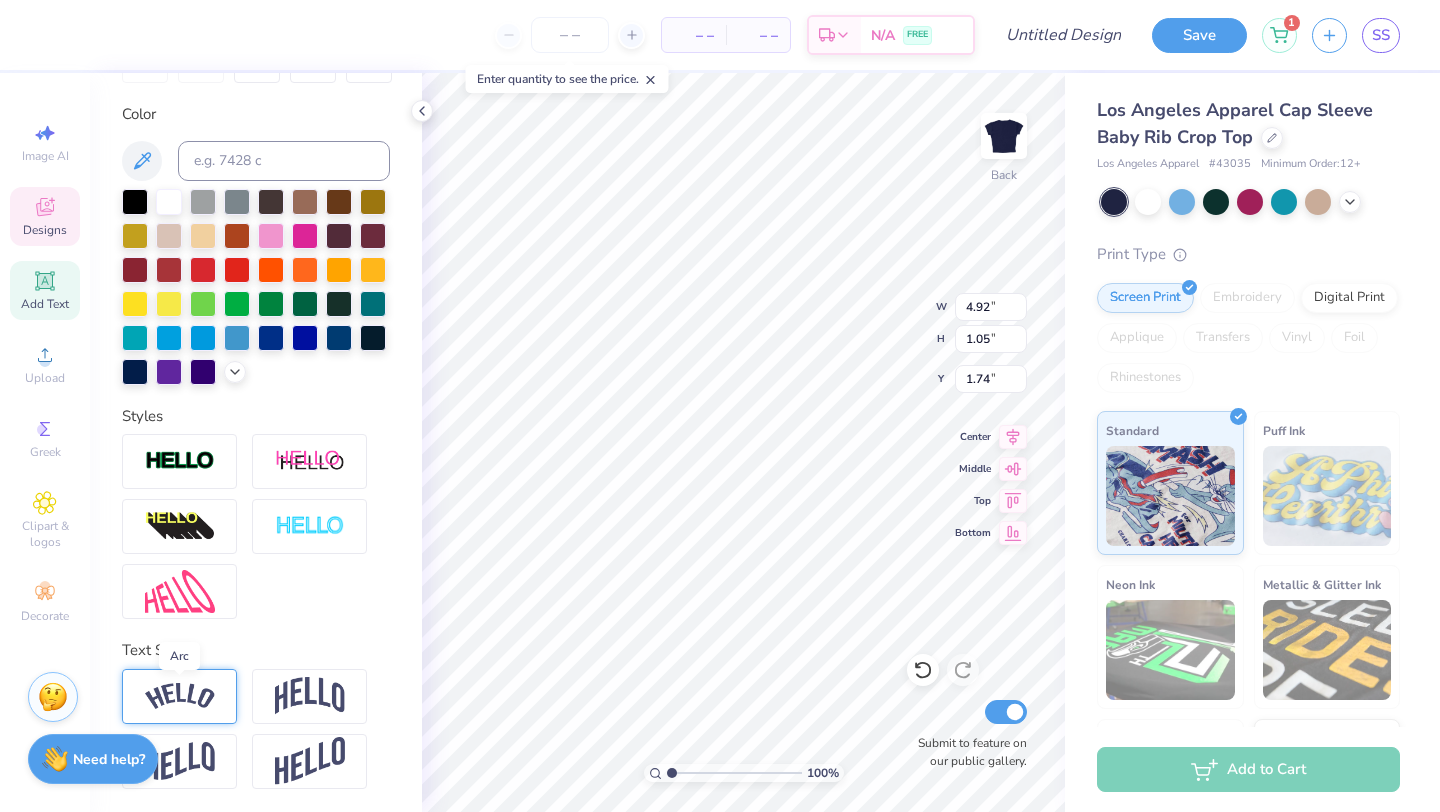 click at bounding box center (180, 696) 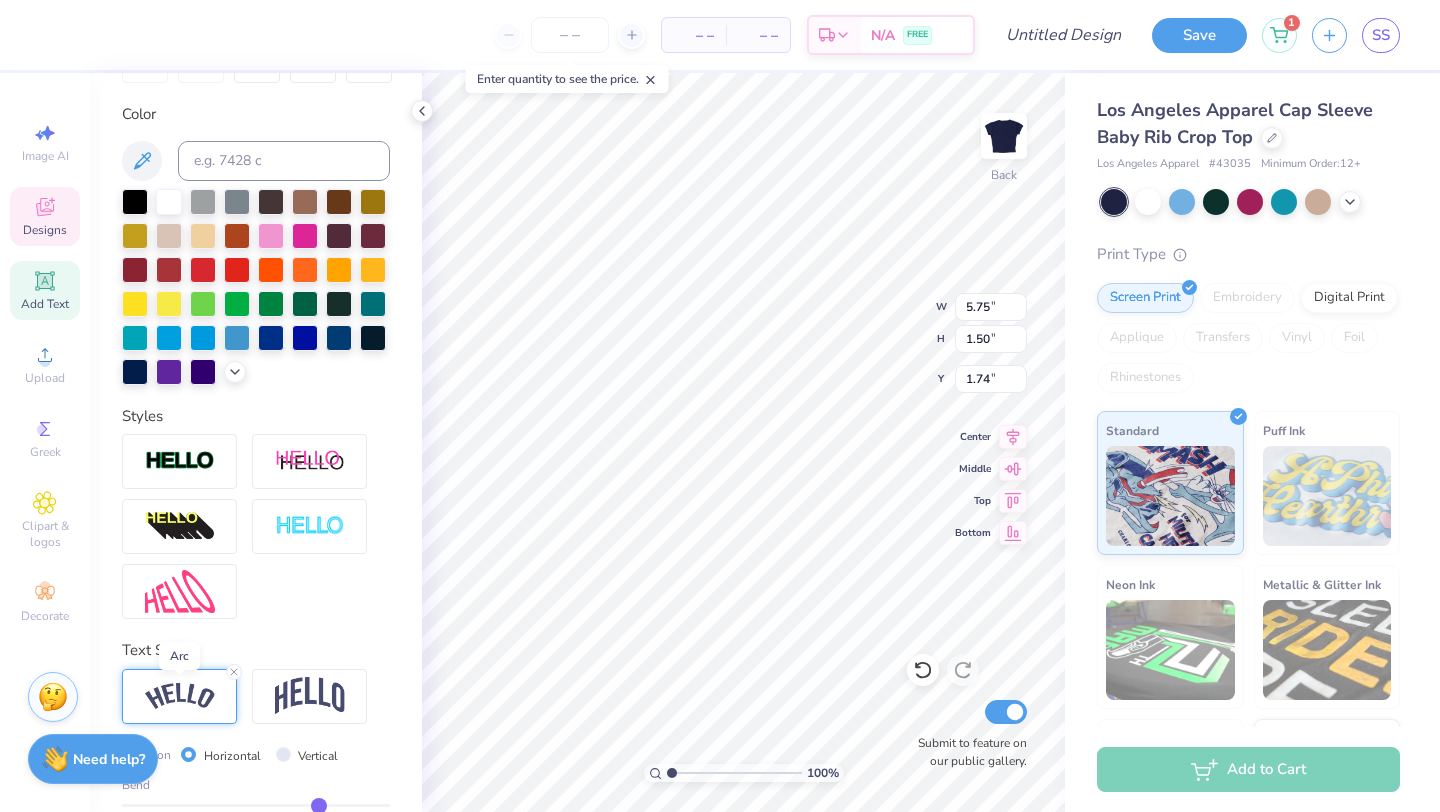 type on "5.75" 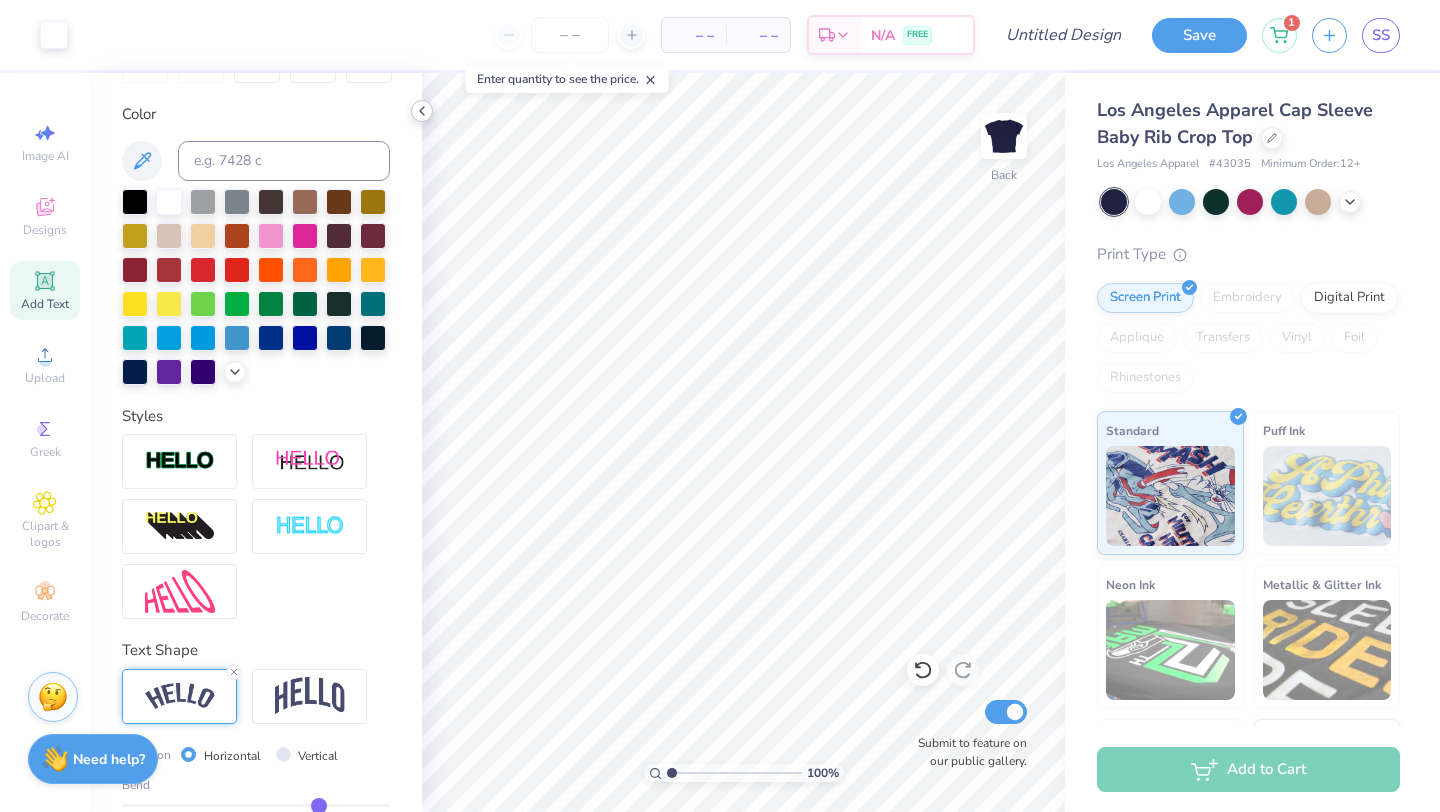 click at bounding box center (422, 111) 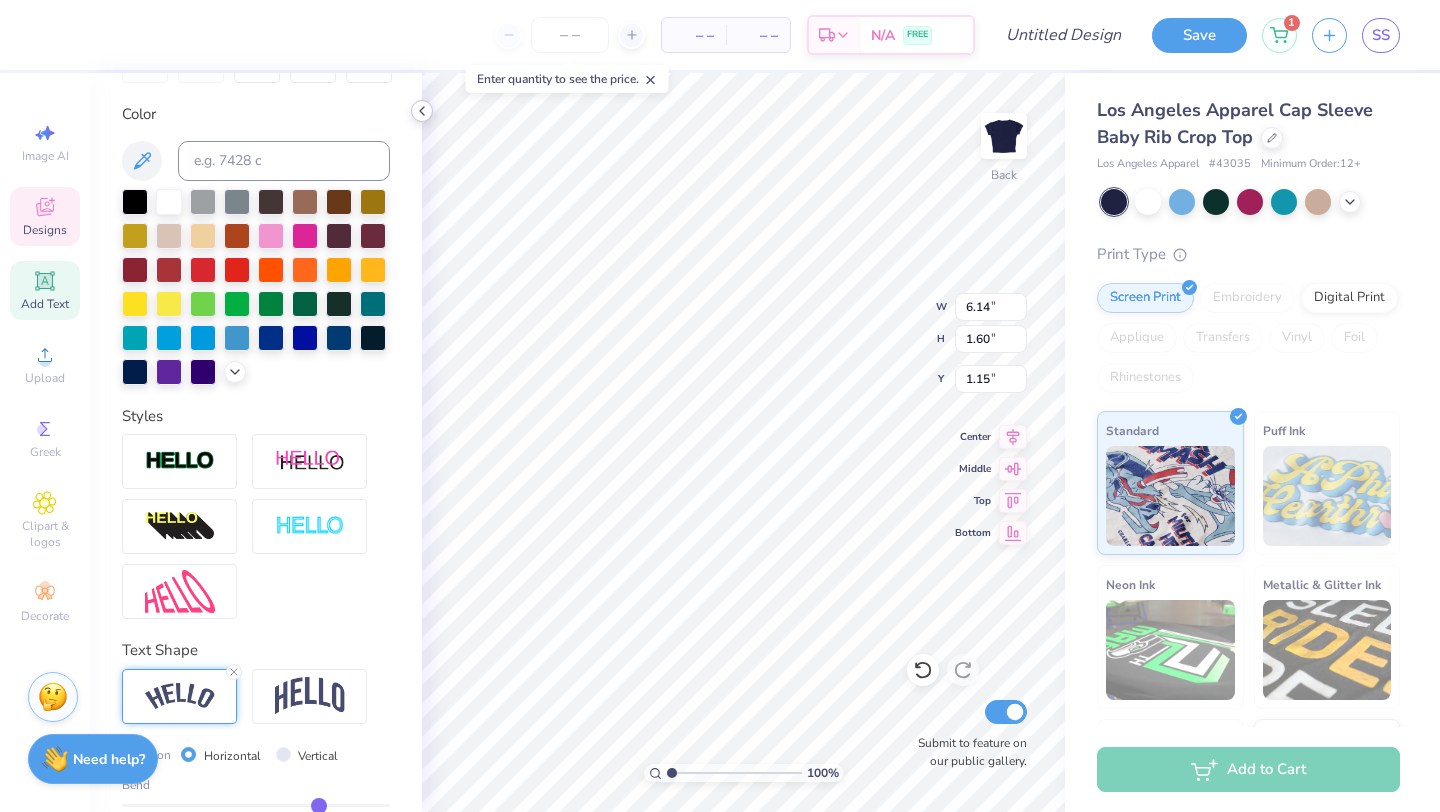 type on "6.14" 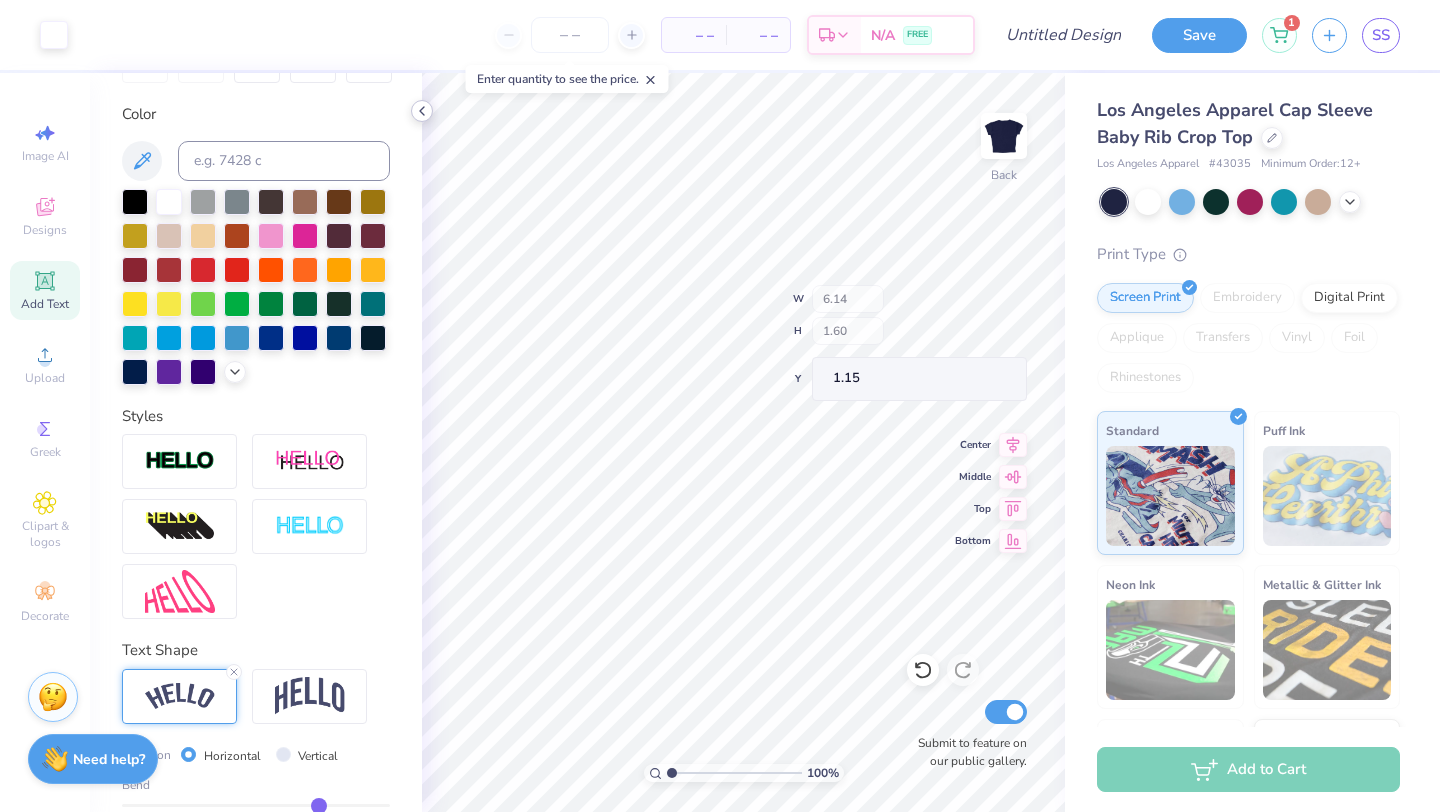 type on "6.72" 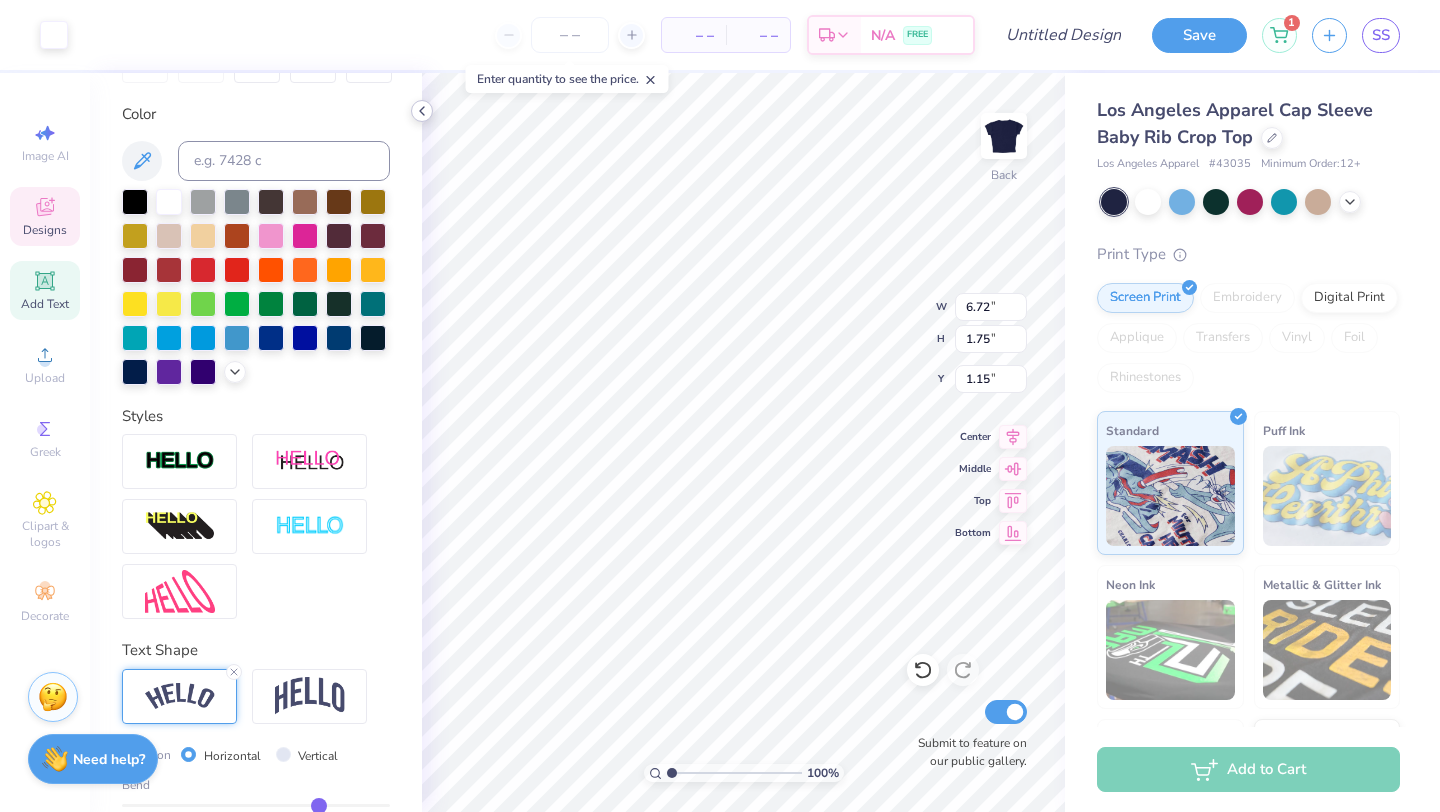 type on "1.25" 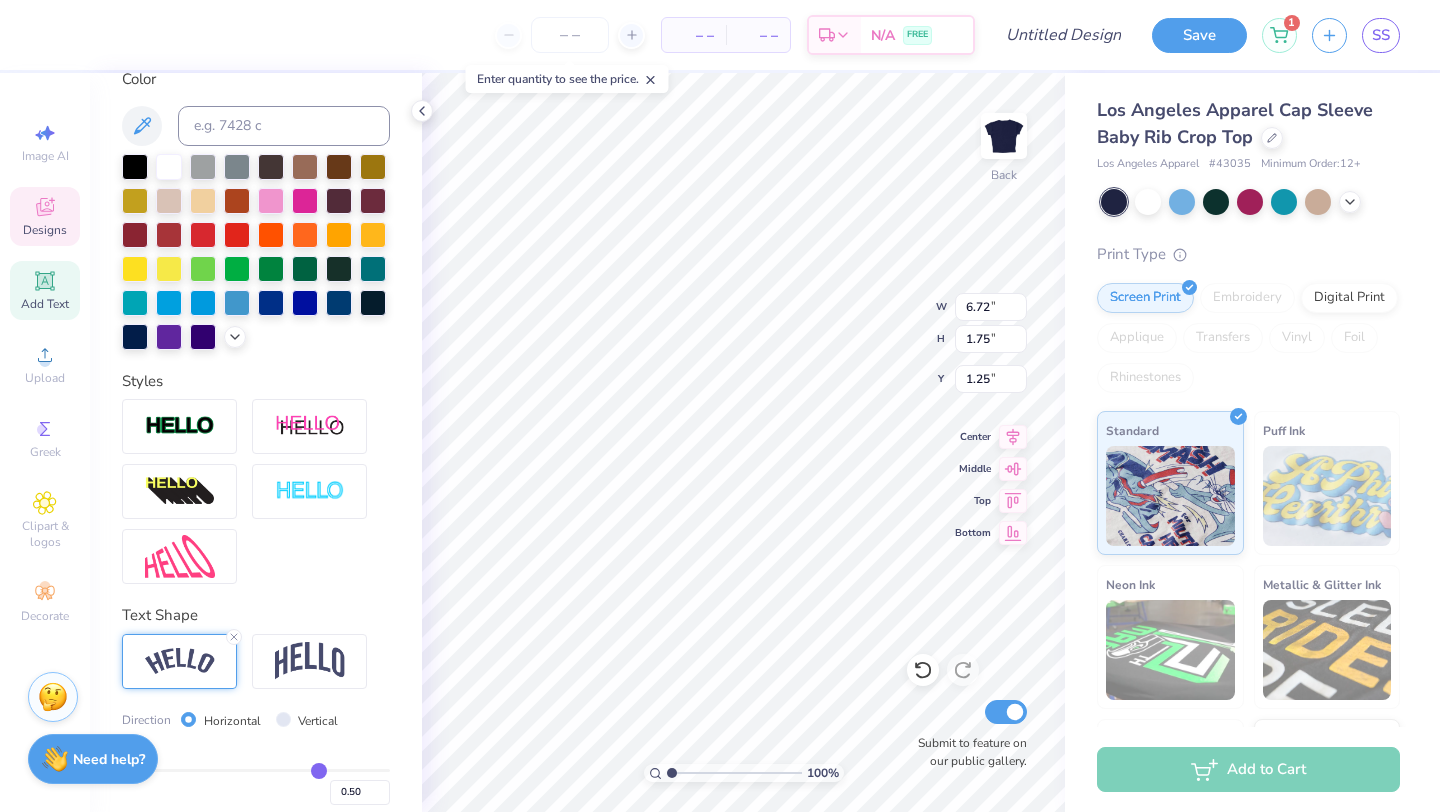 scroll, scrollTop: 467, scrollLeft: 0, axis: vertical 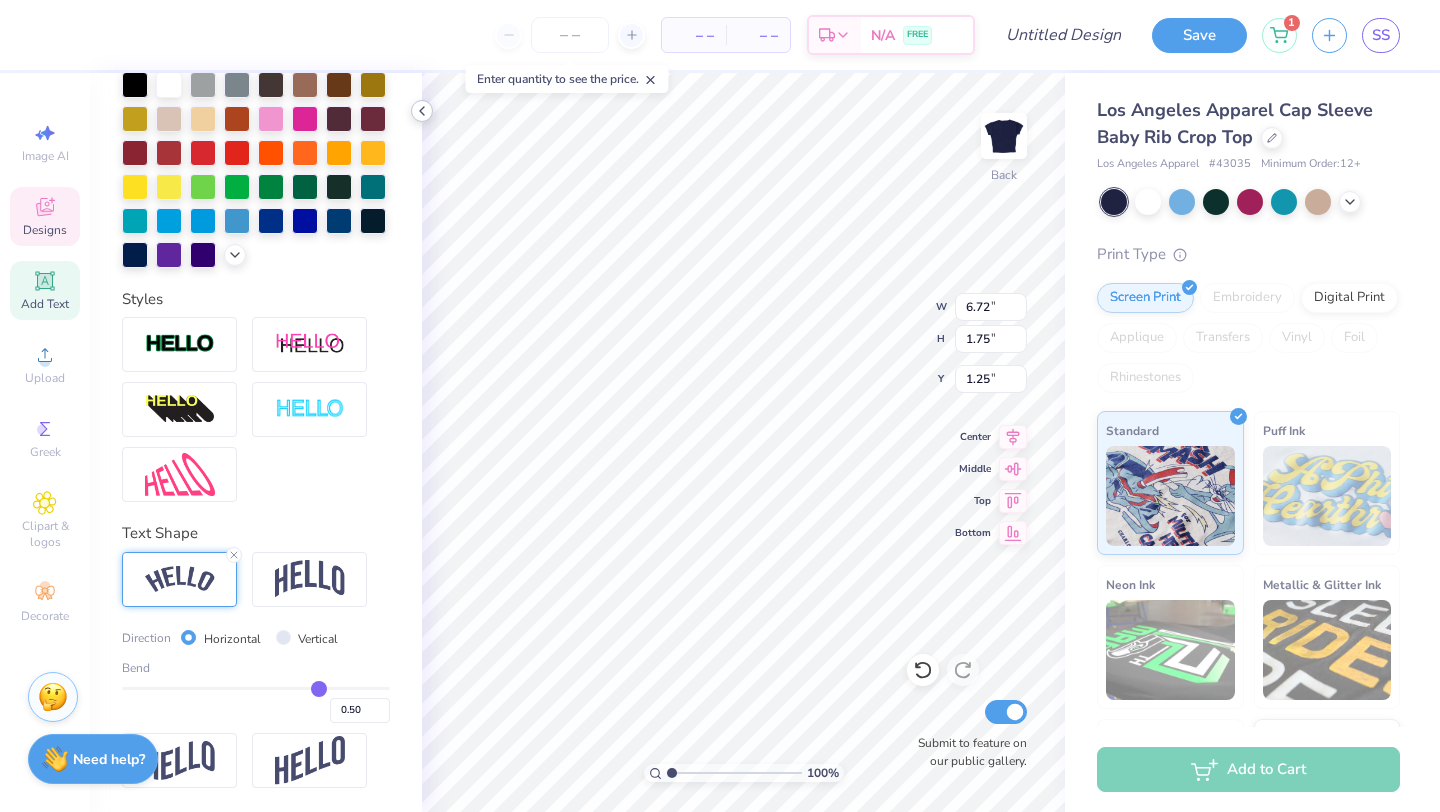click 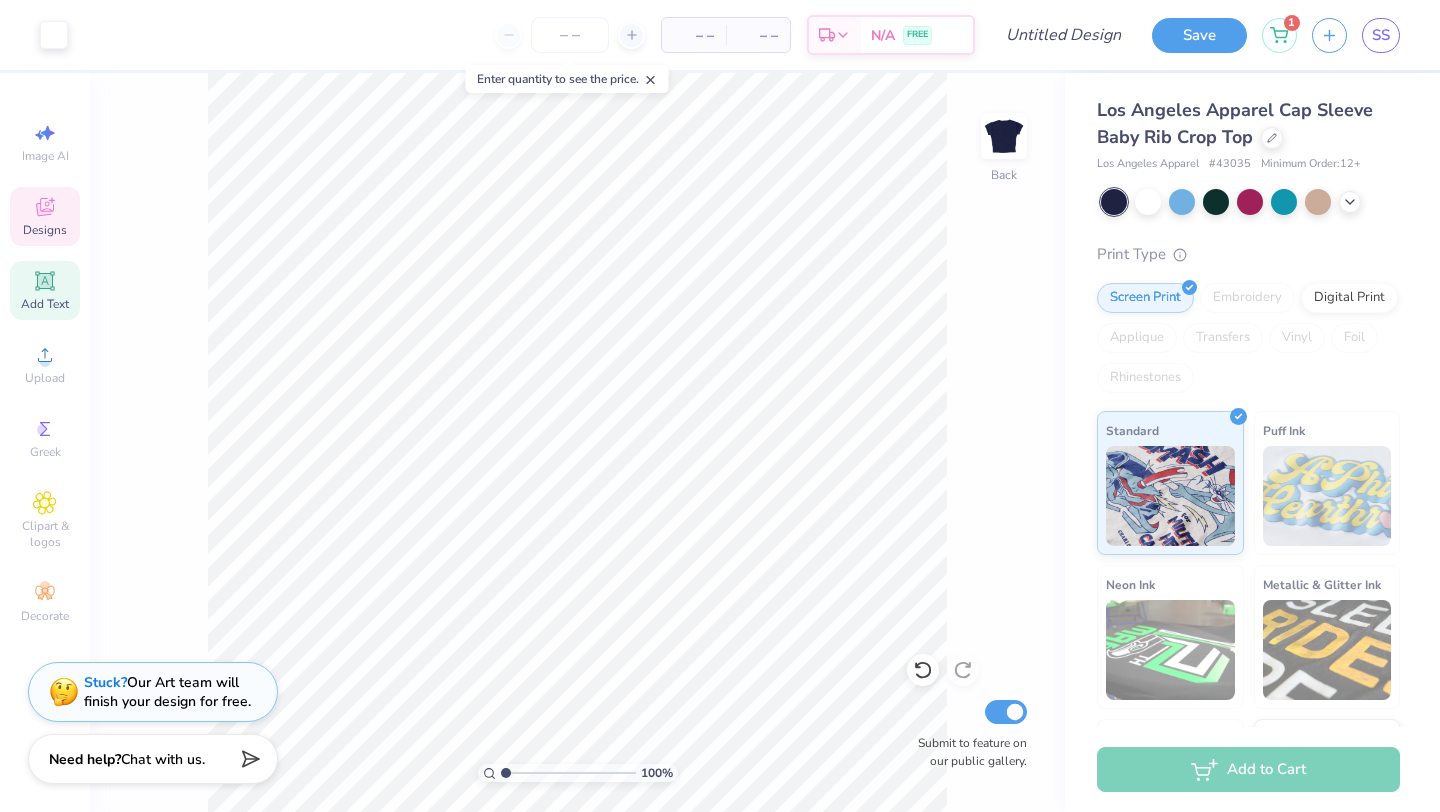click on "Designs" at bounding box center (45, 216) 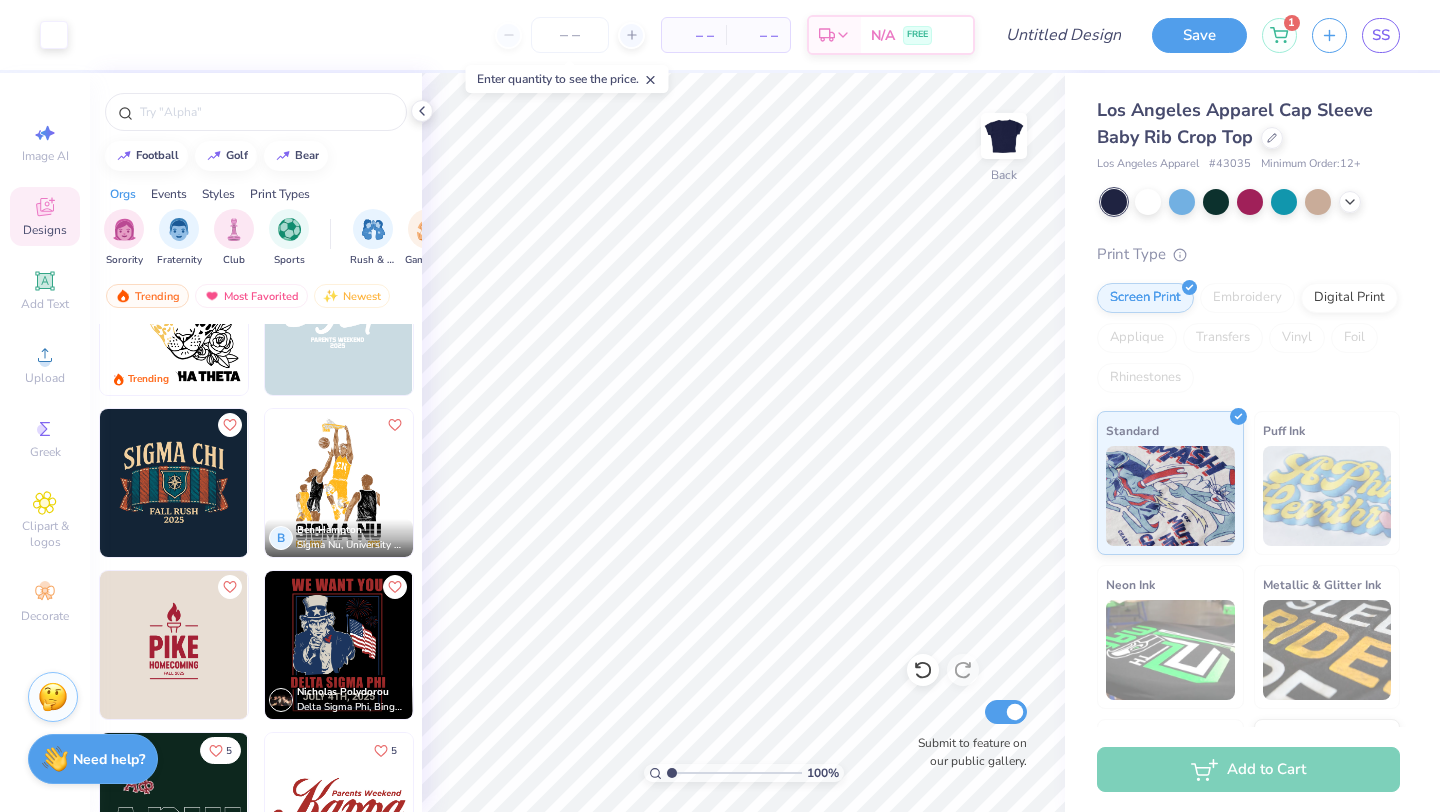 scroll, scrollTop: 7885, scrollLeft: 0, axis: vertical 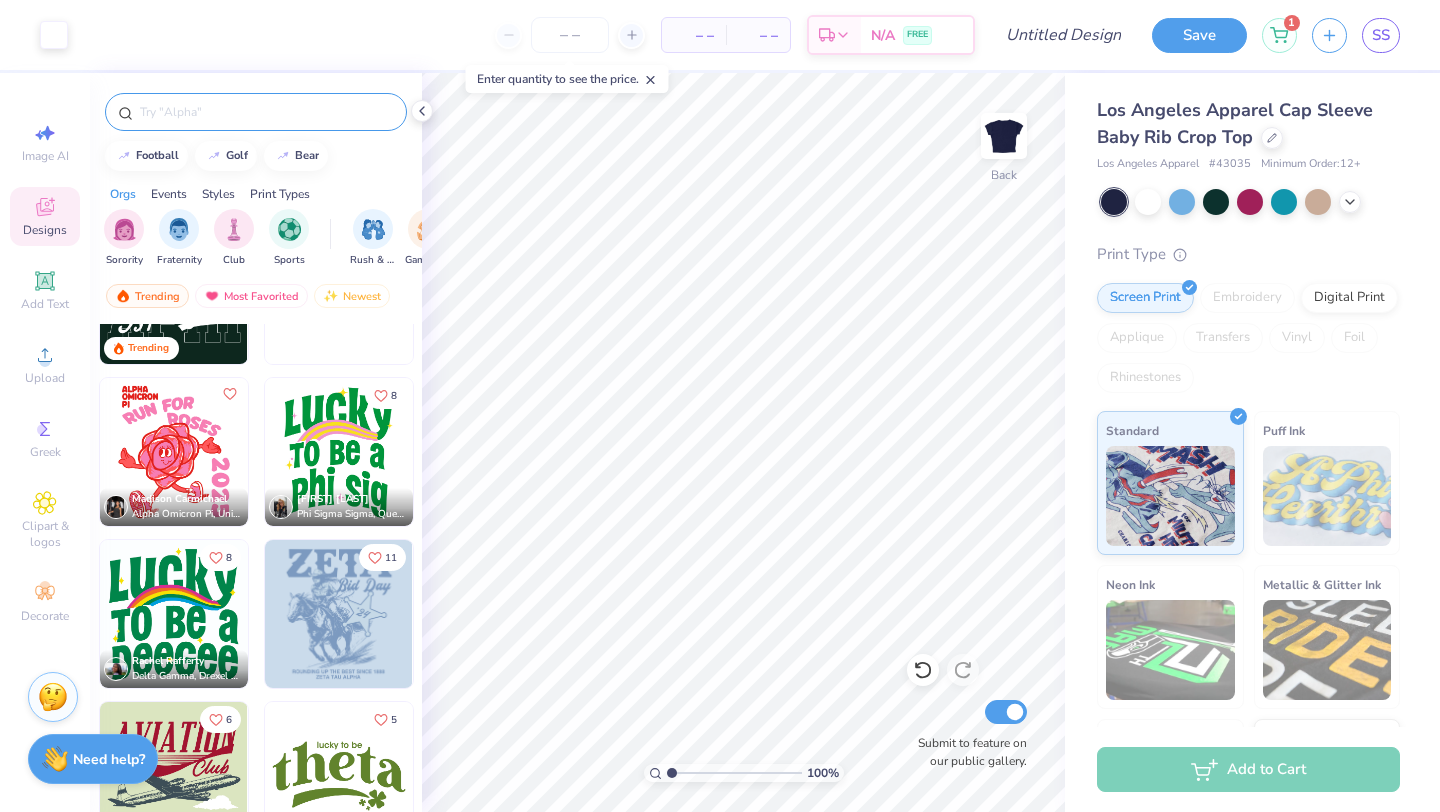 click at bounding box center [256, 112] 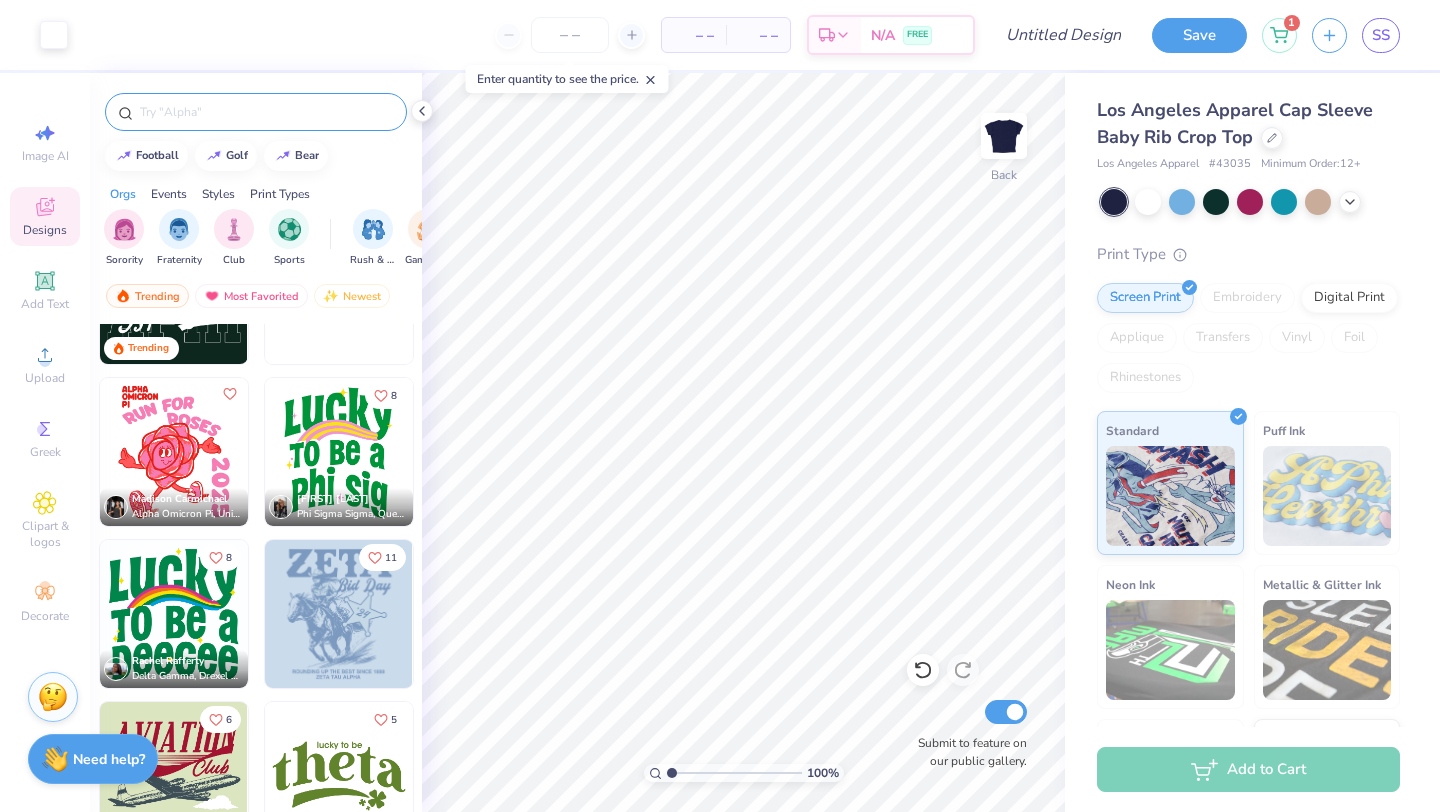 click at bounding box center [266, 112] 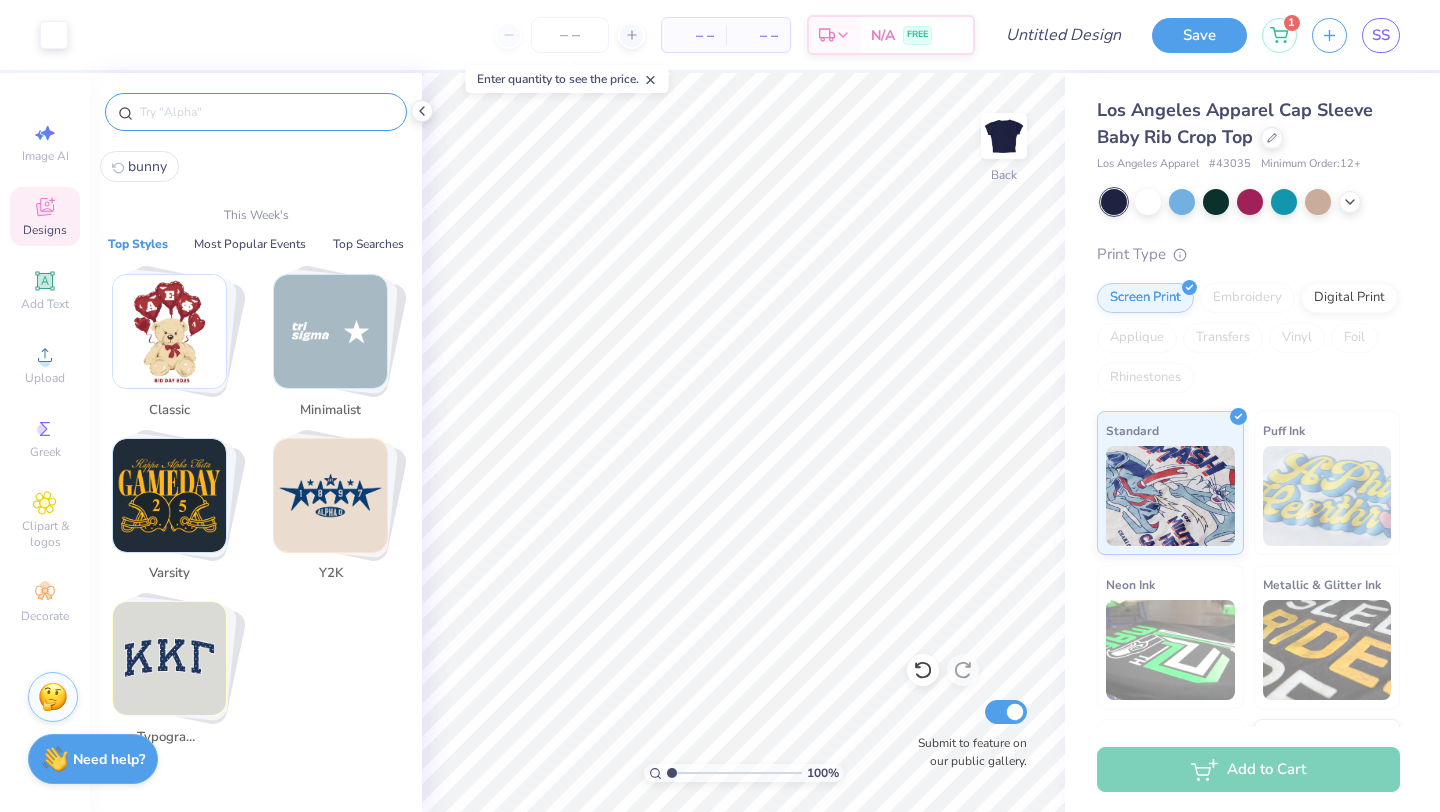 click on "bunny" at bounding box center [147, 166] 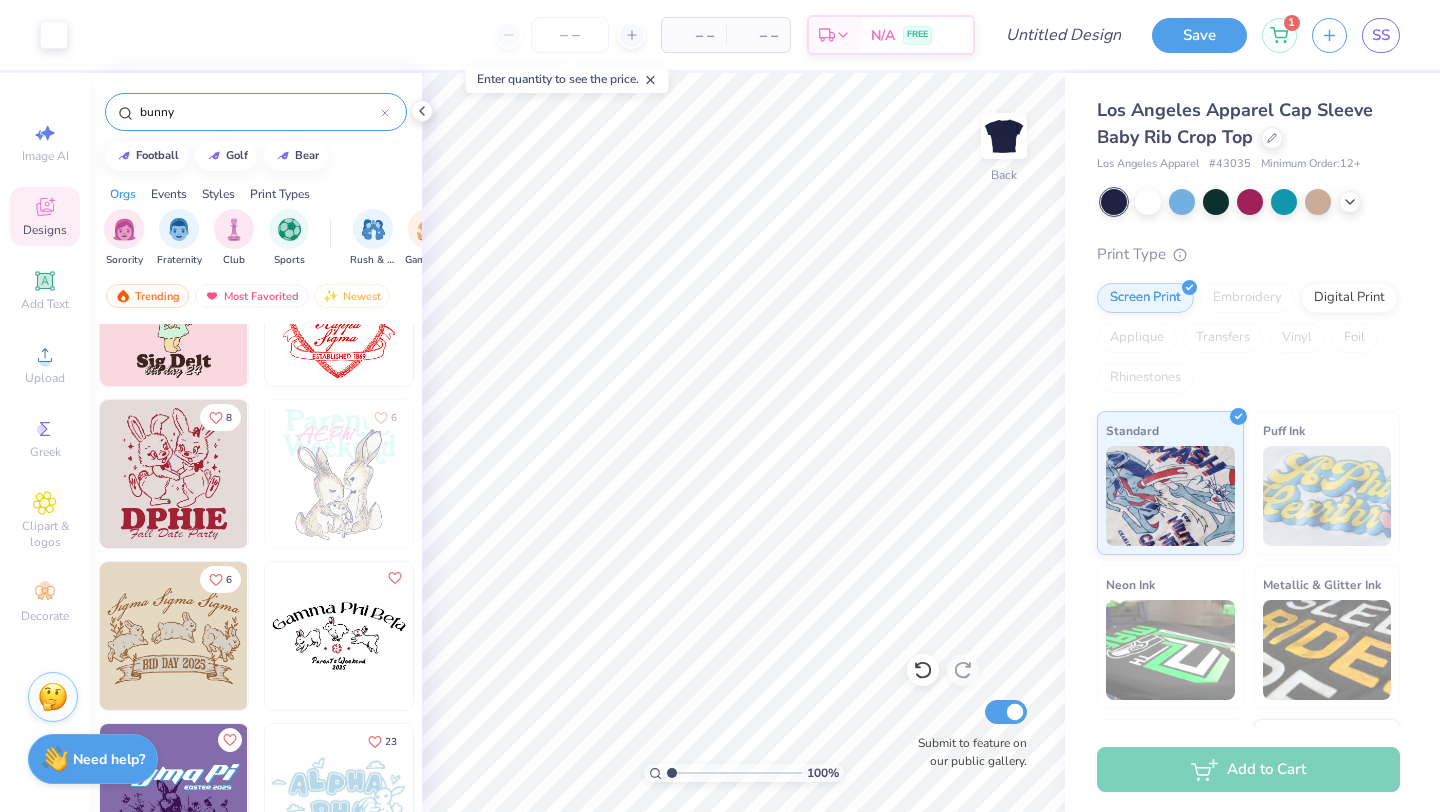 scroll, scrollTop: 1222, scrollLeft: 0, axis: vertical 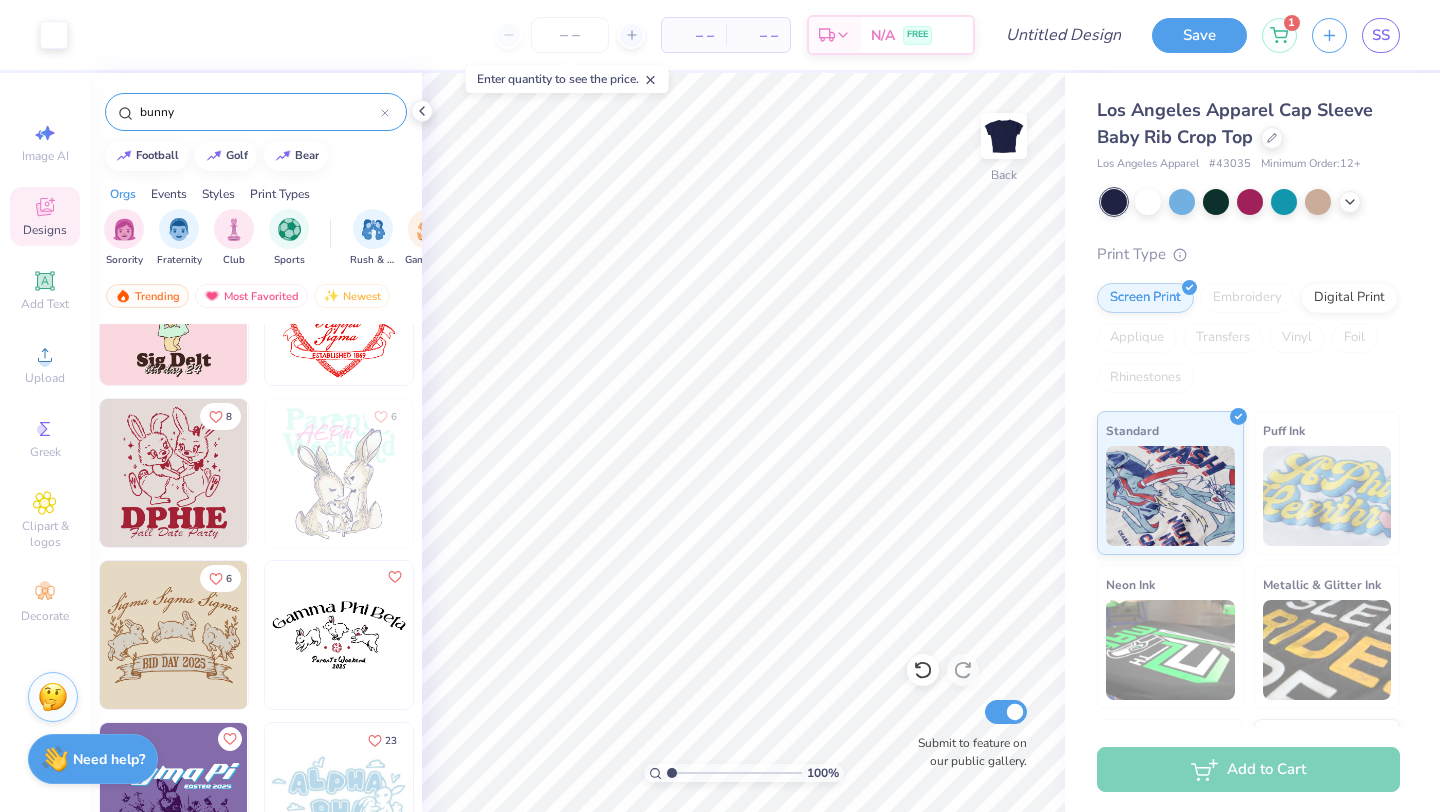 click at bounding box center [174, 635] 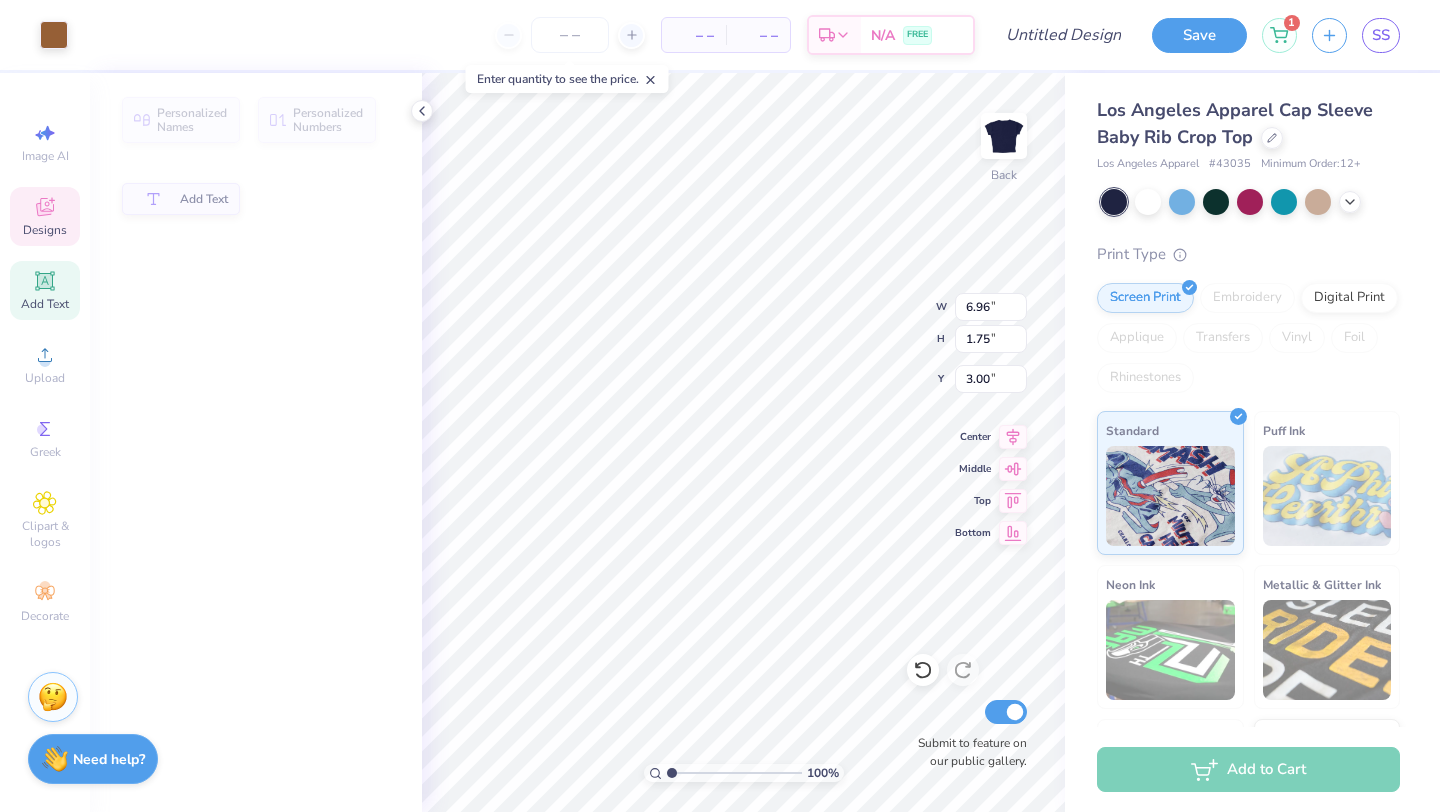 type on "6.96" 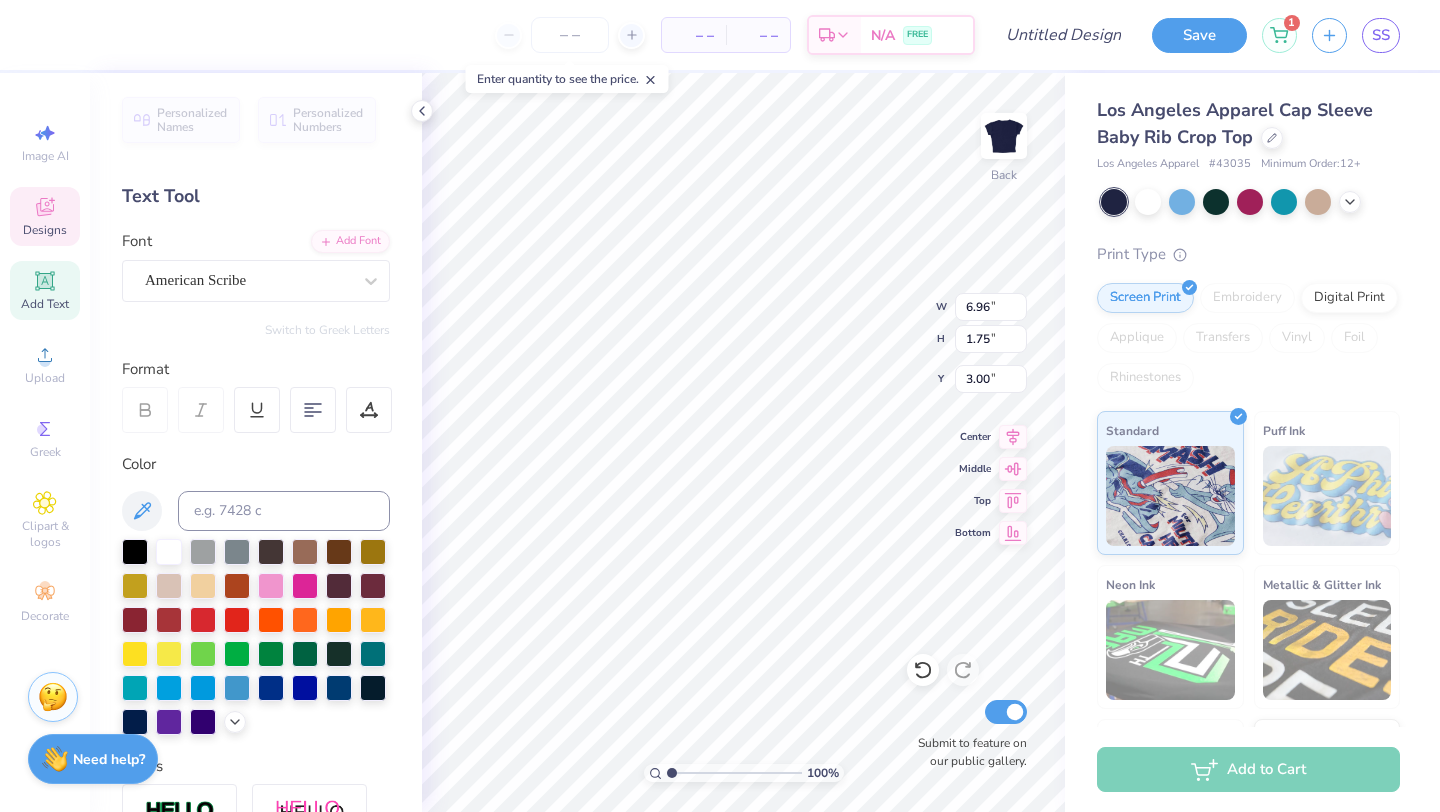 scroll, scrollTop: 0, scrollLeft: 7, axis: horizontal 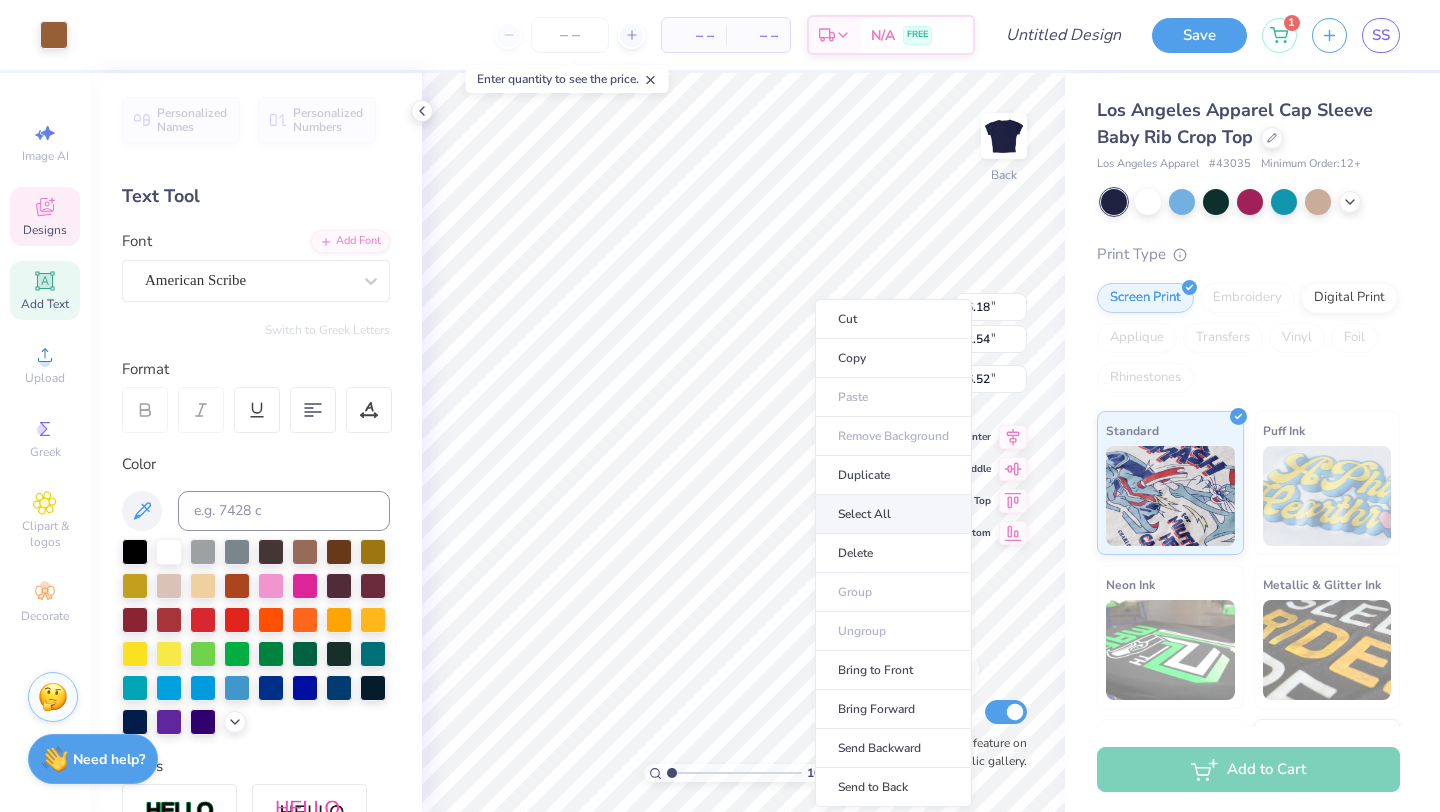 click on "Select All" at bounding box center (893, 514) 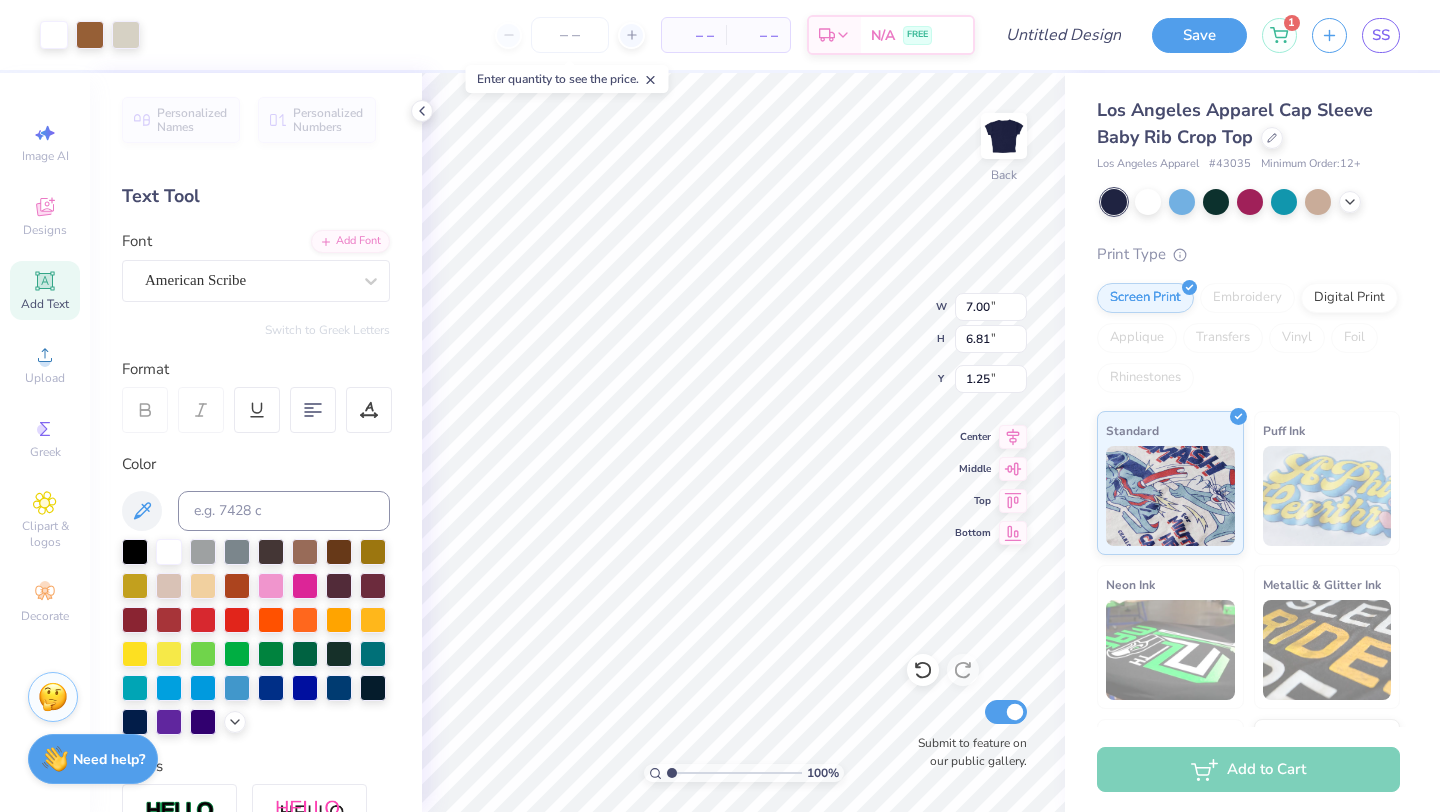 type on "7.00" 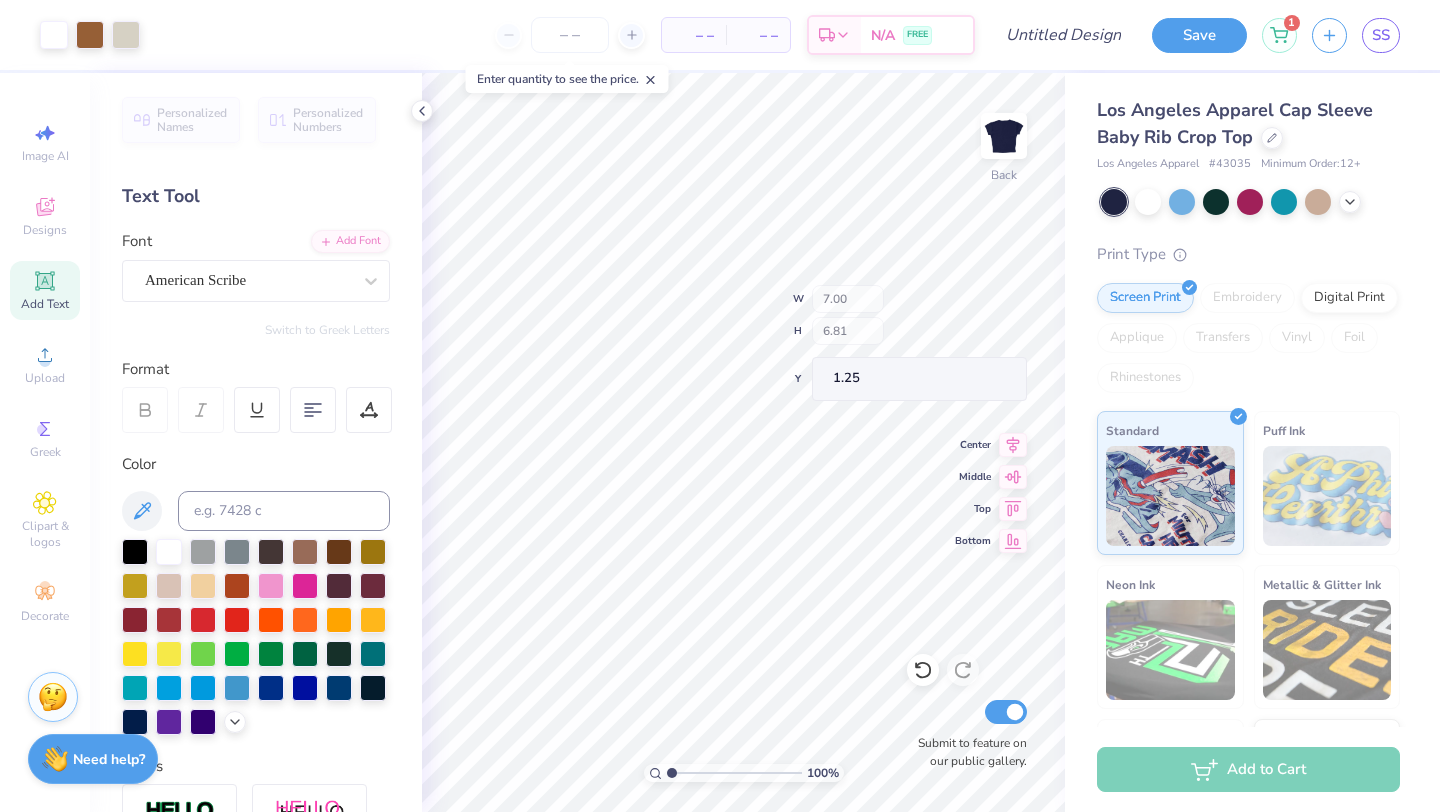 type on "1.05" 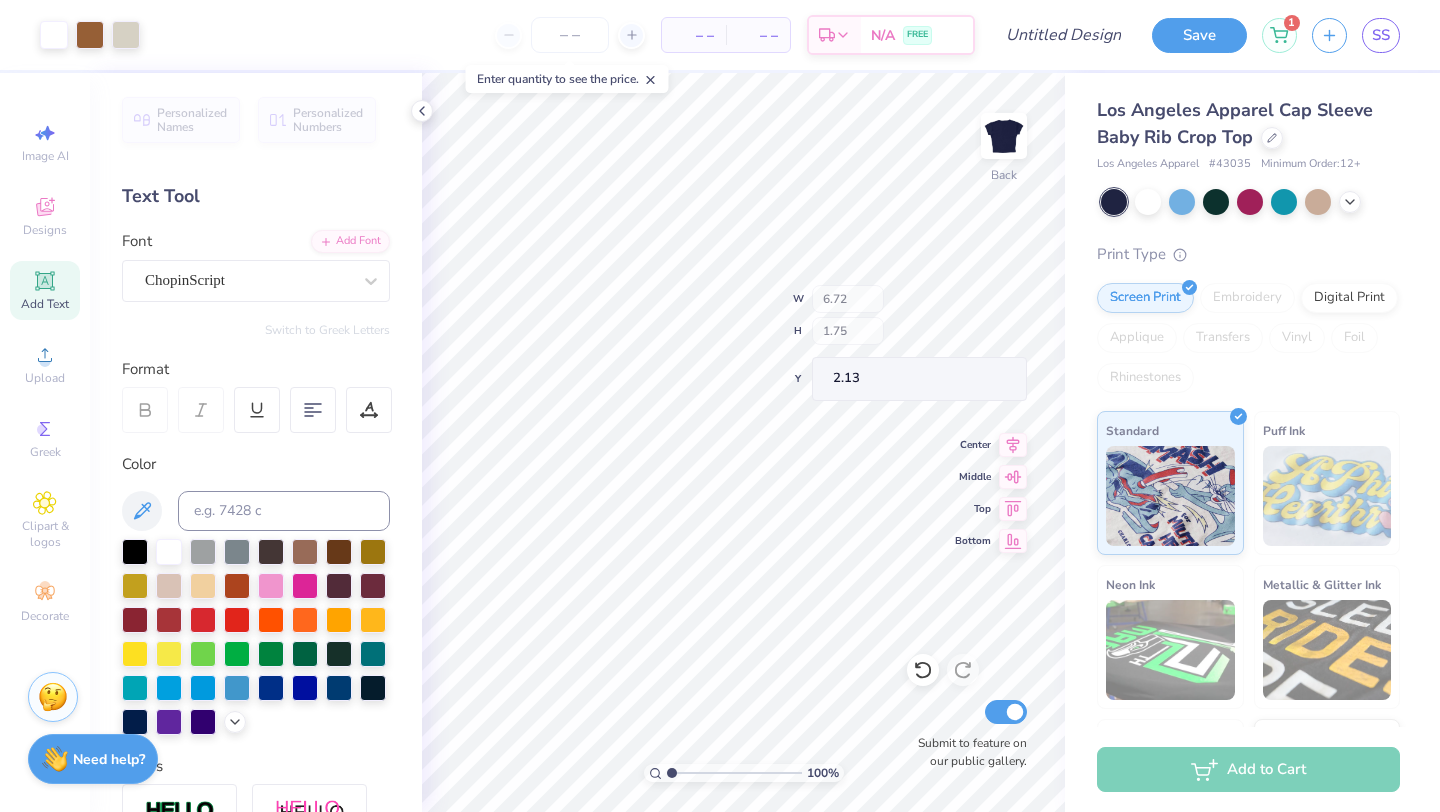 type on "2.13" 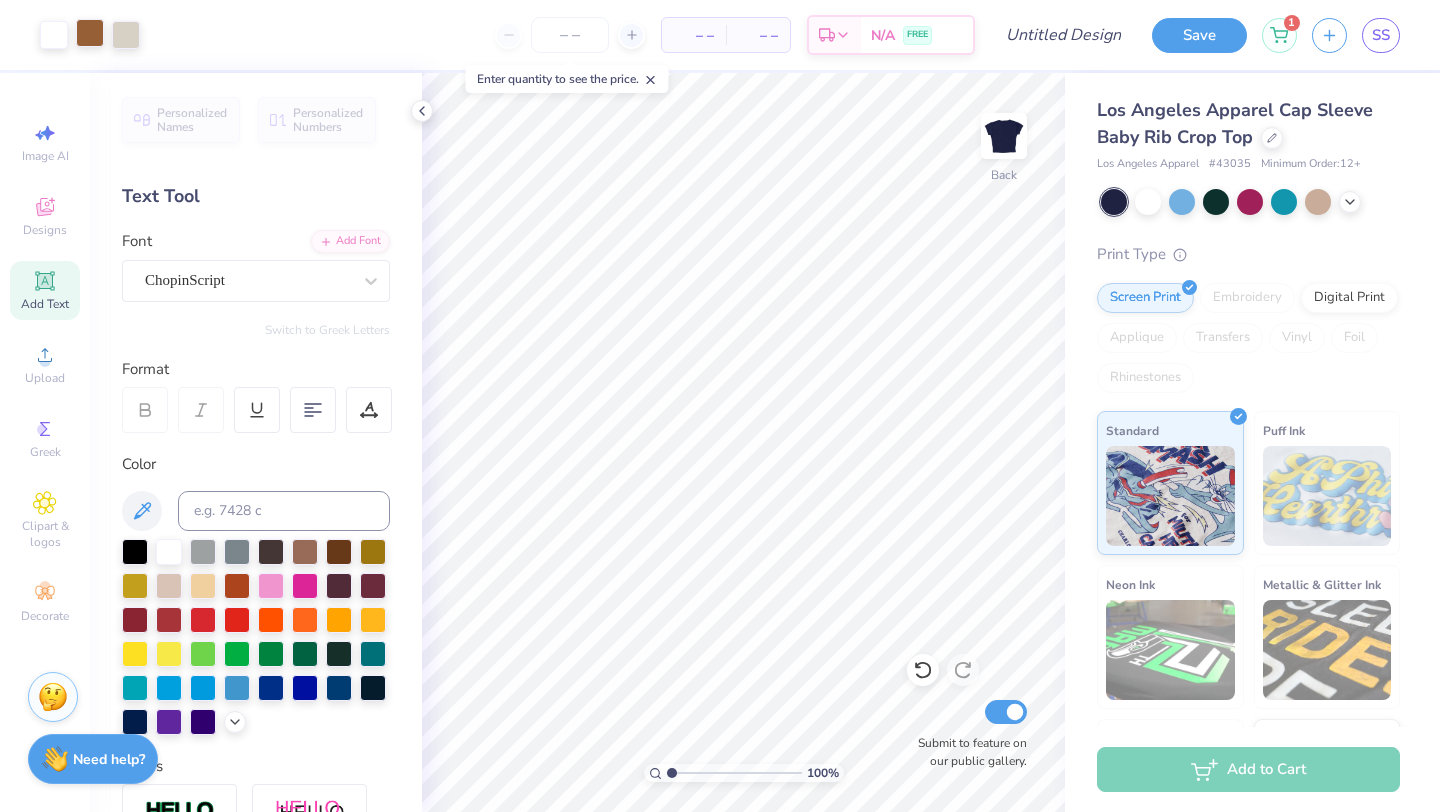 click at bounding box center (90, 33) 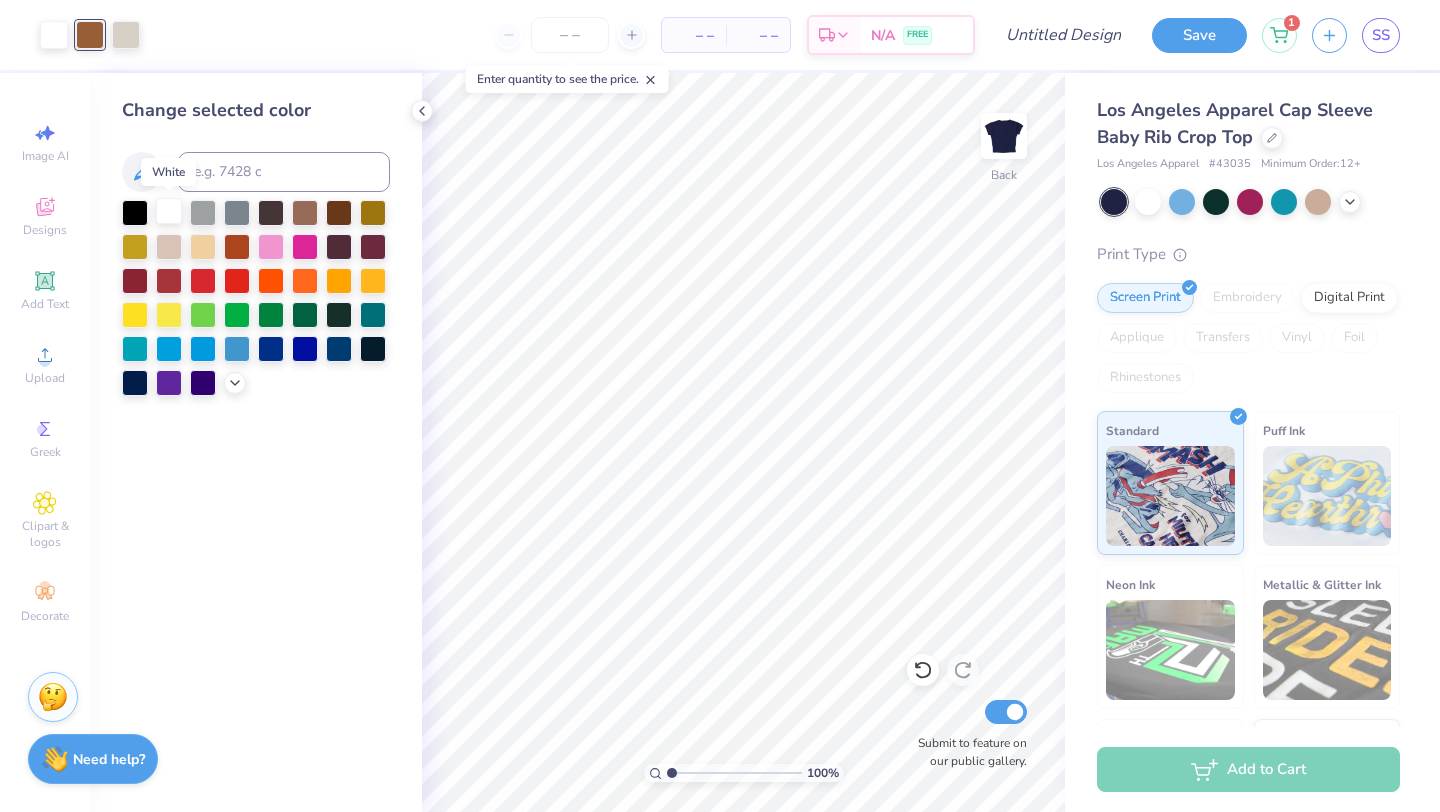 click at bounding box center (169, 211) 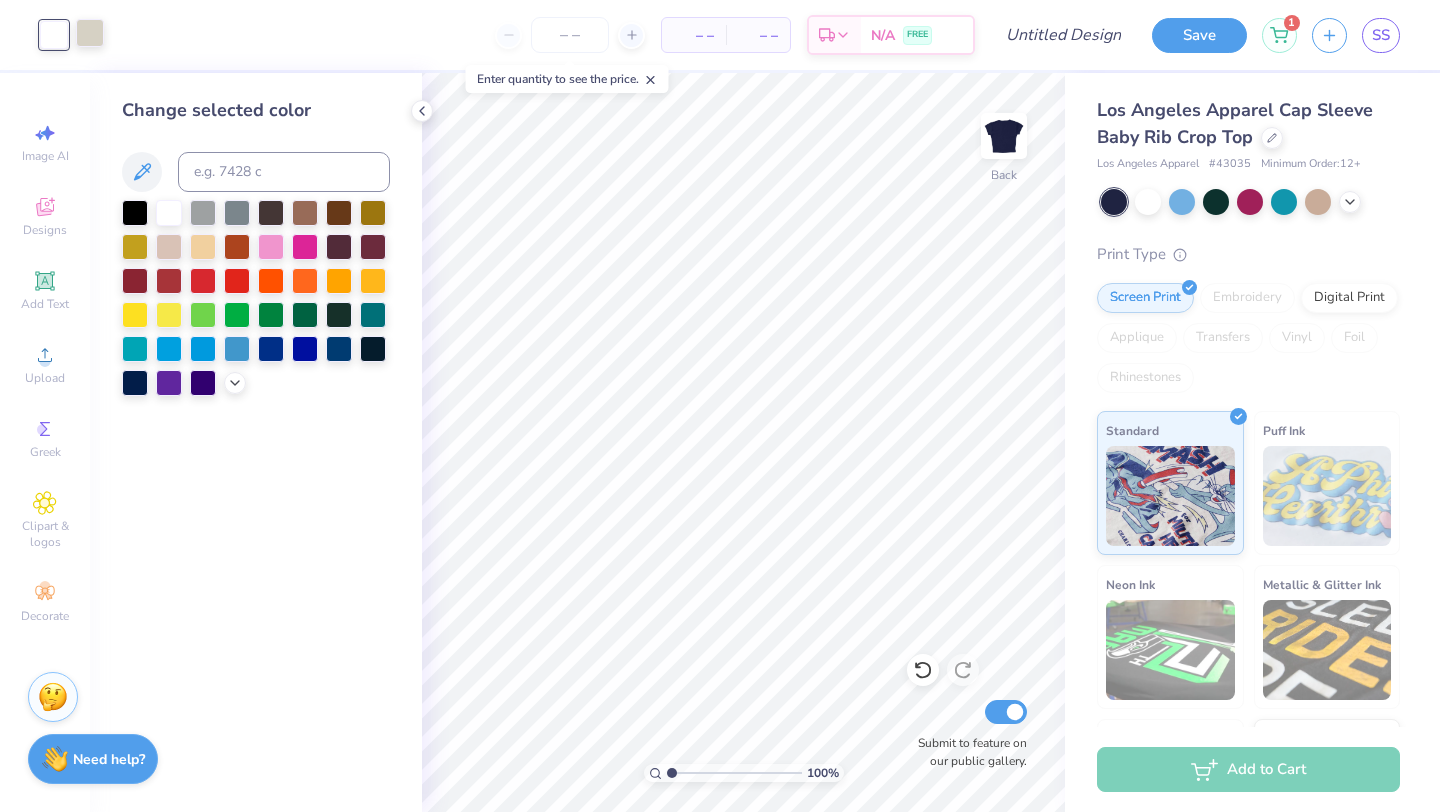 click at bounding box center [90, 33] 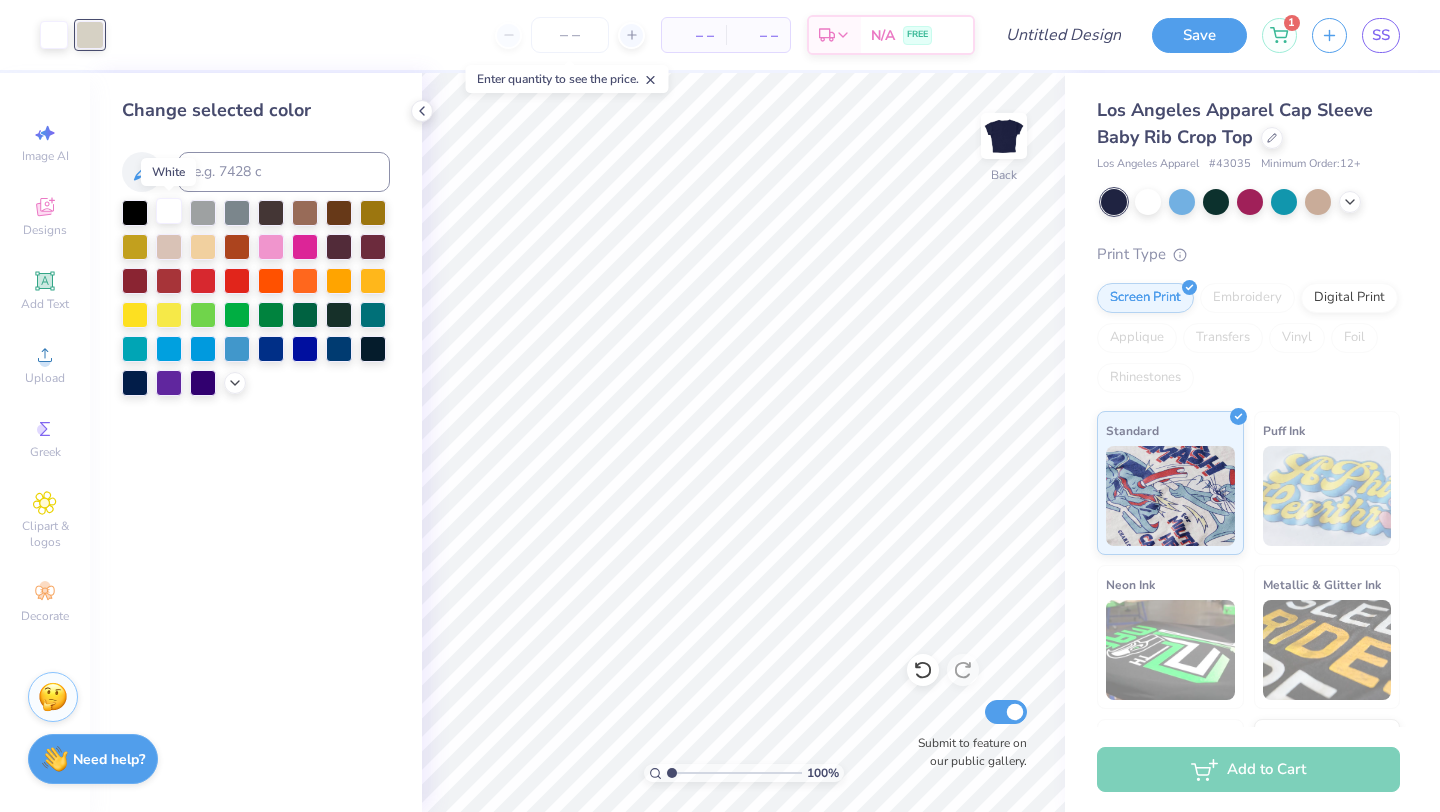 click at bounding box center (169, 211) 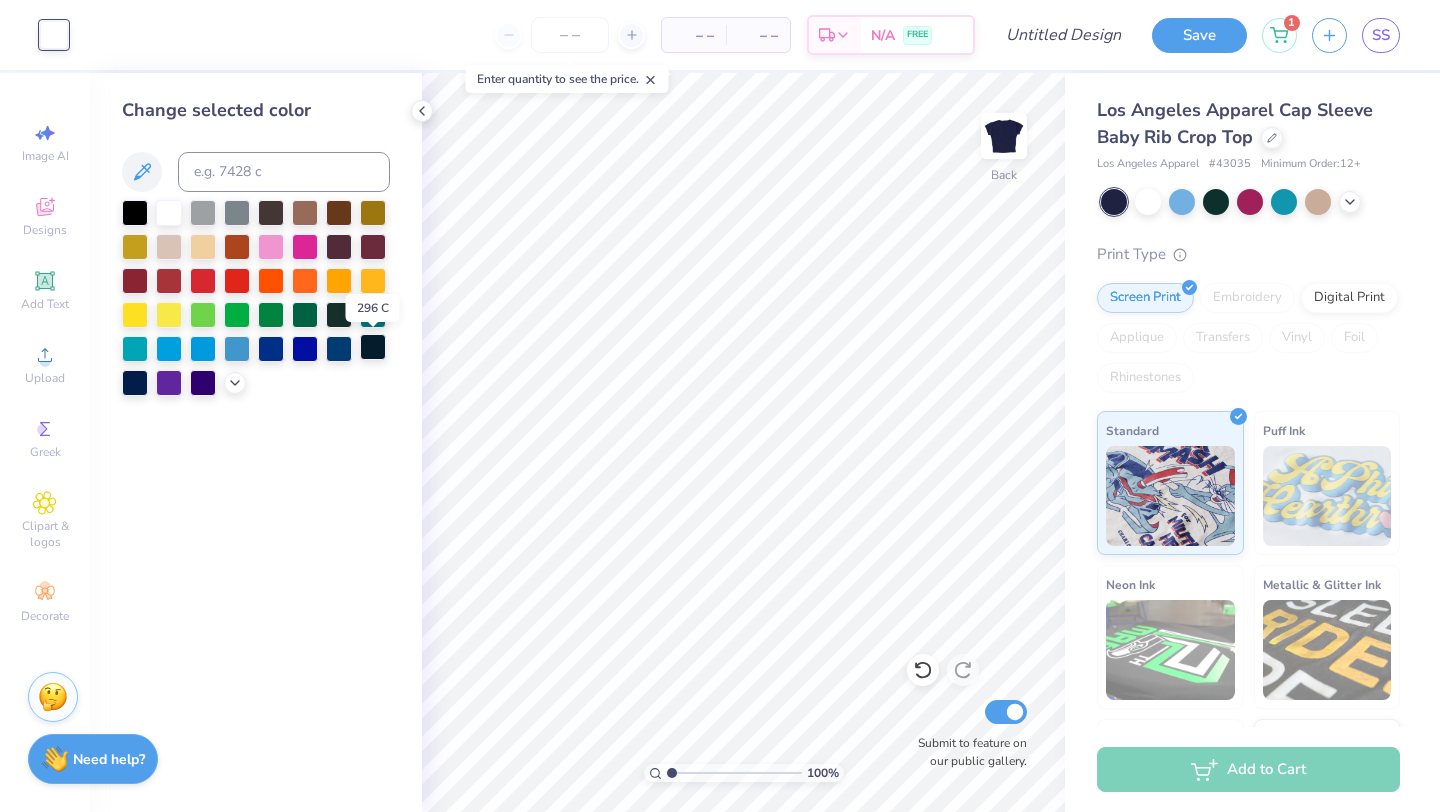 click at bounding box center (373, 347) 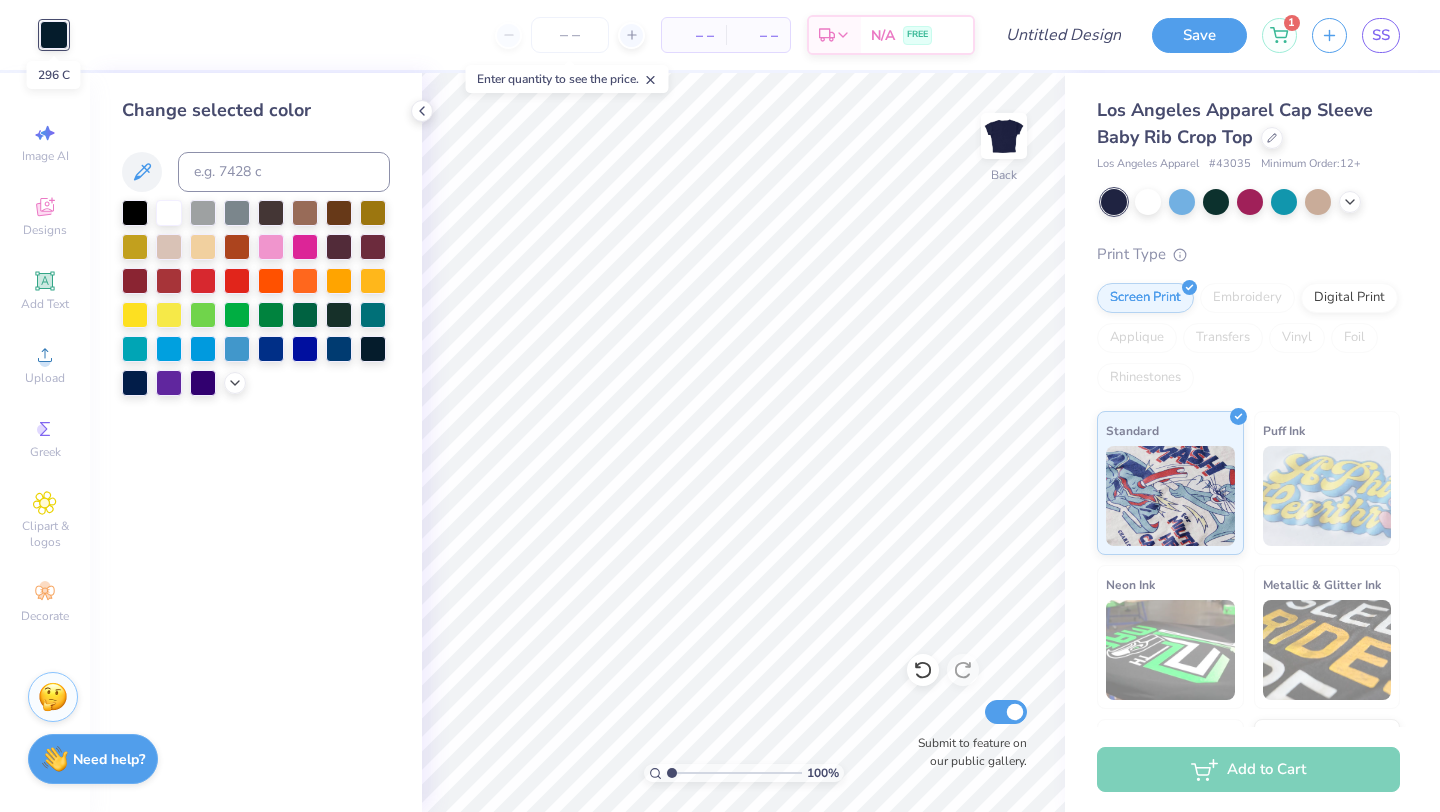 click at bounding box center (54, 35) 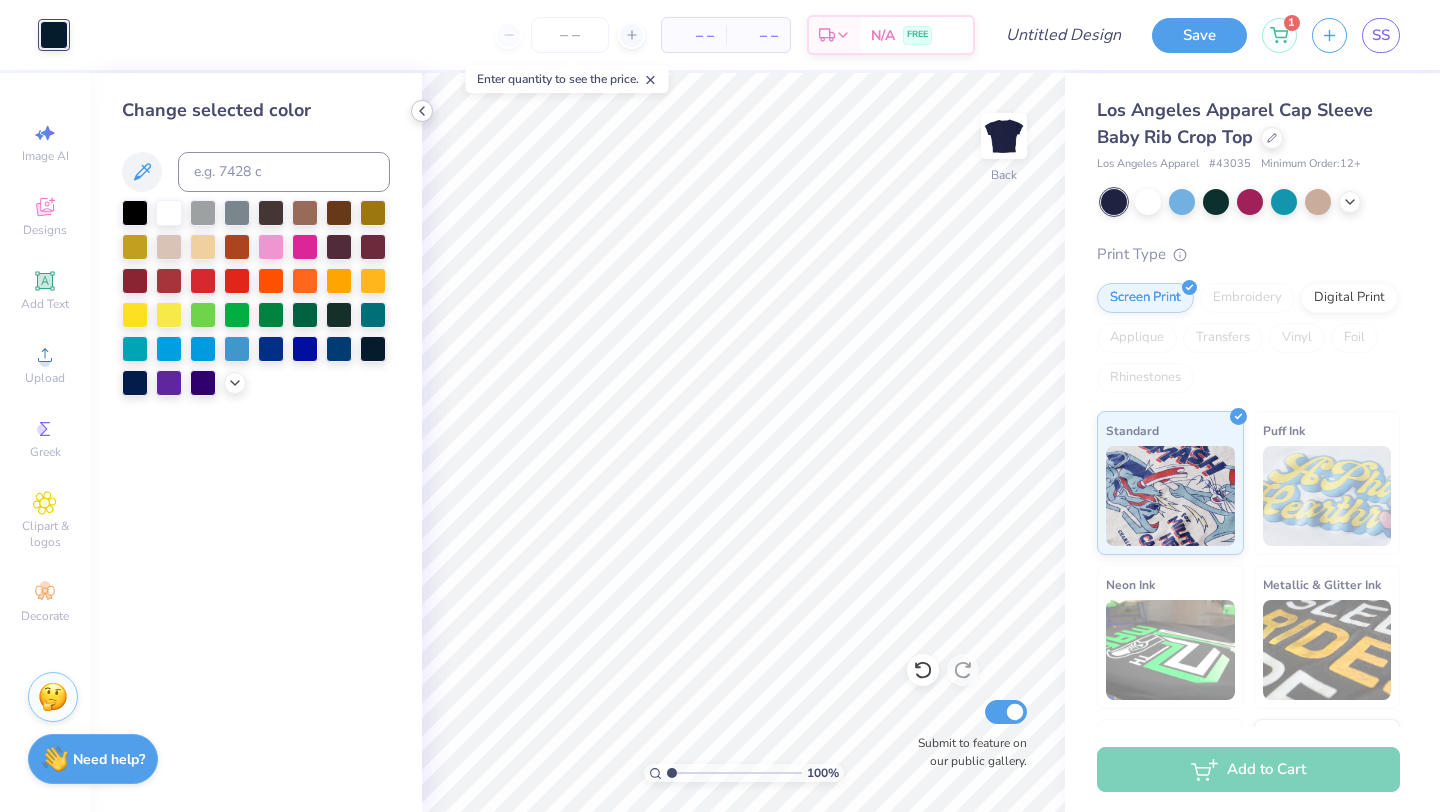 click 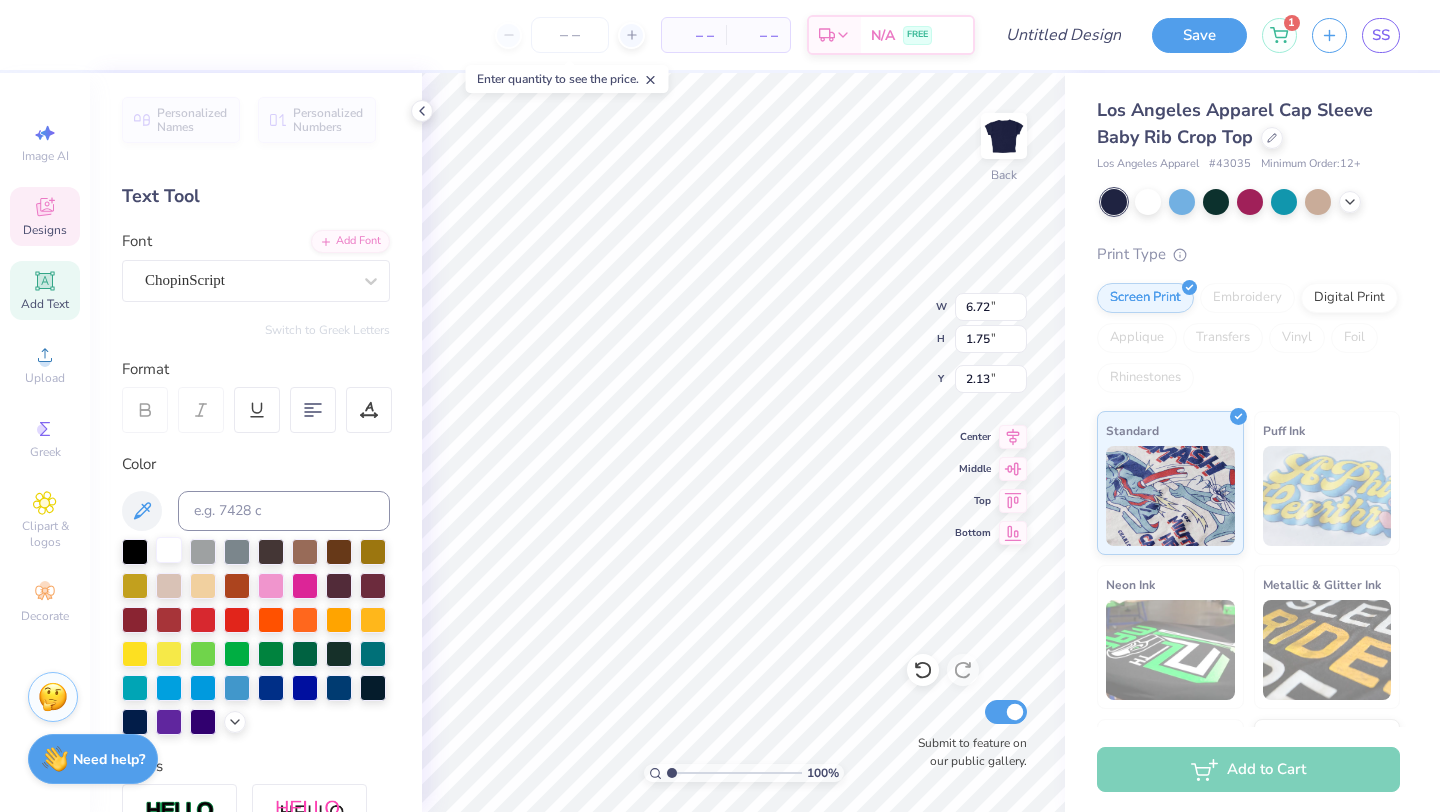 click at bounding box center [169, 550] 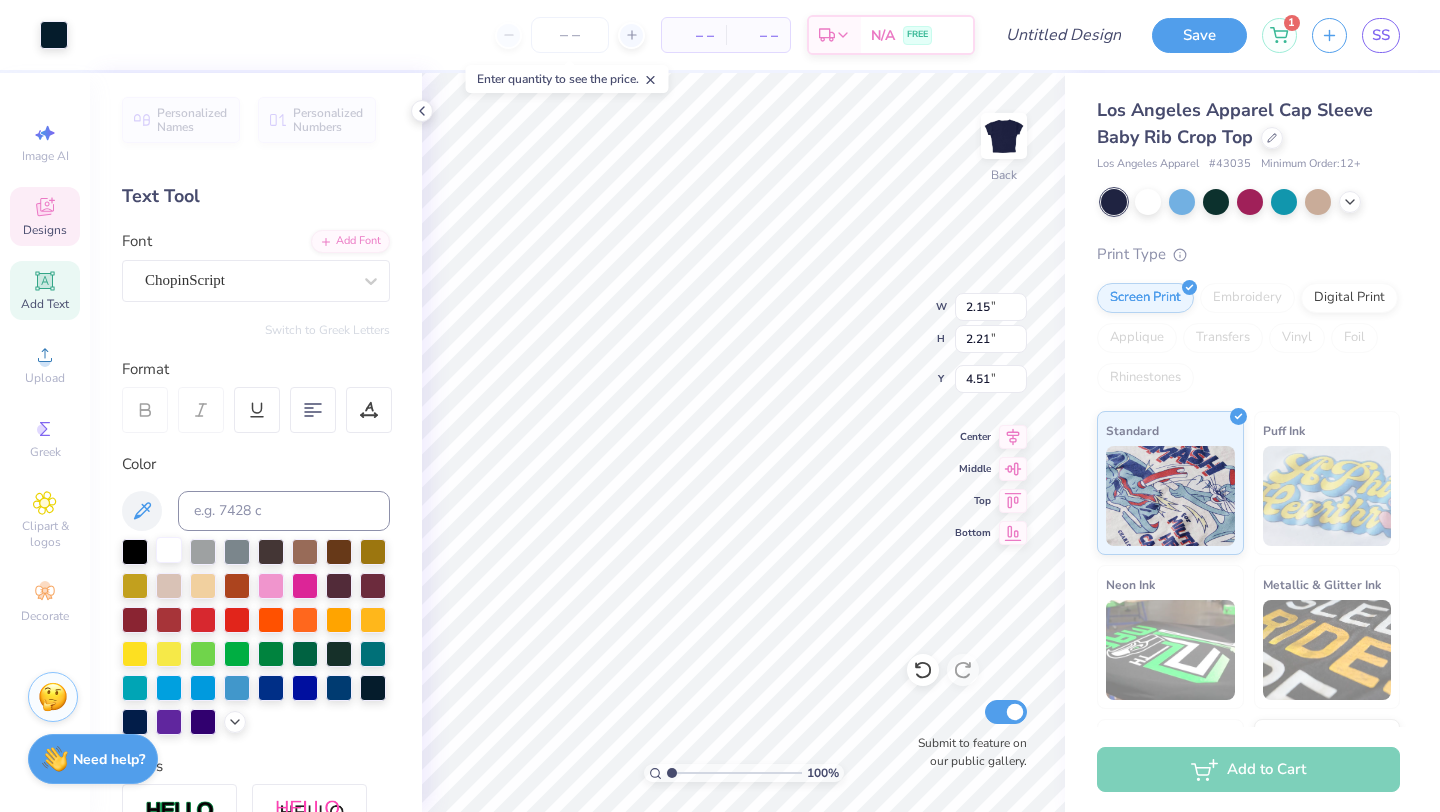 type on "4.54" 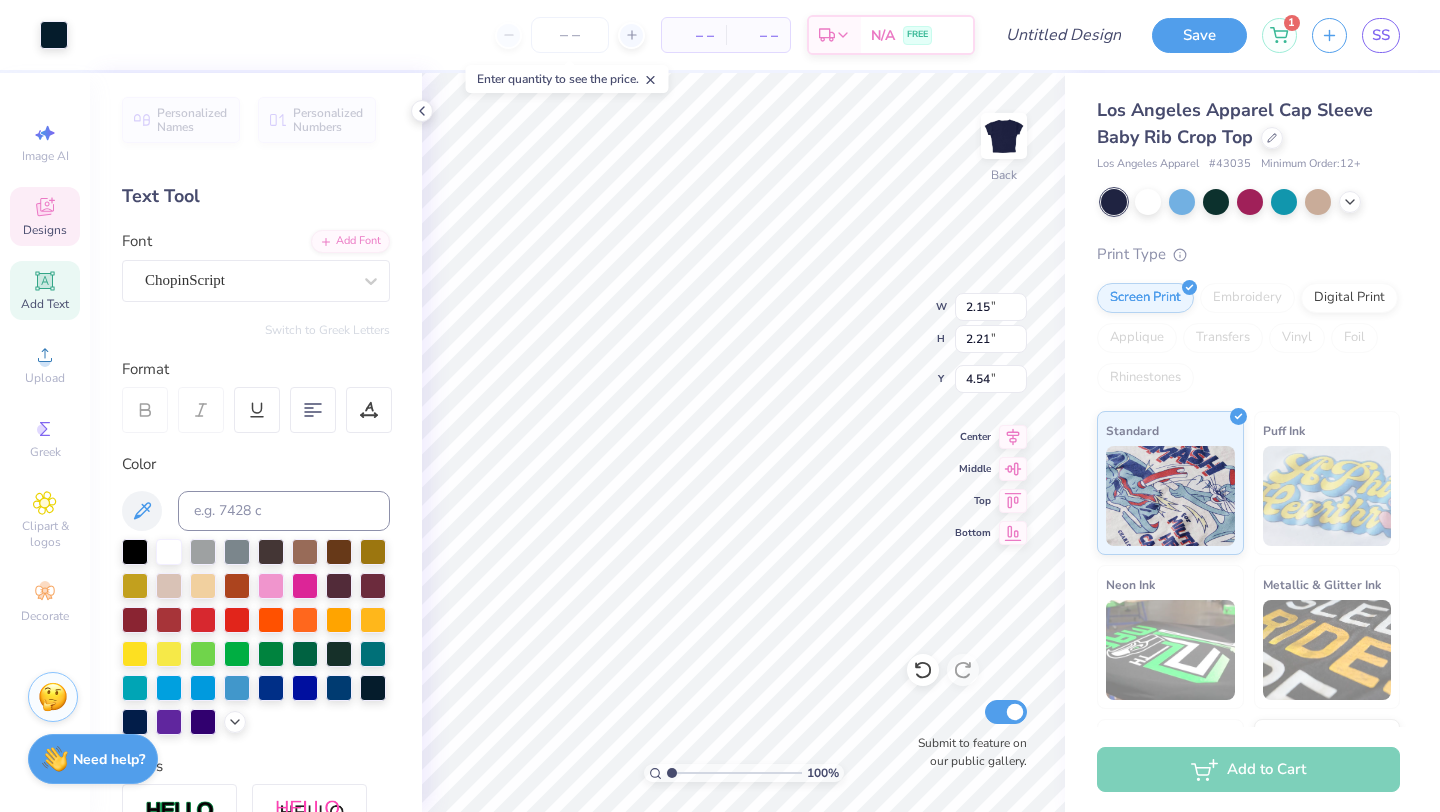 click on "Personalized Names Personalized Numbers Text Tool Add Font Font ChopinScript Switch to Greek Letters Format Color Styles Text Shape" at bounding box center (256, 442) 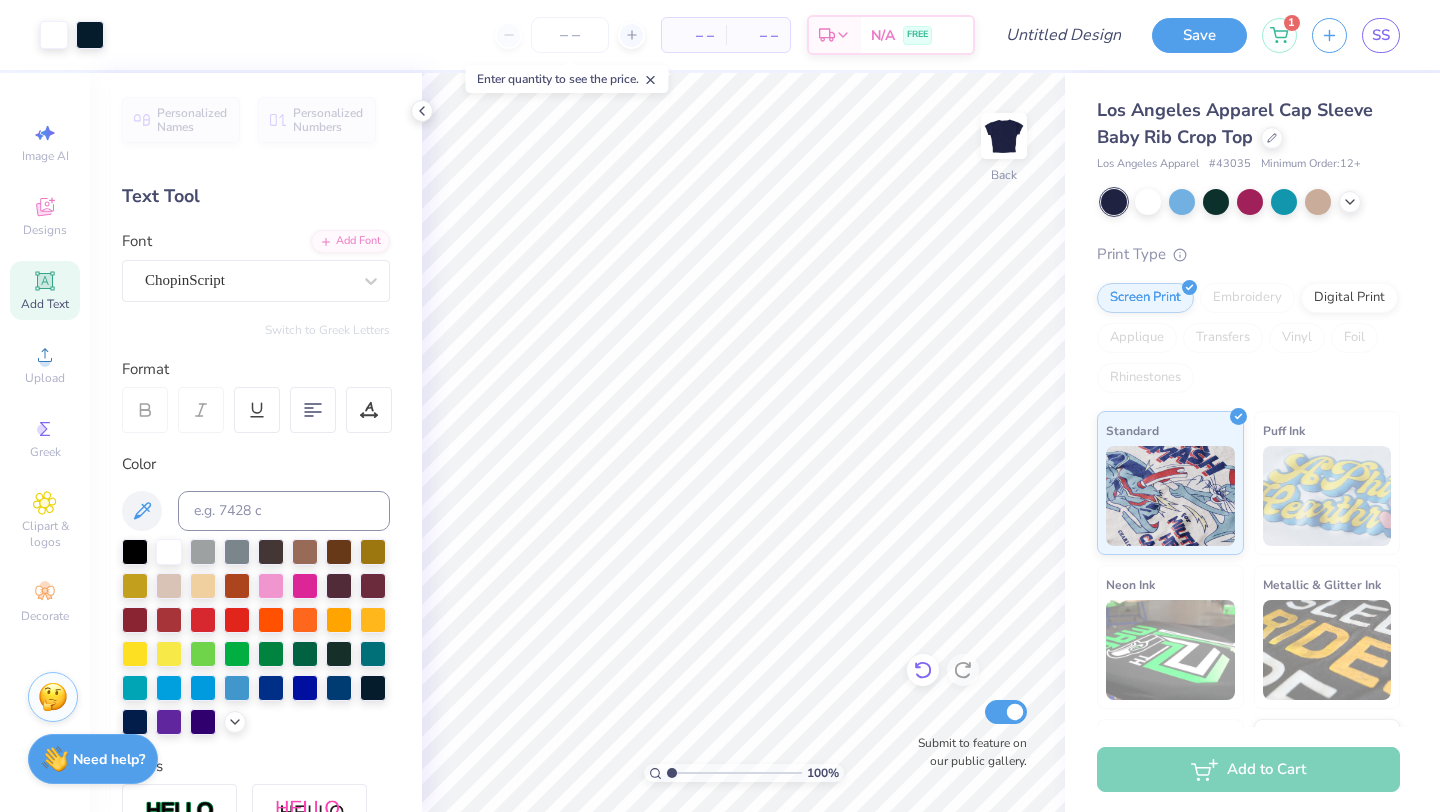 click 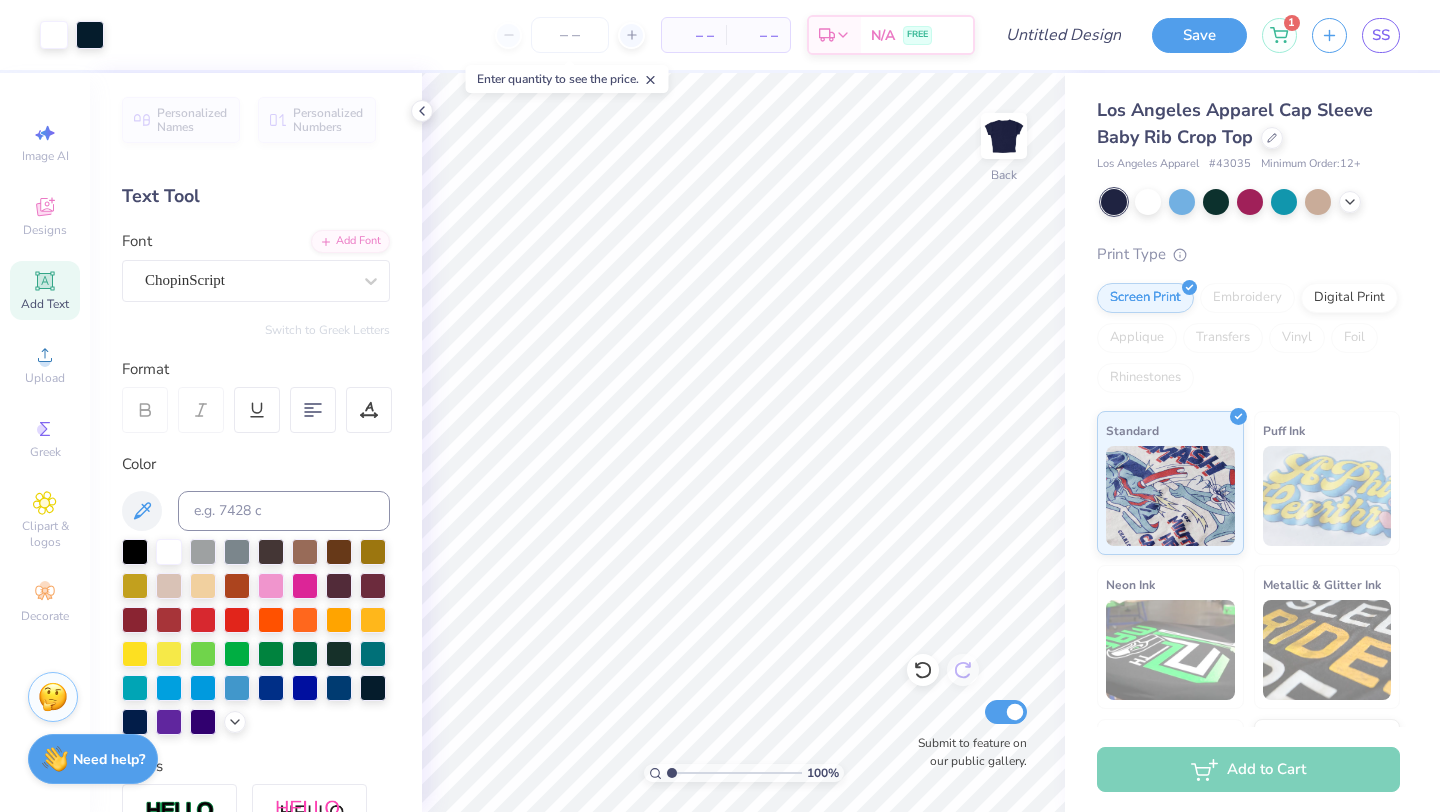 click at bounding box center [923, 670] 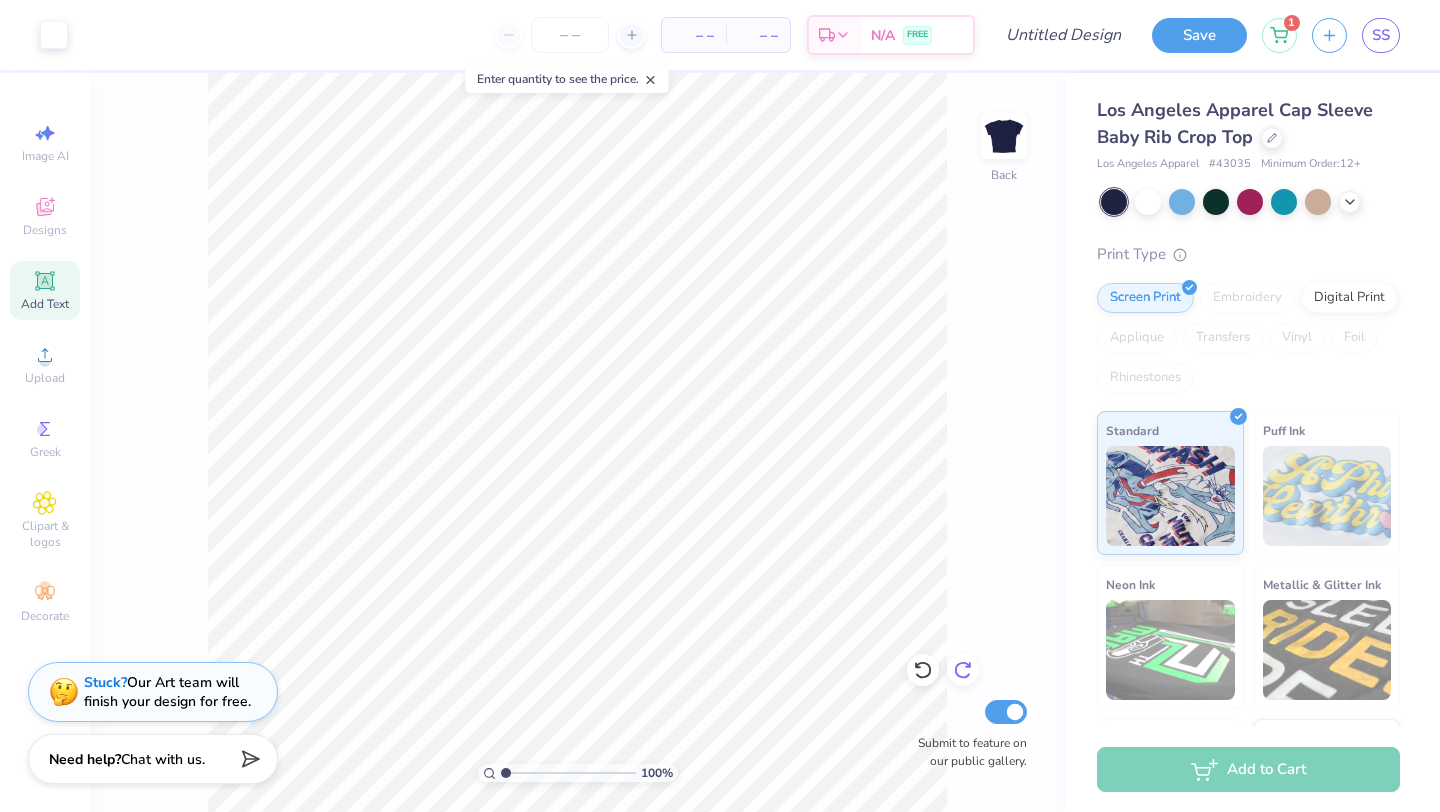 click 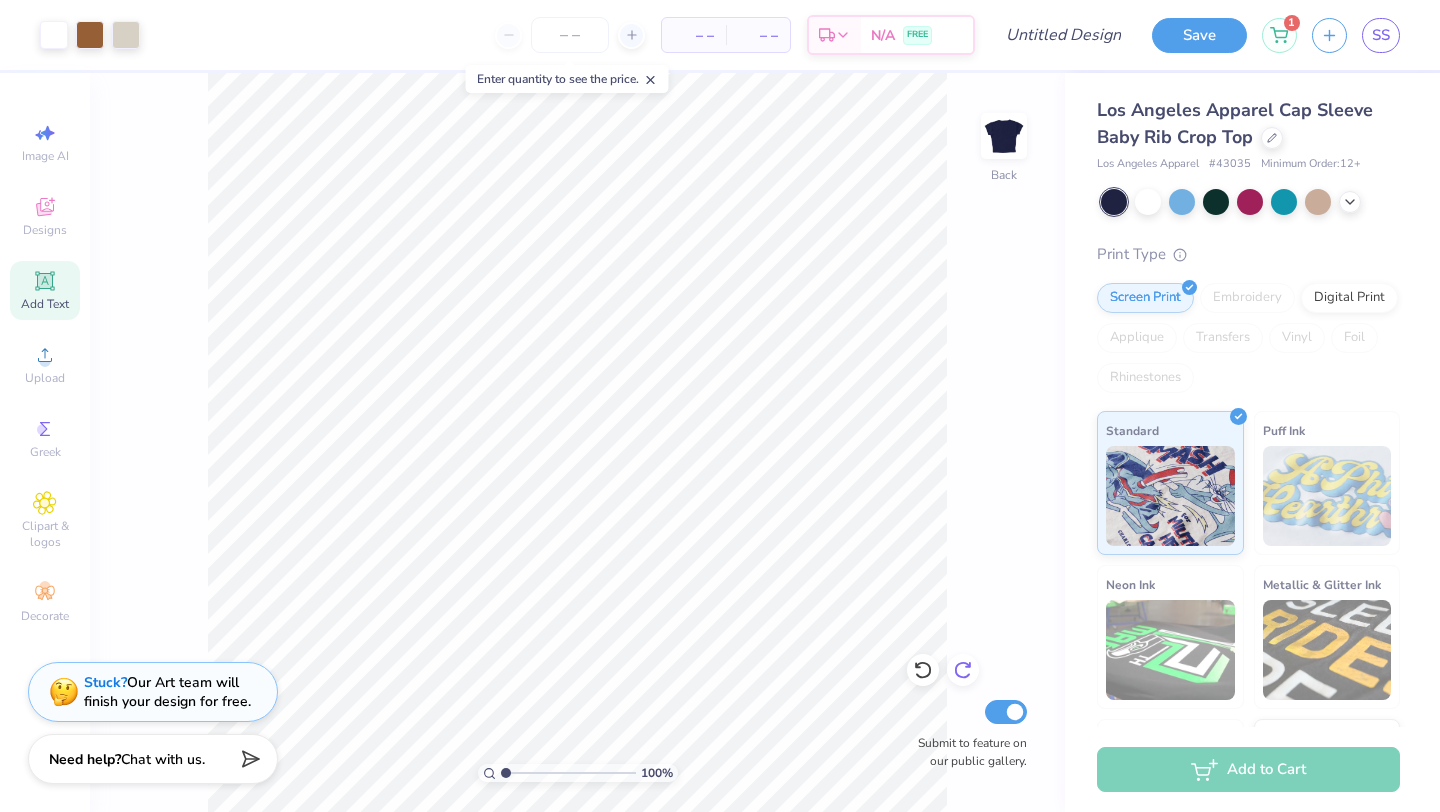 click 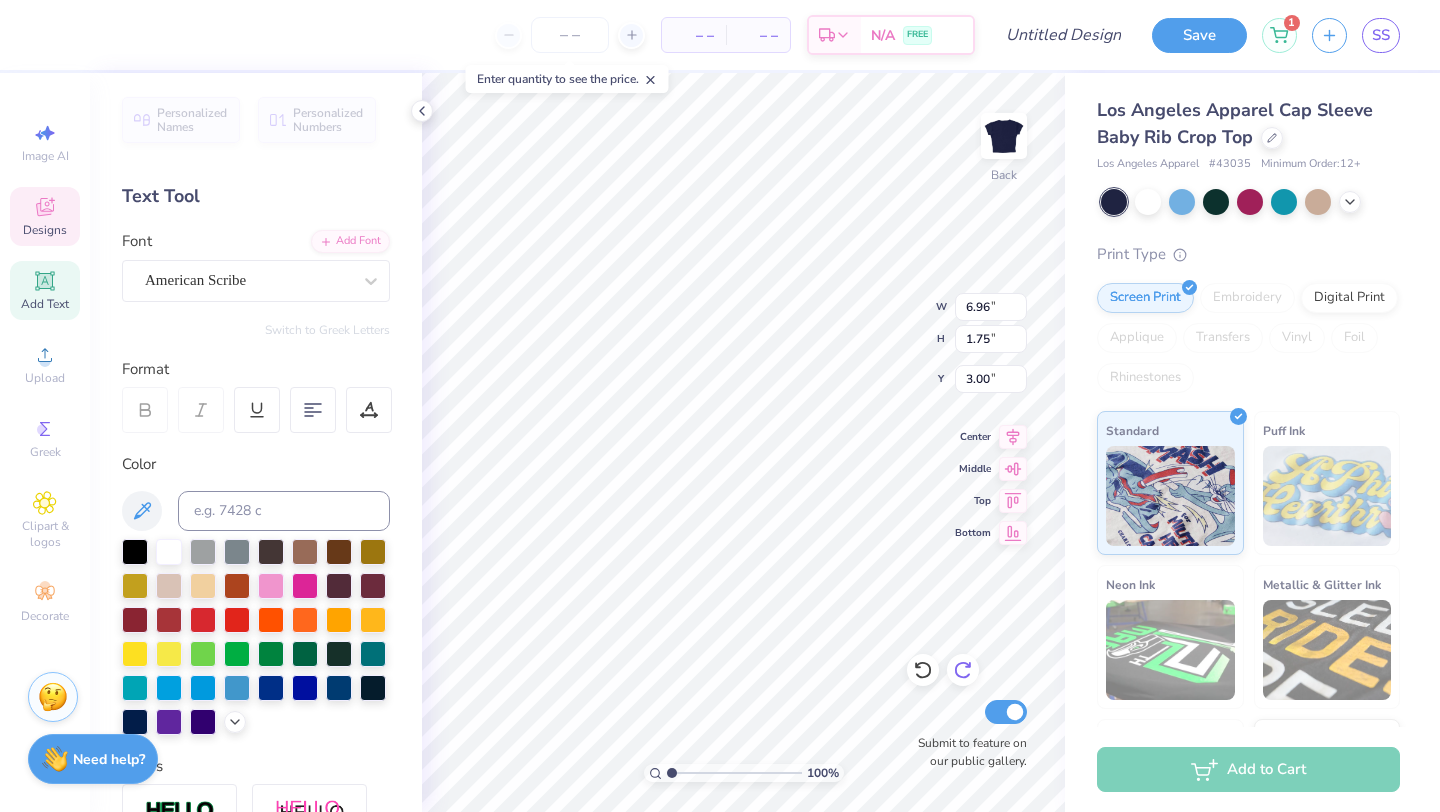 scroll, scrollTop: 0, scrollLeft: 0, axis: both 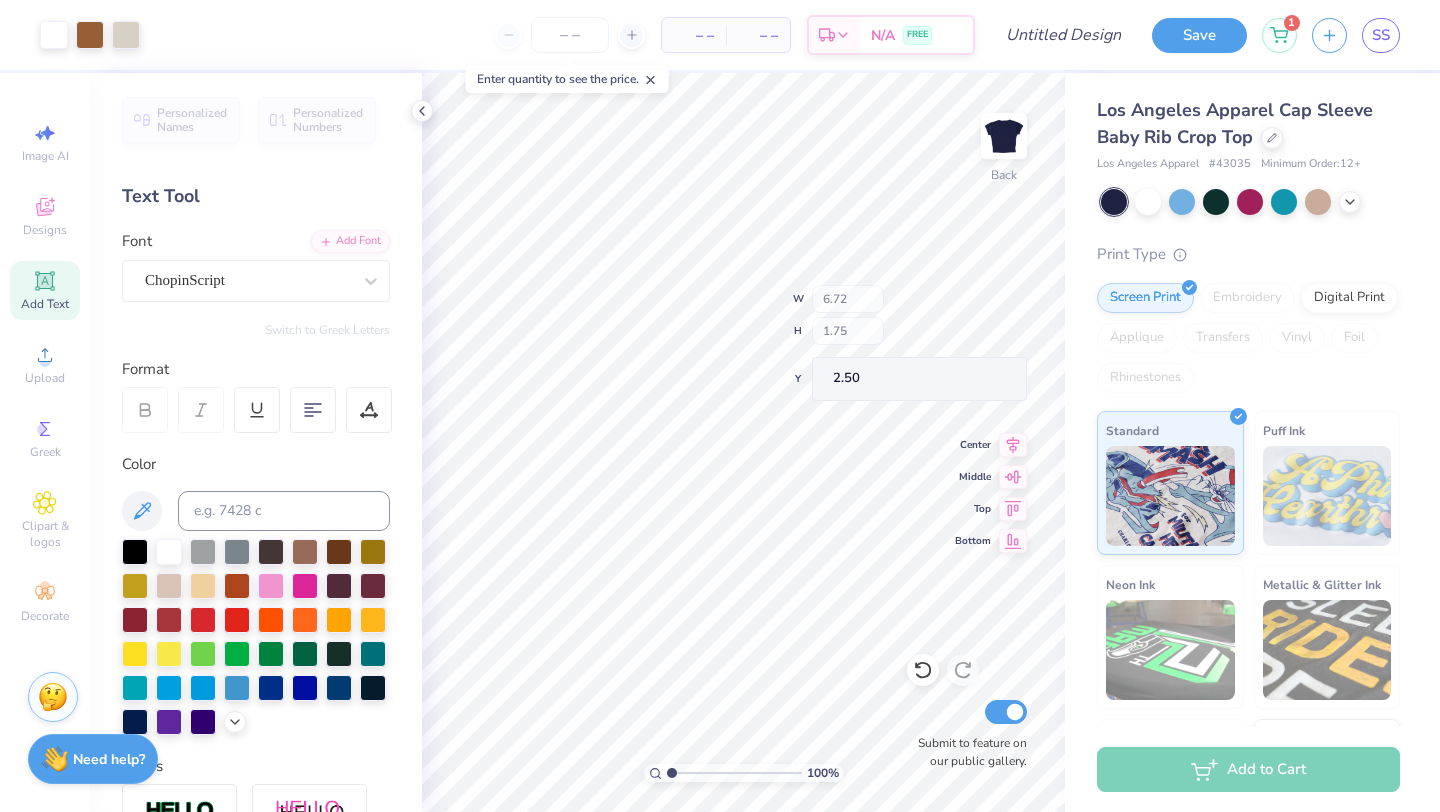 type on "2.50" 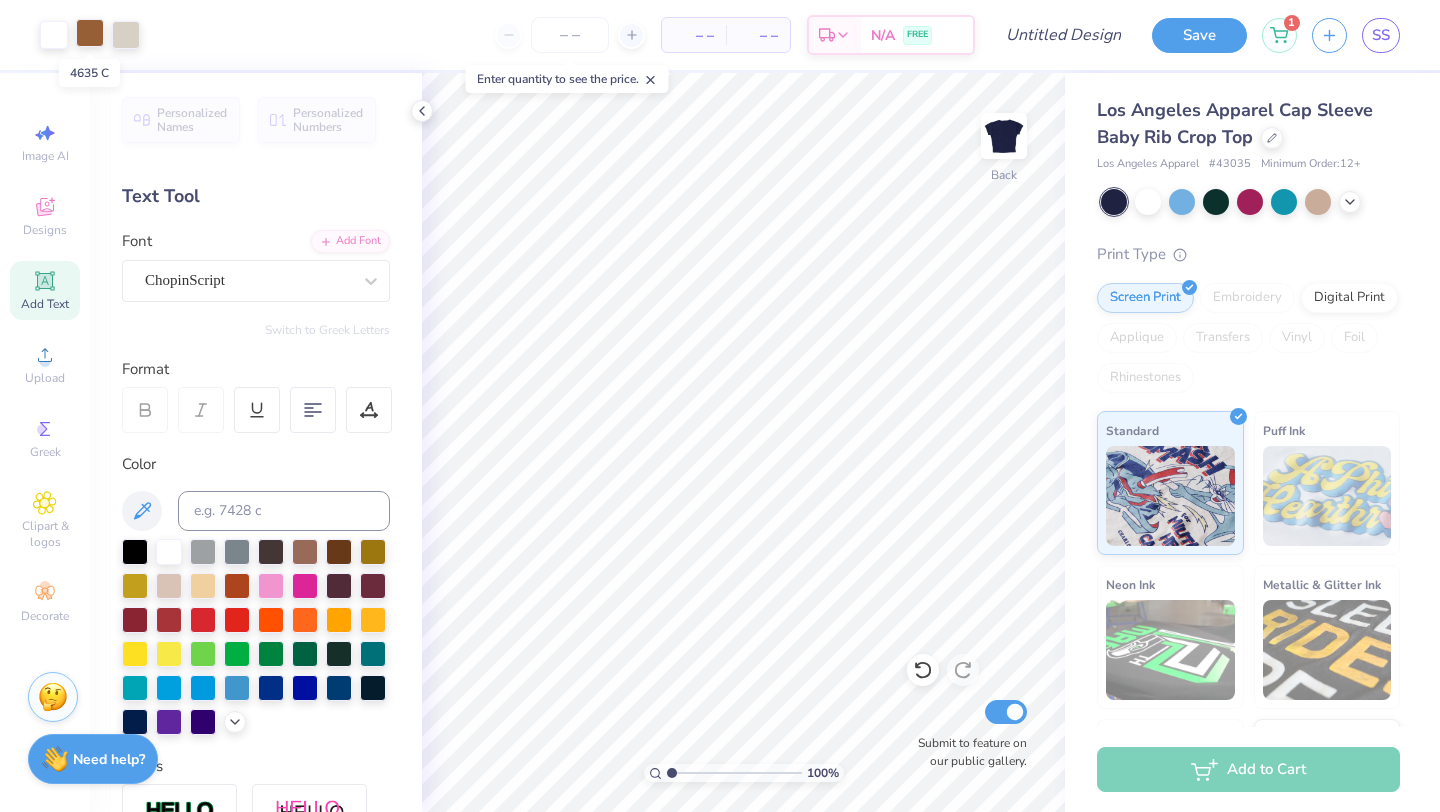 click at bounding box center [90, 33] 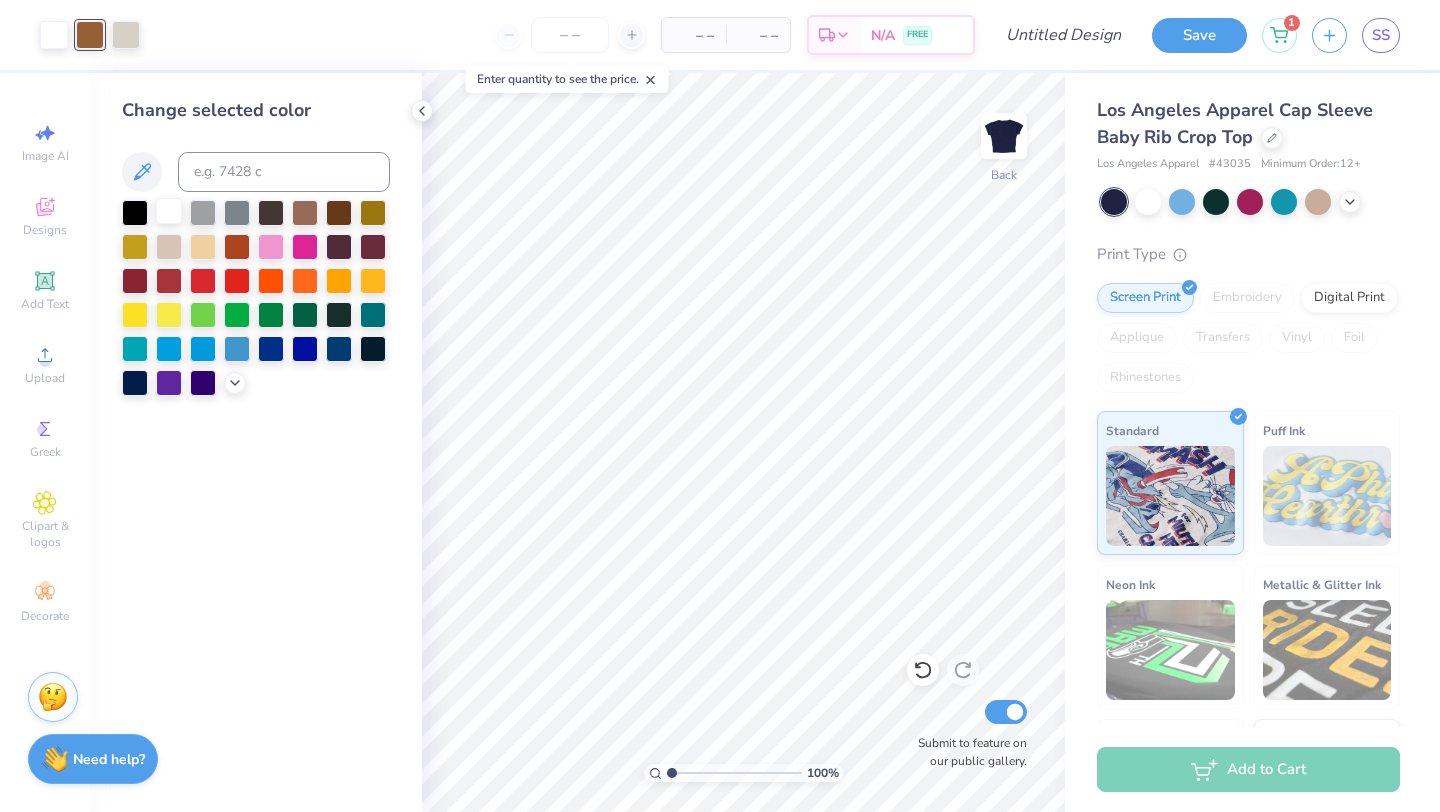 click at bounding box center (169, 211) 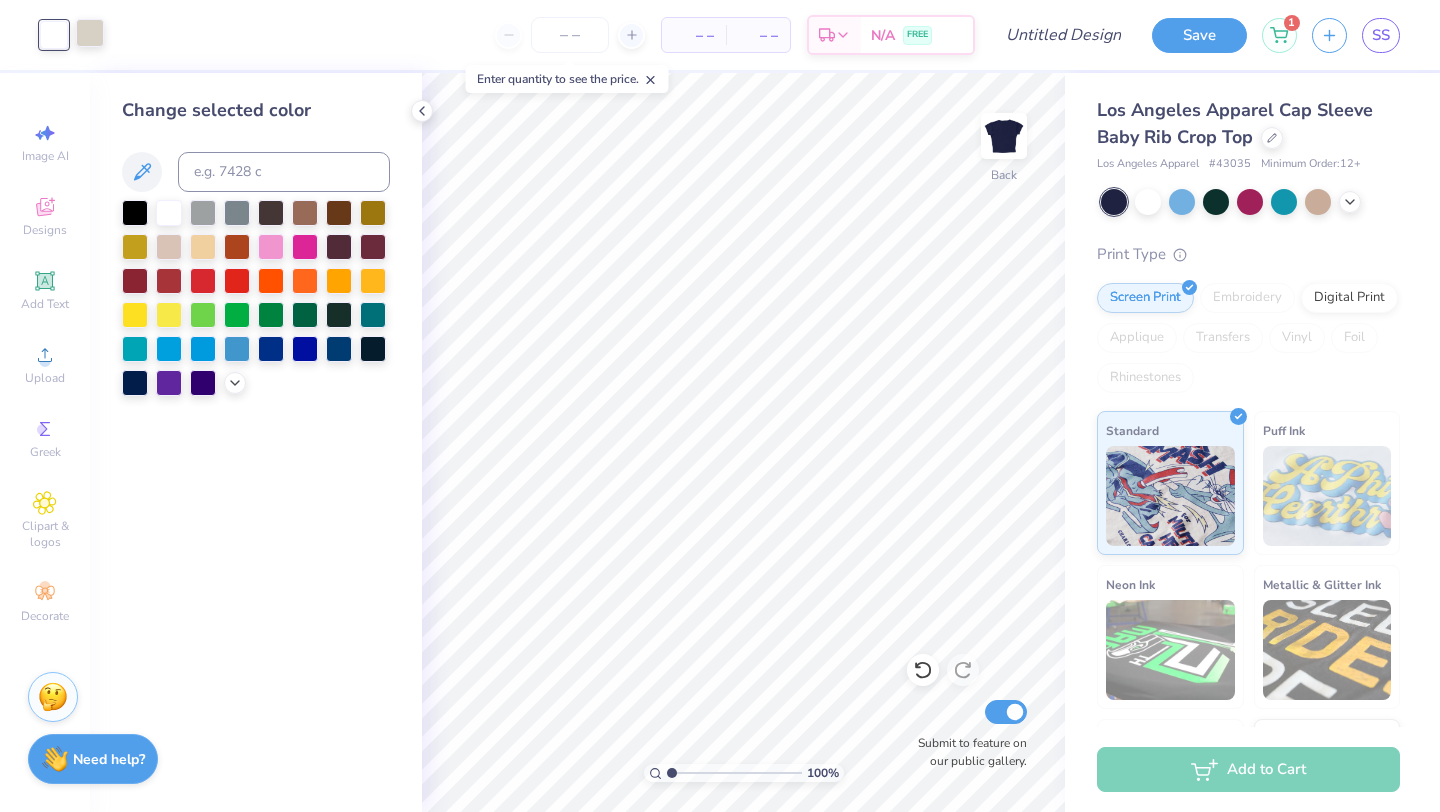 click at bounding box center [90, 33] 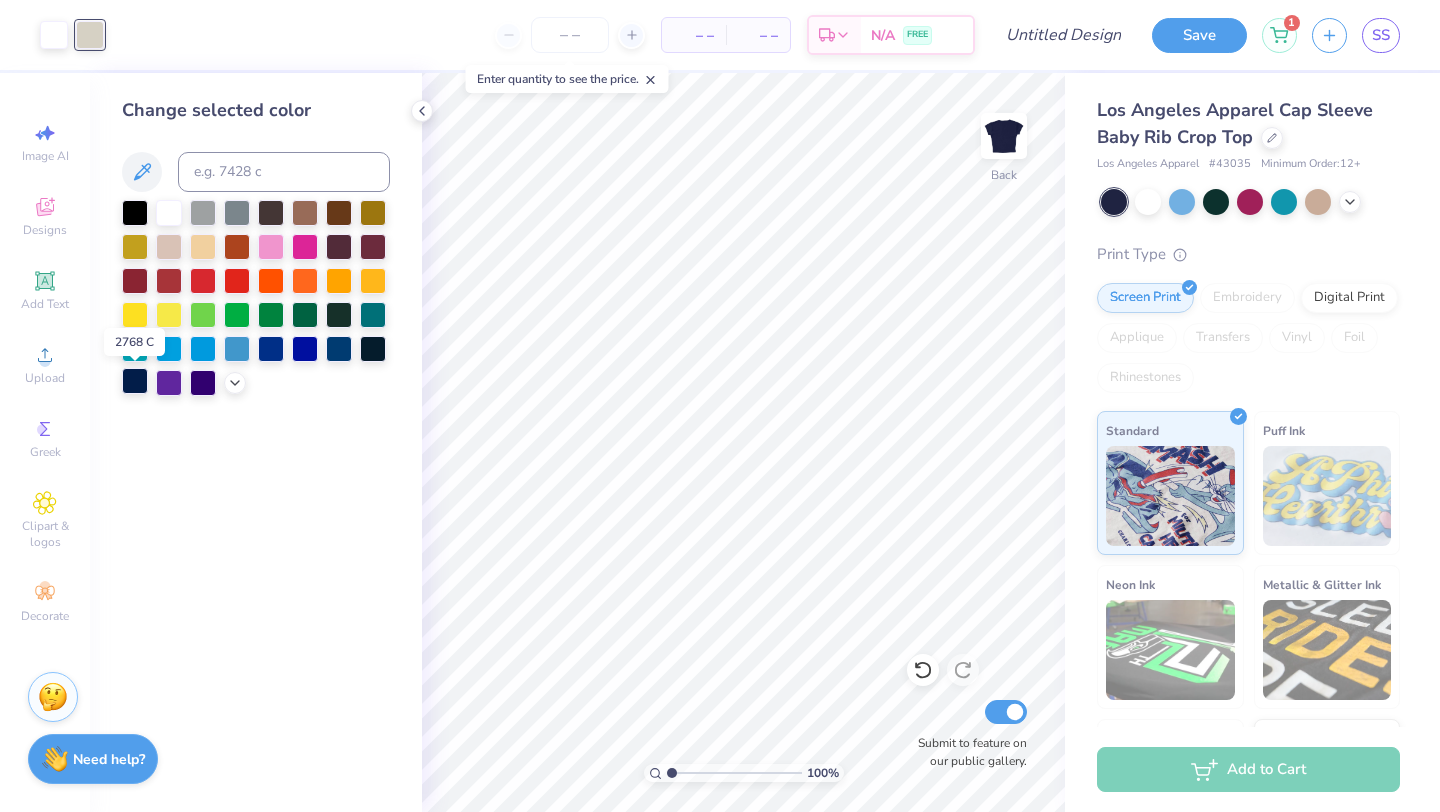 click at bounding box center [135, 381] 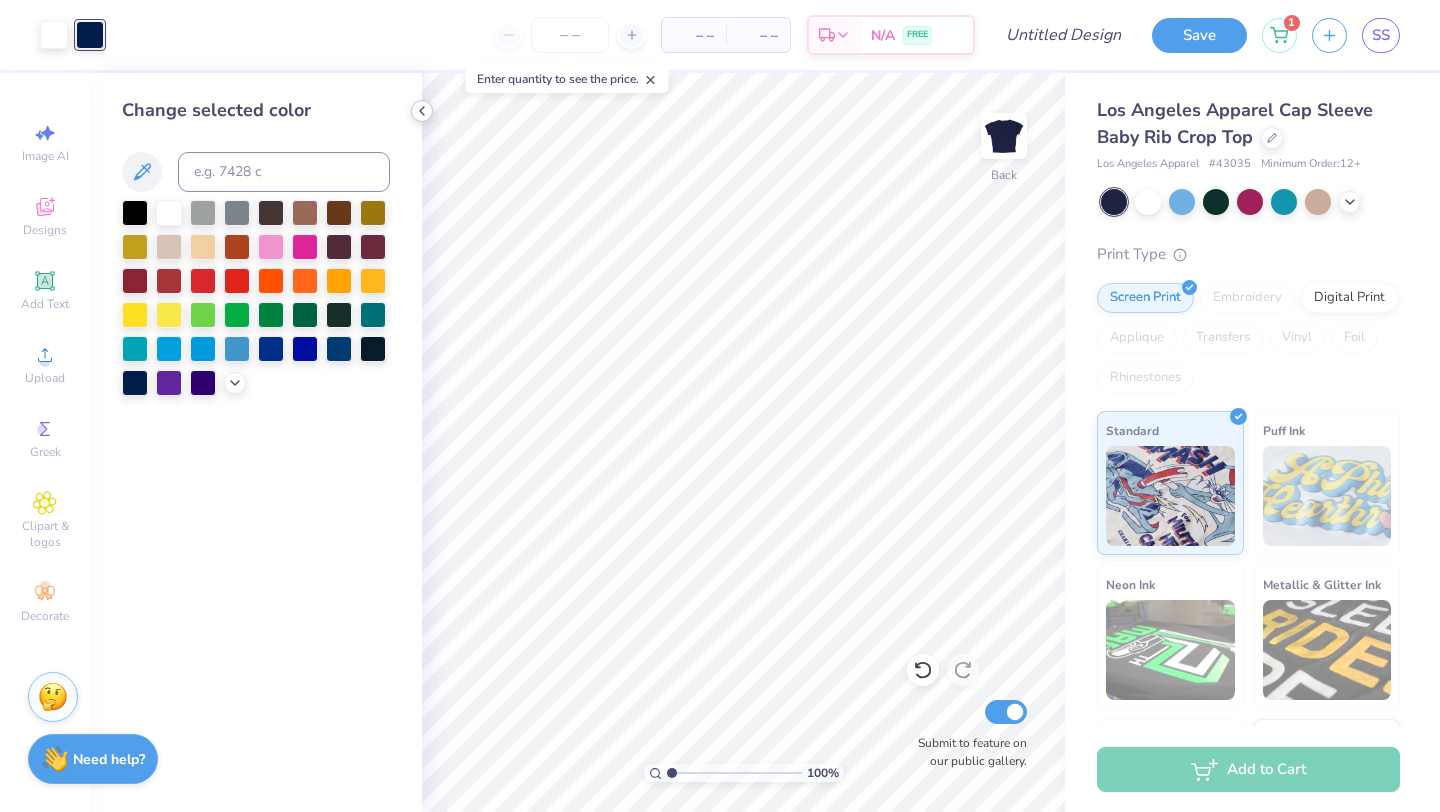 click at bounding box center (422, 111) 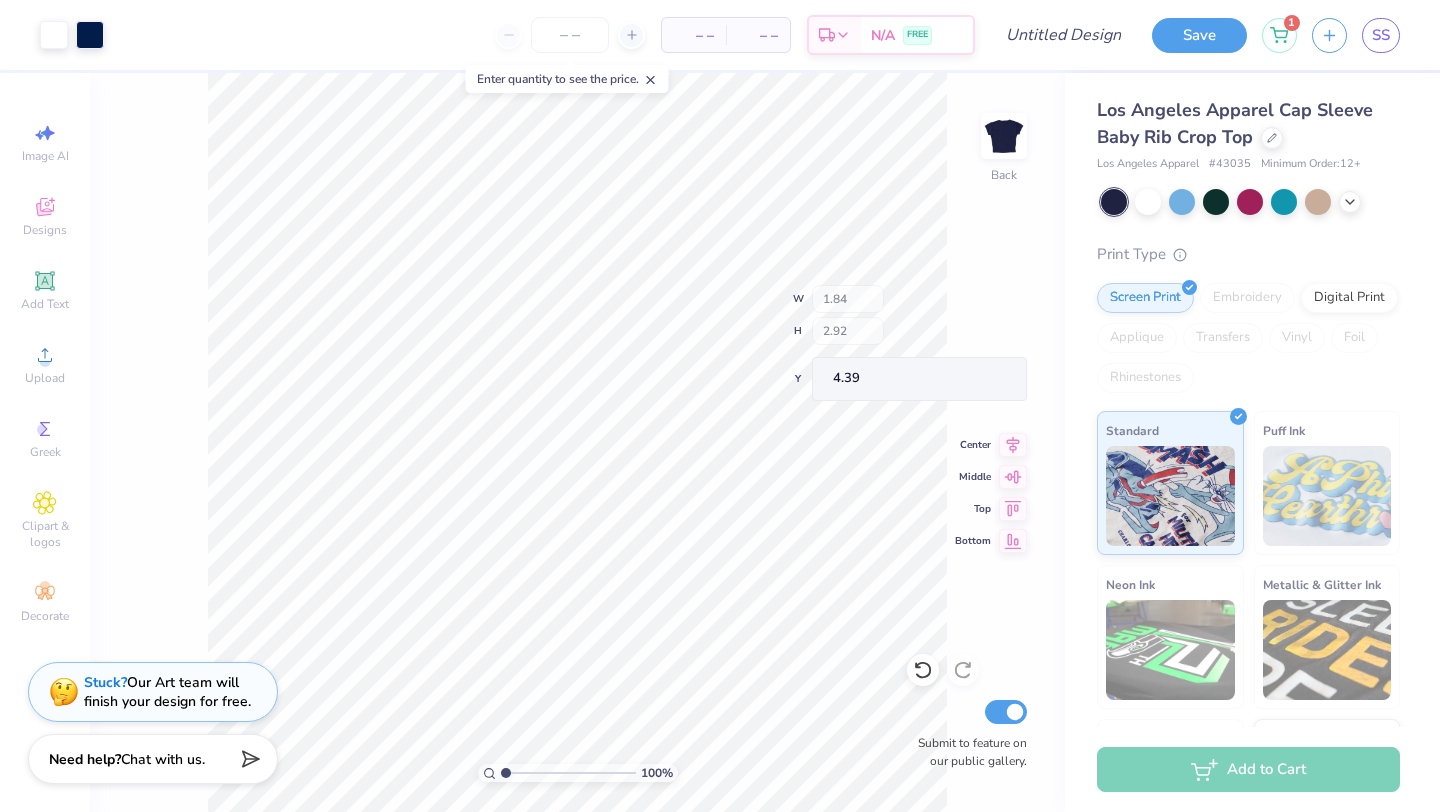 type on "4.39" 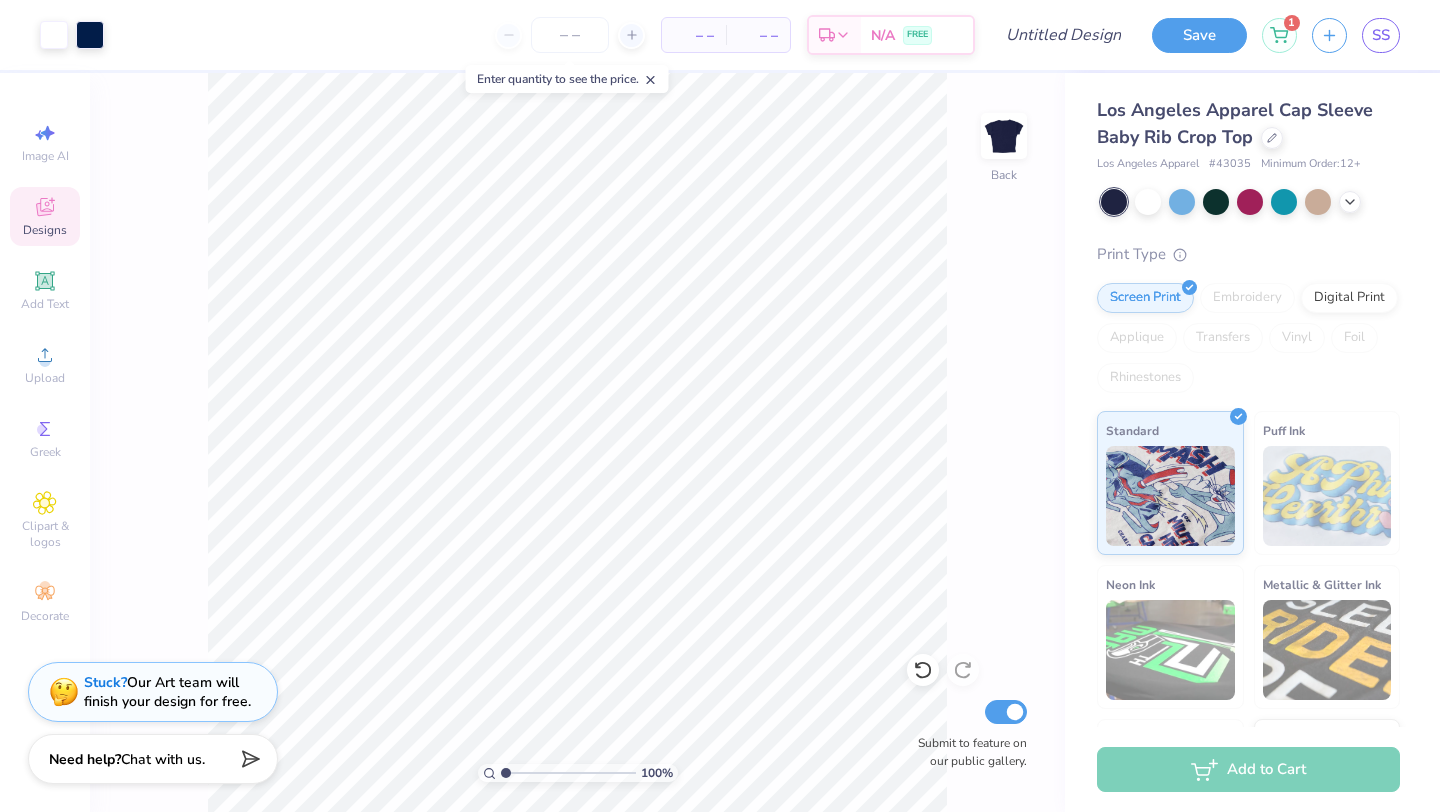 click on "Designs" at bounding box center [45, 230] 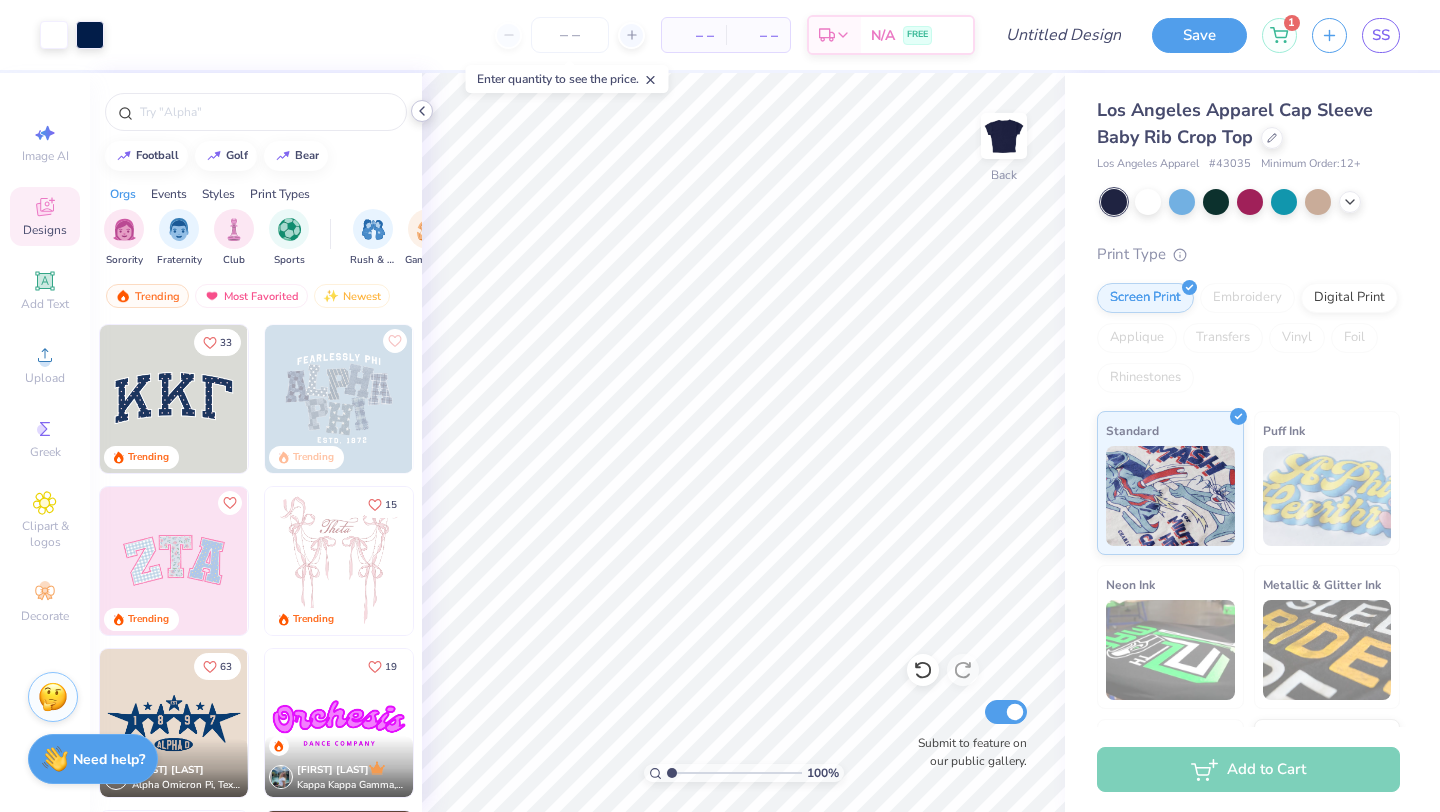 click at bounding box center (422, 111) 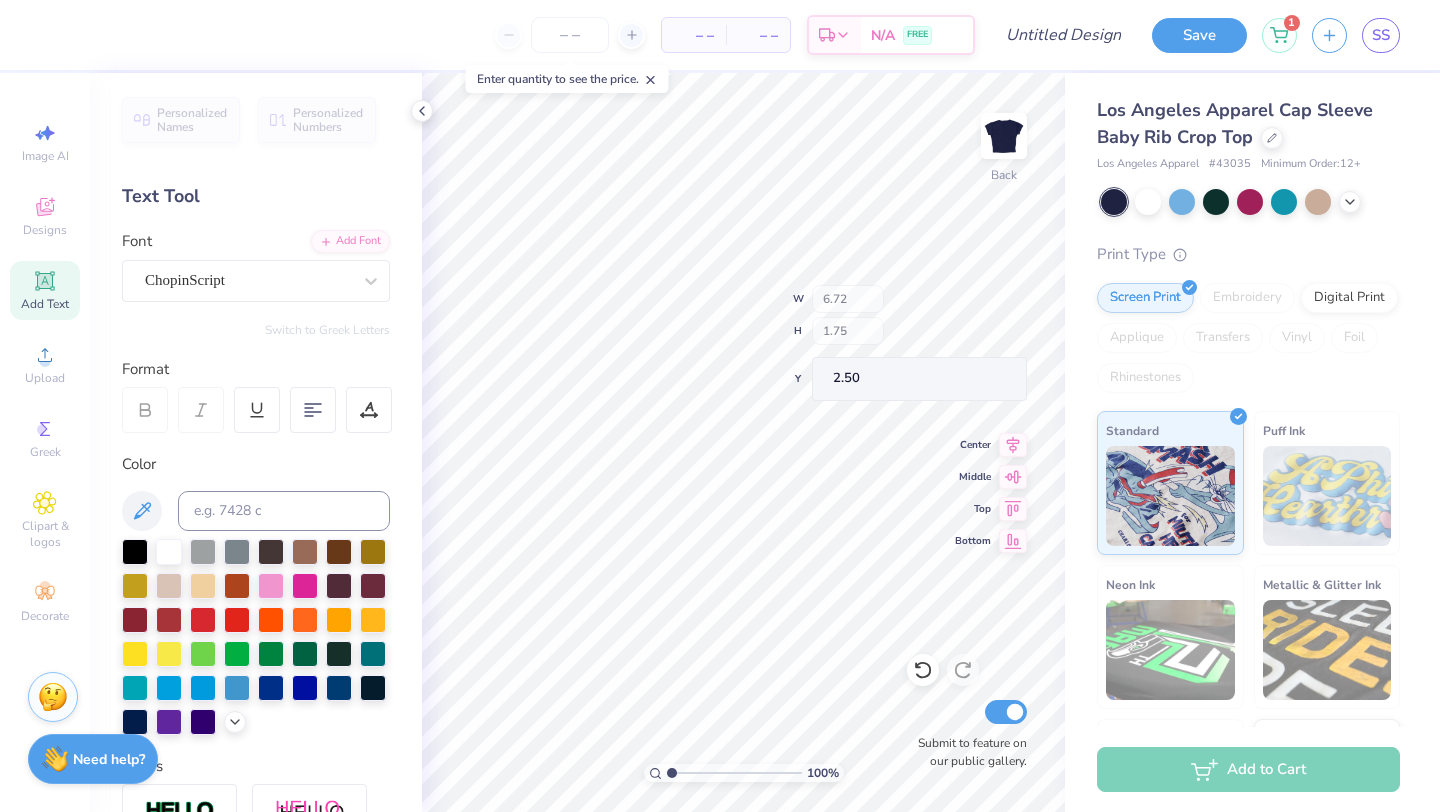 type on "1.25" 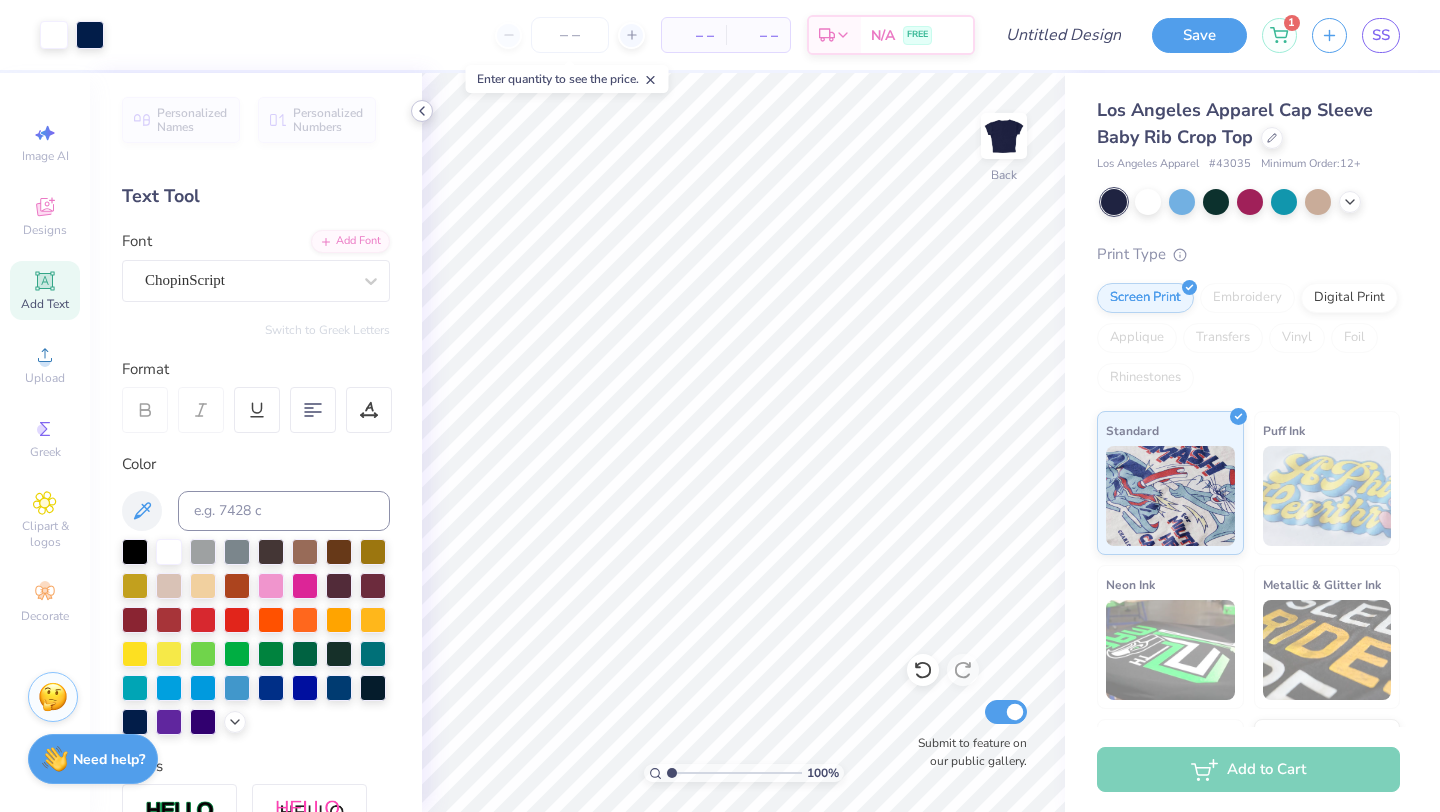 click 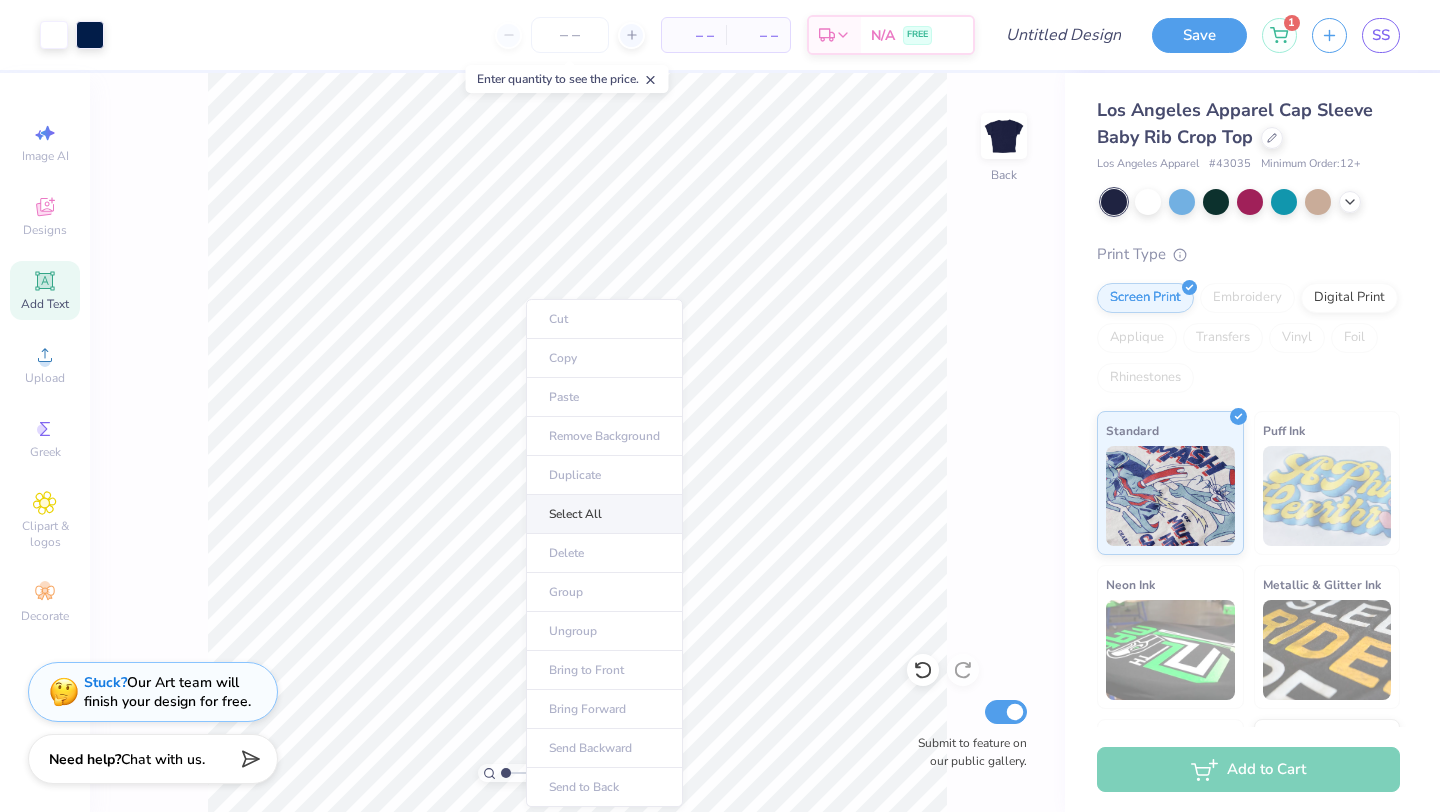 click on "Select All" at bounding box center (604, 514) 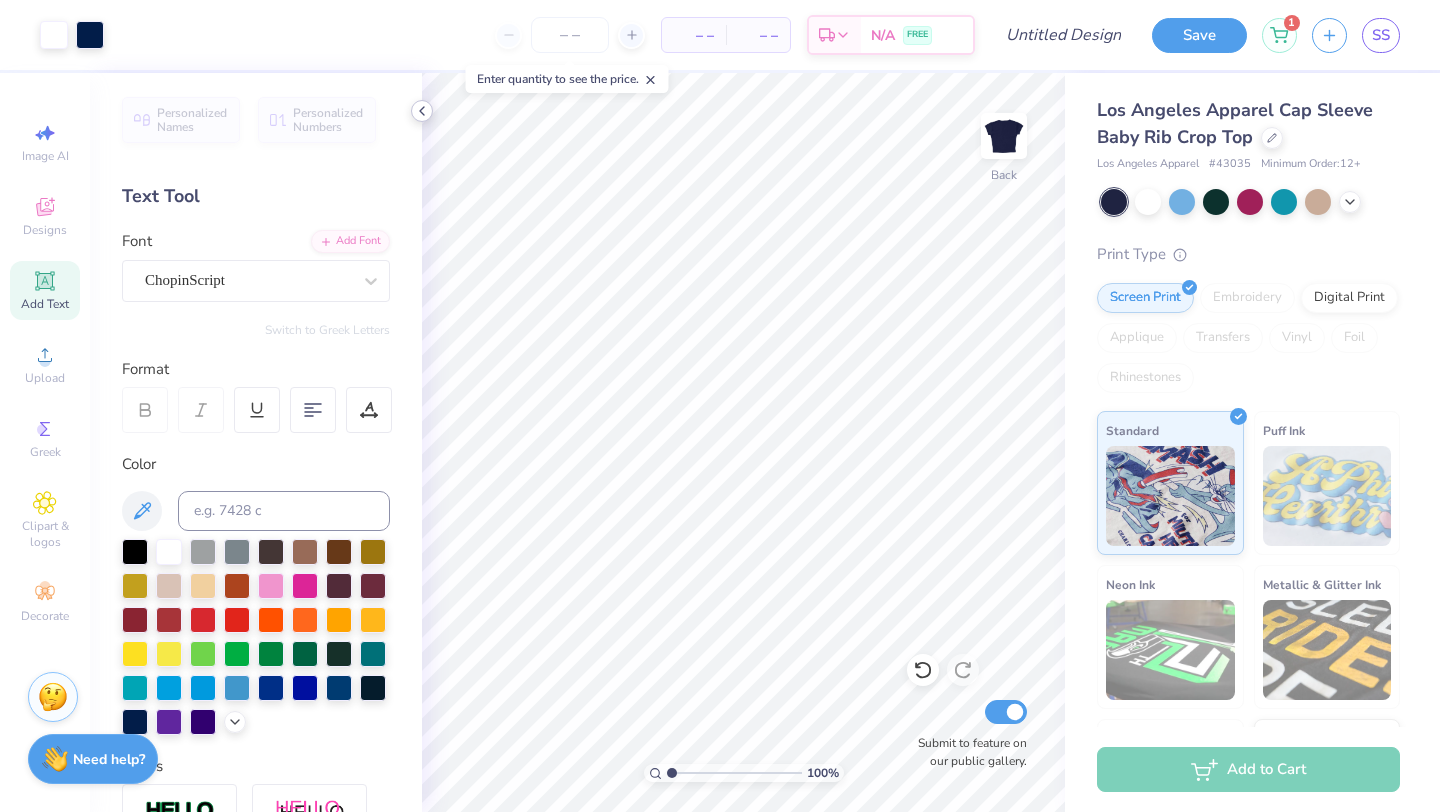 click 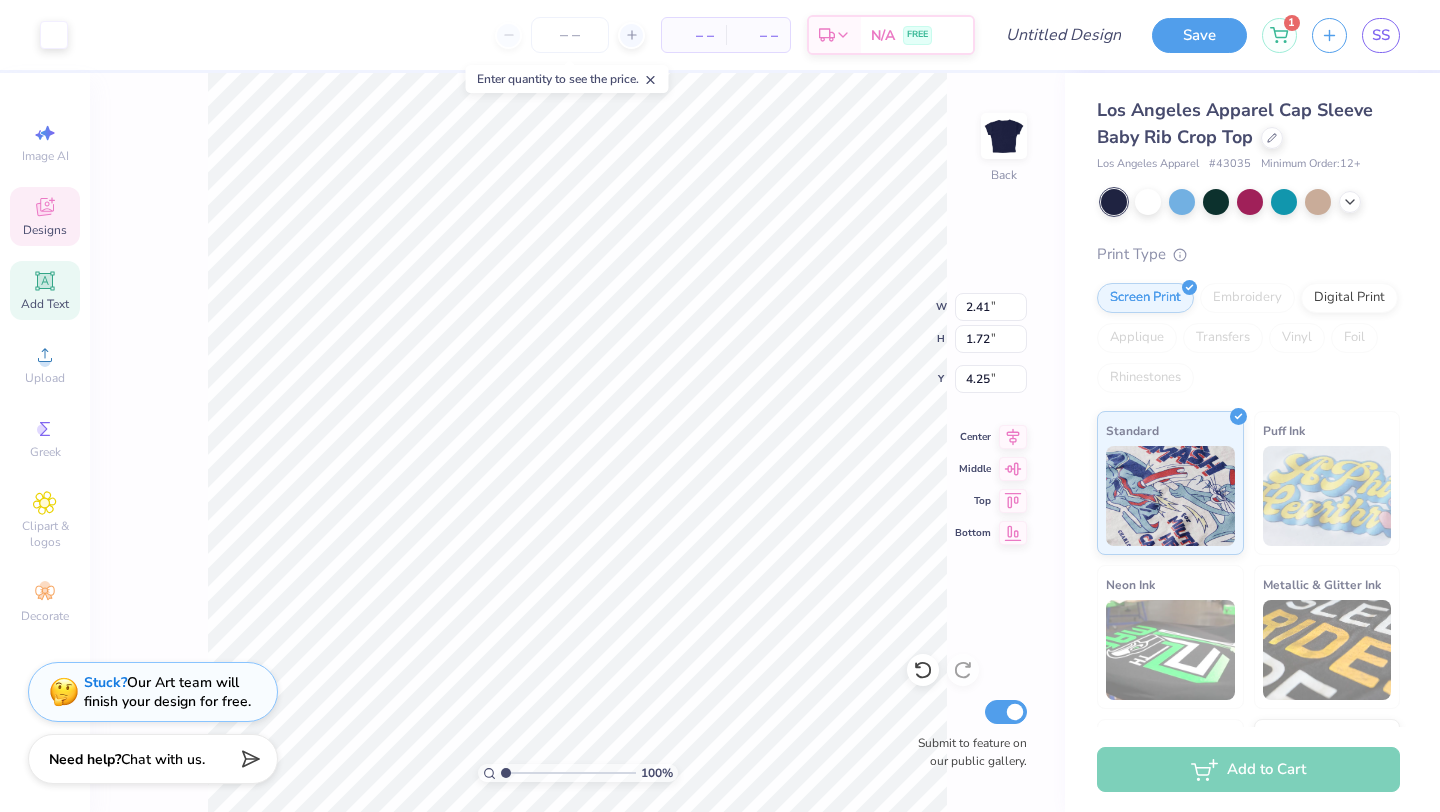type on "2.28" 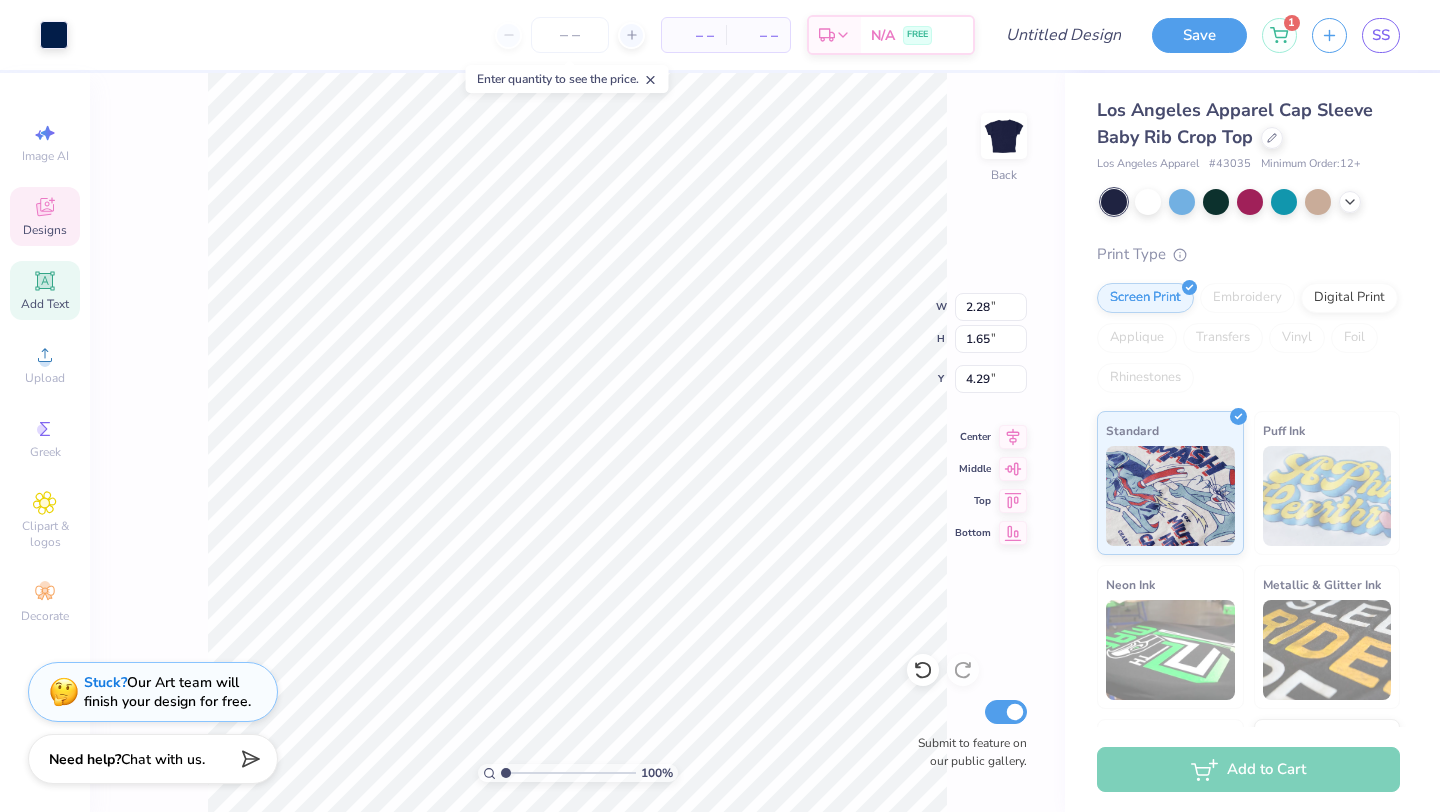 type on "4.09" 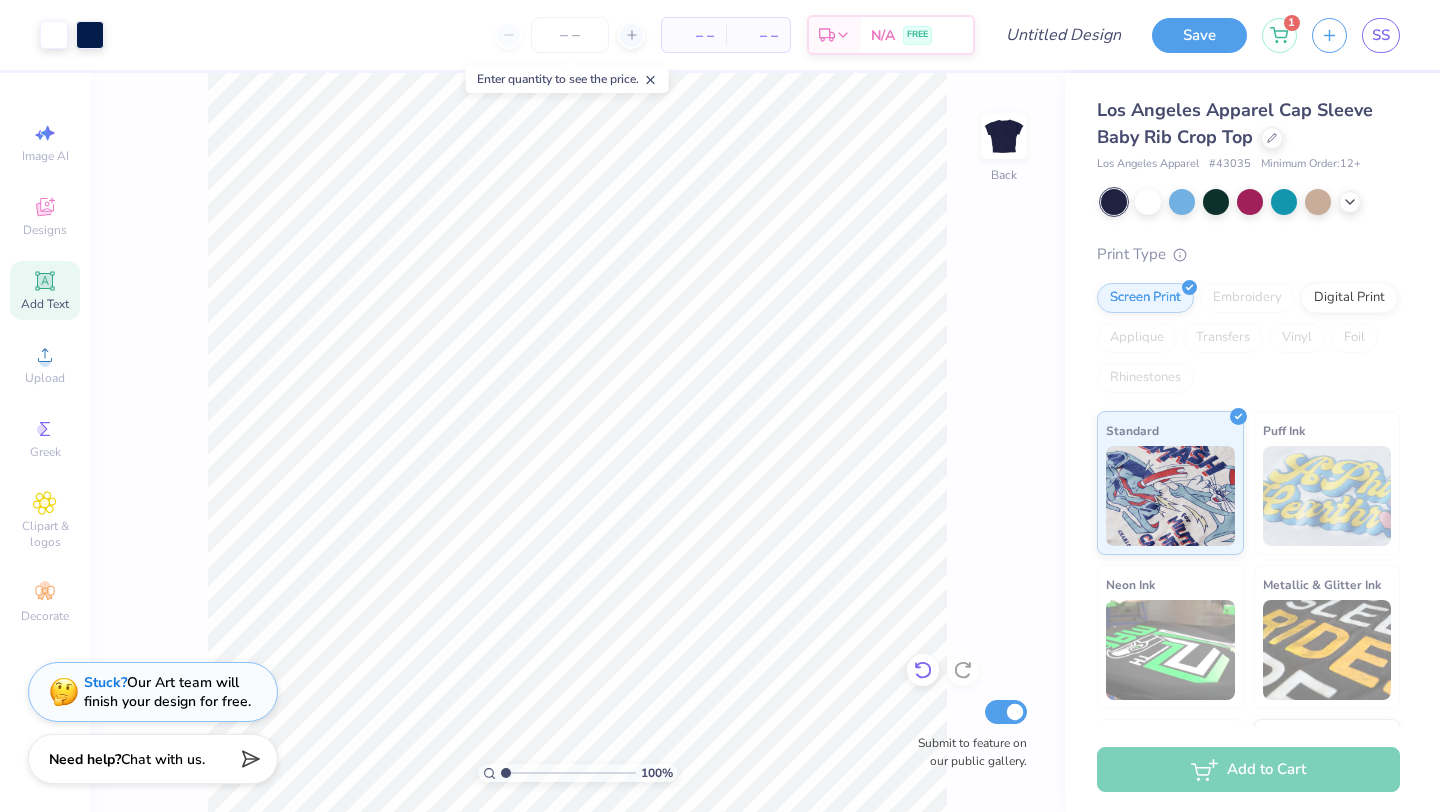 click 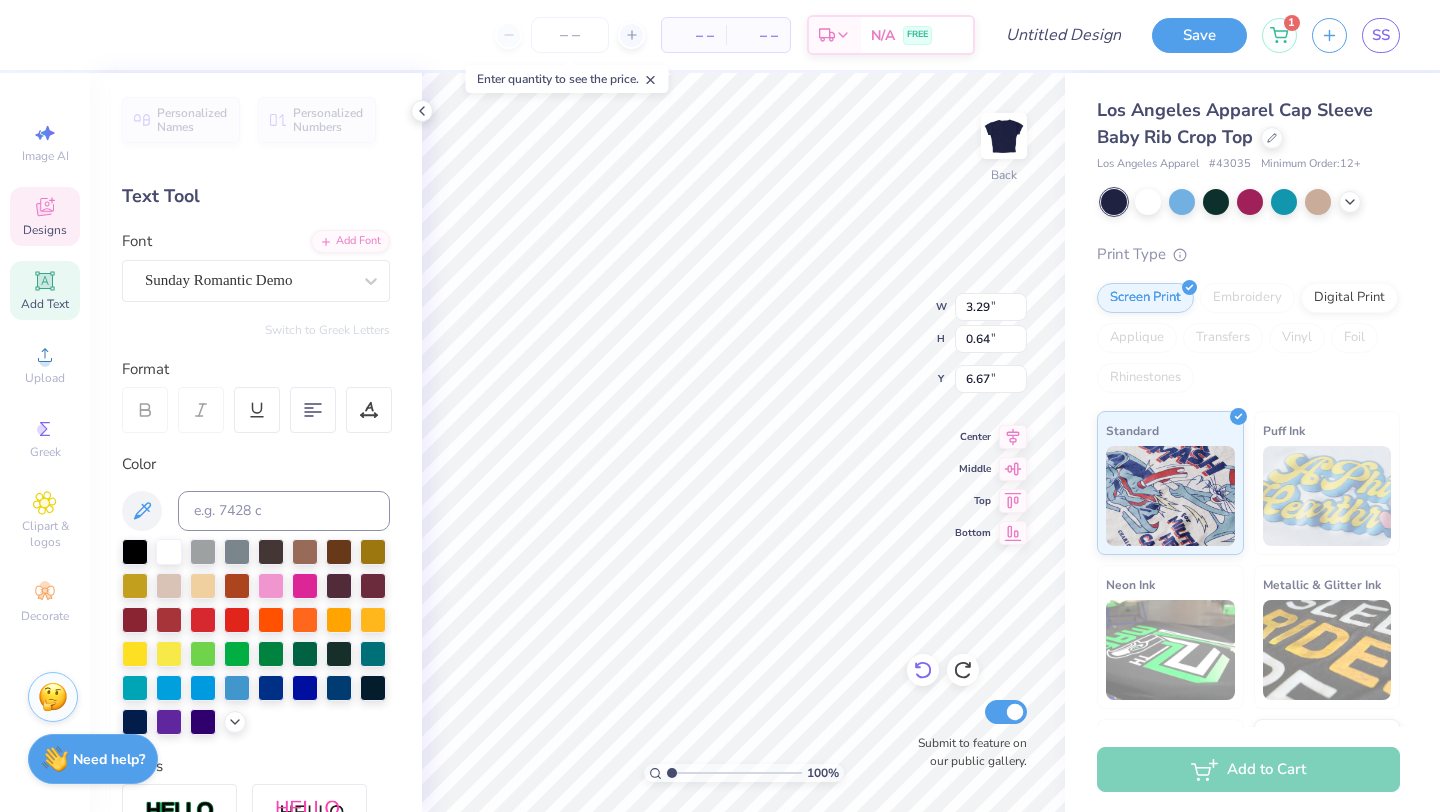 click 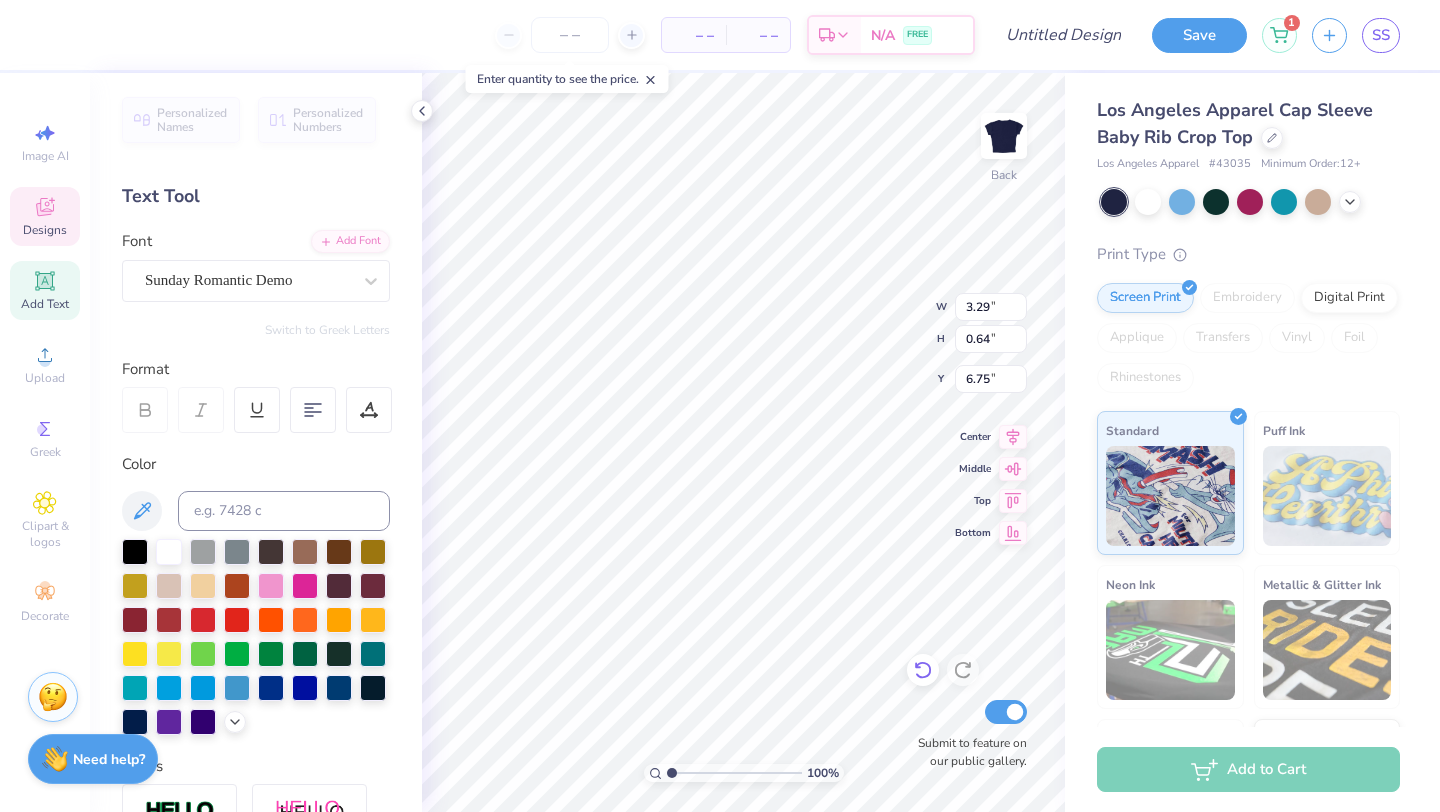 type on "2.51" 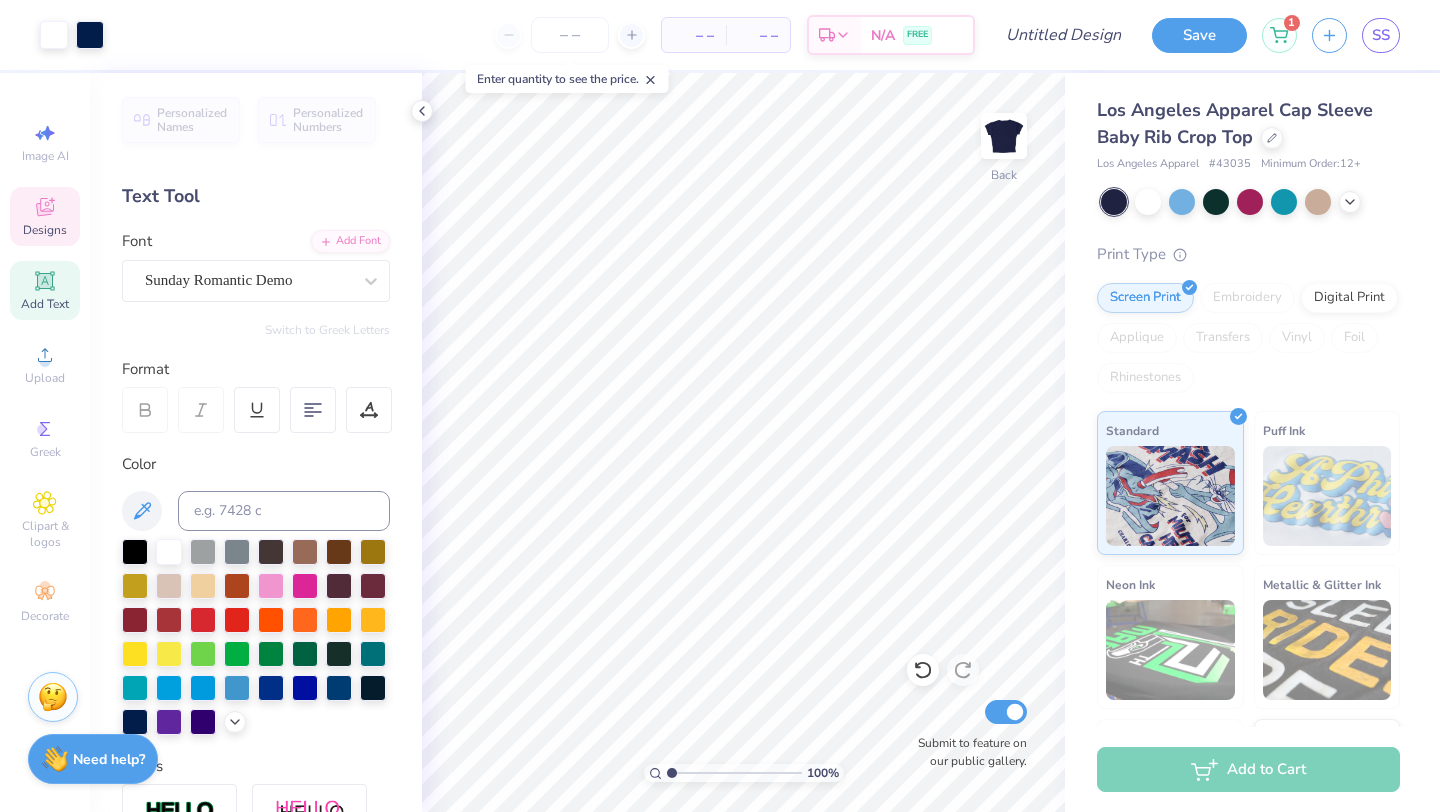 click 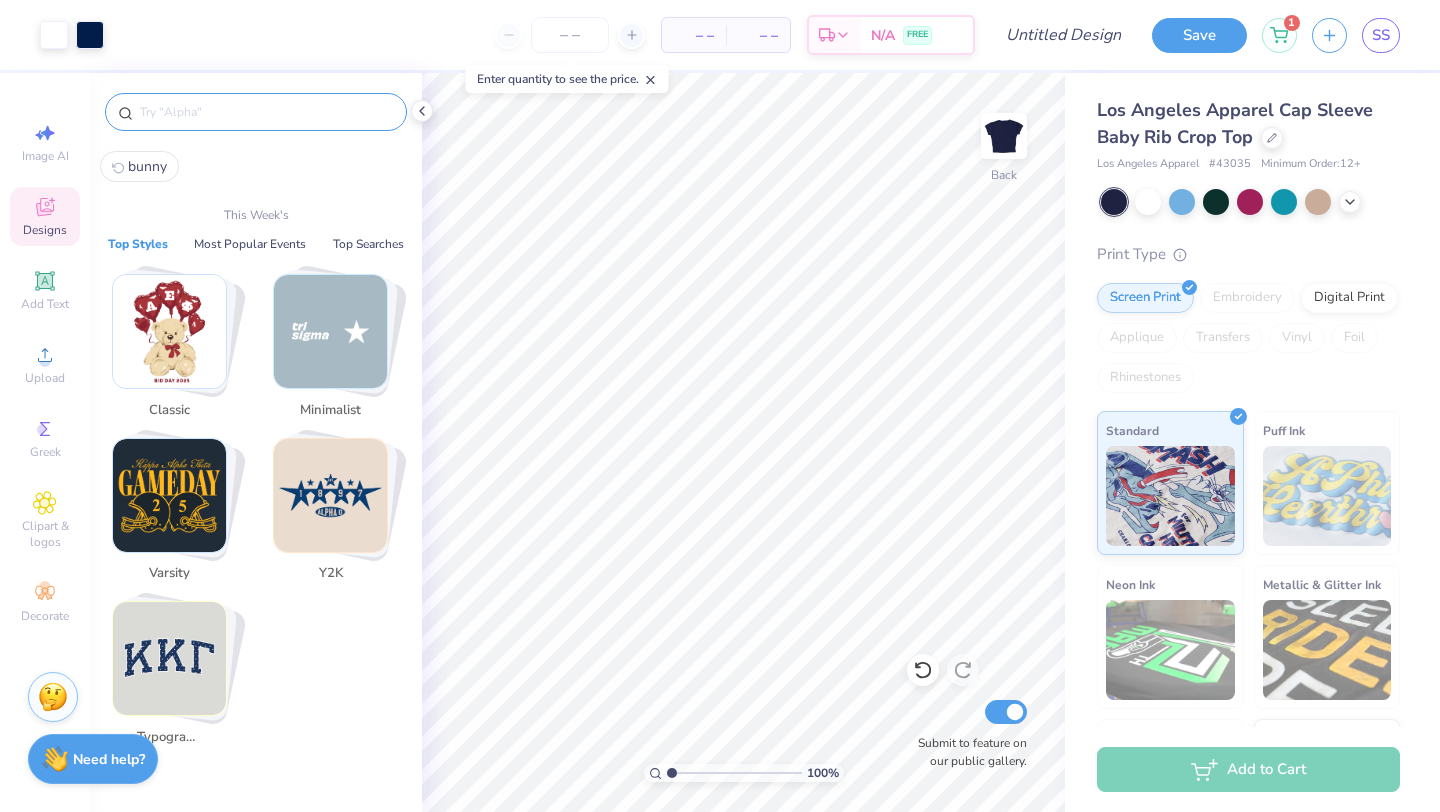 click at bounding box center [266, 112] 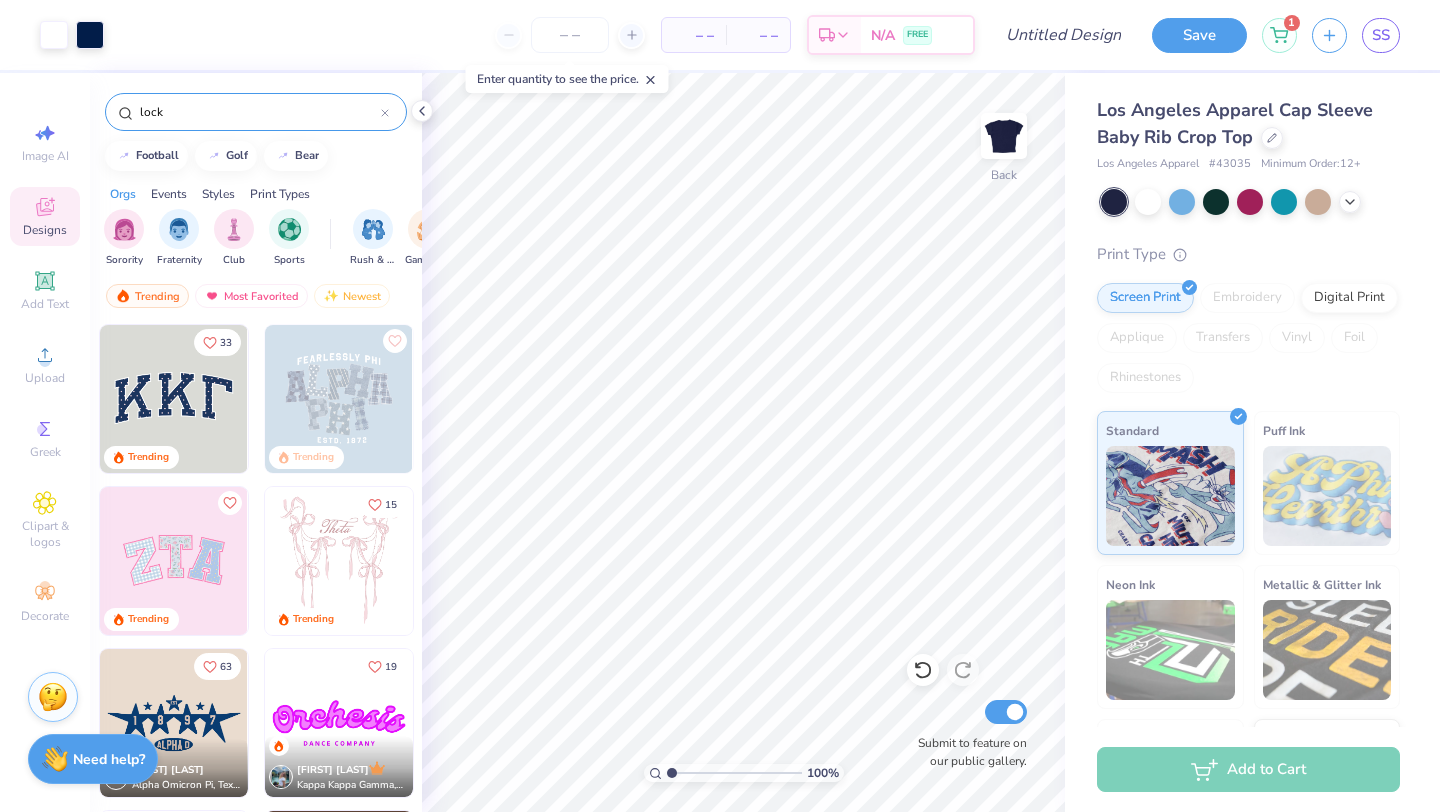type on "locke" 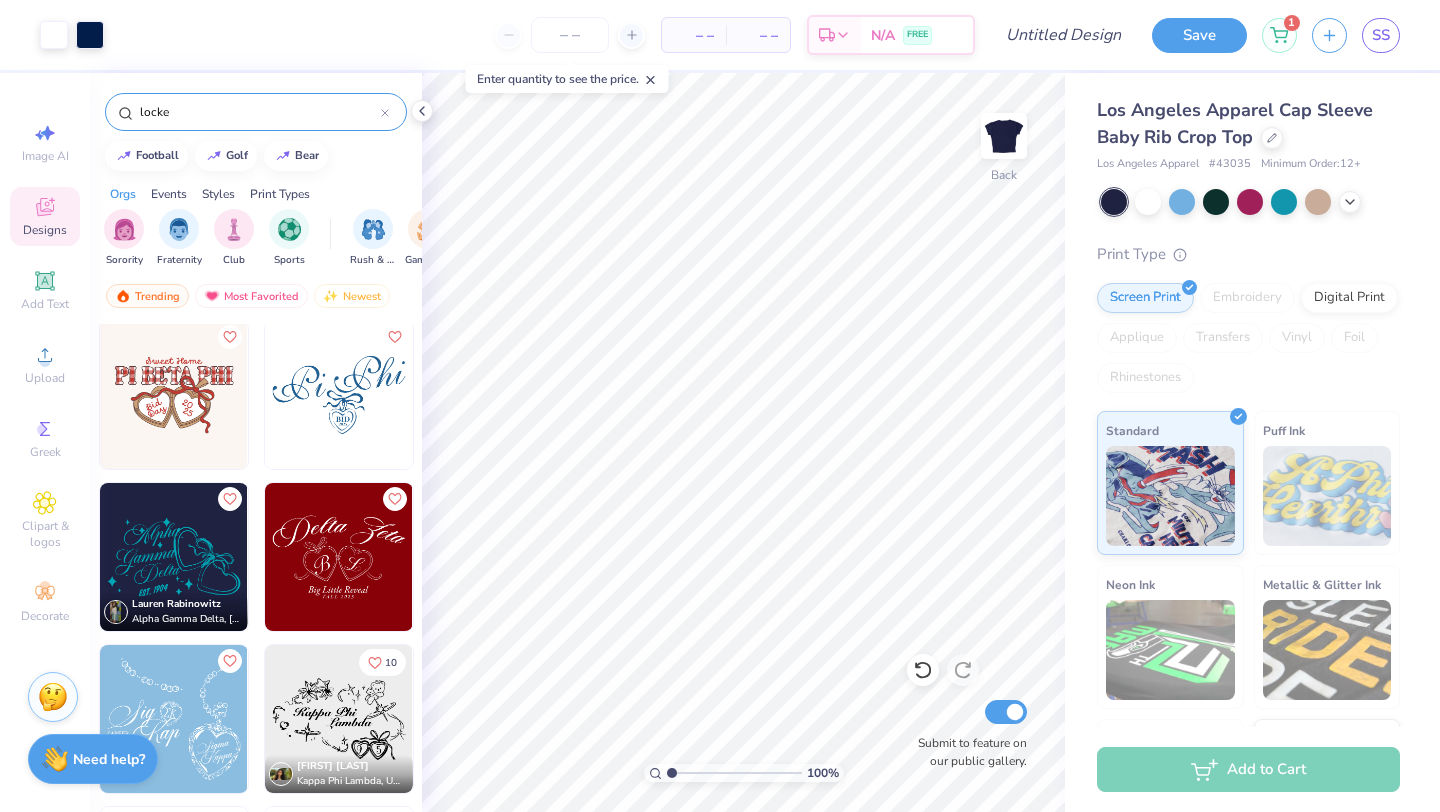 scroll, scrollTop: 352, scrollLeft: 0, axis: vertical 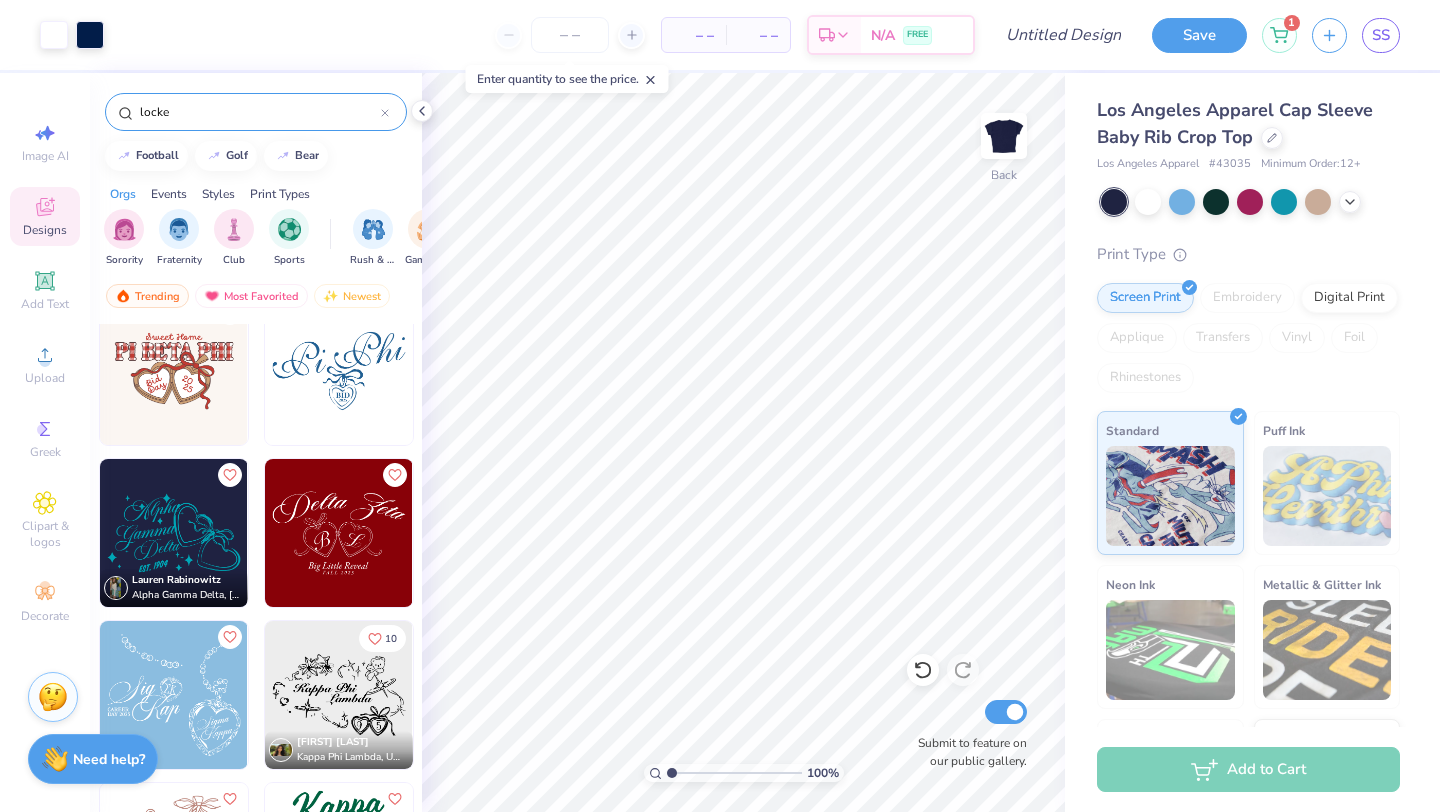 click 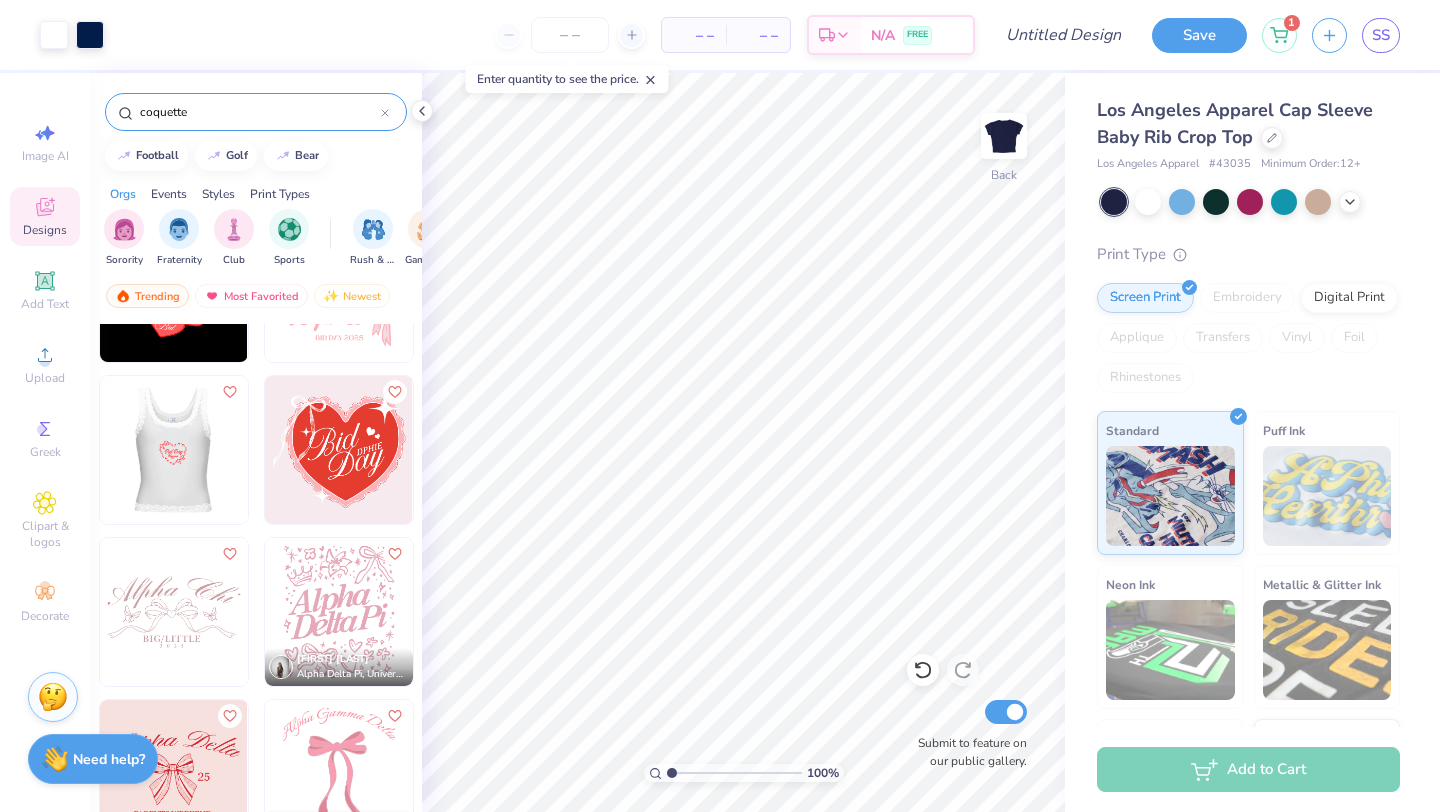 scroll, scrollTop: 1247, scrollLeft: 0, axis: vertical 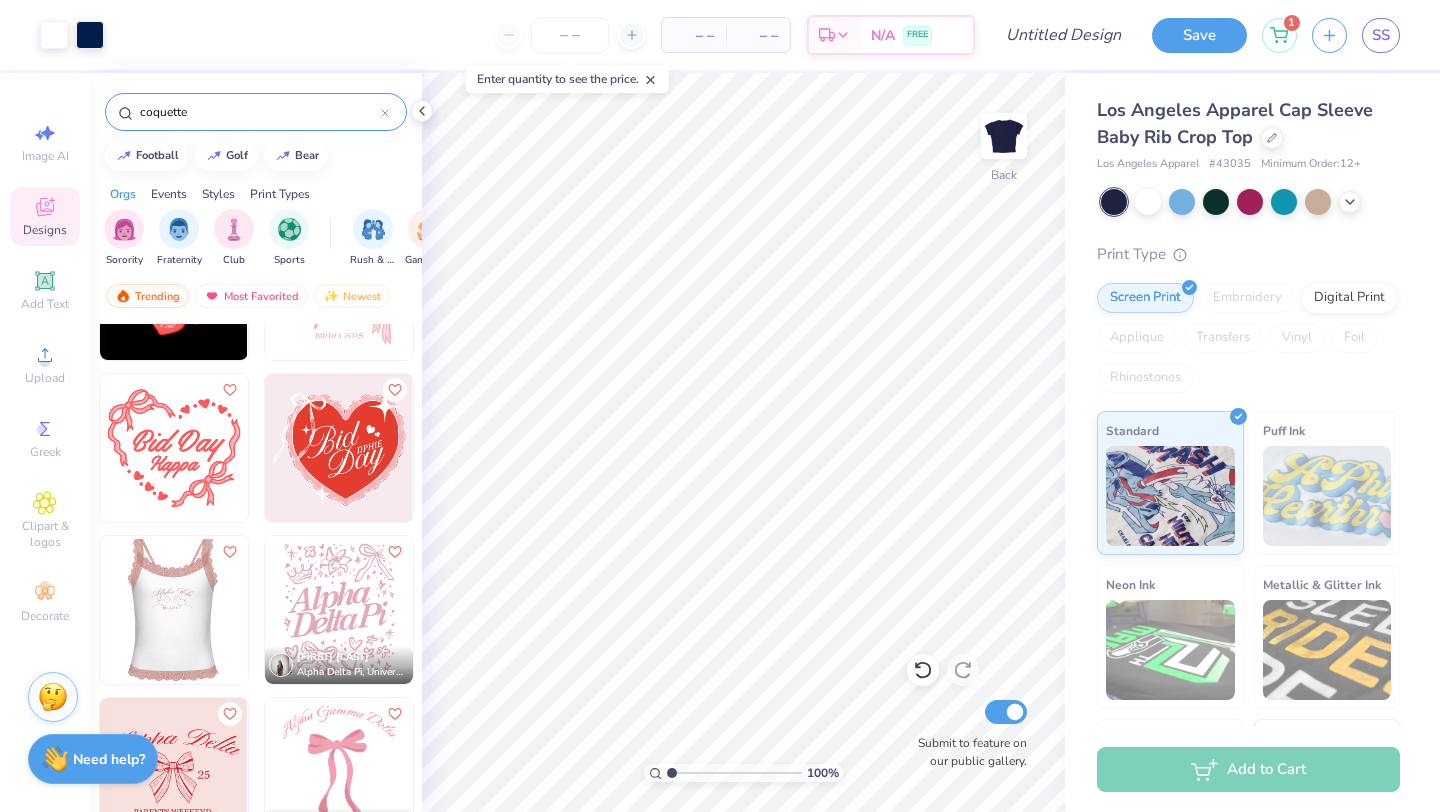 type on "coquette" 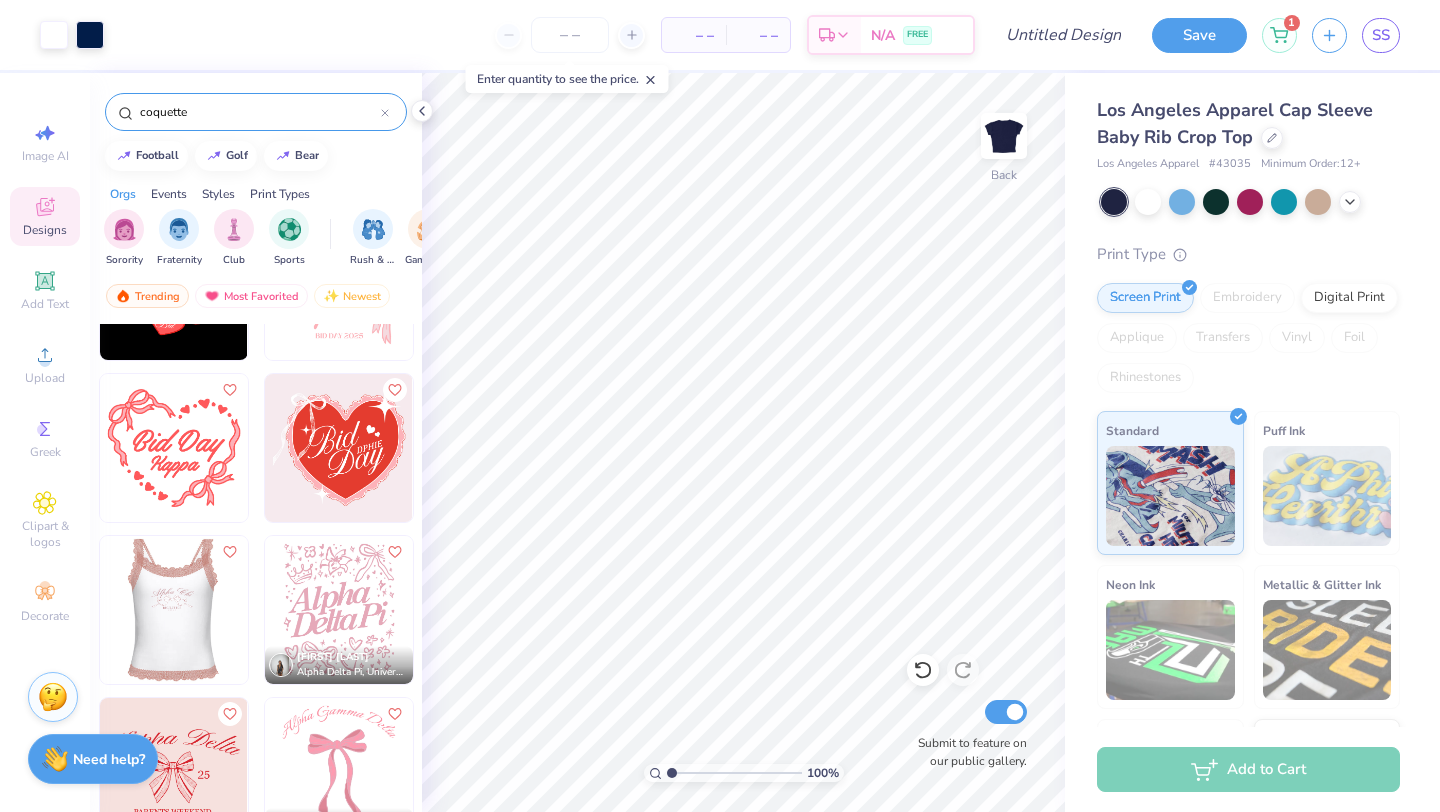 click at bounding box center [173, 610] 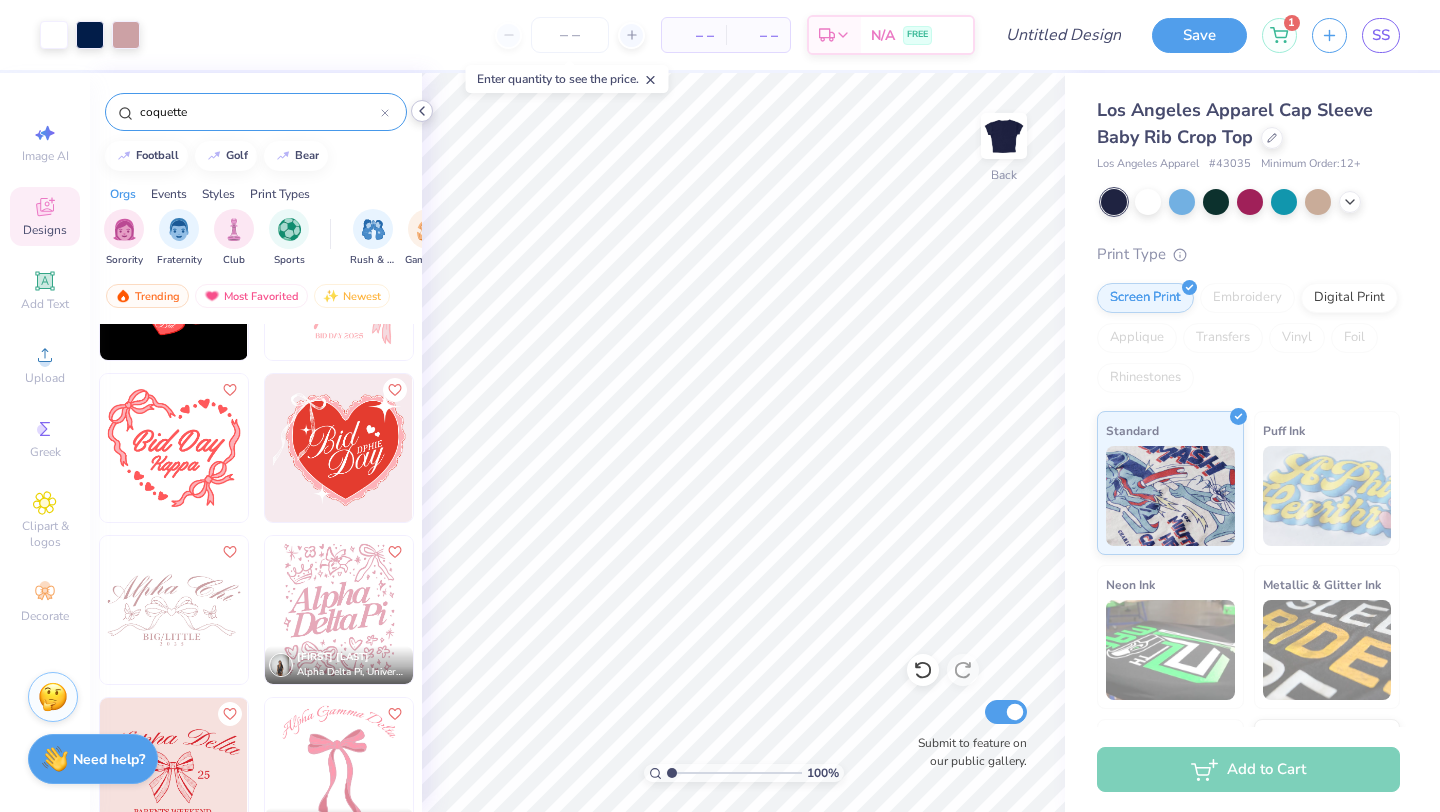 click 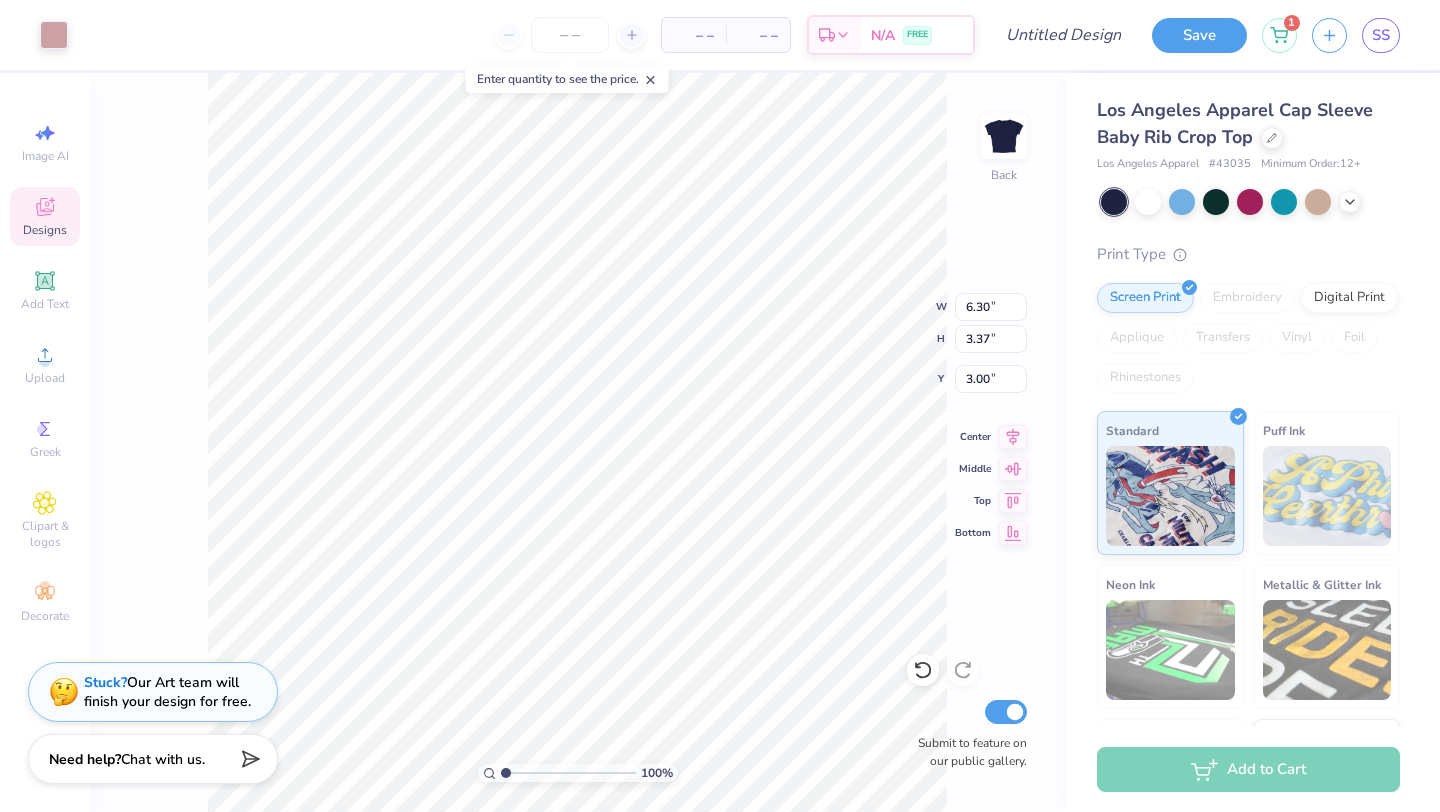 type on "1.52" 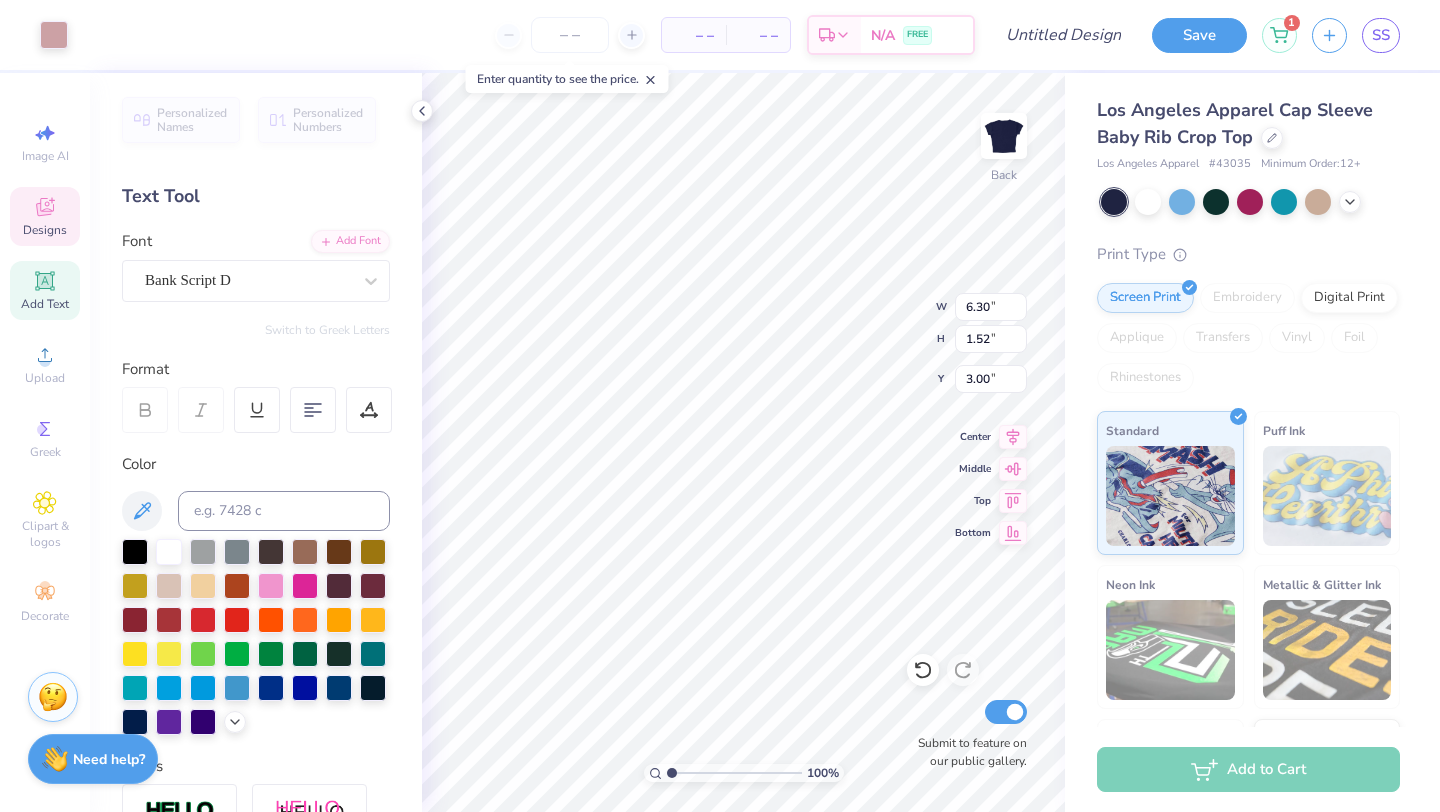 scroll, scrollTop: 0, scrollLeft: 2, axis: horizontal 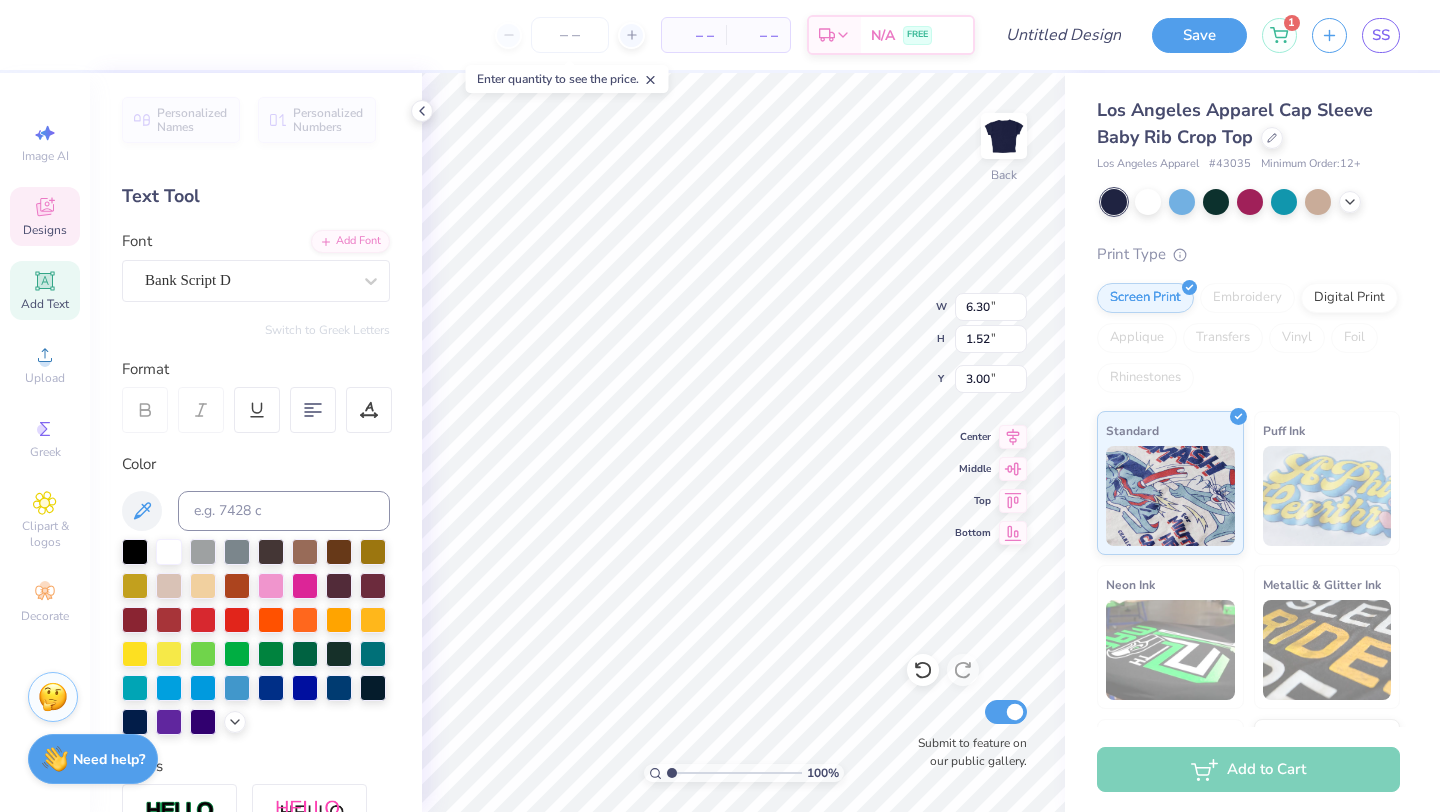 type 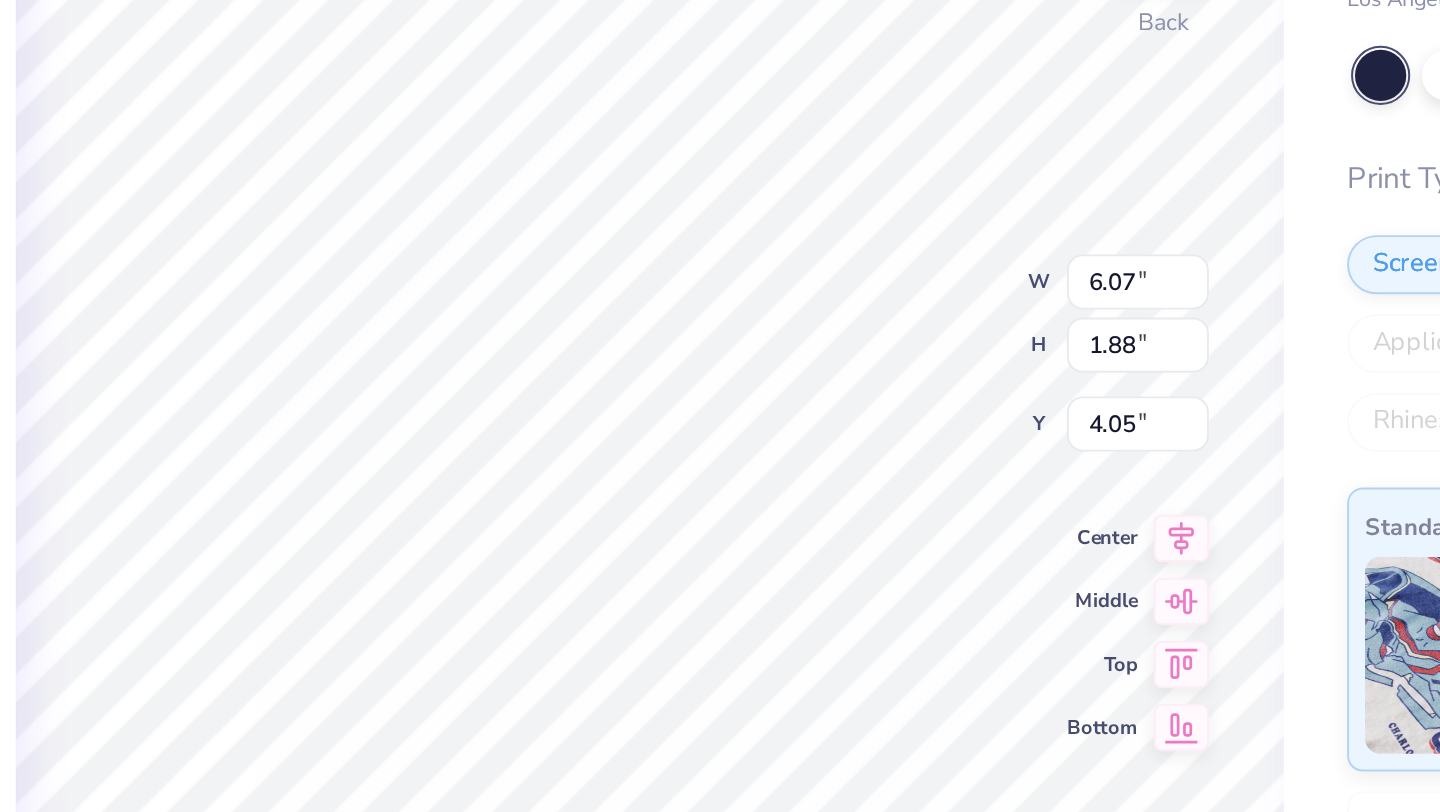 type on "6.03" 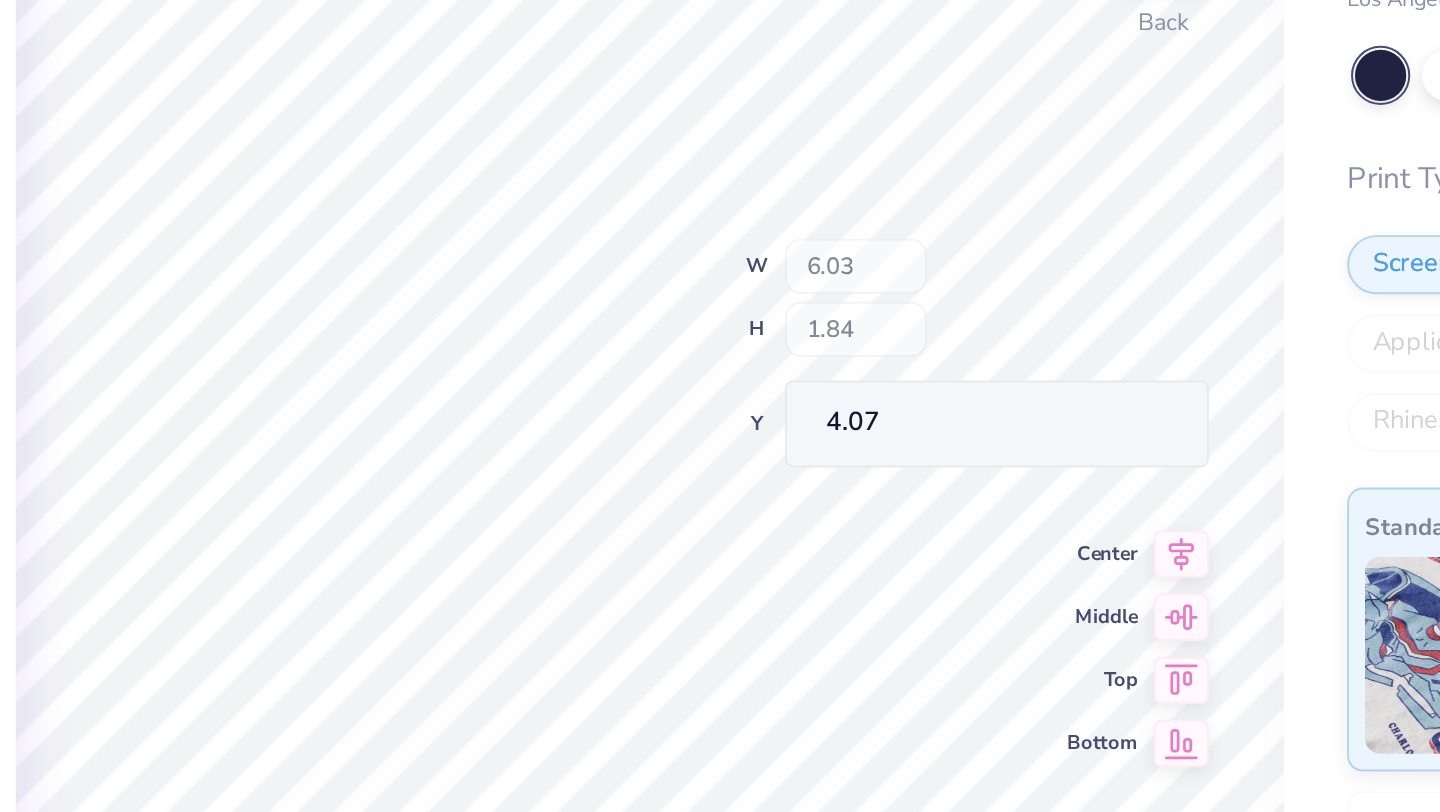 type on "3.00" 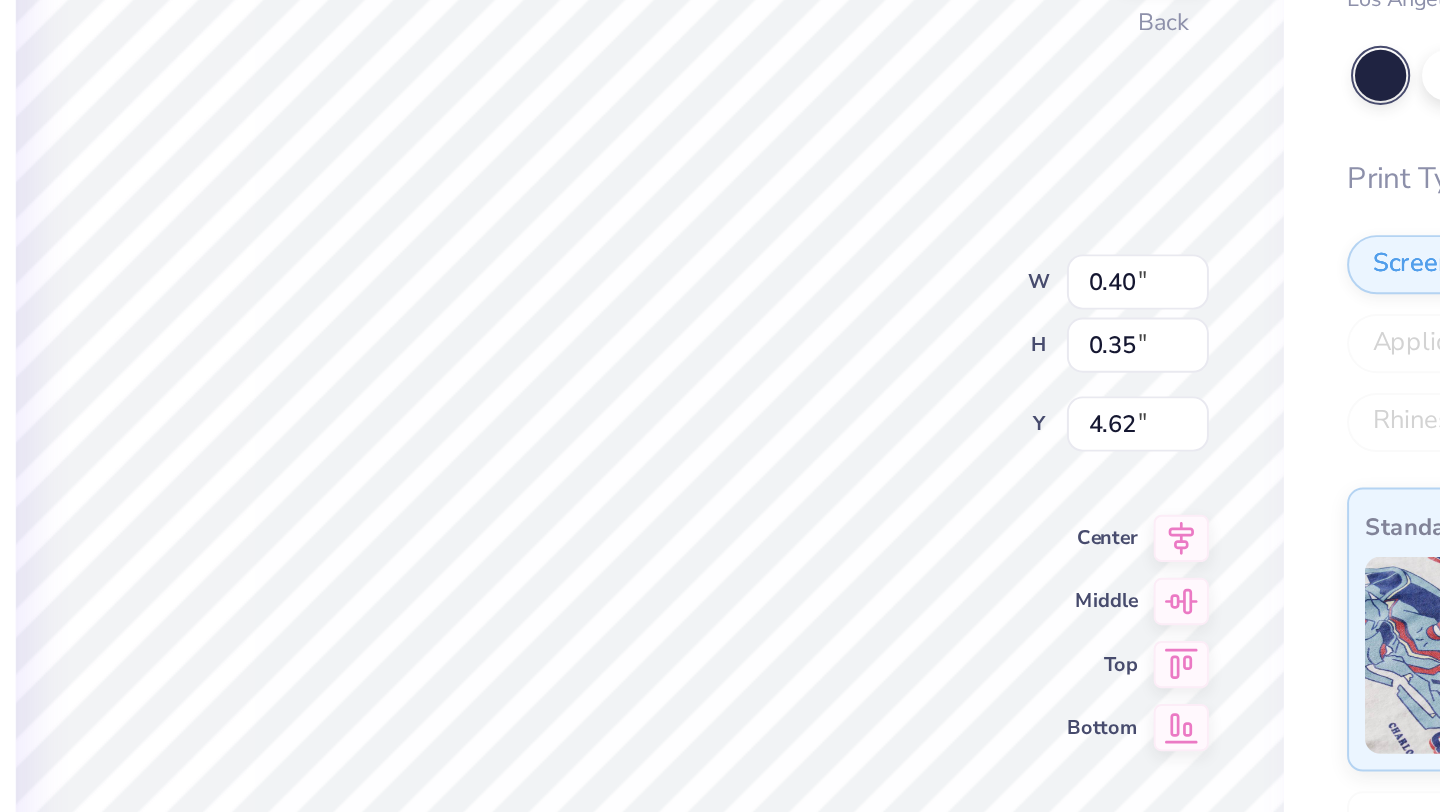 type on "3.59" 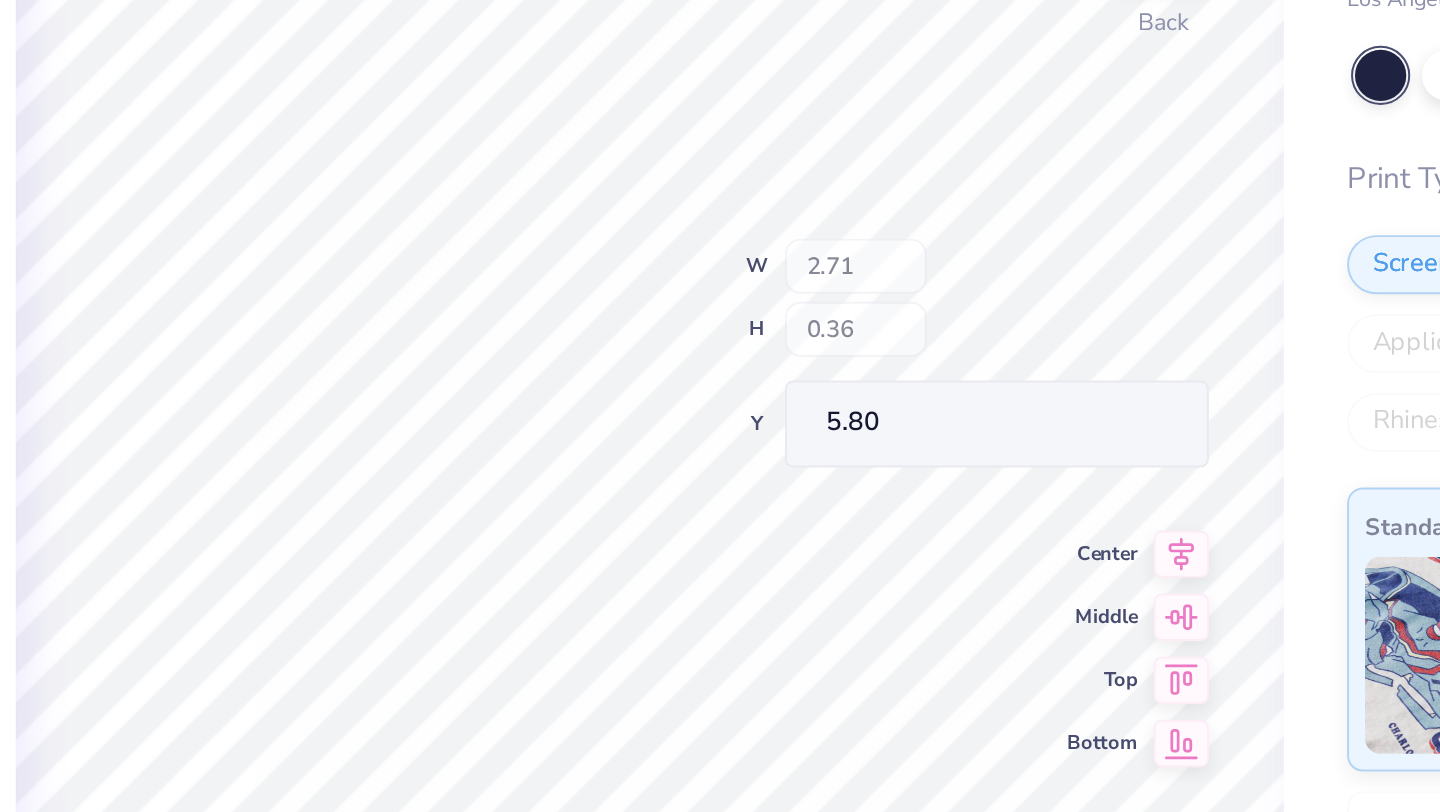 type on "2.71" 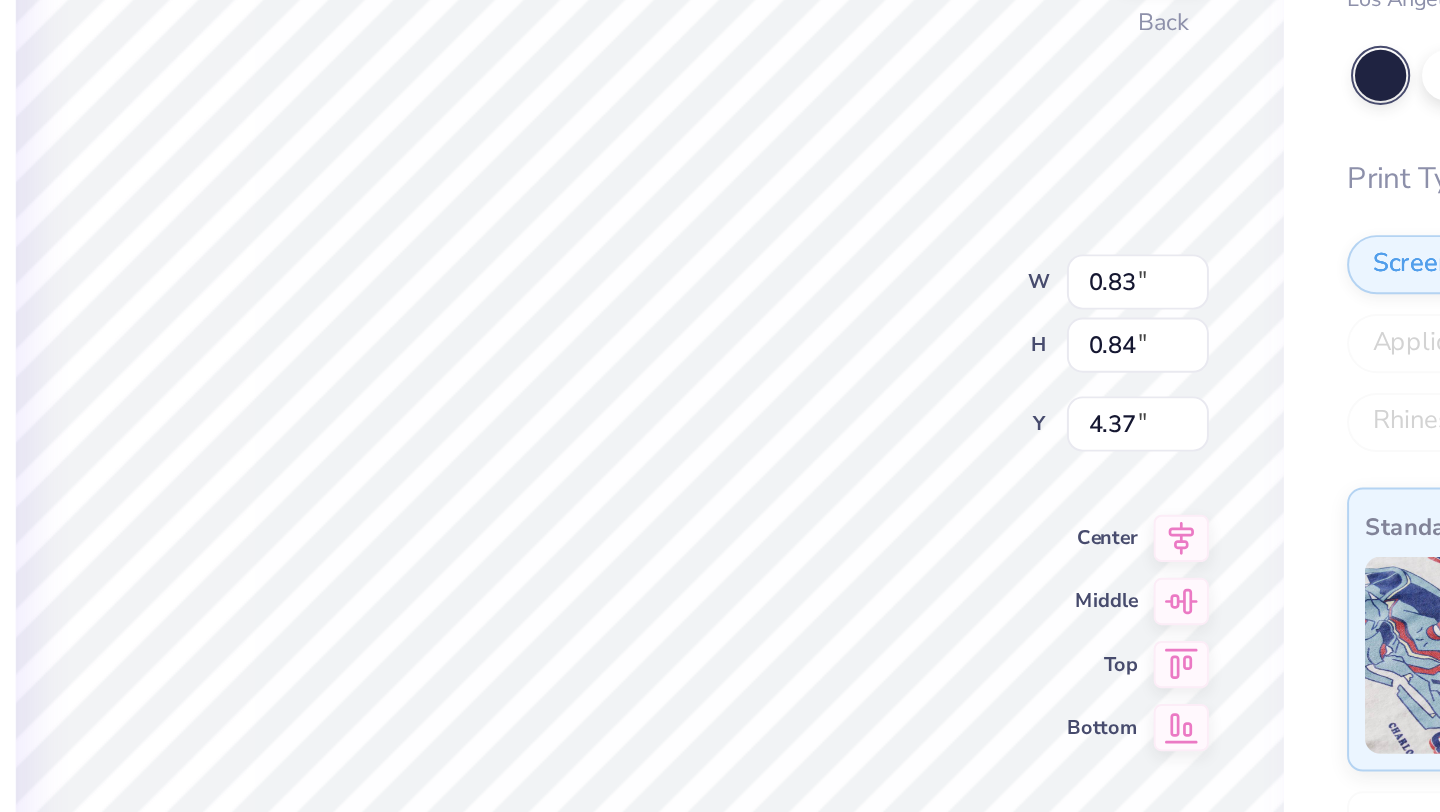 type on "2.10" 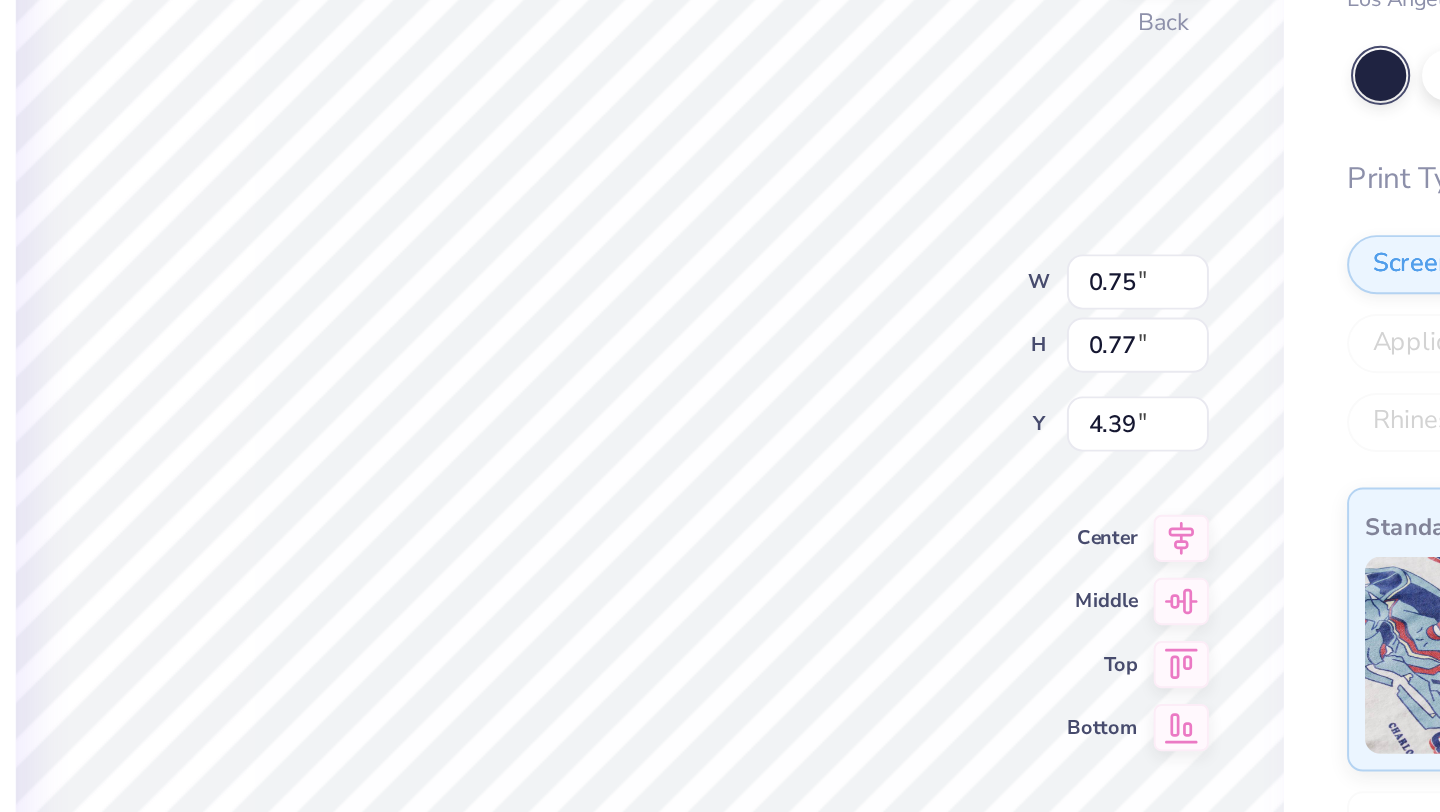 type on "4.41" 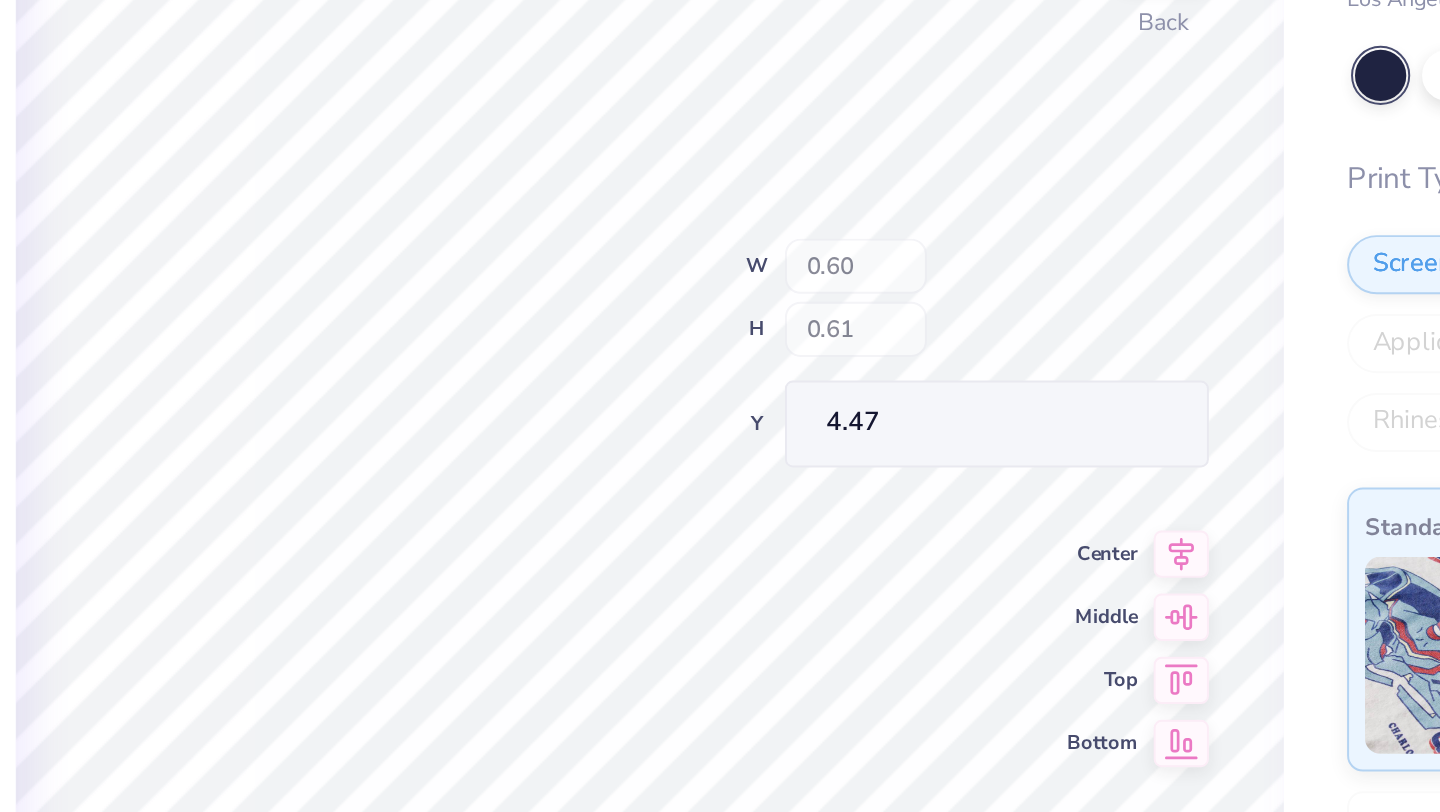 type on "4.57" 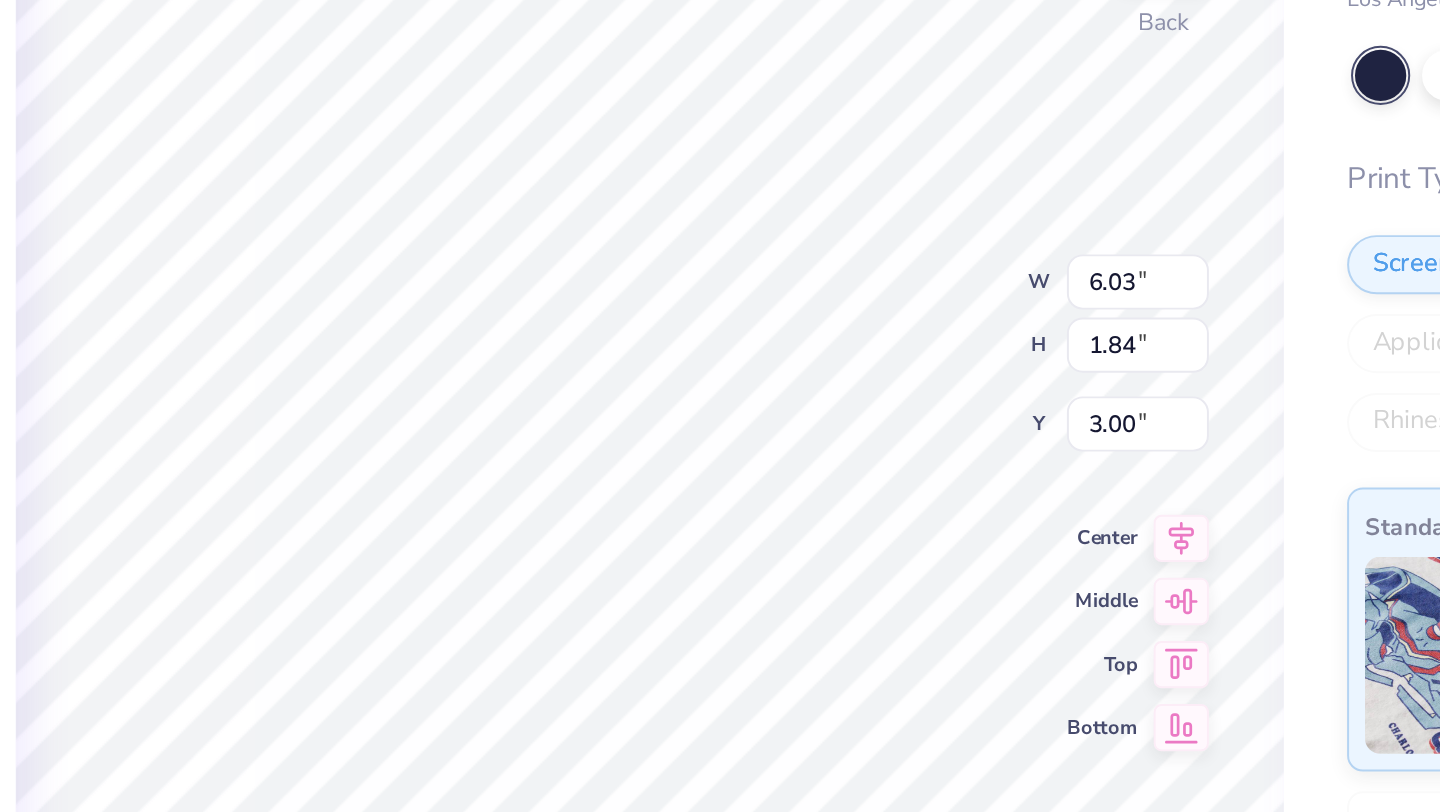 type on "2.67" 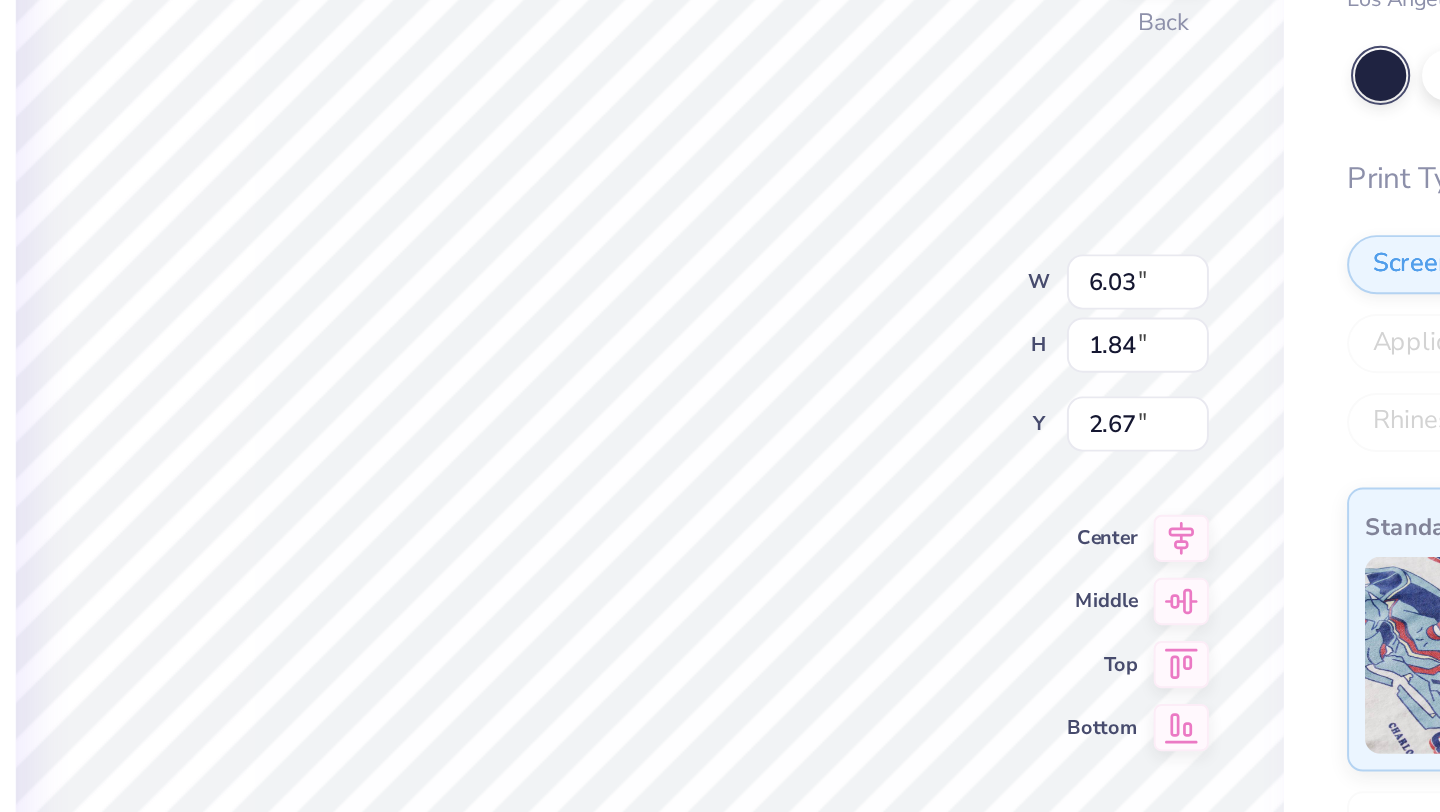 type on "6.07" 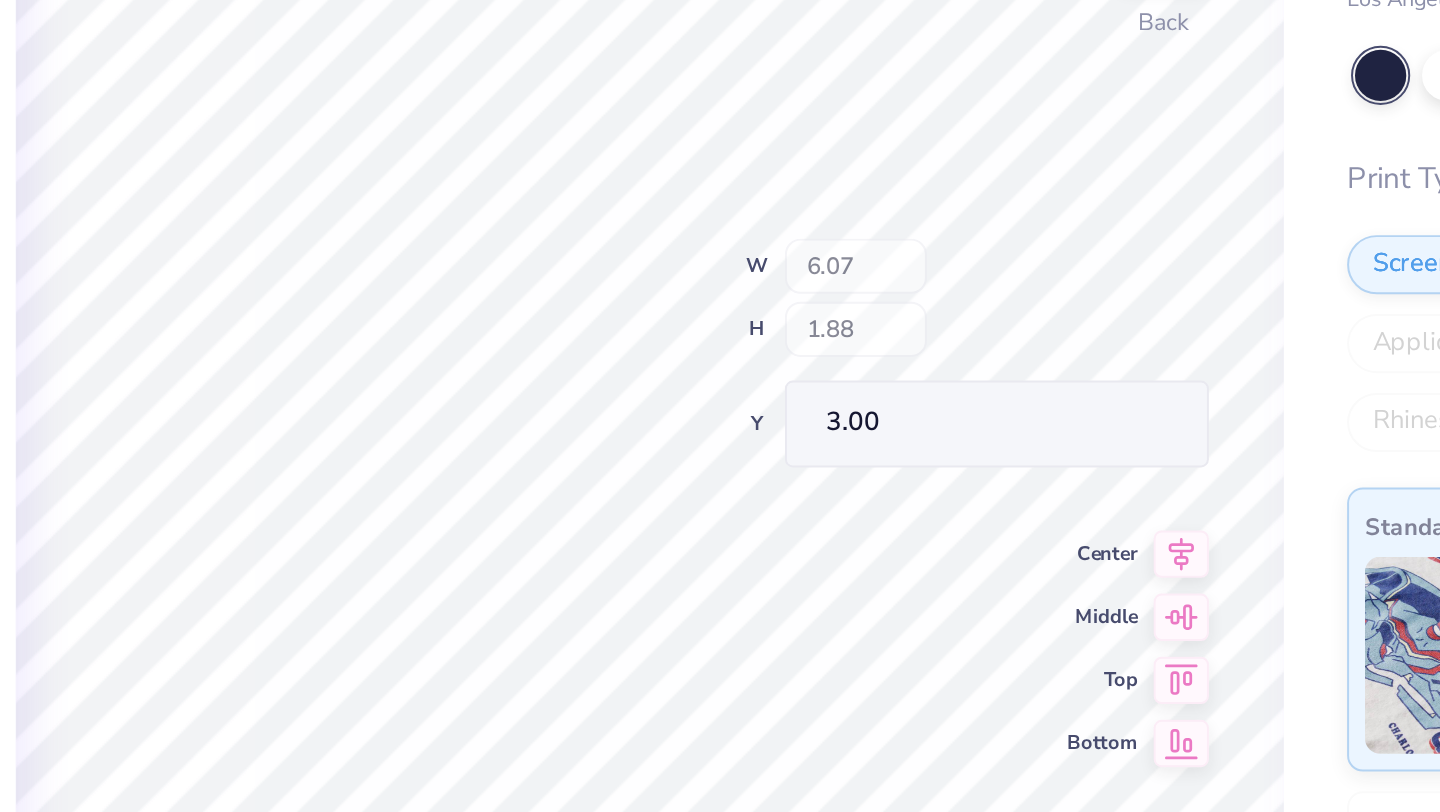 type on "2.67" 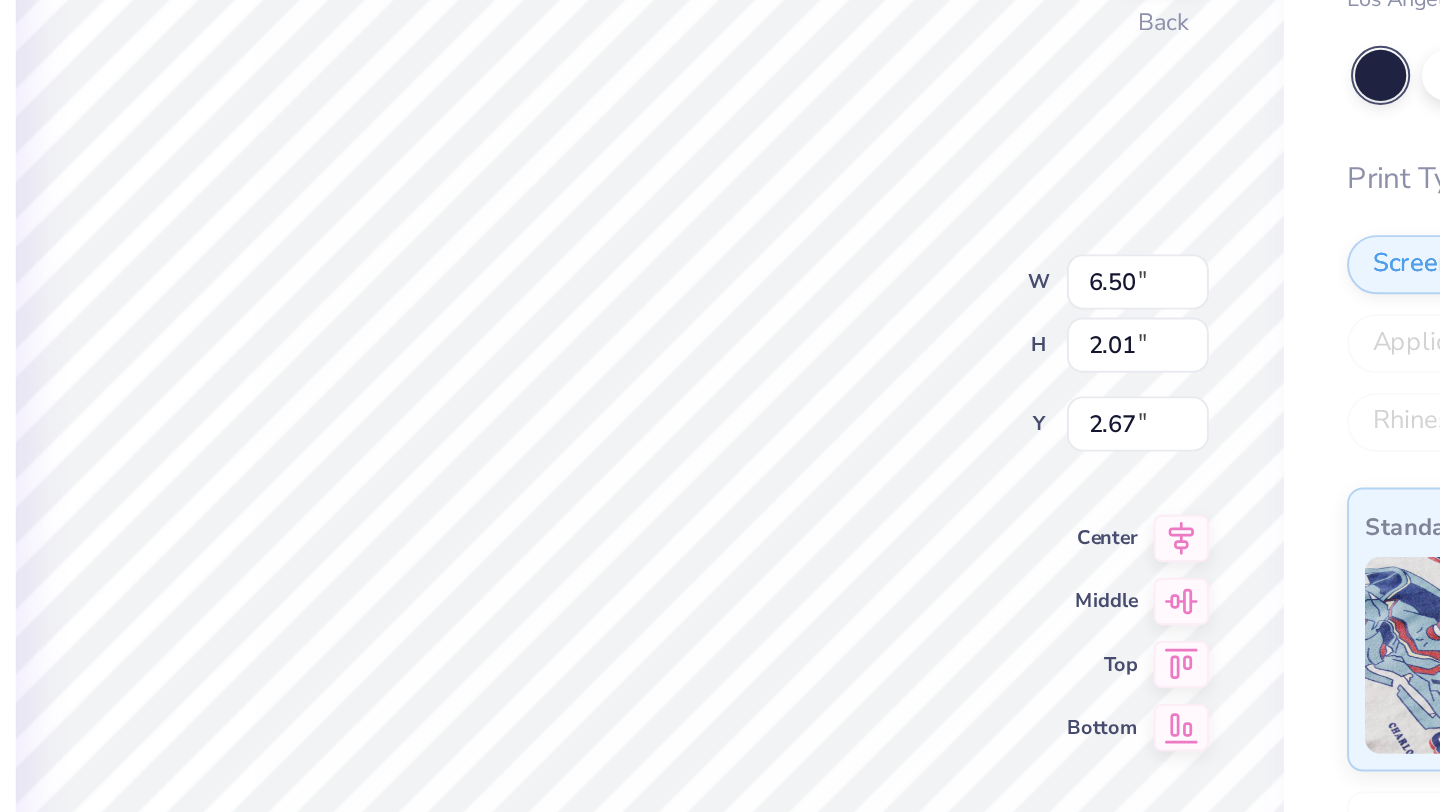 type on "6.50" 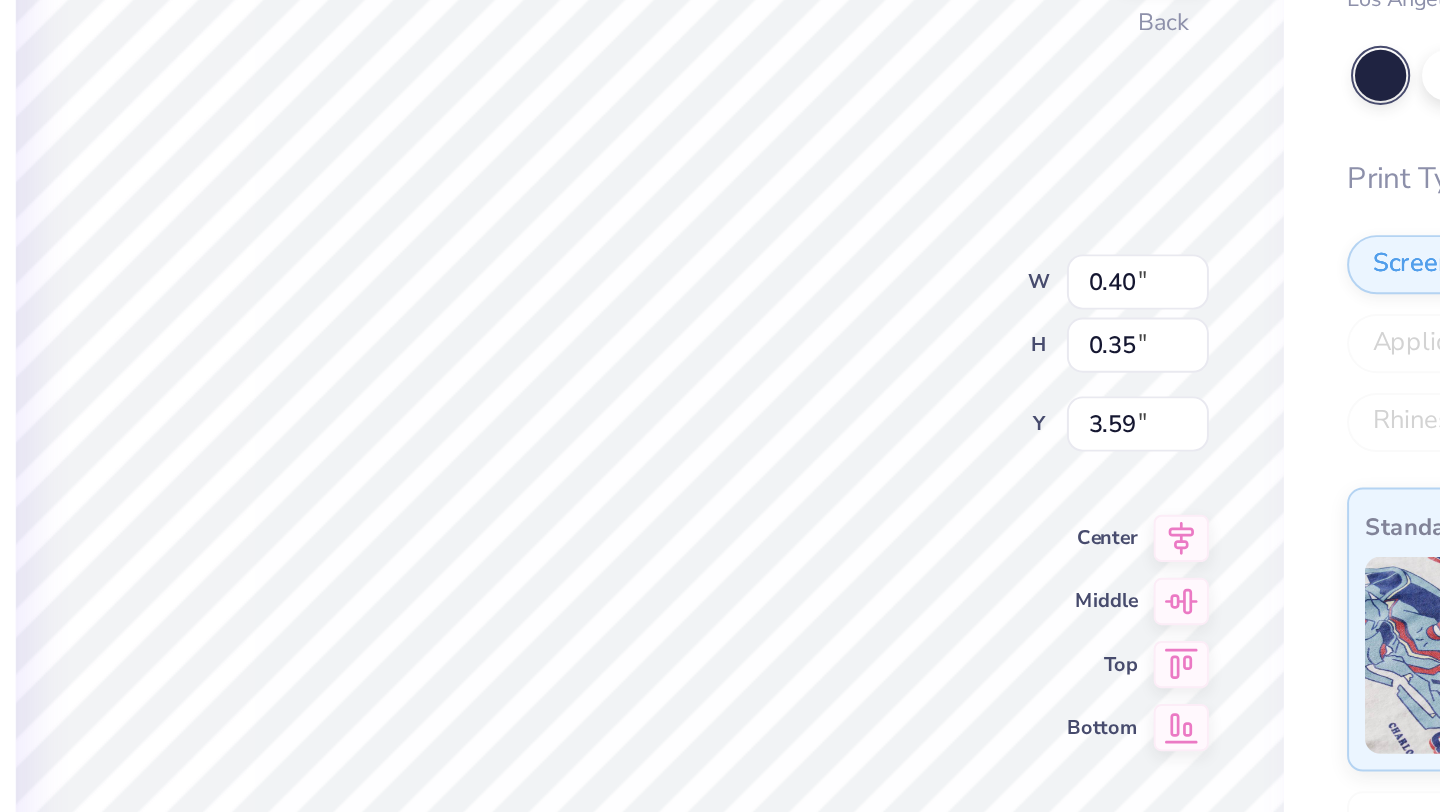 type on "0.40" 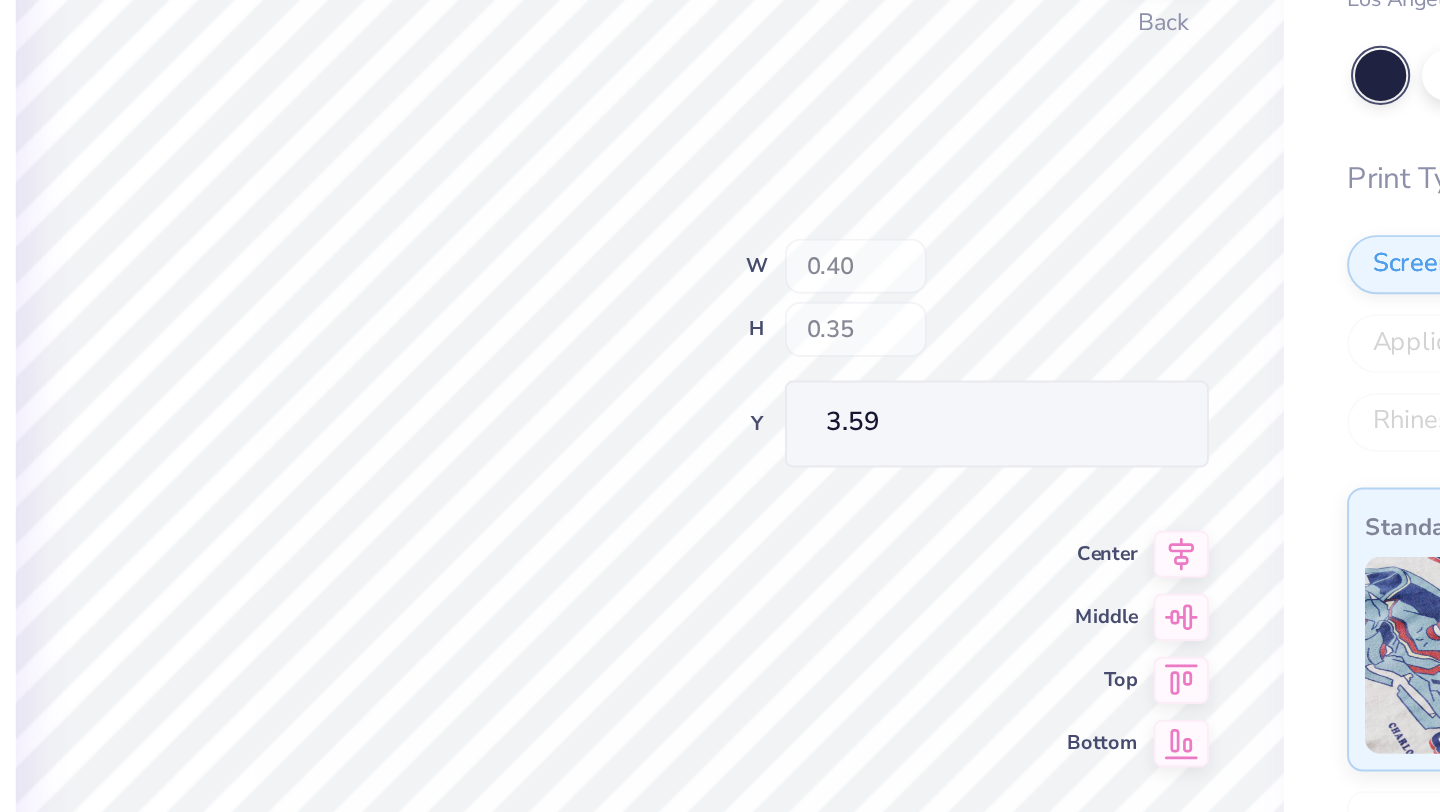 type on "3.32" 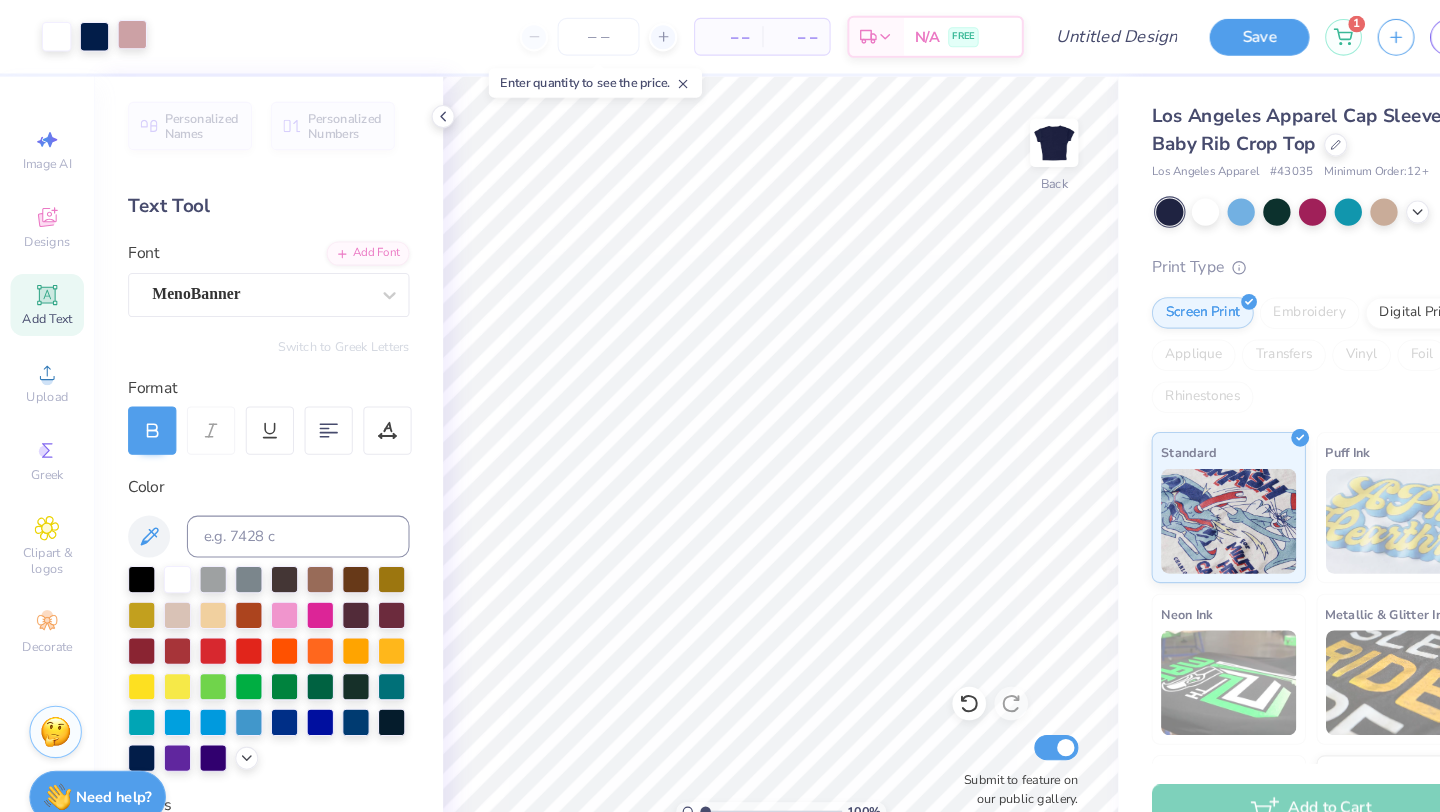 click at bounding box center [126, 33] 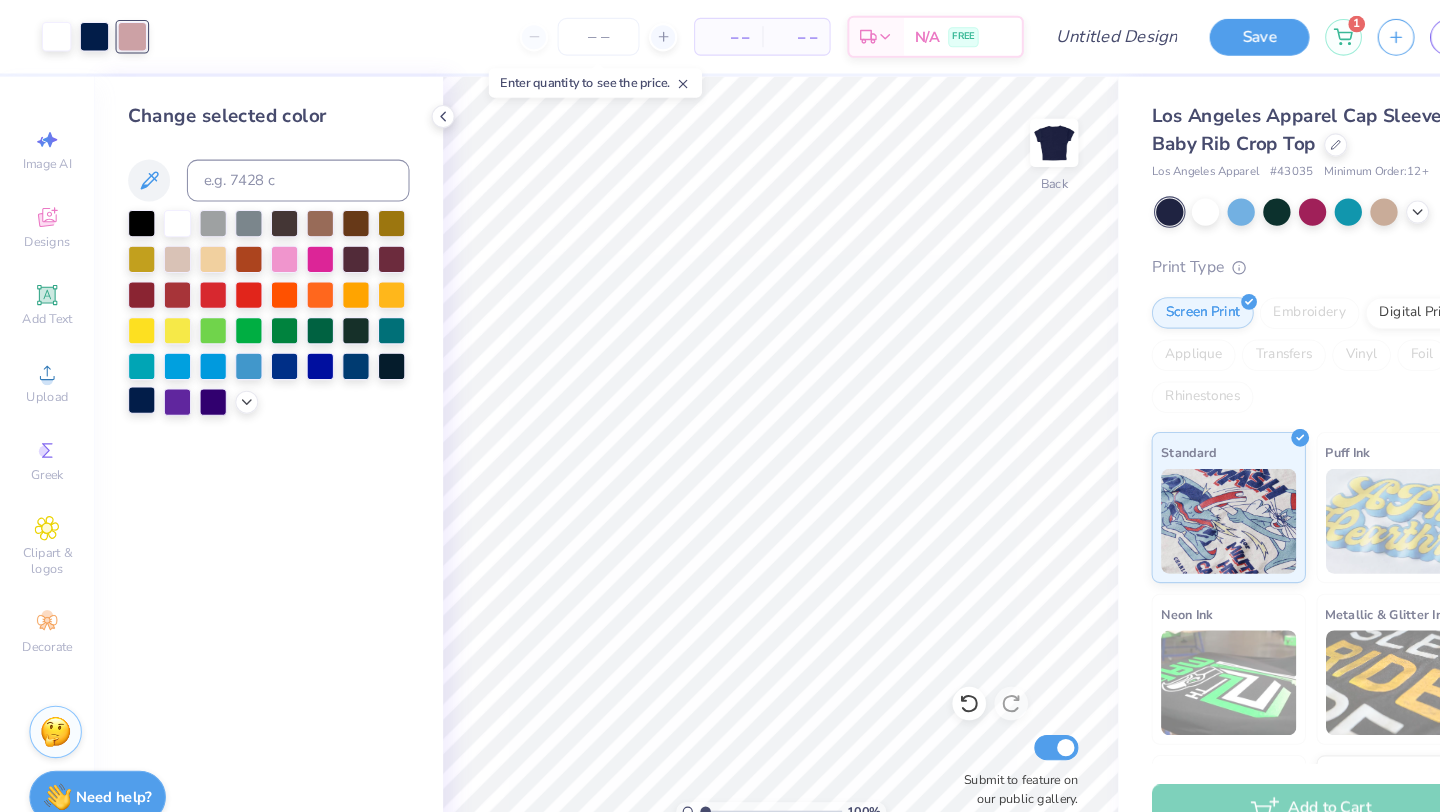 click at bounding box center (135, 381) 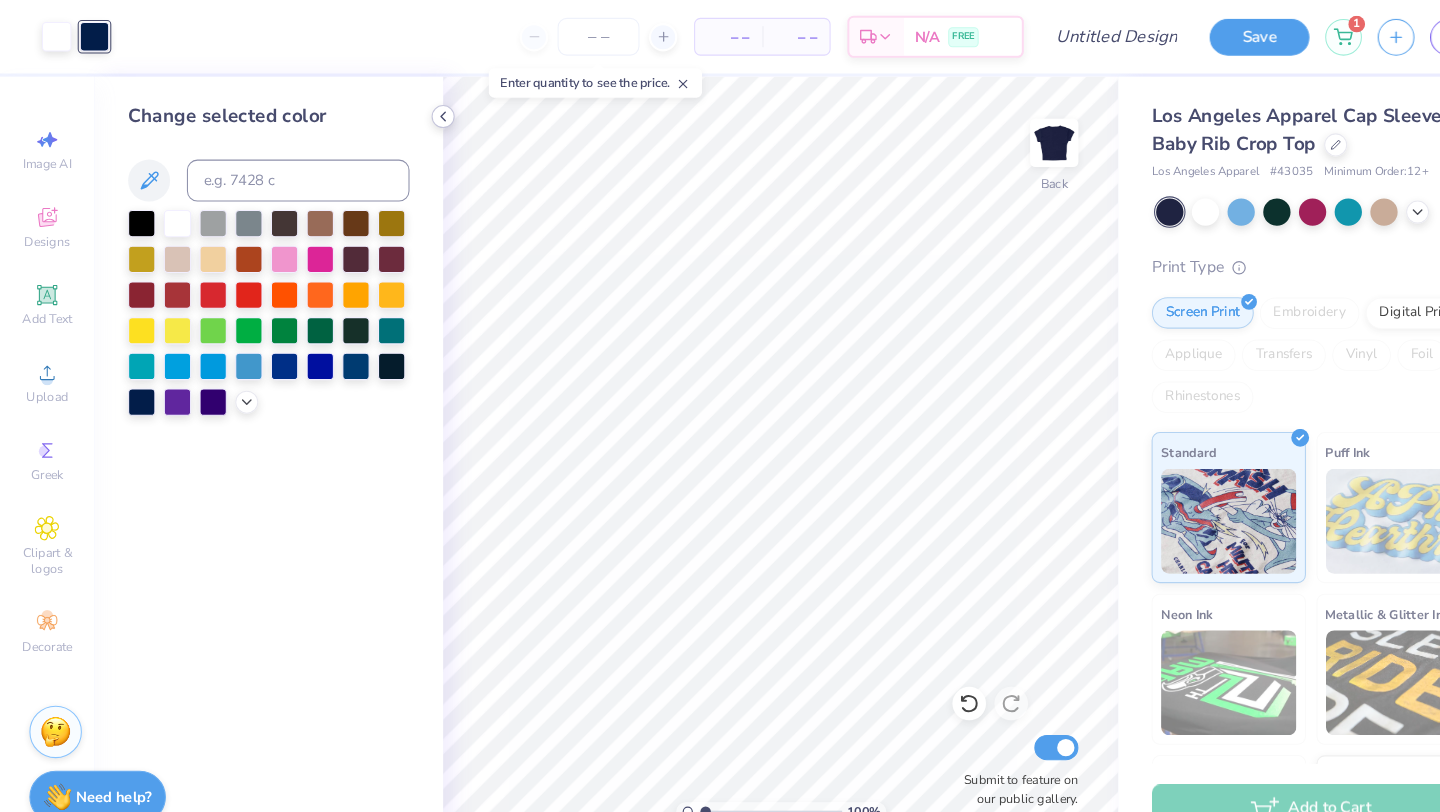 click 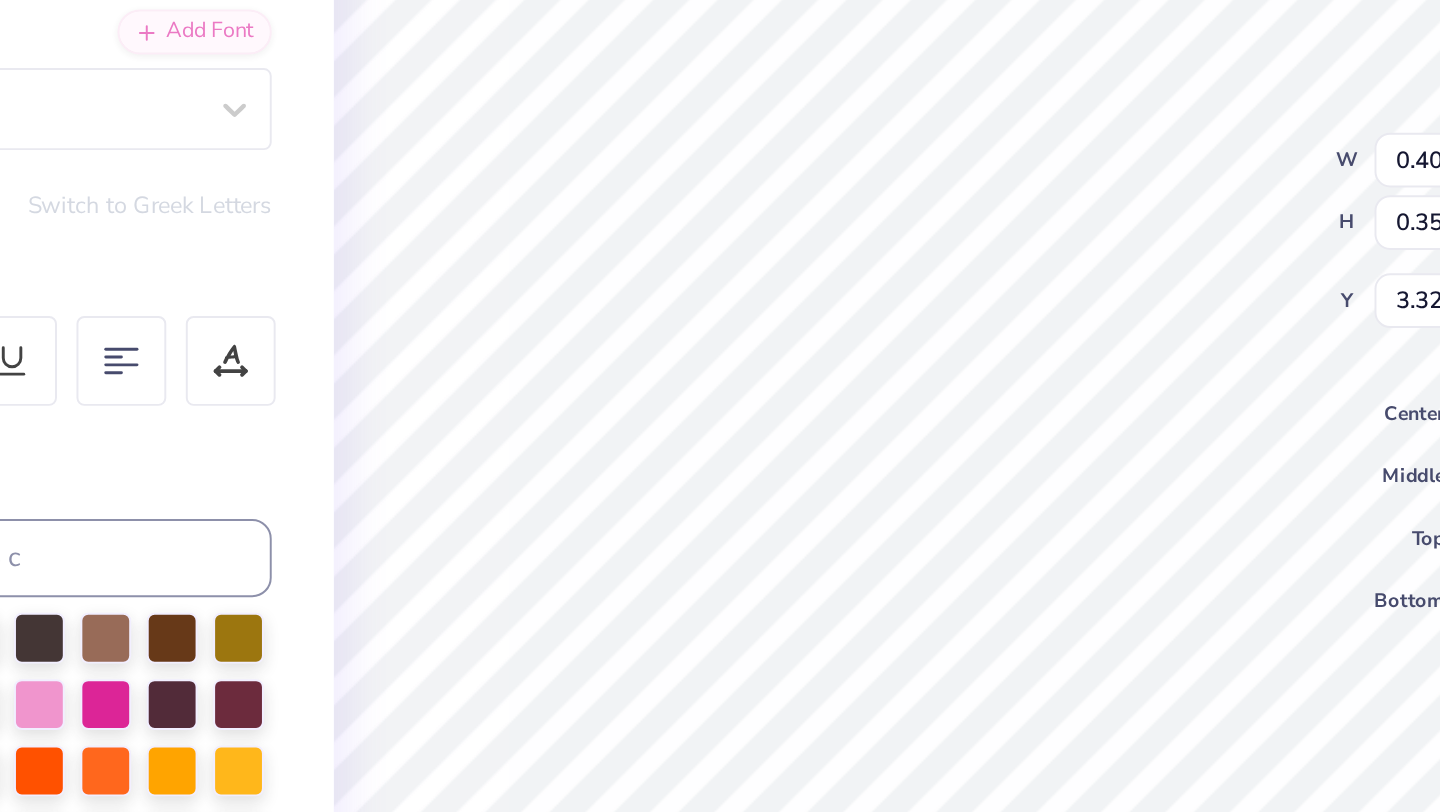 type on "6.50" 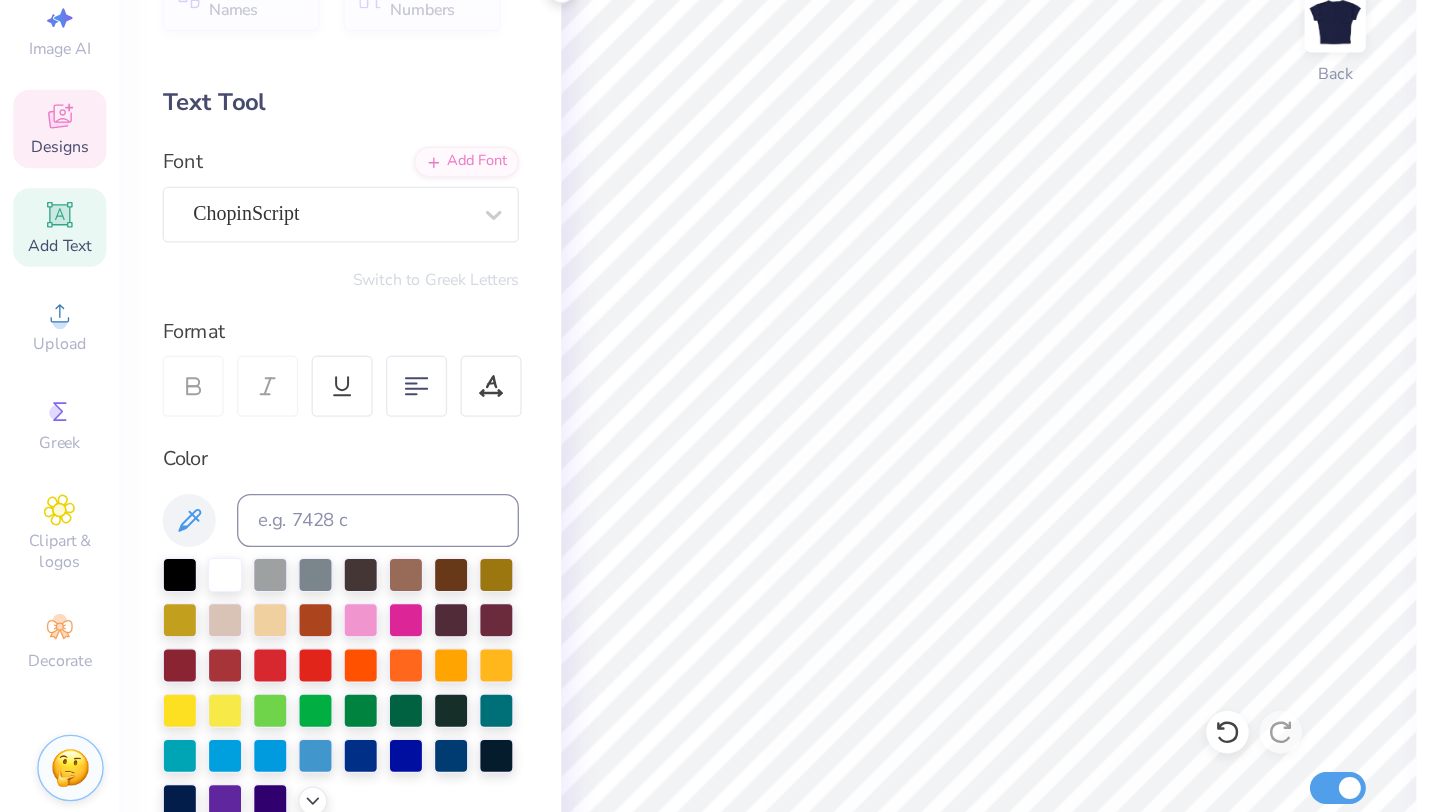 click on "Designs" at bounding box center [45, 216] 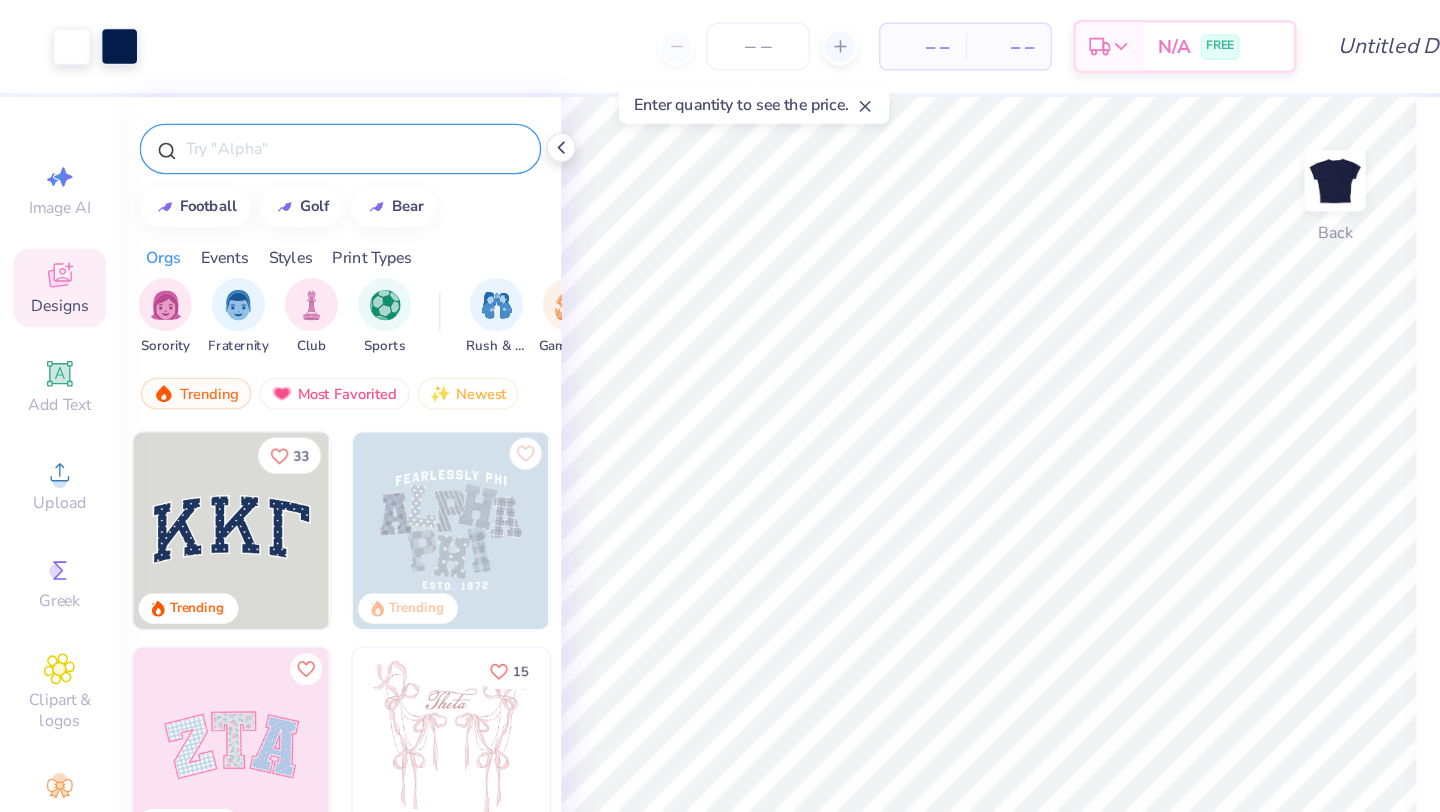 click at bounding box center [266, 112] 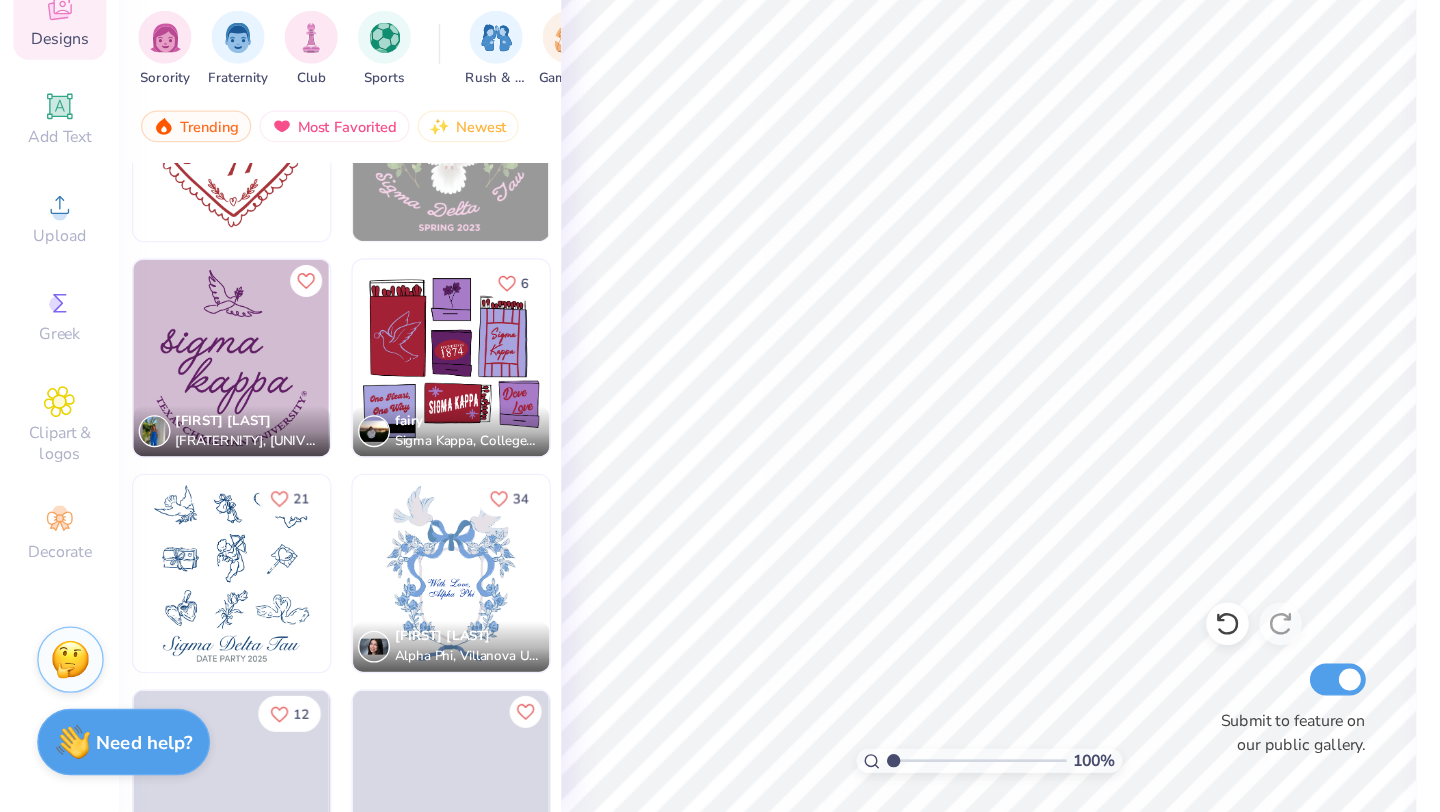 scroll, scrollTop: 434, scrollLeft: 0, axis: vertical 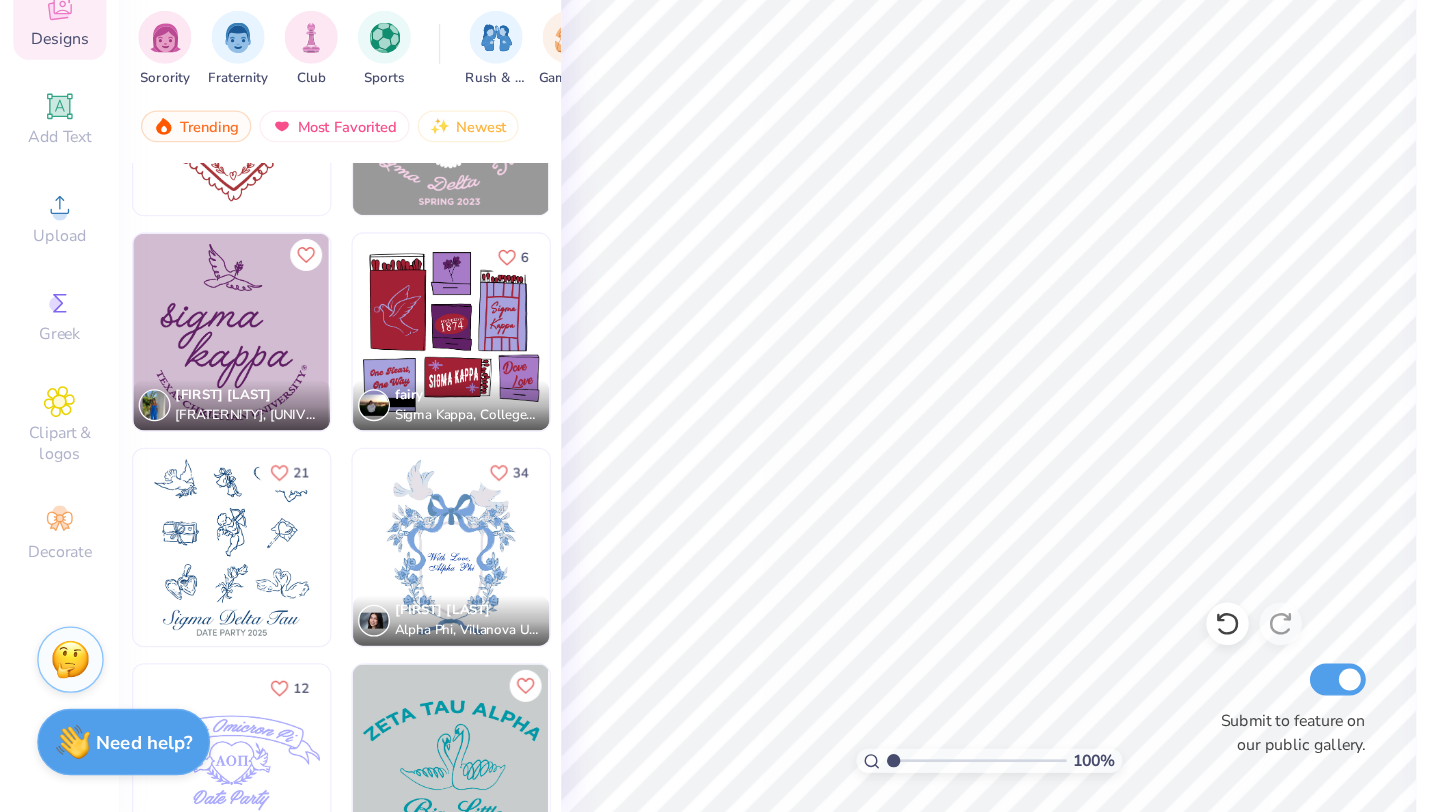 type on "dove" 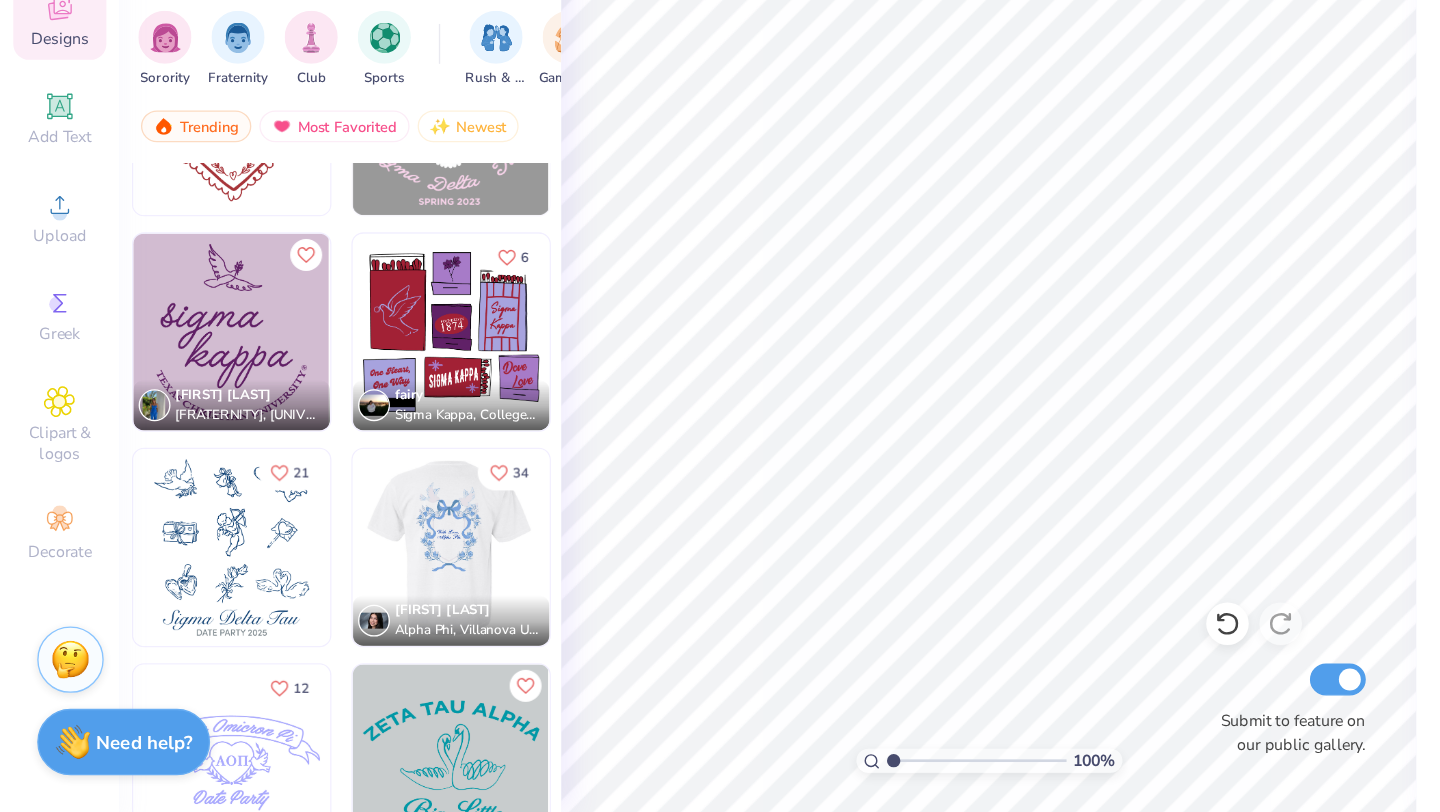 click at bounding box center [191, 613] 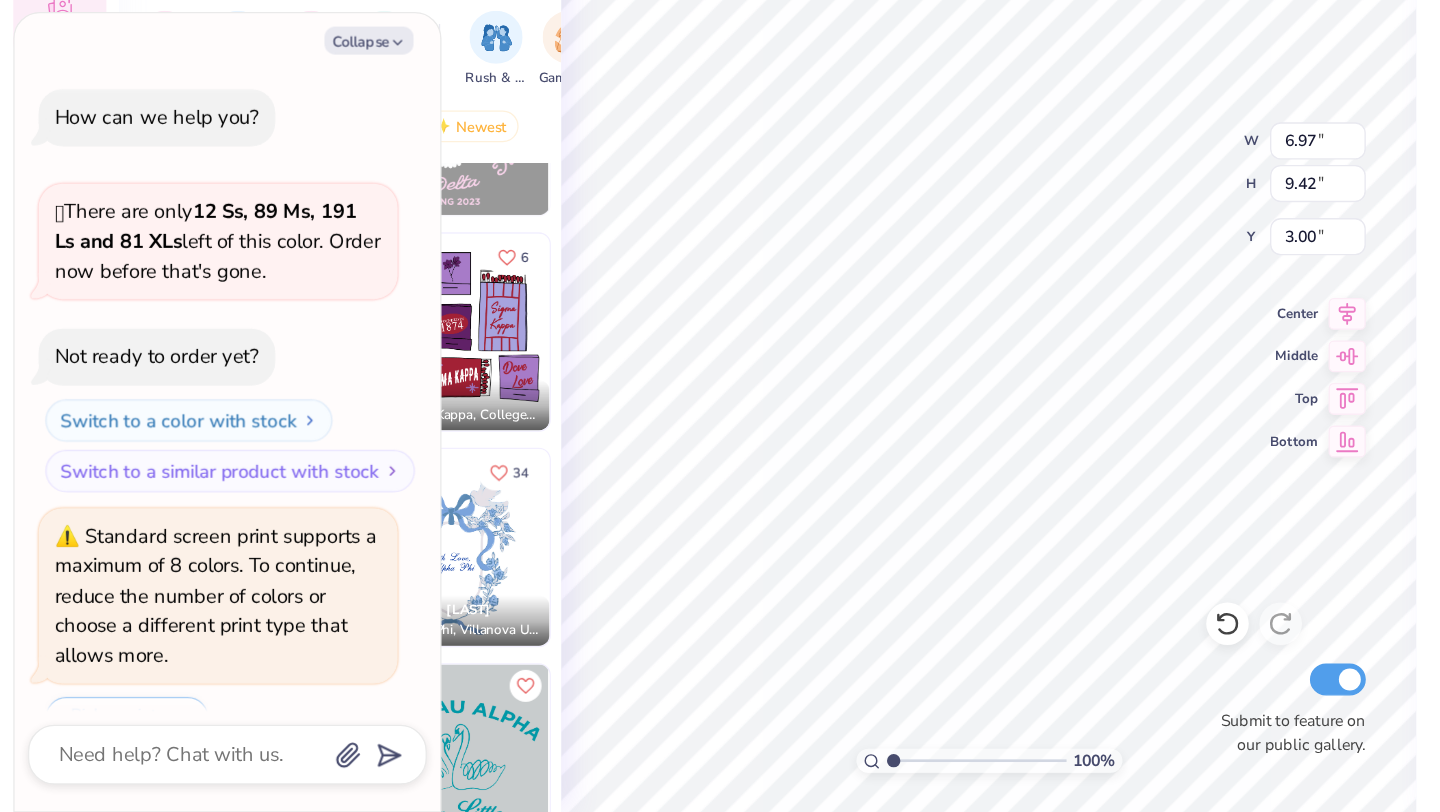 scroll, scrollTop: 49, scrollLeft: 0, axis: vertical 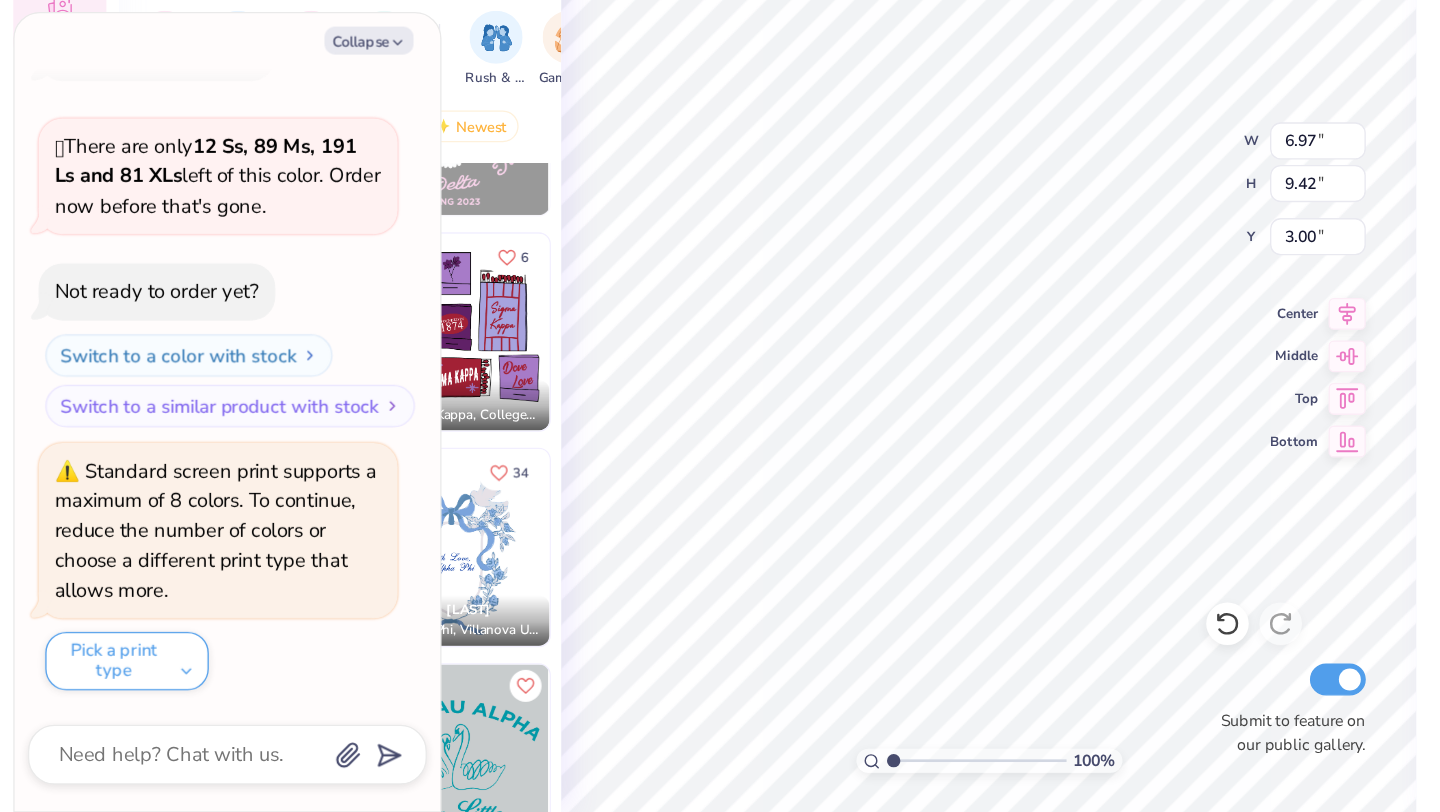 click on "Collapse How can we help you? 🫣 There are only  12 Ss, 89 Ms, 191 Ls and 81 XLs  left of this color. Order now before that's gone. Not ready to order yet? Switch to a color with stock Switch to a similar product with stock Standard screen print supports a maximum of 8 colors. To continue, reduce the number of colors or choose a different print type that allows more. Pick a print type" at bounding box center [171, 511] 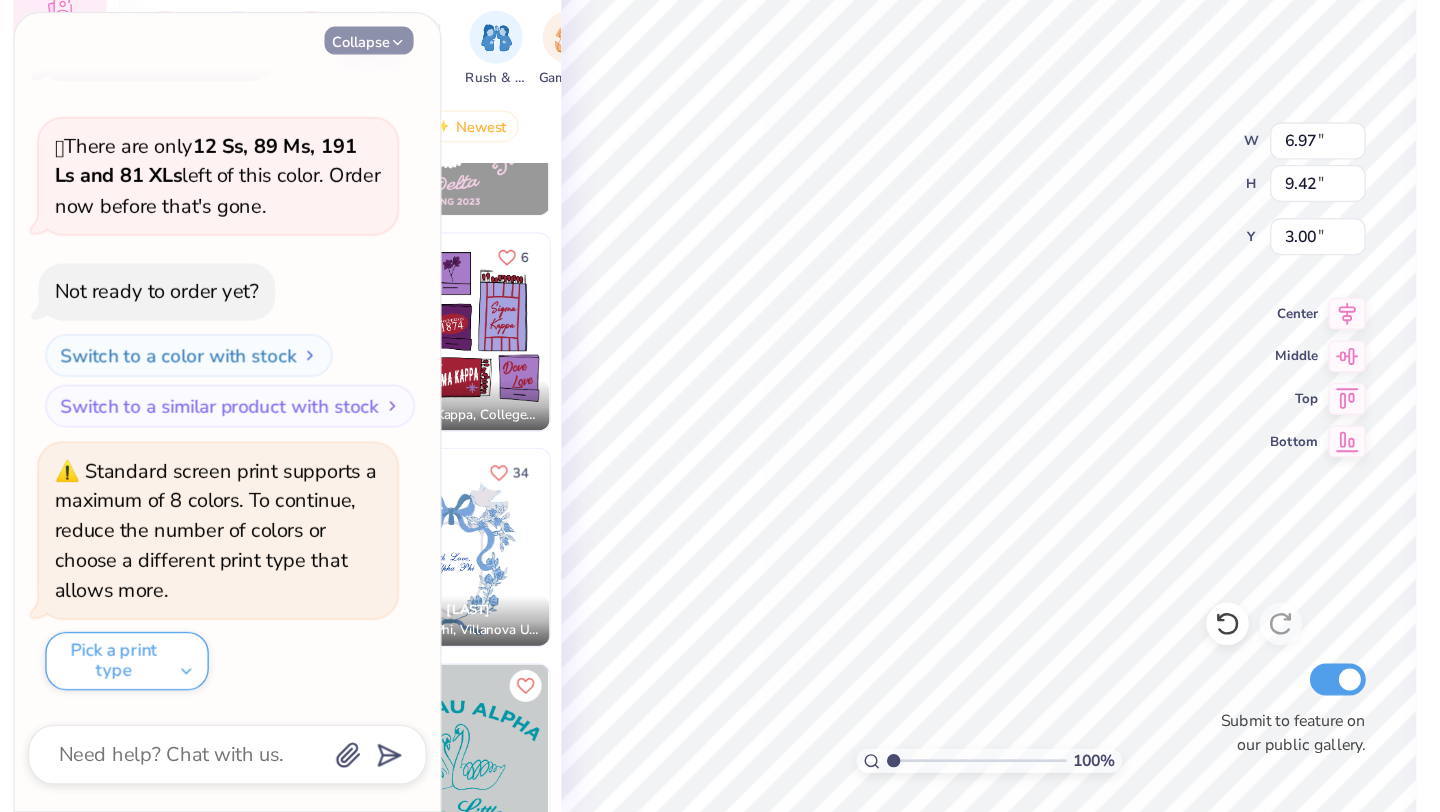 click on "Collapse" at bounding box center [277, 231] 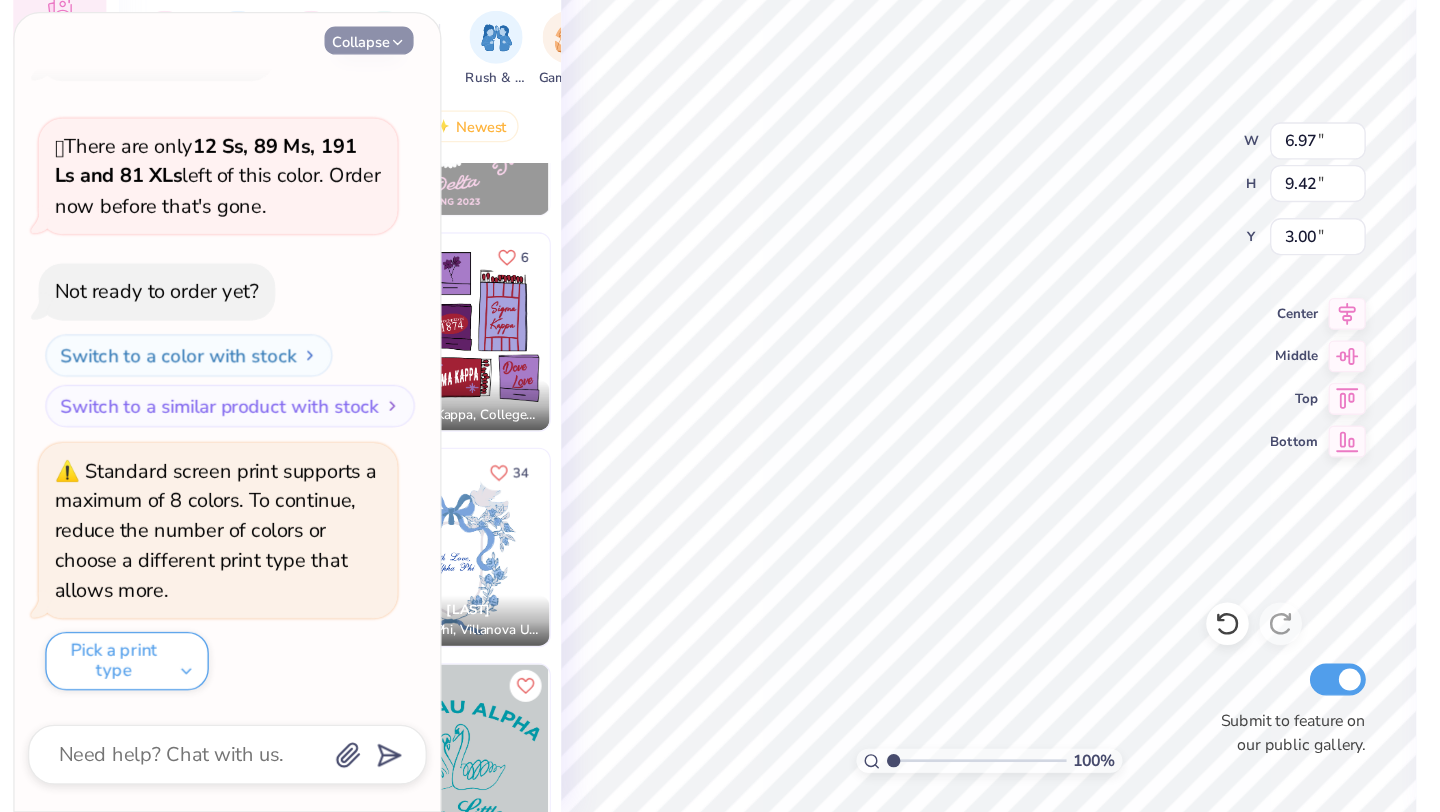 type on "x" 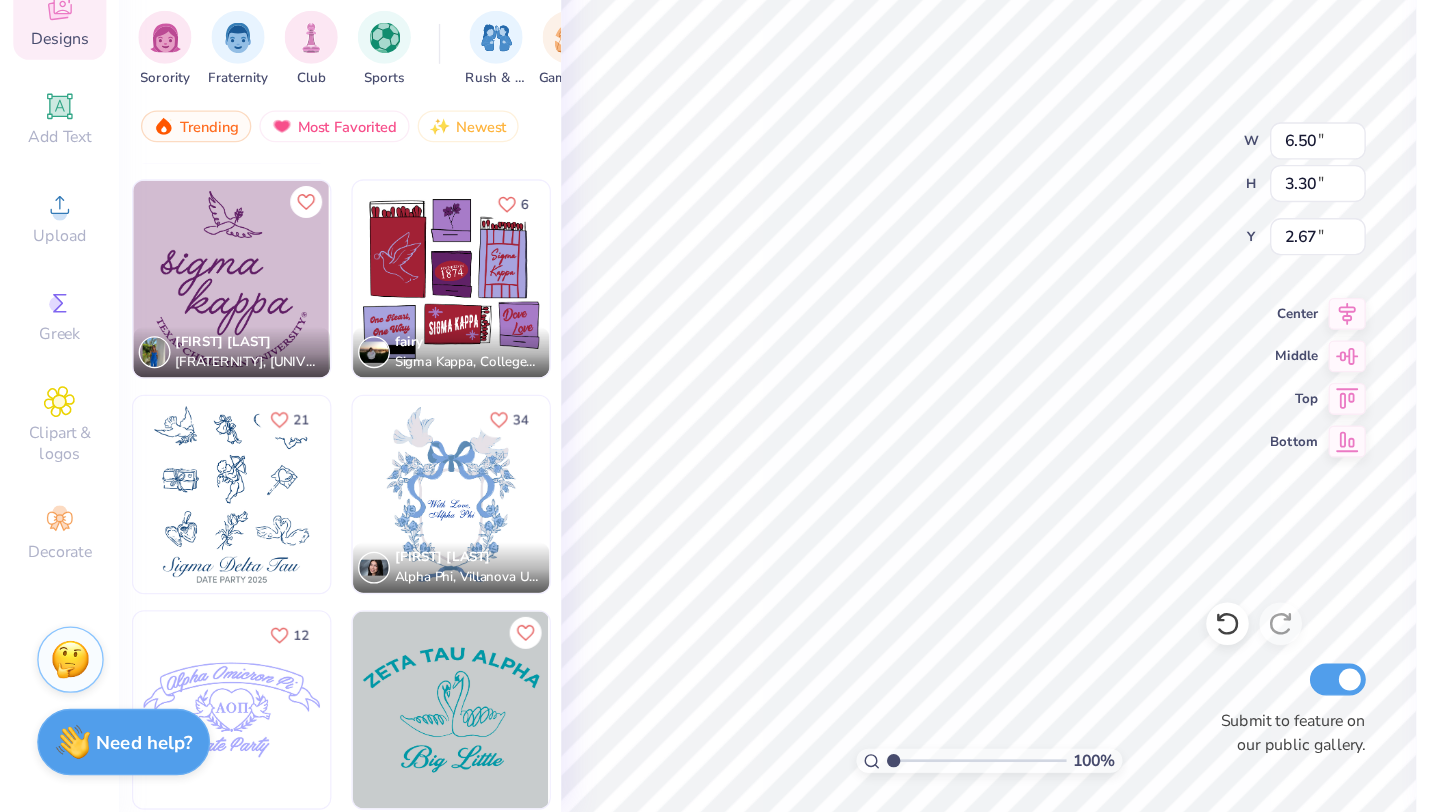 scroll, scrollTop: 475, scrollLeft: 0, axis: vertical 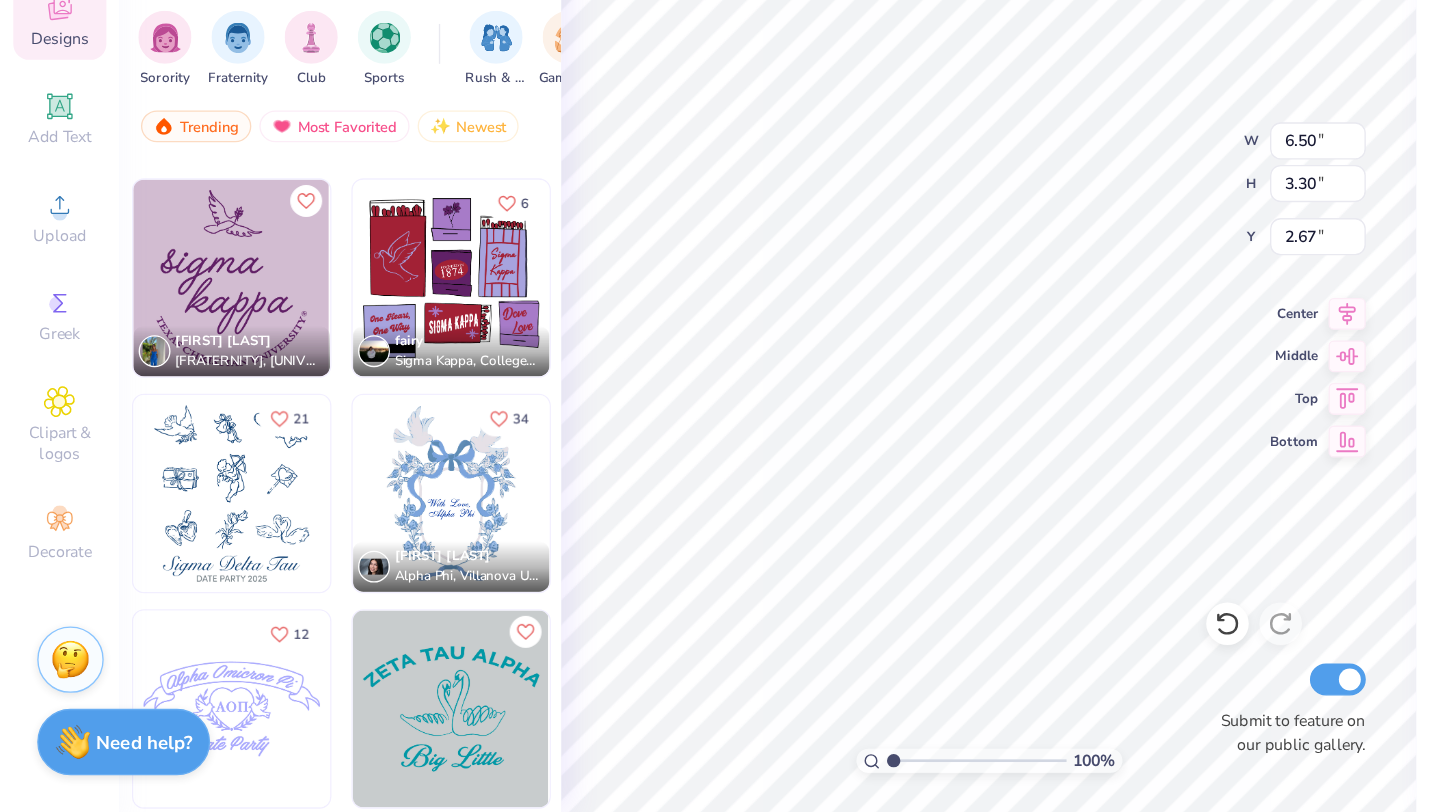 click at bounding box center [339, 572] 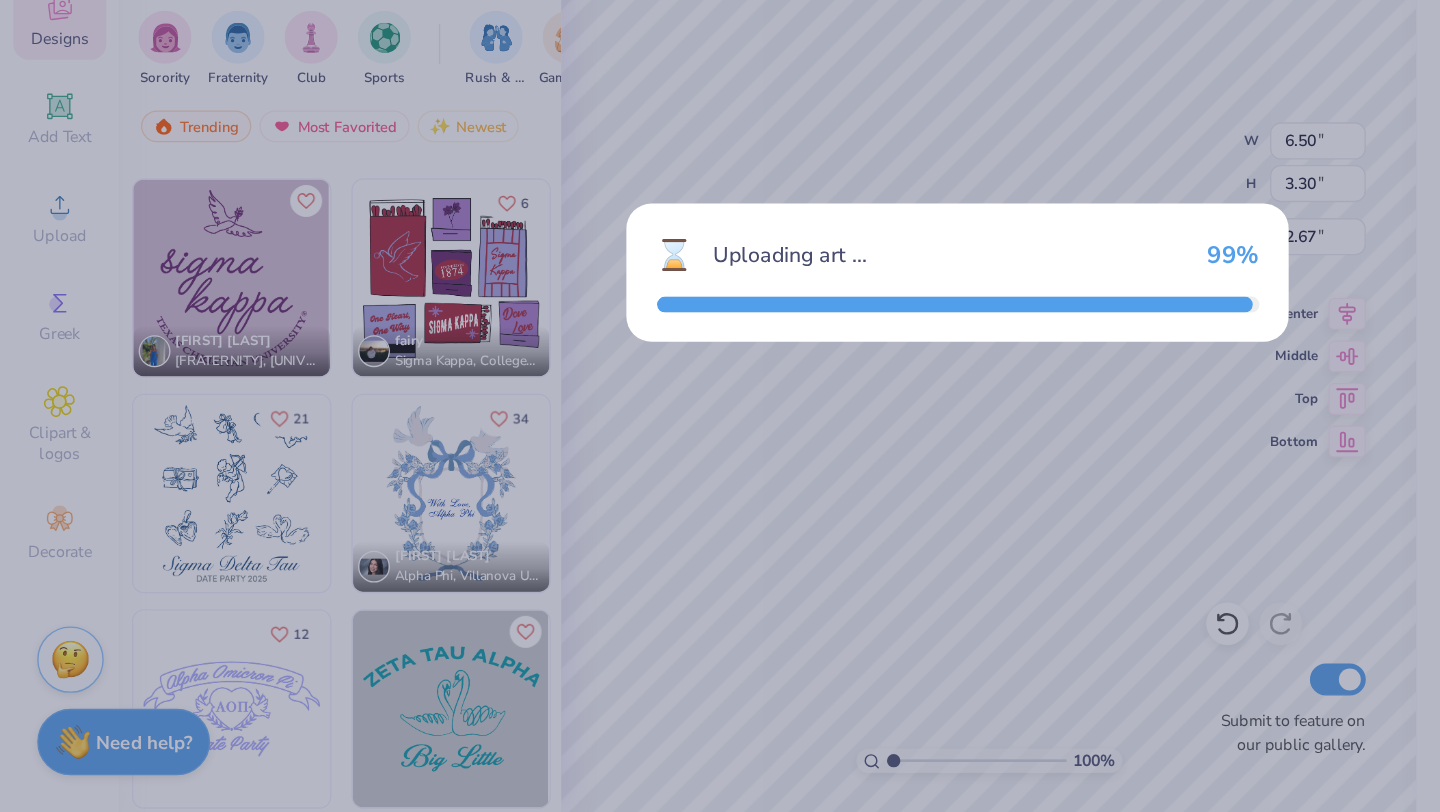 type on "6.97" 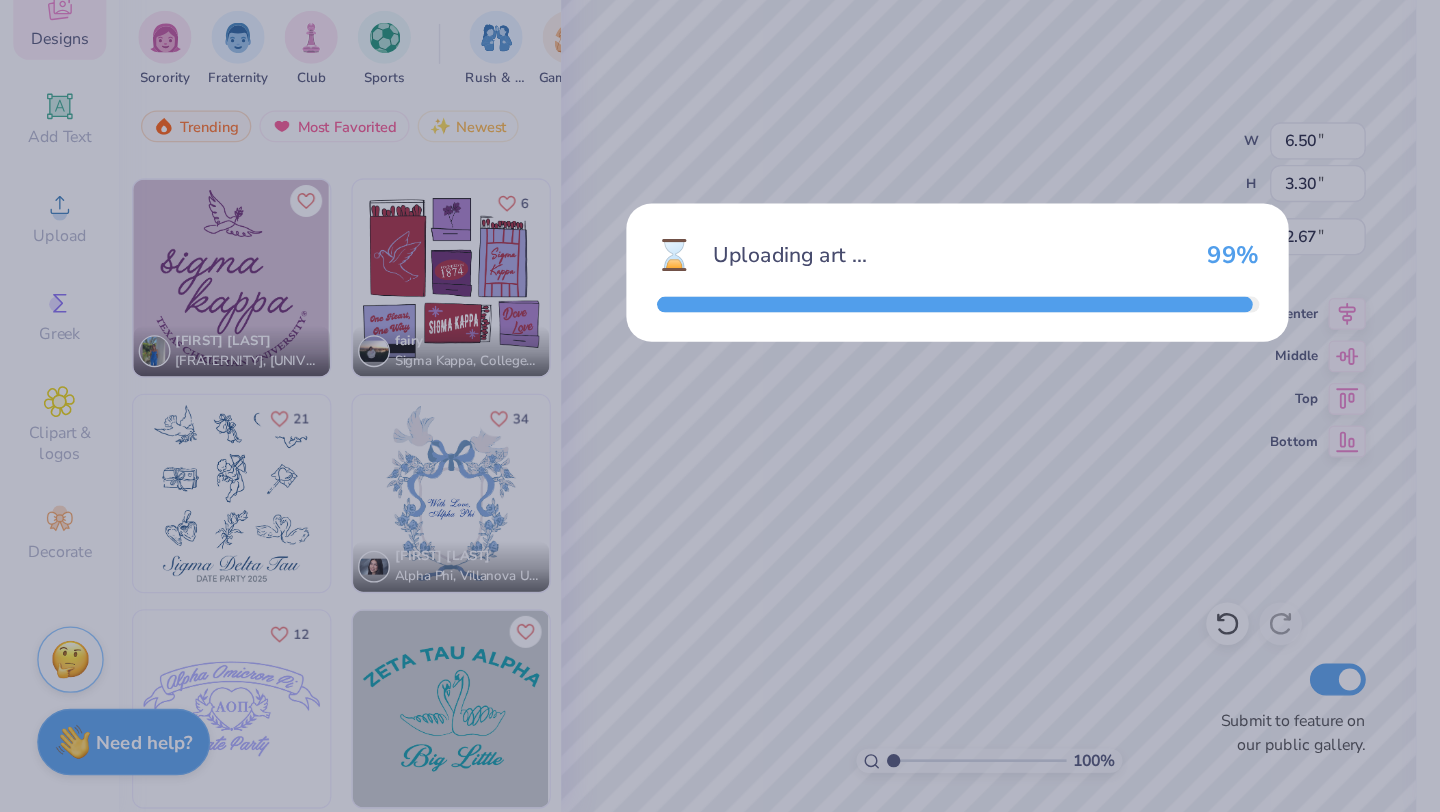 type on "9.42" 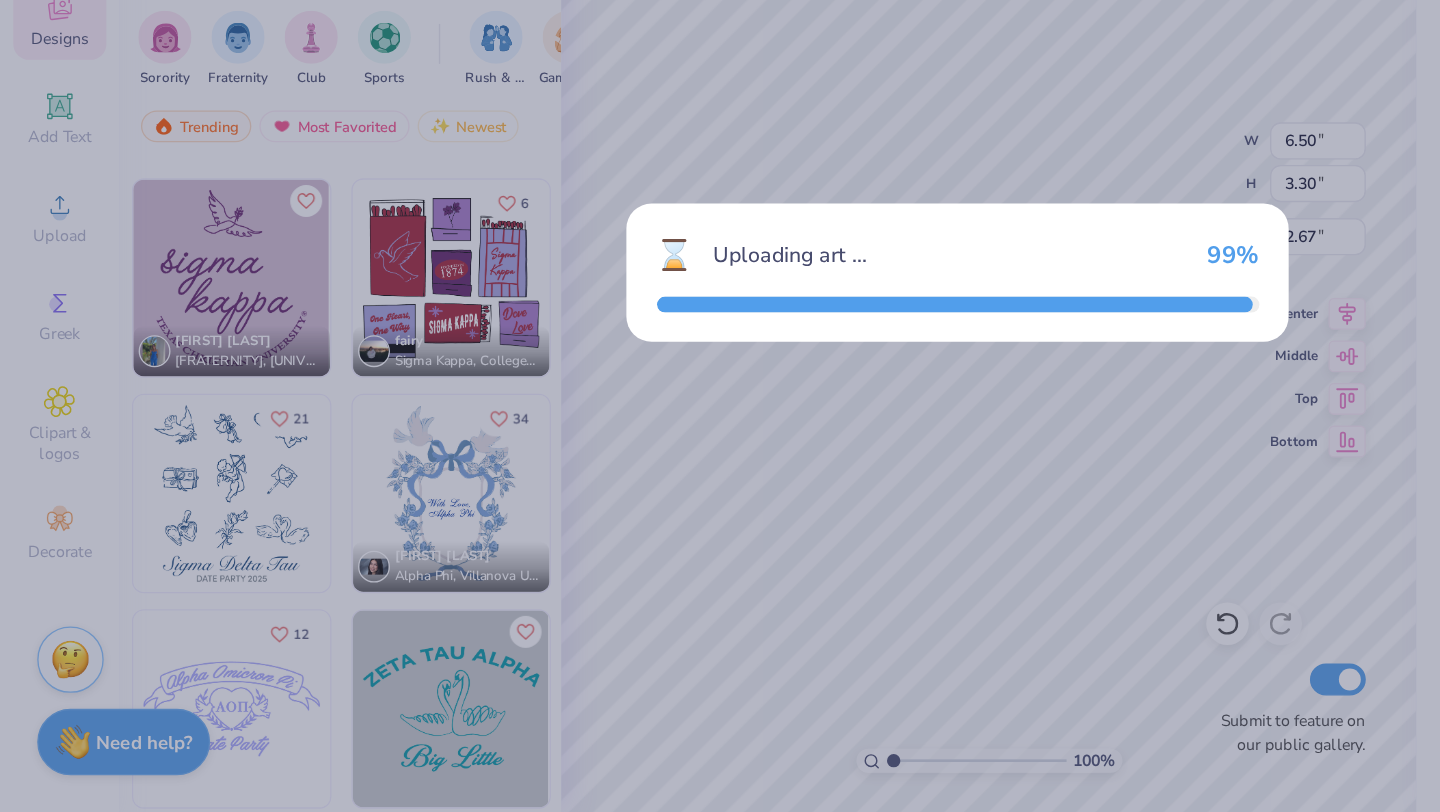 type on "3.00" 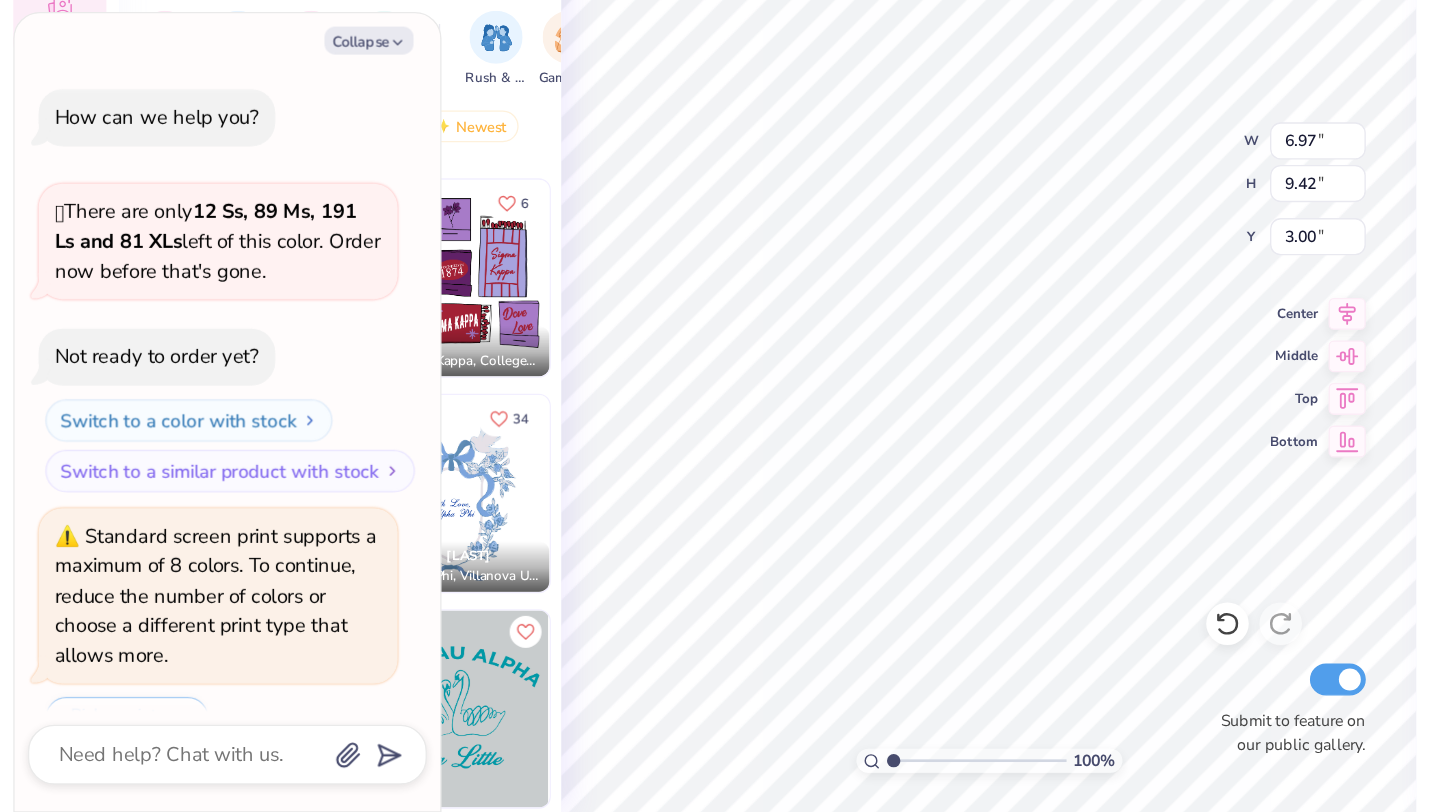 scroll, scrollTop: 247, scrollLeft: 0, axis: vertical 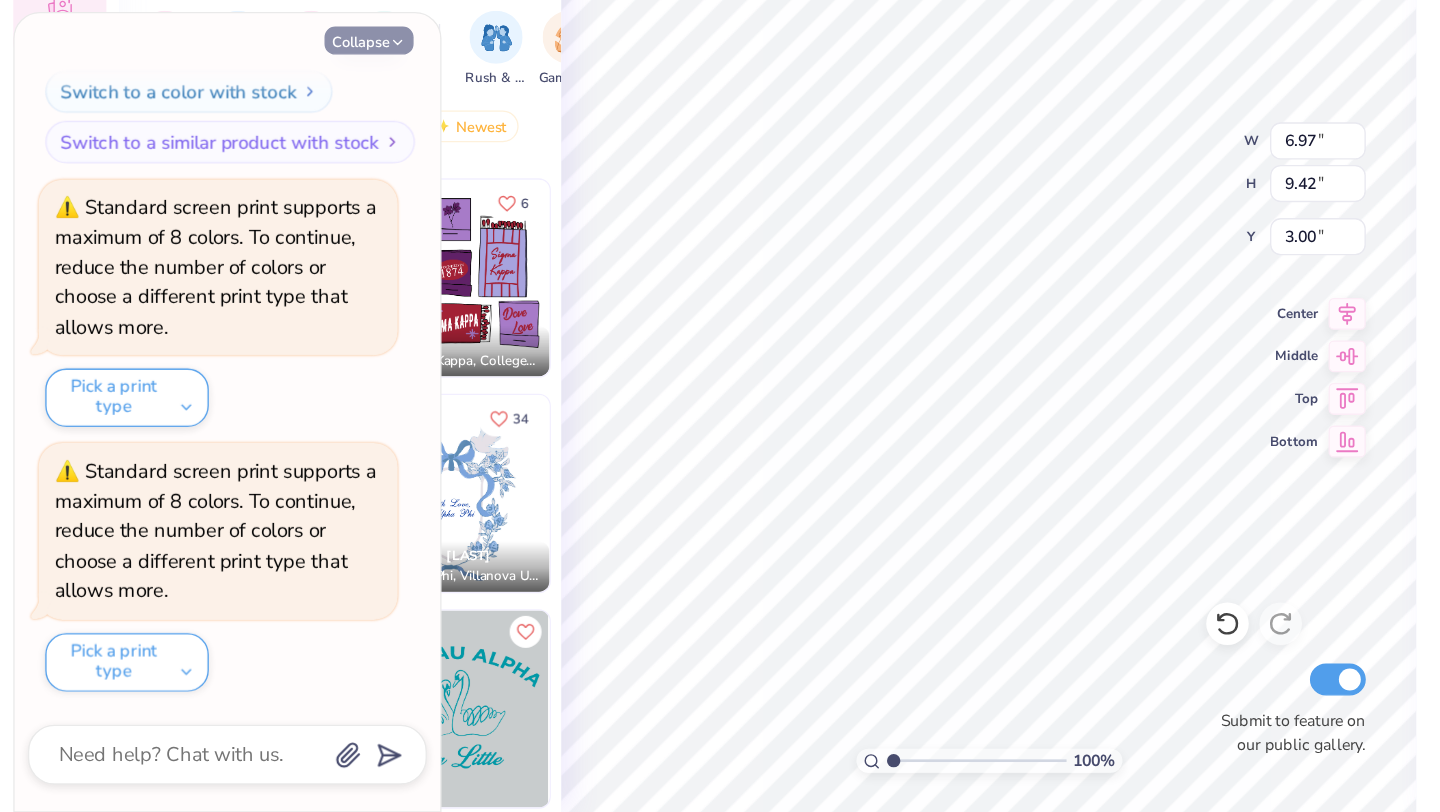 click on "Collapse" at bounding box center (277, 231) 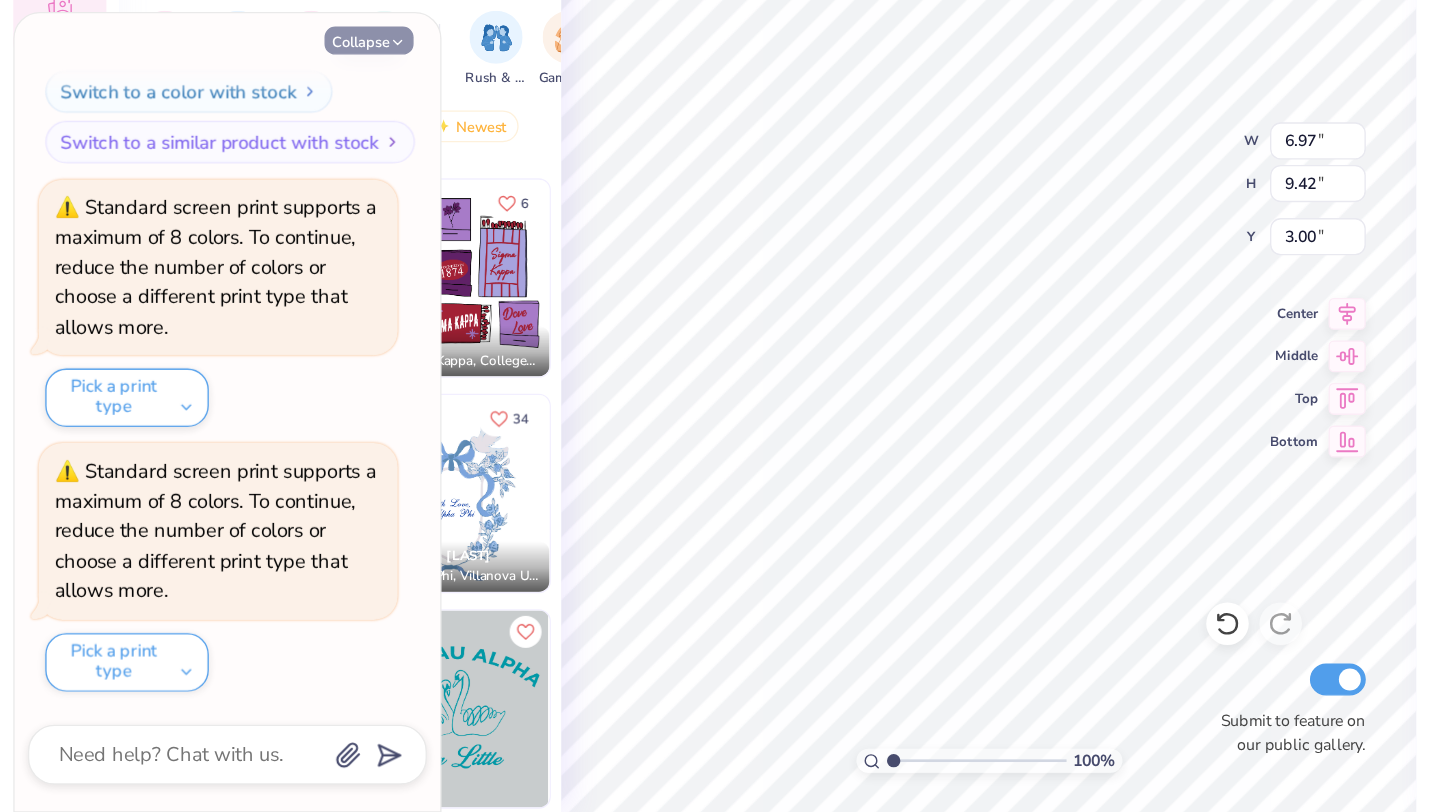 type on "x" 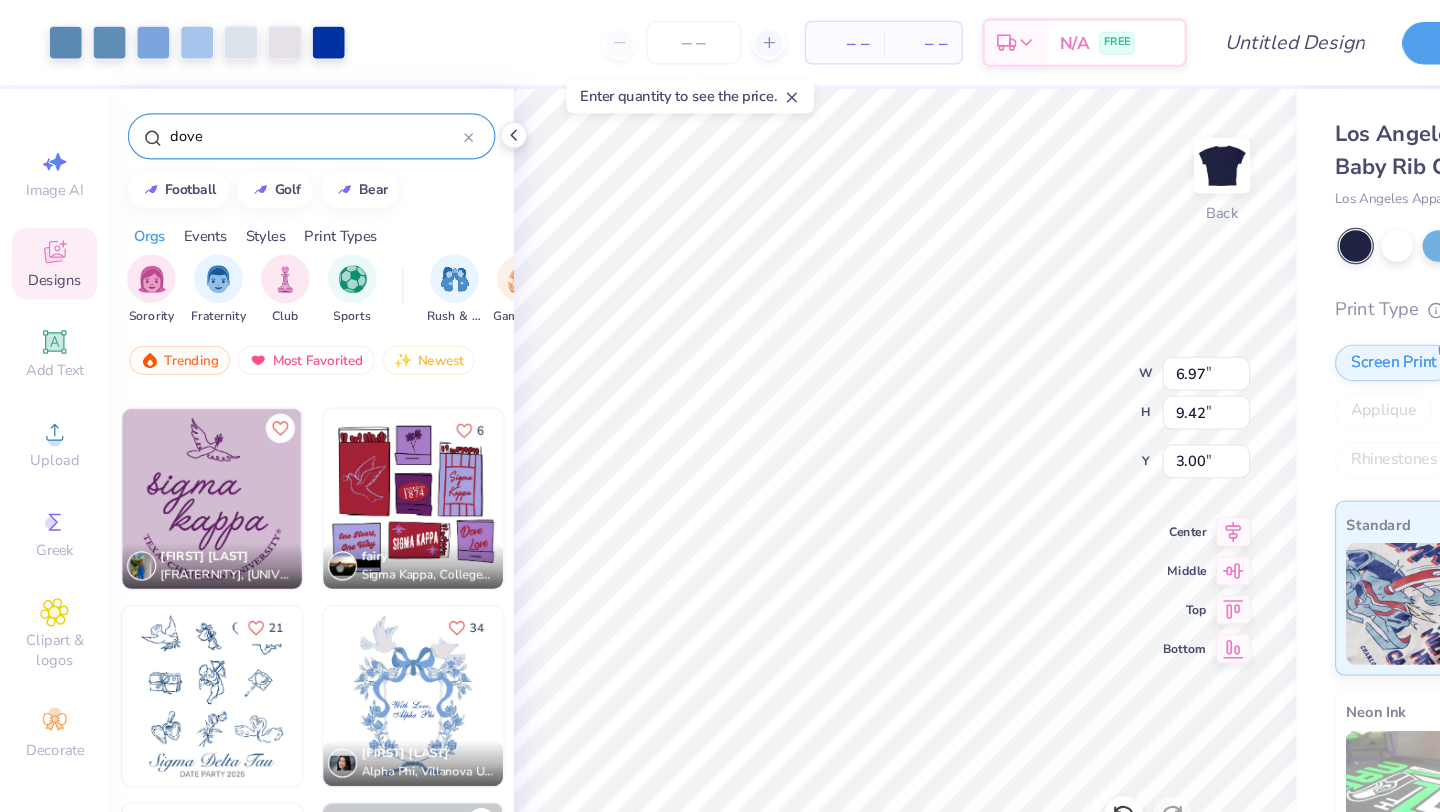 click 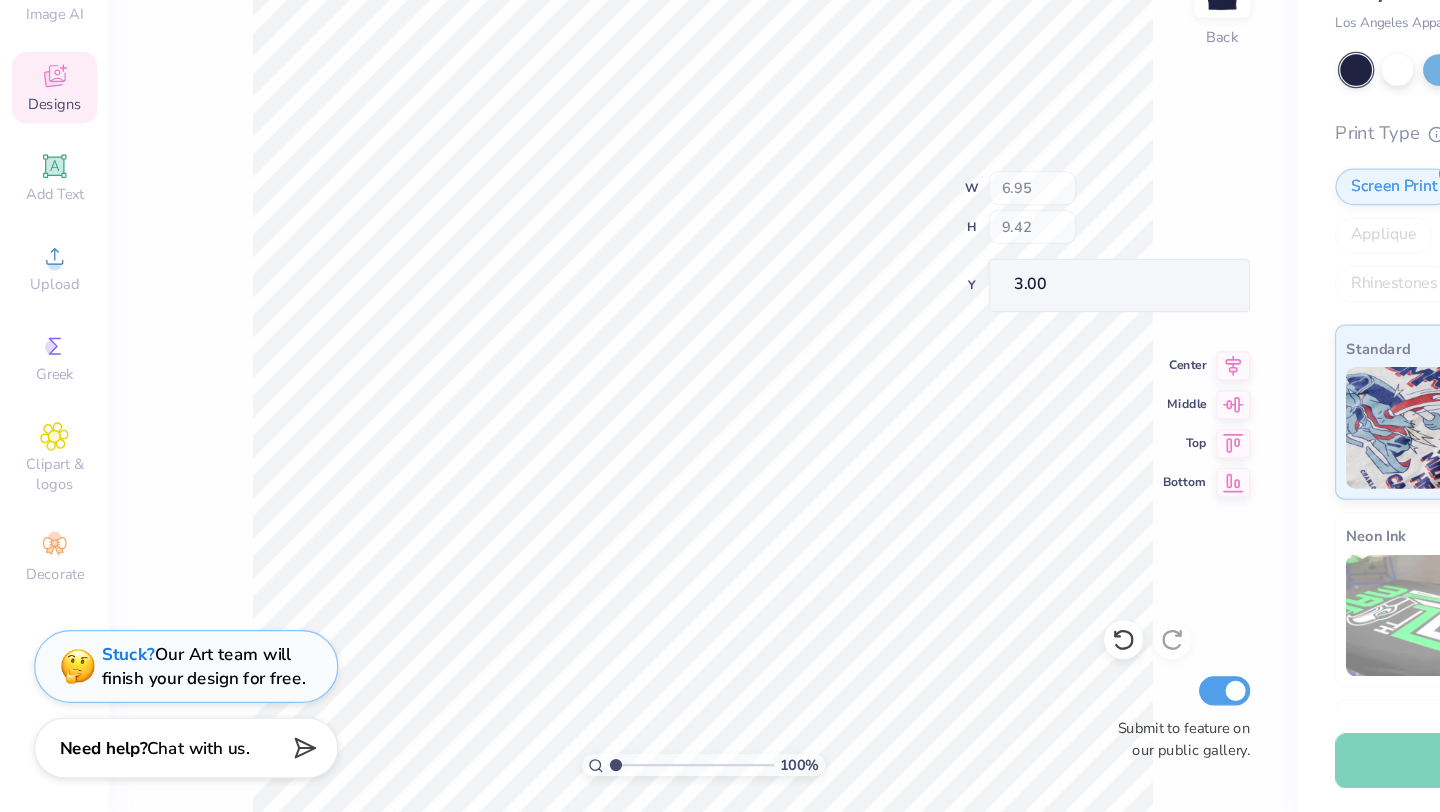 type on "6.95" 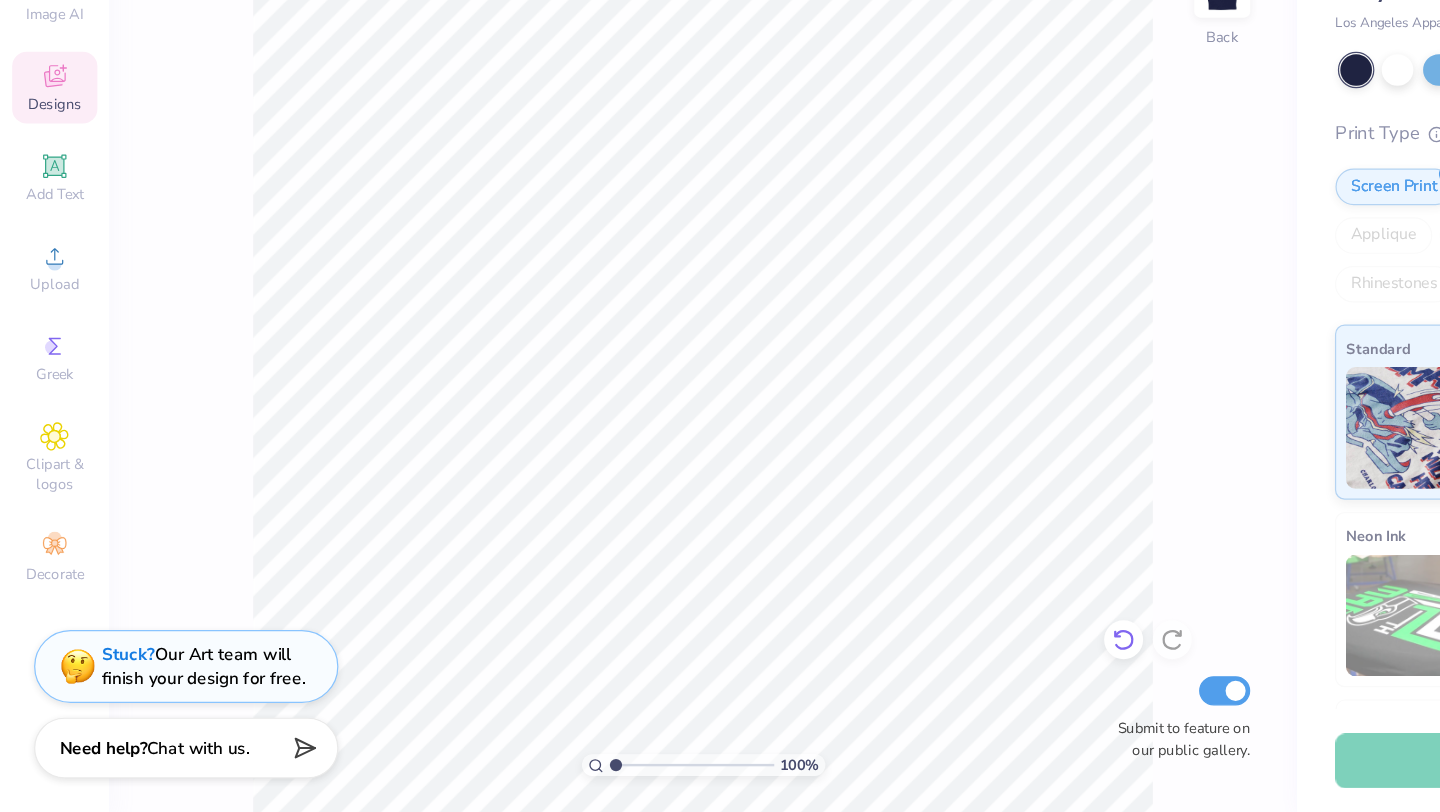 click 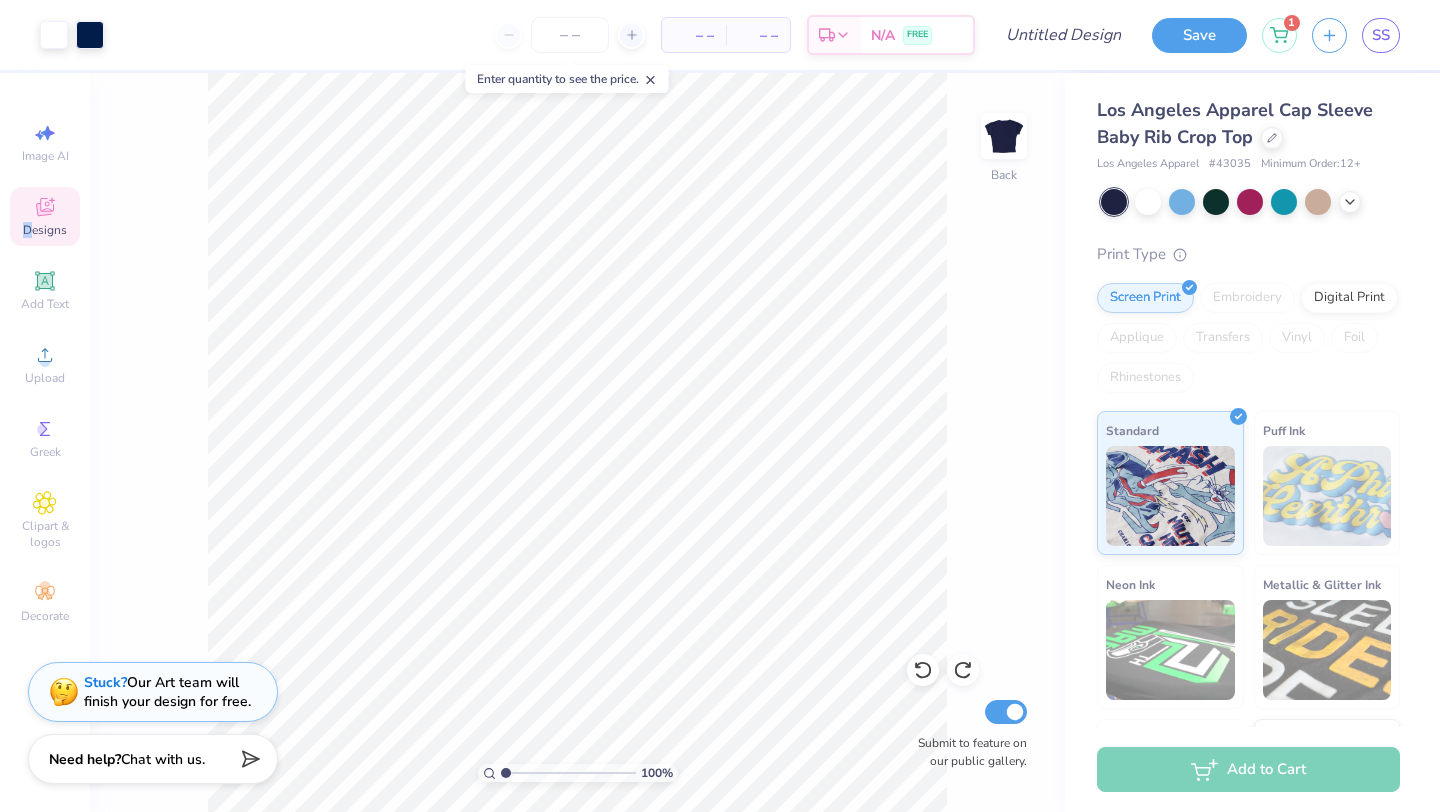 click on "Designs" at bounding box center (45, 230) 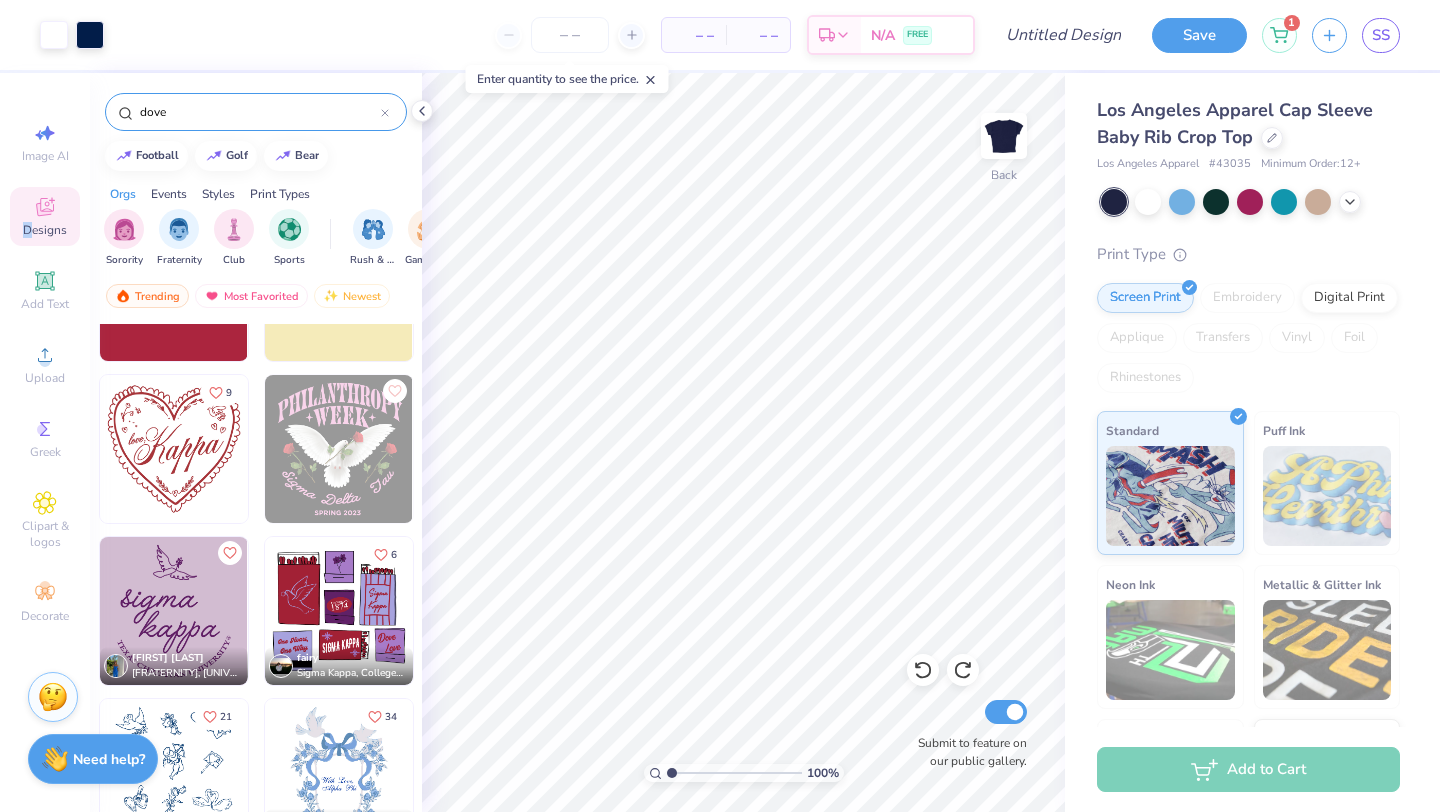 scroll, scrollTop: 399, scrollLeft: 0, axis: vertical 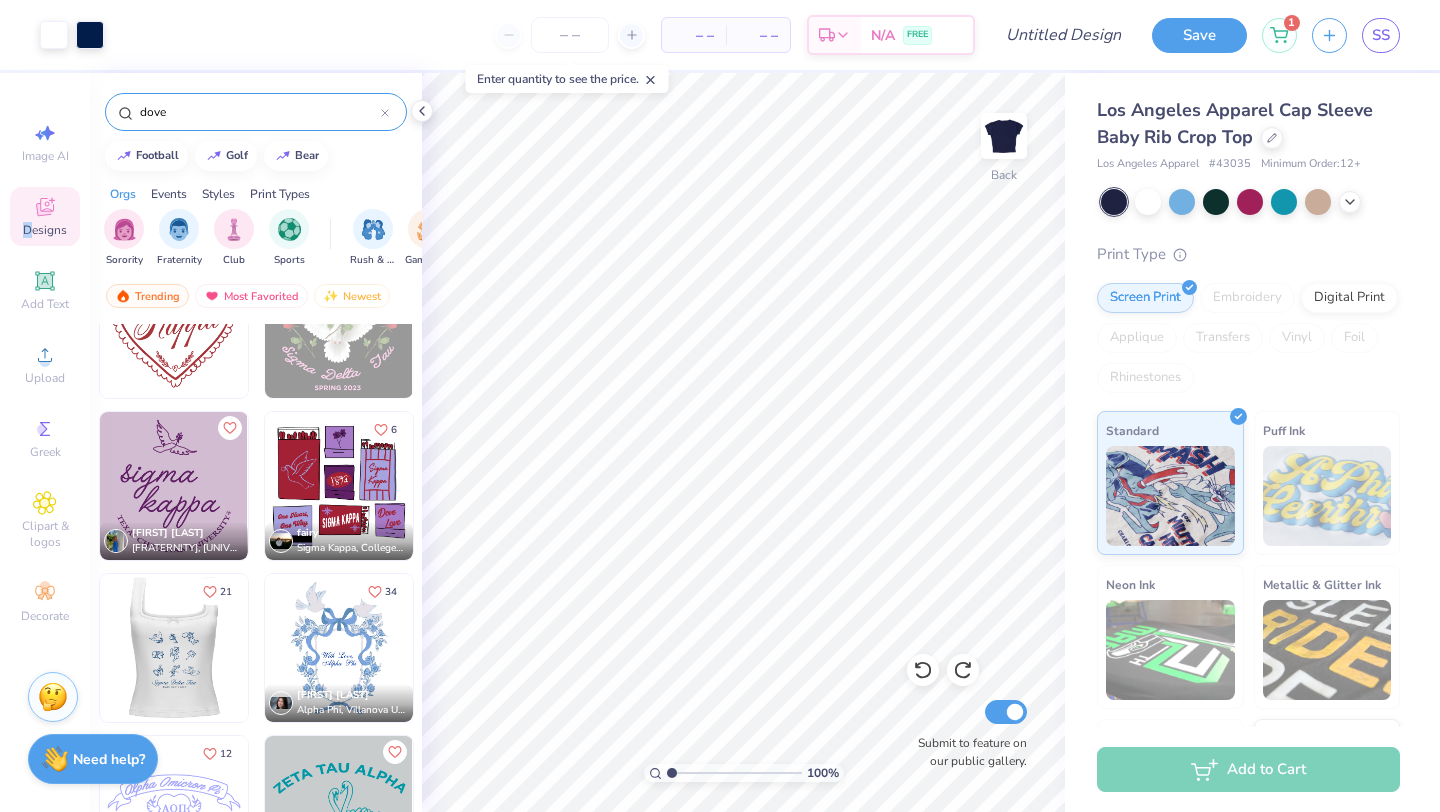 click at bounding box center (173, 648) 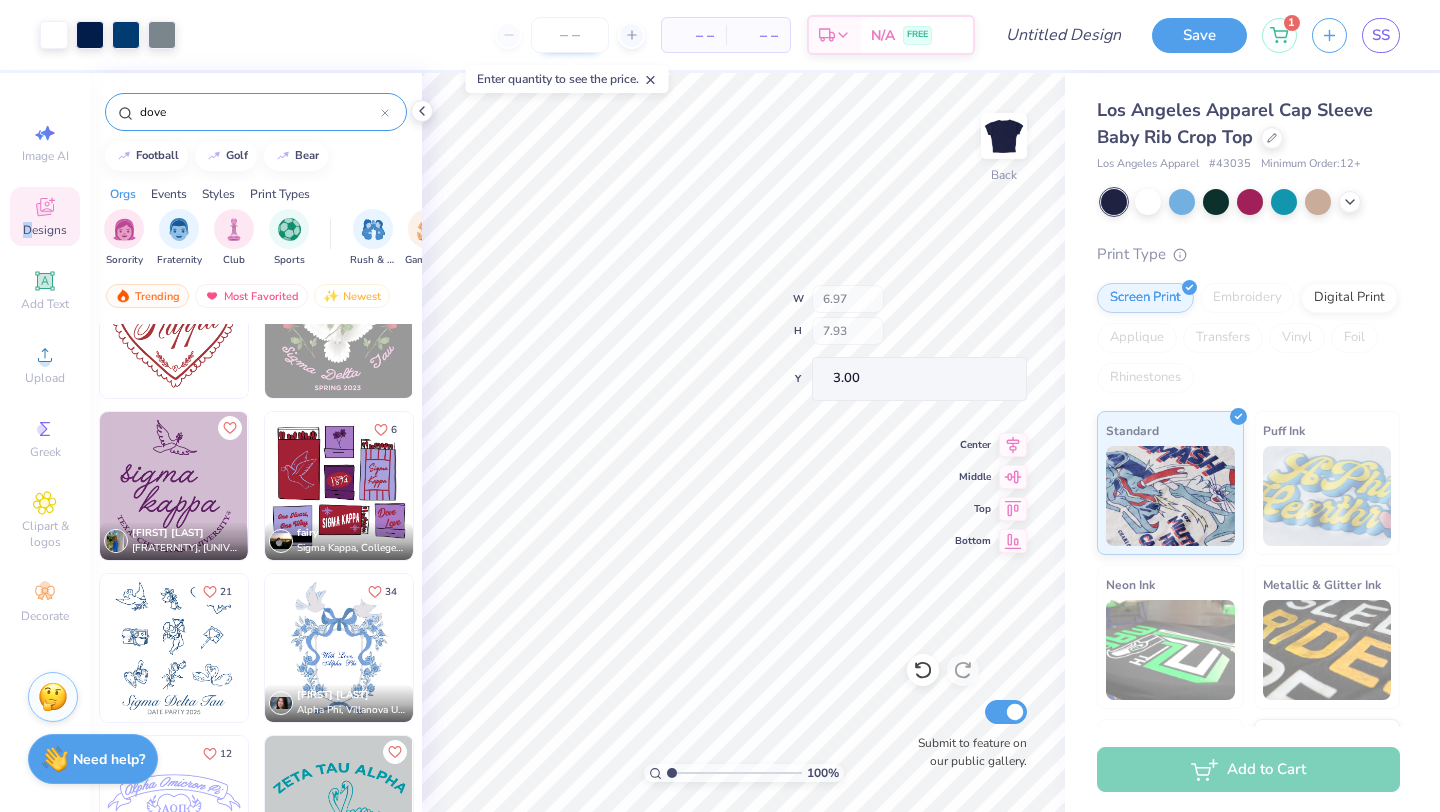 click at bounding box center [422, 111] 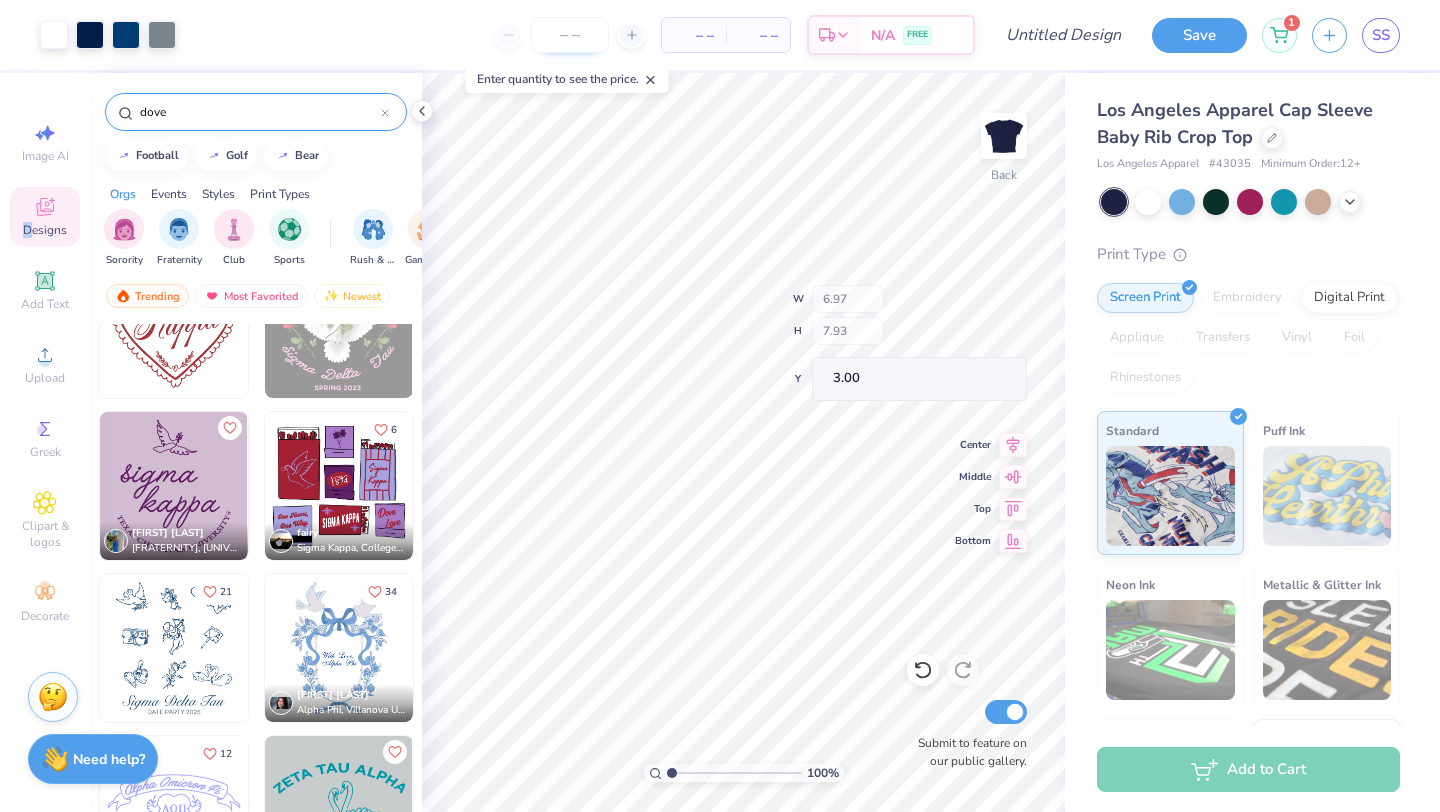 click on "dove" at bounding box center [256, 107] 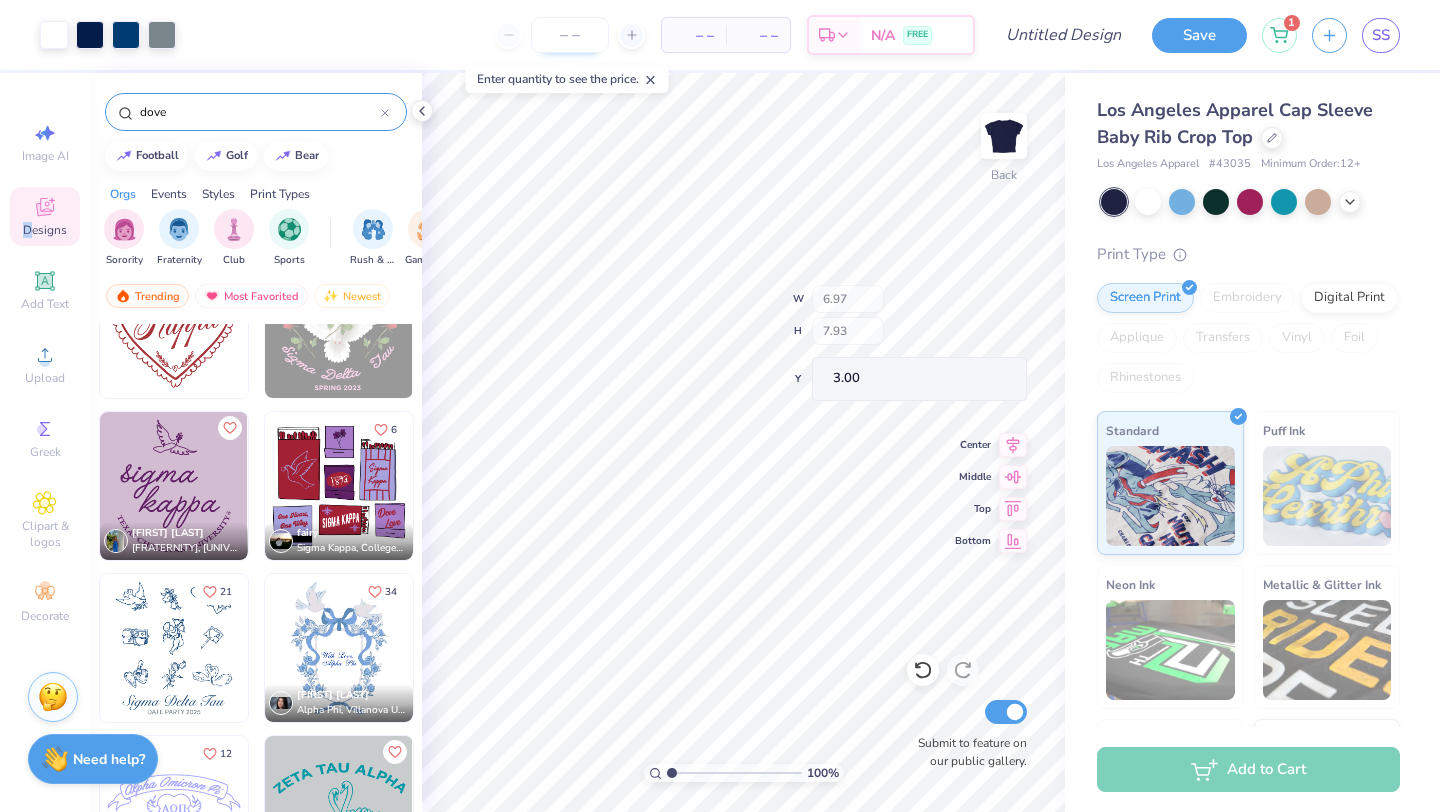 click on "dove" at bounding box center (256, 107) 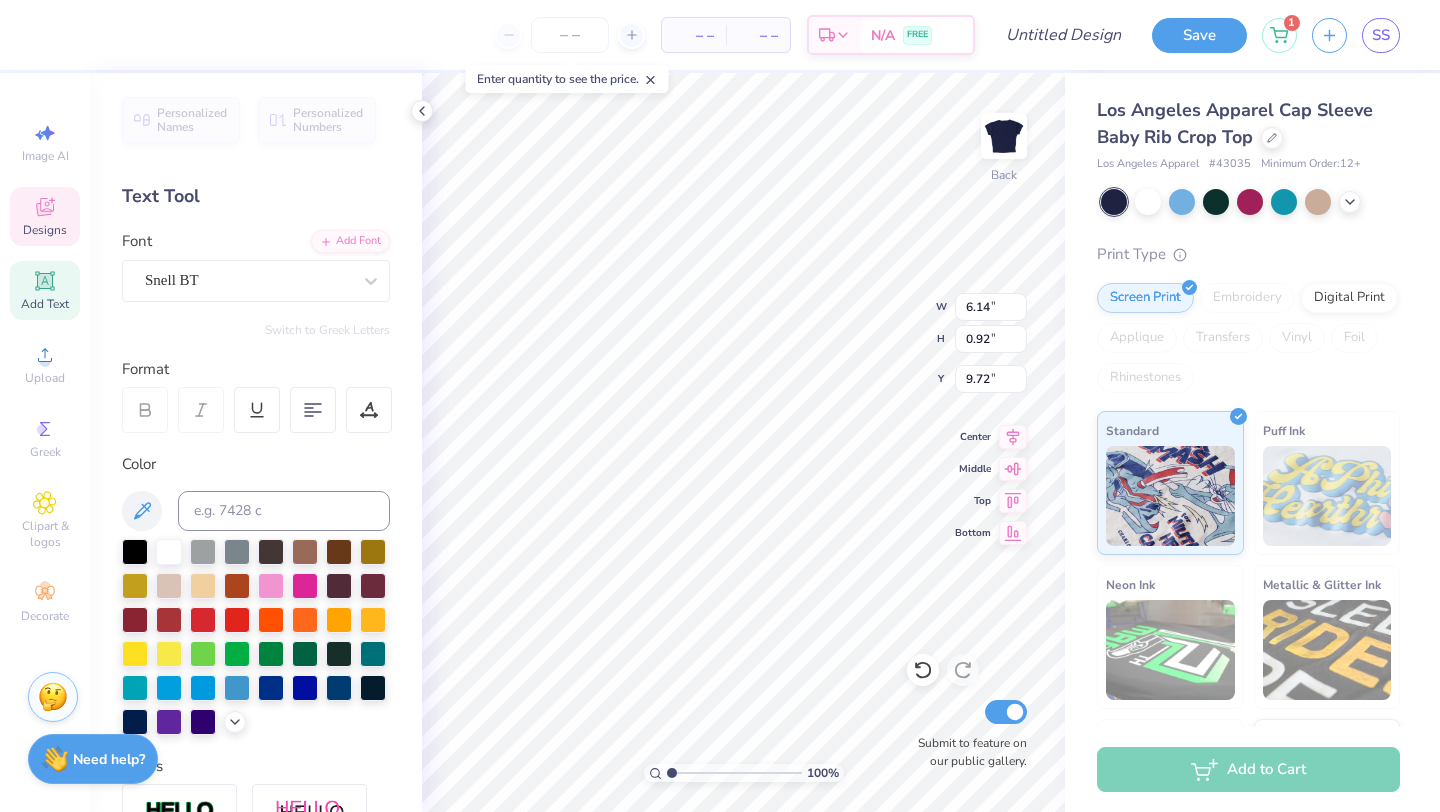 scroll, scrollTop: 0, scrollLeft: 0, axis: both 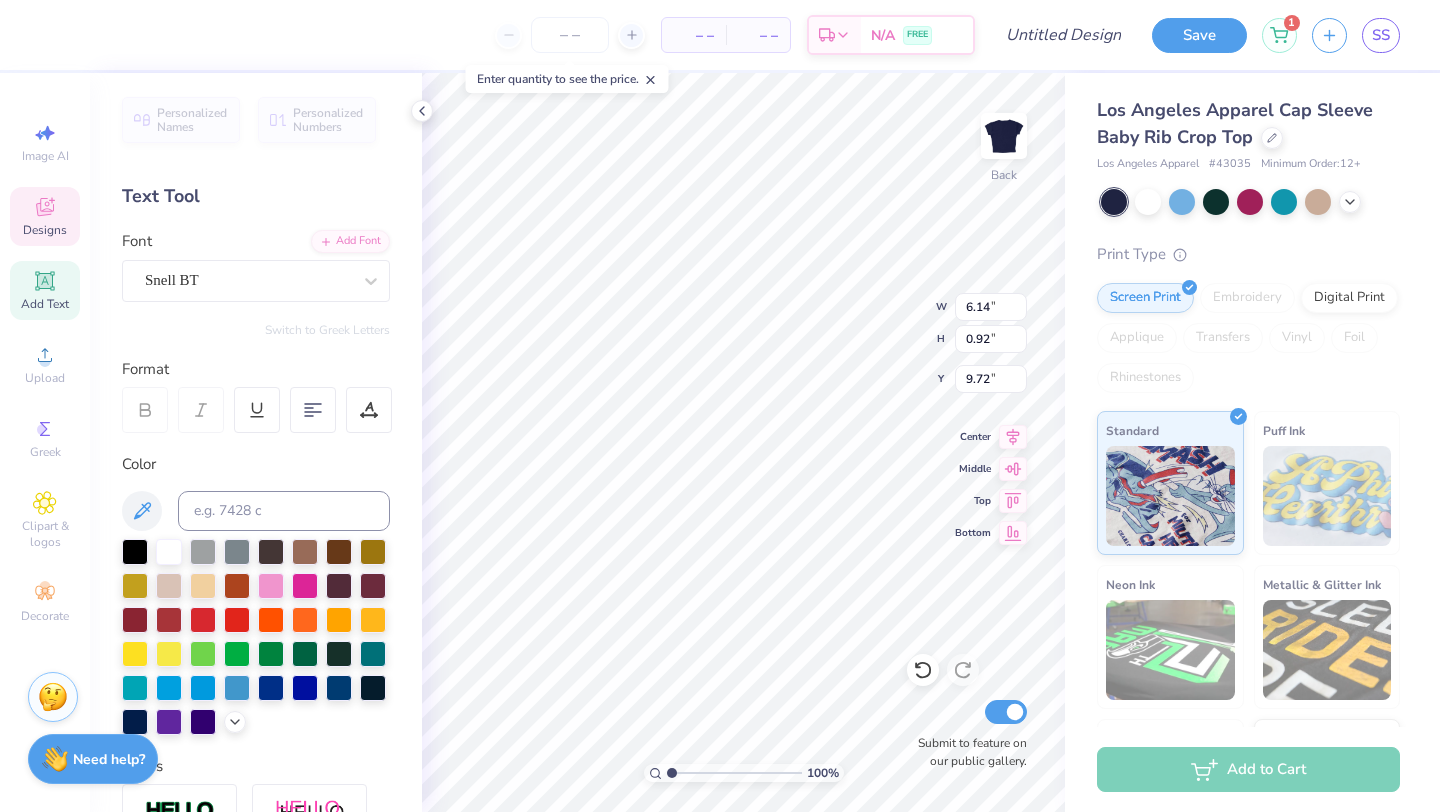 click 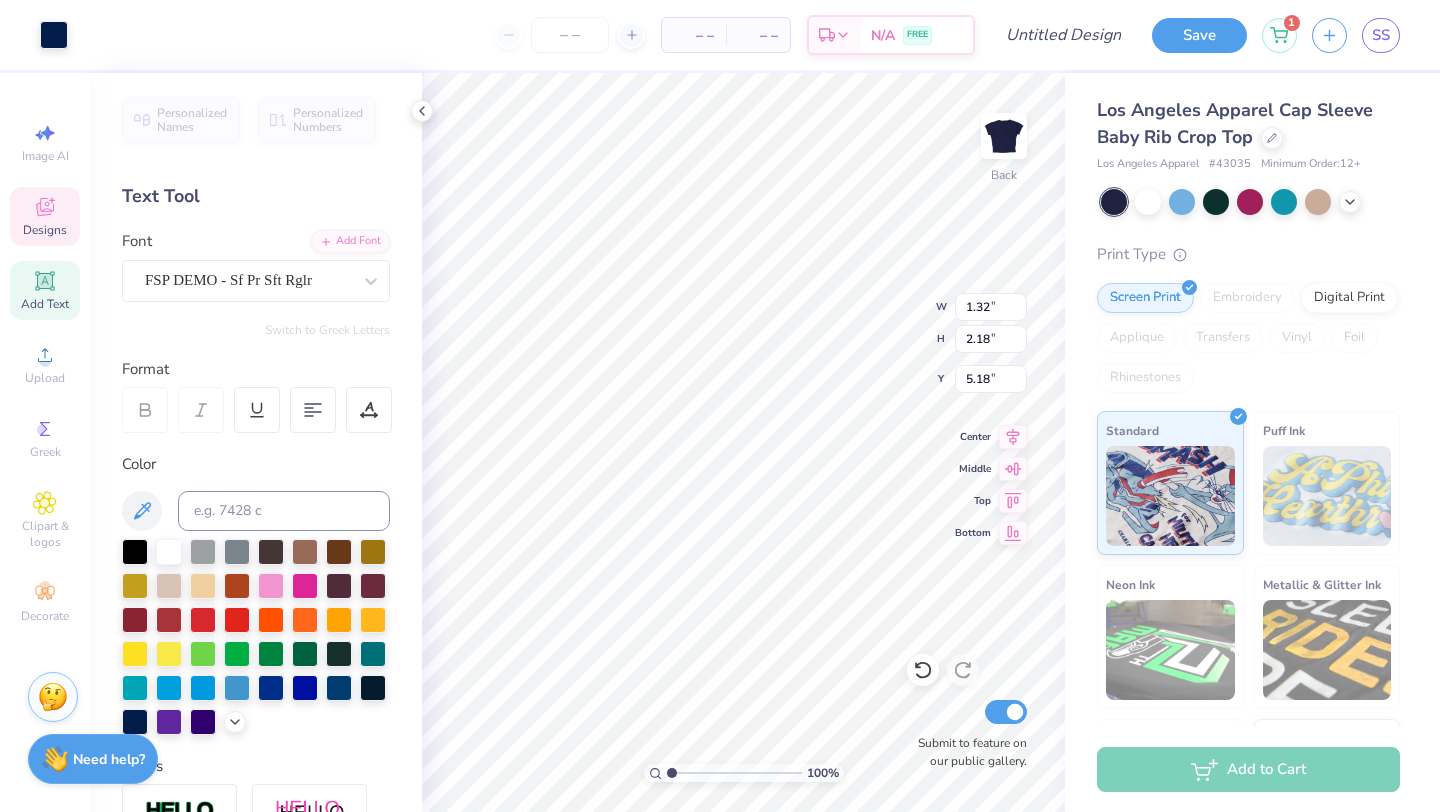 type on "1.91" 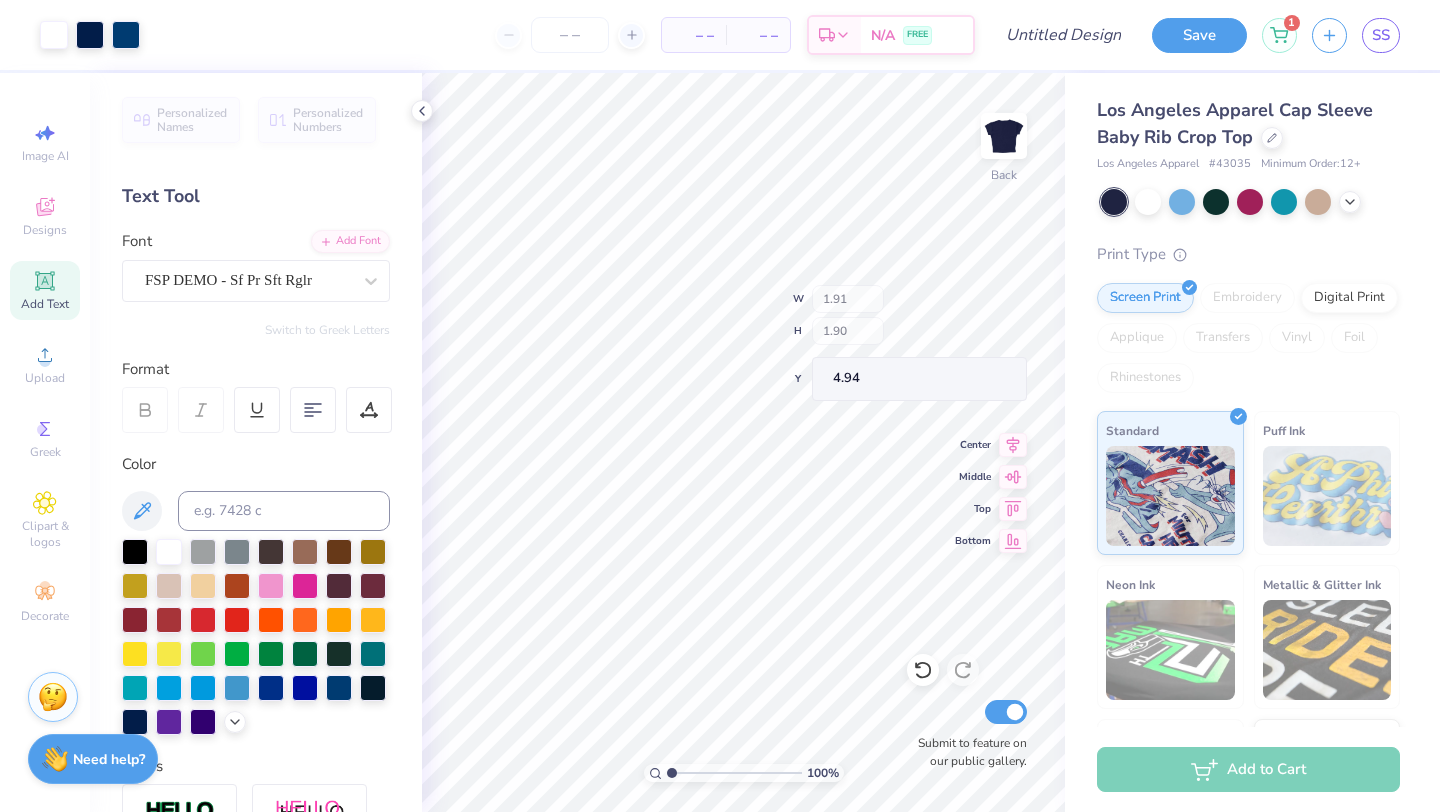 type on "9.01" 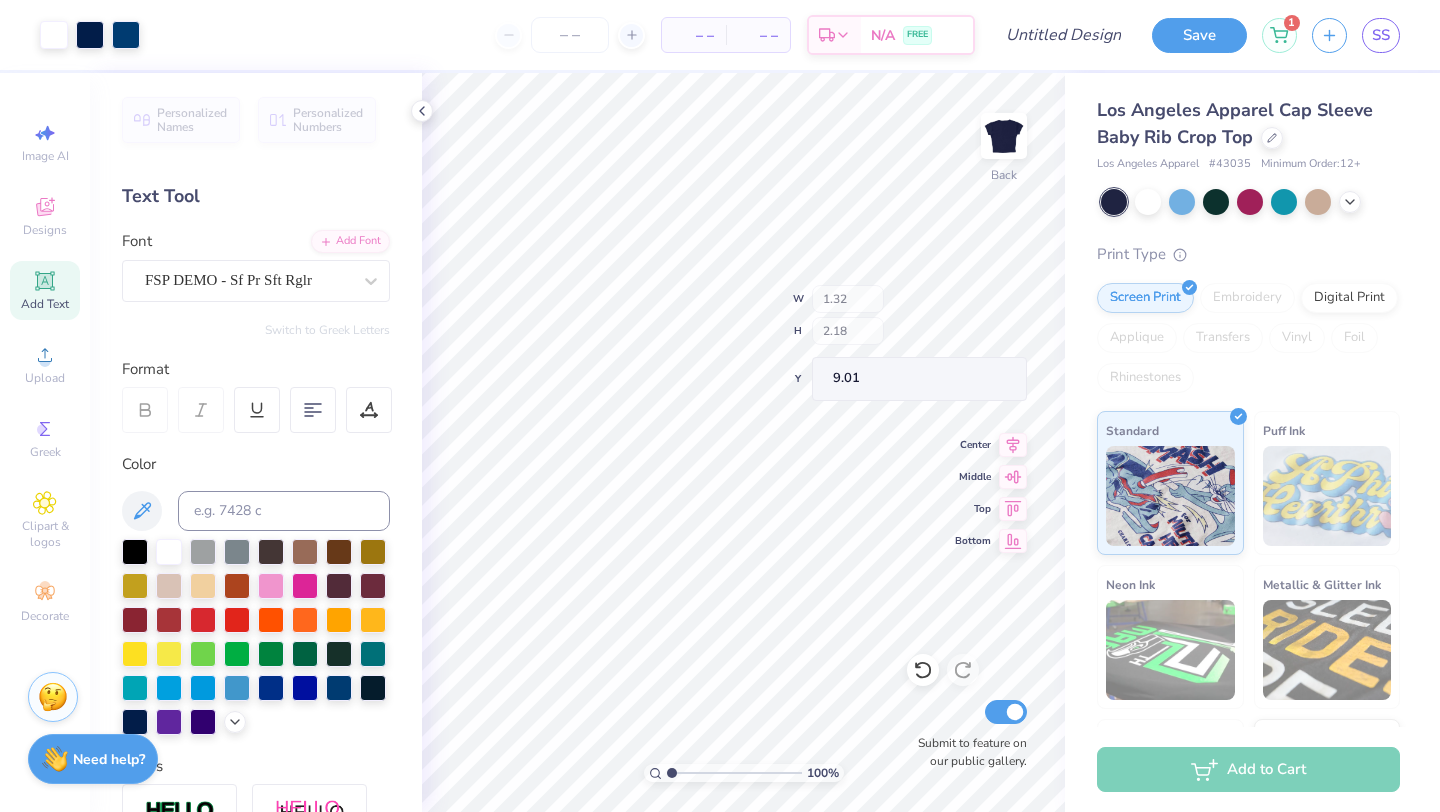 type on "9.00" 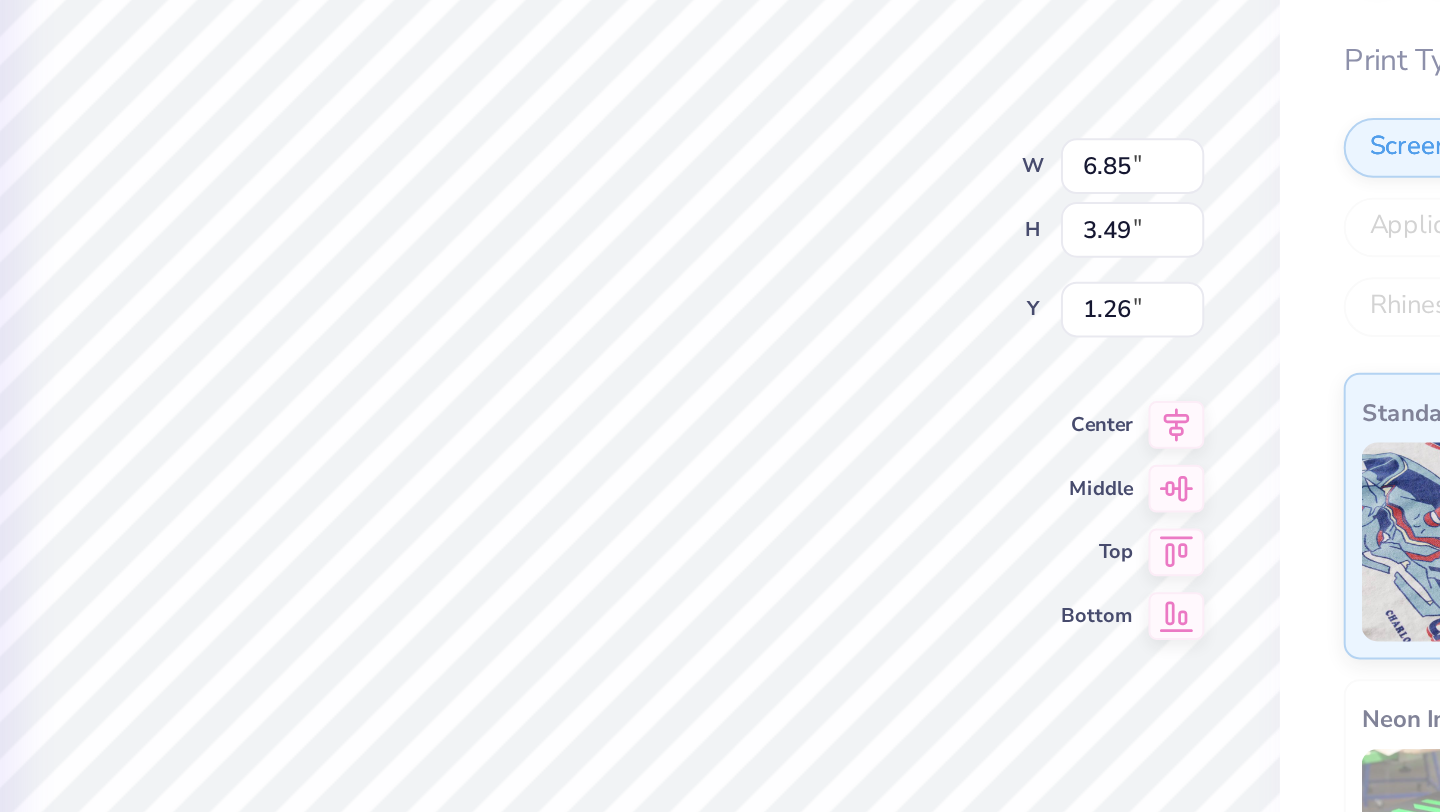 type on "1.26" 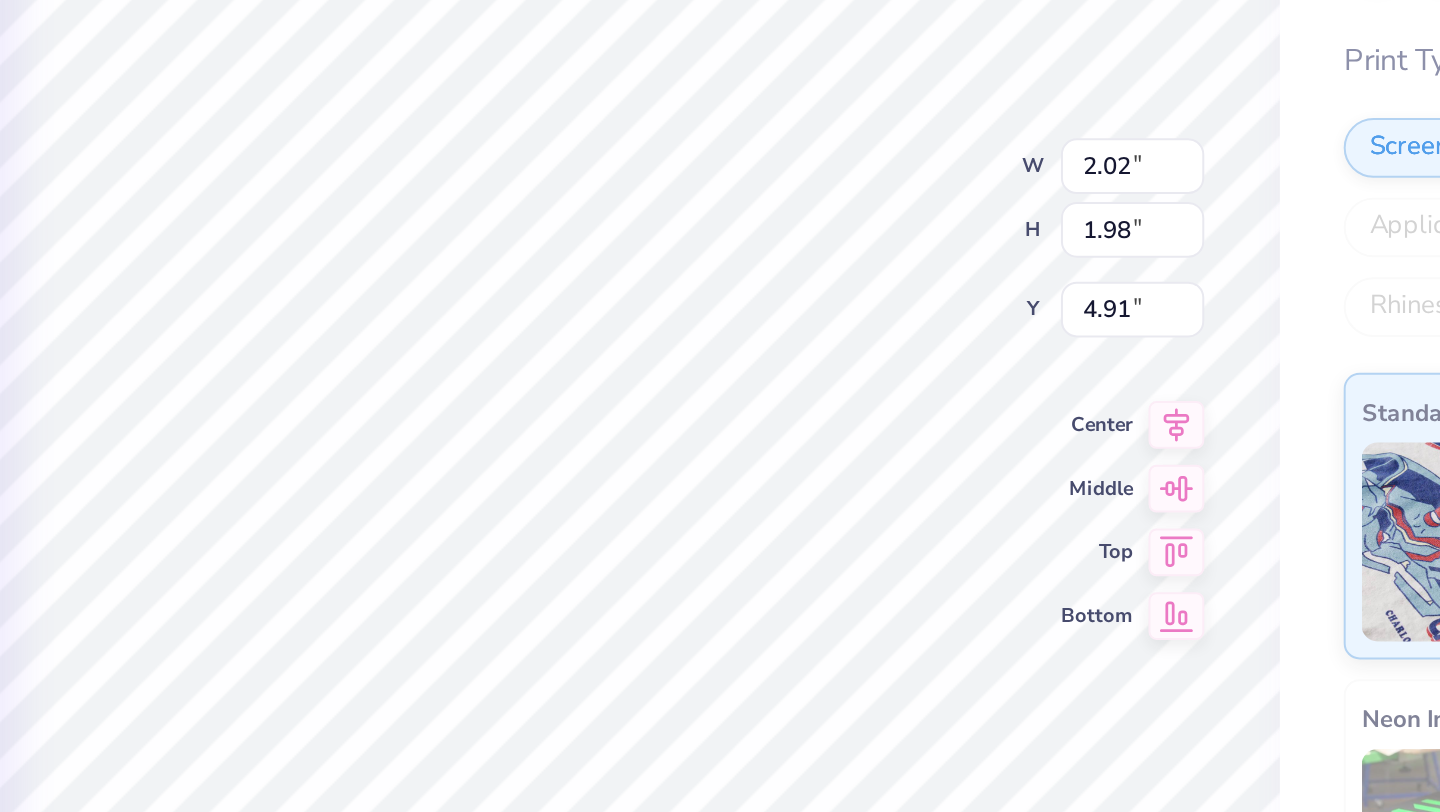 type on "5.02" 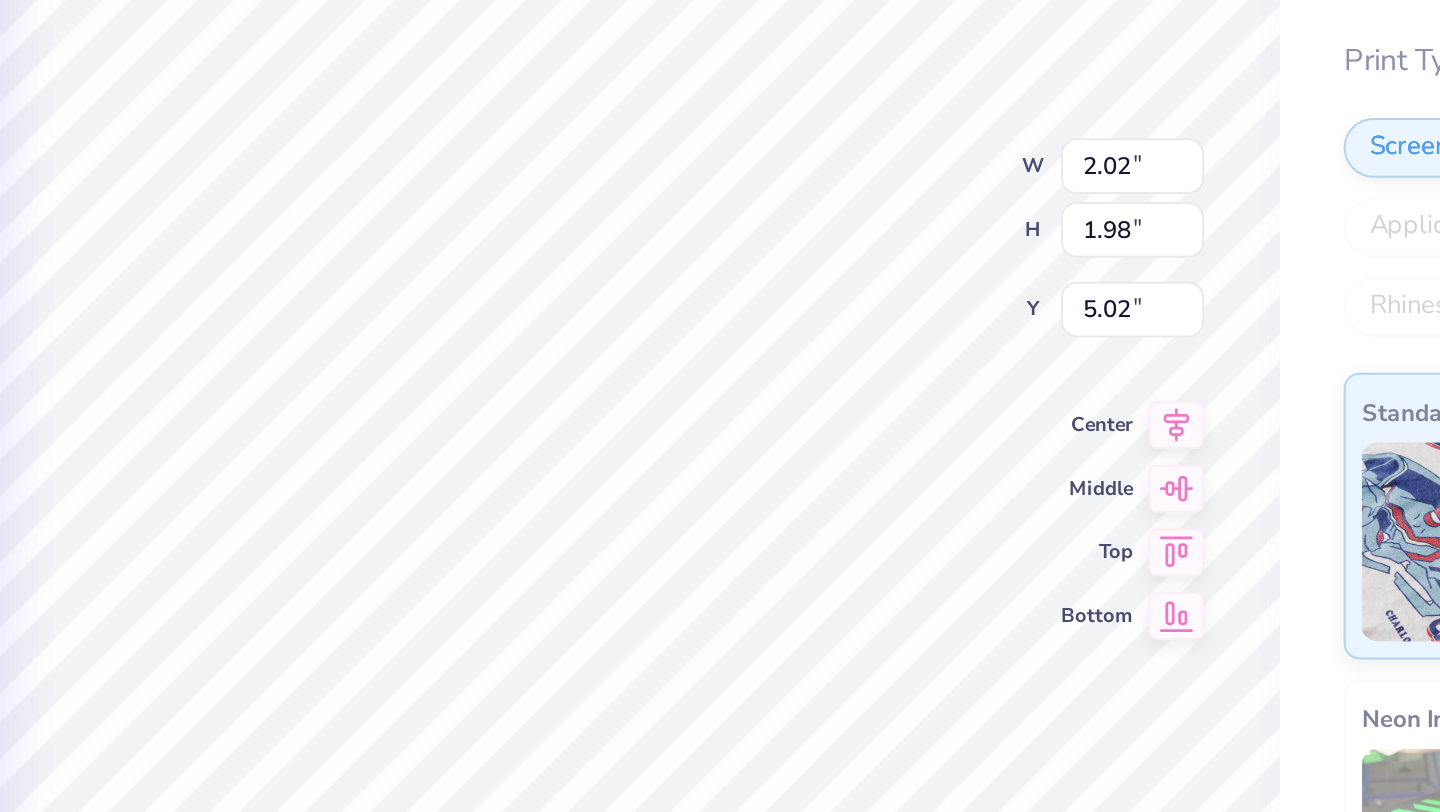 type on "1.35" 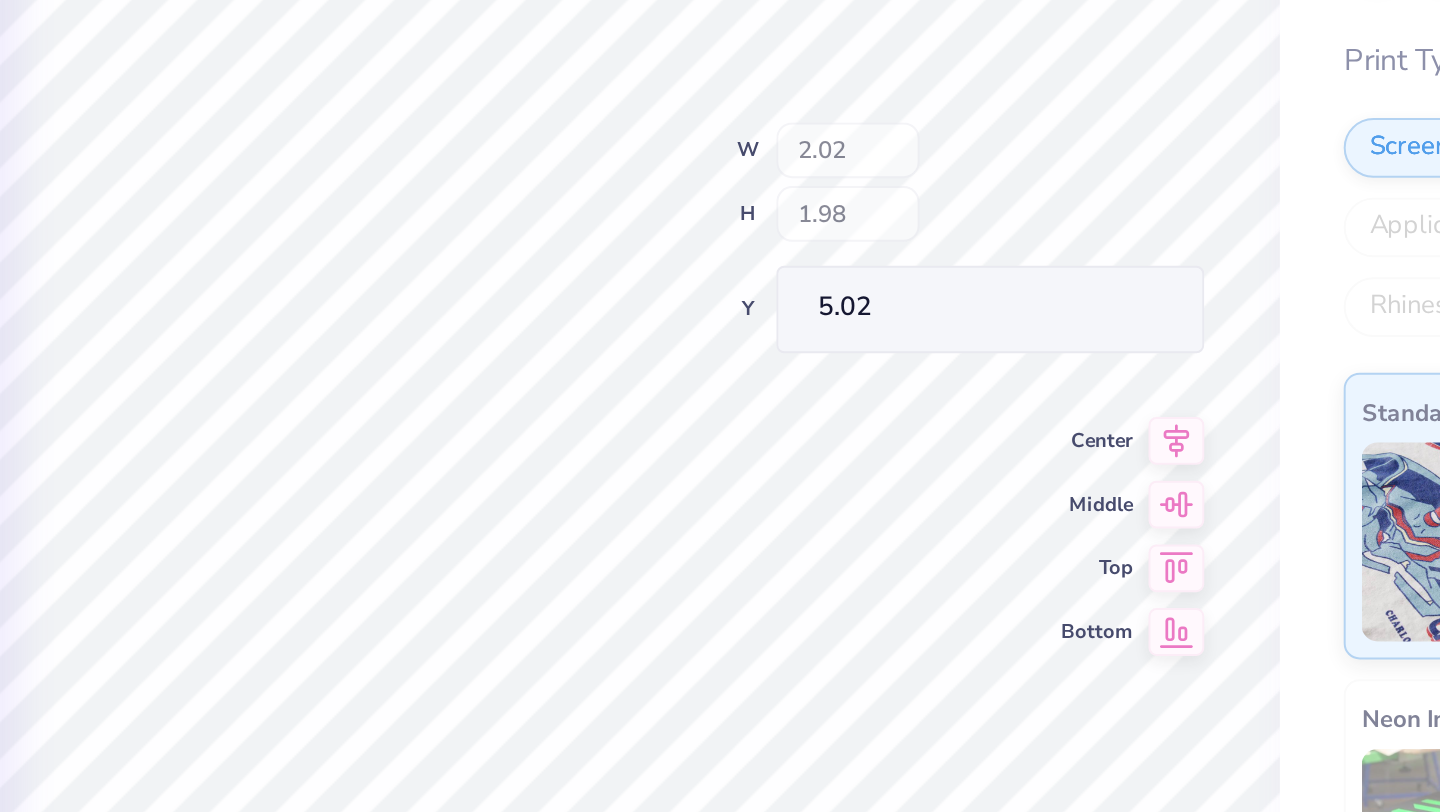 type on "2.15" 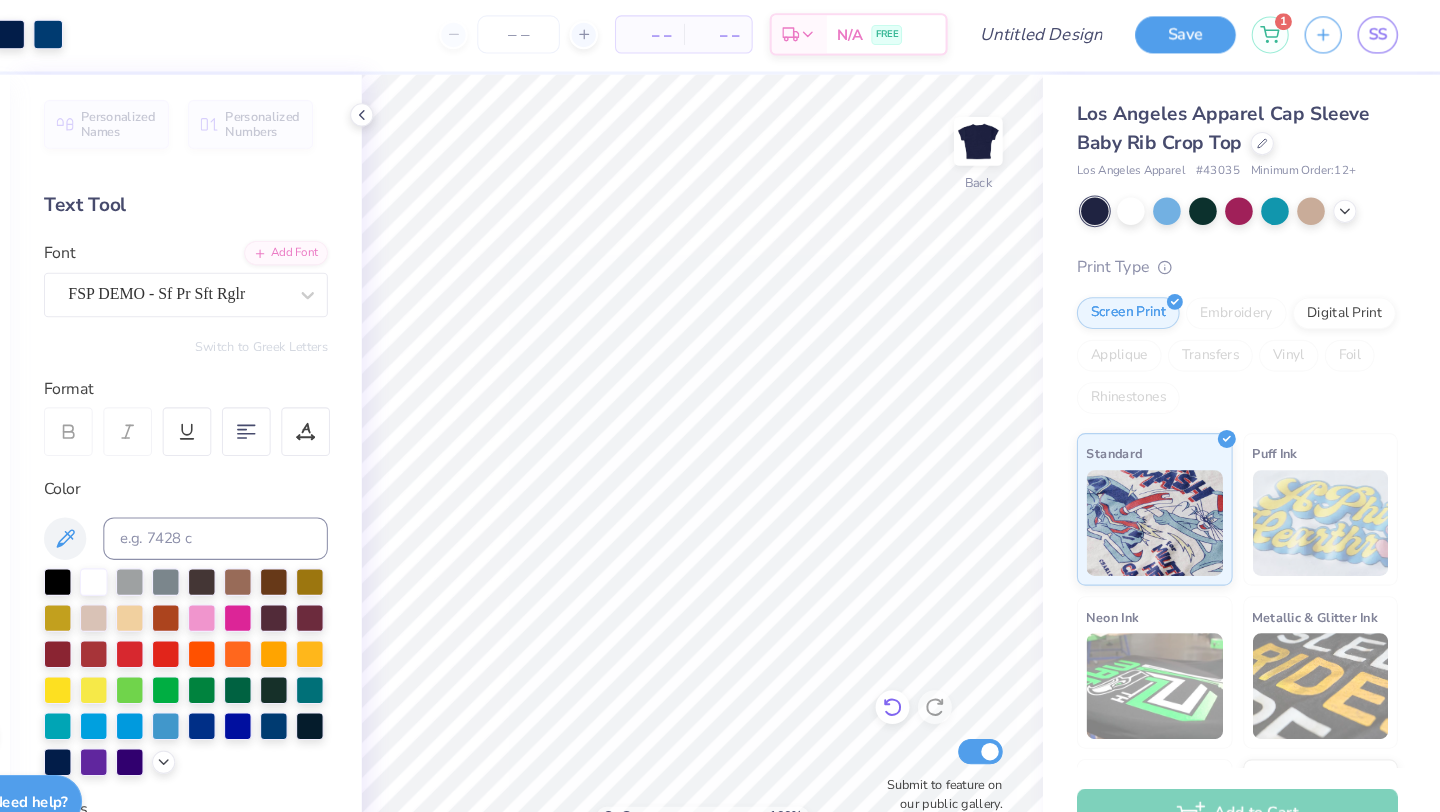 click 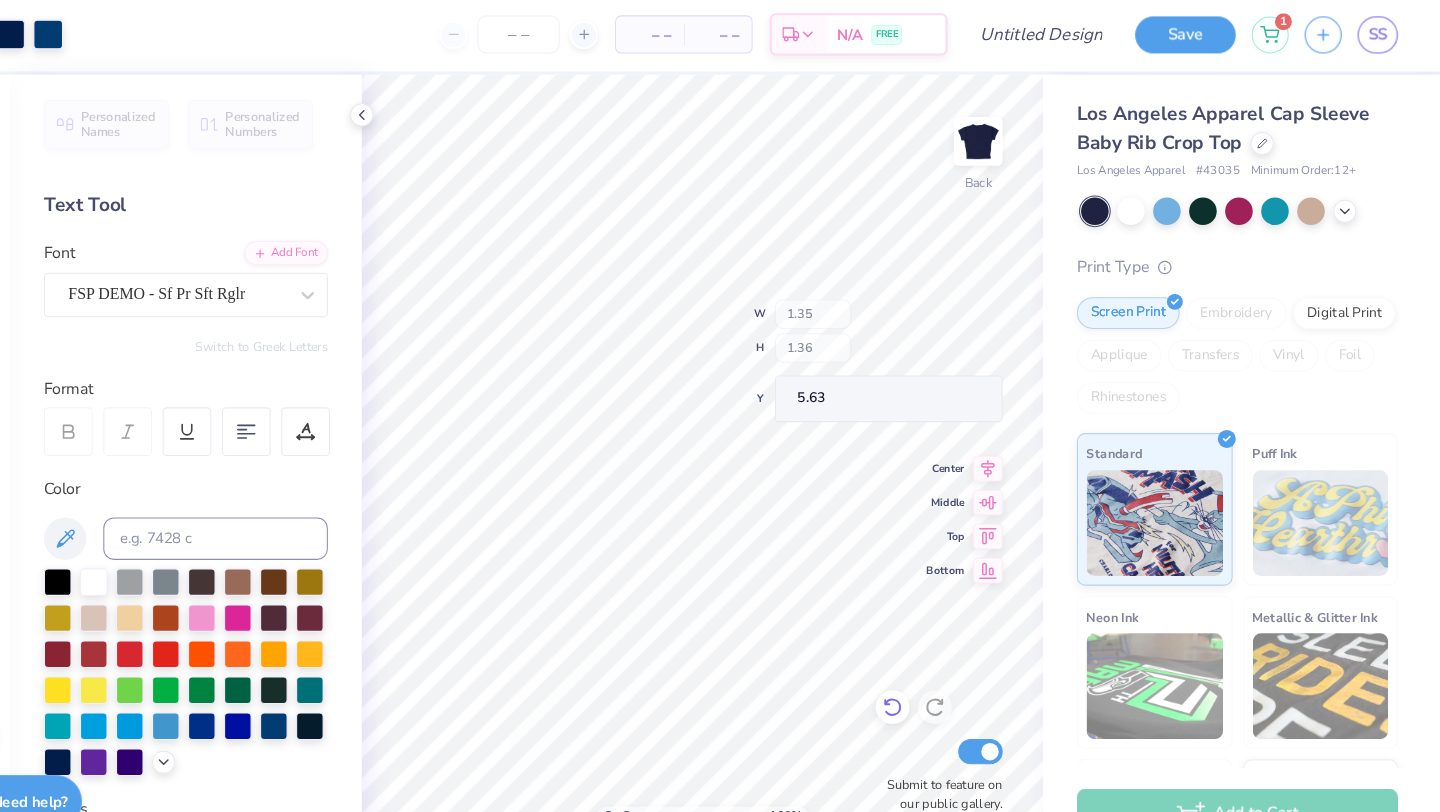 type on "5.63" 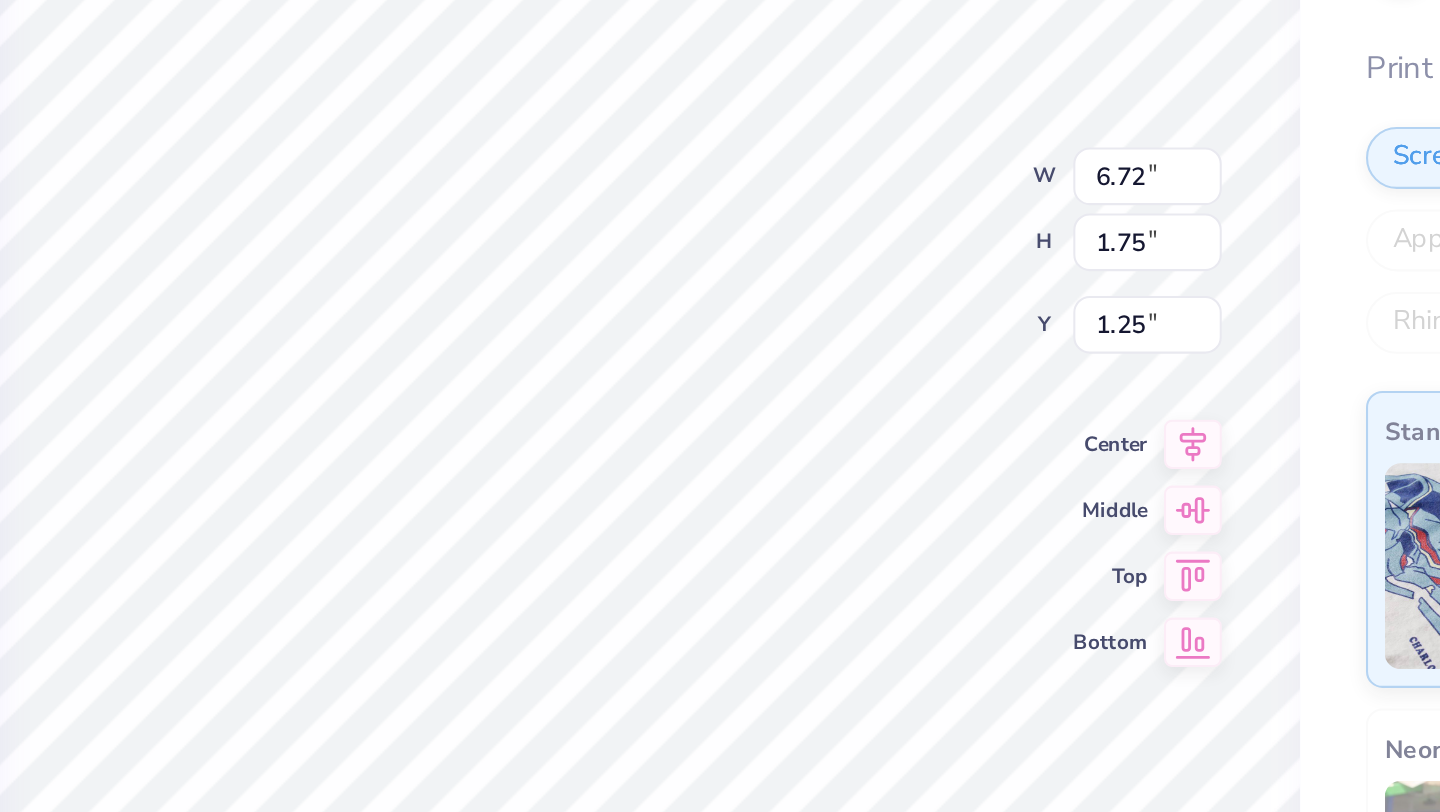 type on "2.40" 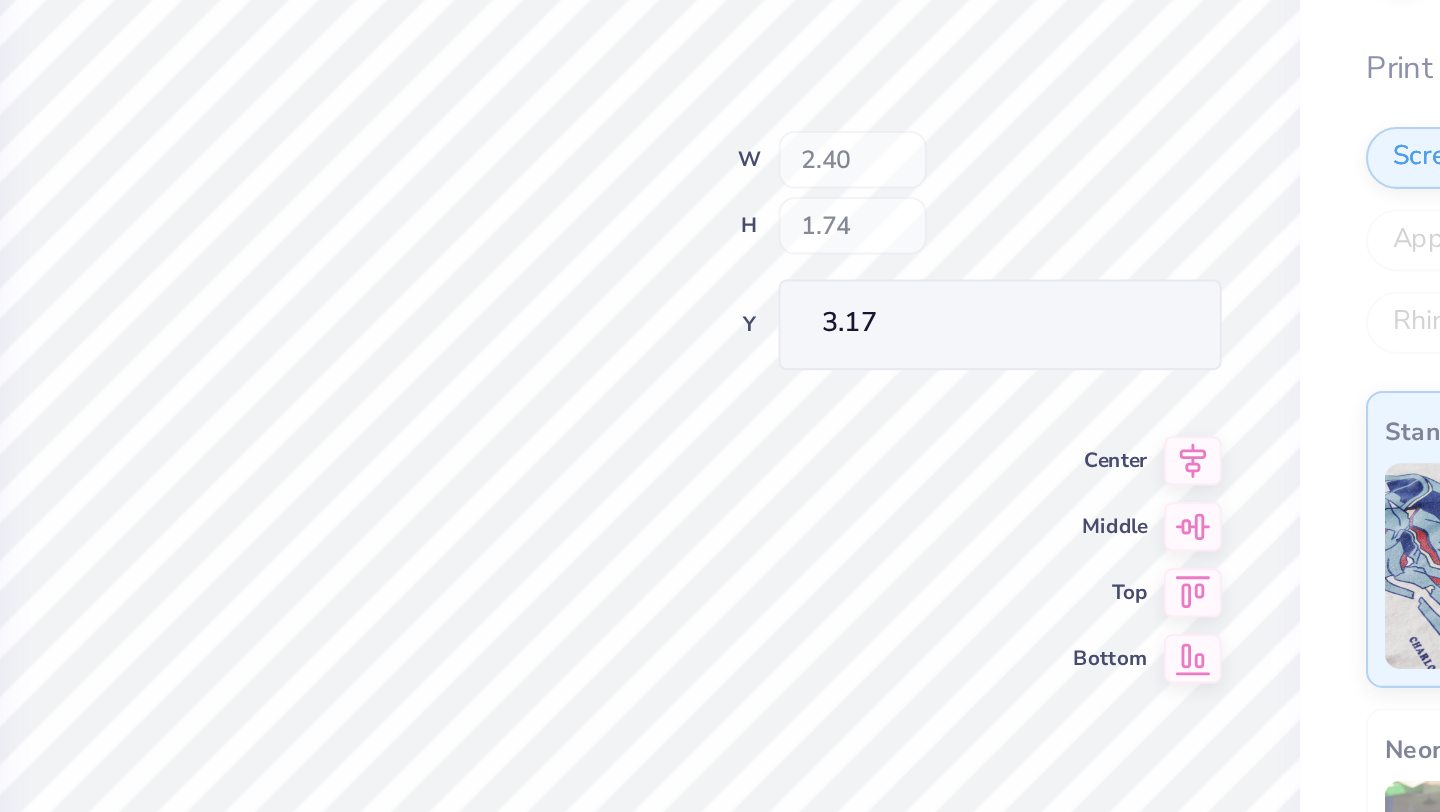 type on "6.50" 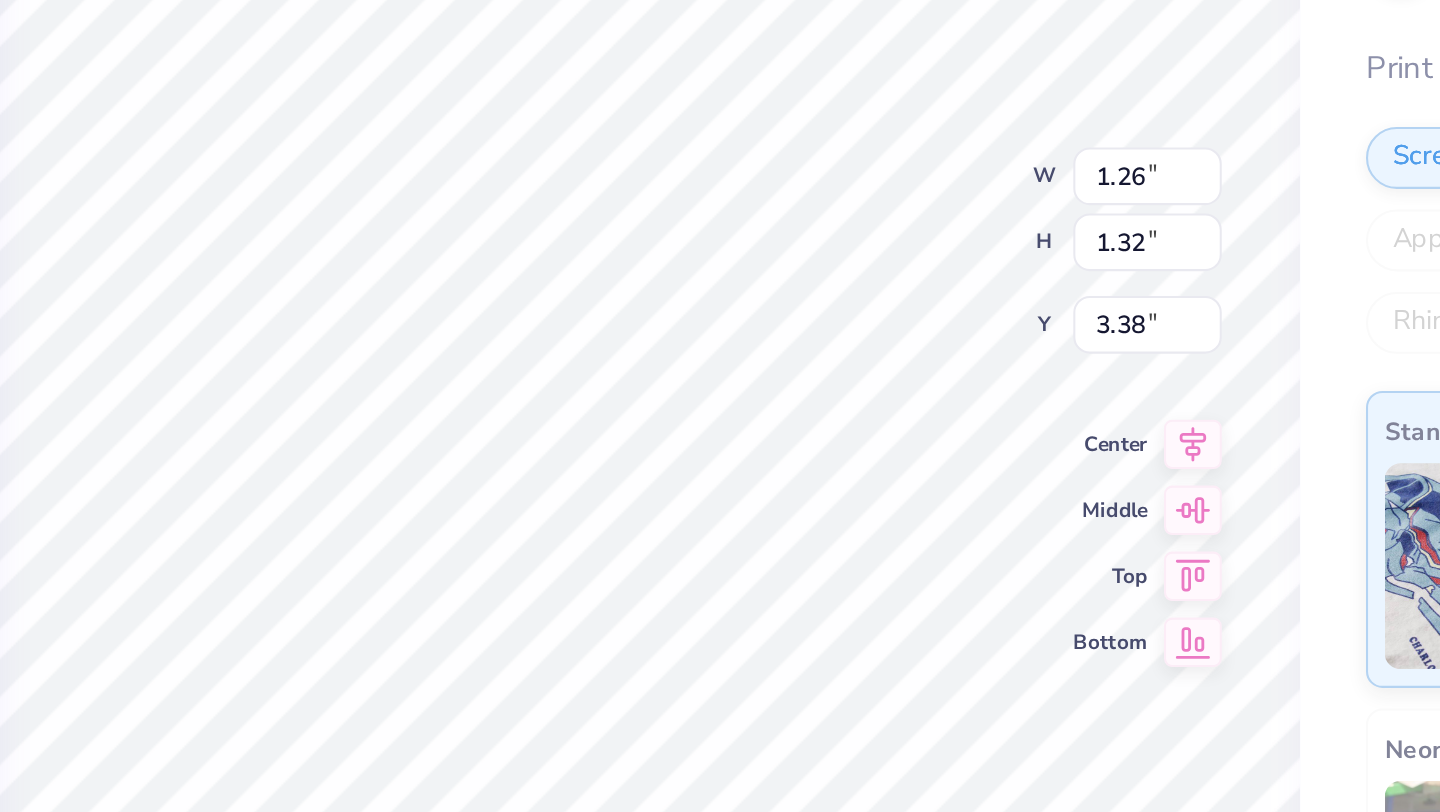 type on "1.26" 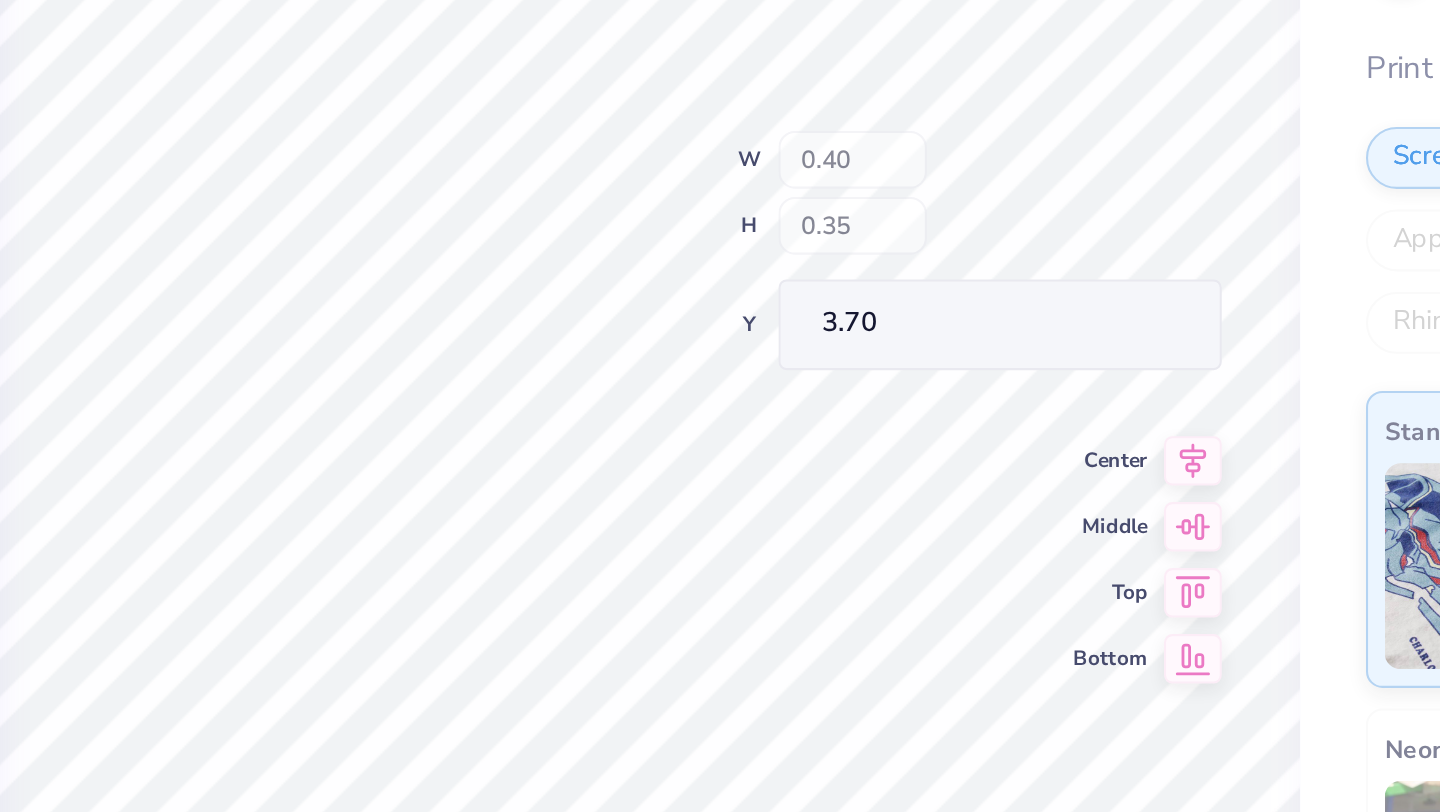 type on "3.41" 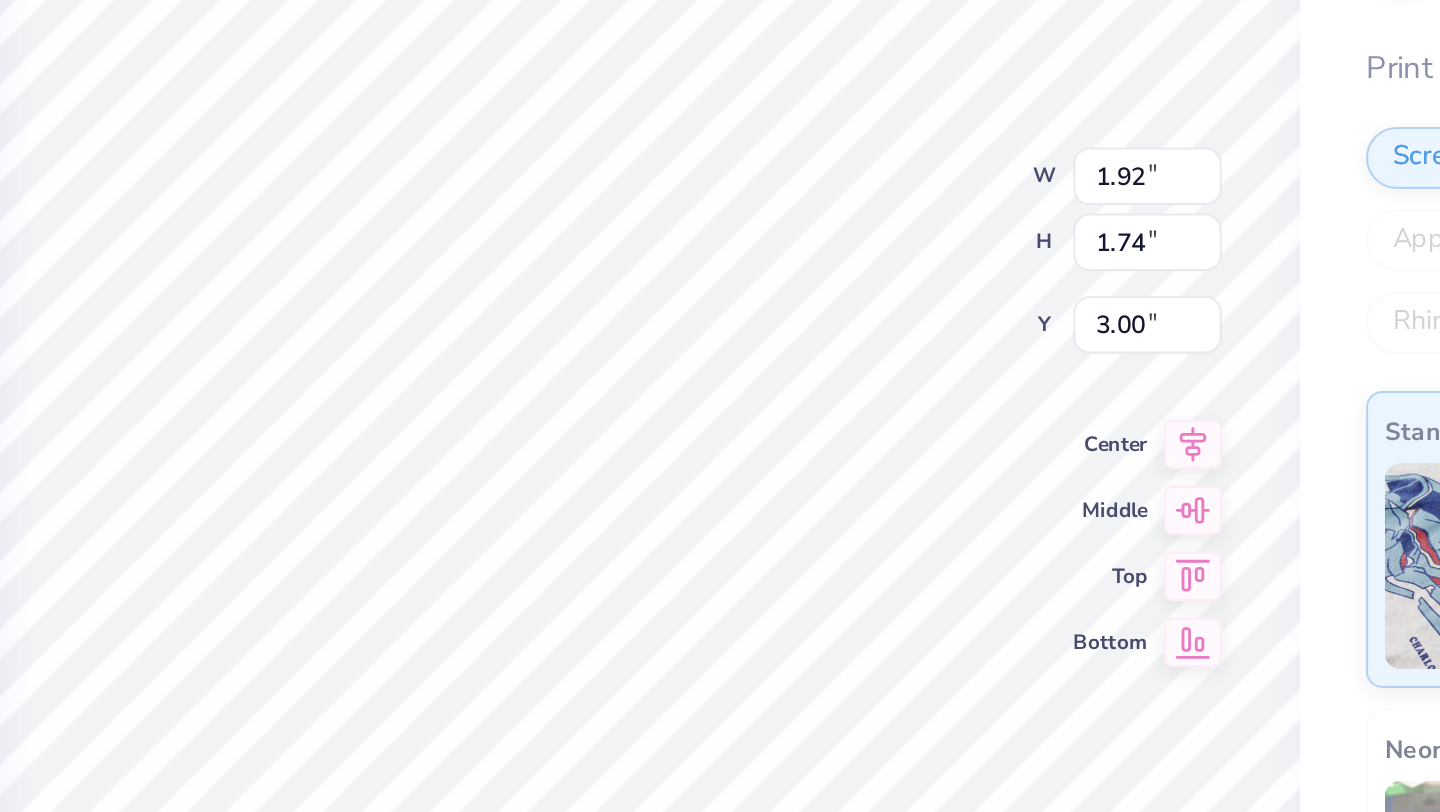 type on "1.19" 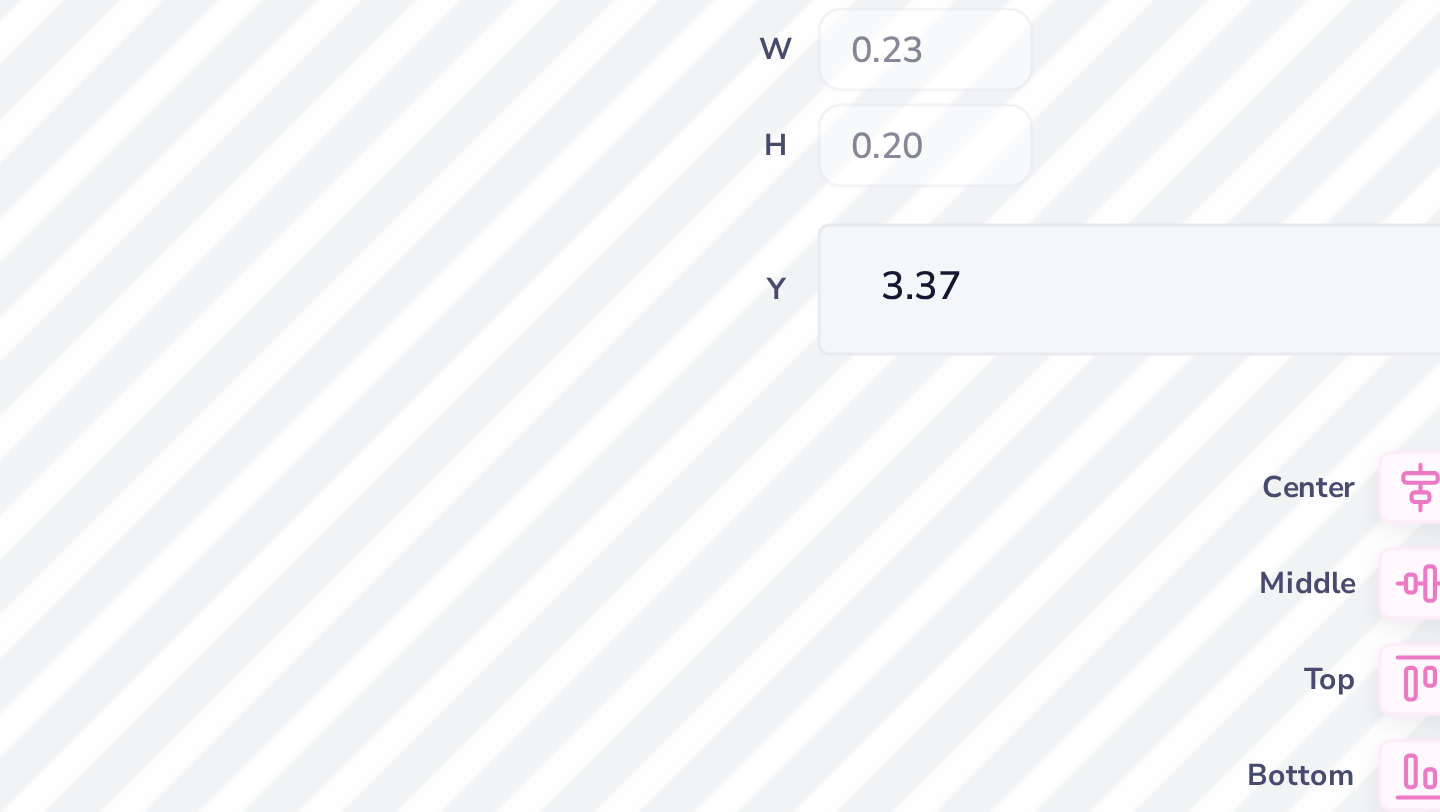 type on "0.23" 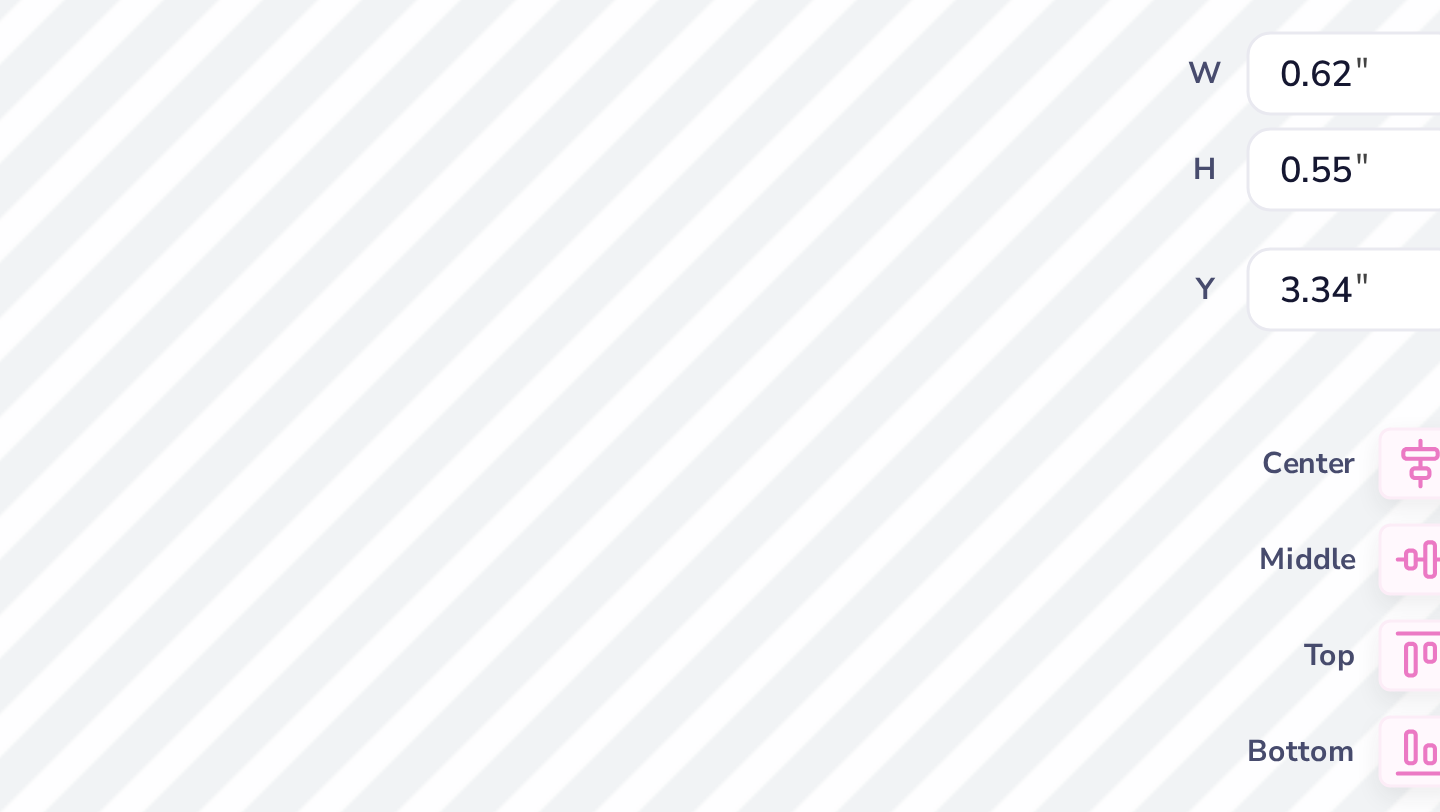 type on "0.62" 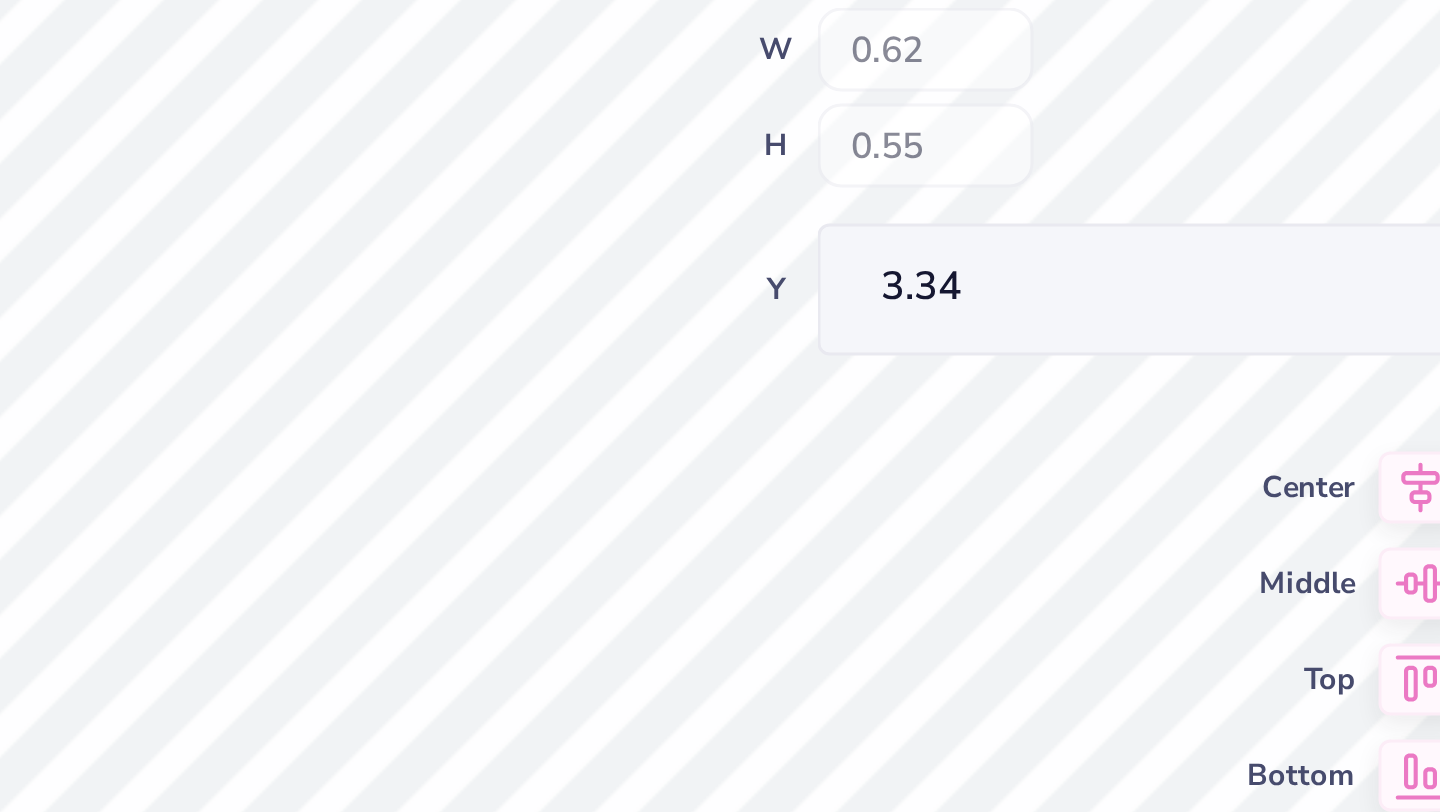 type on "0.29" 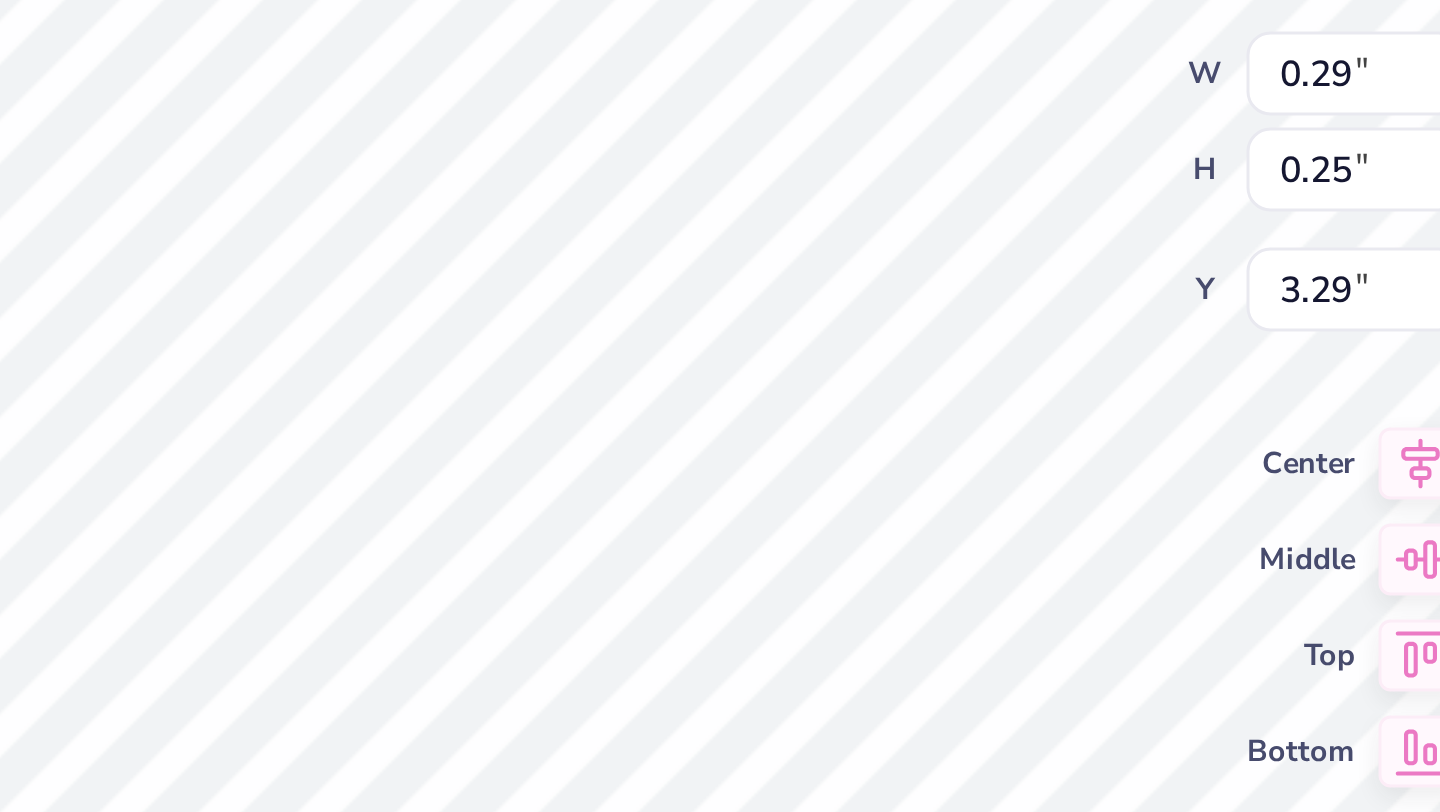 type on "3.29" 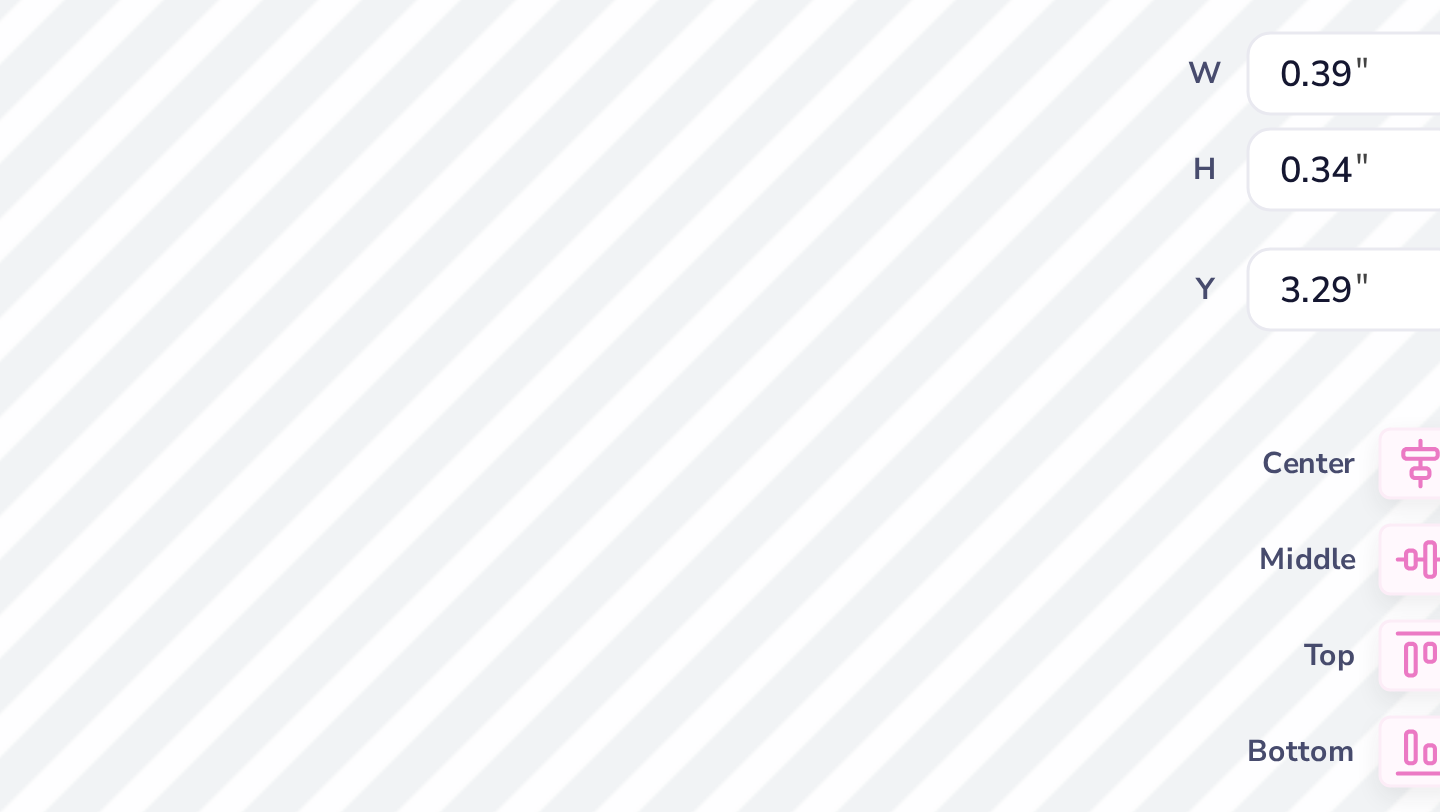 type on "0.39" 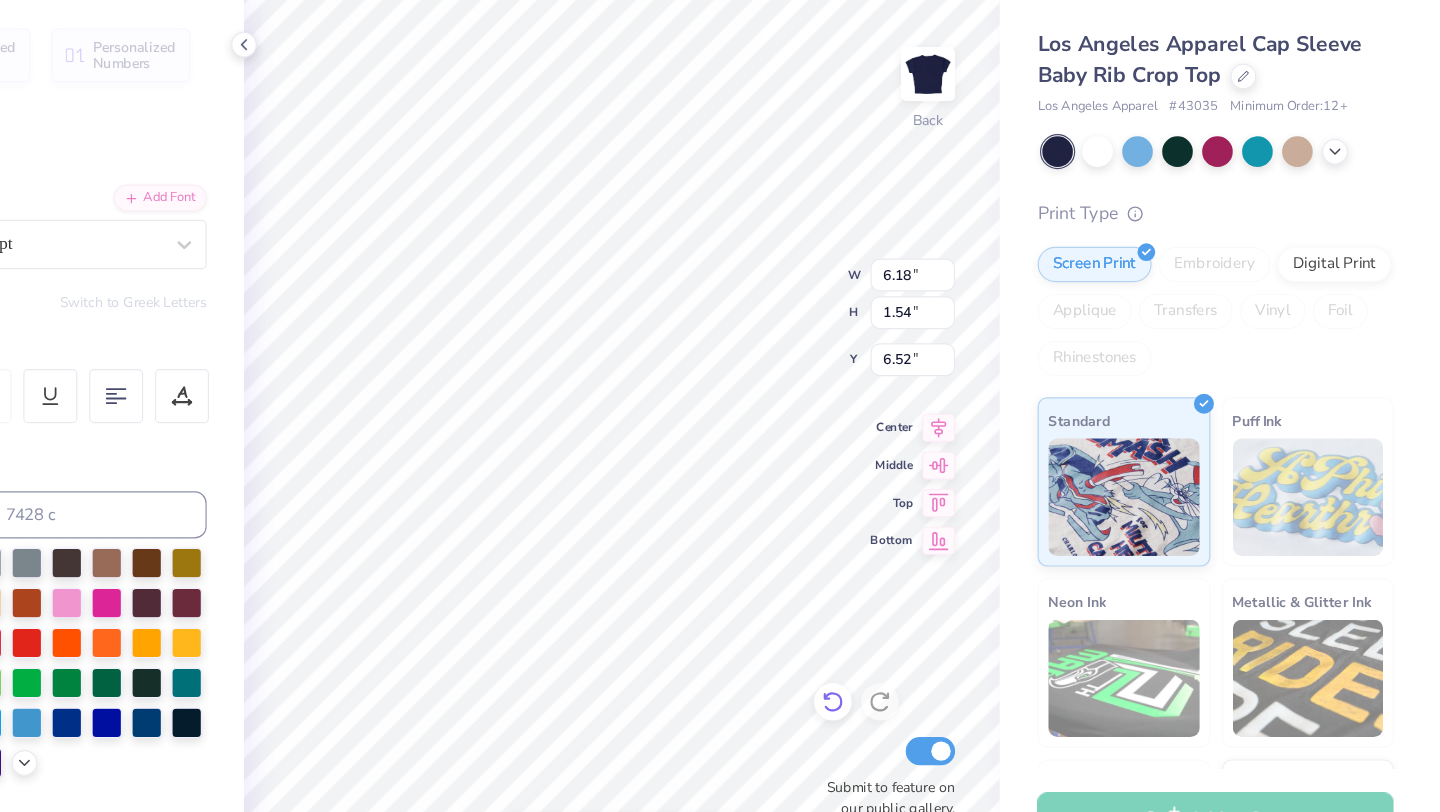 scroll, scrollTop: 0, scrollLeft: 0, axis: both 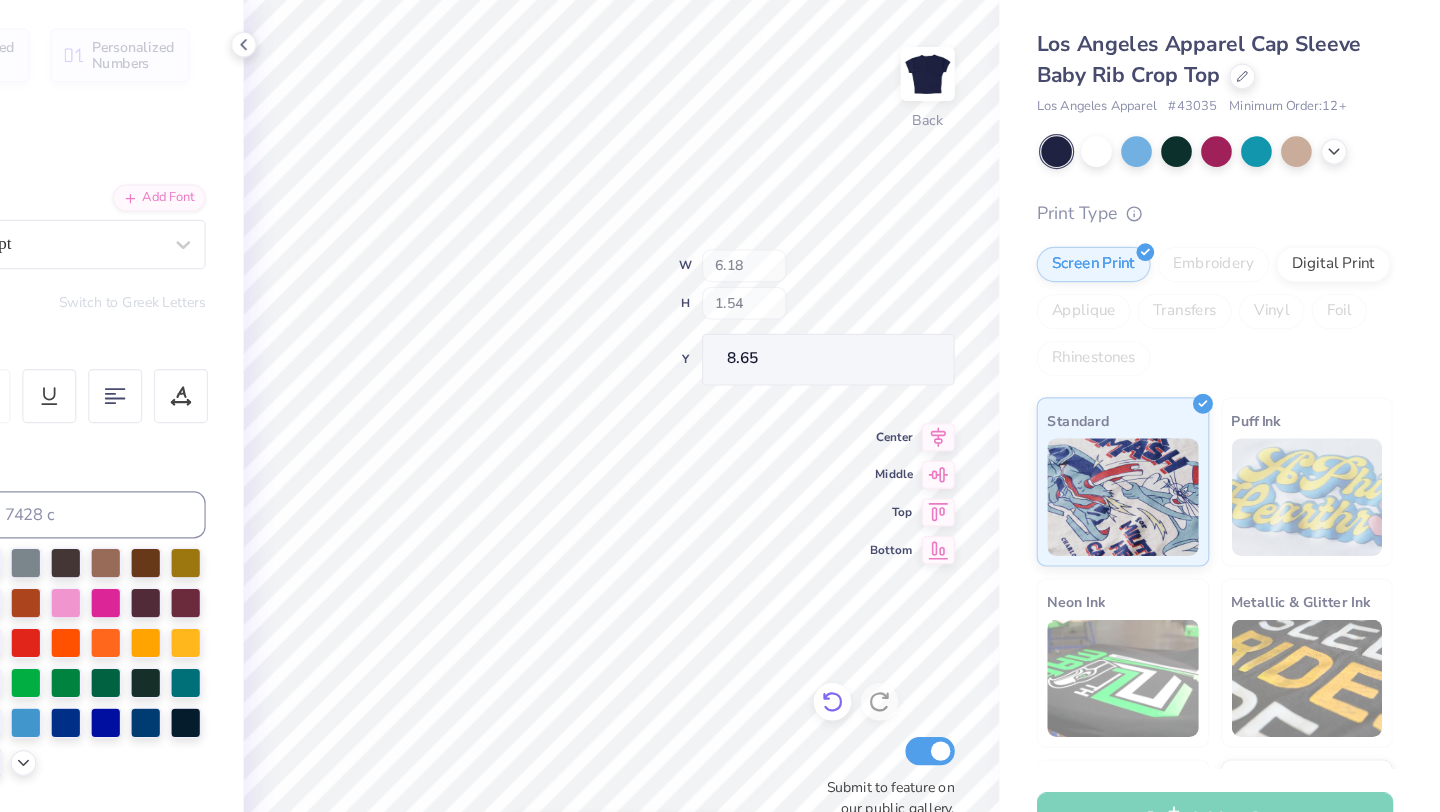 type on "8.65" 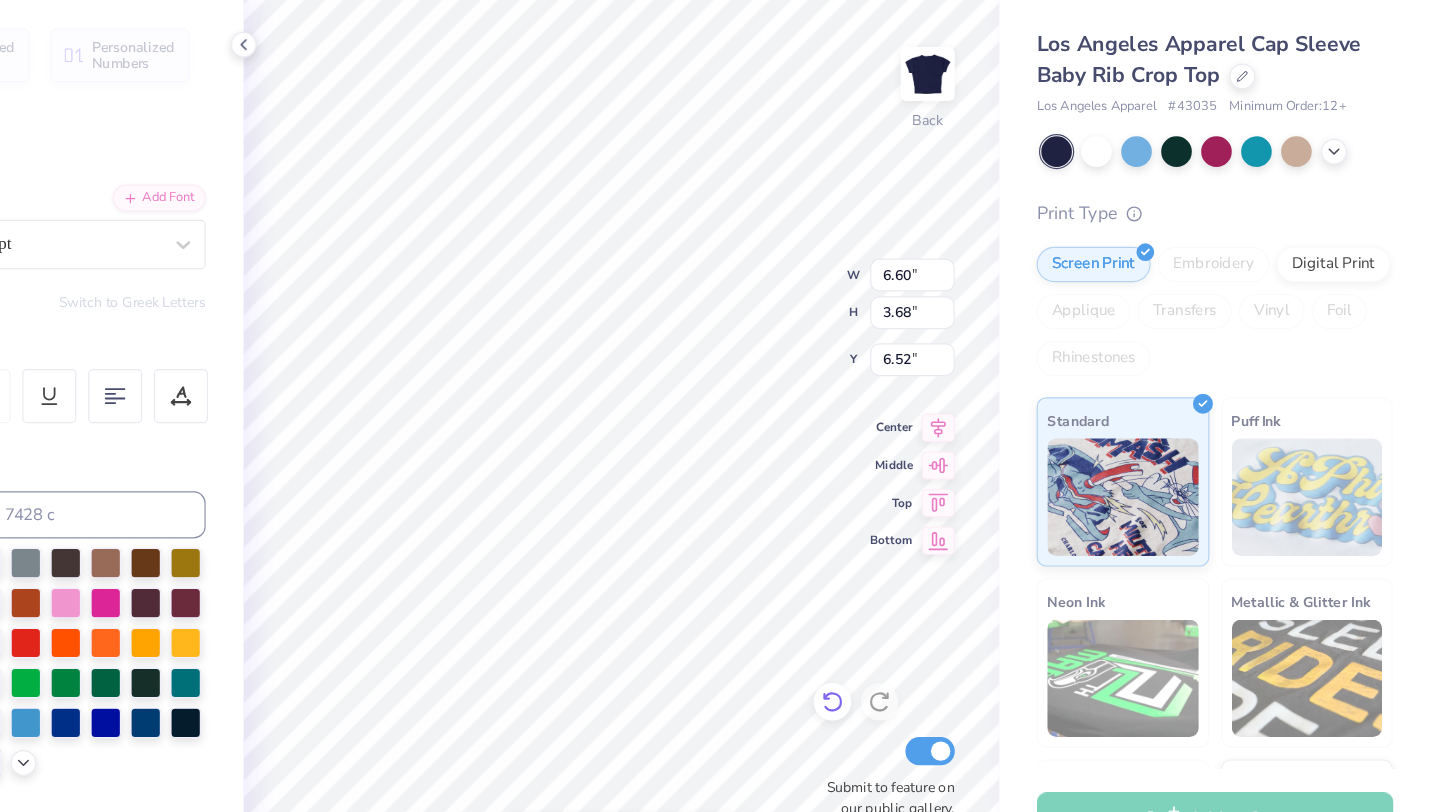 scroll, scrollTop: 0, scrollLeft: 0, axis: both 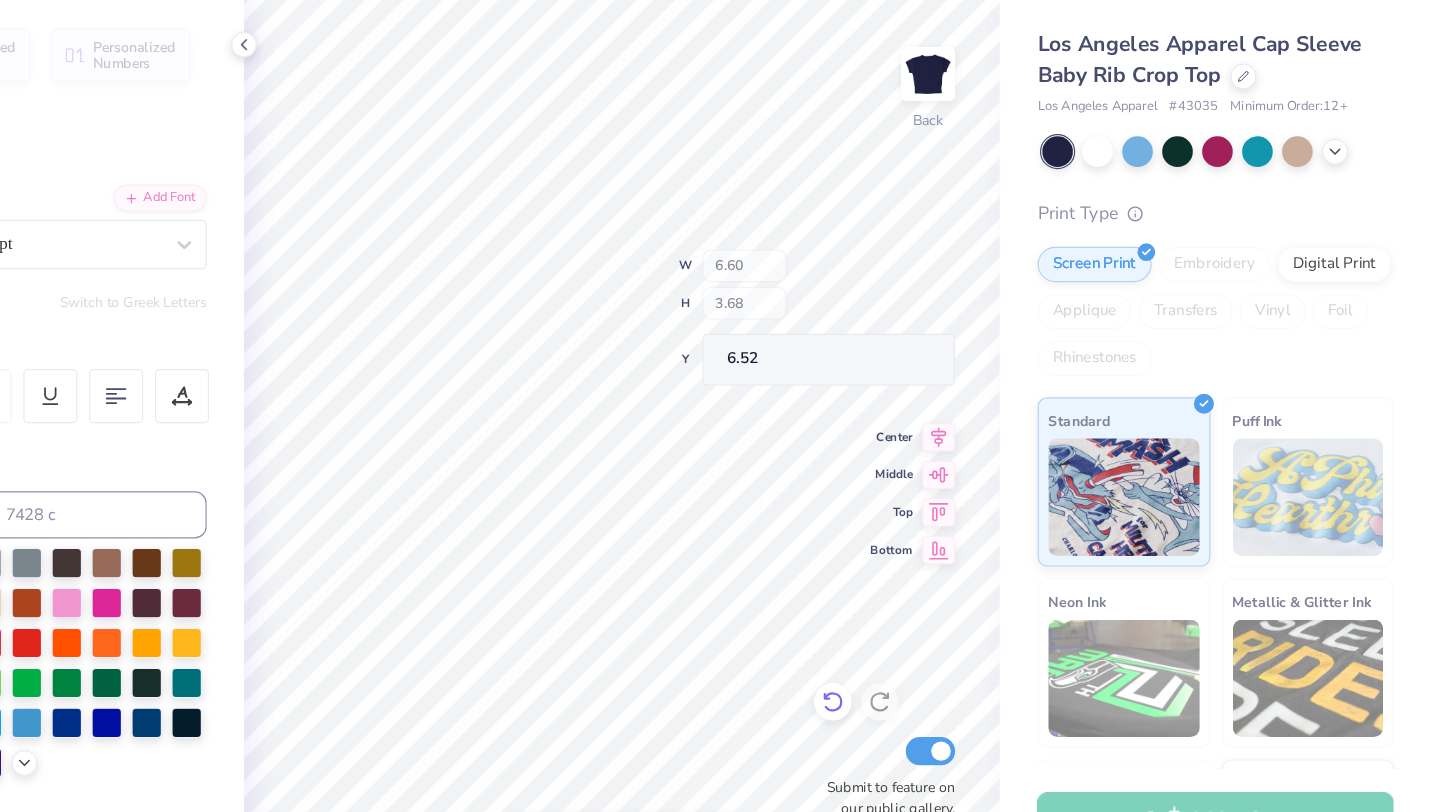 type on "6.51" 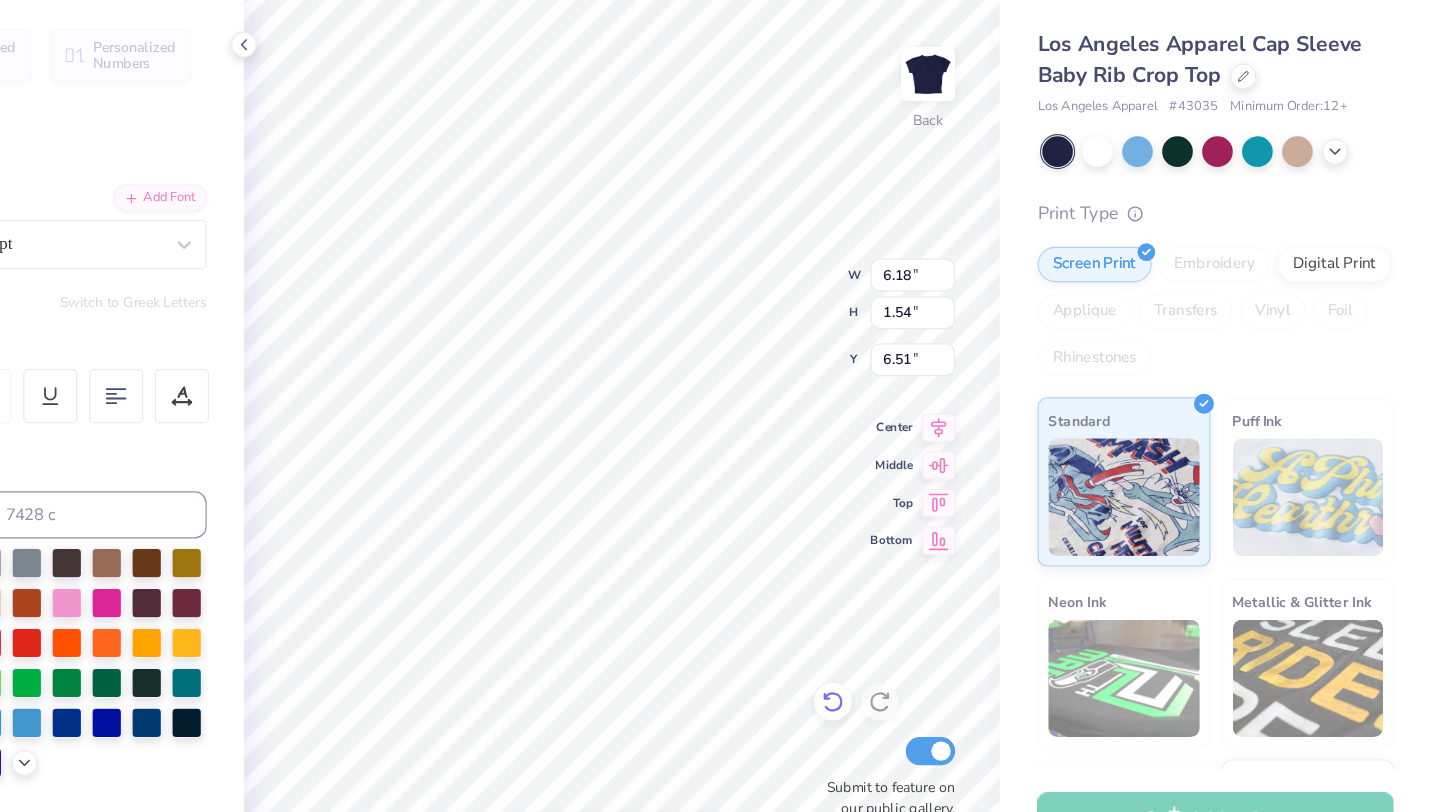 scroll, scrollTop: 0, scrollLeft: 0, axis: both 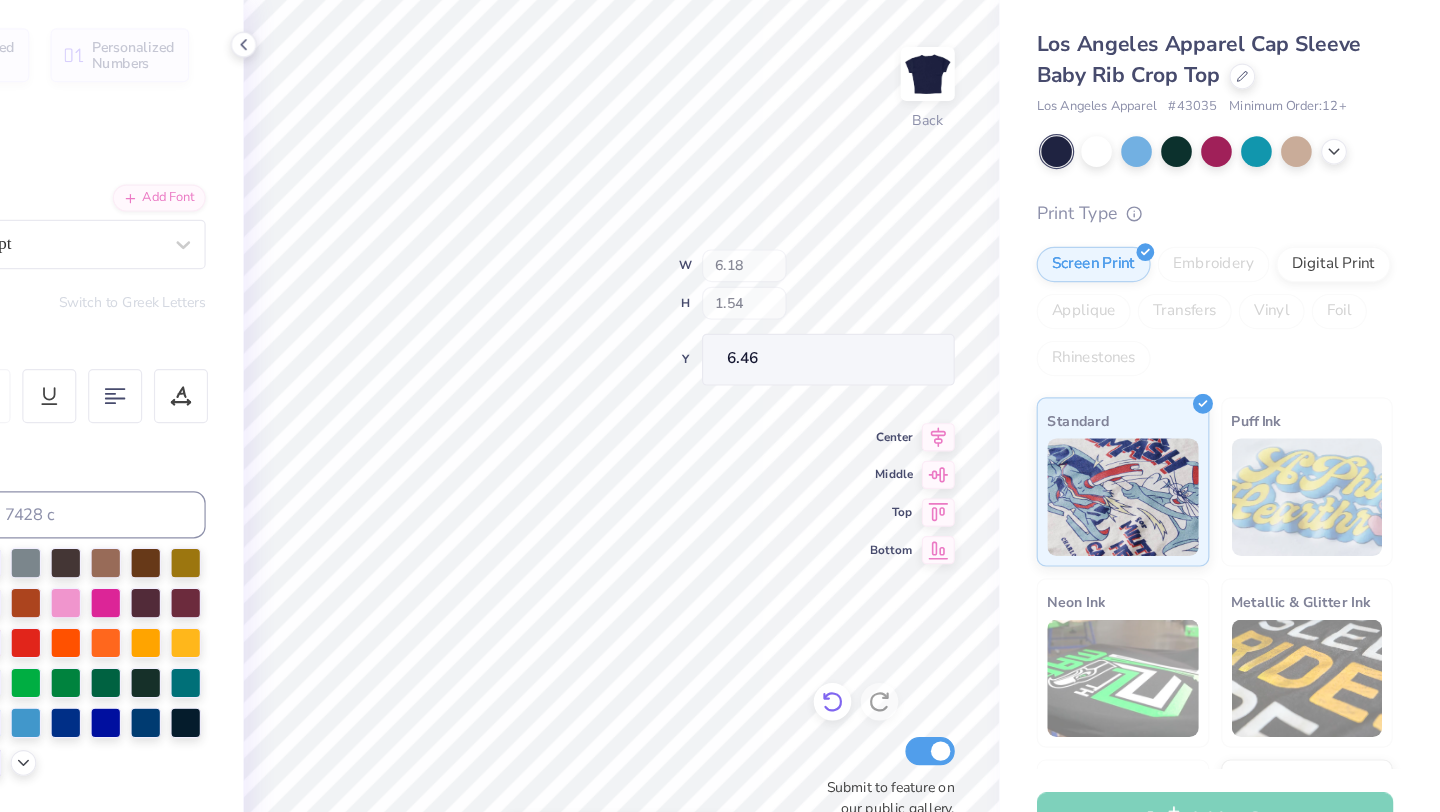 type on "6.46" 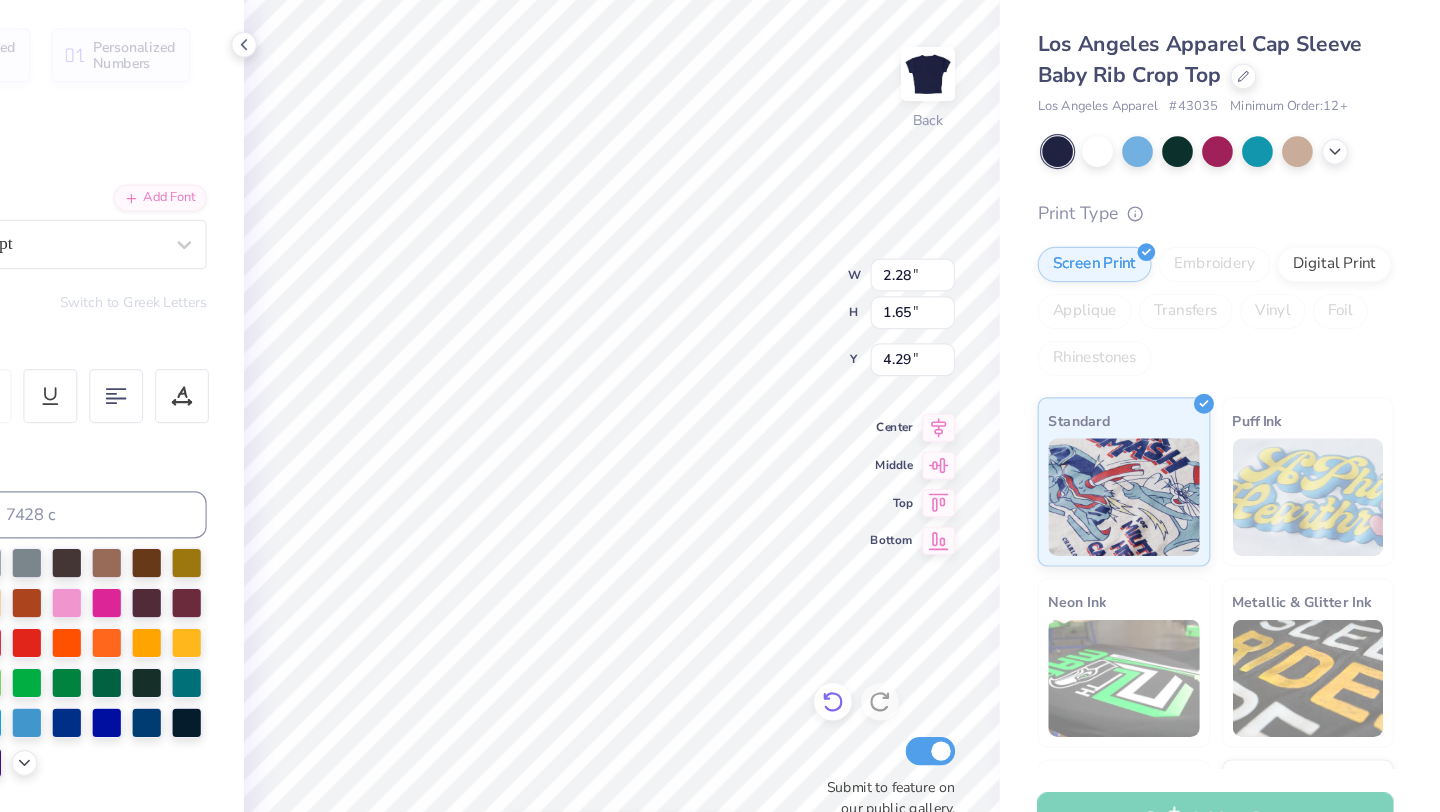 scroll, scrollTop: 0, scrollLeft: 0, axis: both 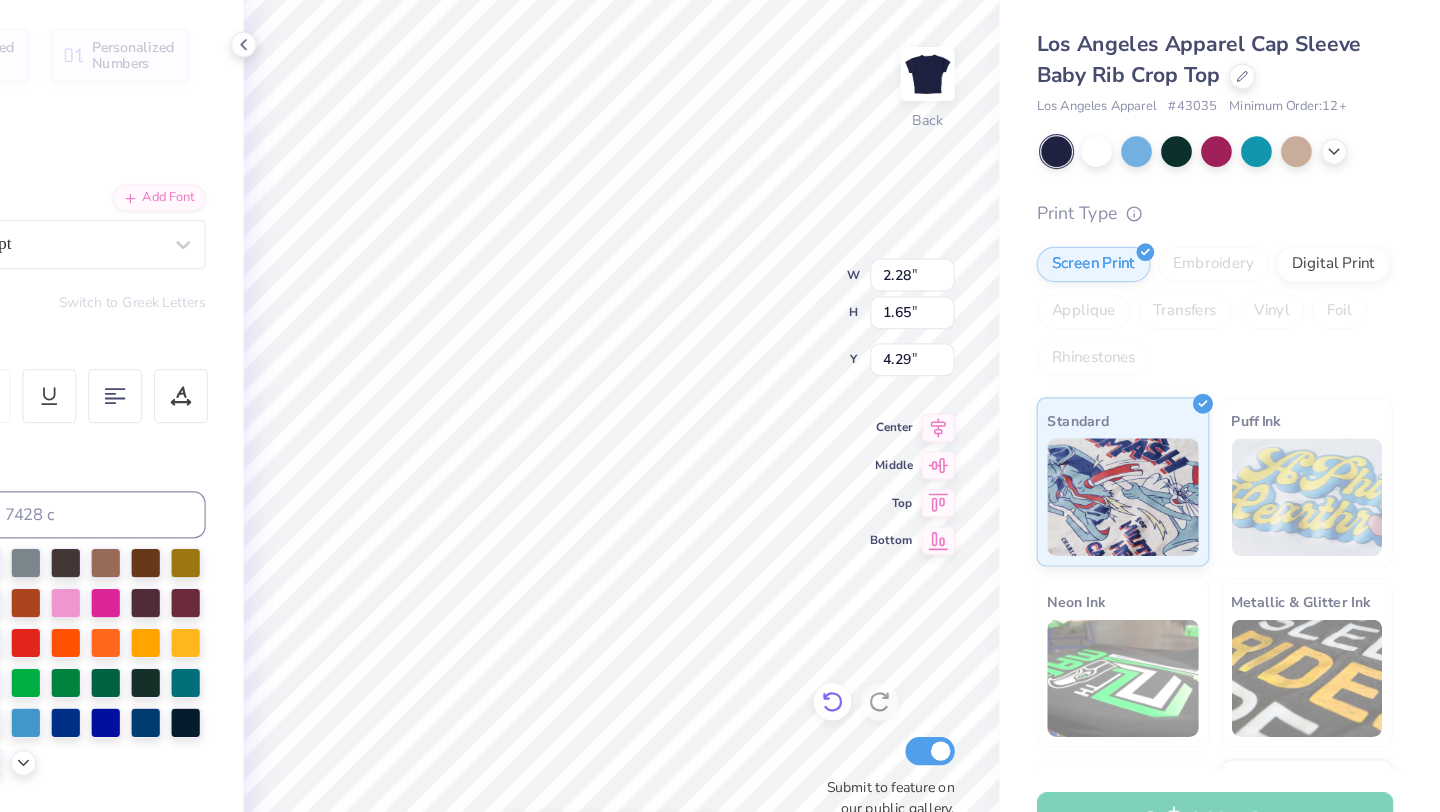 type on "4.26" 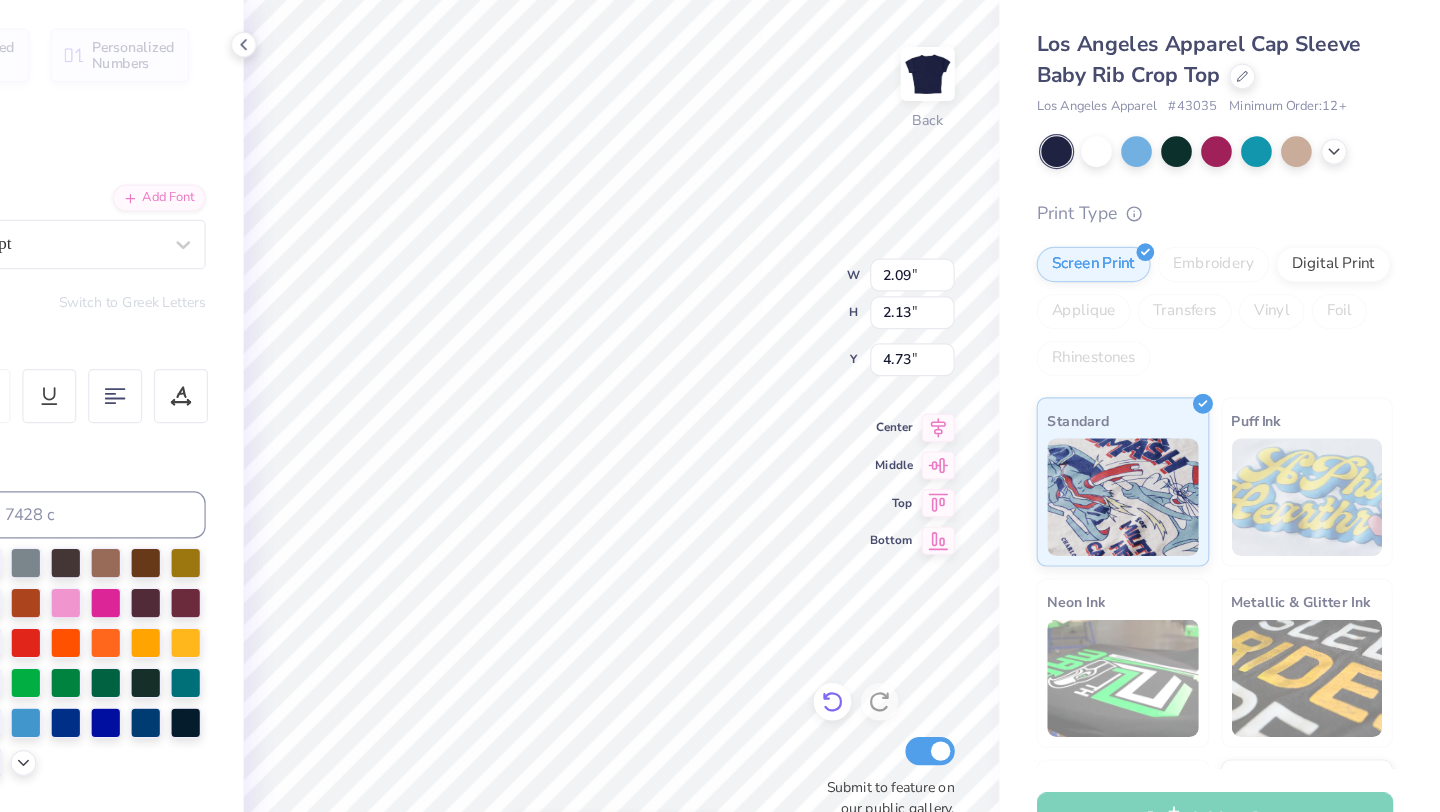 scroll, scrollTop: 0, scrollLeft: 0, axis: both 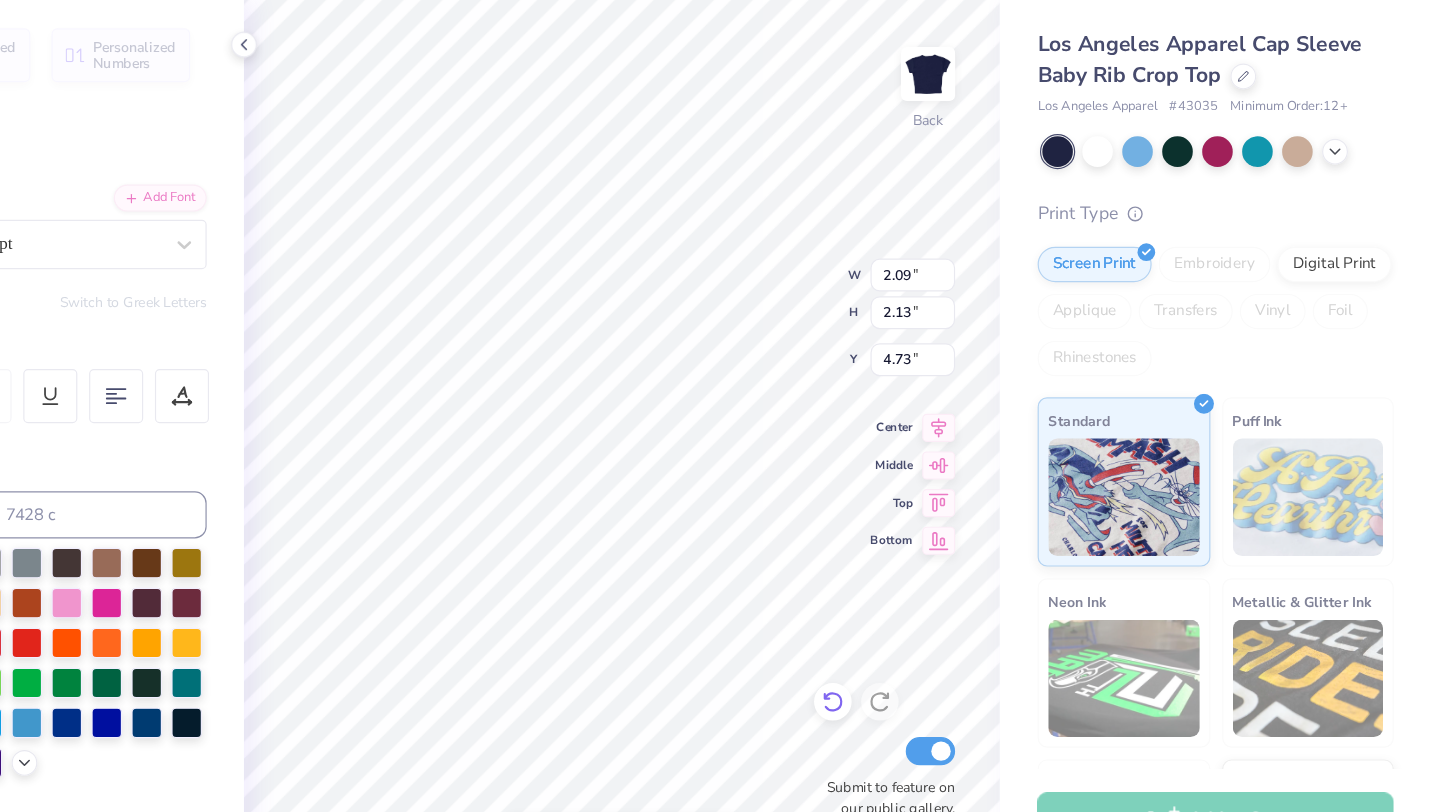 type on "4.62" 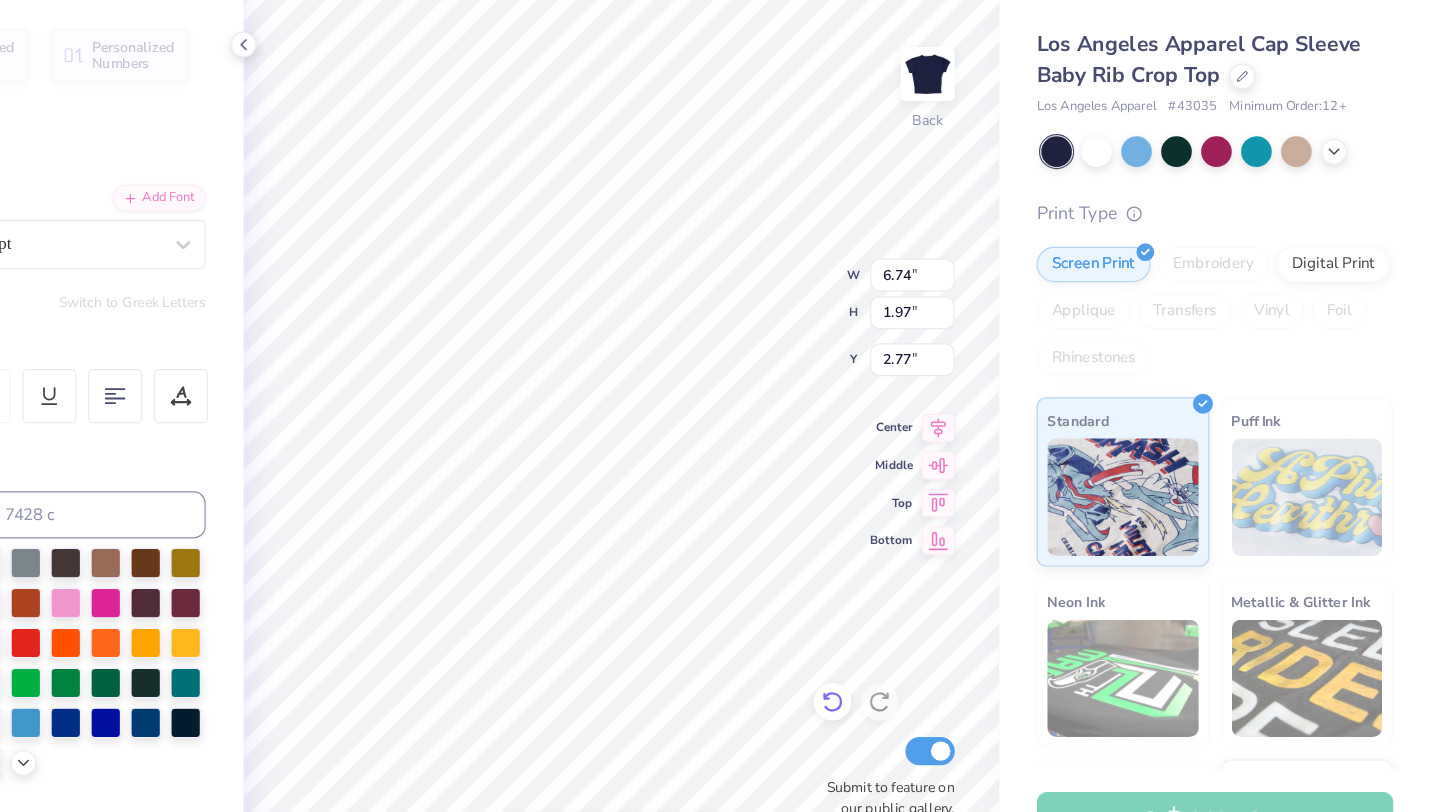 scroll, scrollTop: 0, scrollLeft: 0, axis: both 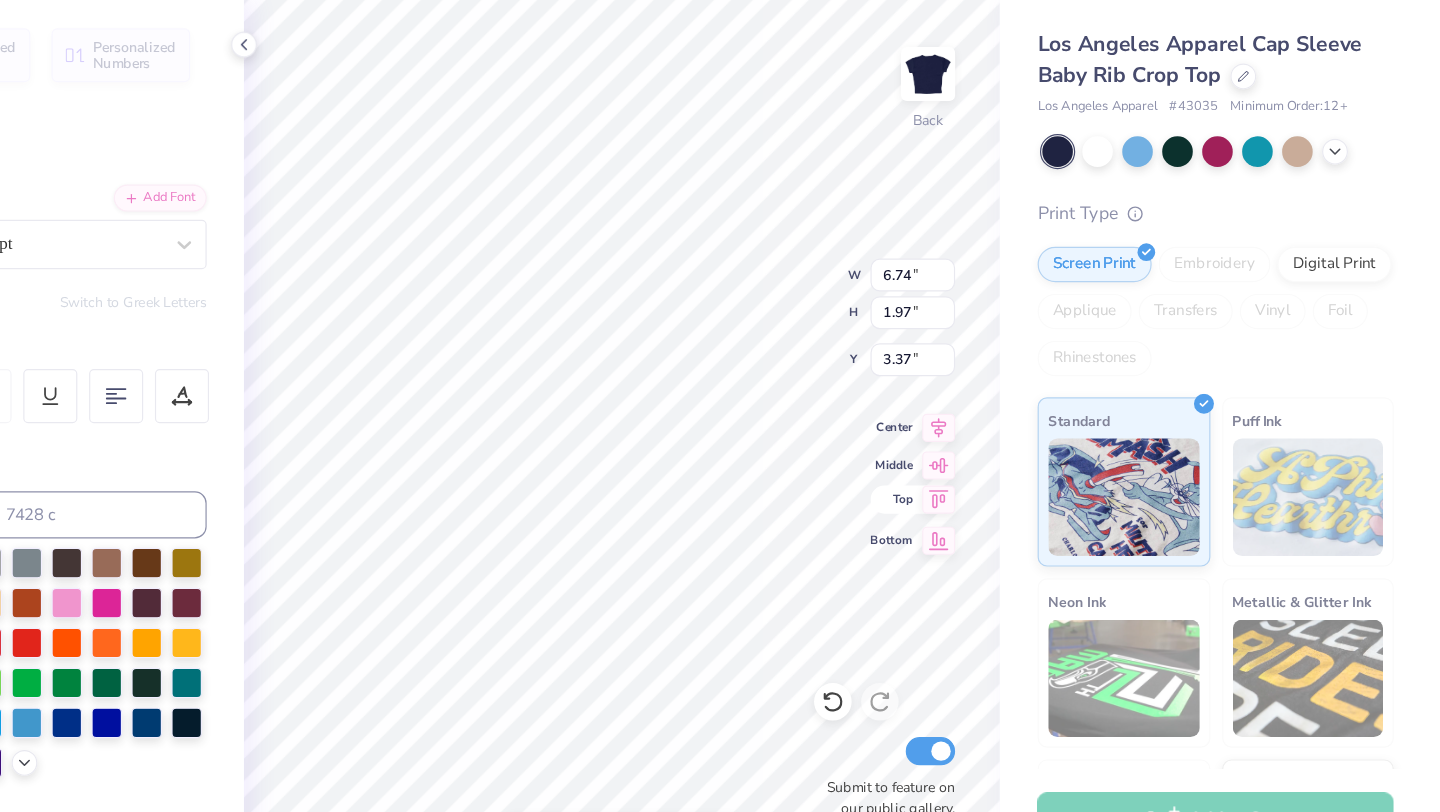 type on "3.37" 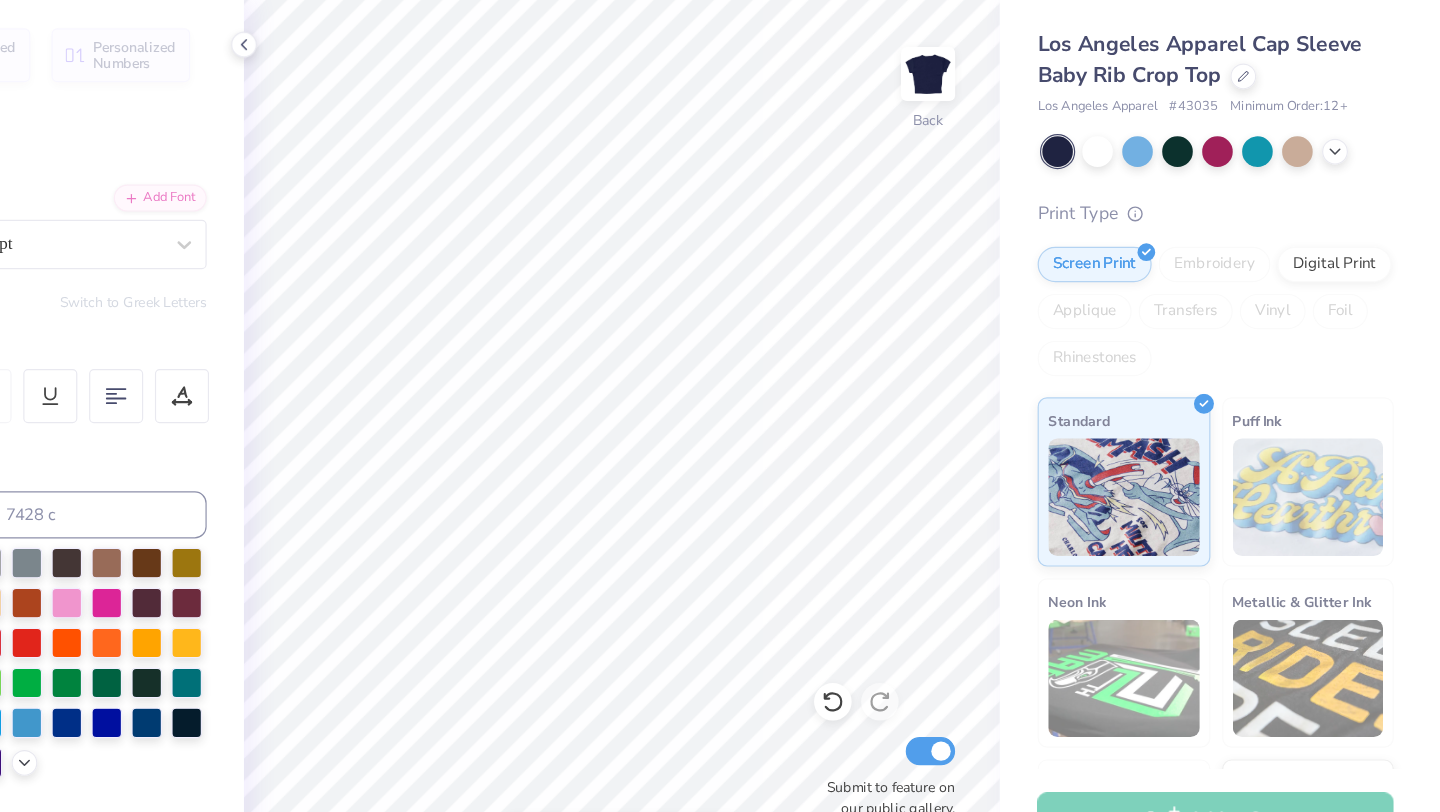 scroll, scrollTop: 0, scrollLeft: 0, axis: both 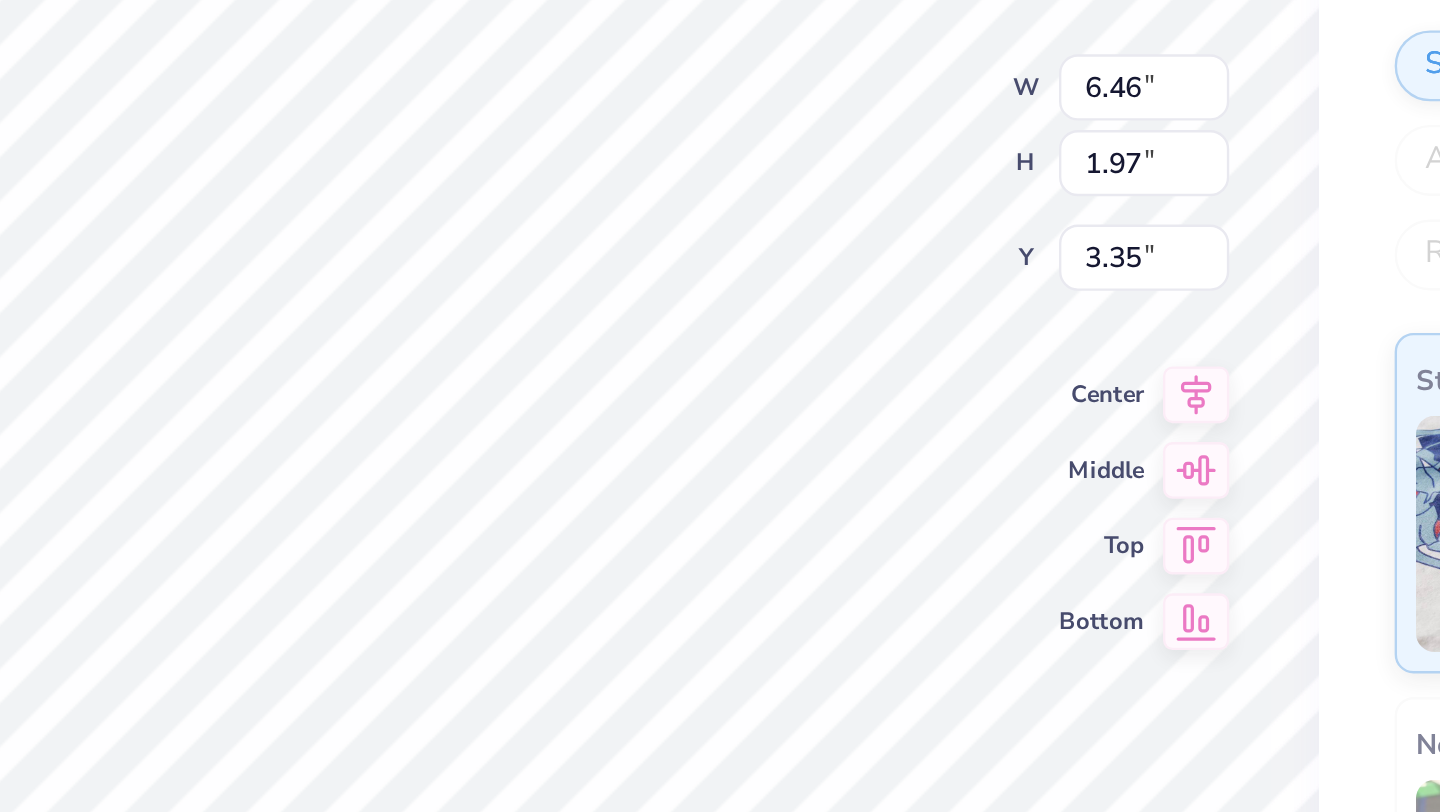 type on "6.46" 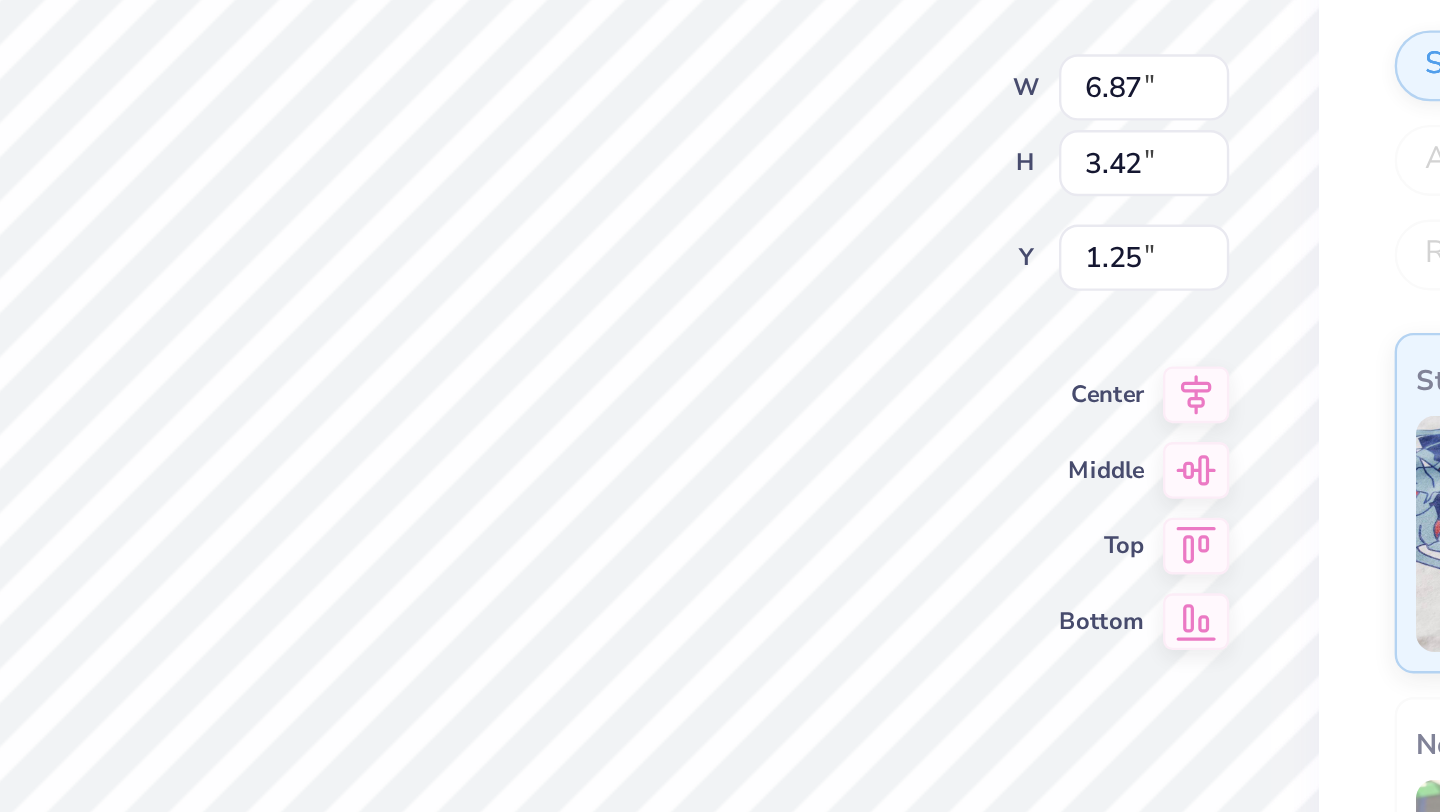 type on "2.73" 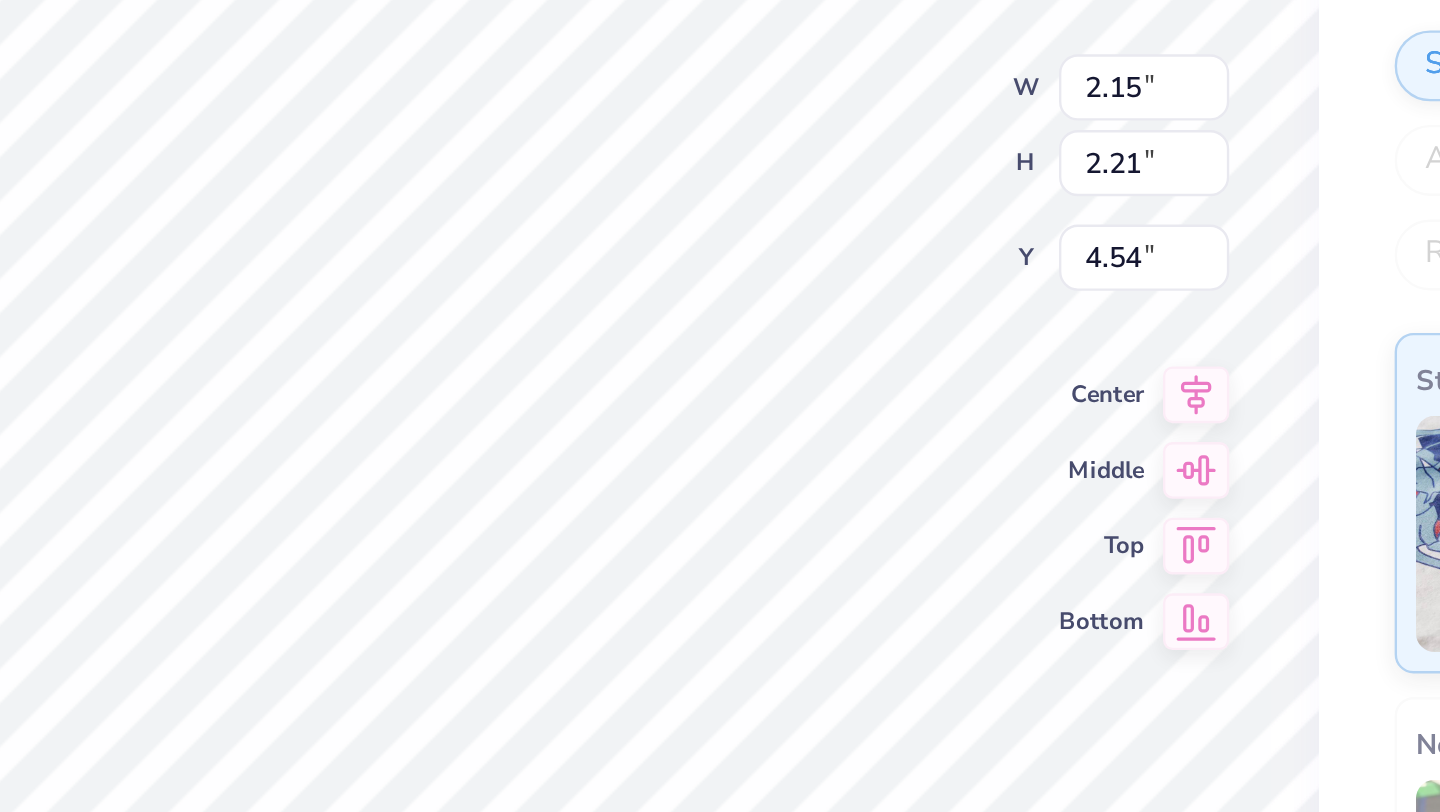 type on "4.54" 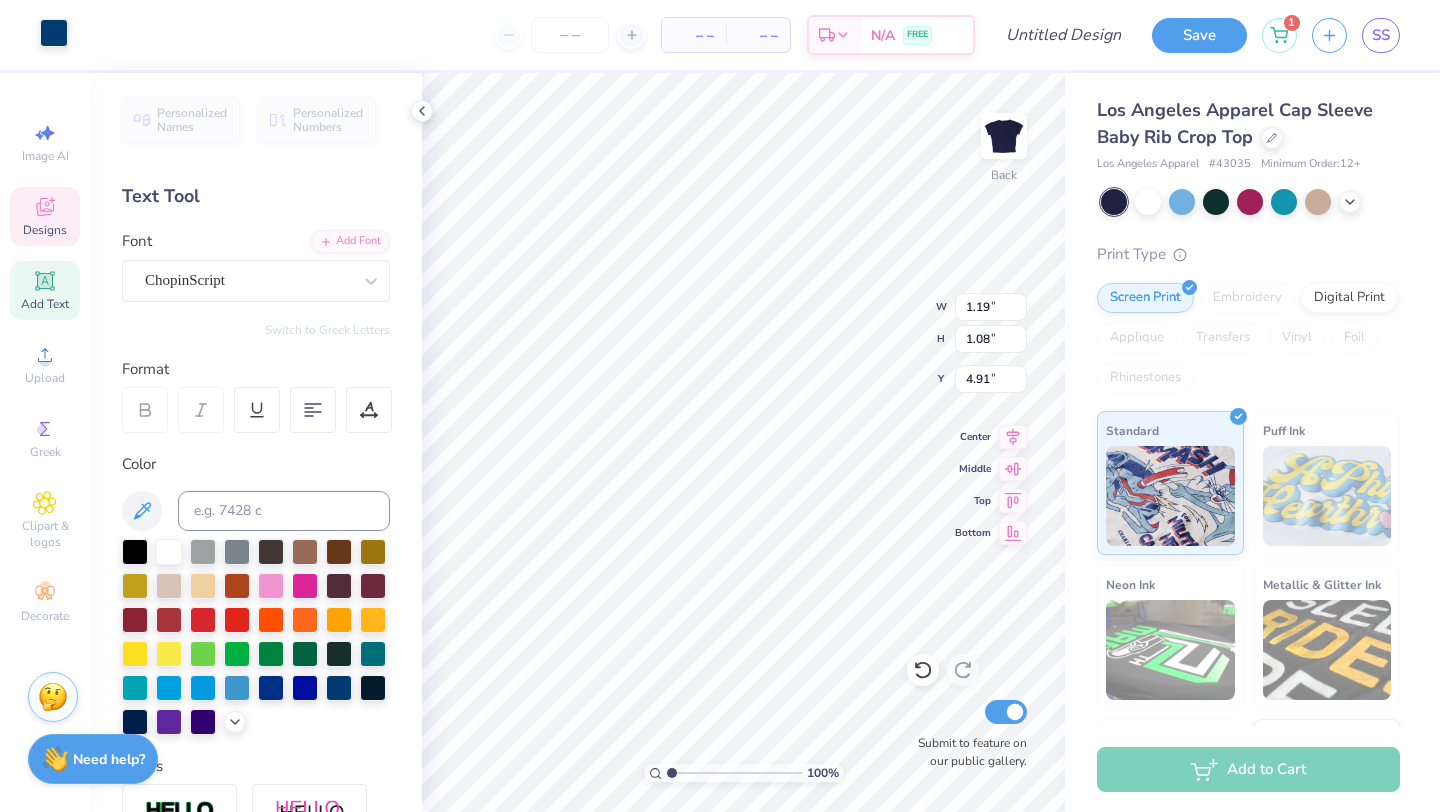 click at bounding box center (54, 33) 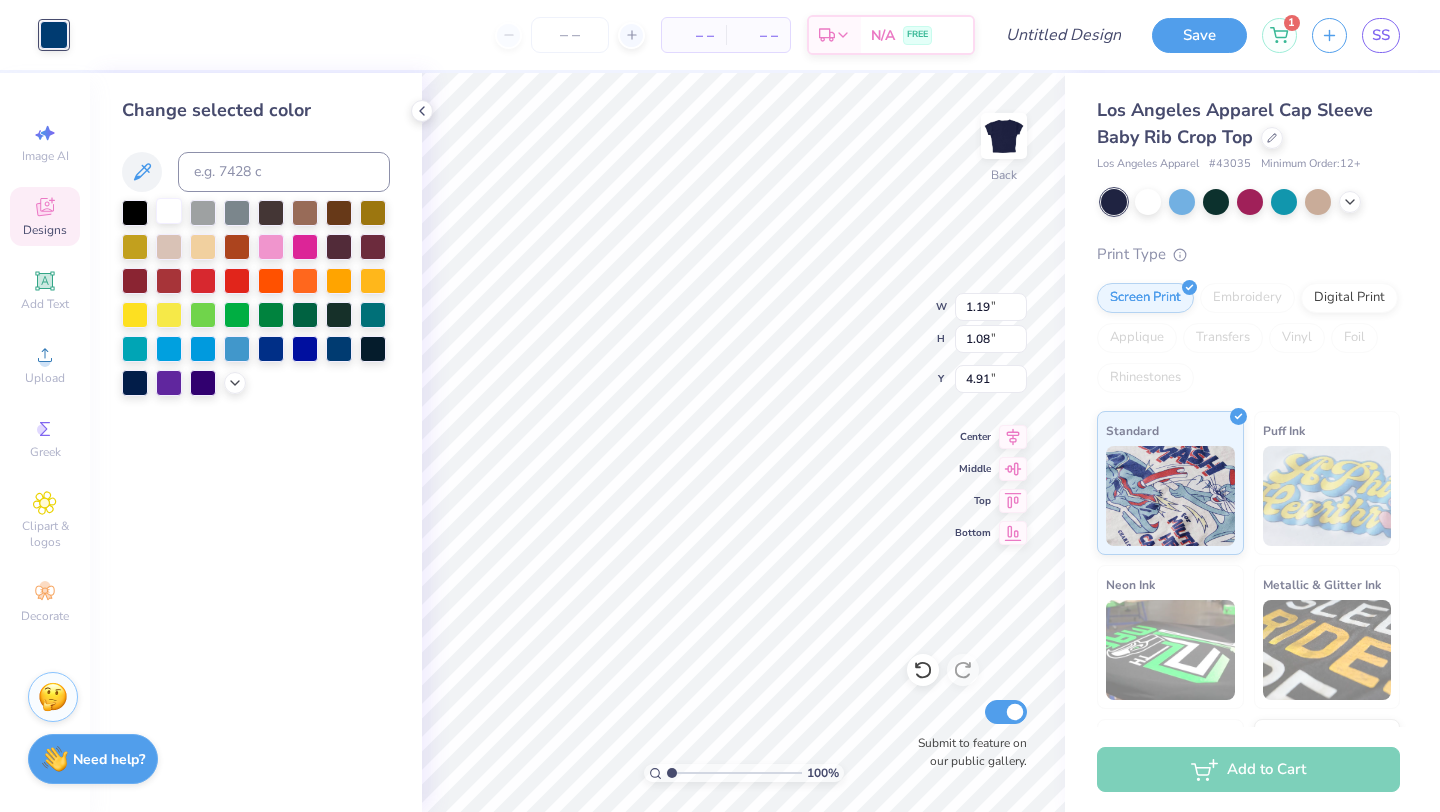 click at bounding box center [169, 211] 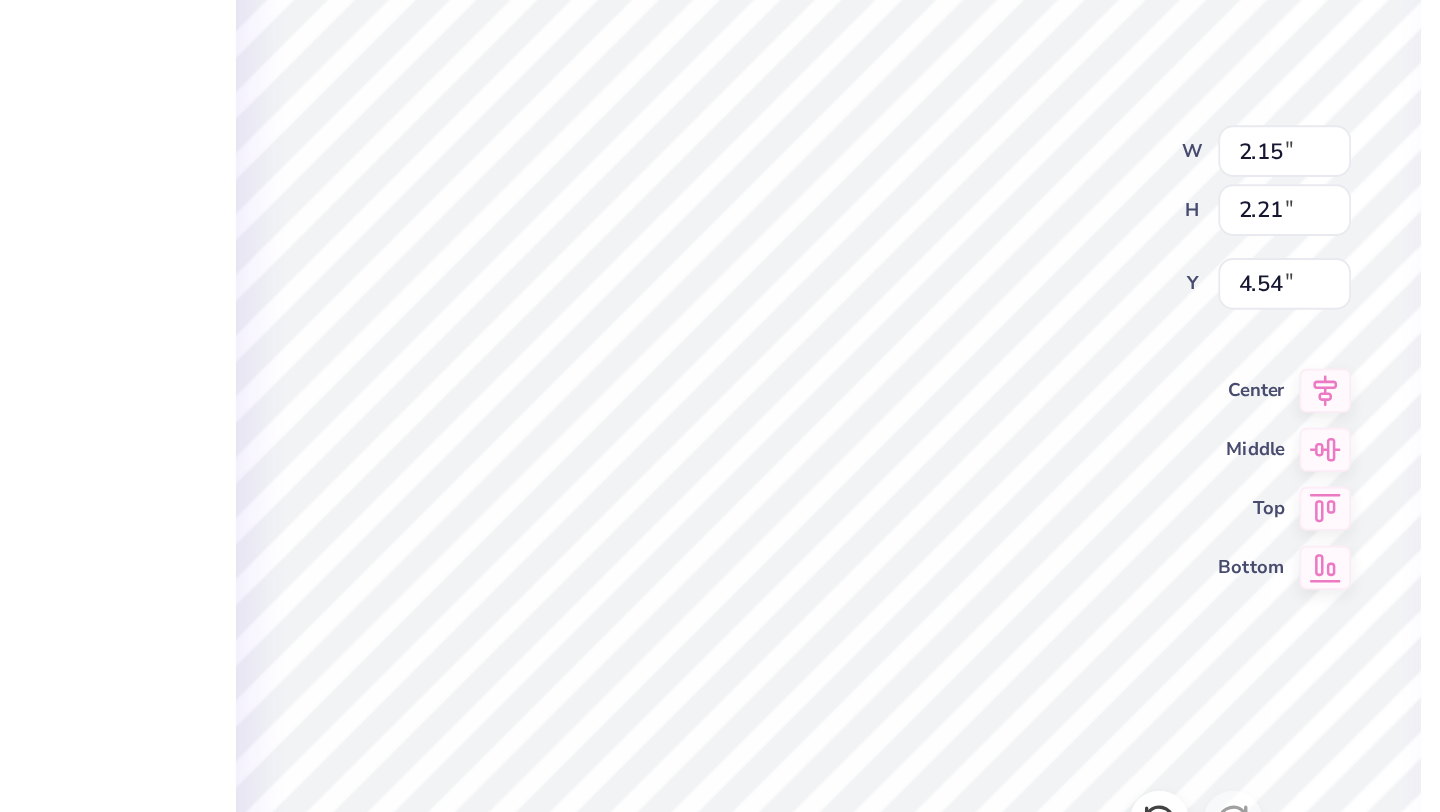 type on "4.25" 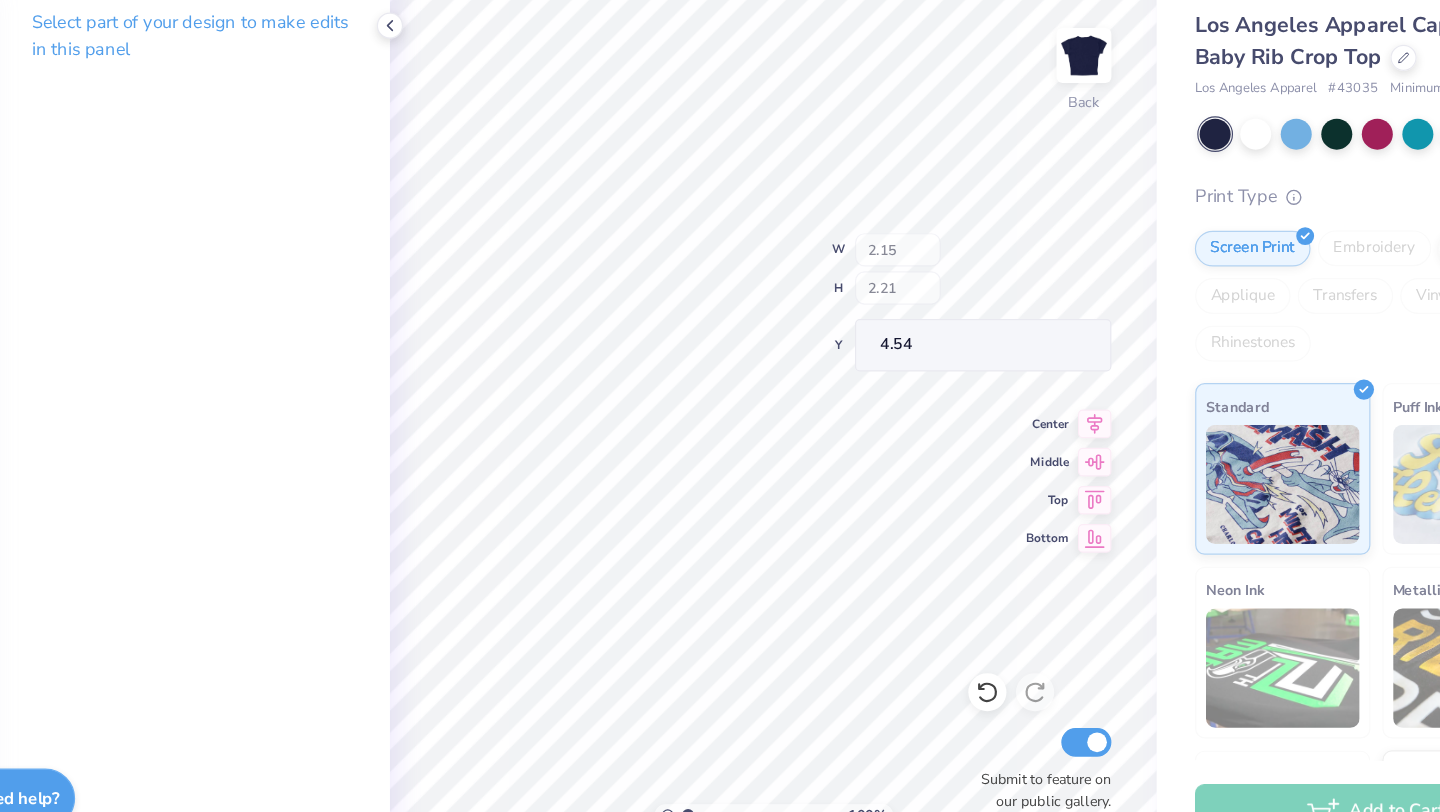 type on "4.54" 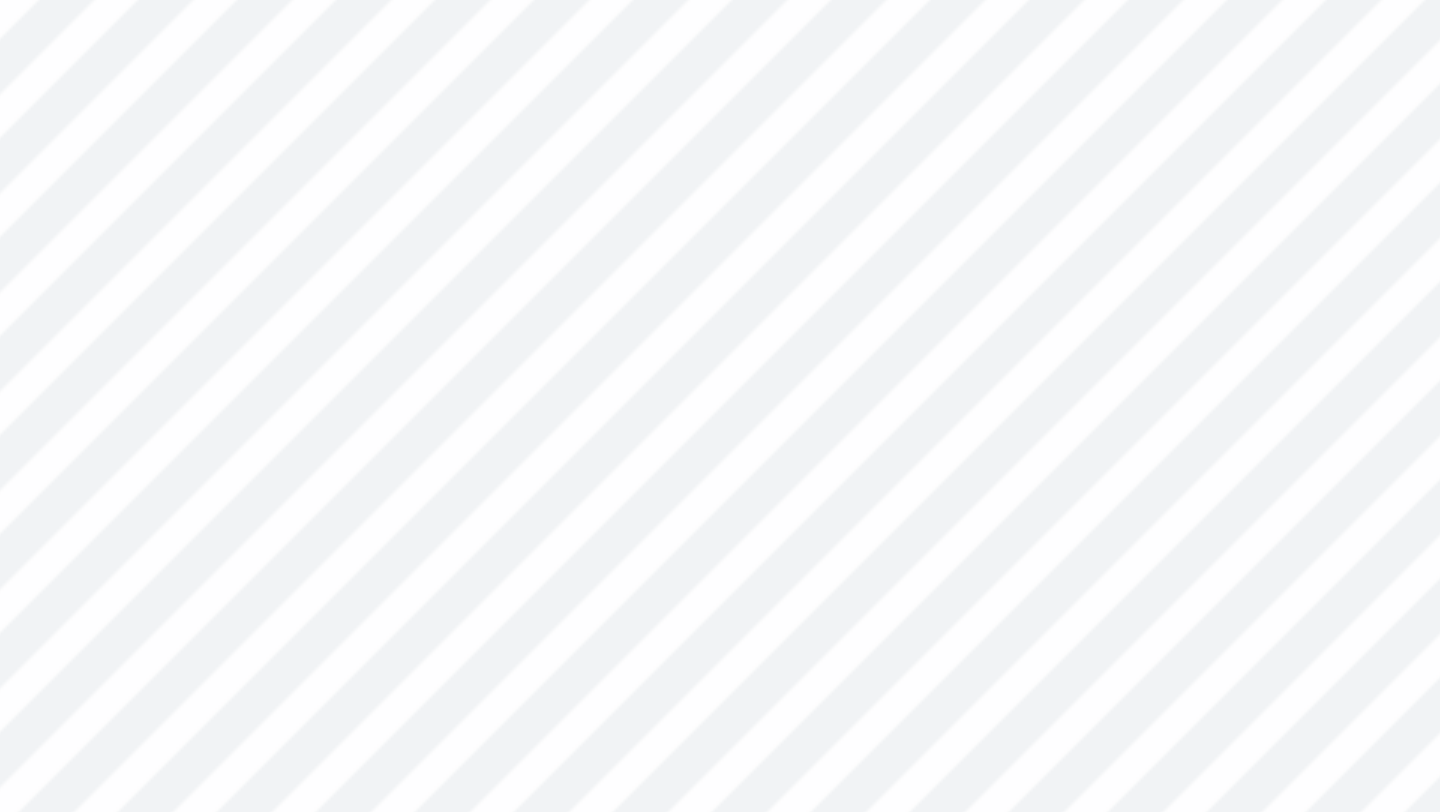 type on "7.46" 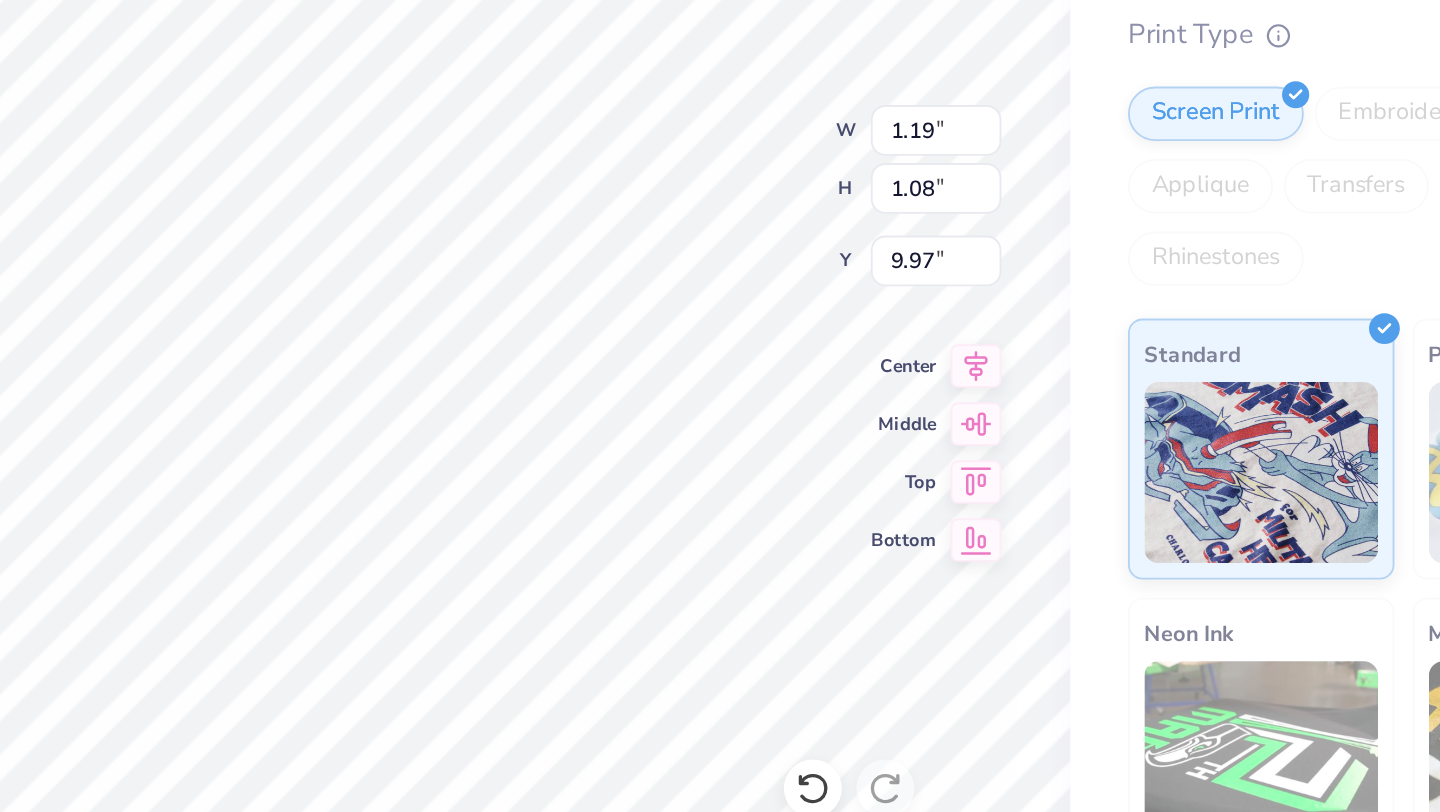 type on "9.97" 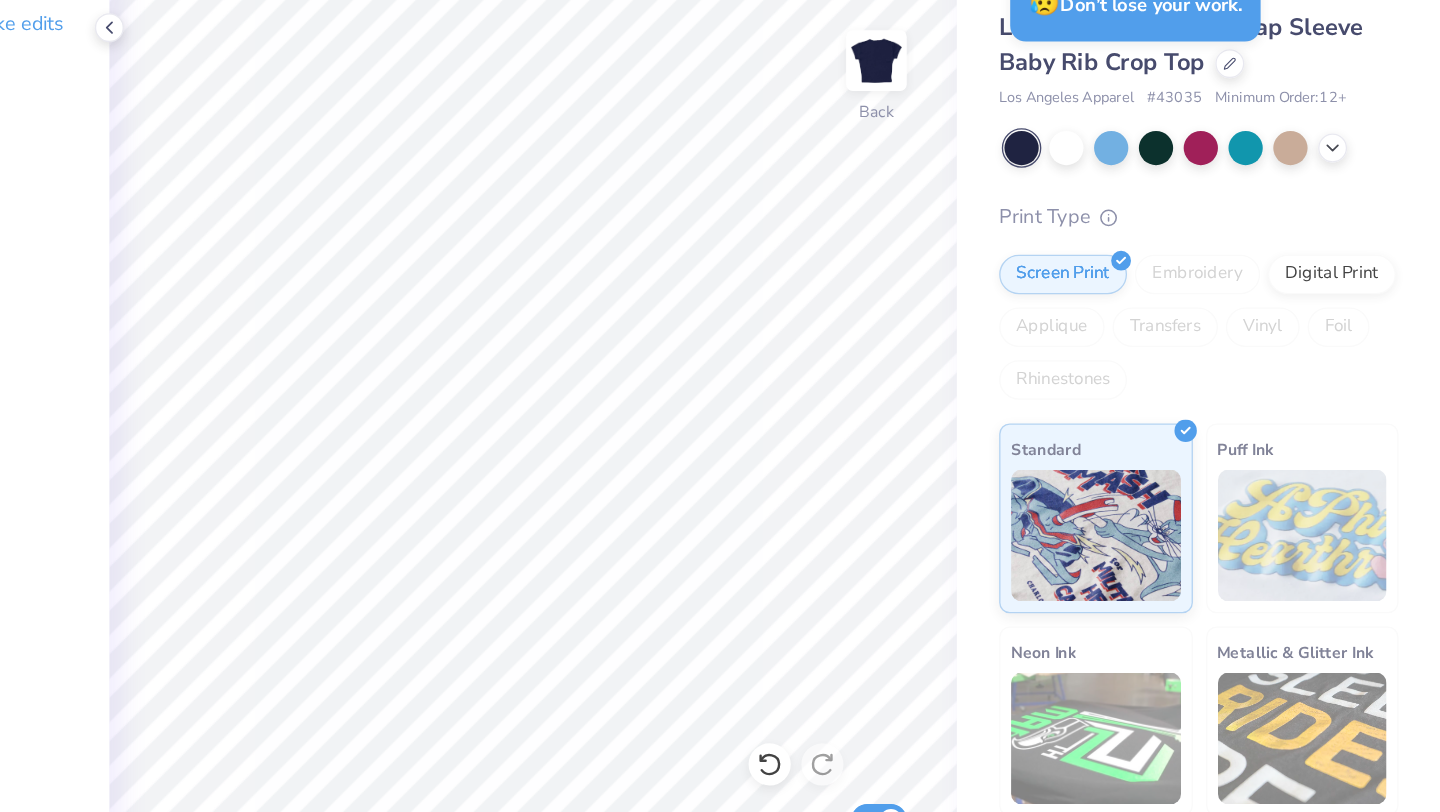 scroll, scrollTop: 0, scrollLeft: 0, axis: both 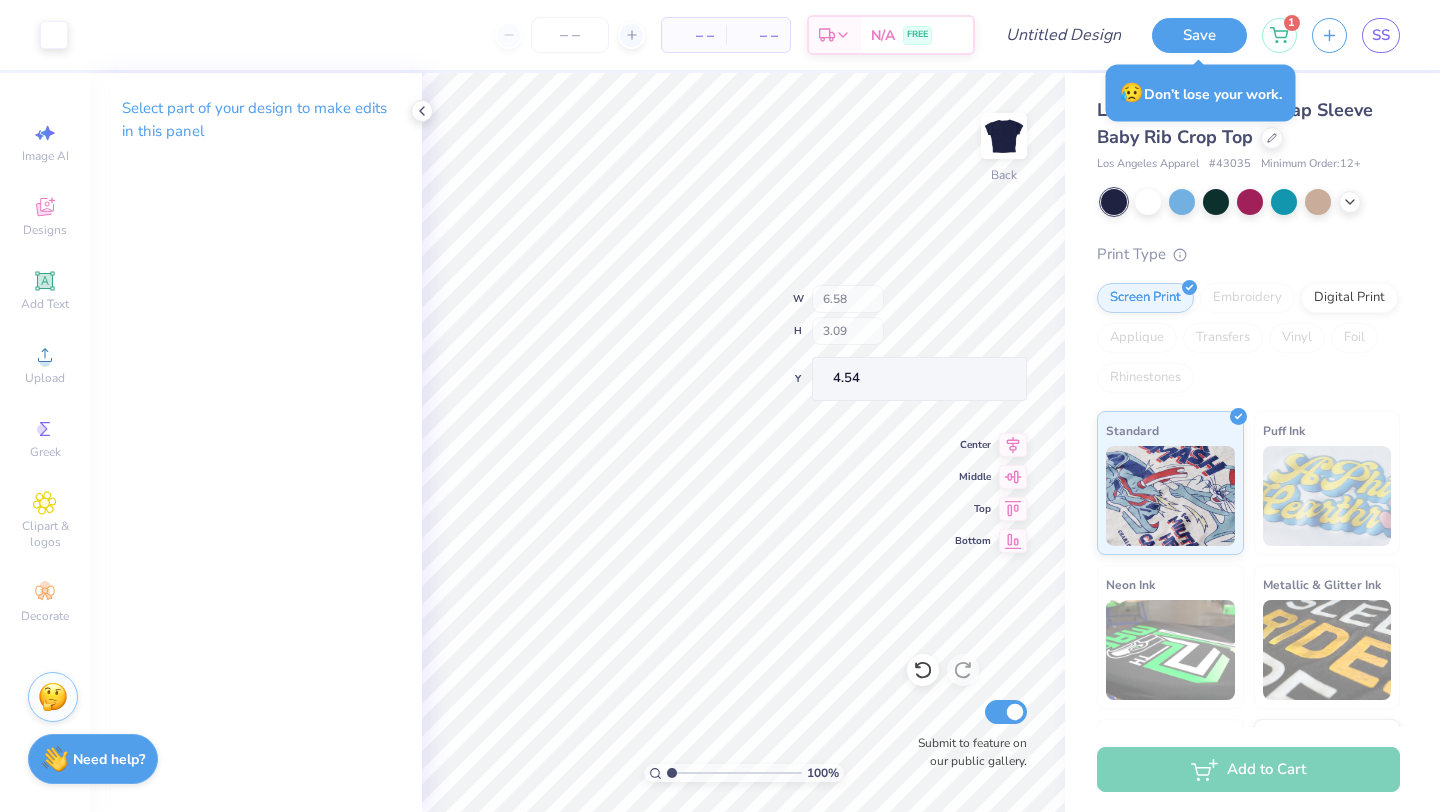 type on "4.54" 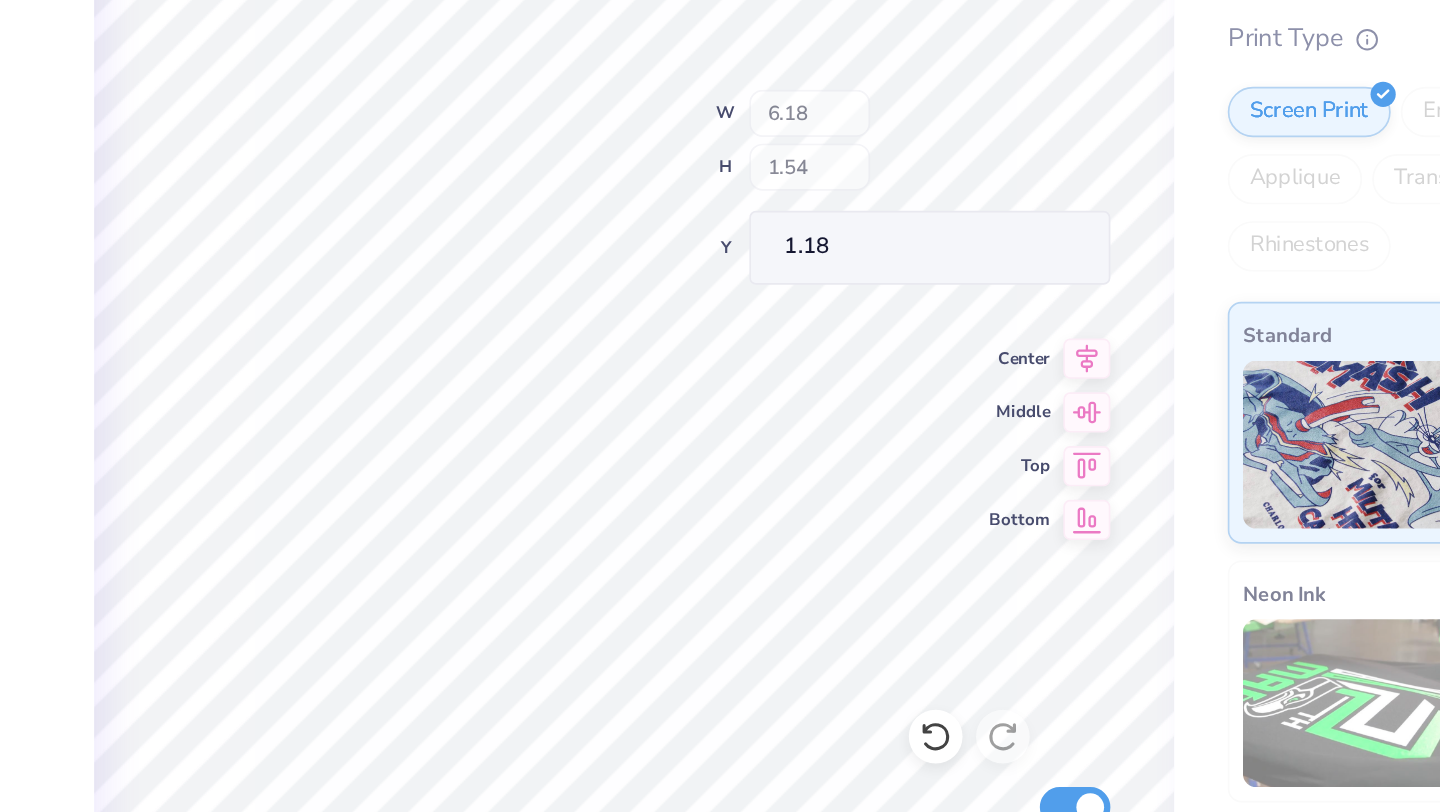 type 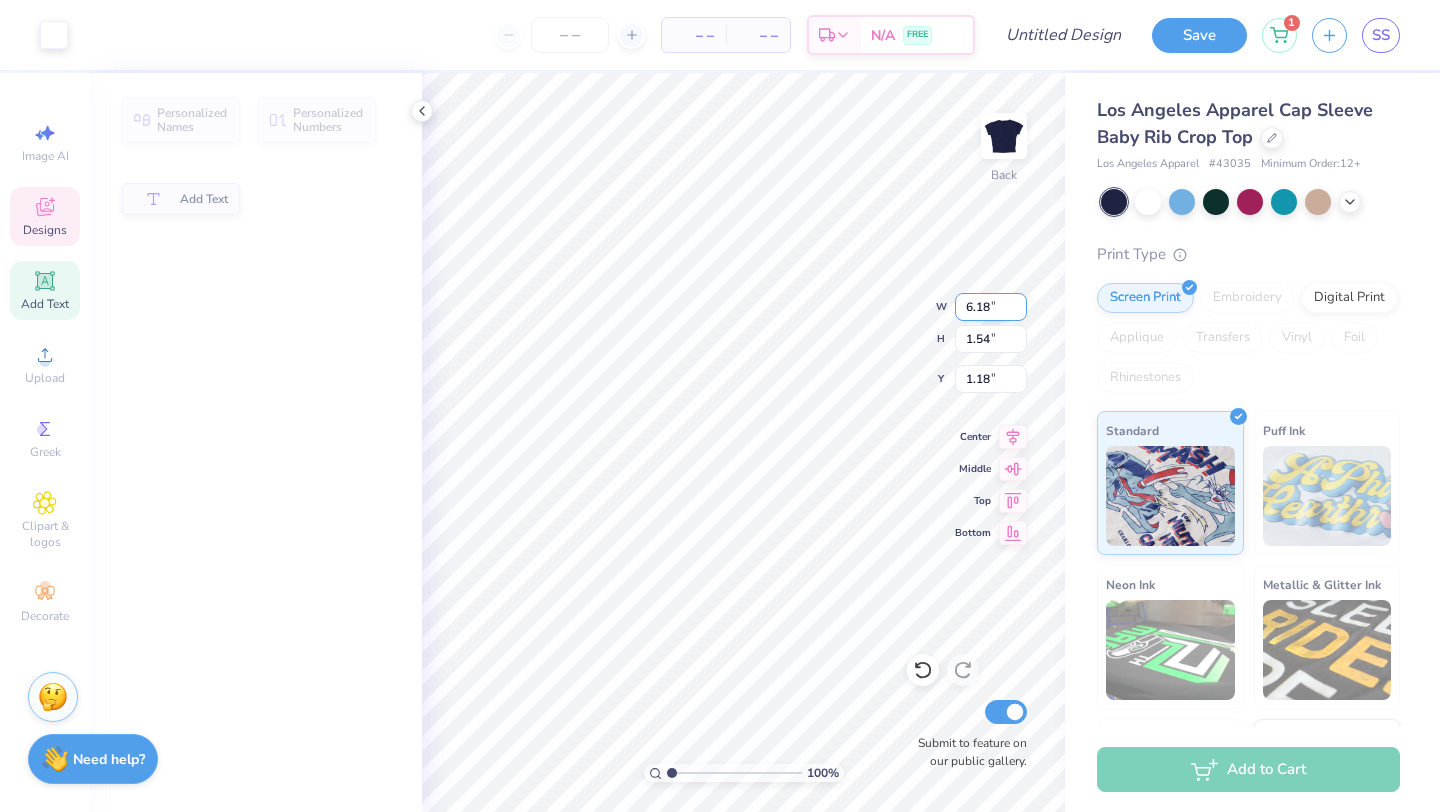 click on "6.18" at bounding box center [991, 307] 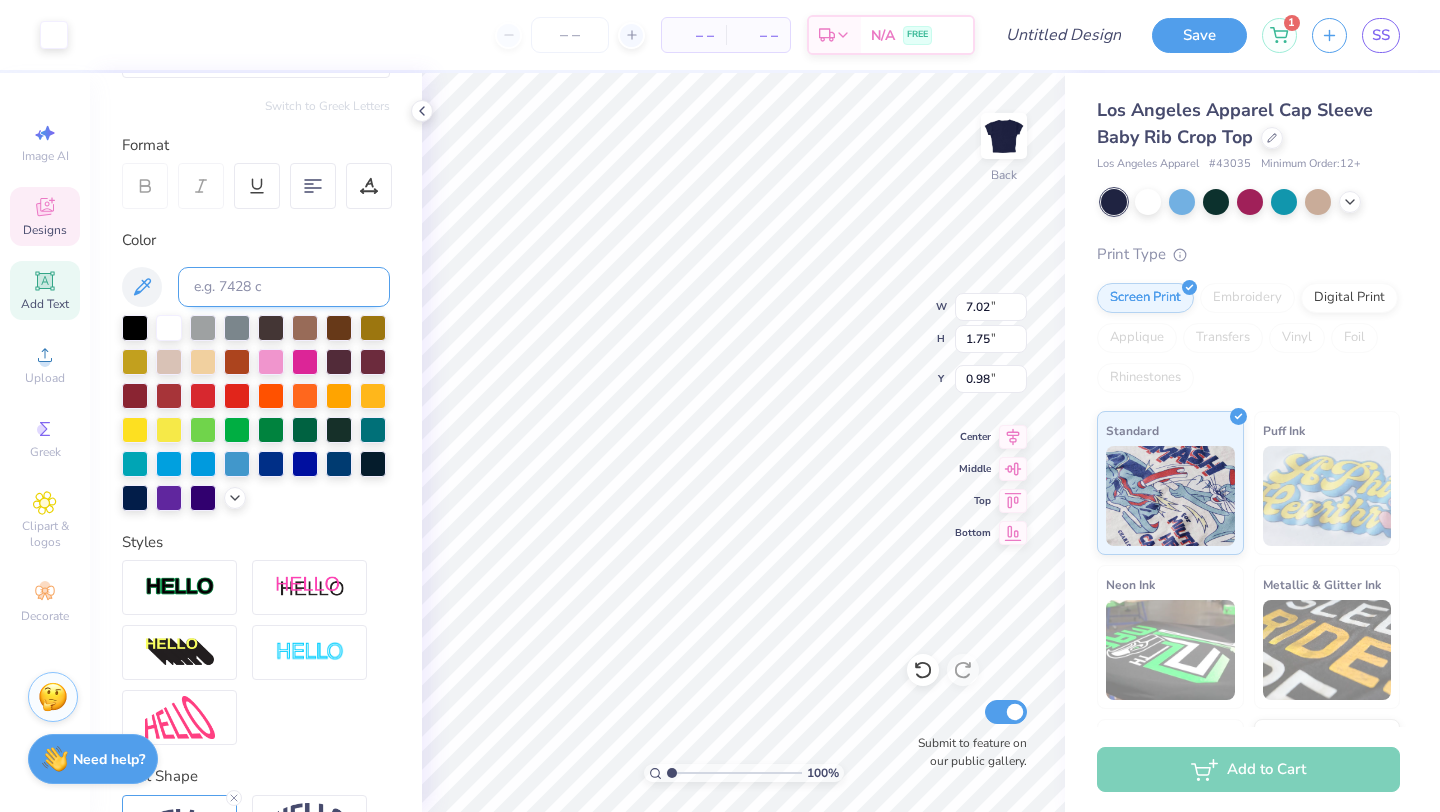 scroll, scrollTop: 350, scrollLeft: 0, axis: vertical 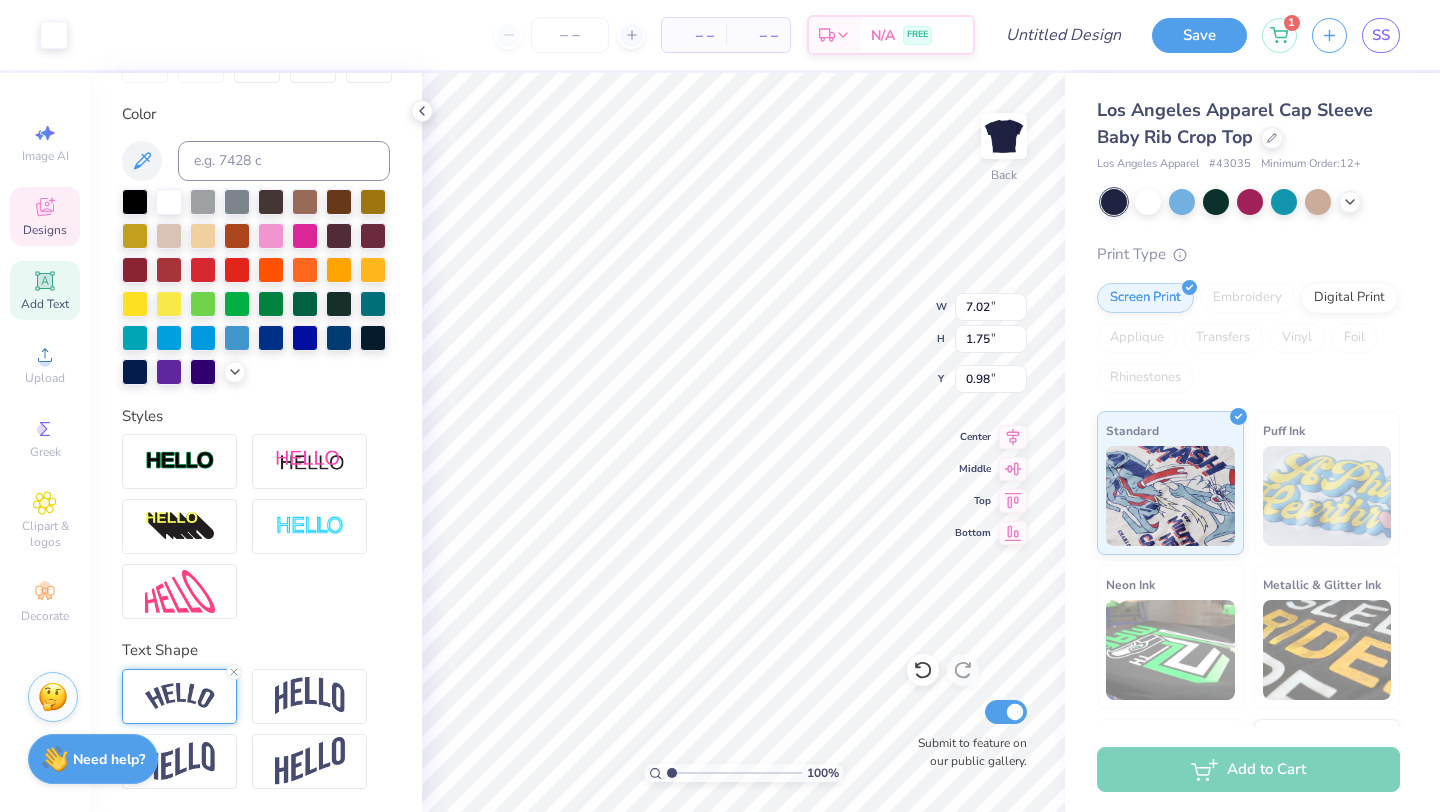 click at bounding box center (180, 696) 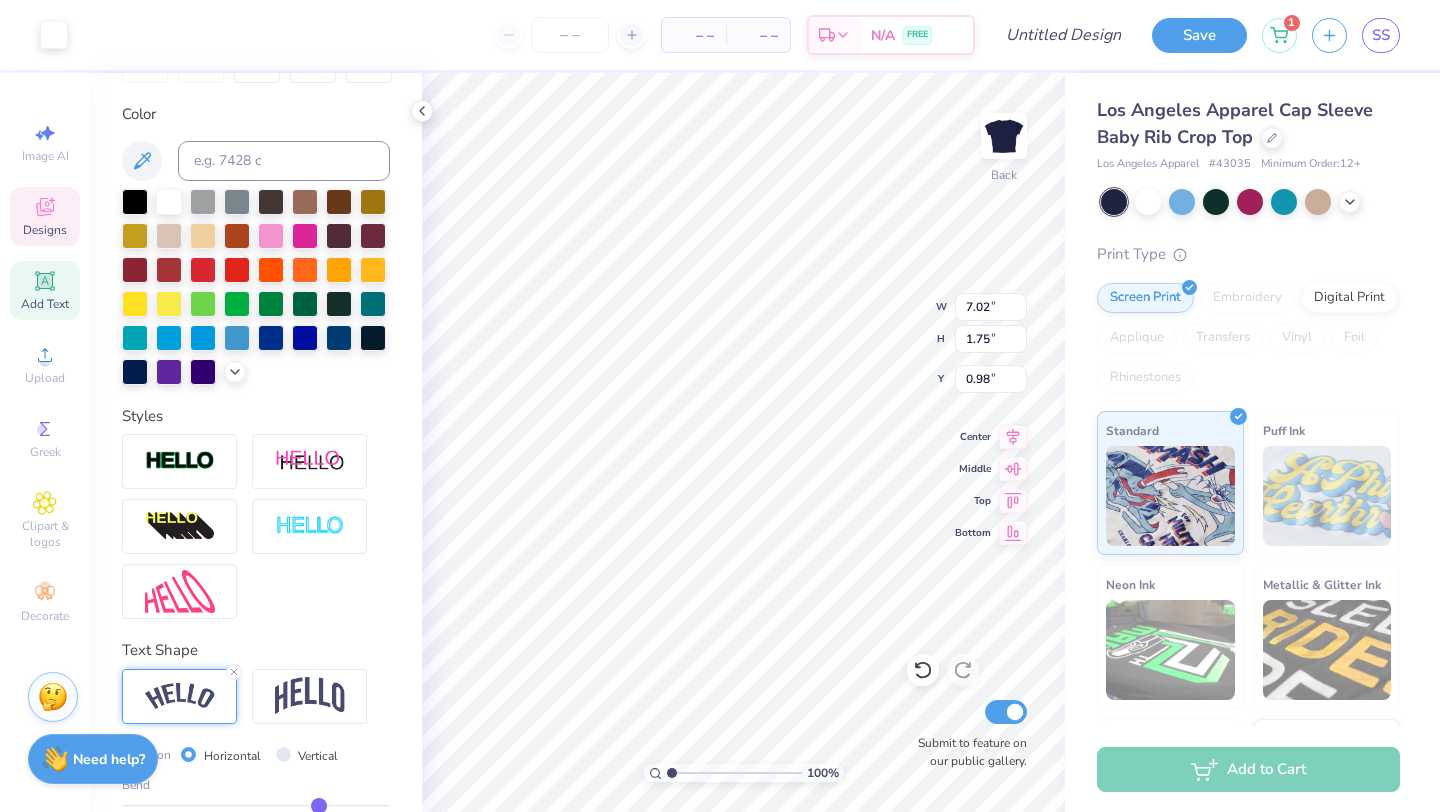 scroll, scrollTop: 461, scrollLeft: 0, axis: vertical 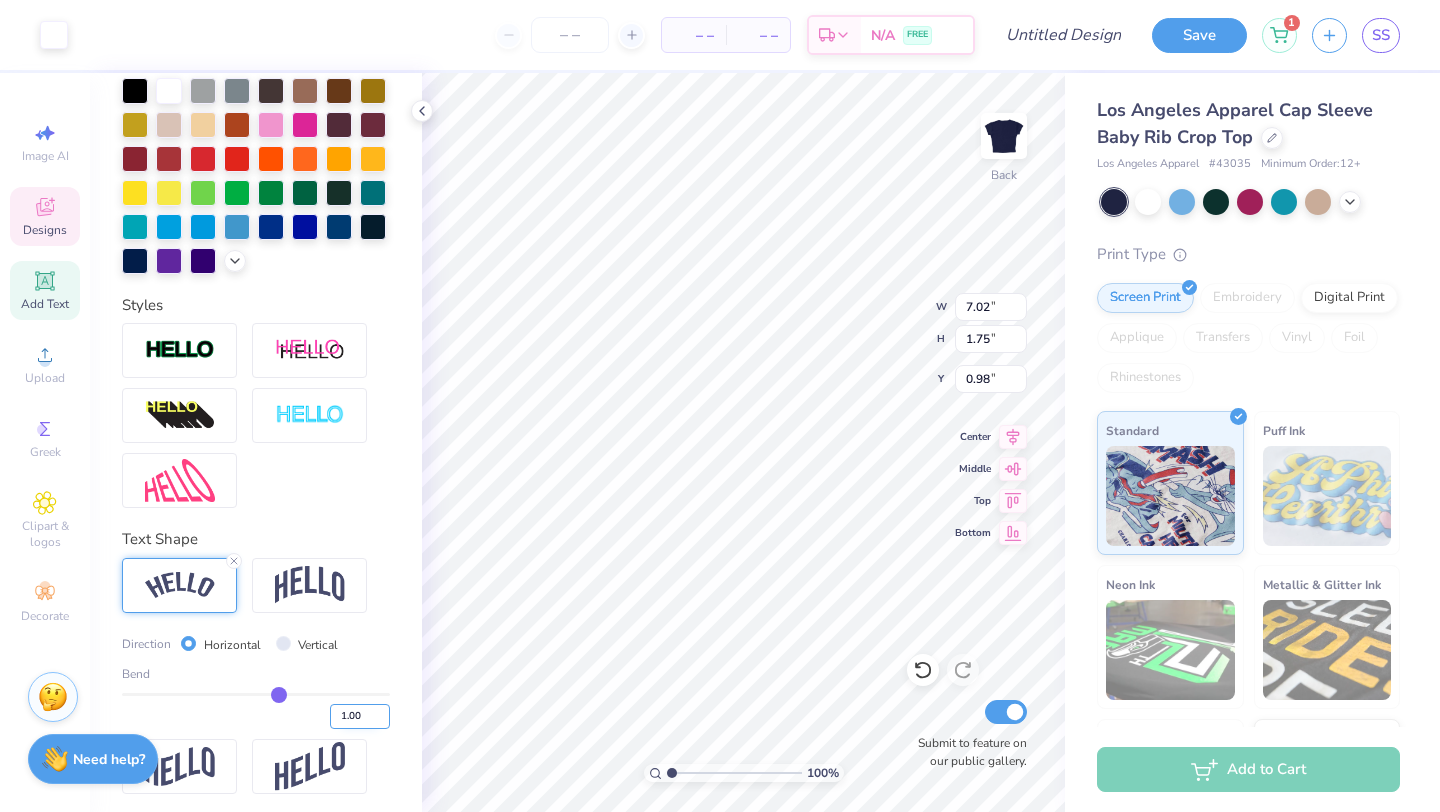 drag, startPoint x: 322, startPoint y: 697, endPoint x: 367, endPoint y: 705, distance: 45.705578 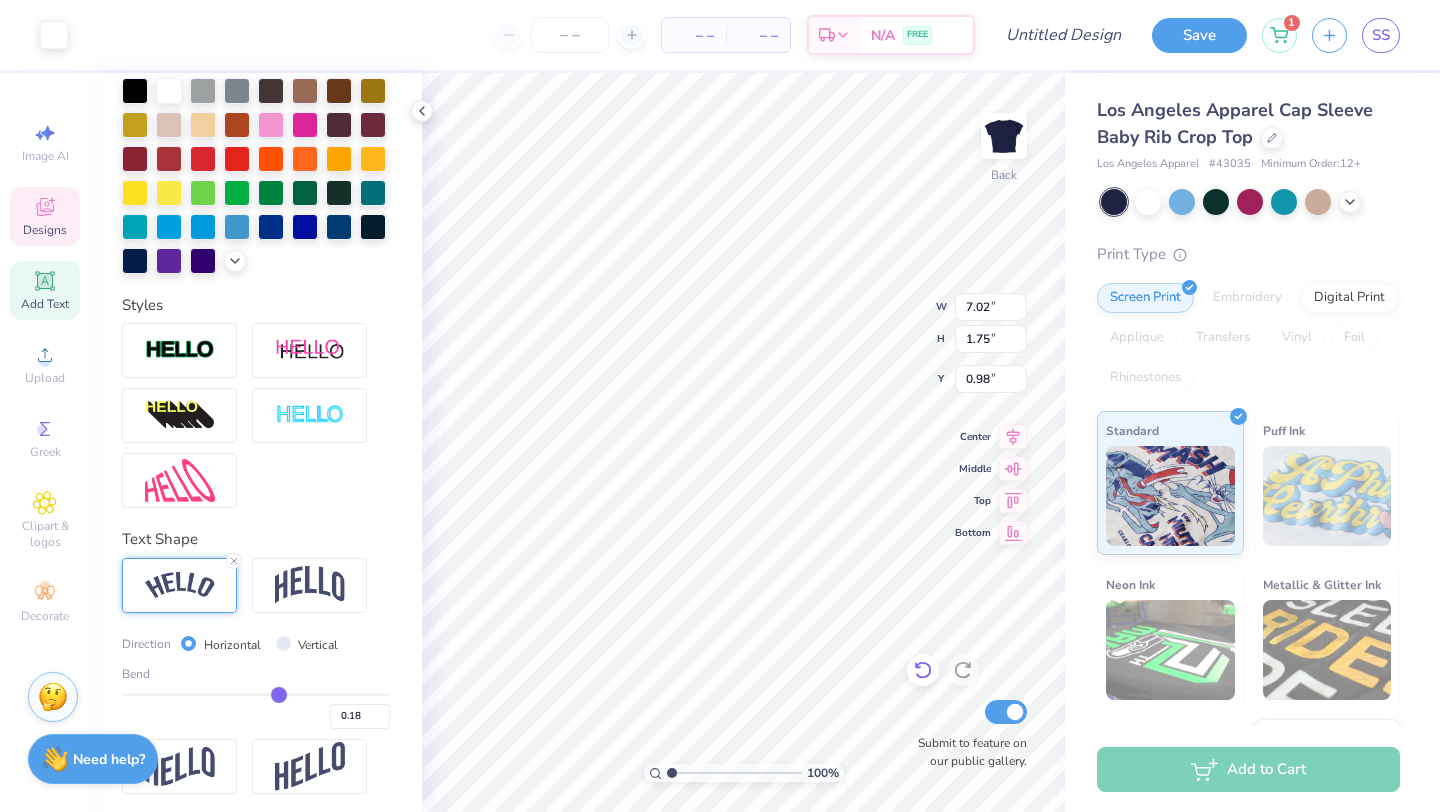 click 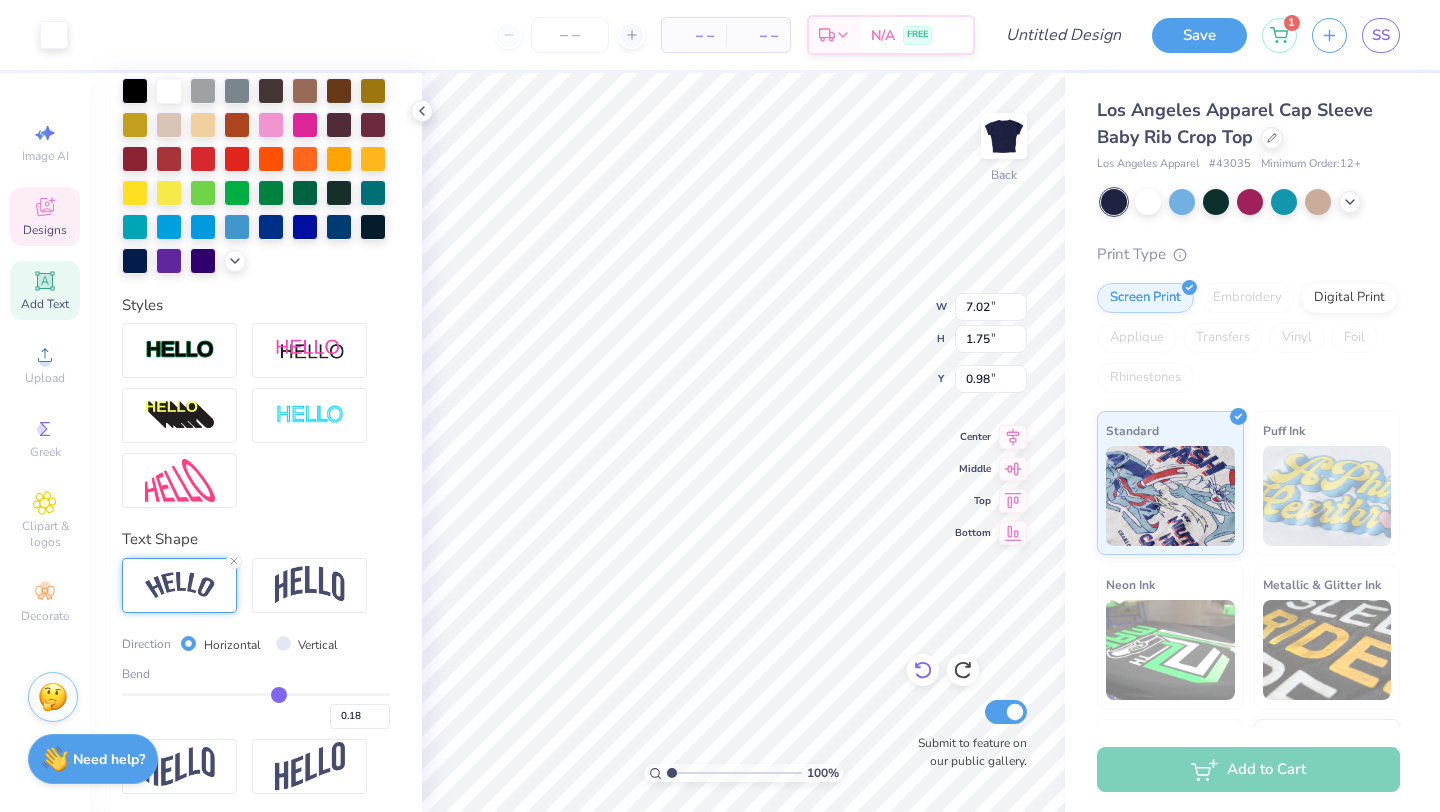 click at bounding box center [923, 670] 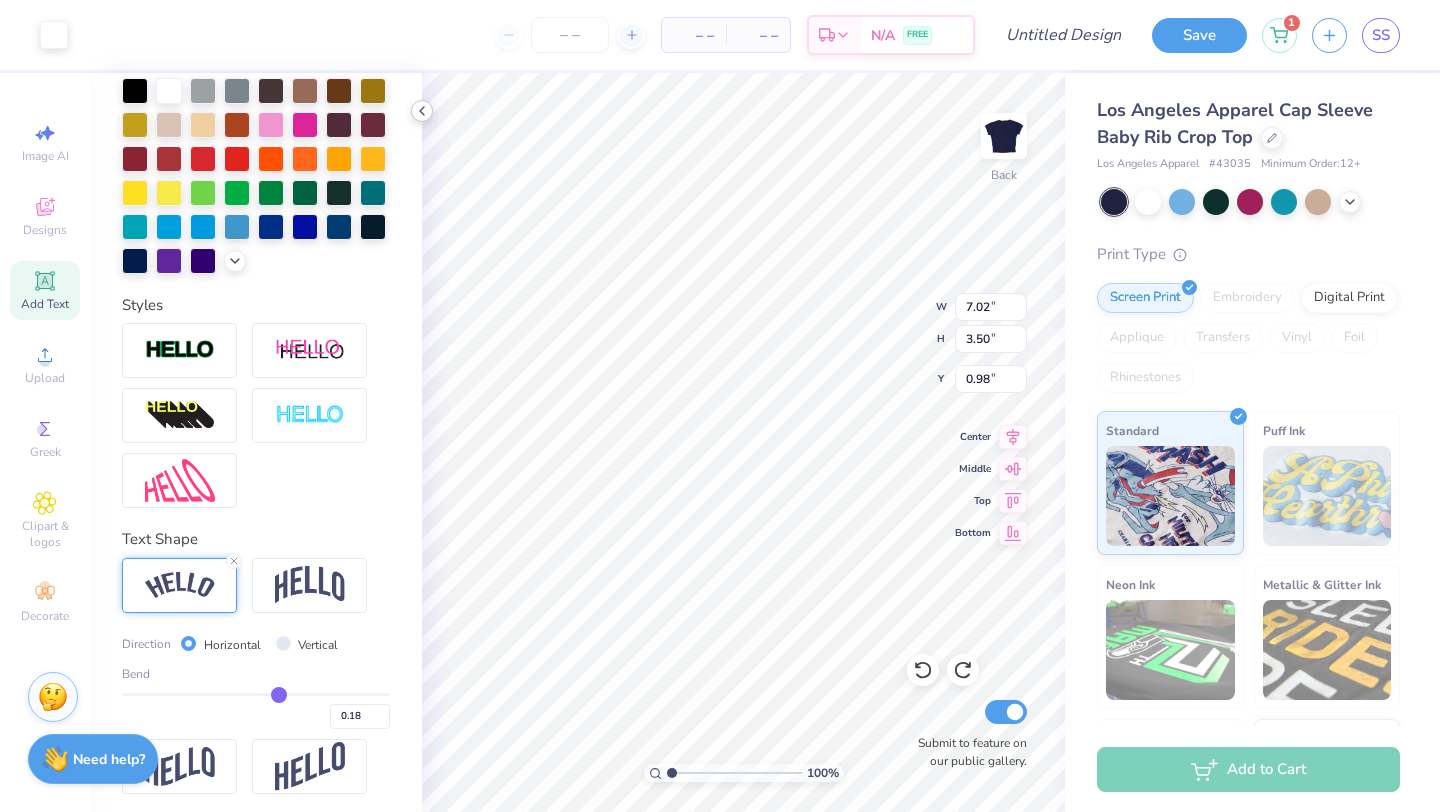 click 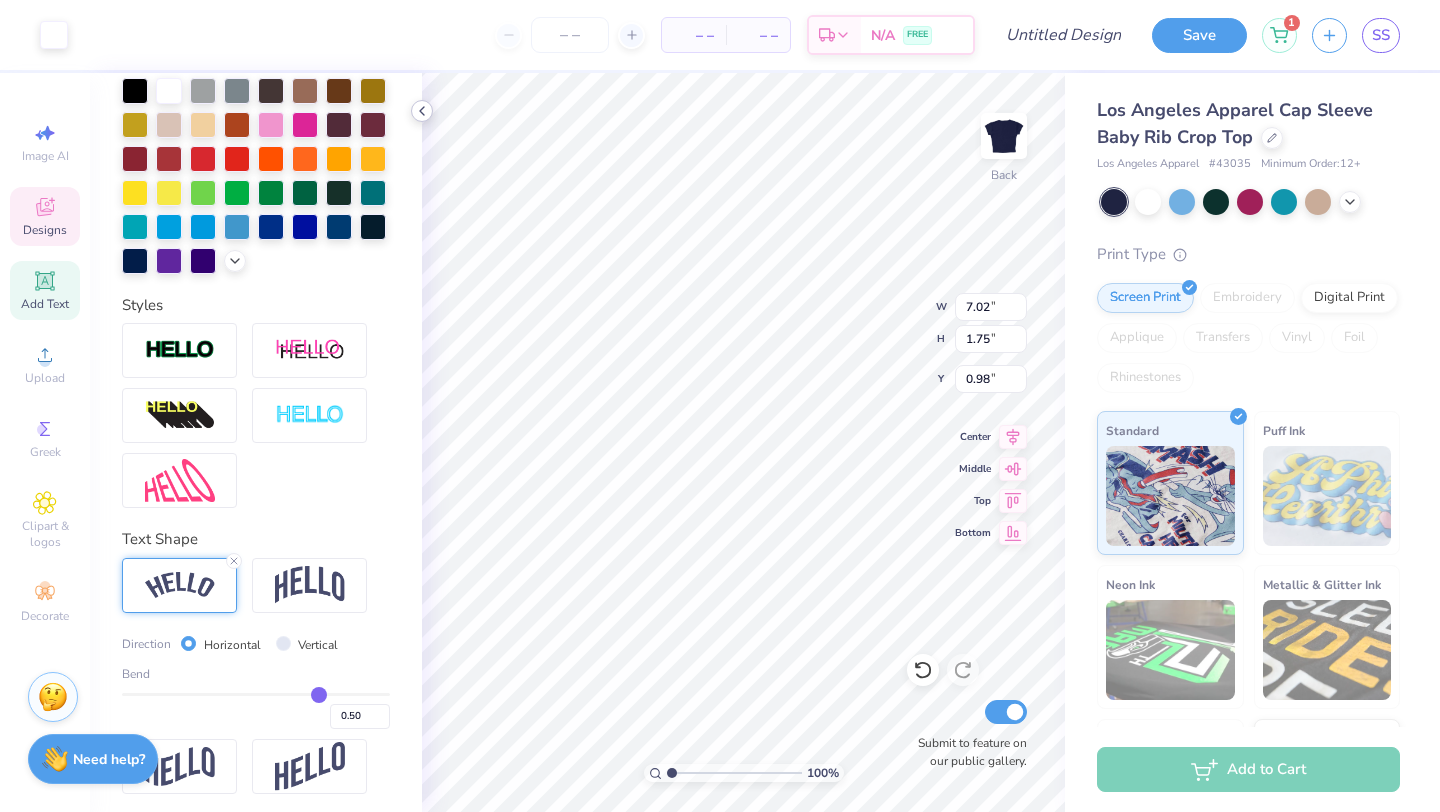 click 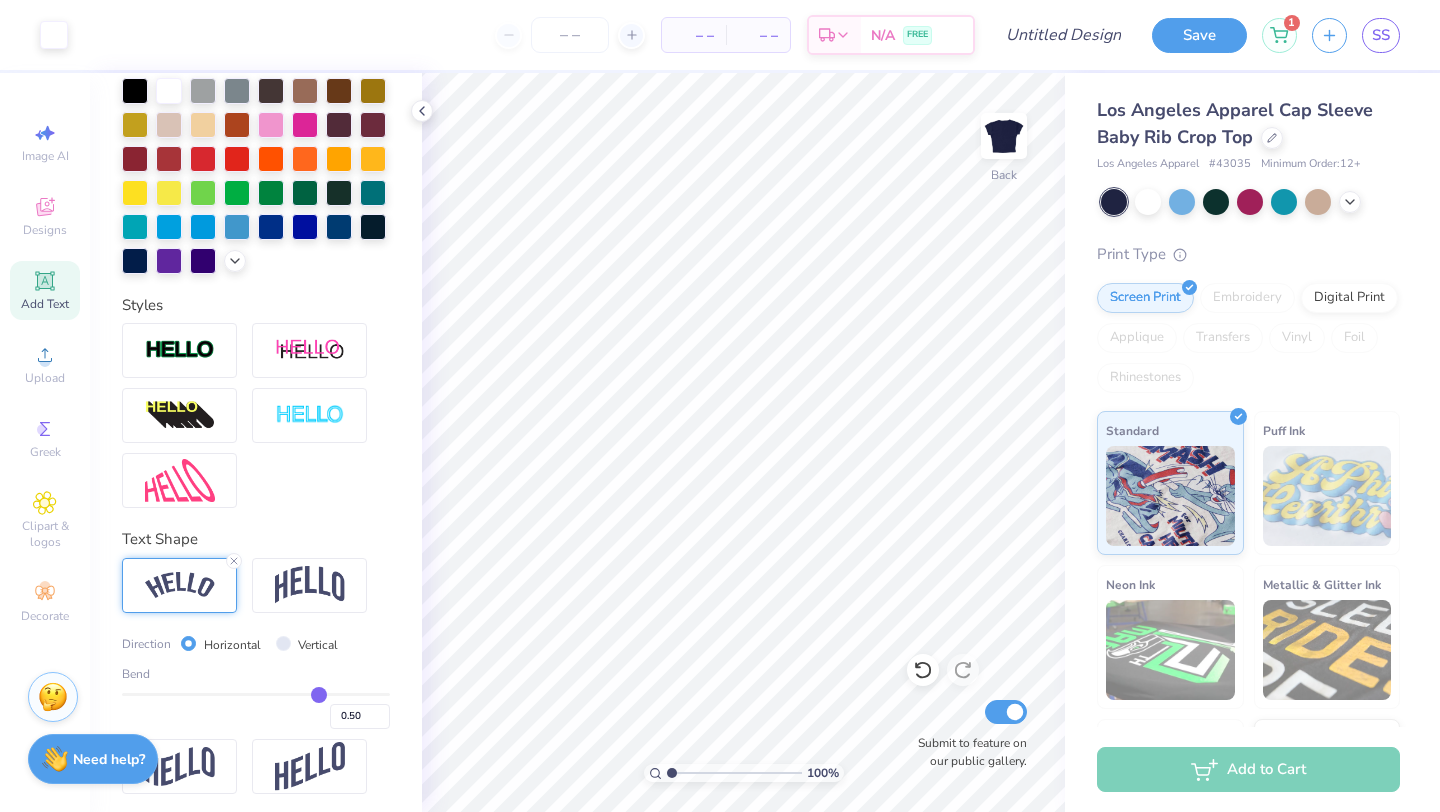 click on "Personalized Names Personalized Numbers Text Tool Add Font Font ChopinScript Switch to Greek Letters Format Color Styles Text Shape Direction Horizontal Vertical Bend 0.50" at bounding box center (256, 442) 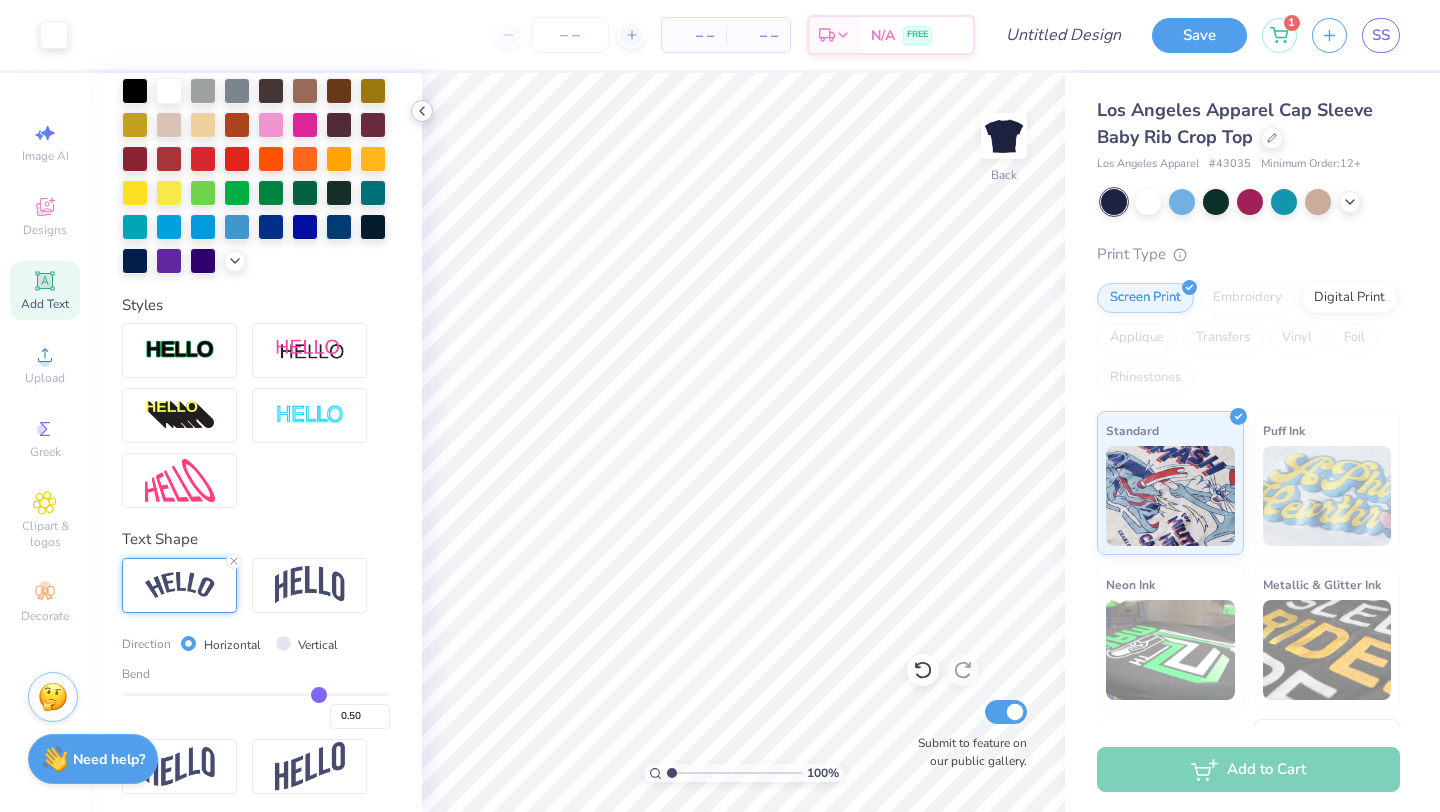 click 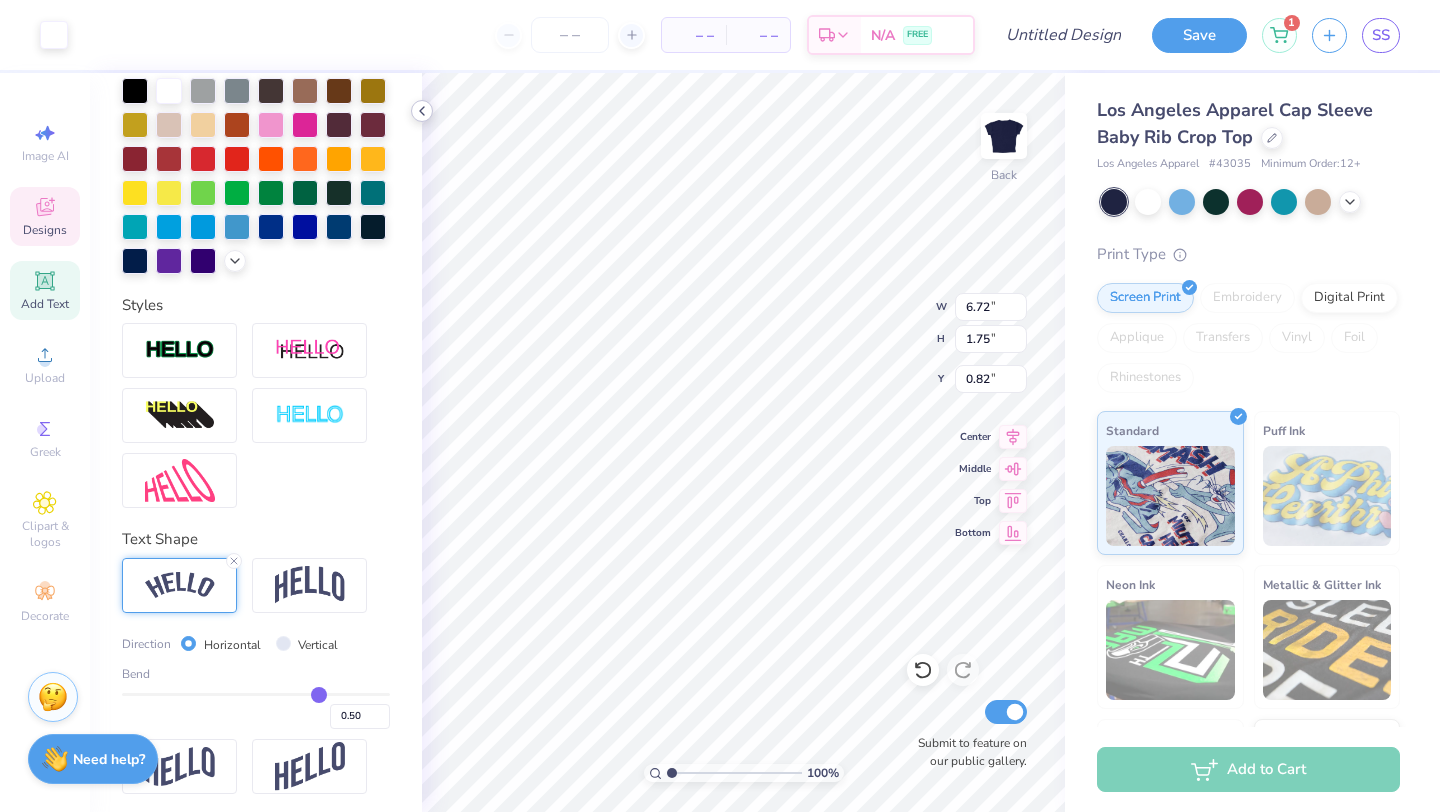 scroll, scrollTop: 0, scrollLeft: 3, axis: horizontal 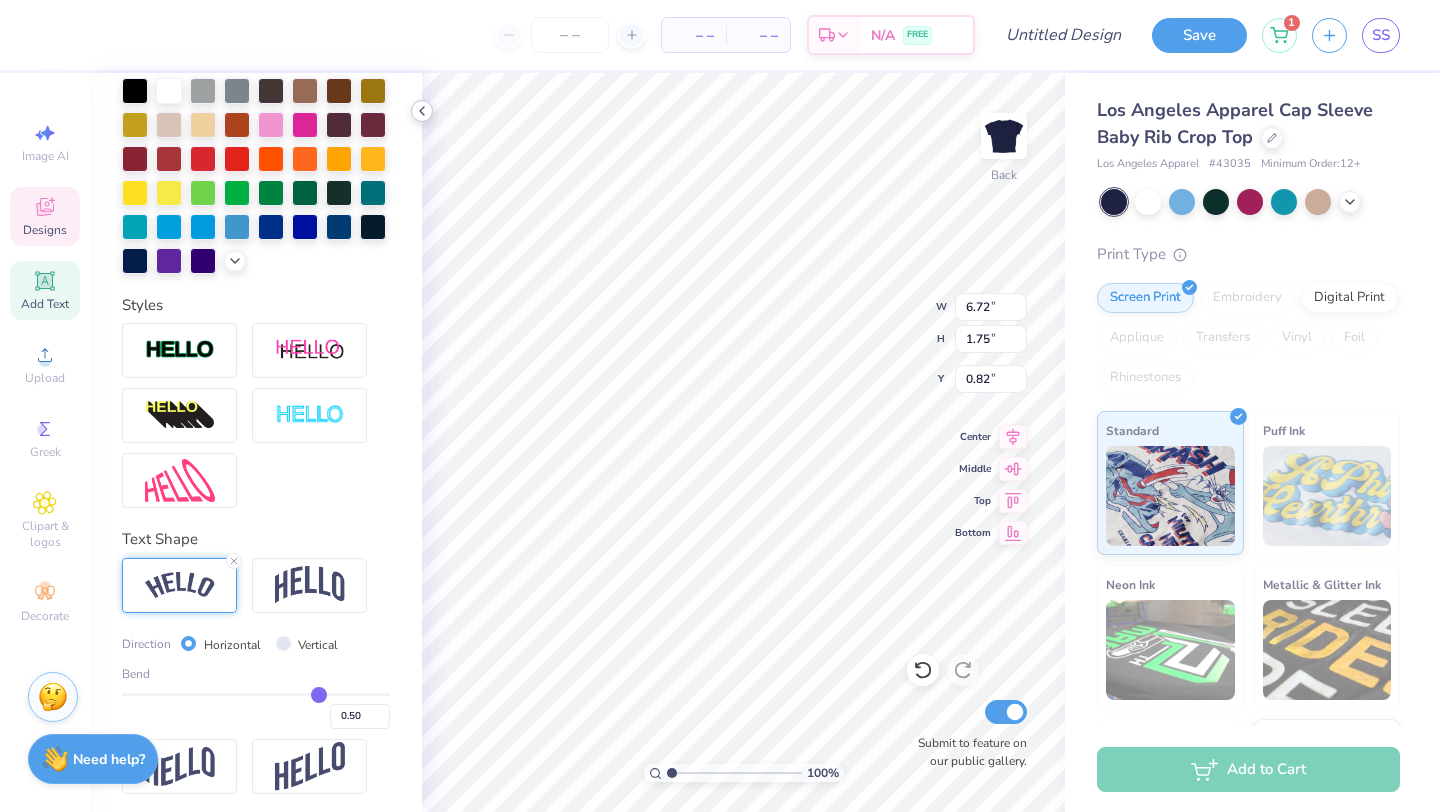 click 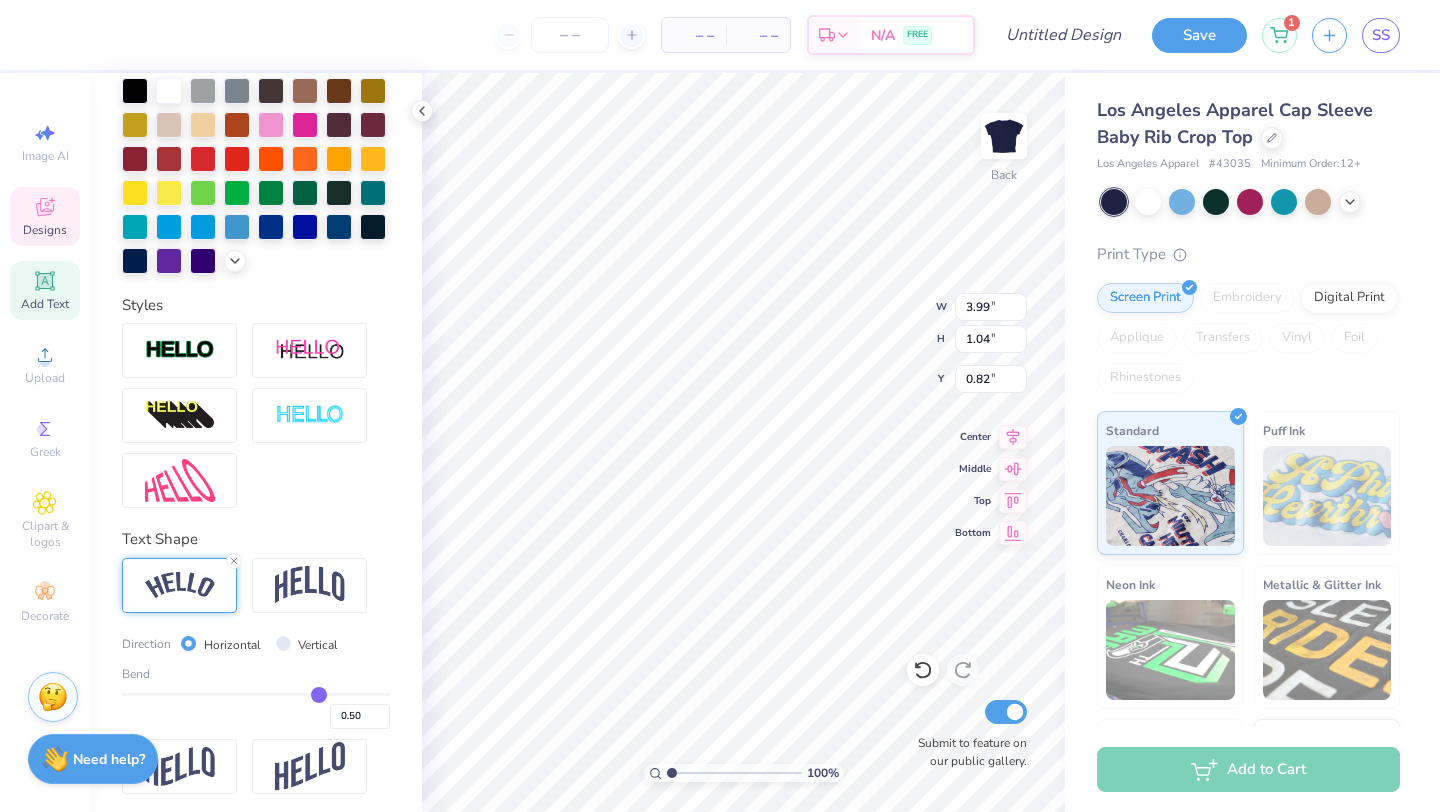 drag, startPoint x: 315, startPoint y: 685, endPoint x: 240, endPoint y: 685, distance: 75 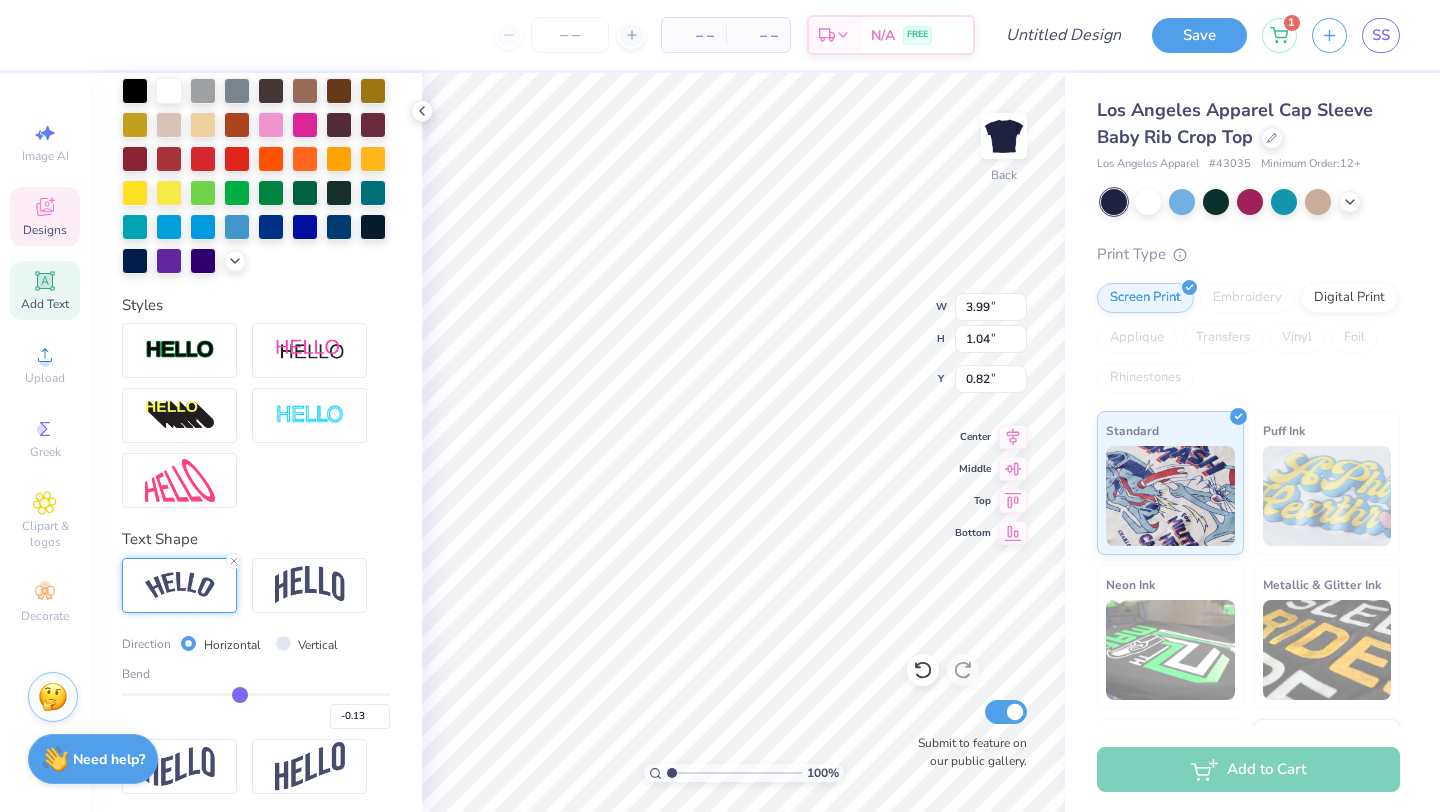 drag, startPoint x: 317, startPoint y: 695, endPoint x: 239, endPoint y: 692, distance: 78.05767 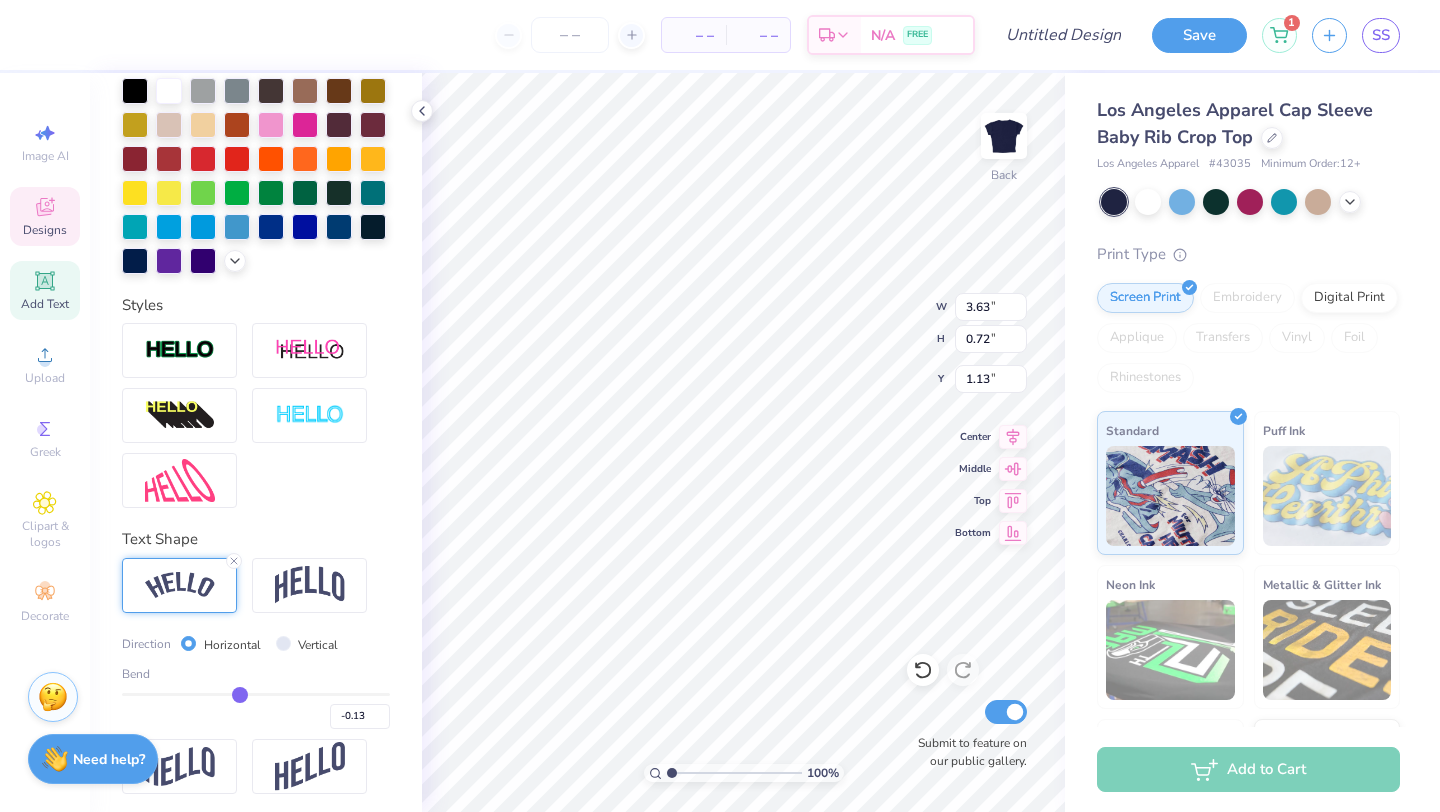 drag, startPoint x: 231, startPoint y: 702, endPoint x: 244, endPoint y: 703, distance: 13.038404 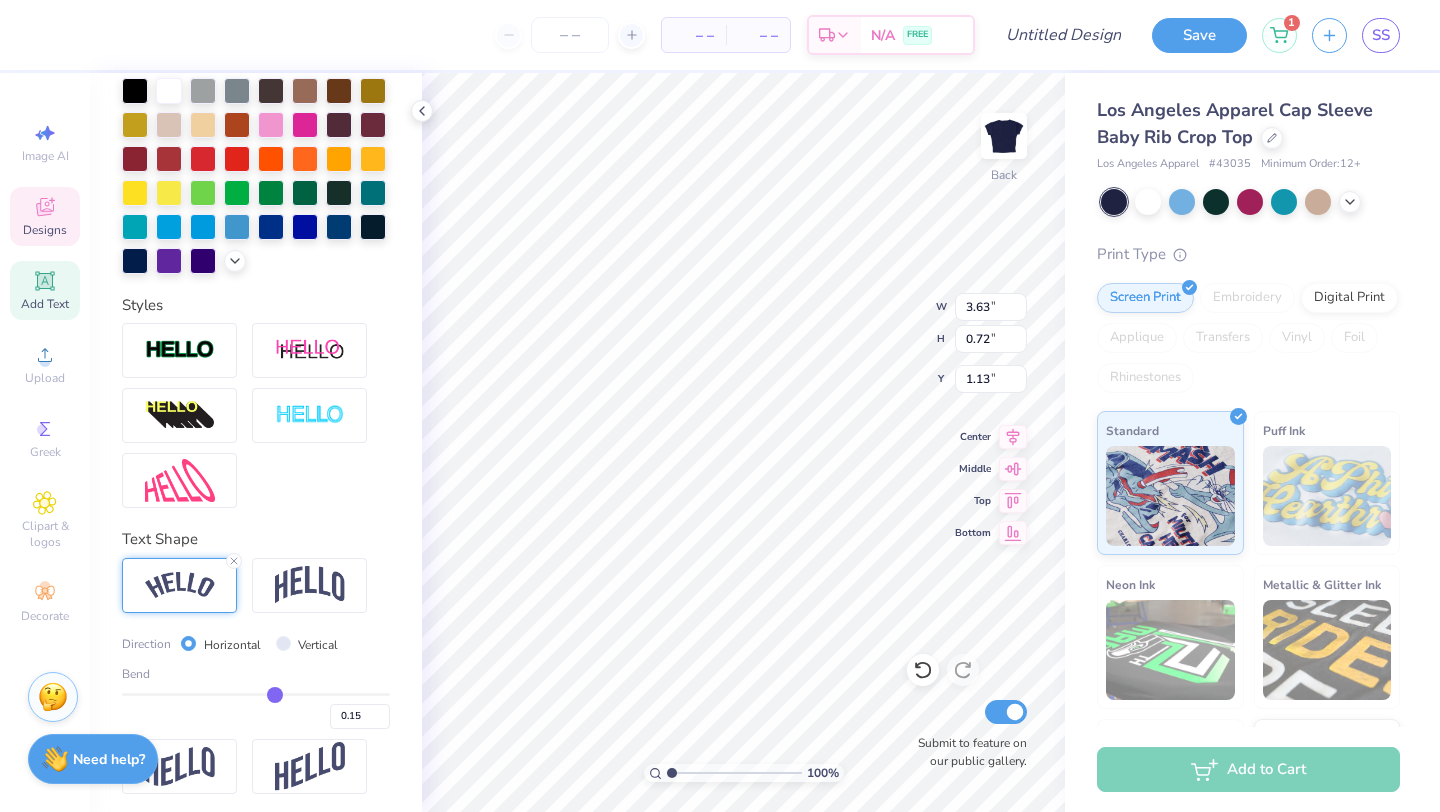 drag, startPoint x: 233, startPoint y: 688, endPoint x: 274, endPoint y: 692, distance: 41.19466 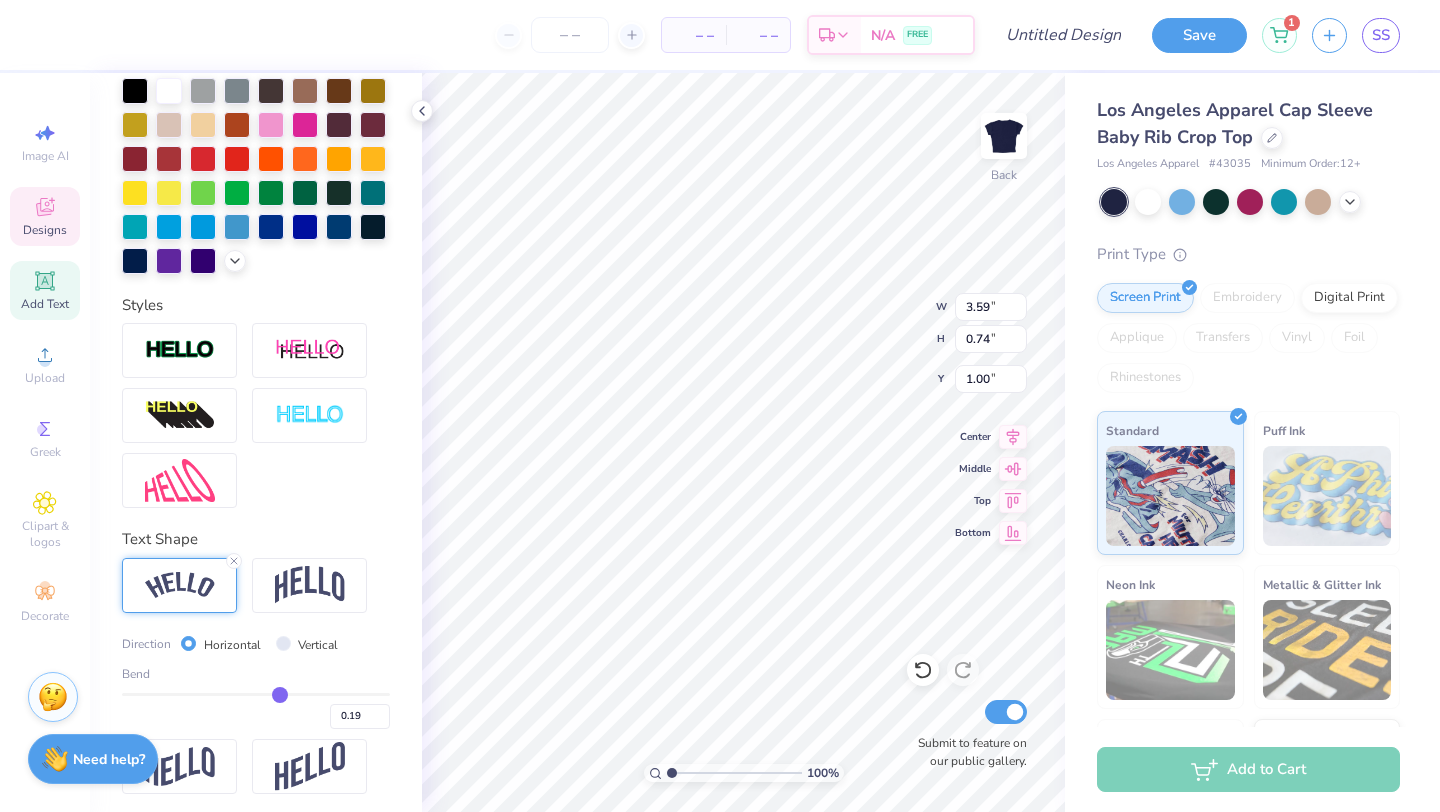 click at bounding box center [256, 694] 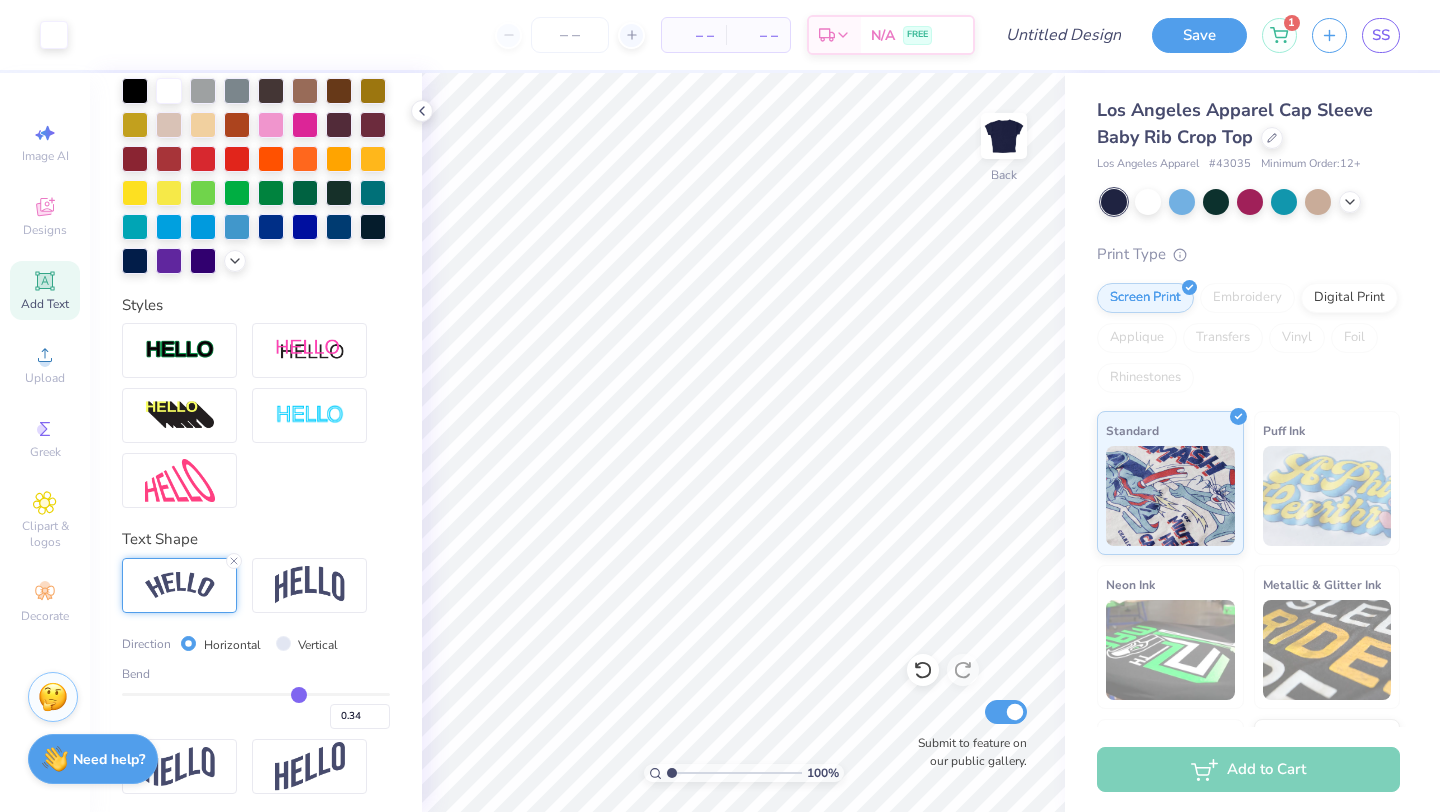 drag, startPoint x: 286, startPoint y: 693, endPoint x: 299, endPoint y: 693, distance: 13 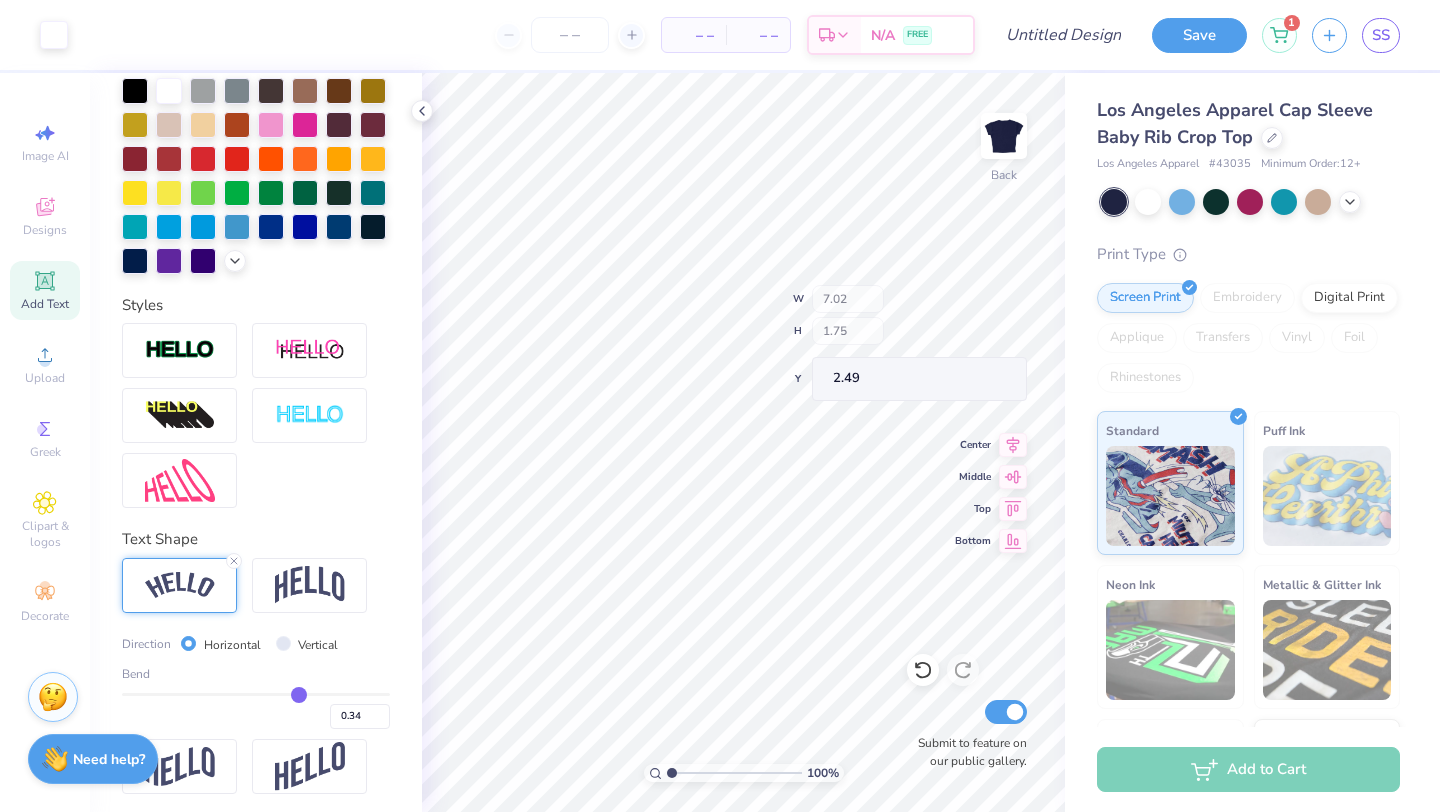 click on "100 % Back W 7.02 H 1.75 Y 2.49 Center Middle Top Bottom Submit to feature on our public gallery." at bounding box center (743, 442) 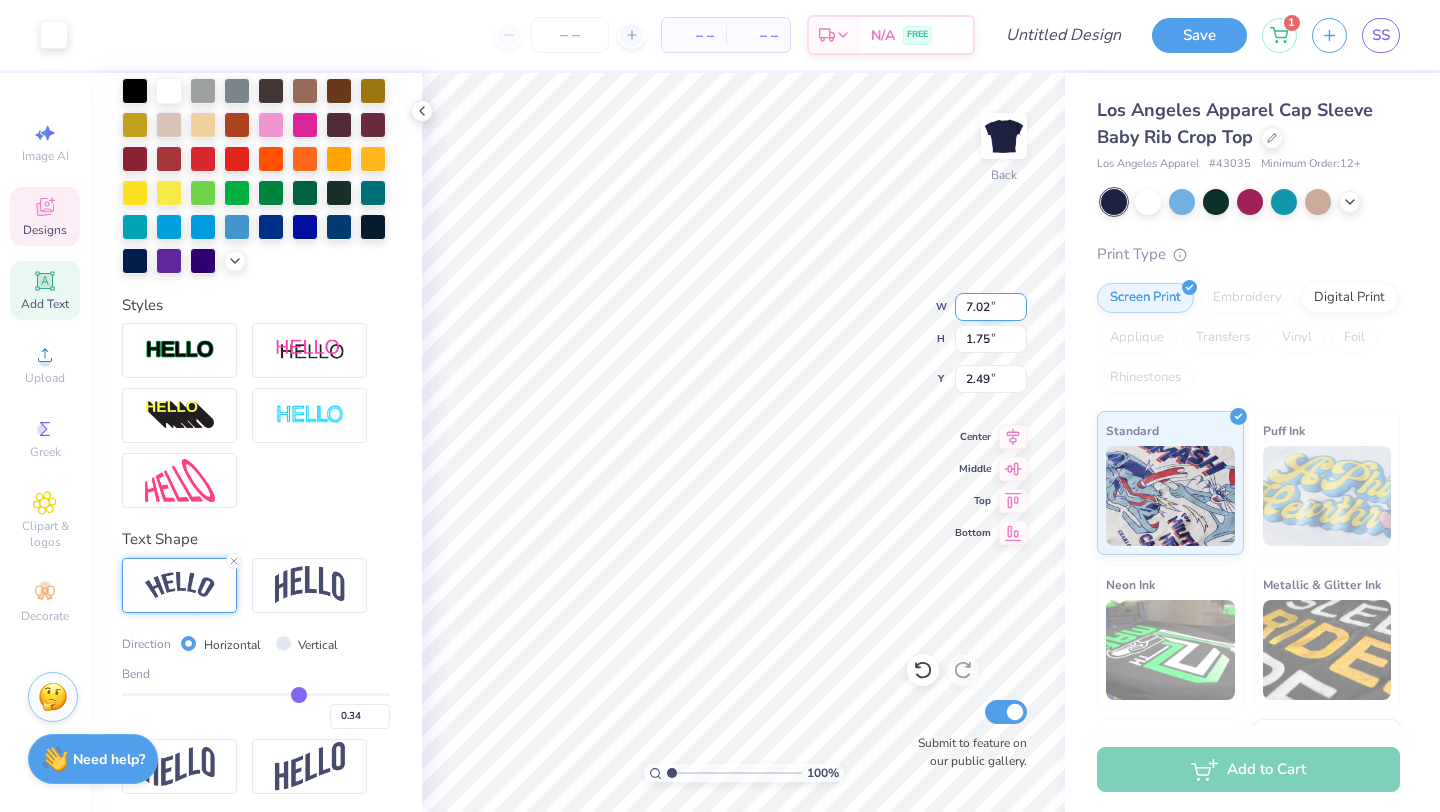 click on "100 % Back W 7.02 7.02 " H 1.75 1.75 " Y 2.49 2.49 " Center Middle Top Bottom Submit to feature on our public gallery." at bounding box center (743, 442) 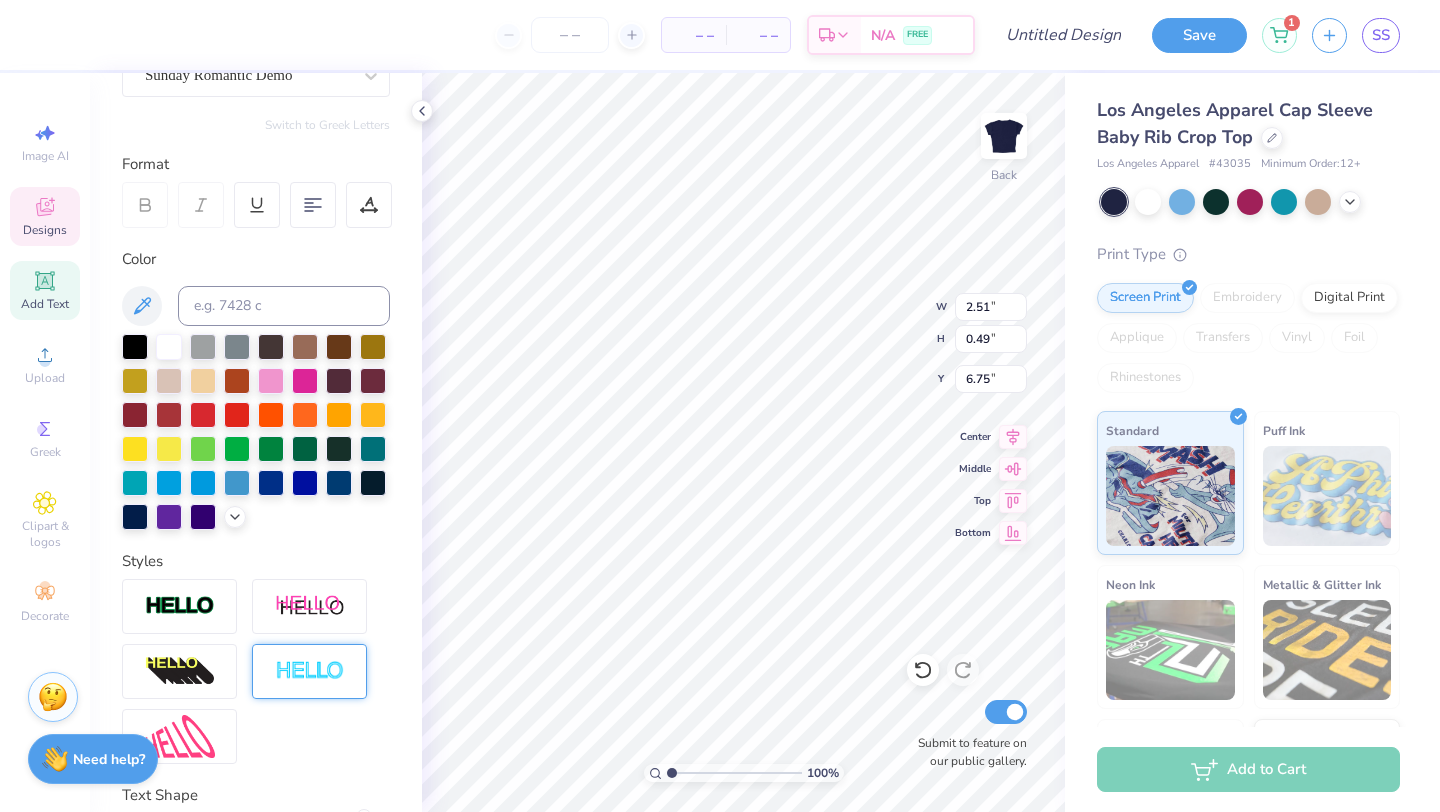 scroll, scrollTop: 0, scrollLeft: 0, axis: both 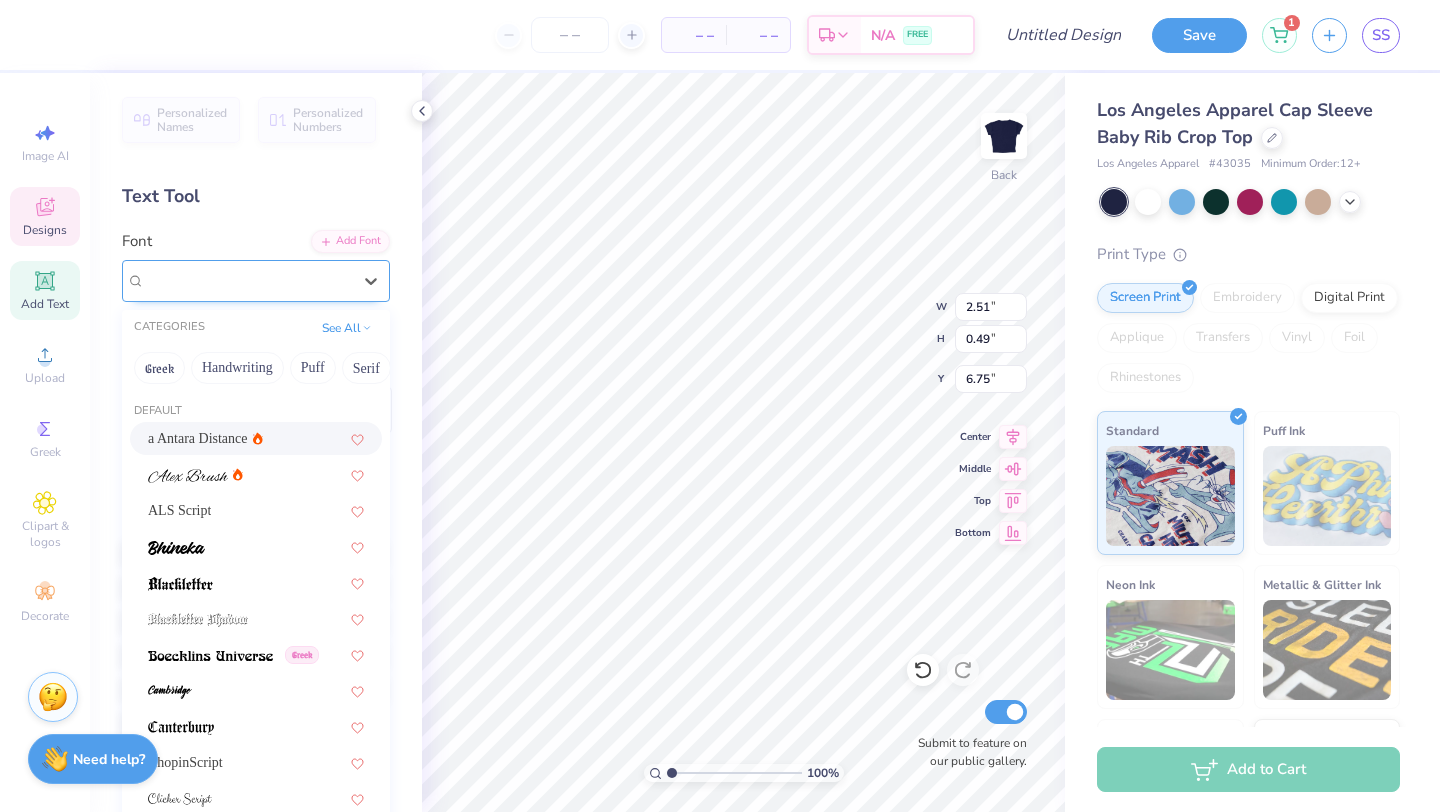 click on "Sunday Romantic Demo" at bounding box center [248, 280] 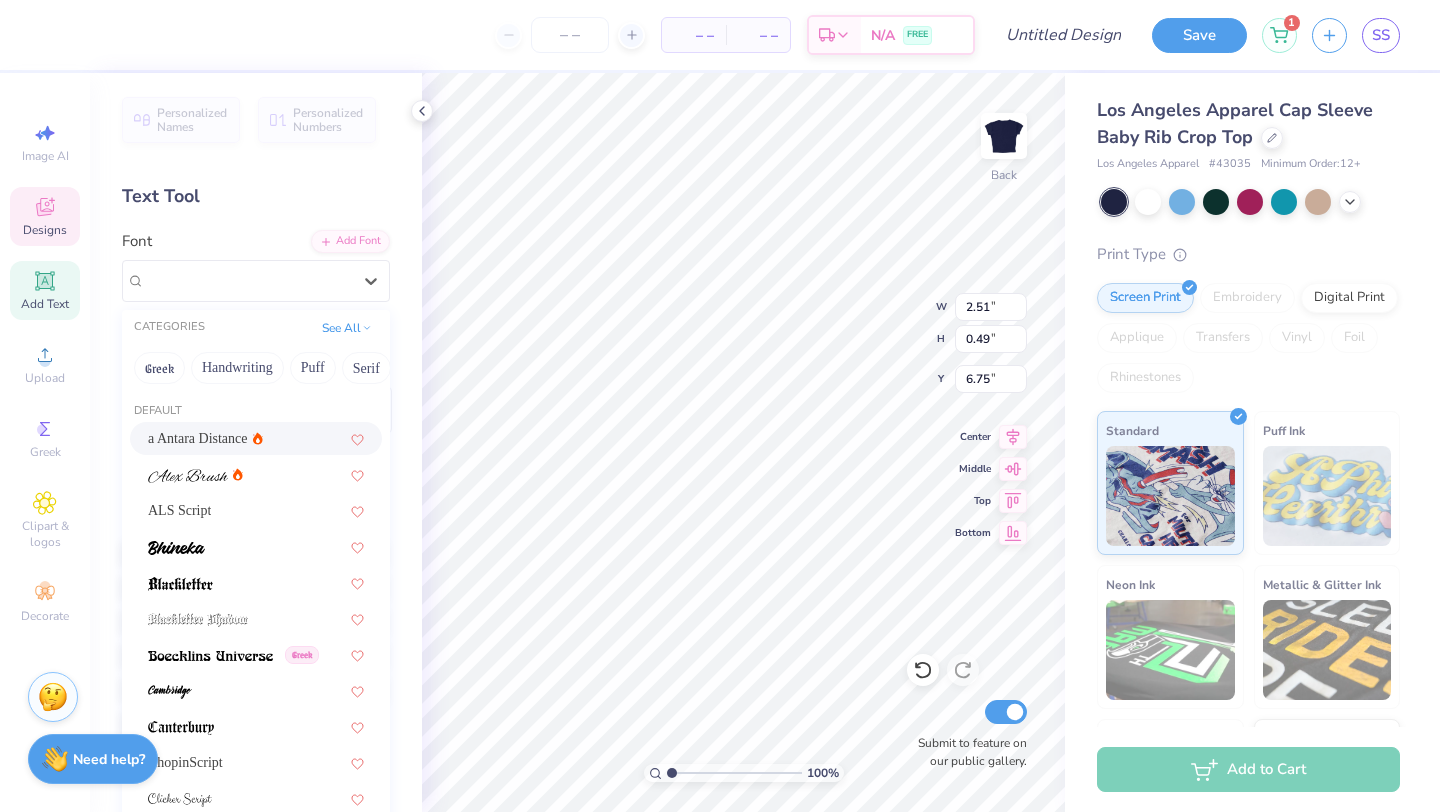 click on "a Antara Distance" at bounding box center (198, 438) 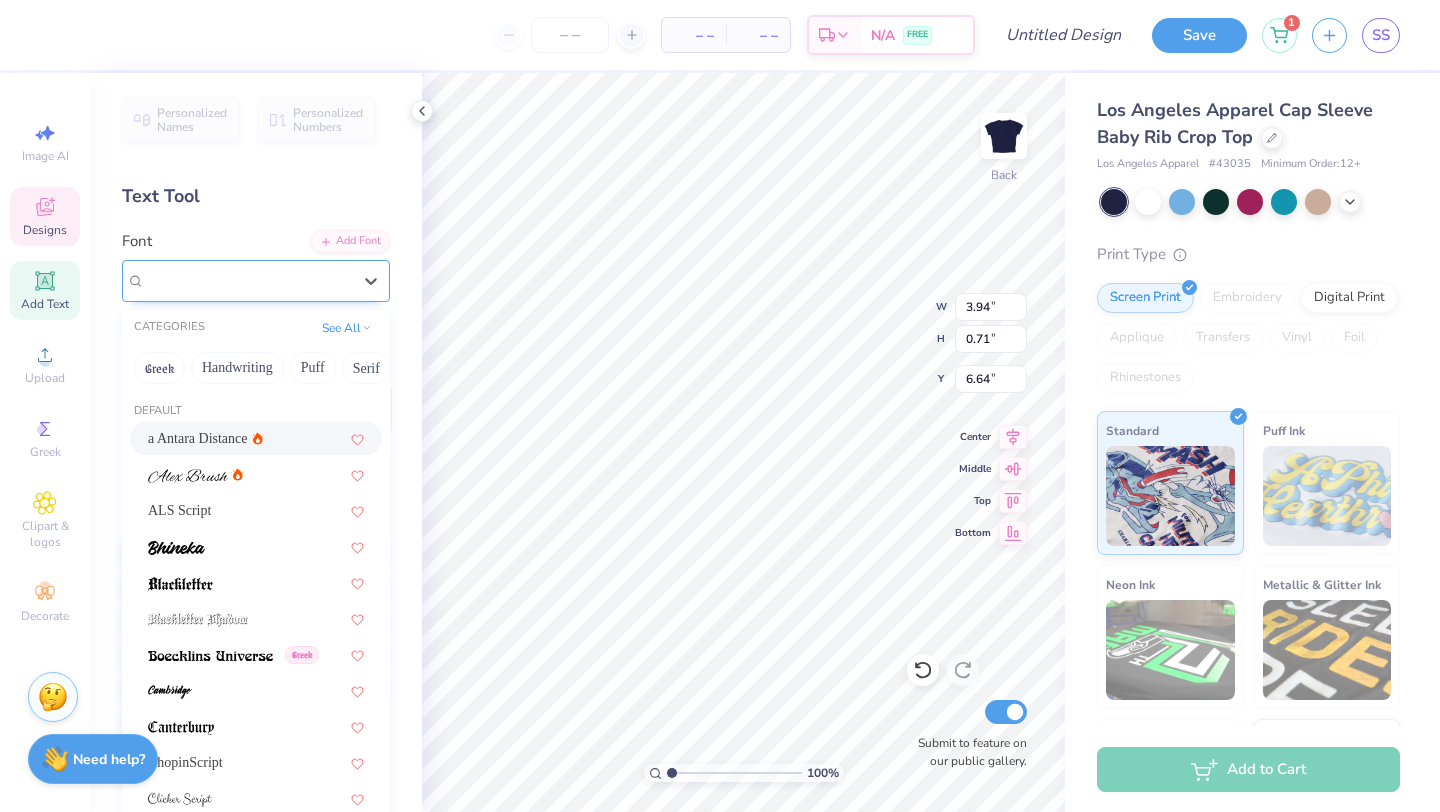 click on "a Antara Distance" at bounding box center [248, 280] 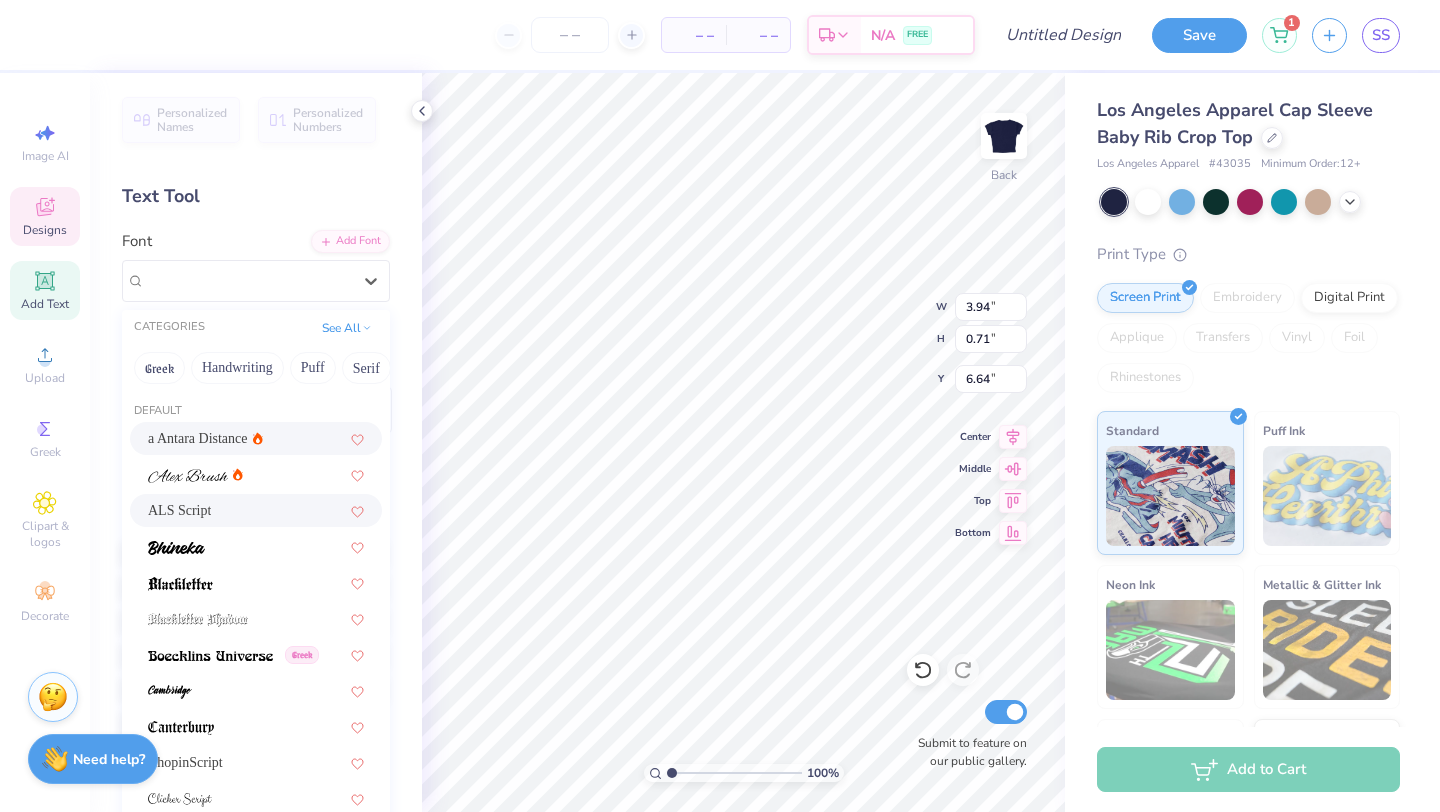 click on "ALS Script" at bounding box center (256, 510) 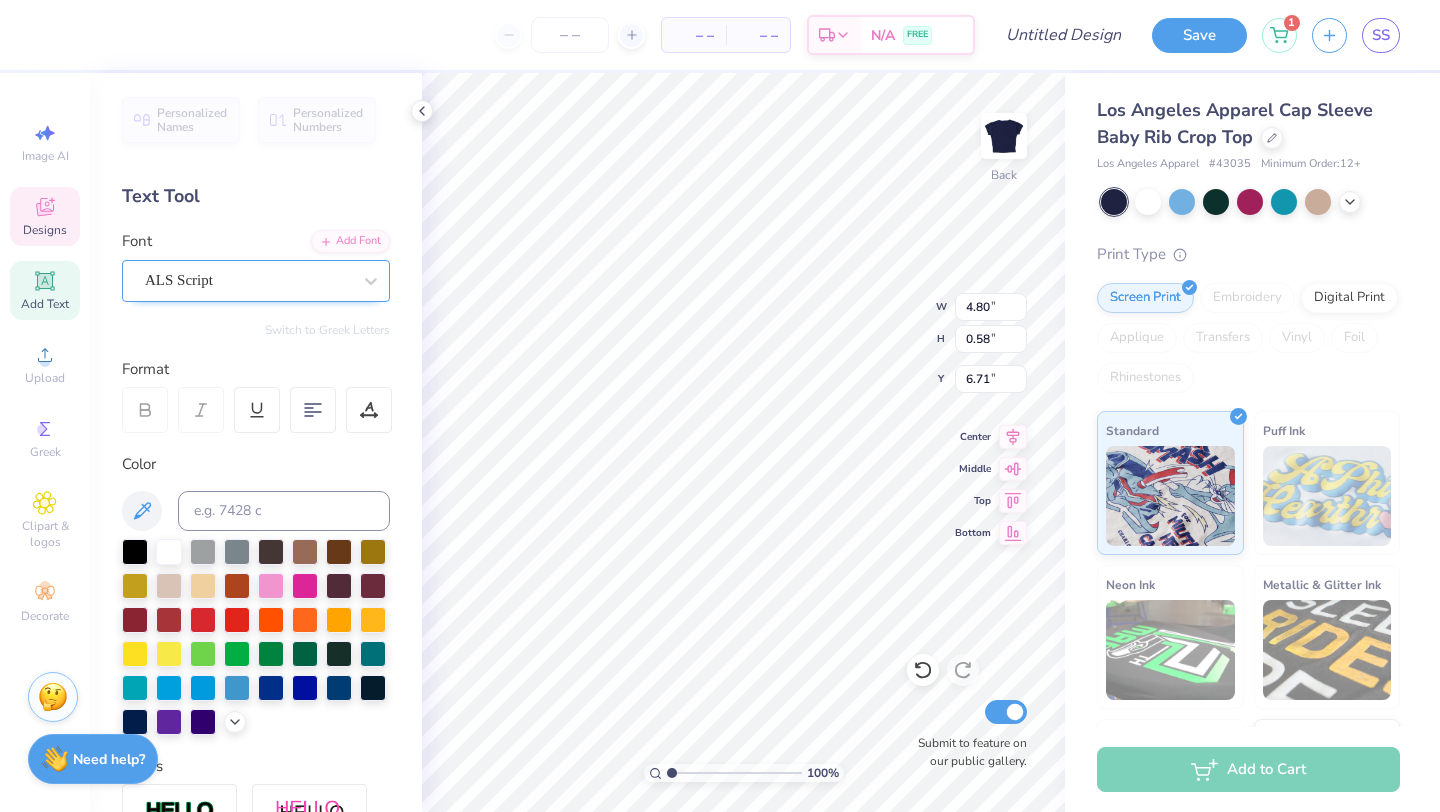 click on "ALS Script" at bounding box center [248, 280] 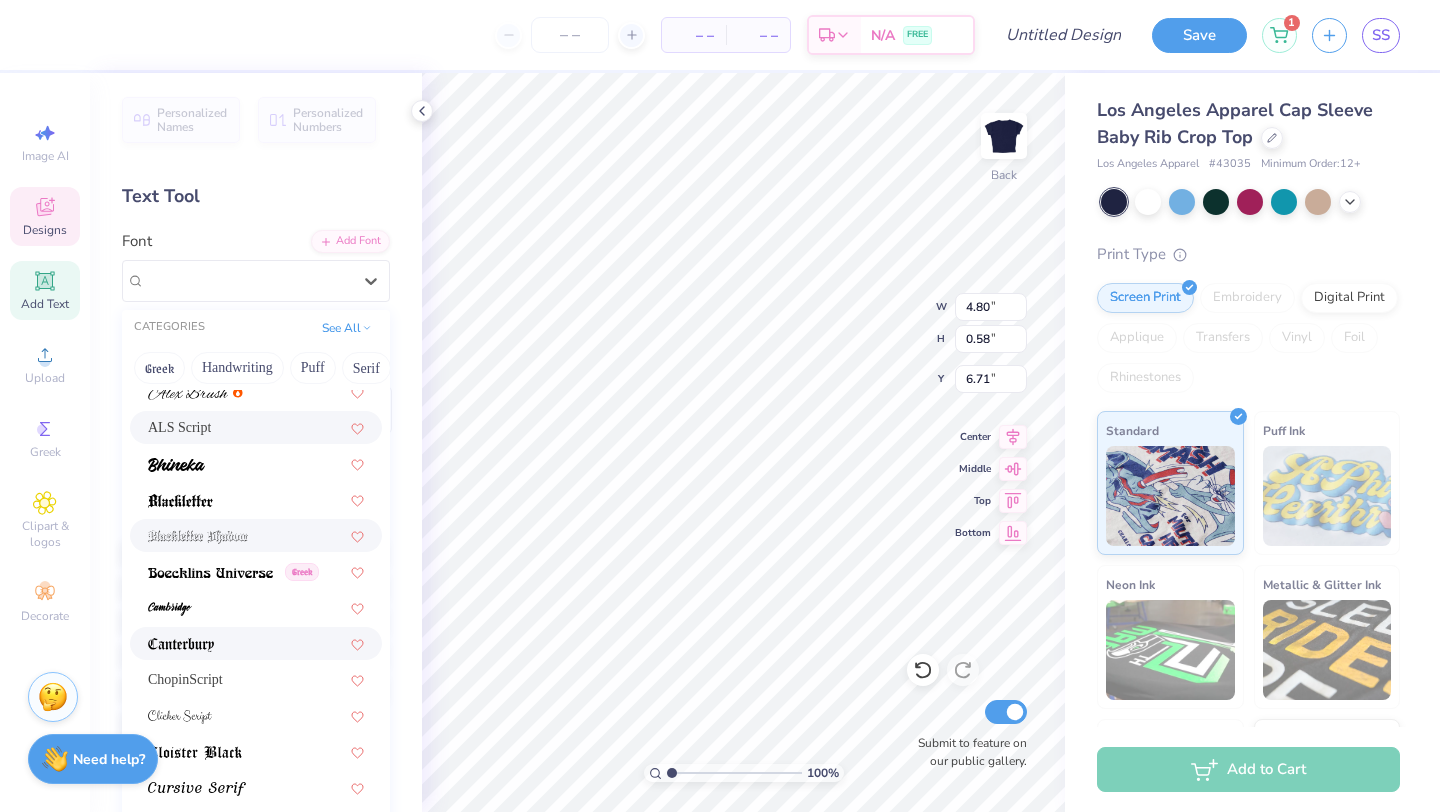 scroll, scrollTop: 116, scrollLeft: 0, axis: vertical 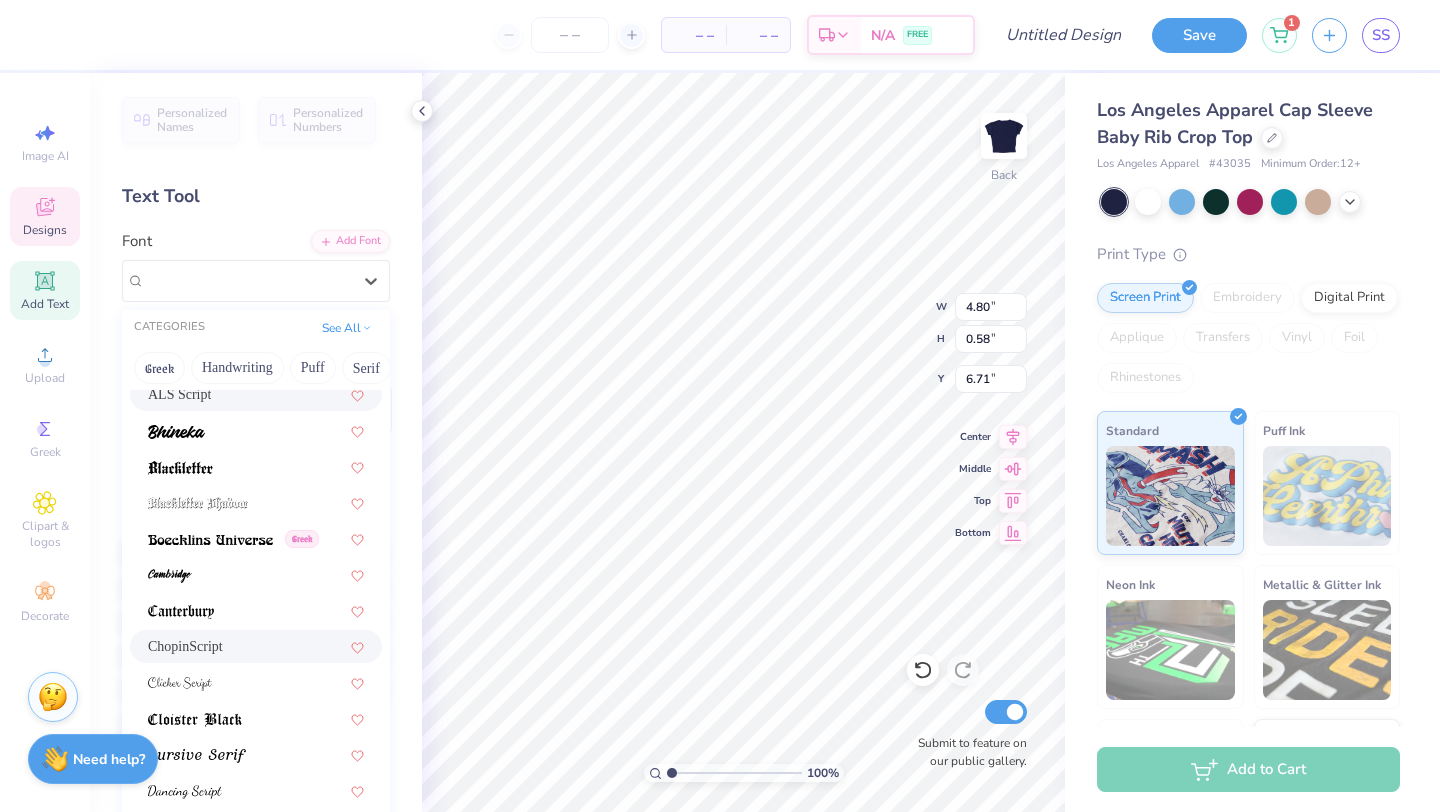click on "ChopinScript" at bounding box center [256, 646] 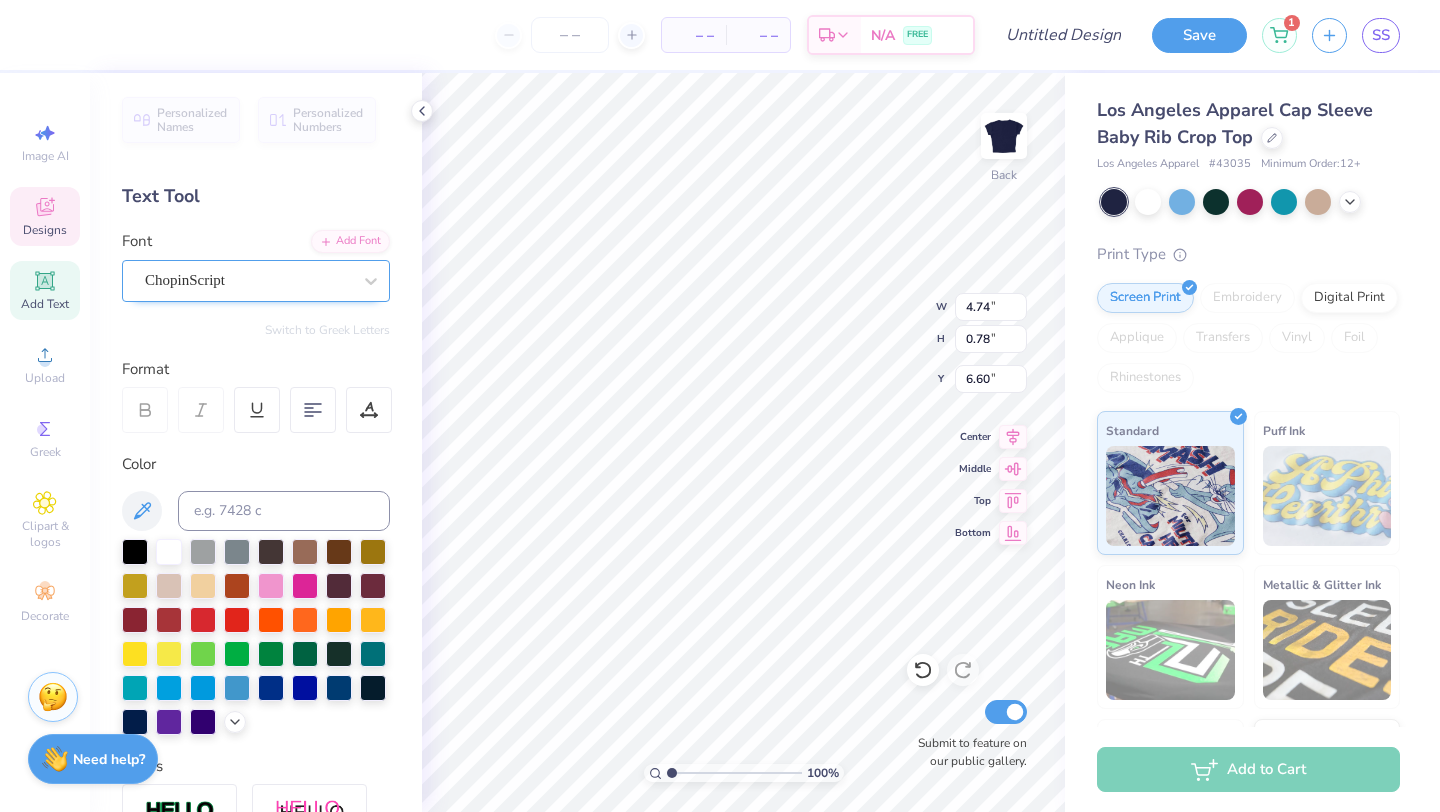 click on "ChopinScript" at bounding box center (248, 280) 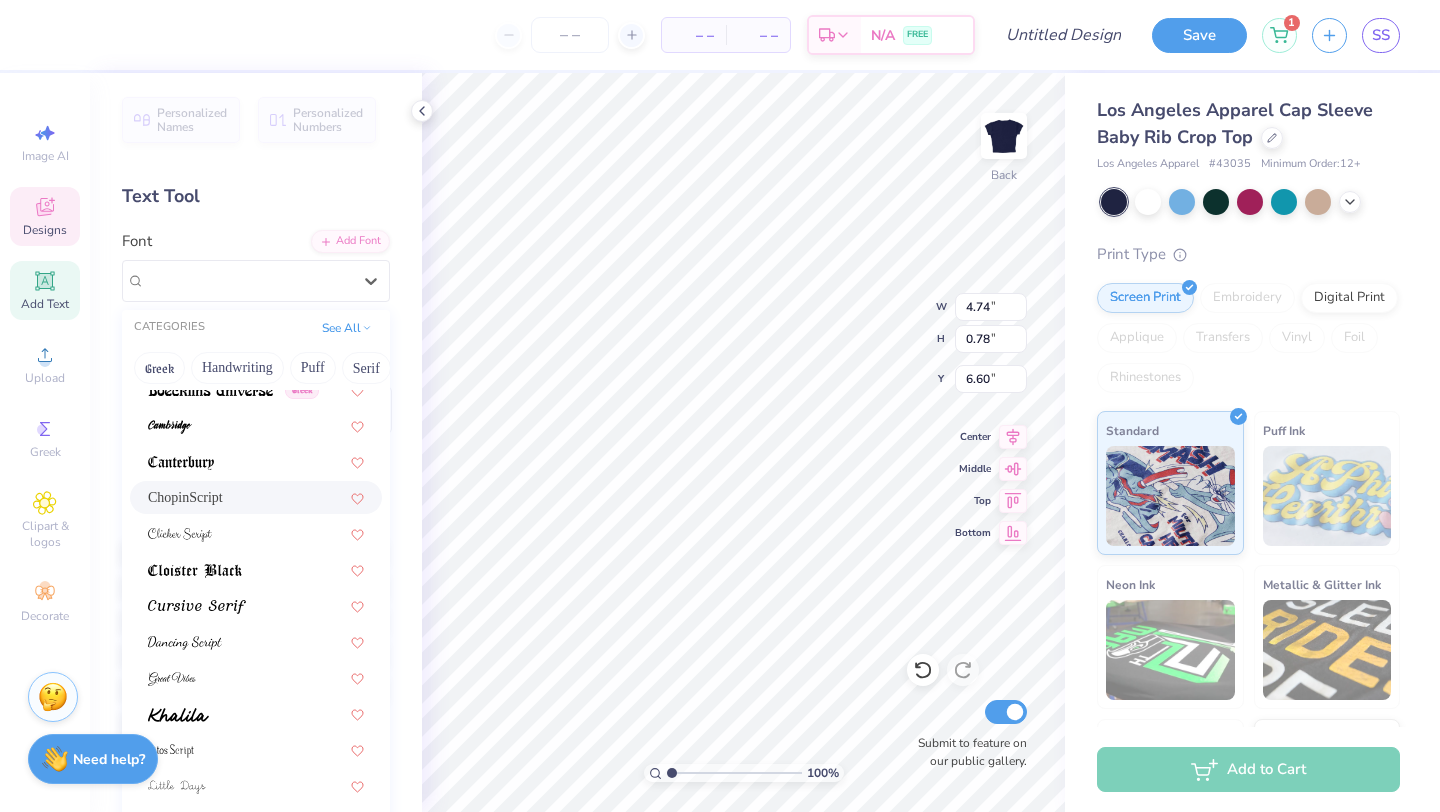 scroll, scrollTop: 490, scrollLeft: 0, axis: vertical 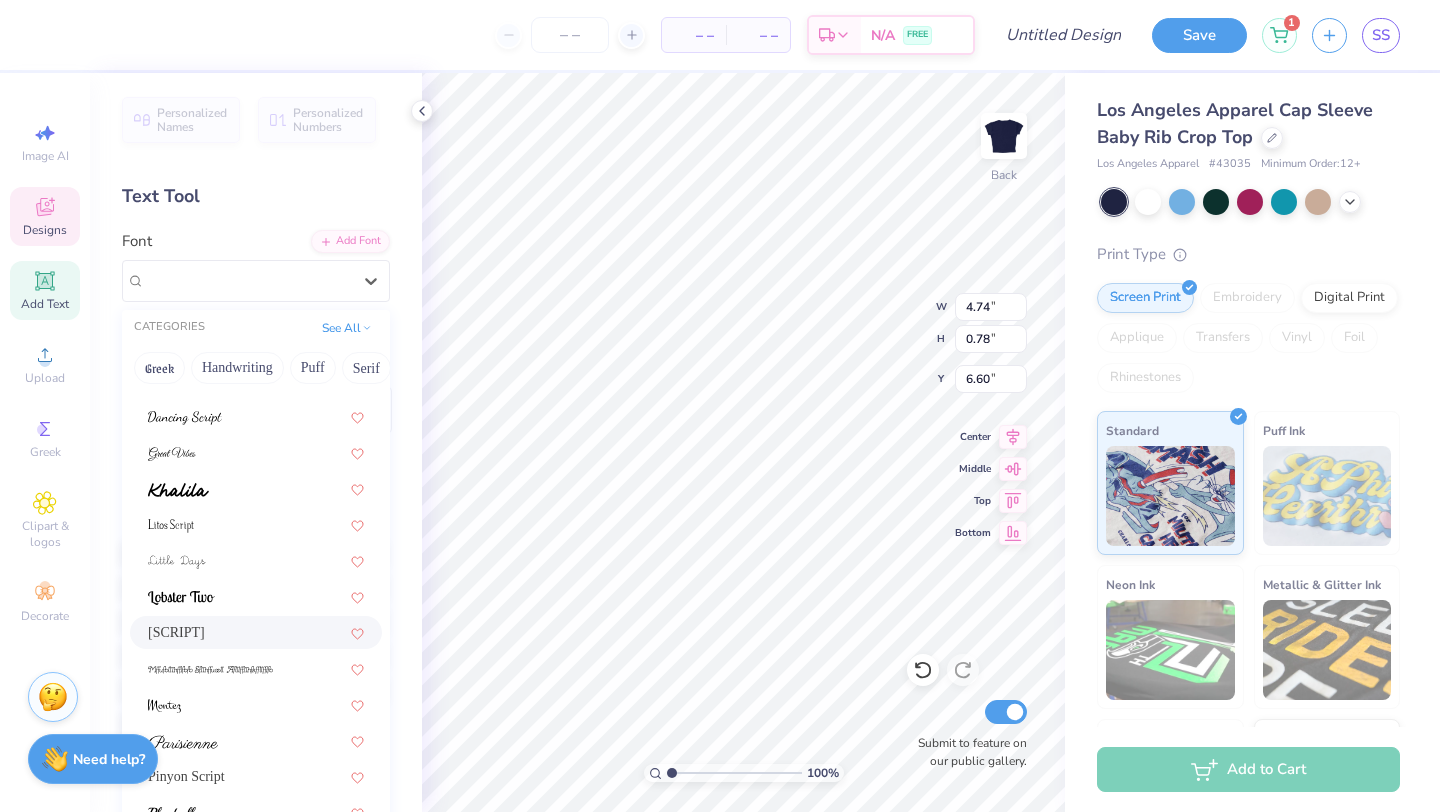 click on "[SCRIPT]" at bounding box center [176, 632] 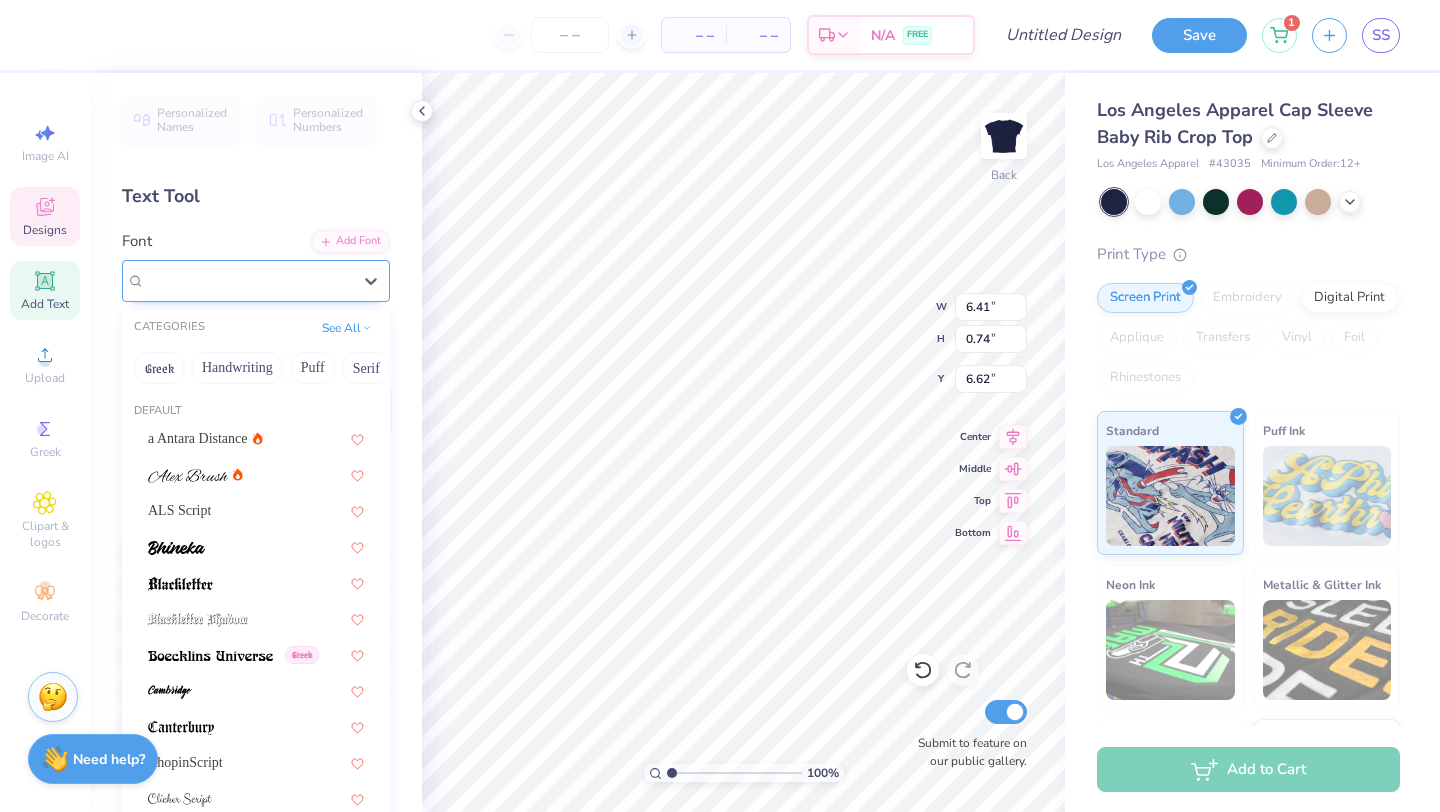 click on "[SCRIPT]" at bounding box center [248, 280] 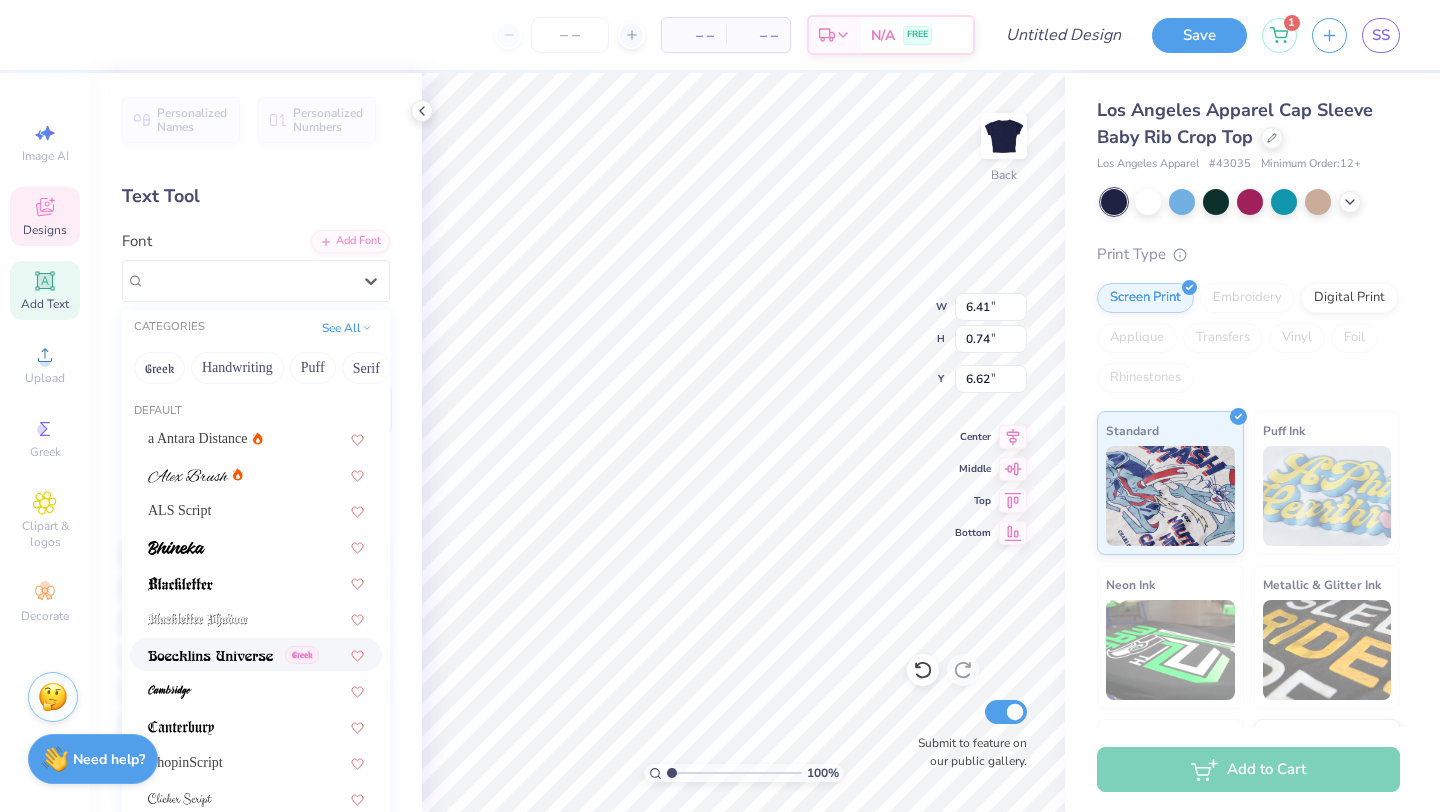 scroll, scrollTop: 490, scrollLeft: 0, axis: vertical 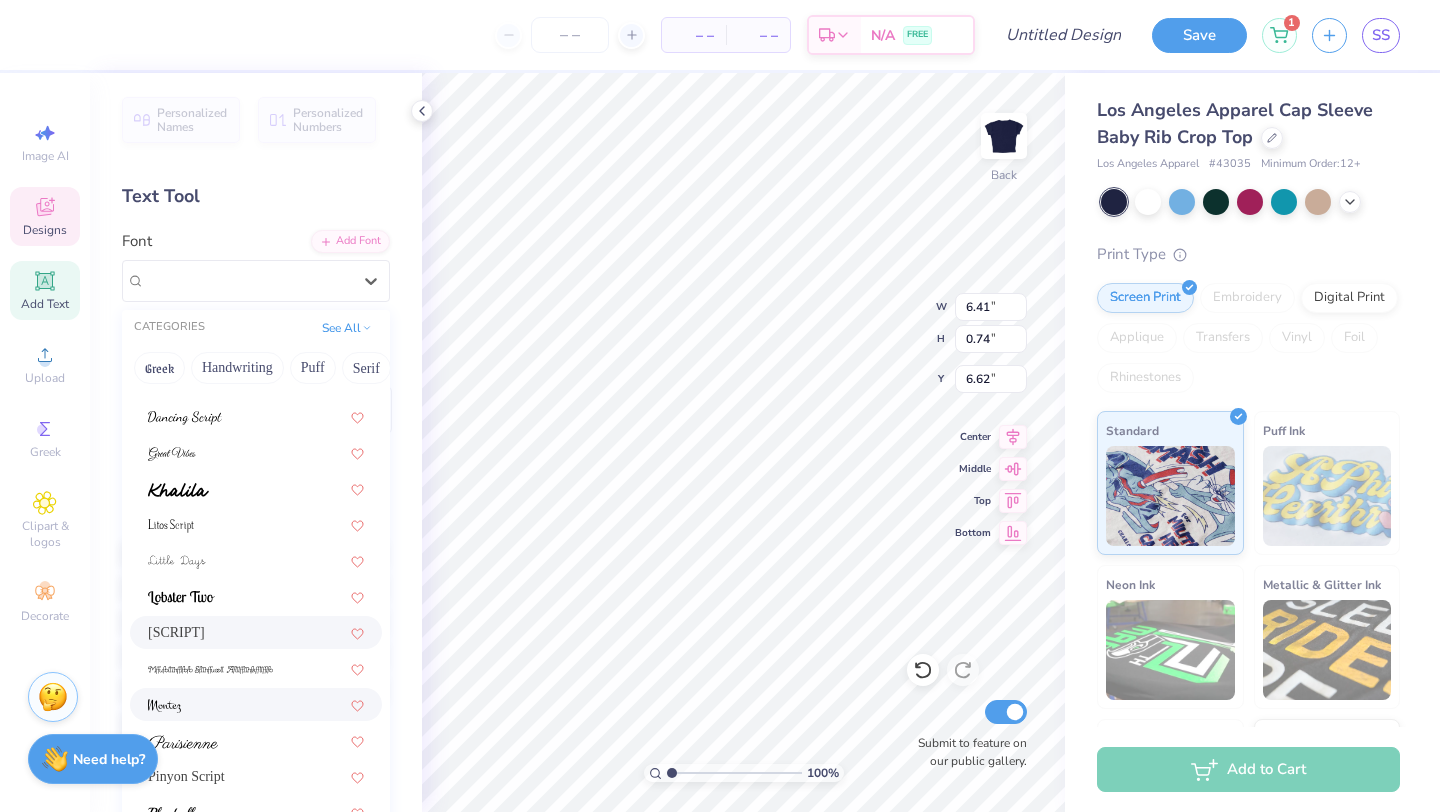 click at bounding box center [256, 704] 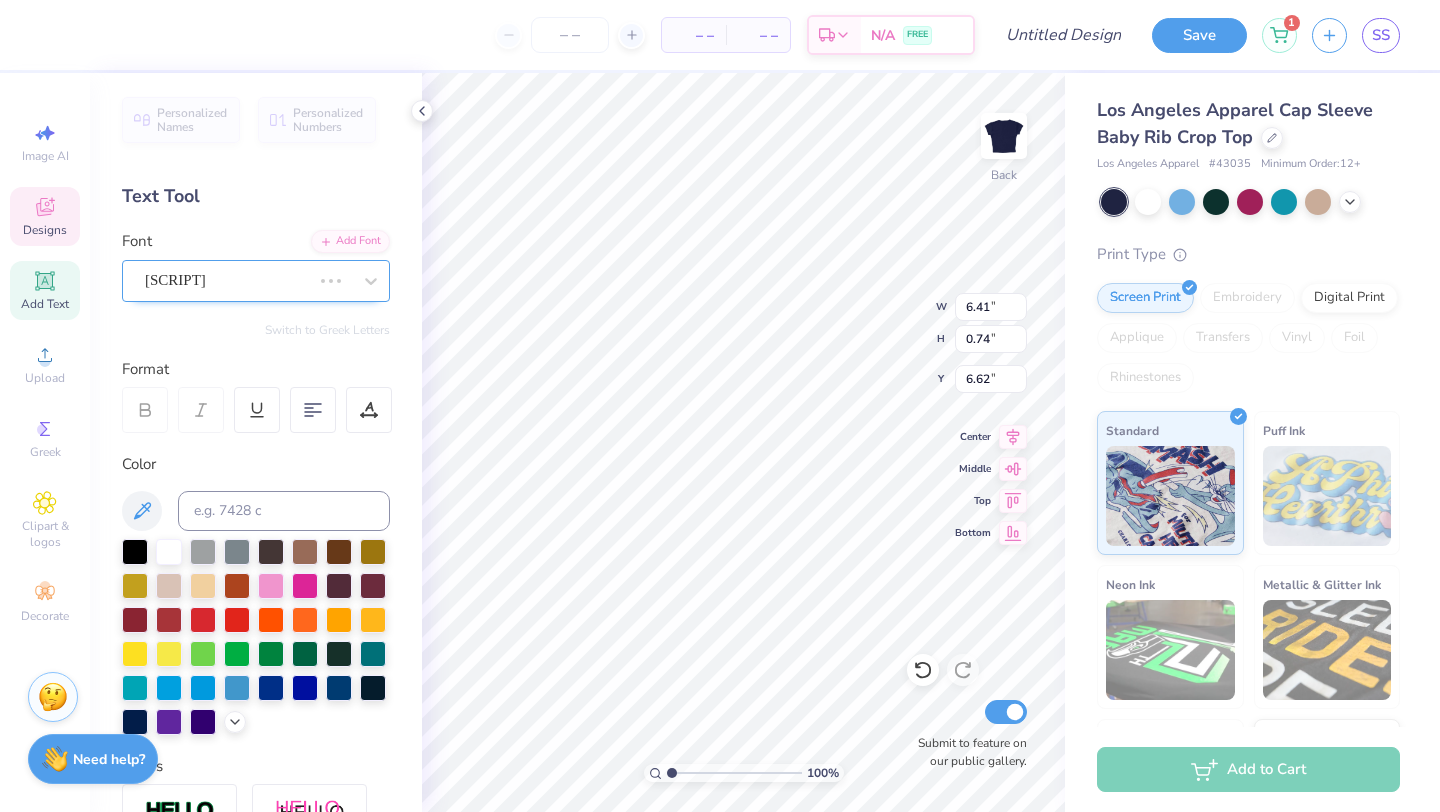 click at bounding box center (371, 281) 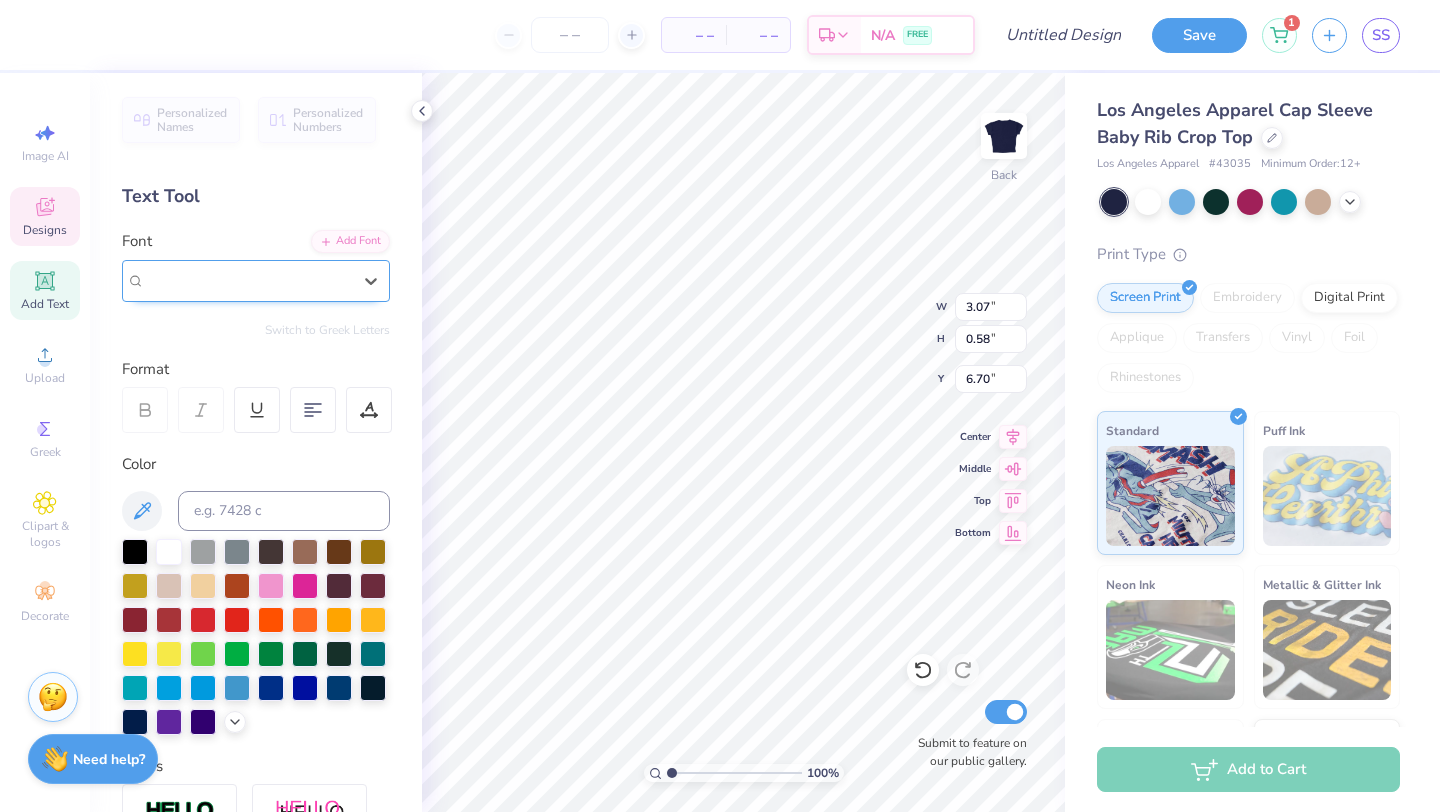 click on "[LAST]" at bounding box center (248, 280) 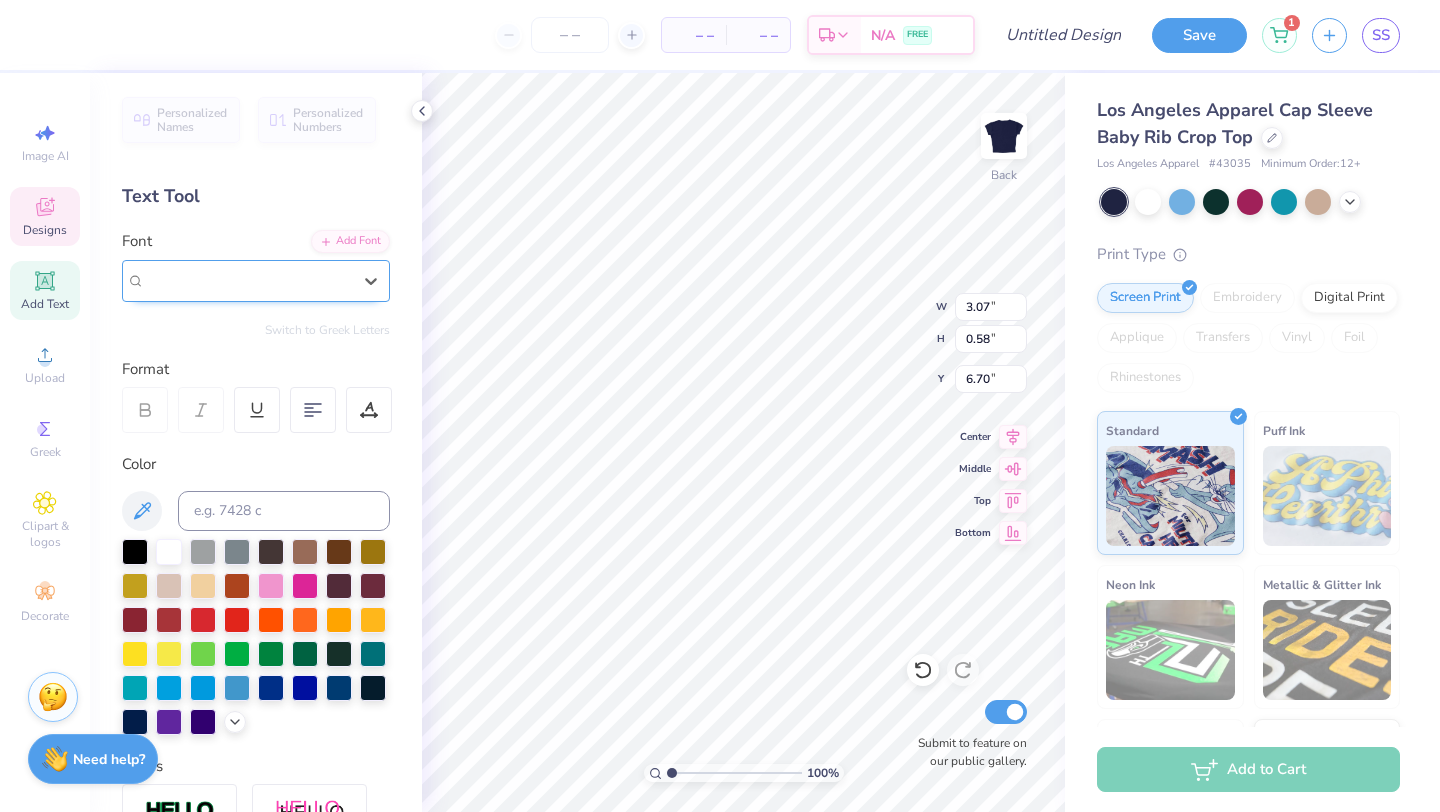 click on "[LAST]" at bounding box center (248, 280) 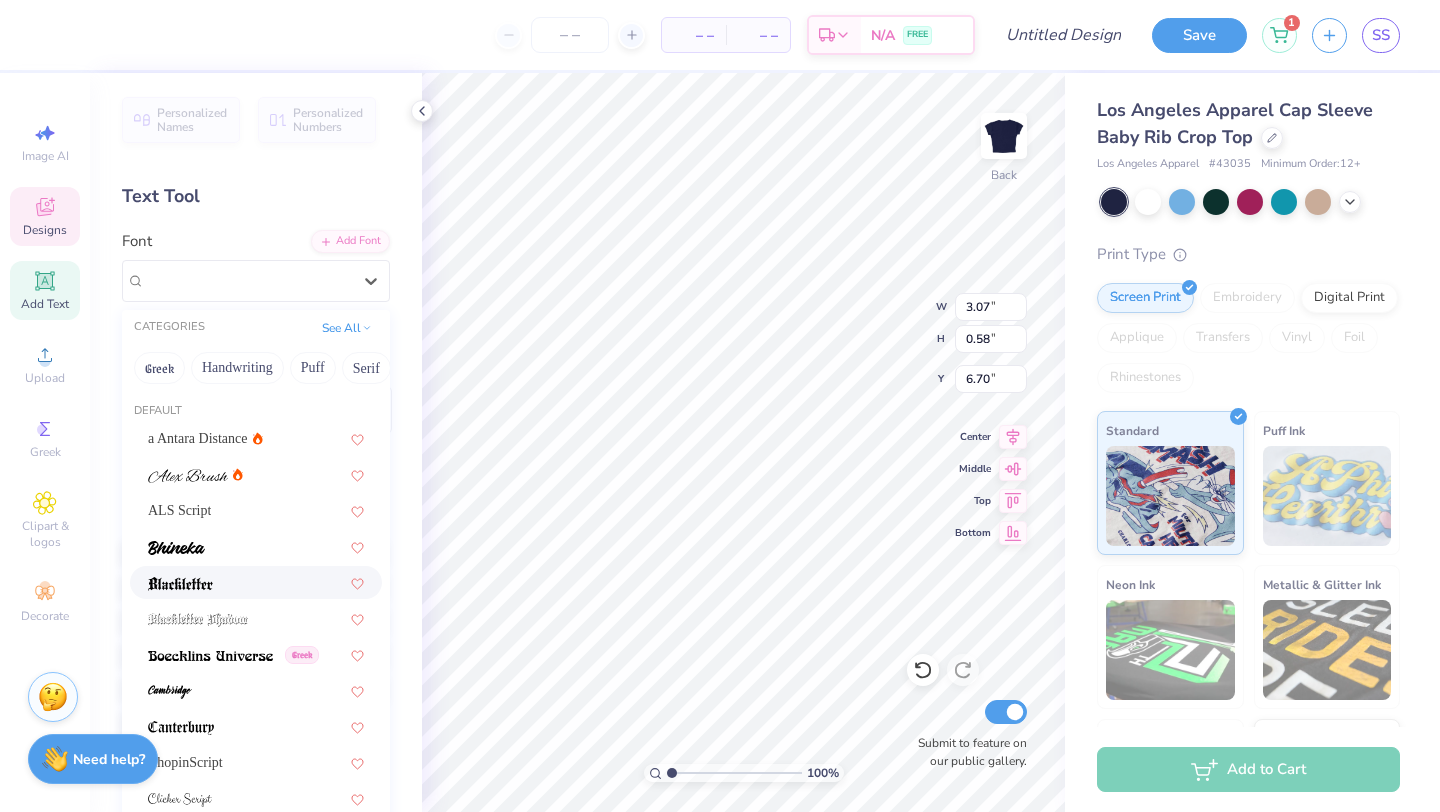 scroll, scrollTop: 490, scrollLeft: 0, axis: vertical 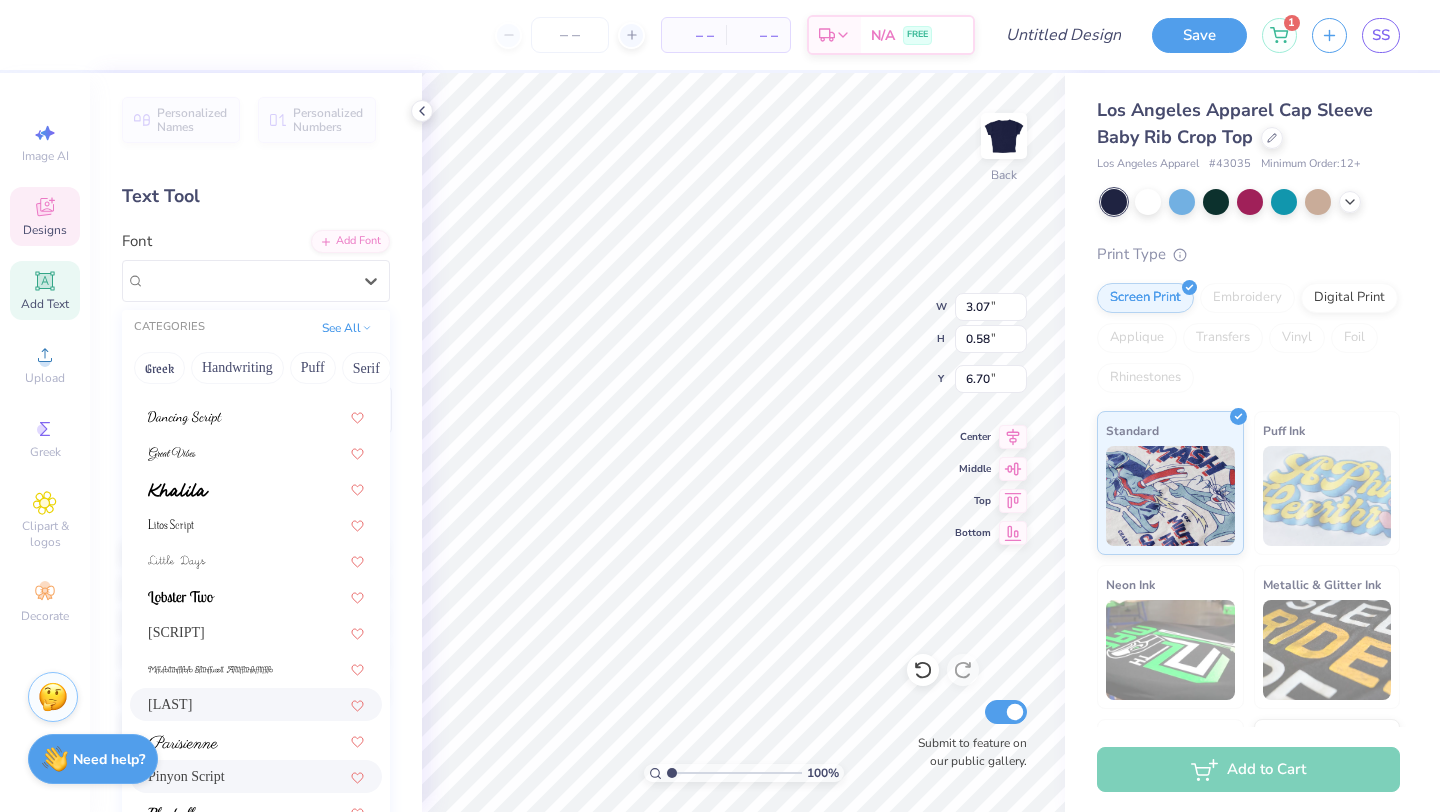 click on "Pinyon Script" at bounding box center (256, 776) 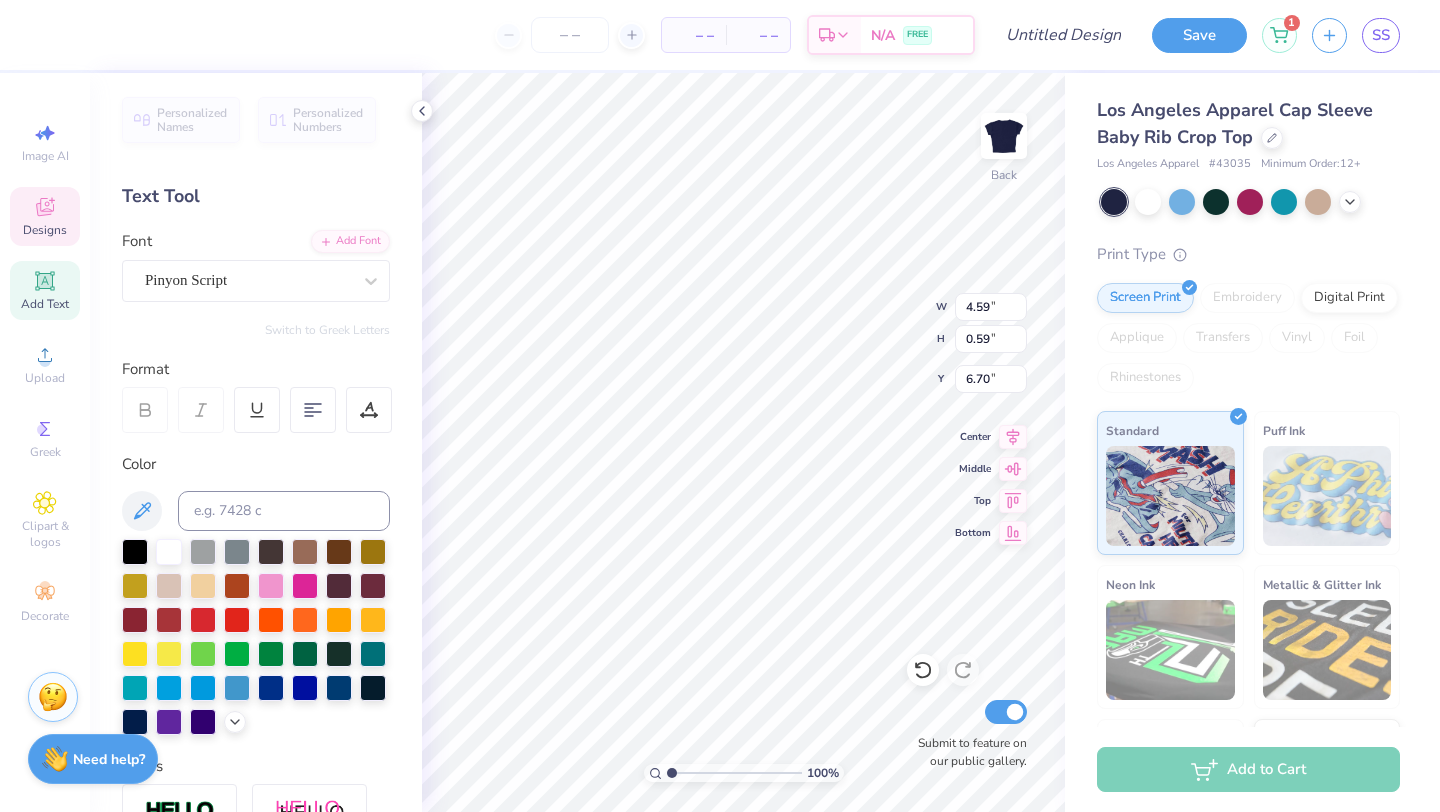 scroll, scrollTop: 0, scrollLeft: 3, axis: horizontal 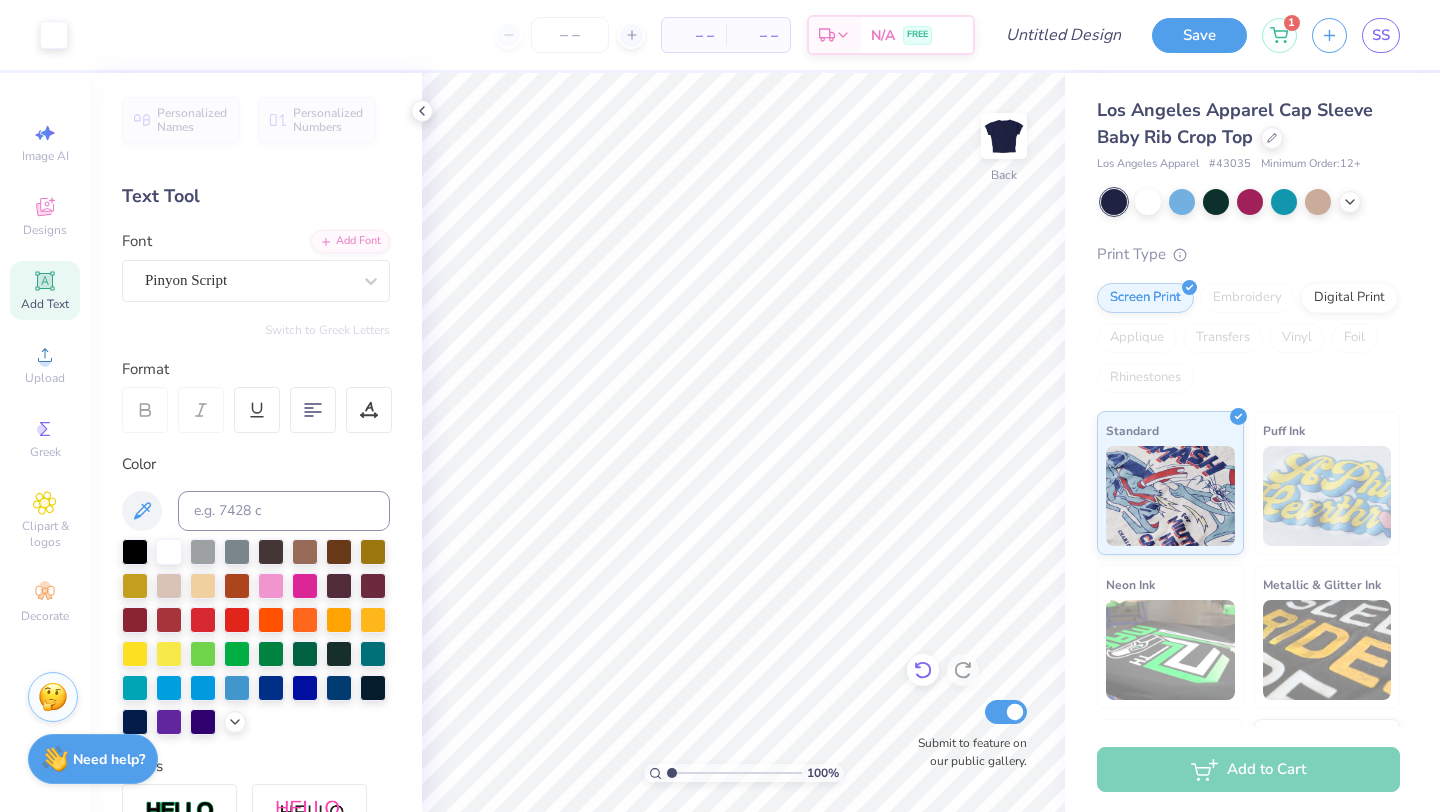 click 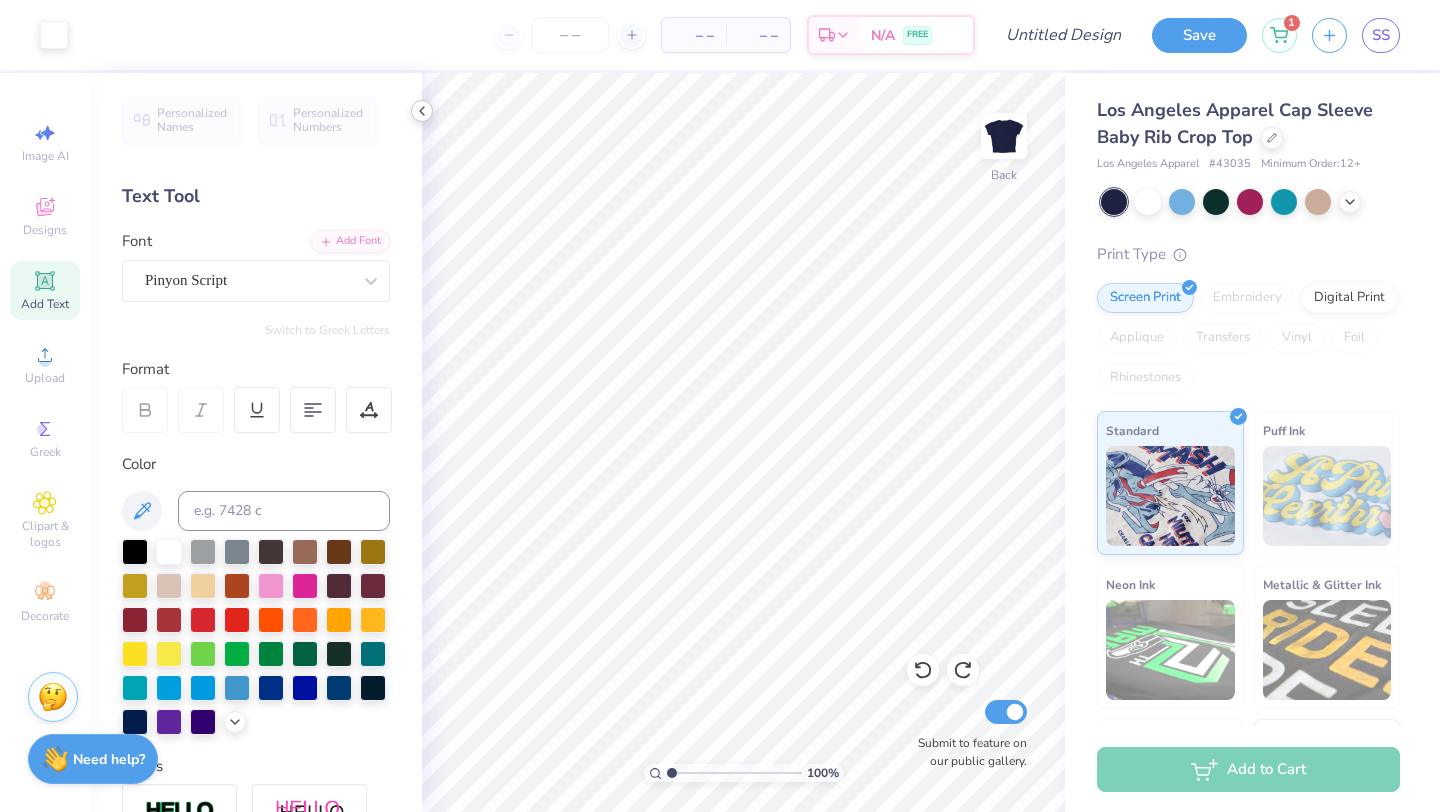 click 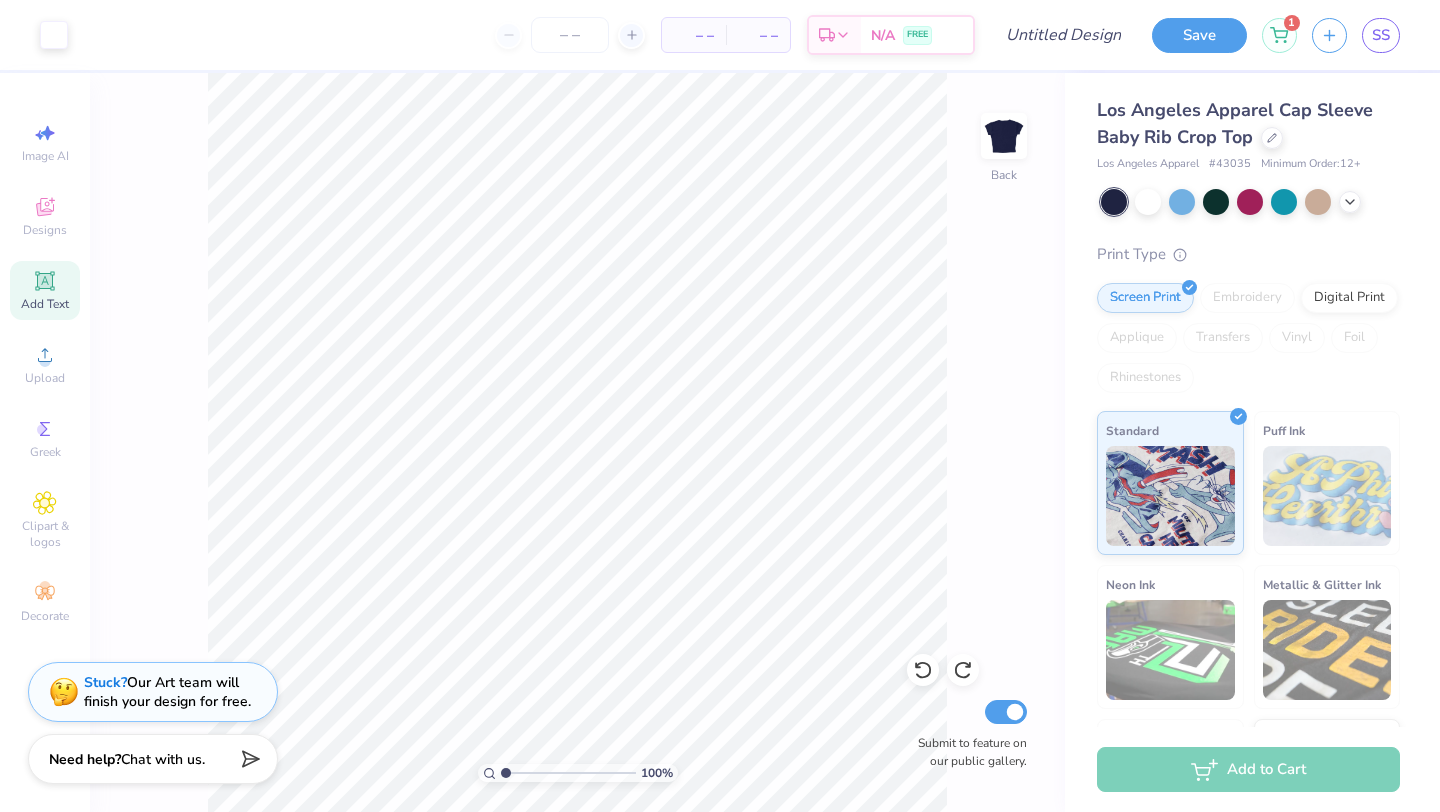click 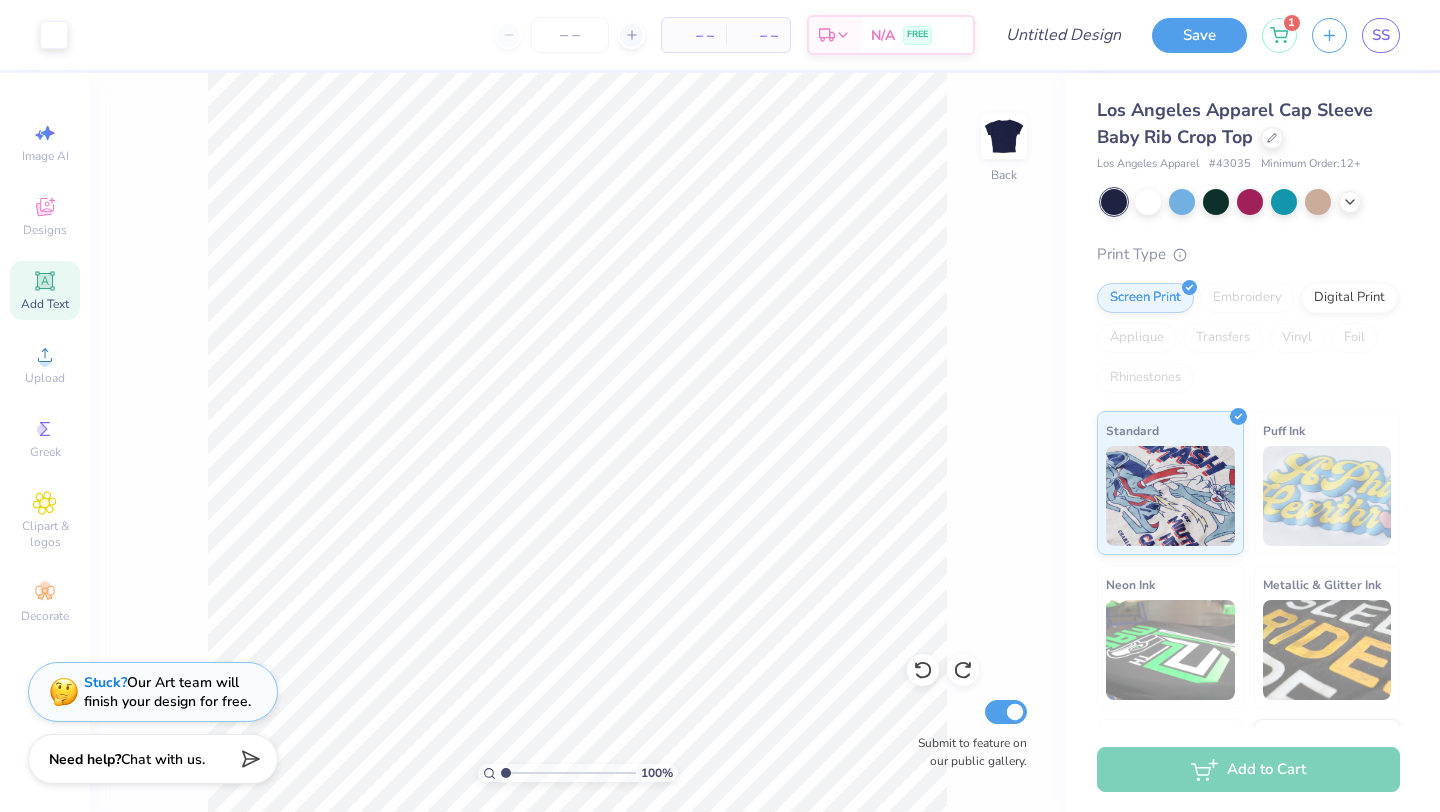 click 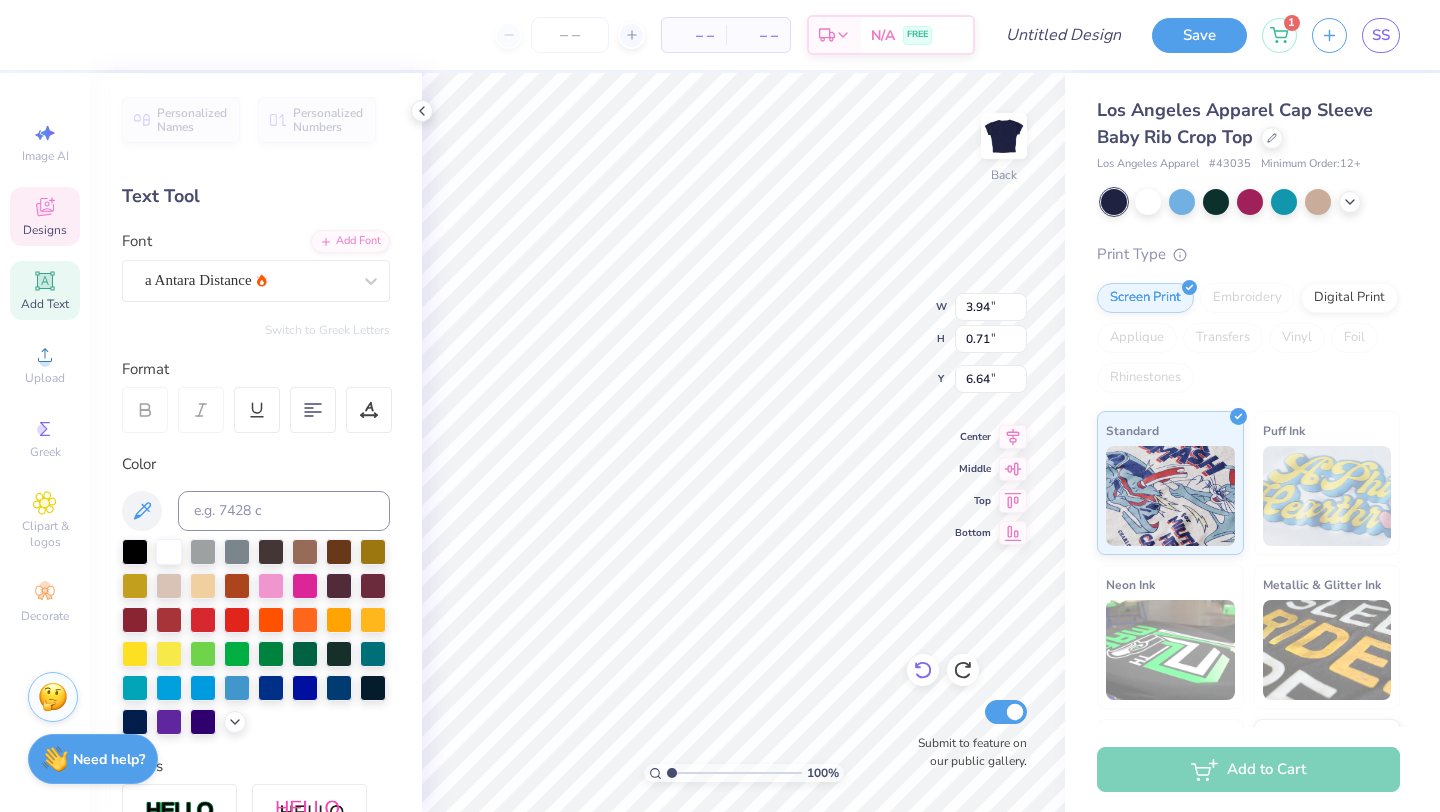 click 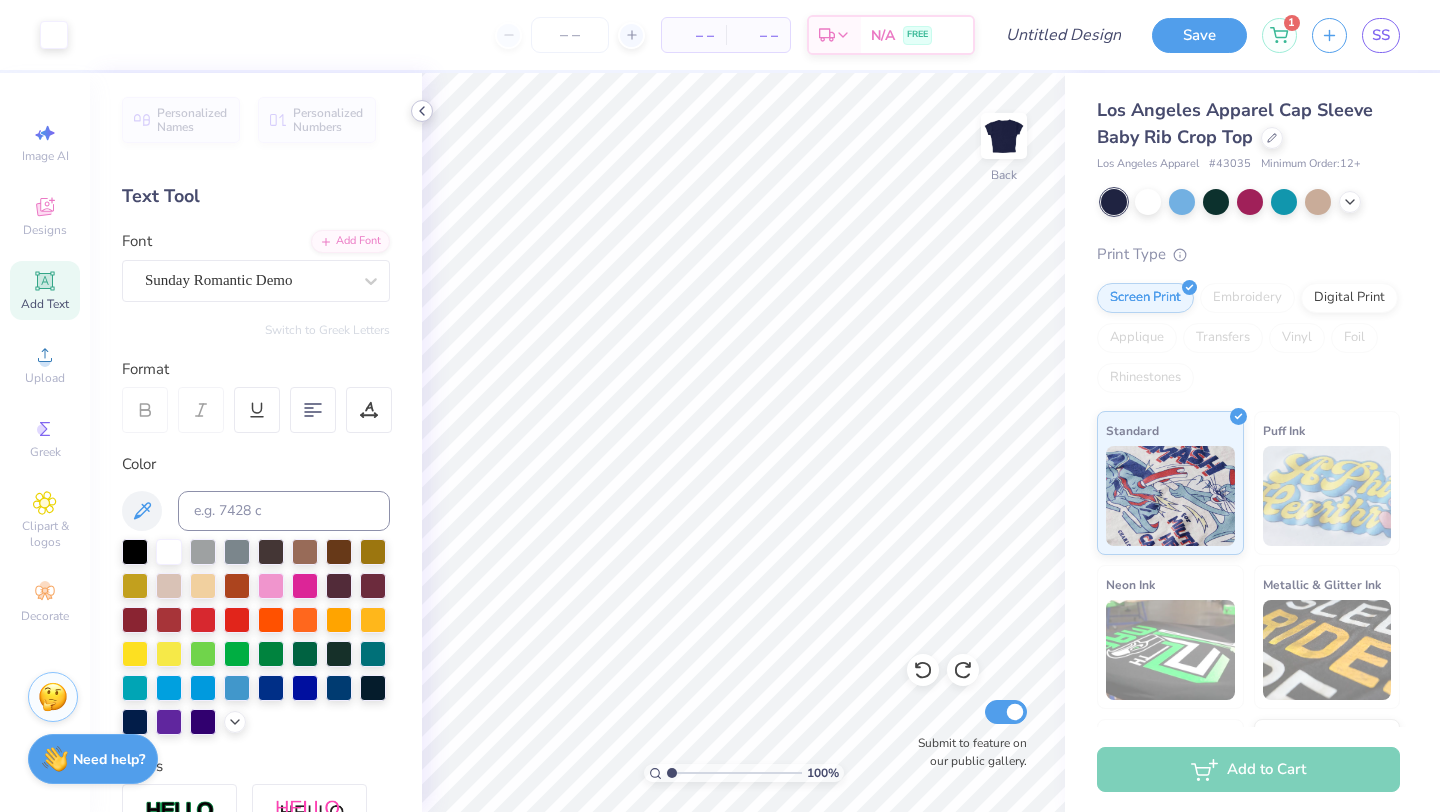 click 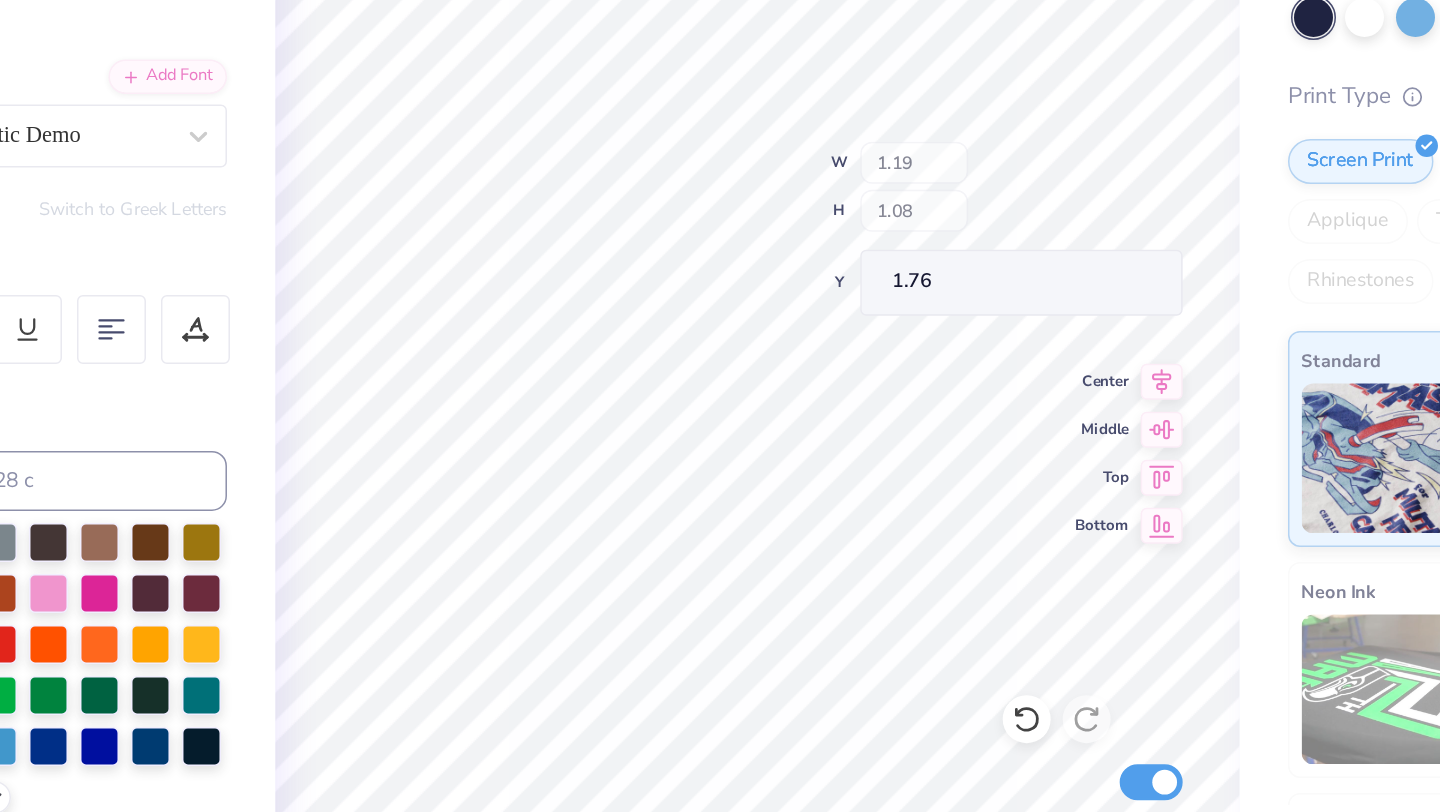 click on "100 % Back W 1.19 H 1.08 Y 1.76 Center Middle Top Bottom Submit to feature on our public gallery." at bounding box center (743, 442) 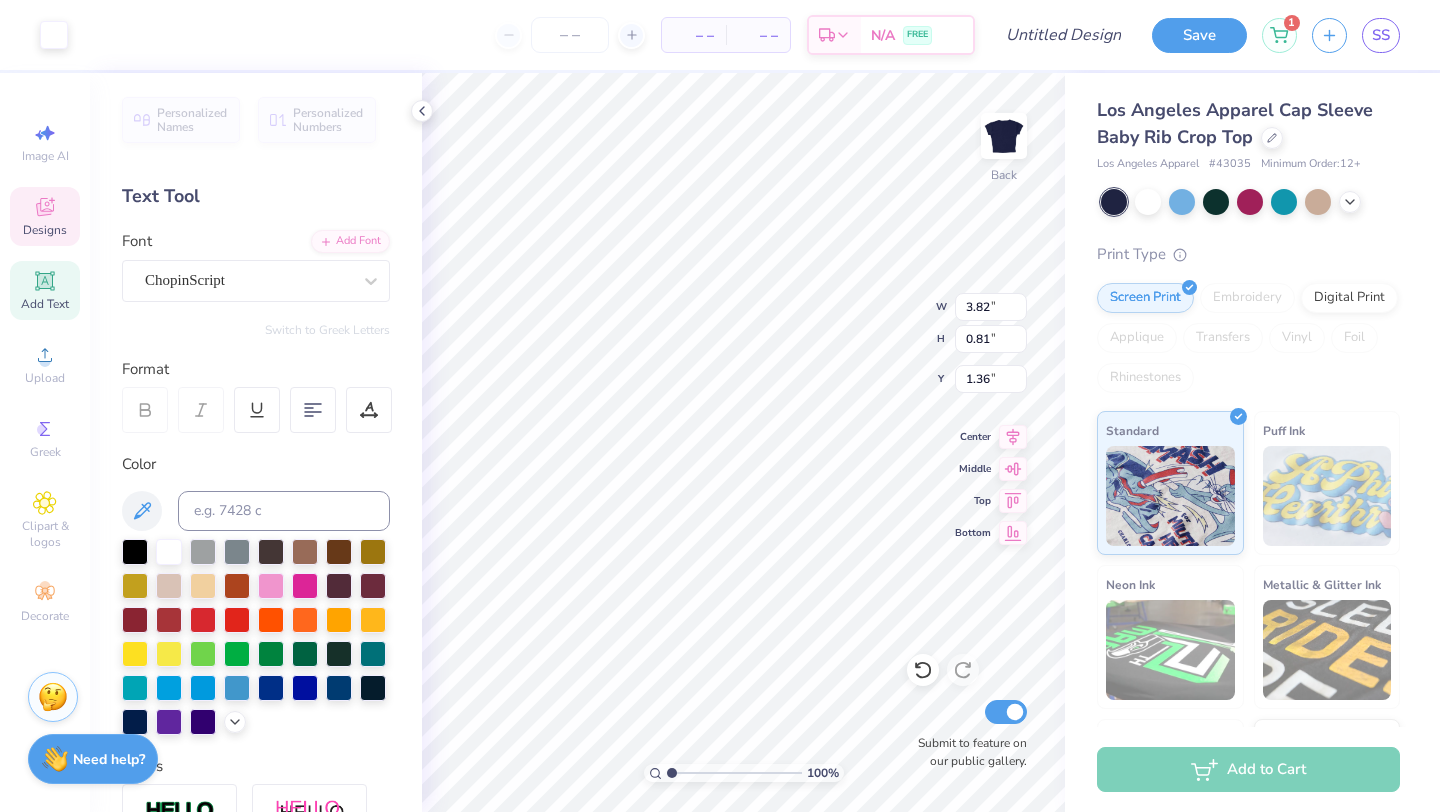 scroll, scrollTop: 0, scrollLeft: 4, axis: horizontal 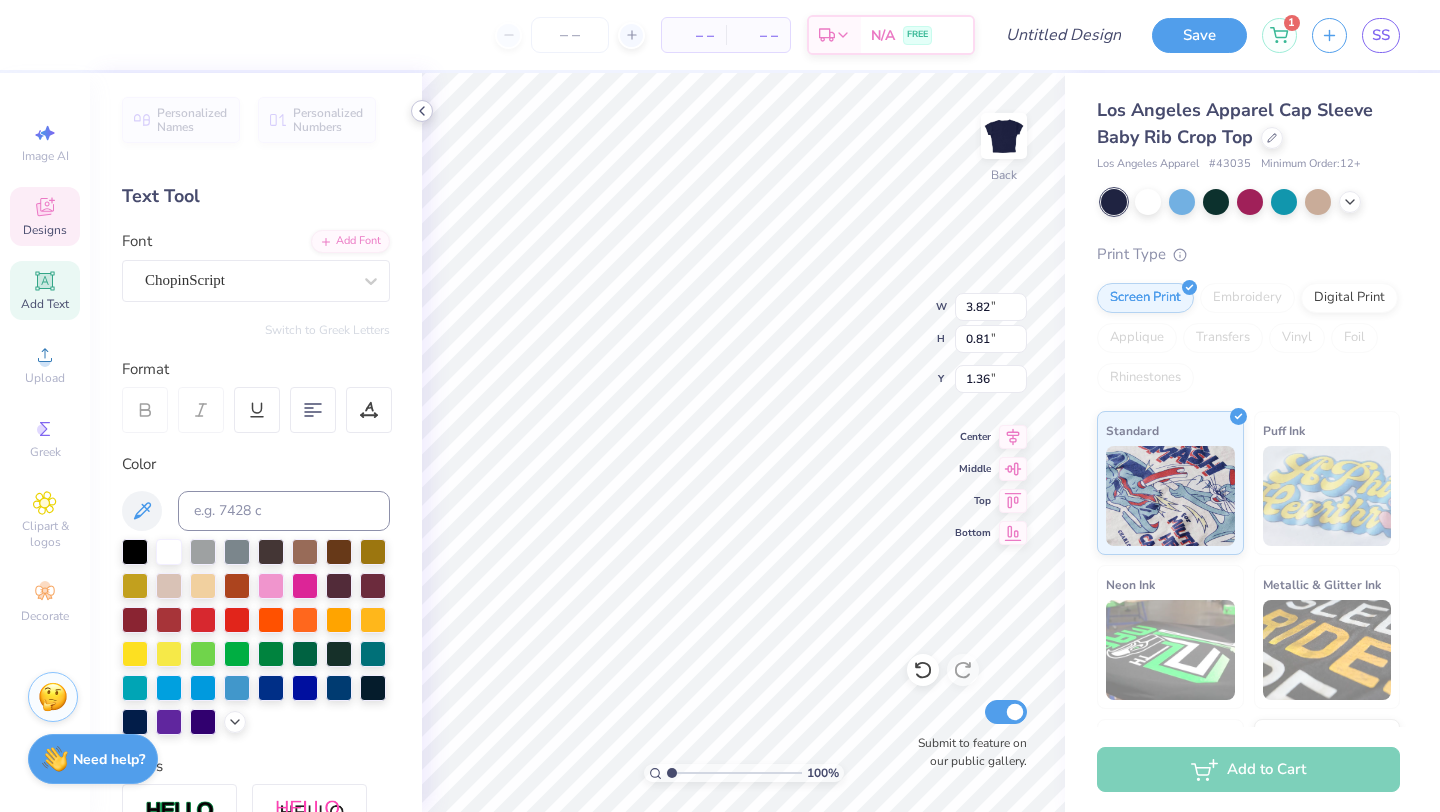 click on "100 % Back W 3.82 3.82 " H 0.81 0.81 " Y 1.36 1.36 " Center Middle Top Bottom Submit to feature on our public gallery." at bounding box center [743, 442] 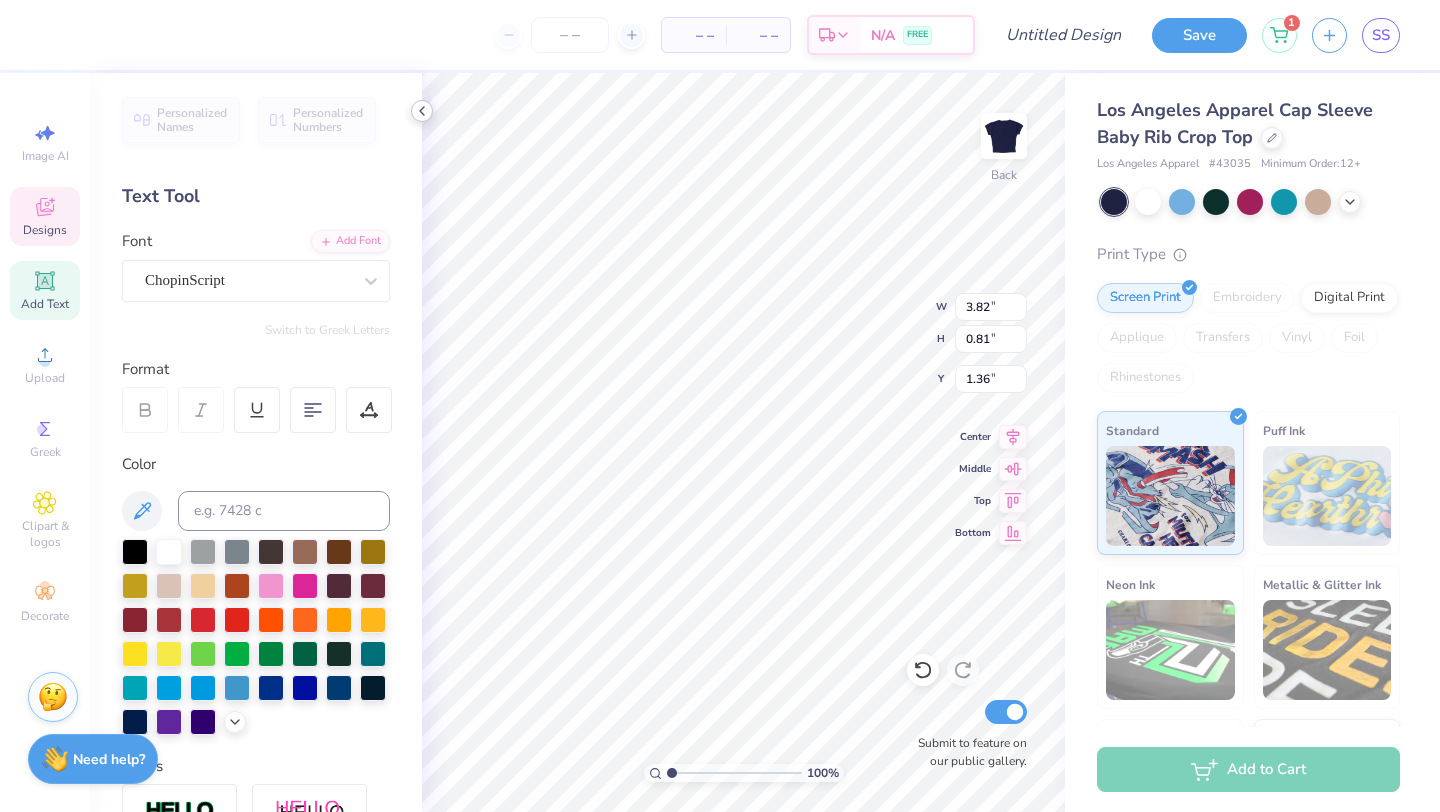 click on "100 % Back W 3.82 3.82 " H 0.81 0.81 " Y 1.36 1.36 " Center Middle Top Bottom Submit to feature on our public gallery." at bounding box center (743, 442) 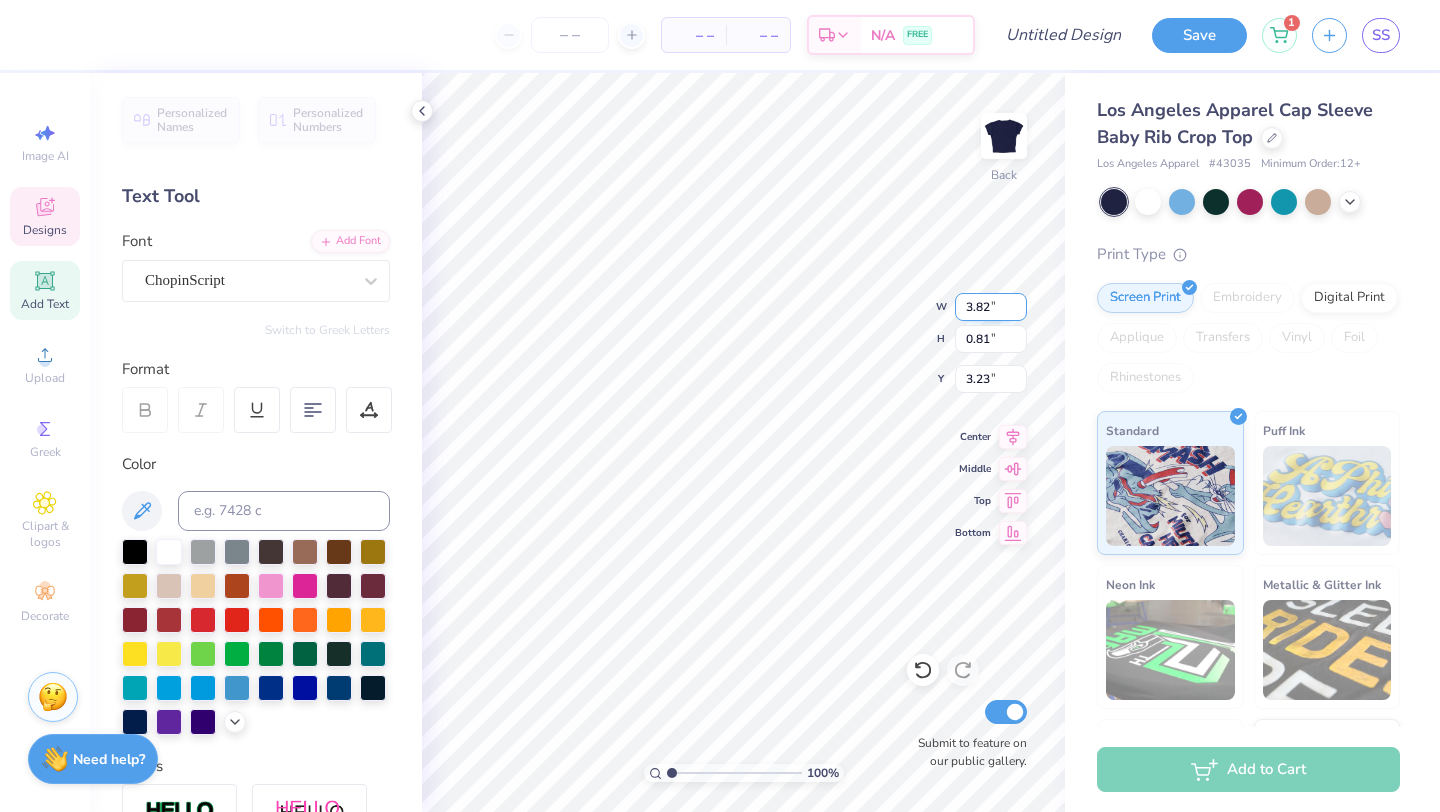 click on "100  % Back W 3.82 3.82 " H 0.81 0.81 " Y 3.23 3.23 " Center Middle Top Bottom Submit to feature on our public gallery." at bounding box center (743, 442) 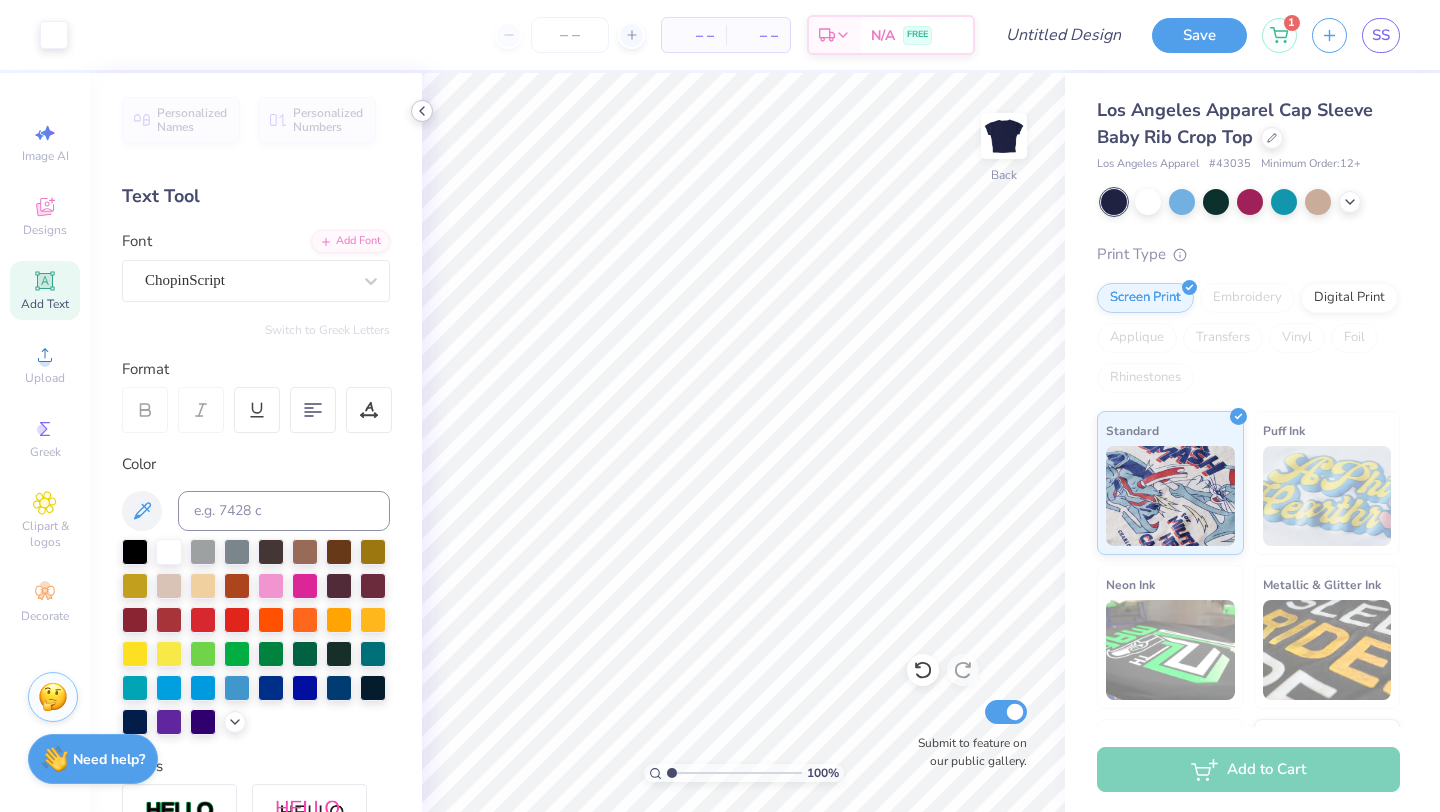 click 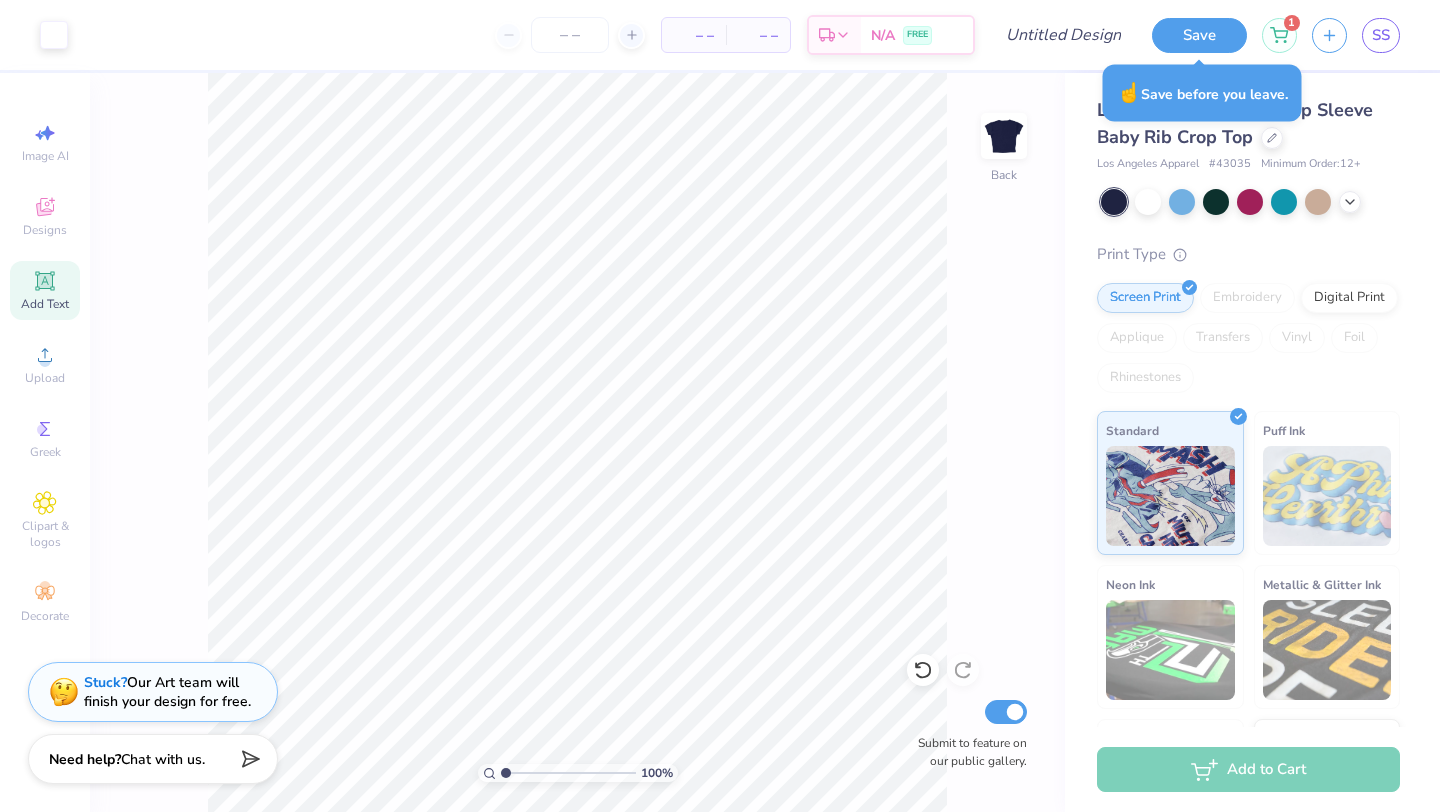click on "Save 1 SS" at bounding box center [1296, 35] 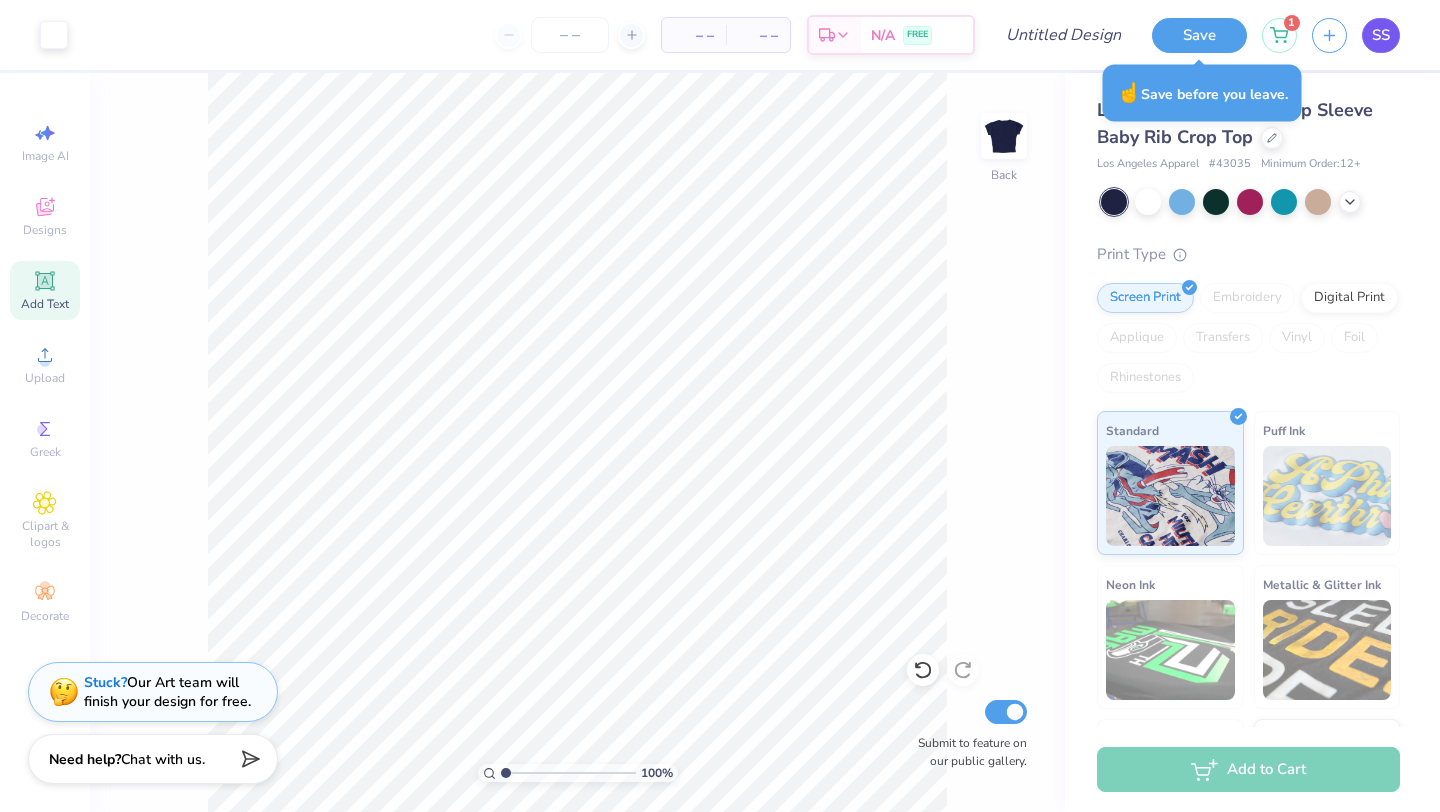 click on "SS" at bounding box center (1381, 35) 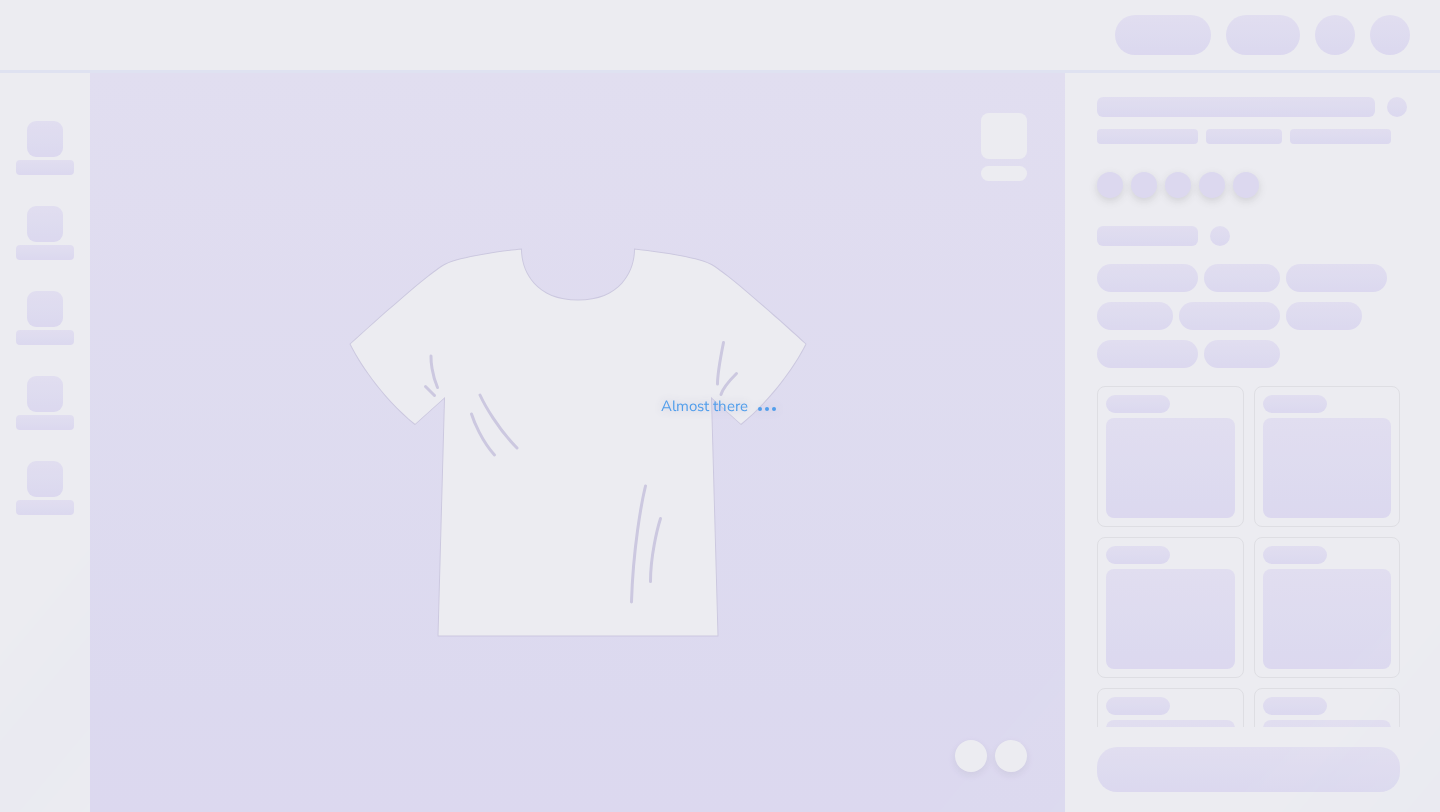 scroll, scrollTop: 0, scrollLeft: 0, axis: both 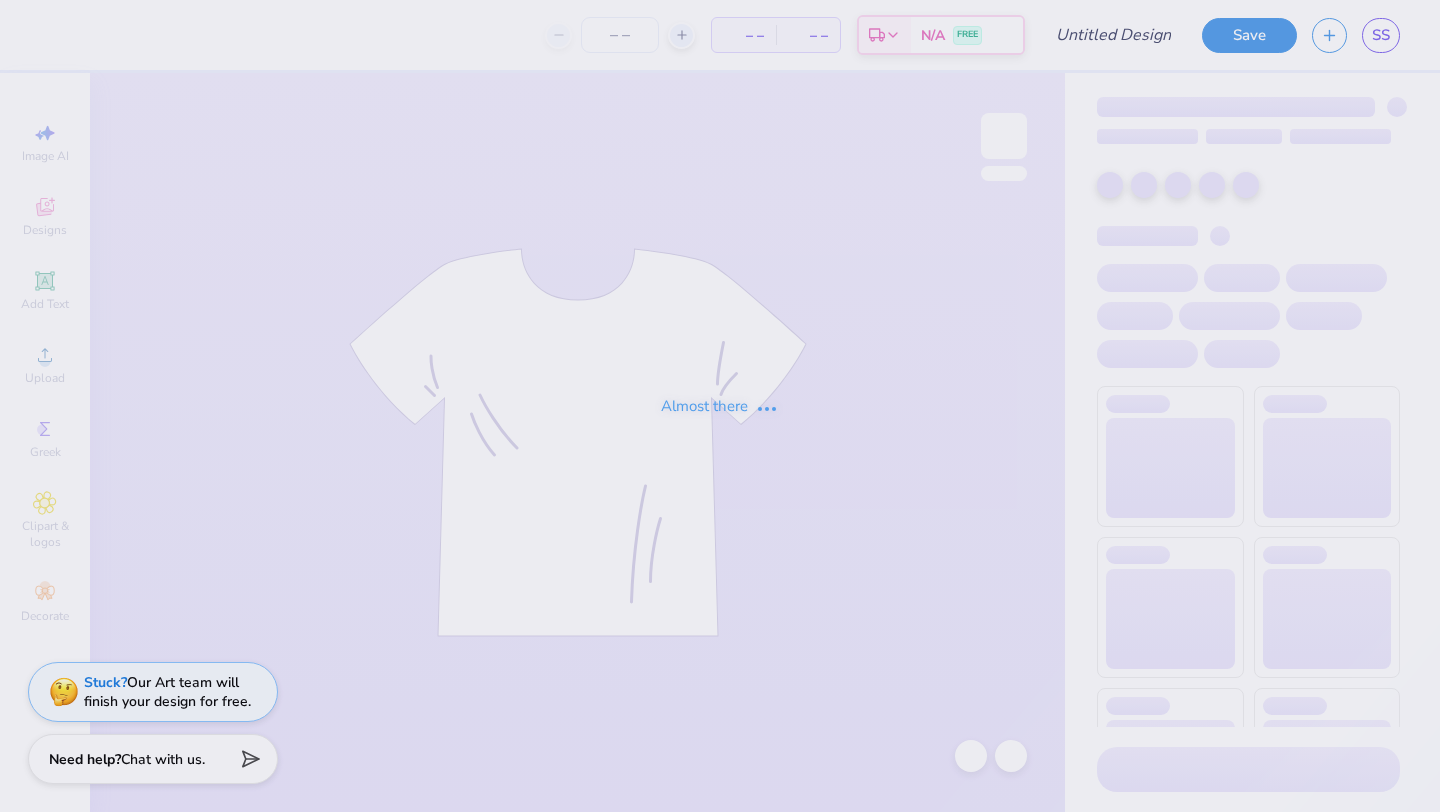 type on "bid day" 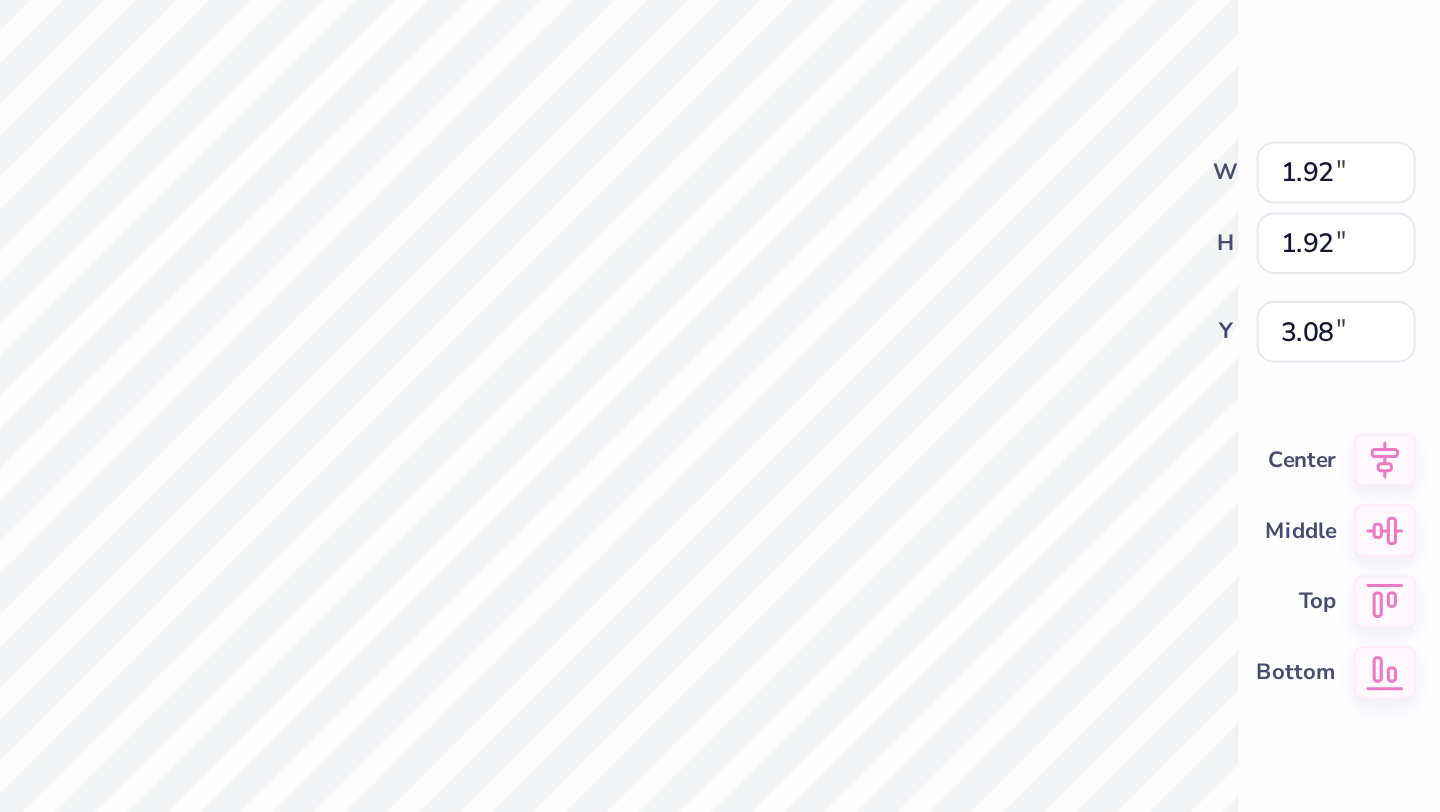 type on "3.22" 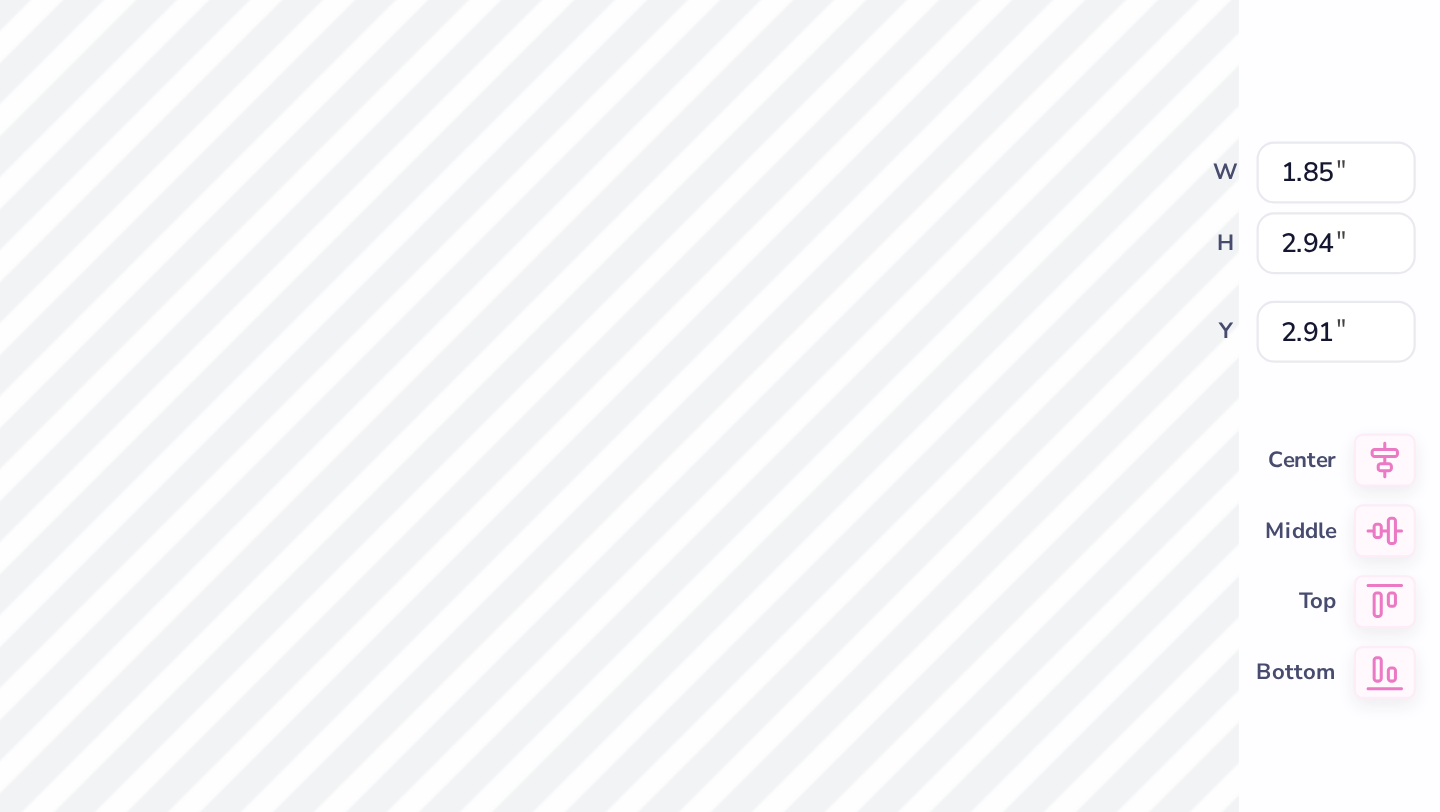 type on "2.84" 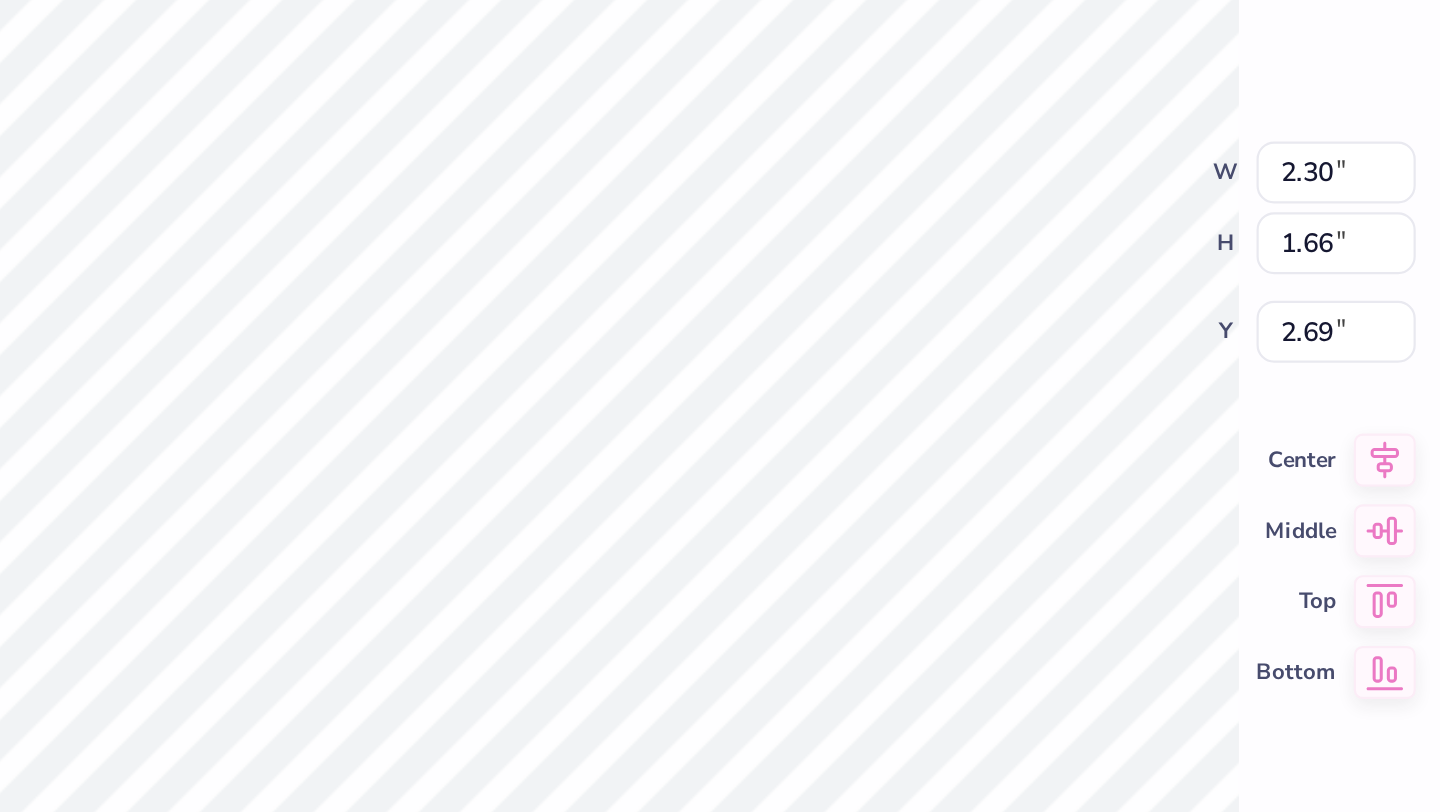type on "2.66" 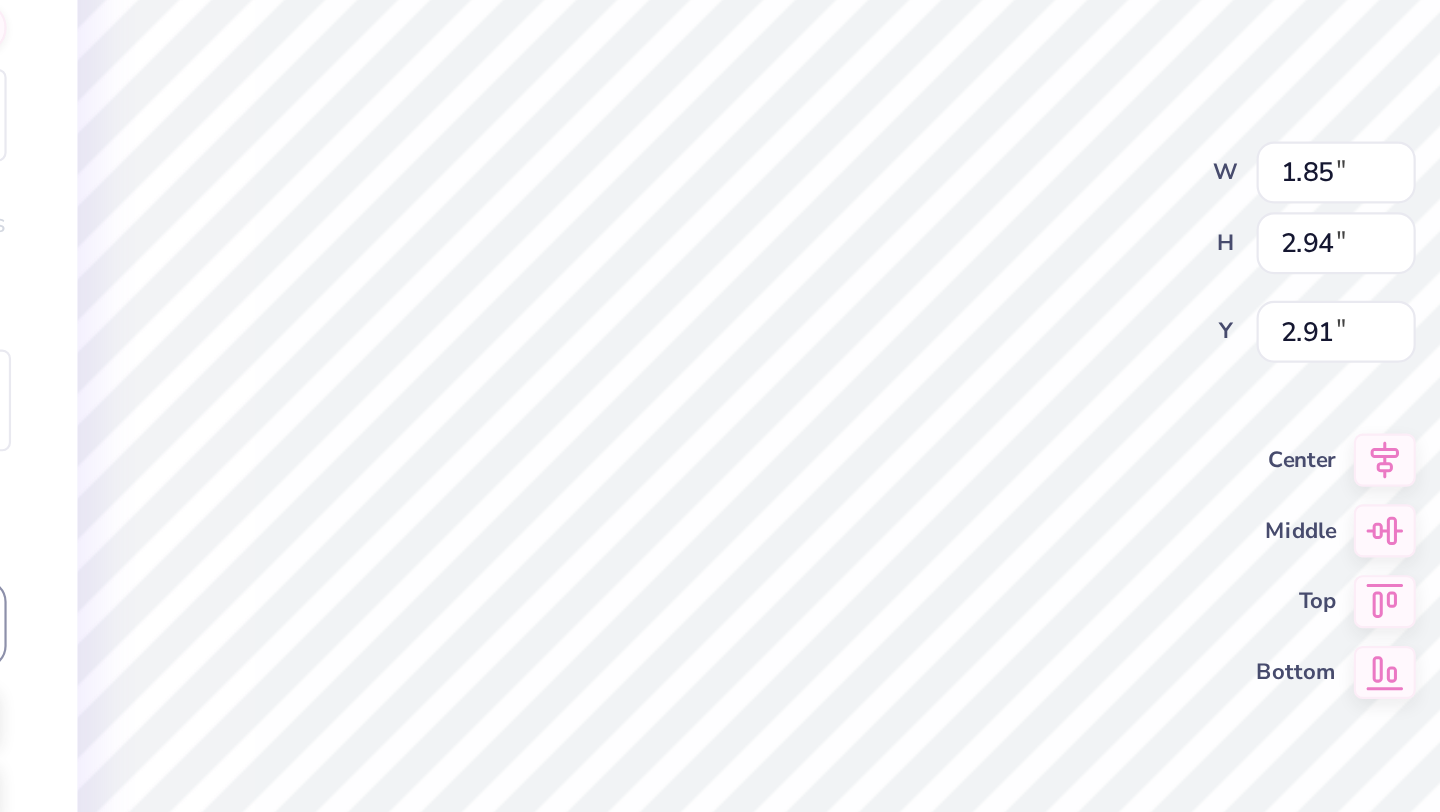 type on "2.77" 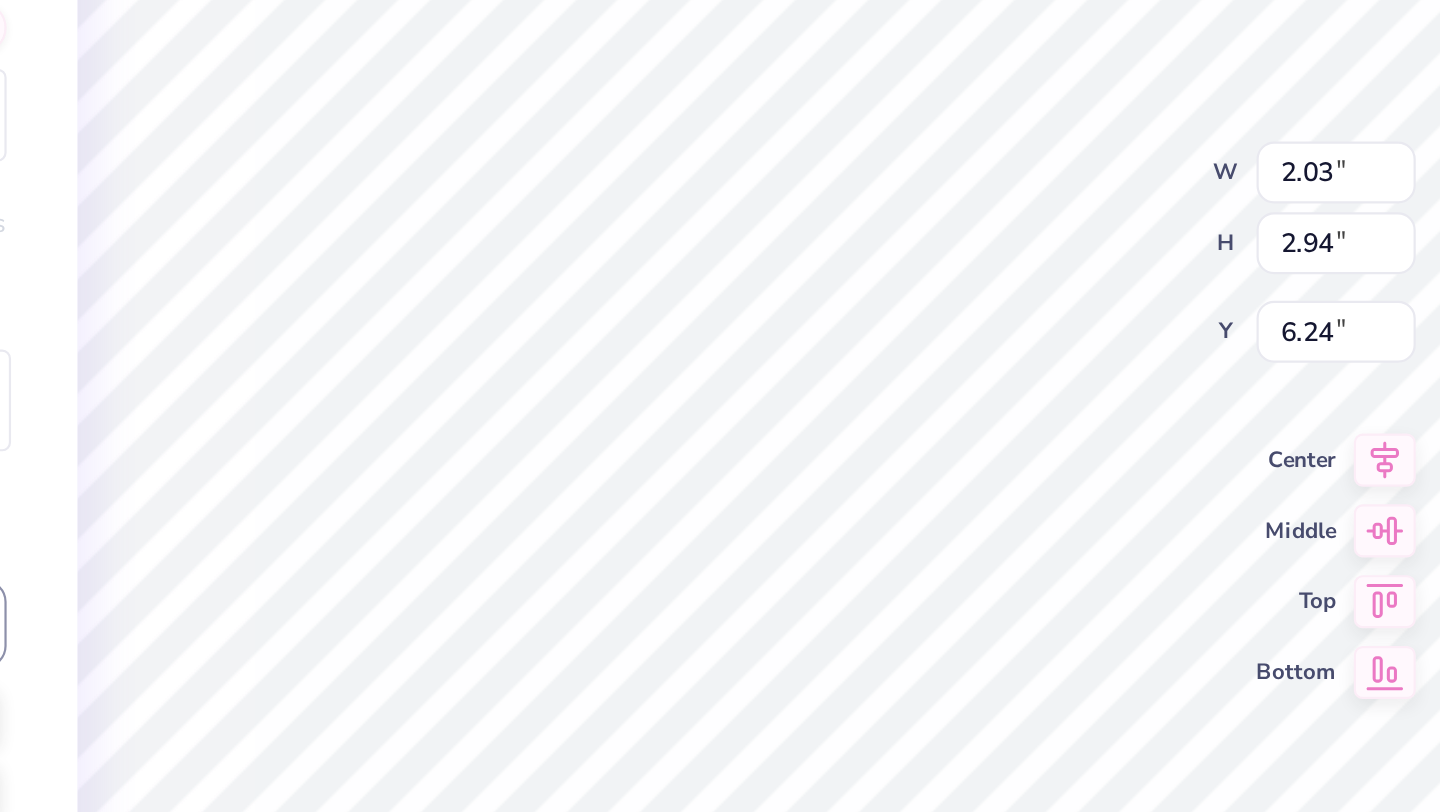 type on "6.49" 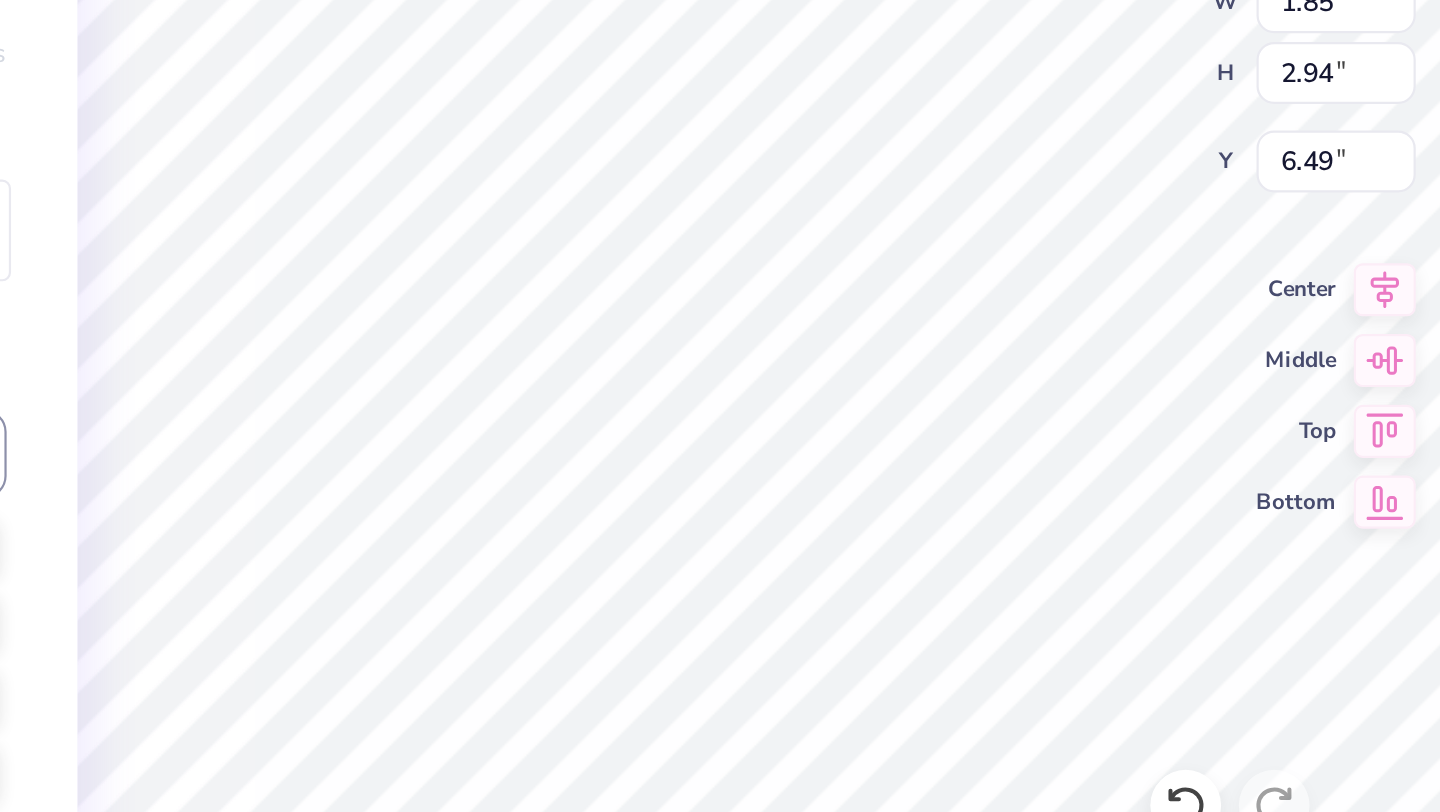 type on "2.77" 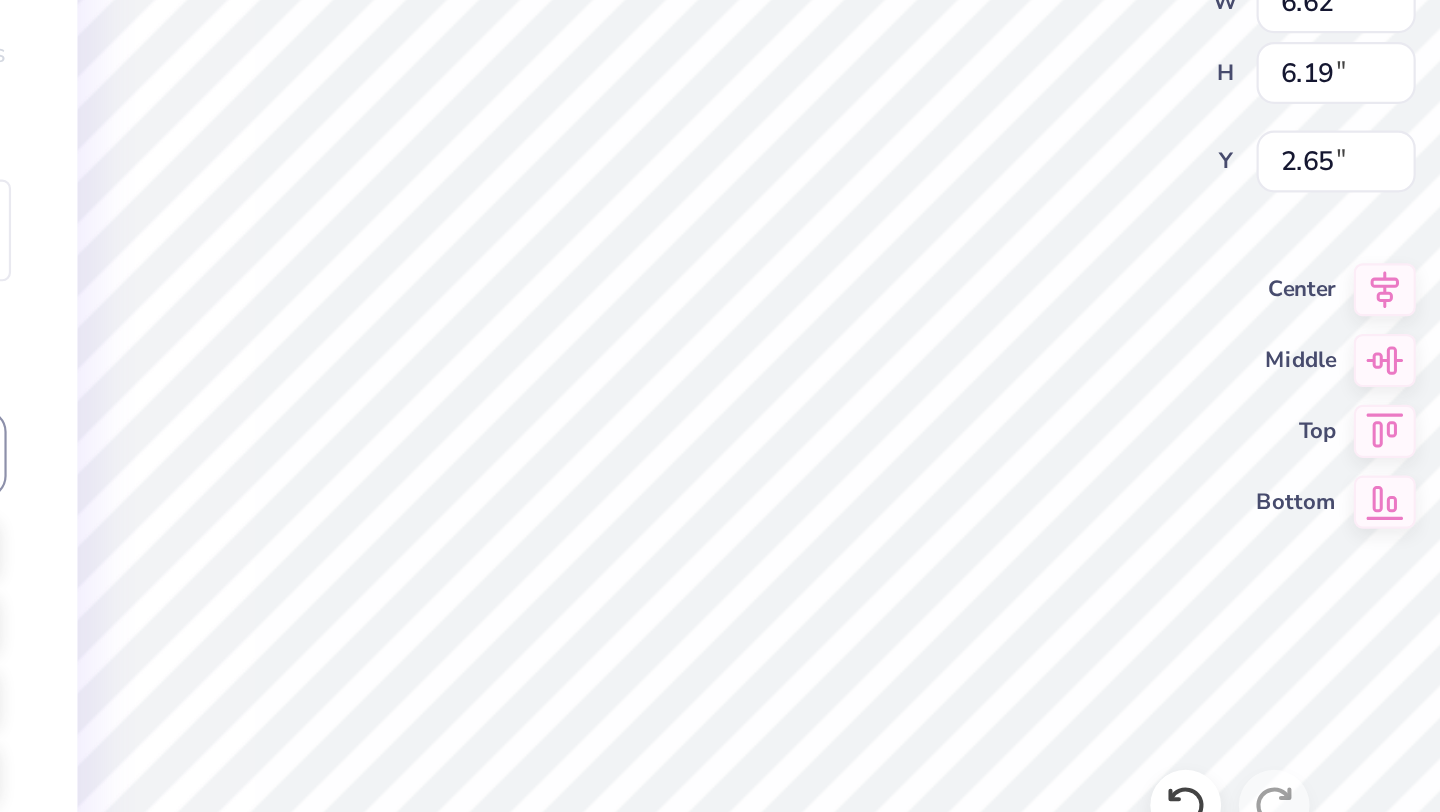 type on "2.65" 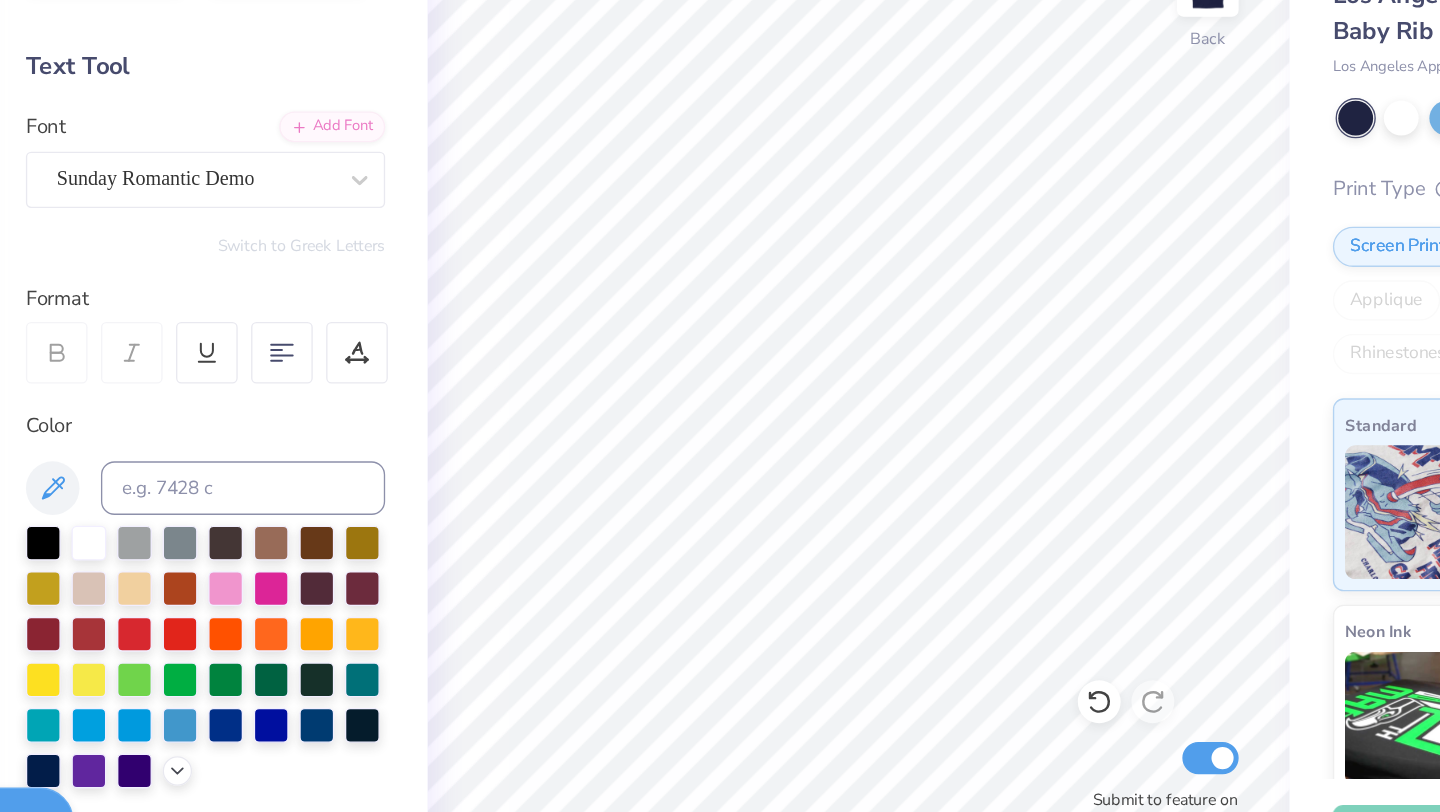 scroll, scrollTop: 0, scrollLeft: 0, axis: both 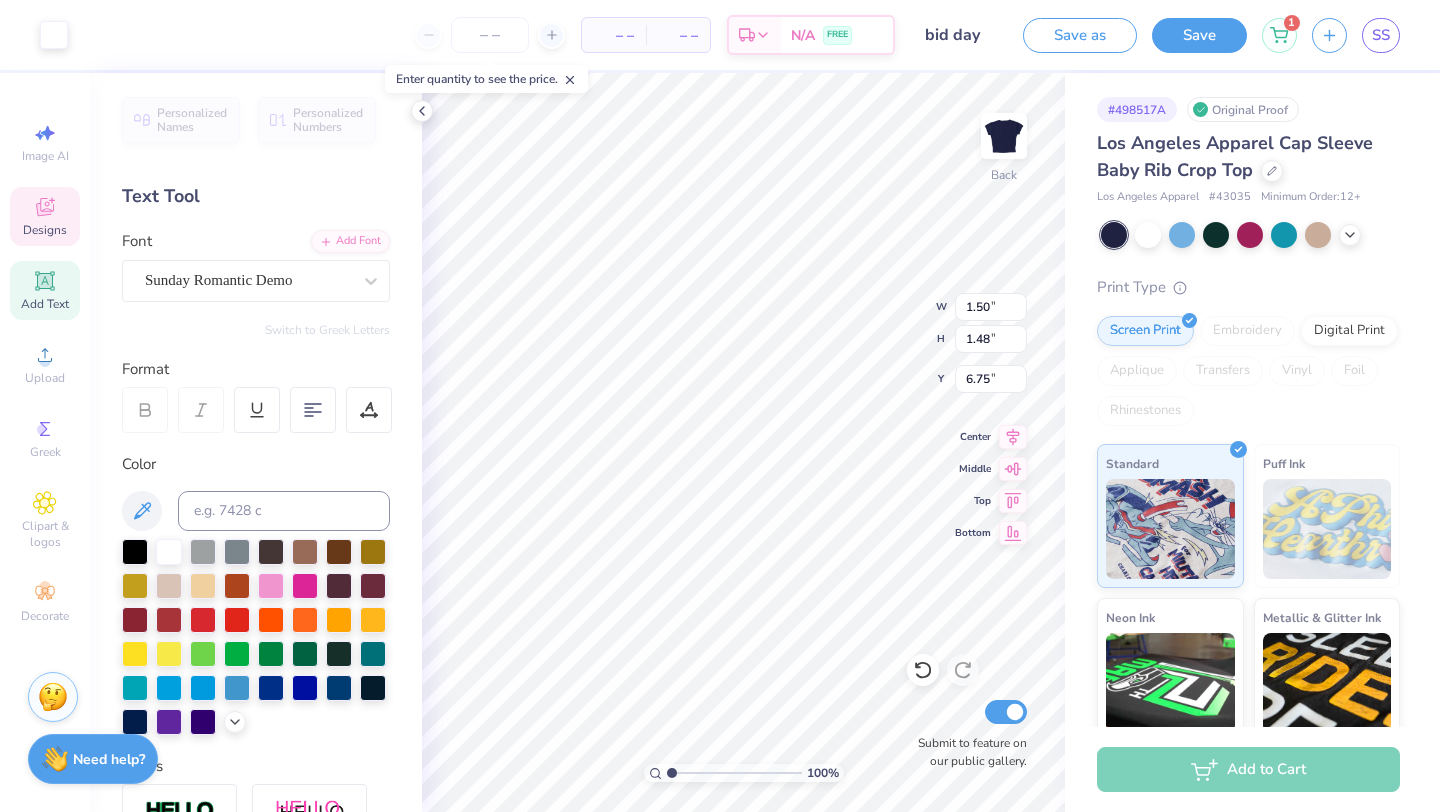 type on "1.50" 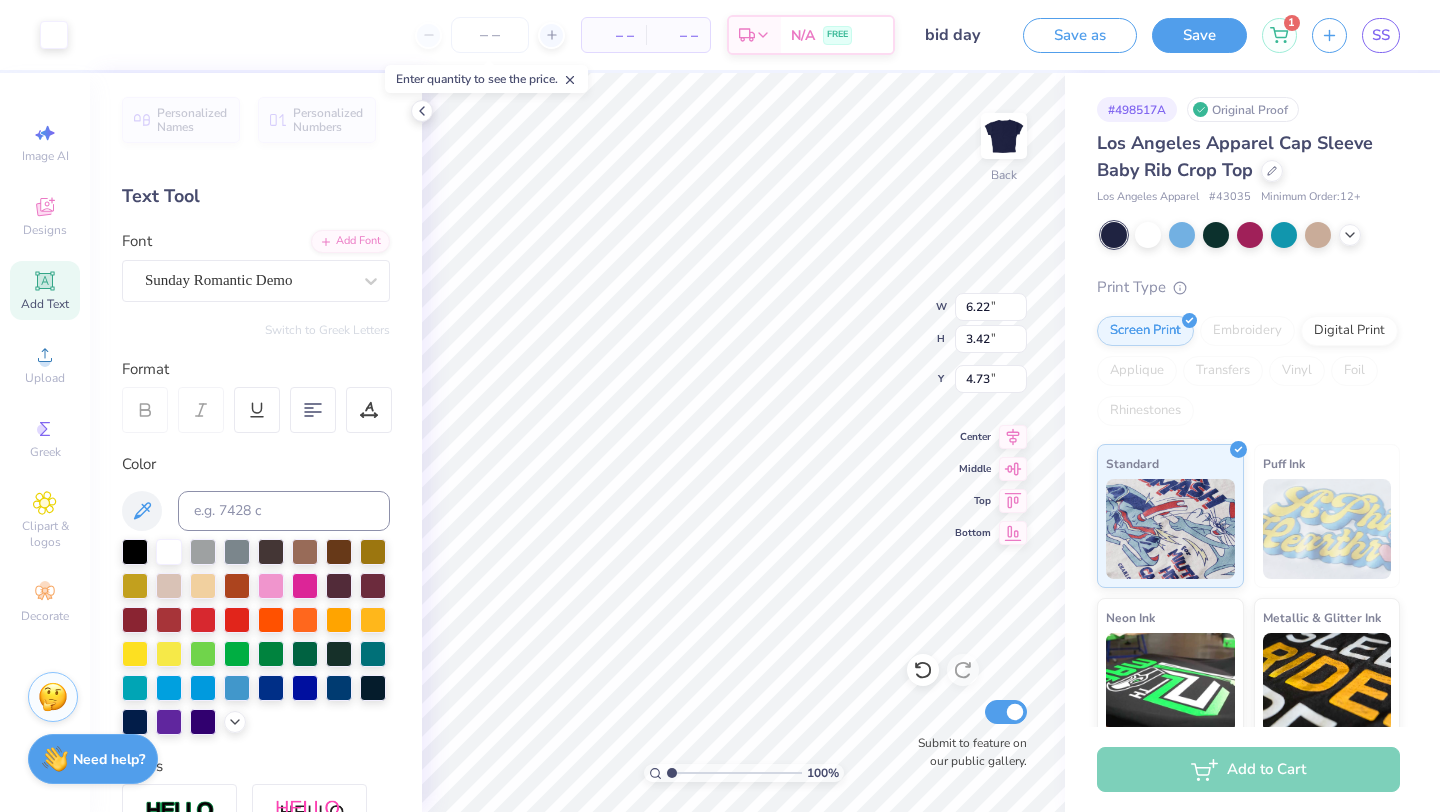 type on "4.78" 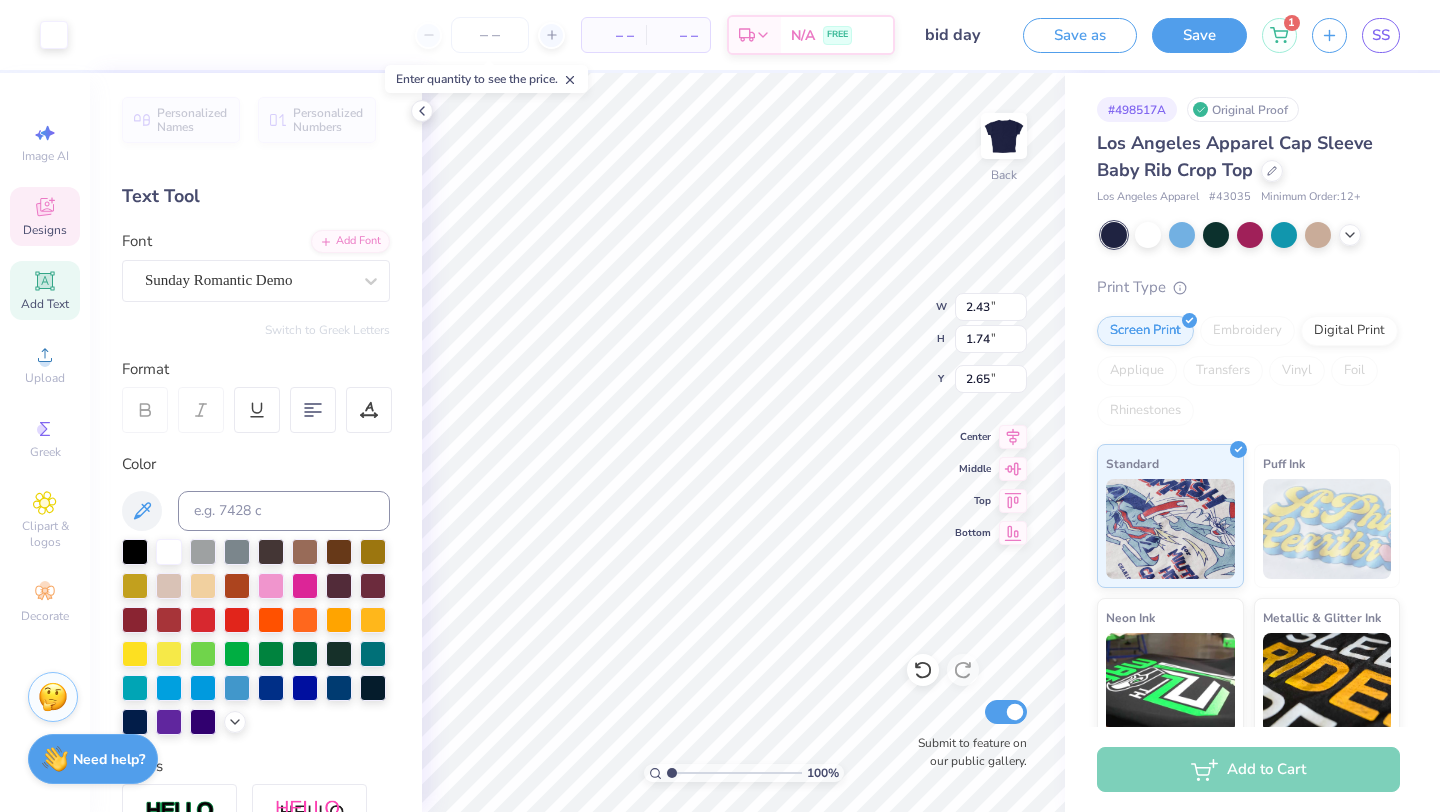 type on "2.77" 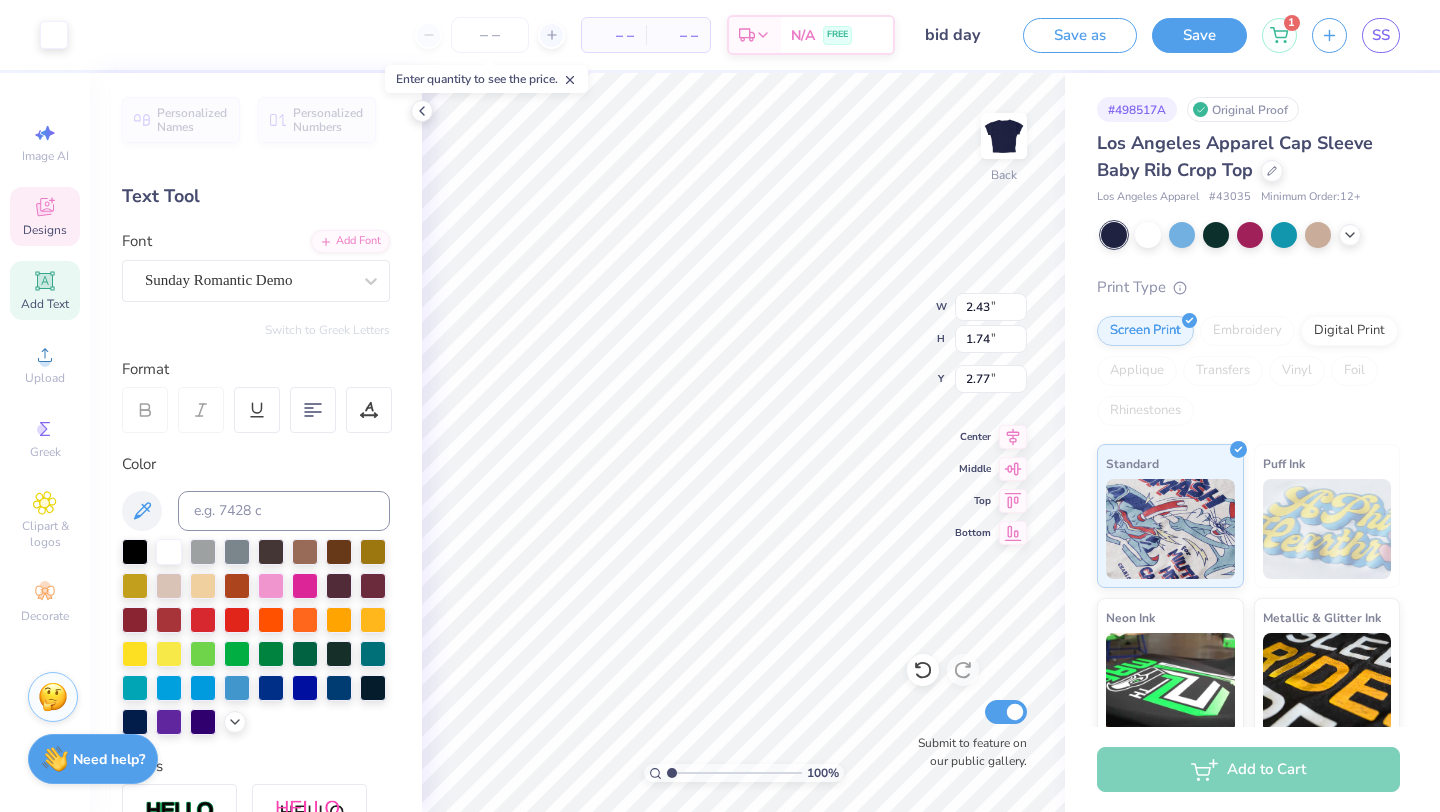 type on "2.54" 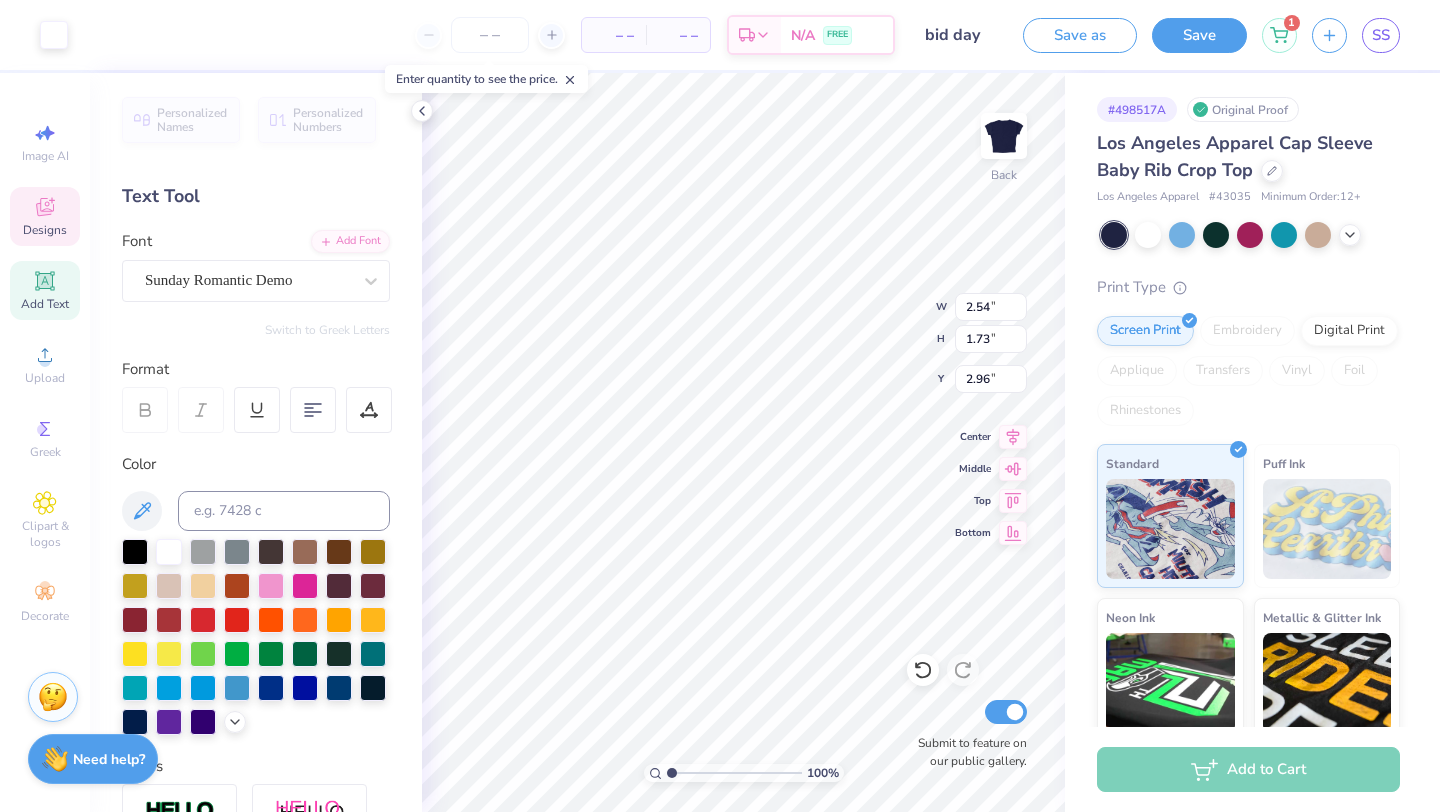 type on "2.51" 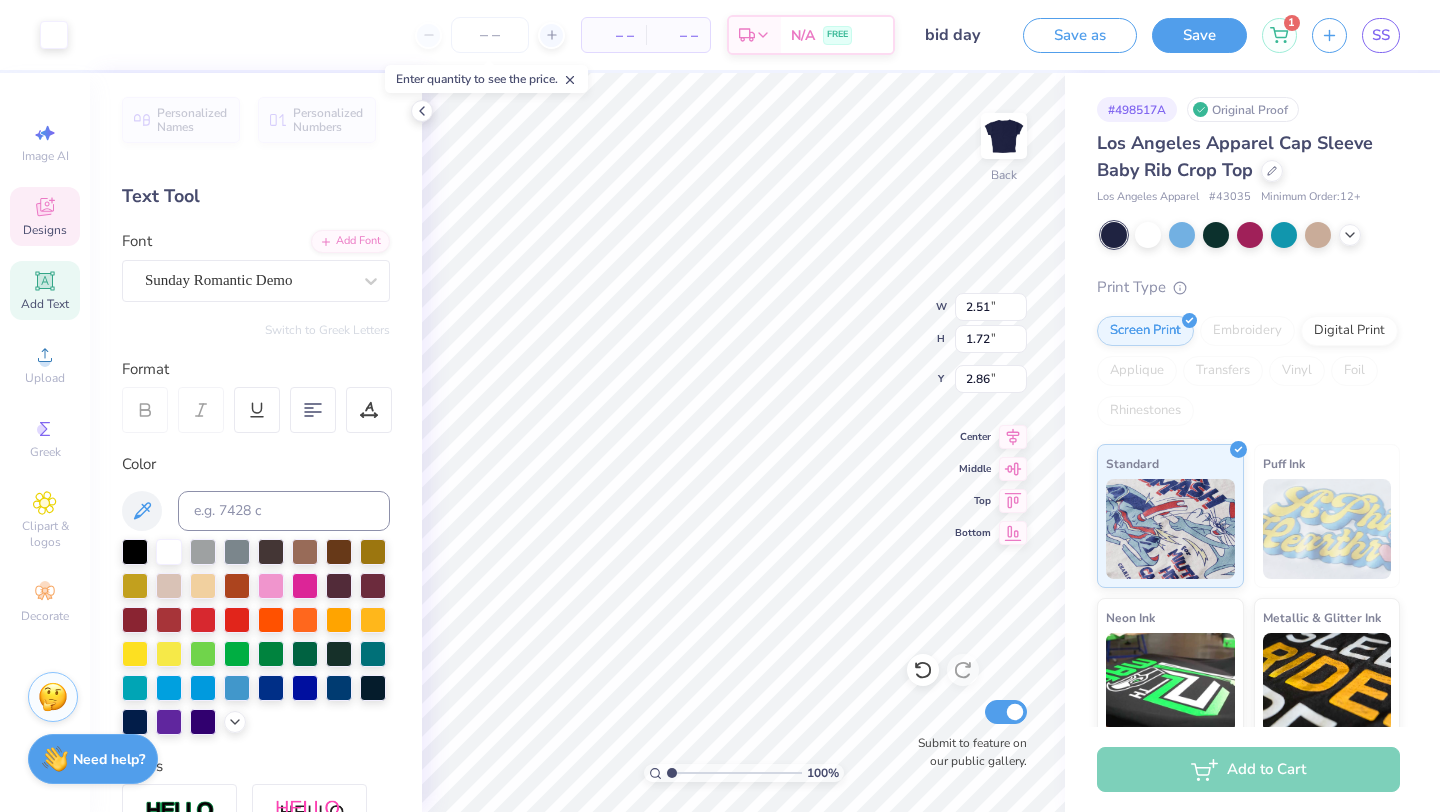 type on "3.00" 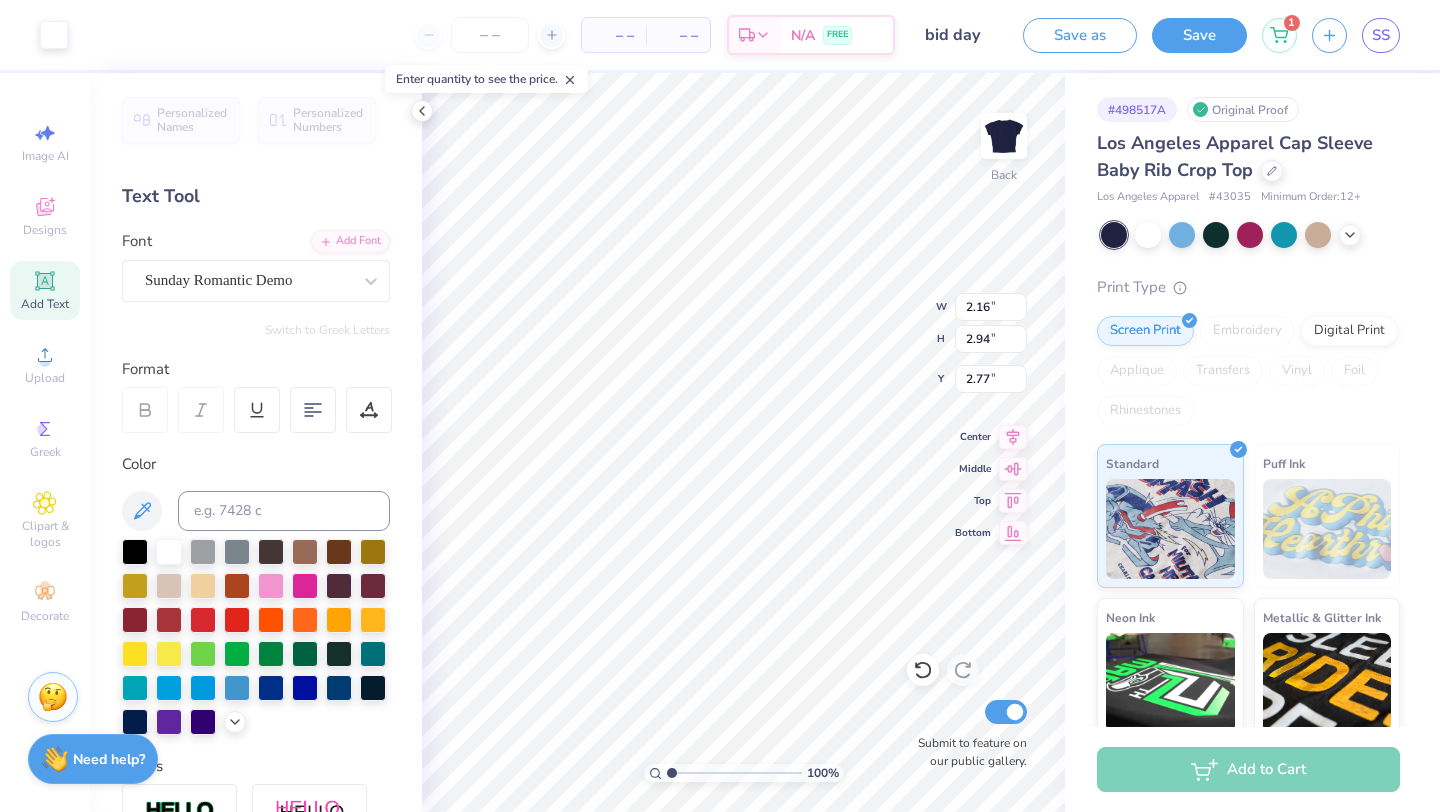 type on "2.51" 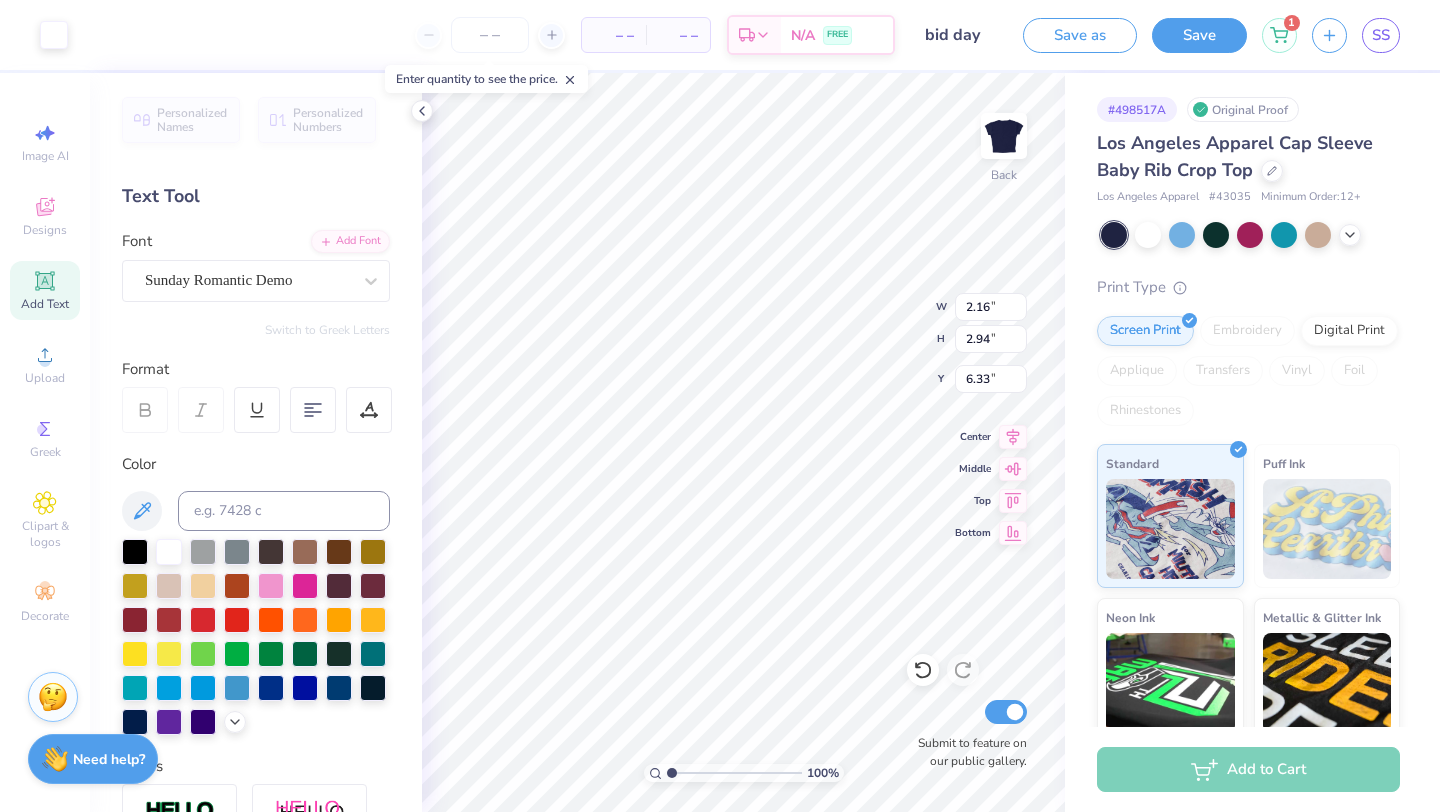 type on "7.13" 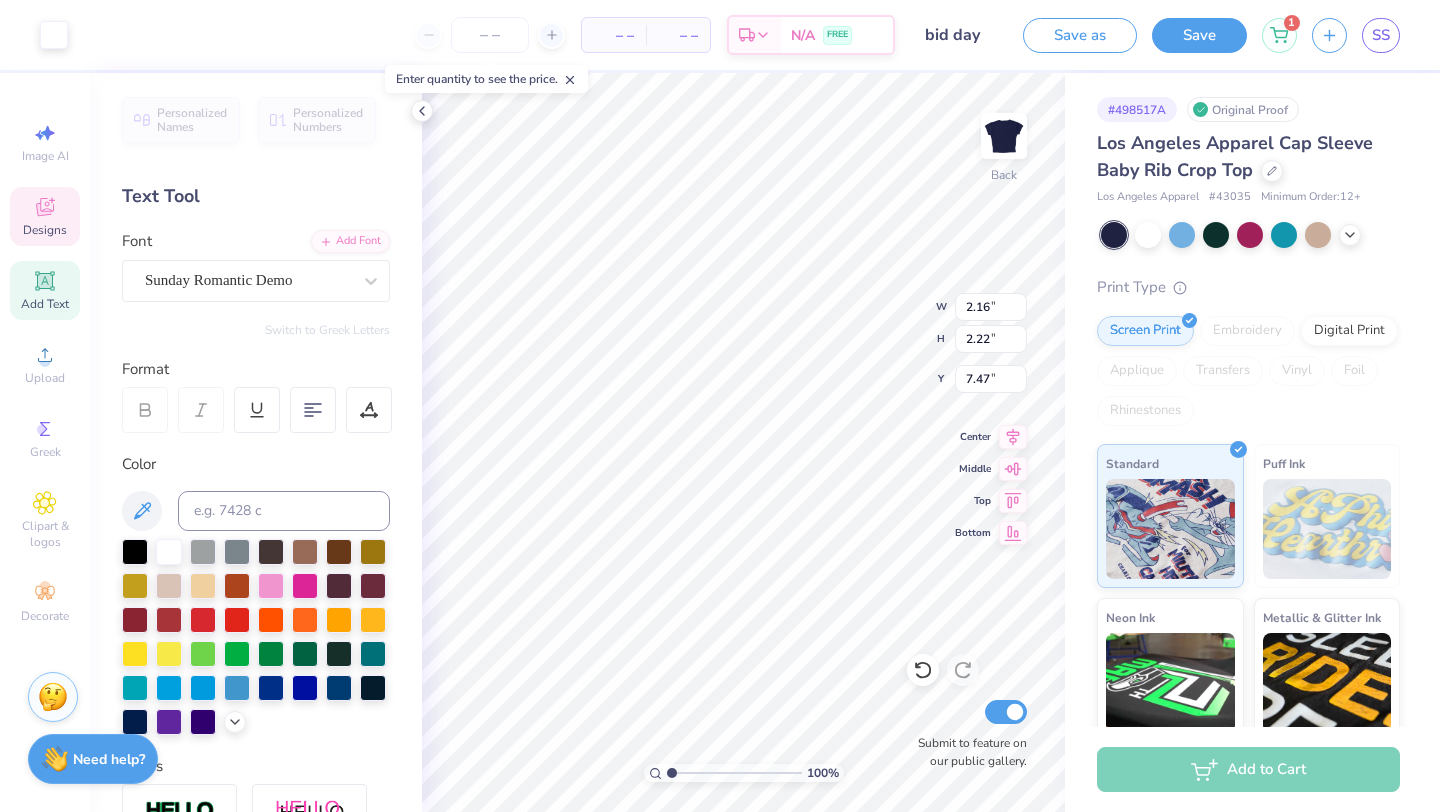 type on "3.00" 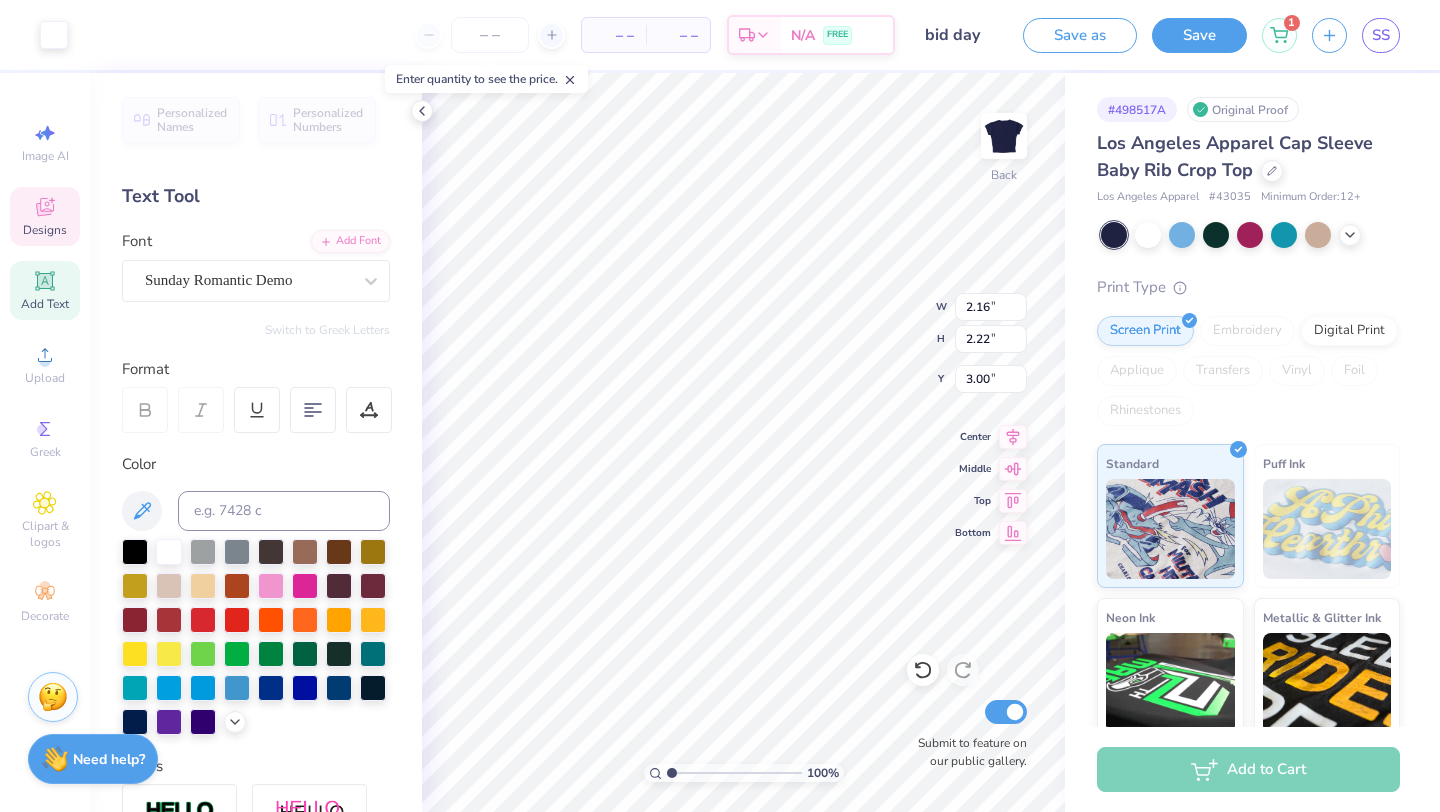 type on "2.26" 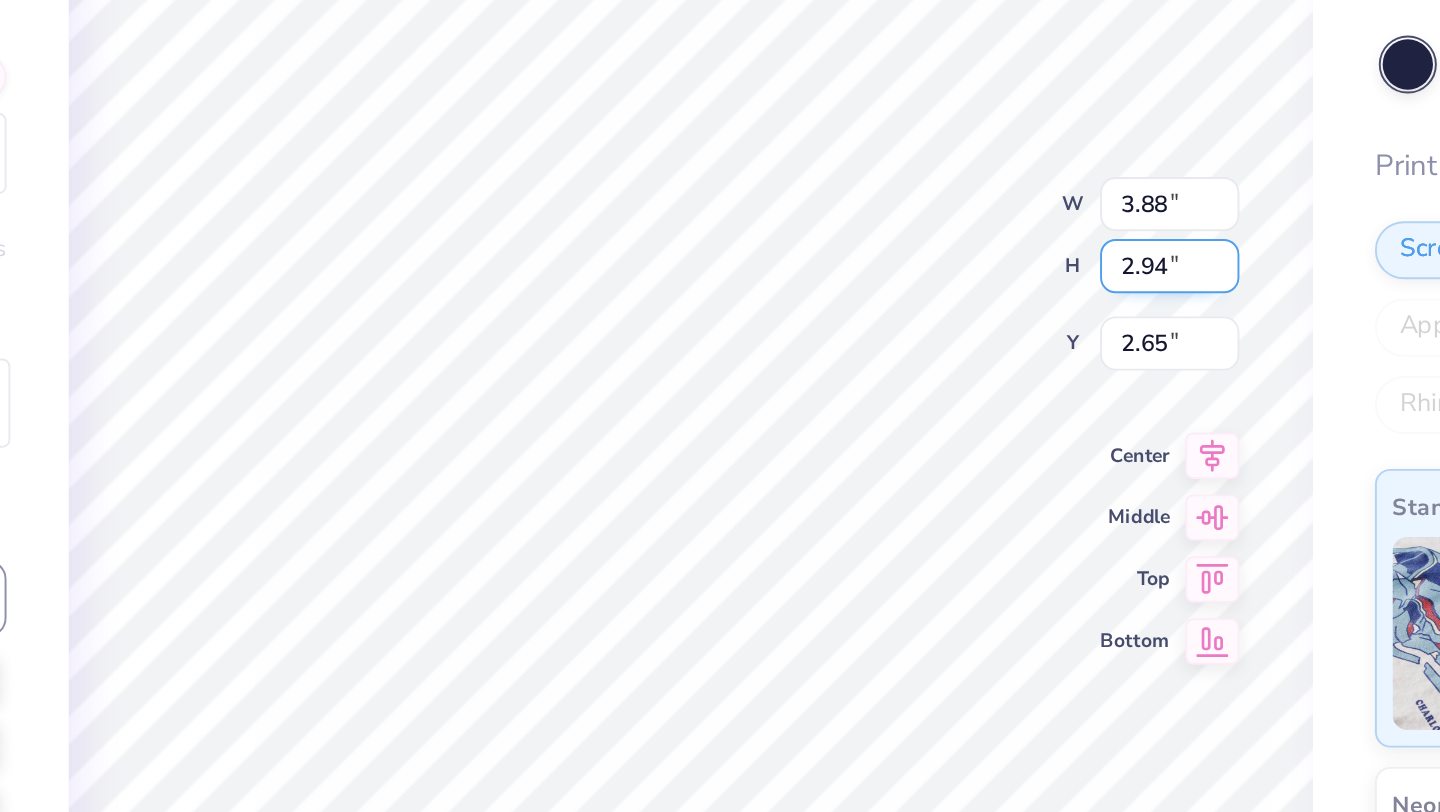 click on "100  % Back W 3.88 3.88 " H 2.94 2.94 " Y 2.65 2.65 " Center Middle Top Bottom Submit to feature on our public gallery." at bounding box center [743, 442] 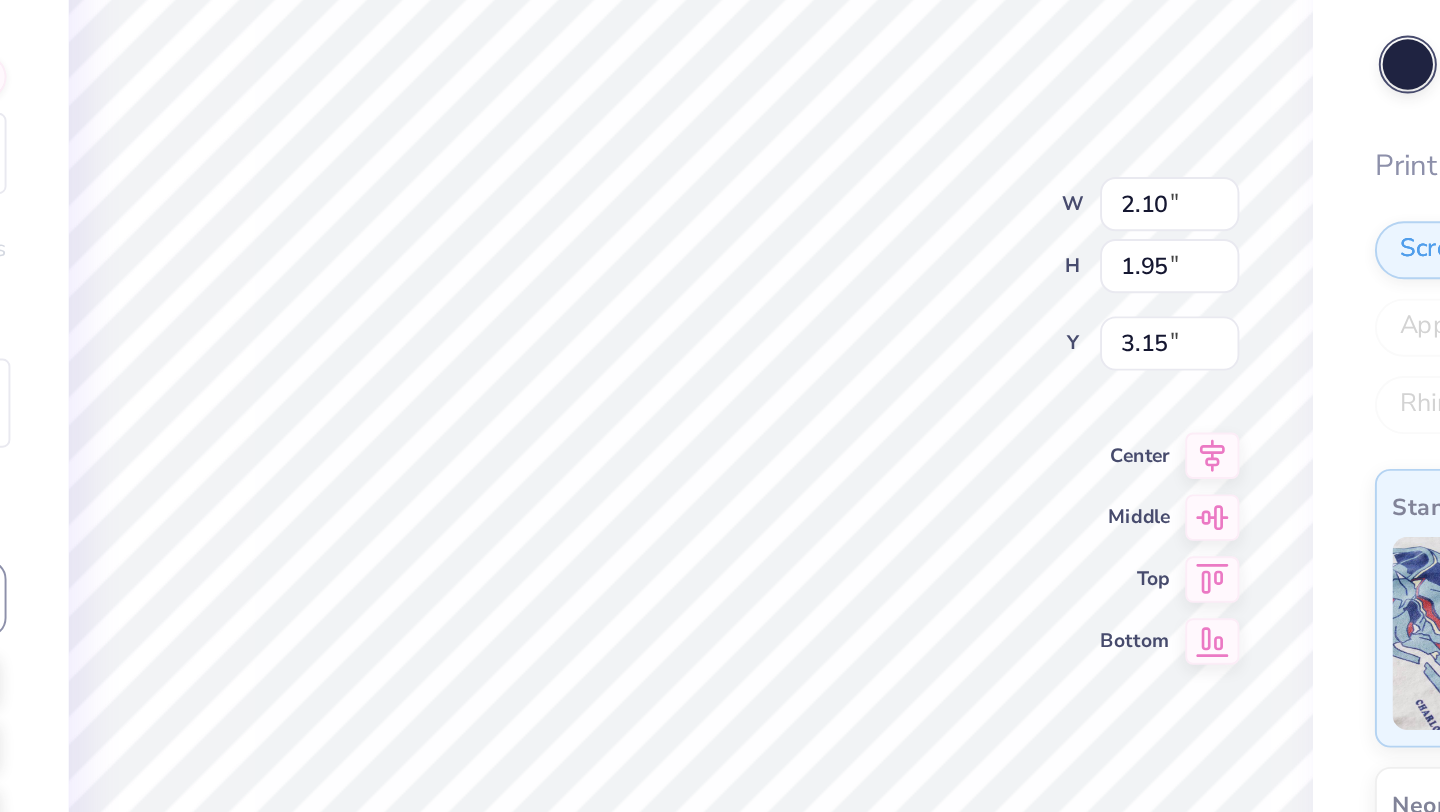 type on "2.10" 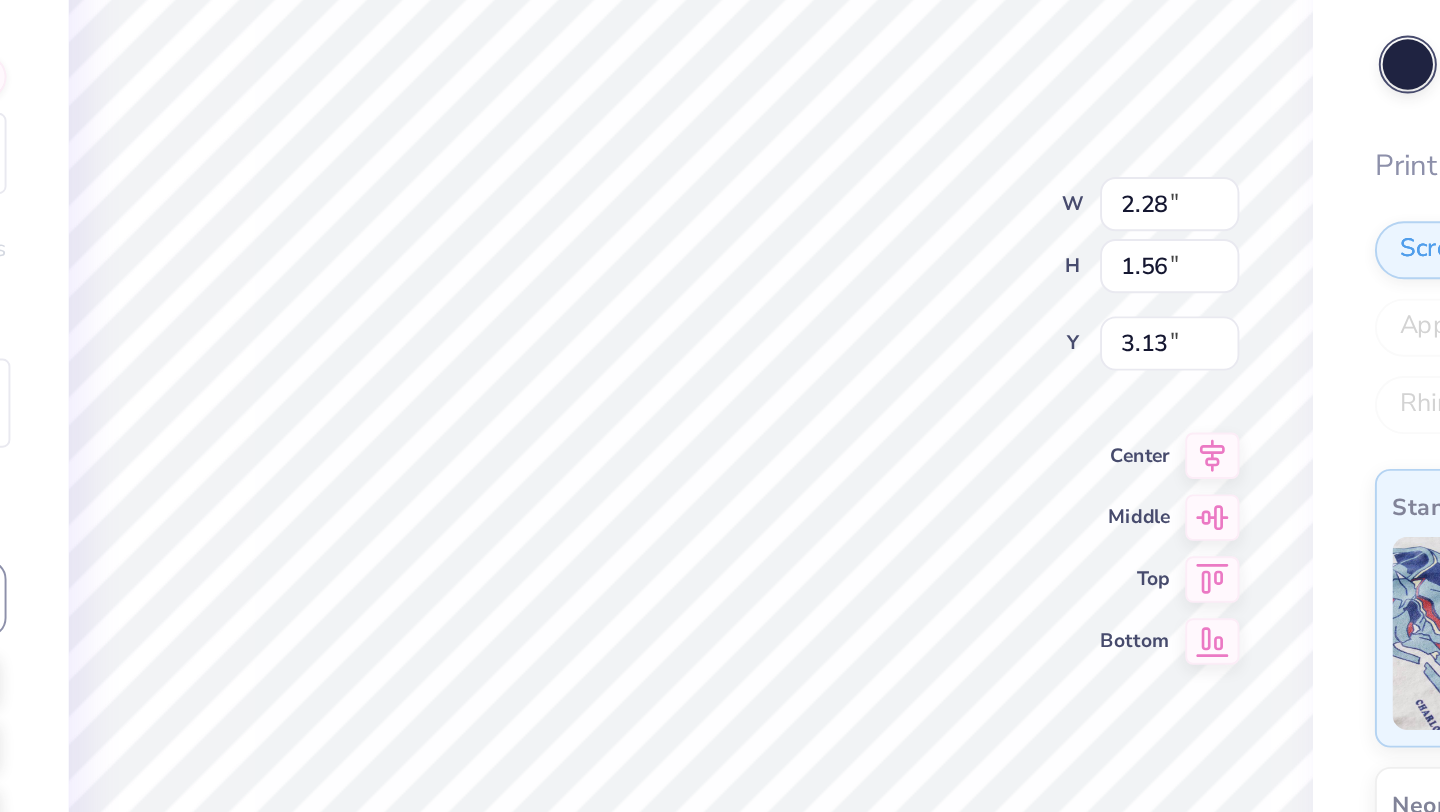 type on "2.28" 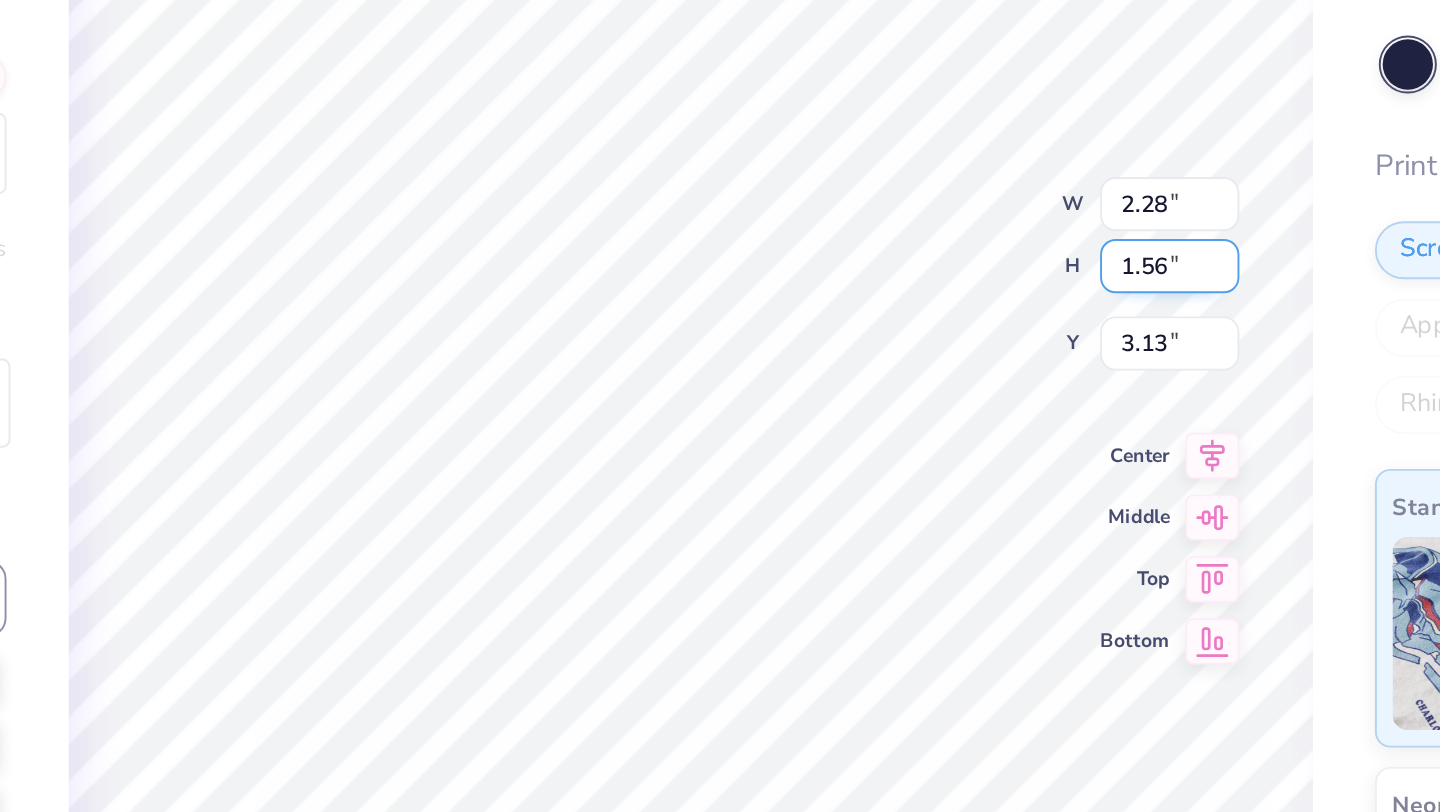 click on "100  % Back W 2.28 2.28 " H 1.56 1.56 " Y 3.13 3.13 " Center Middle Top Bottom Submit to feature on our public gallery." at bounding box center (743, 442) 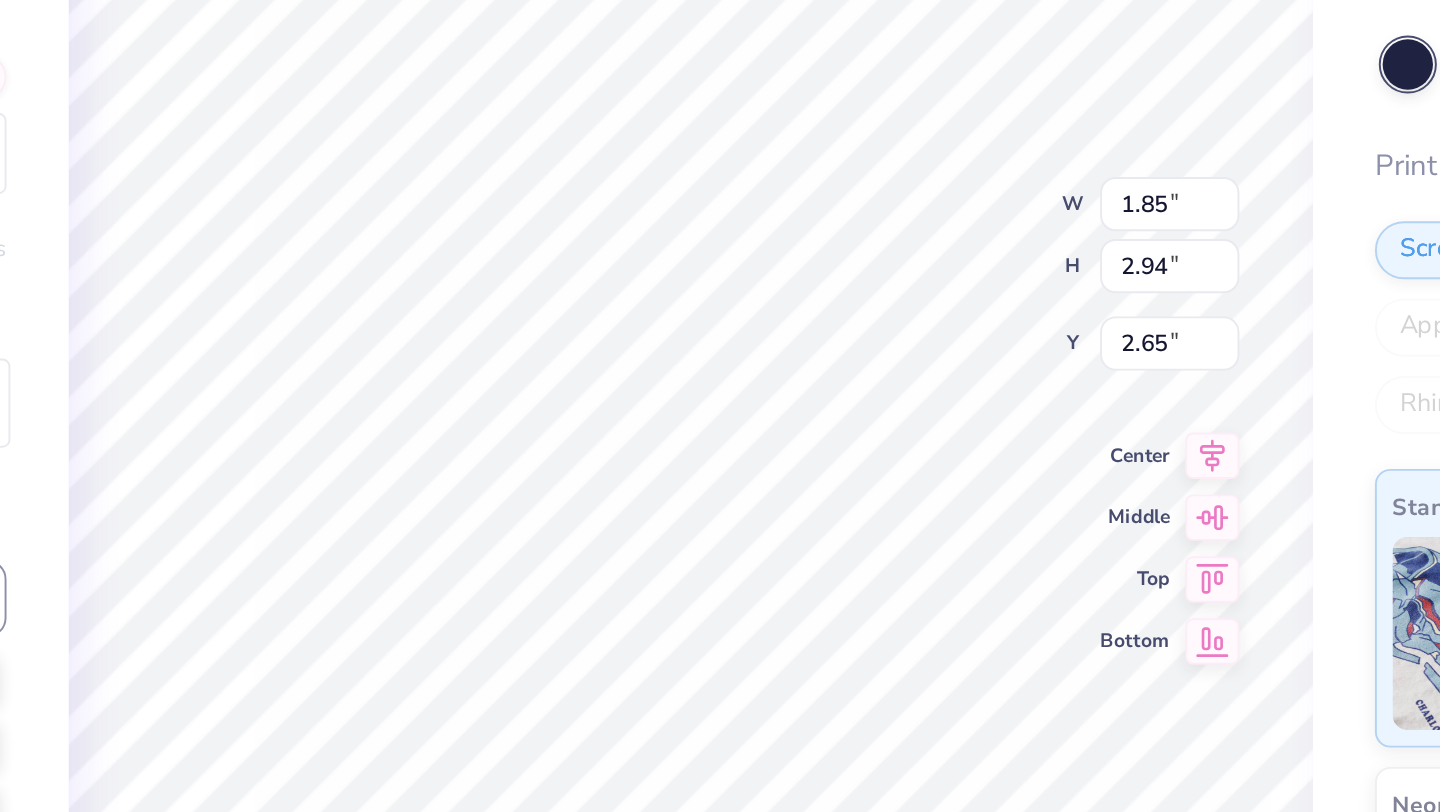 type on "7.13" 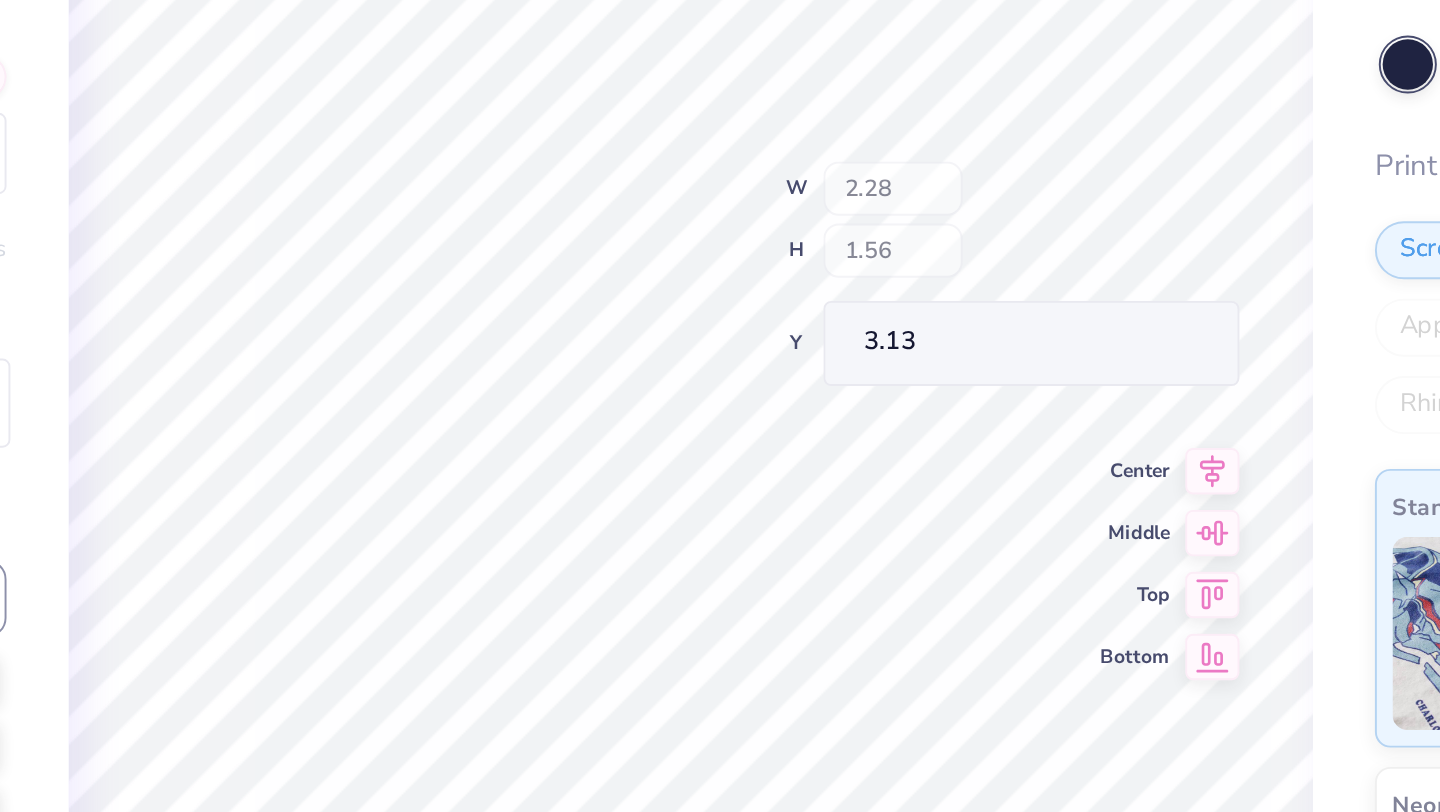 type on "2.10" 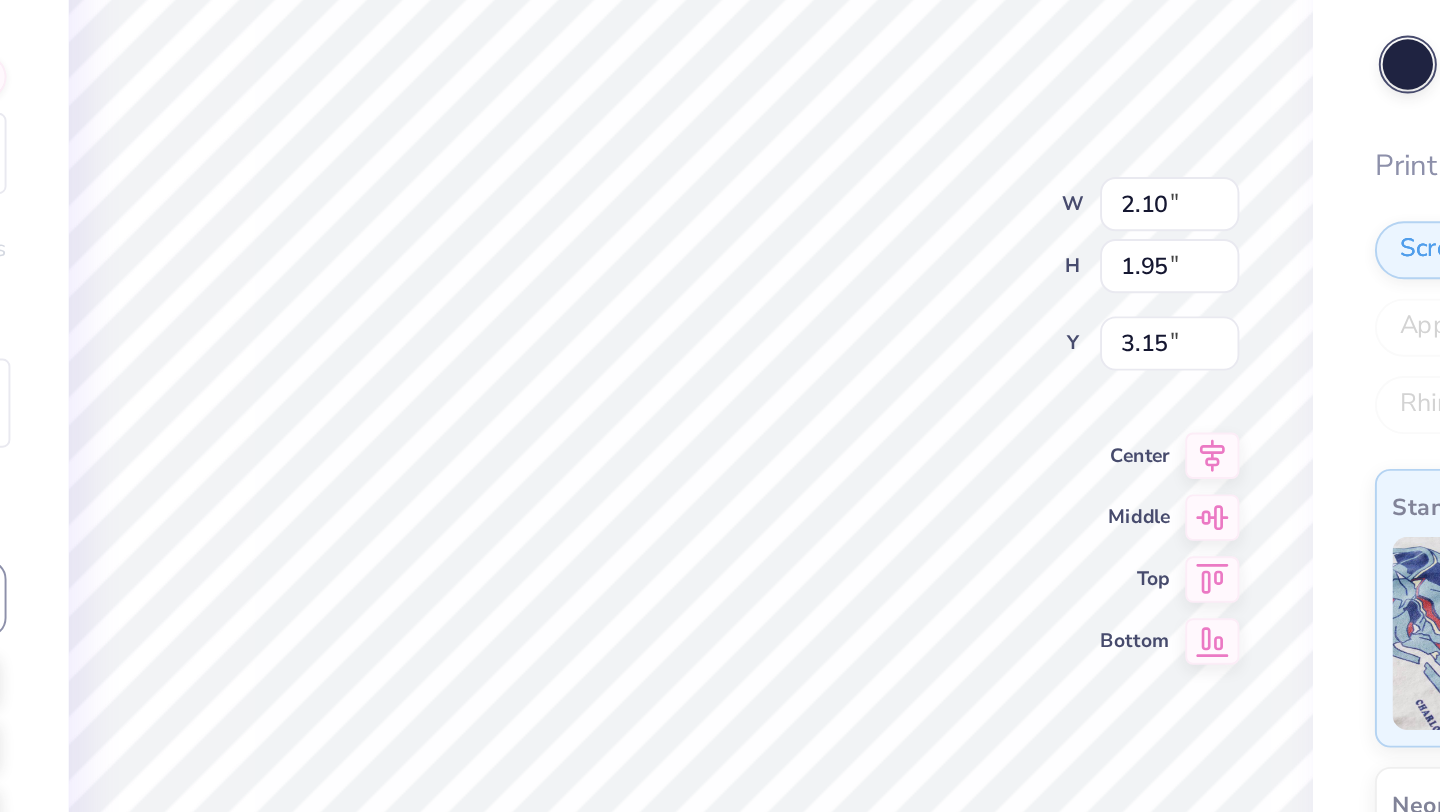 type on "2.11" 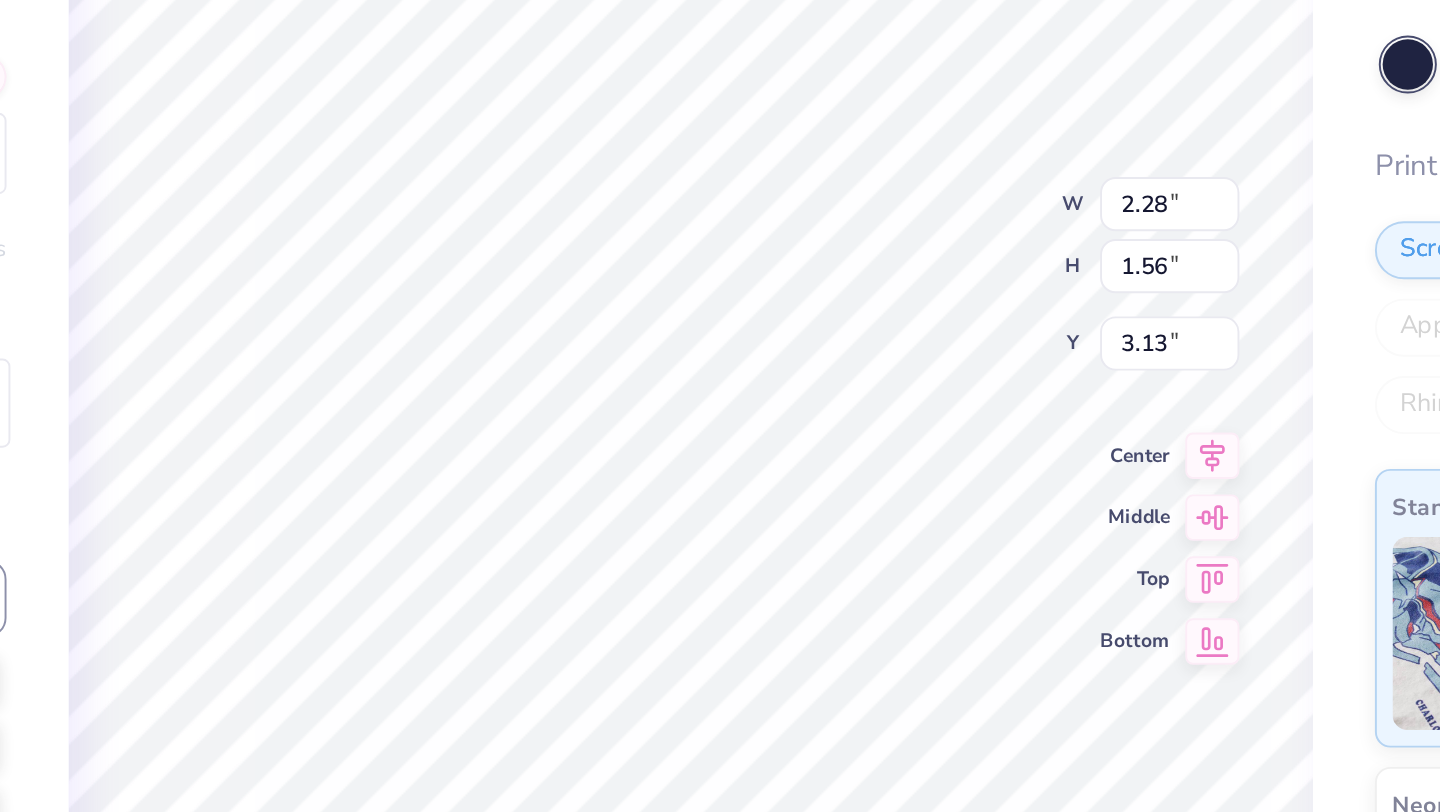 type on "1.85" 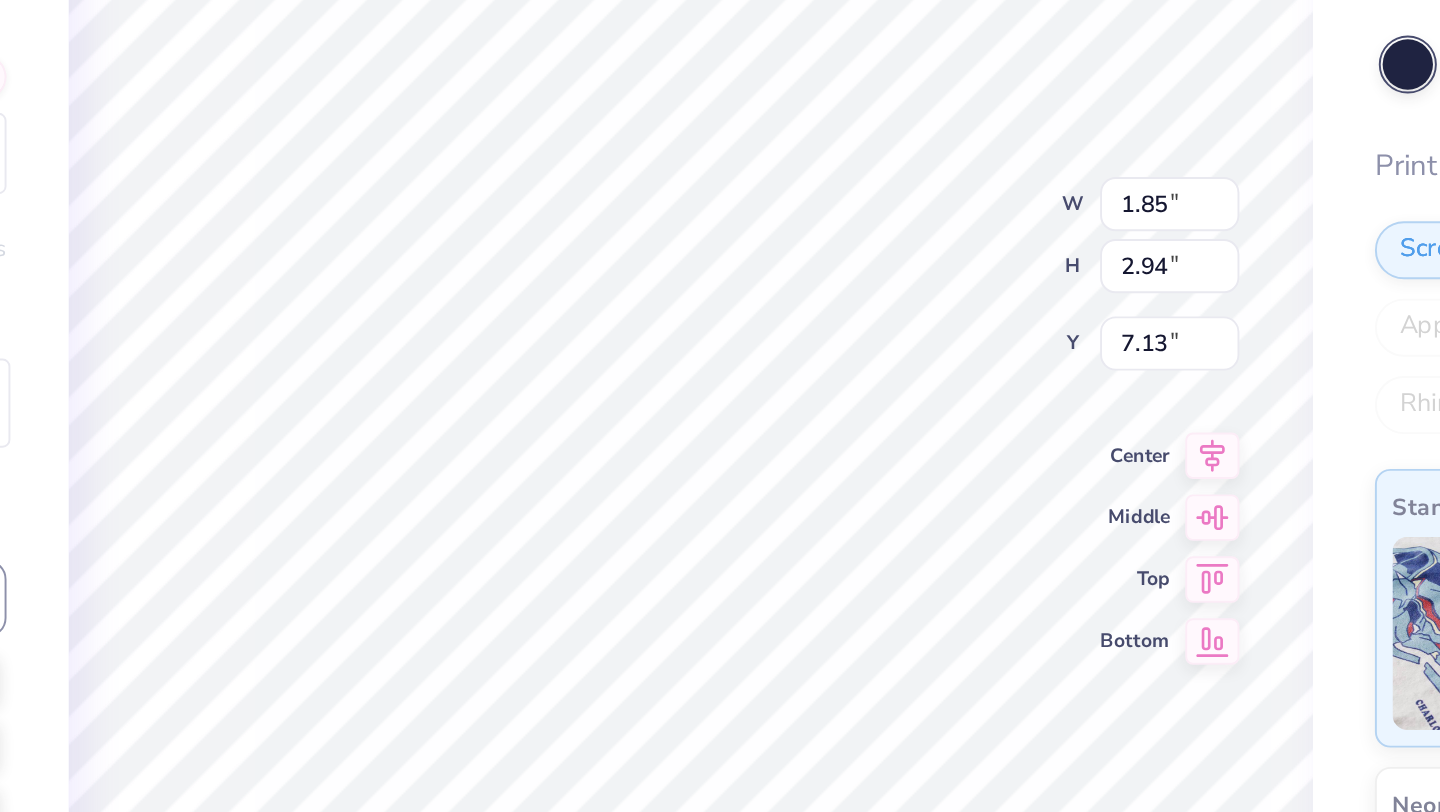 type on "4.85" 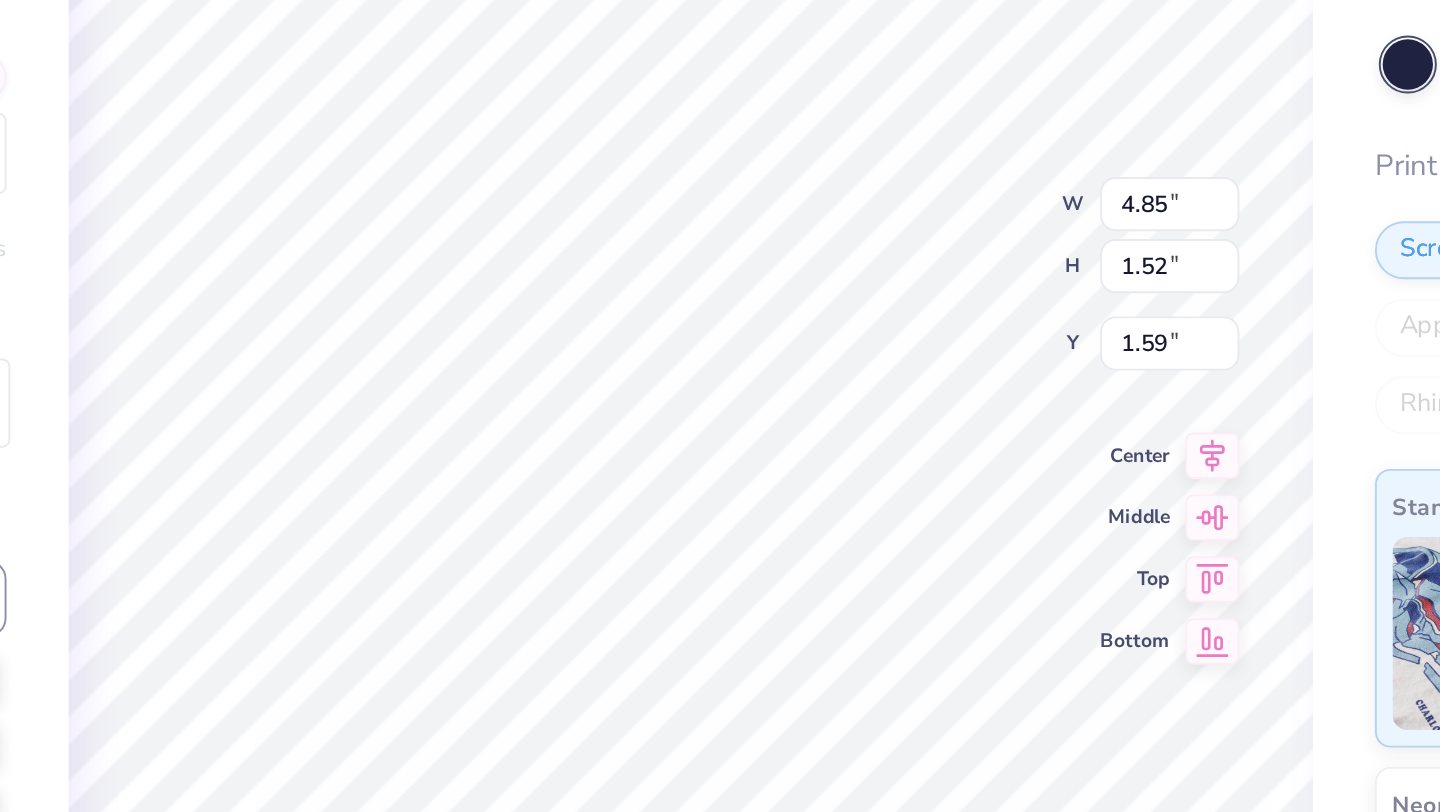 type on "1.48" 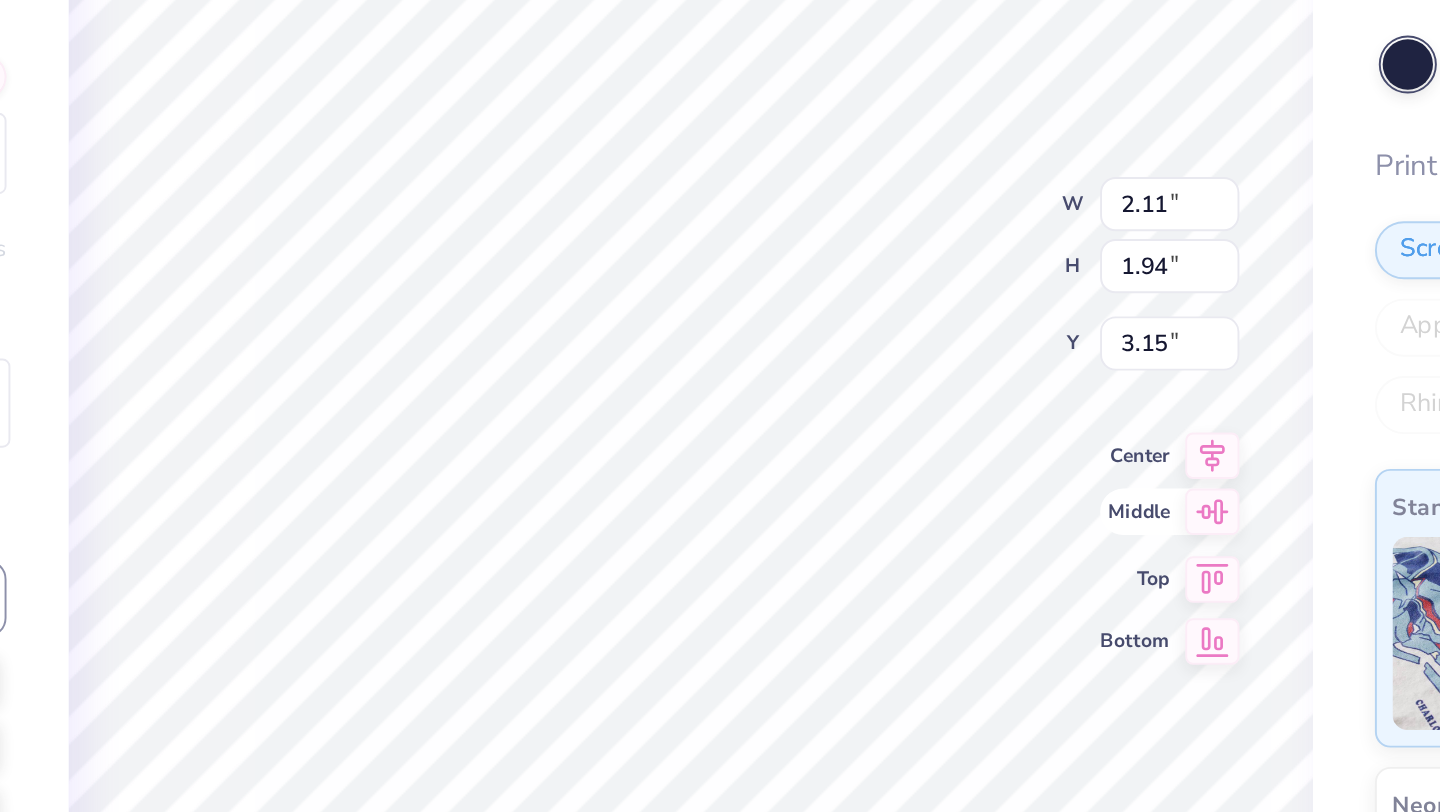 click 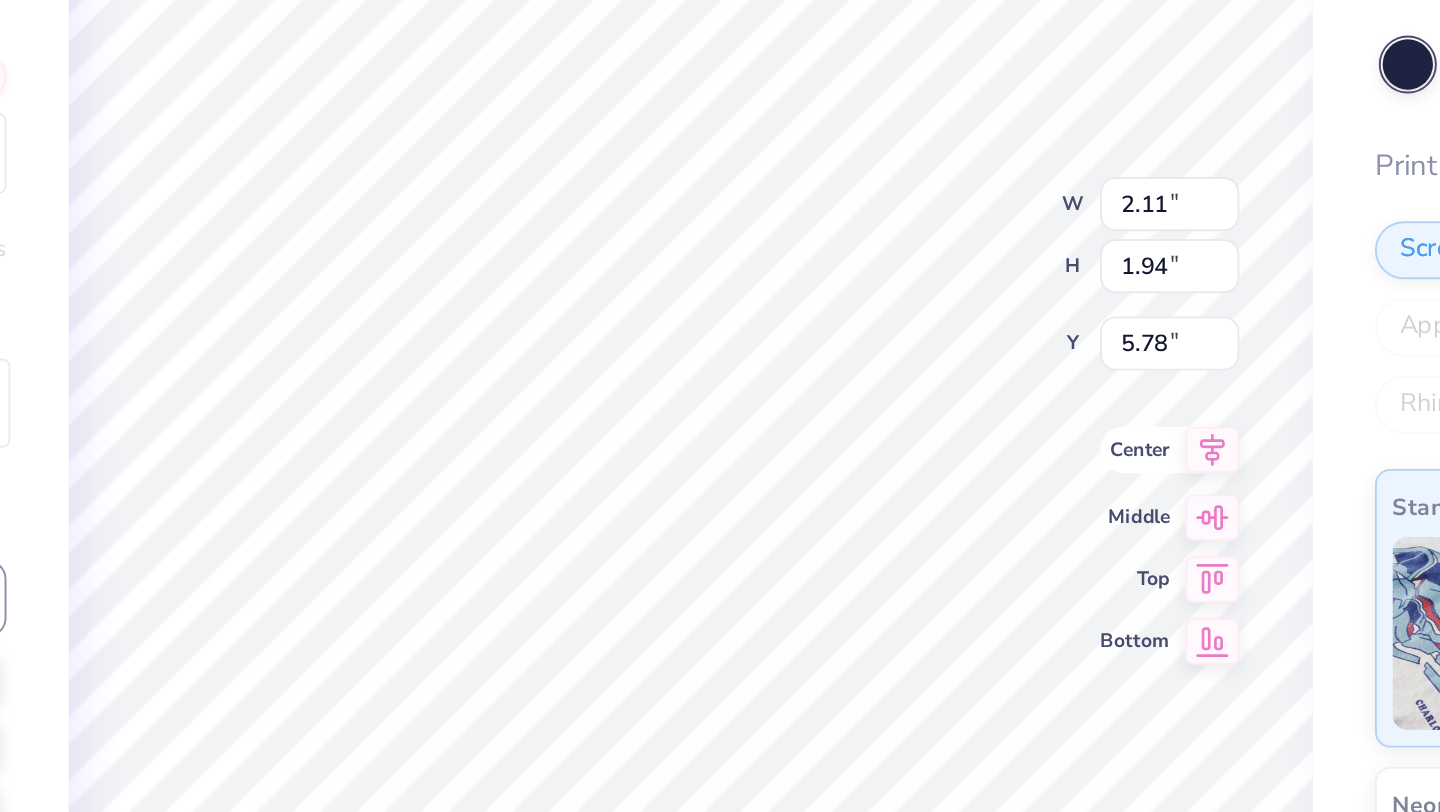click 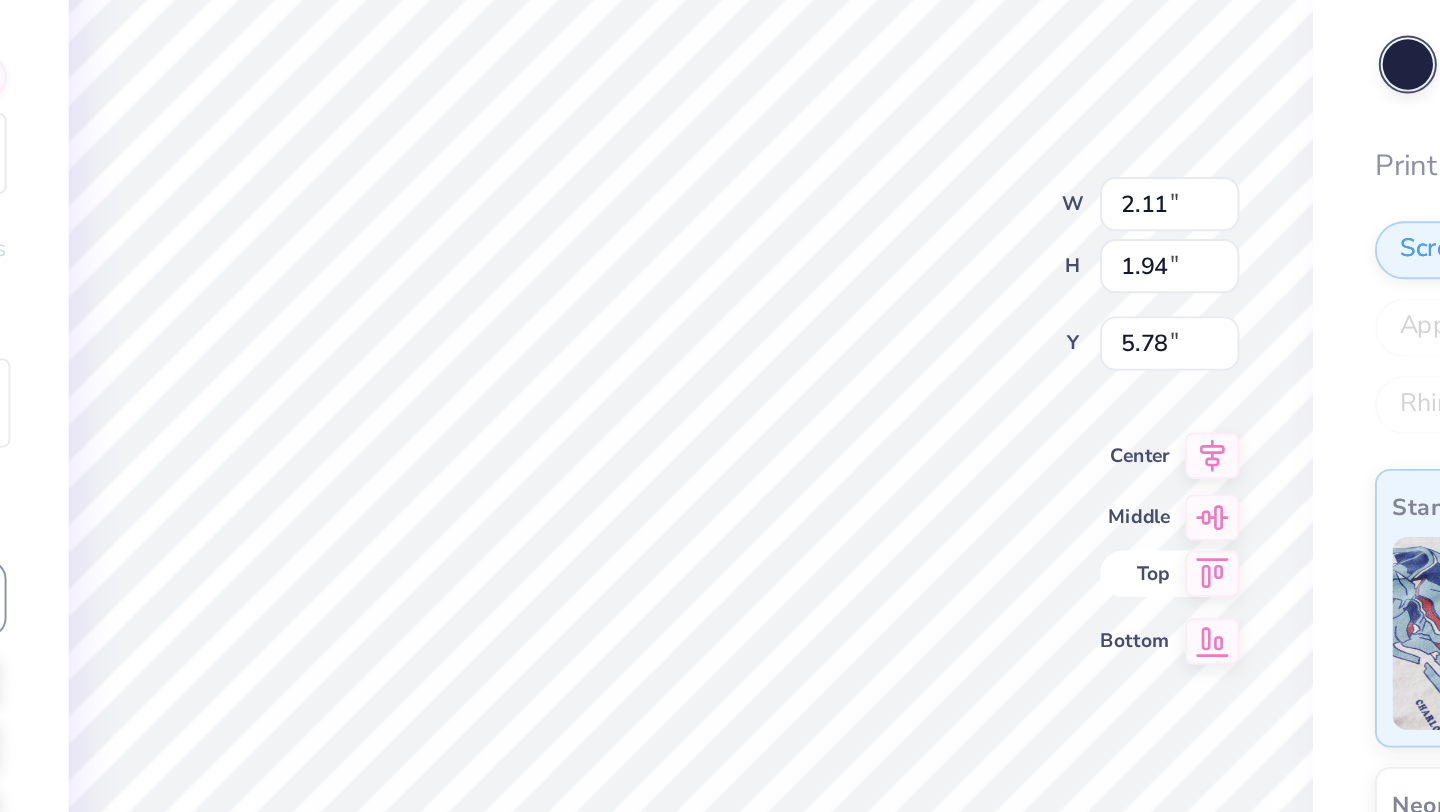 click 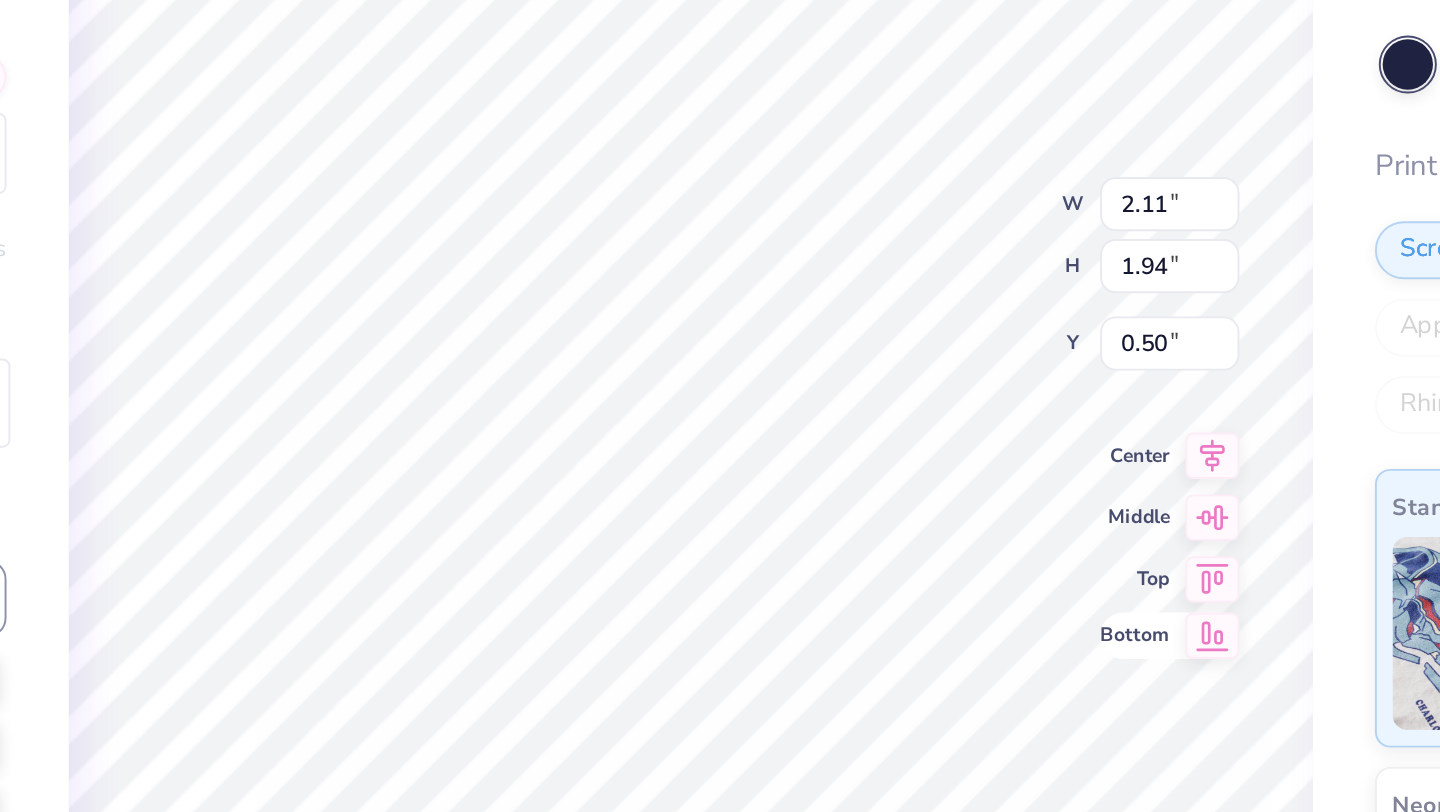 click 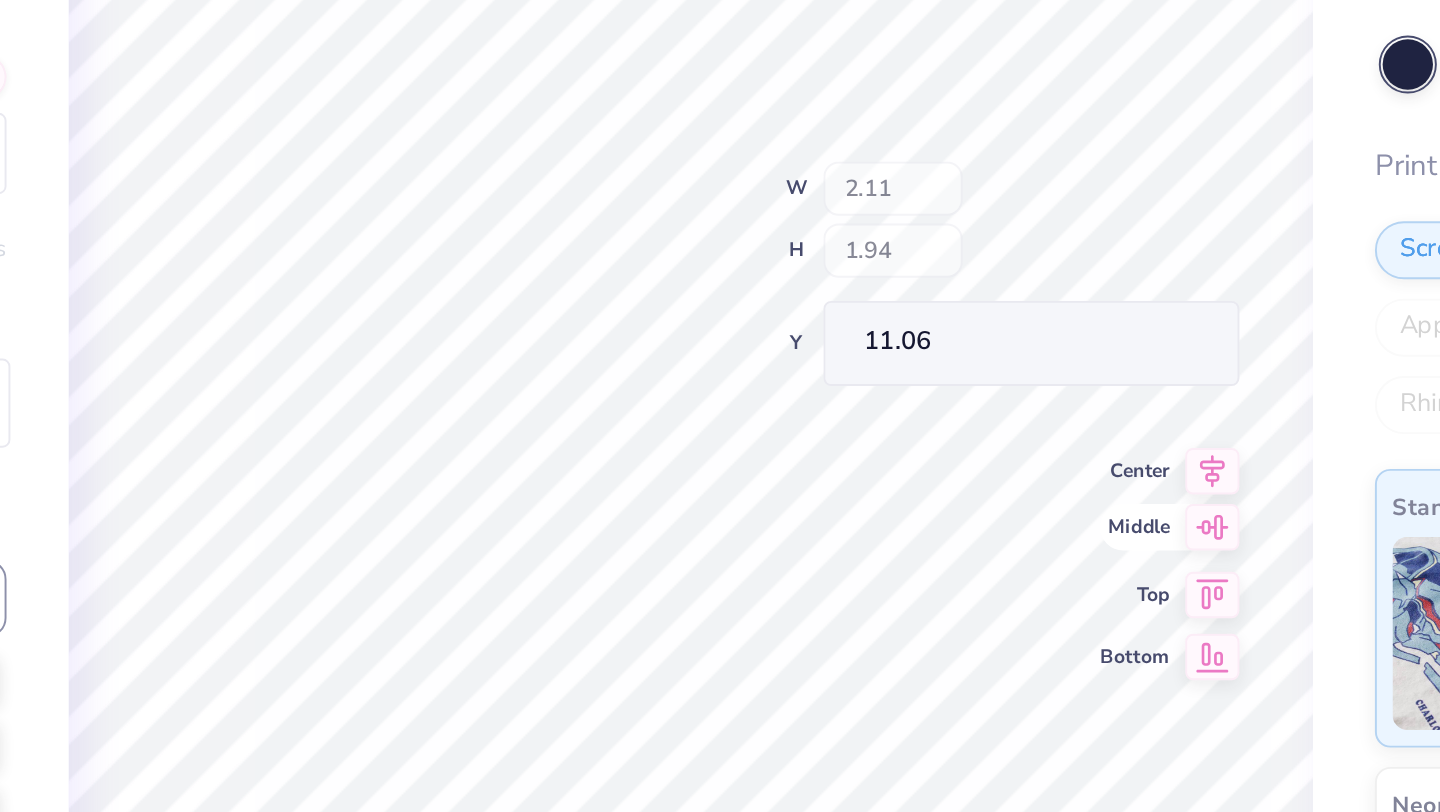 click on "100  % Back W 2.11 H 1.94 Y 11.06 Center Middle Top Bottom Submit to feature on our public gallery." at bounding box center (743, 442) 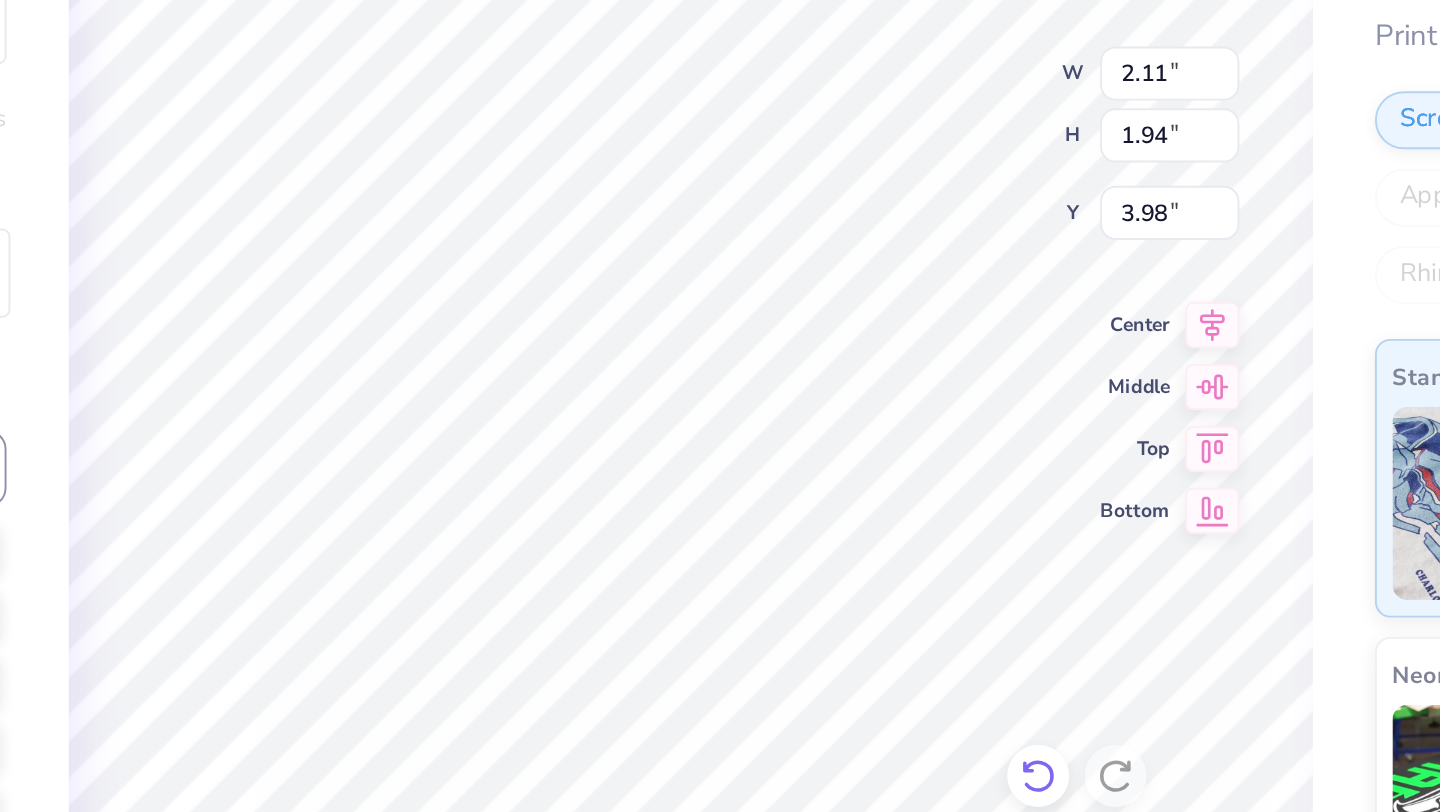 type on "3.00" 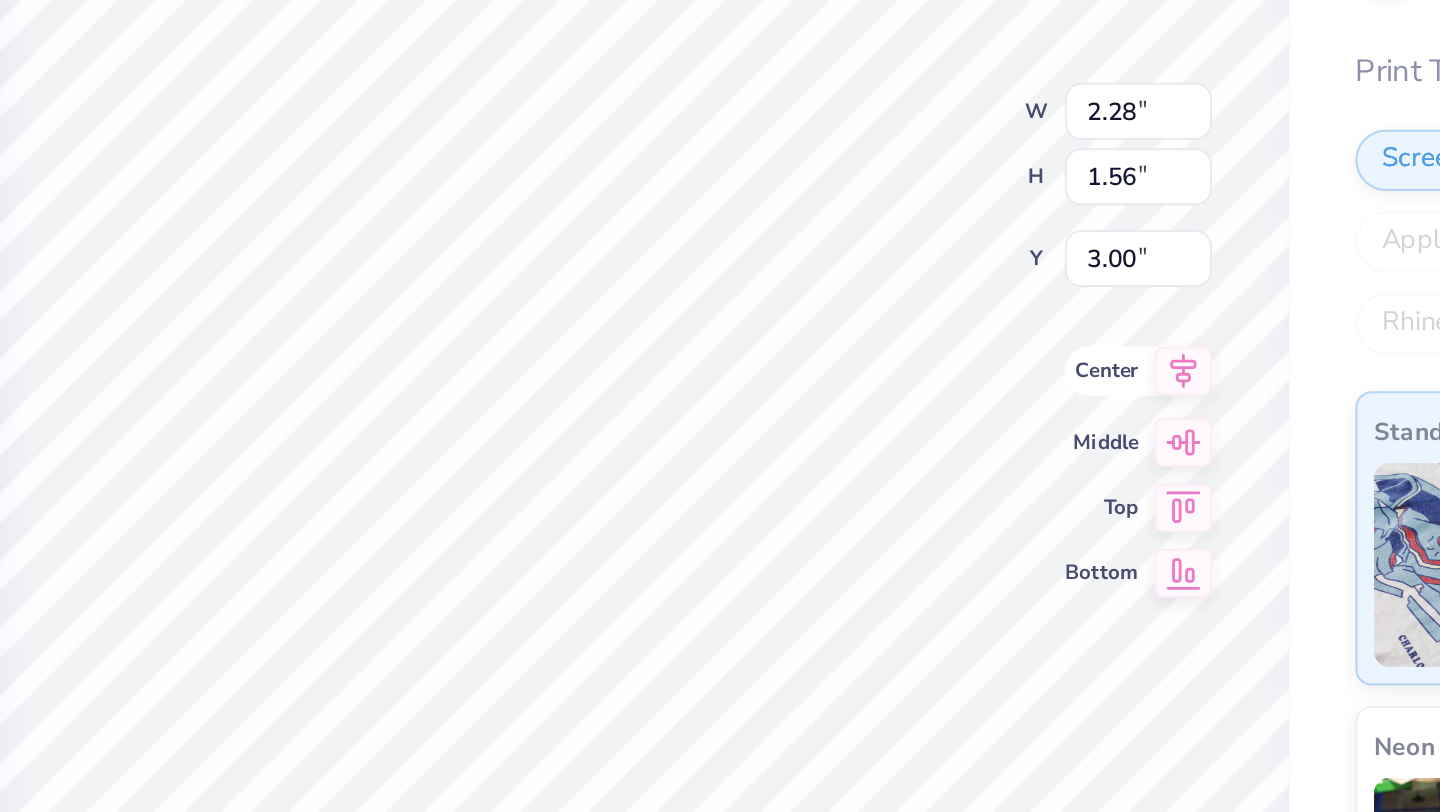 click 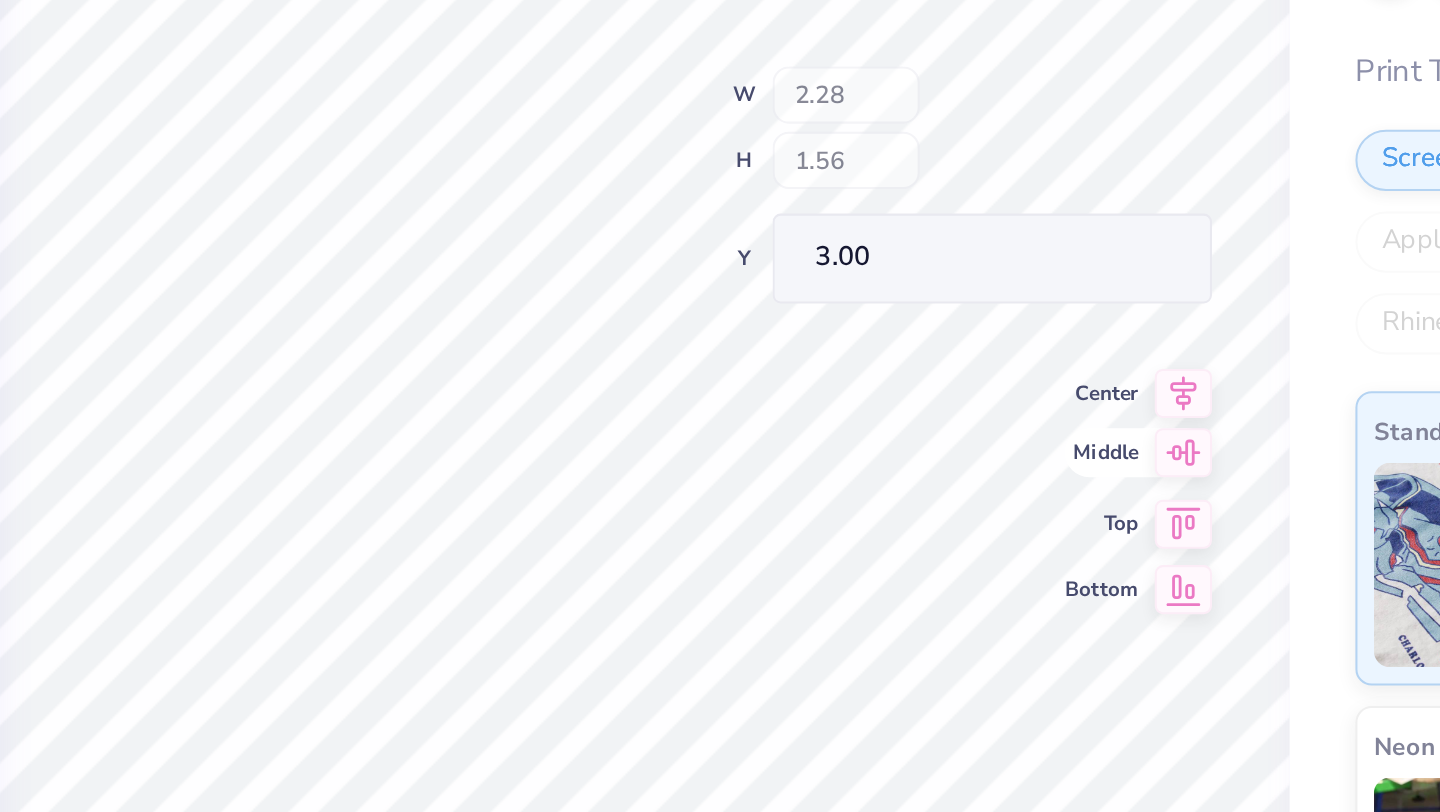 click on "100  % Back W 2.28 H 1.56 Y 3.00 Center Middle Top Bottom Submit to feature on our public gallery." at bounding box center [743, 442] 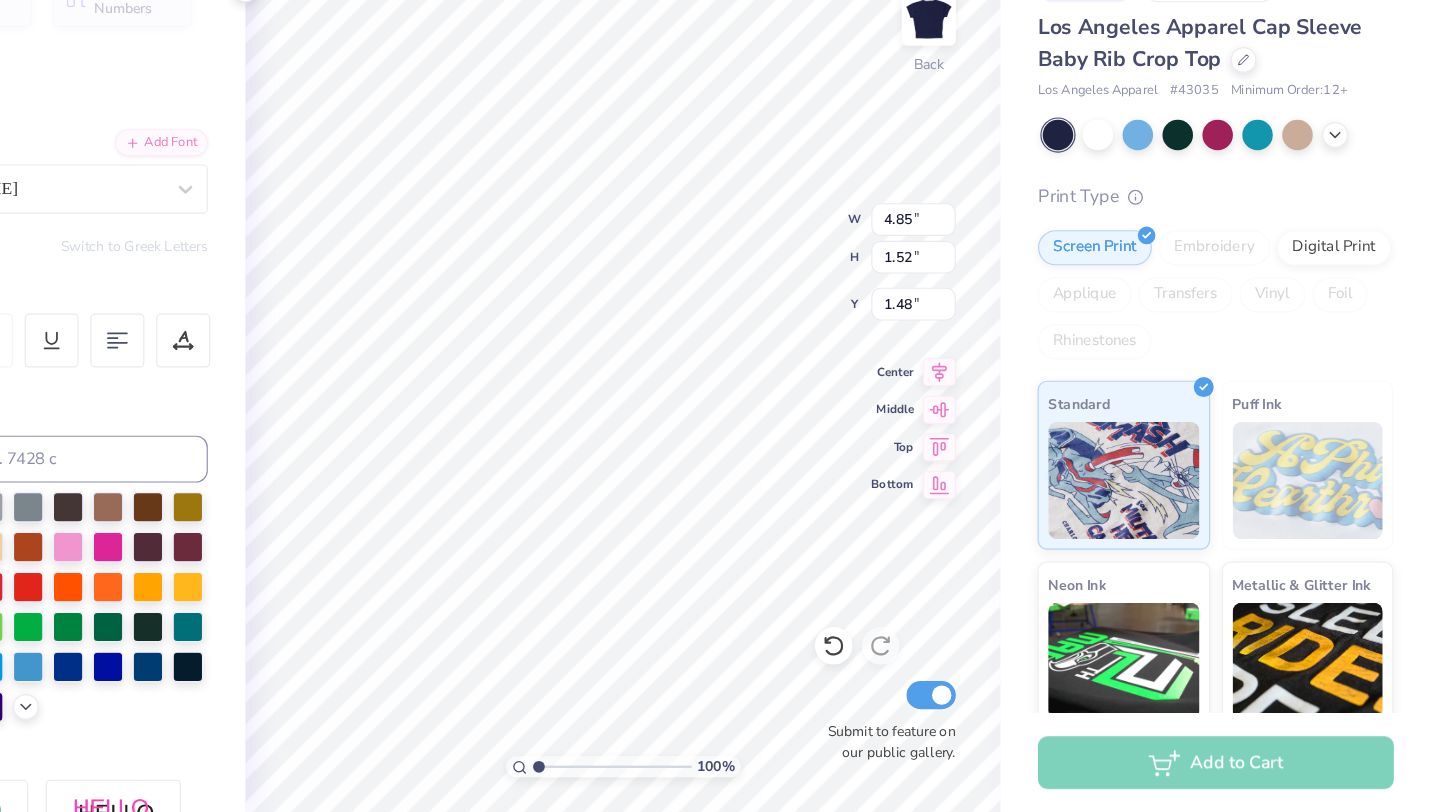 scroll, scrollTop: 0, scrollLeft: 0, axis: both 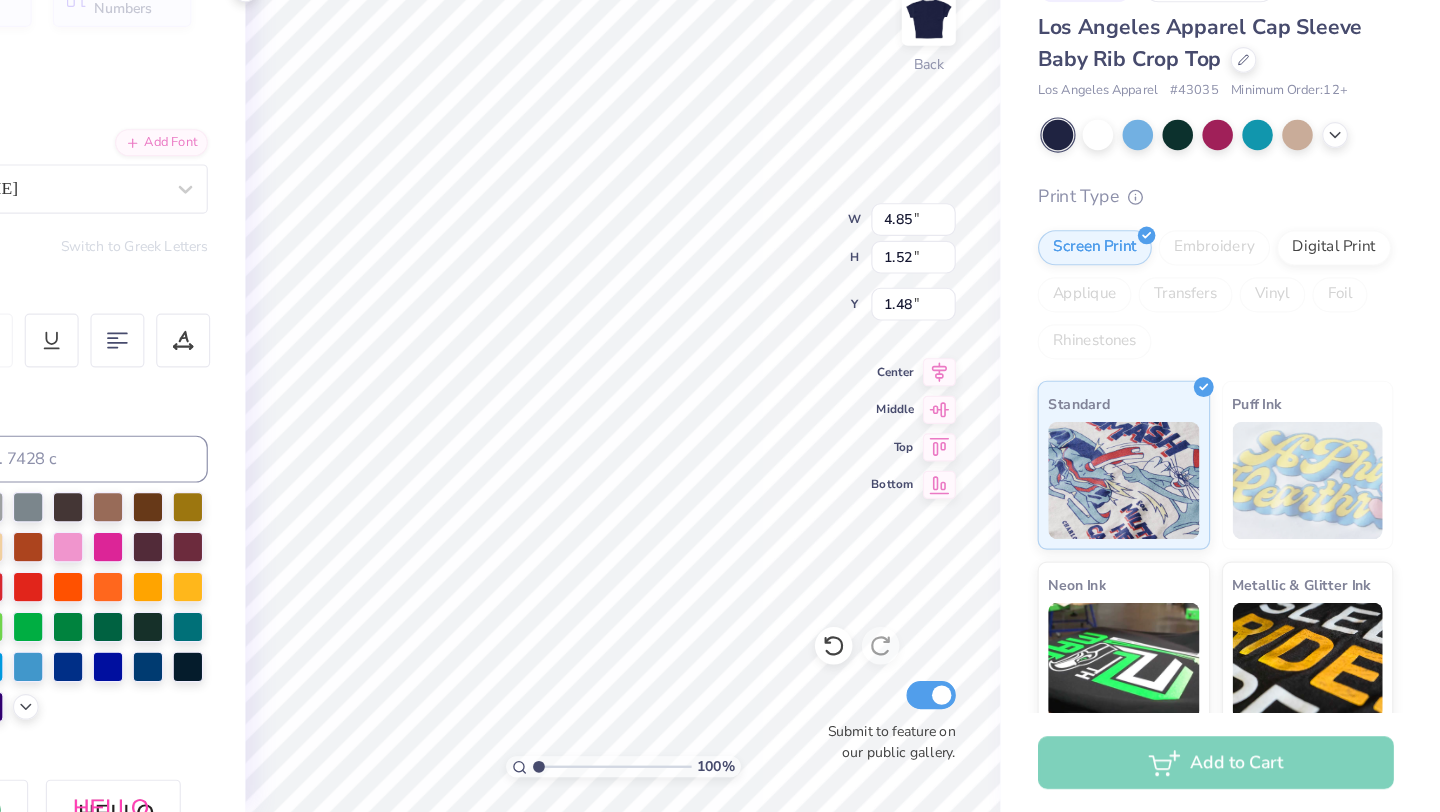 type on "1.81" 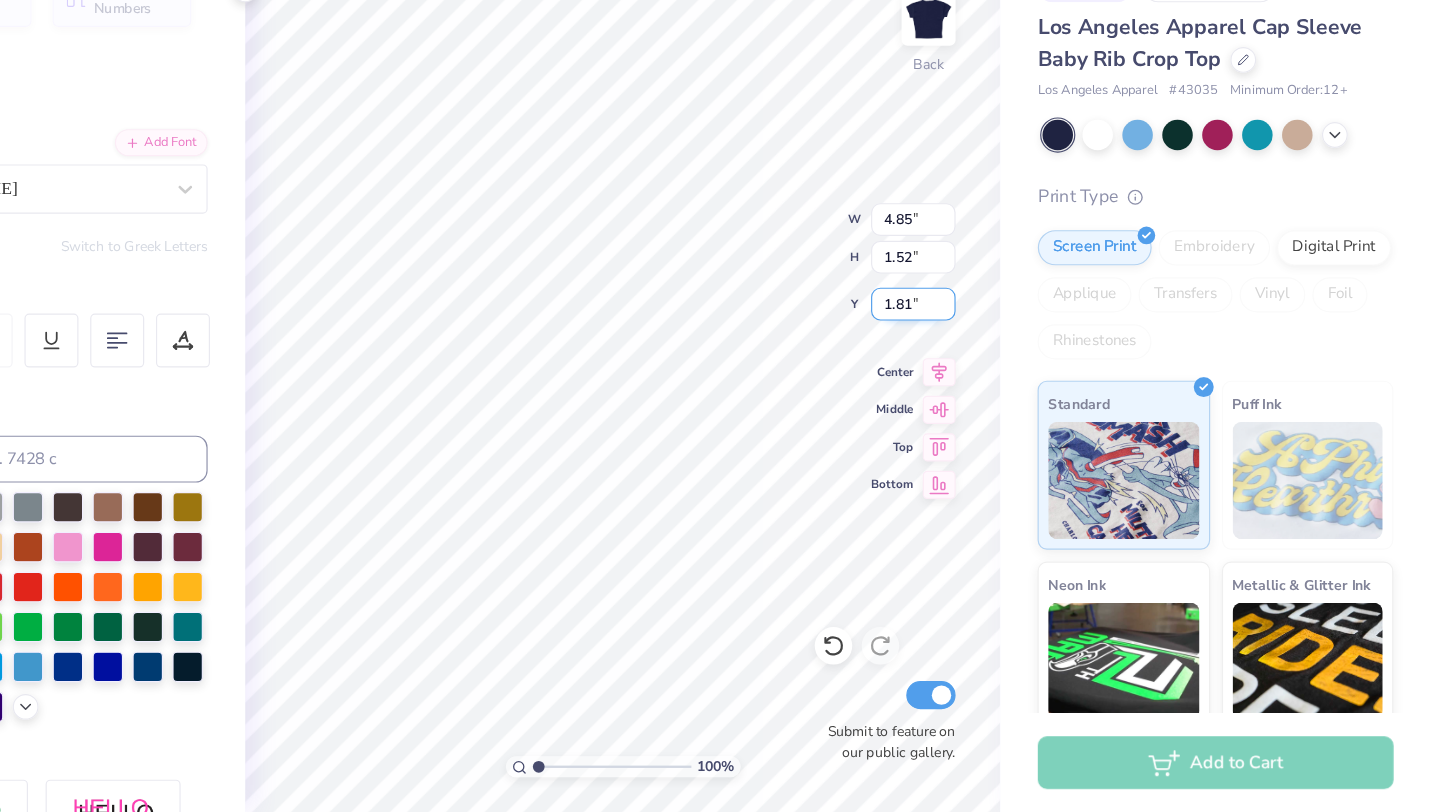 click on "1.81" at bounding box center (991, 379) 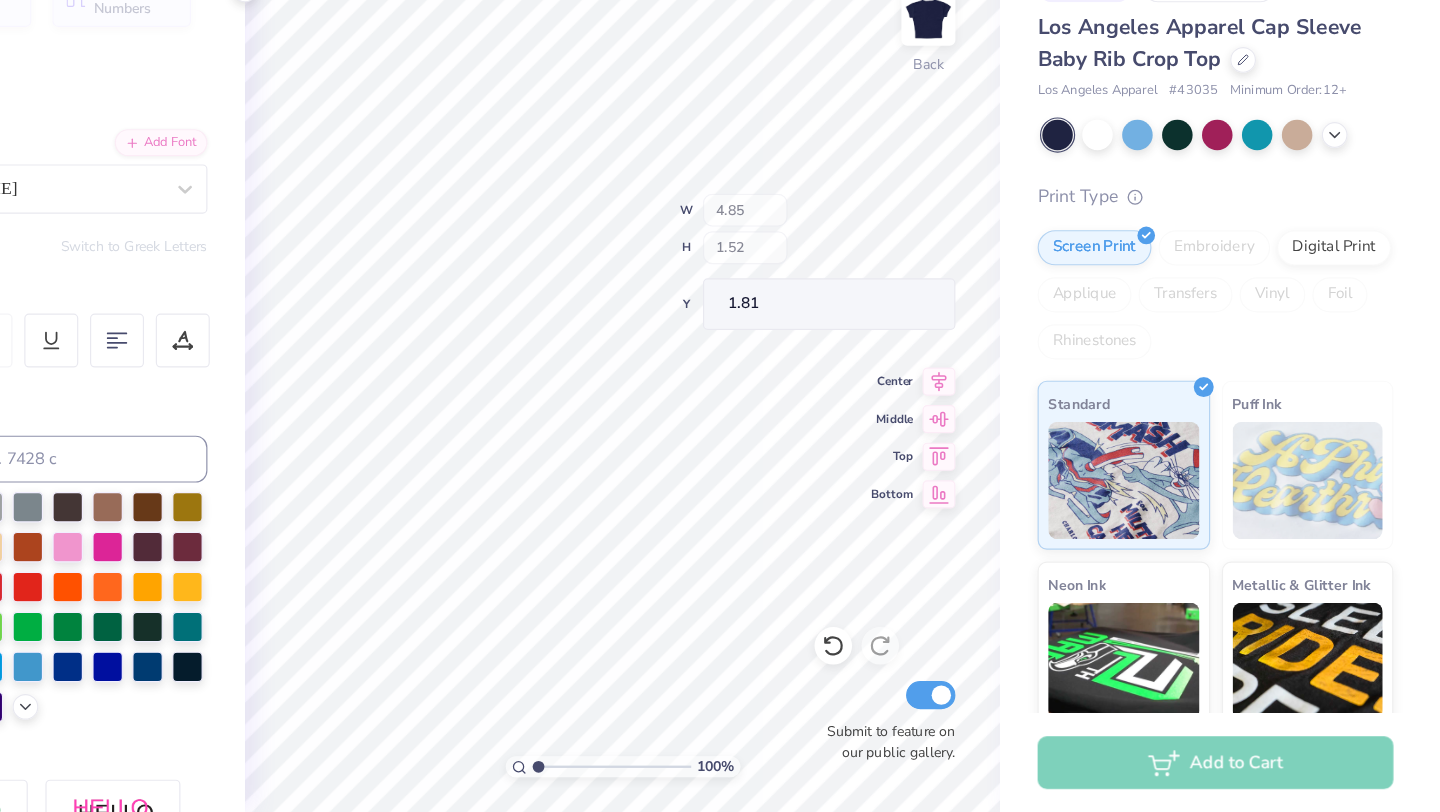 click on "100  % Back W 4.85 H 1.52 Y 1.81 Center Middle Top Bottom Submit to feature on our public gallery." at bounding box center (743, 442) 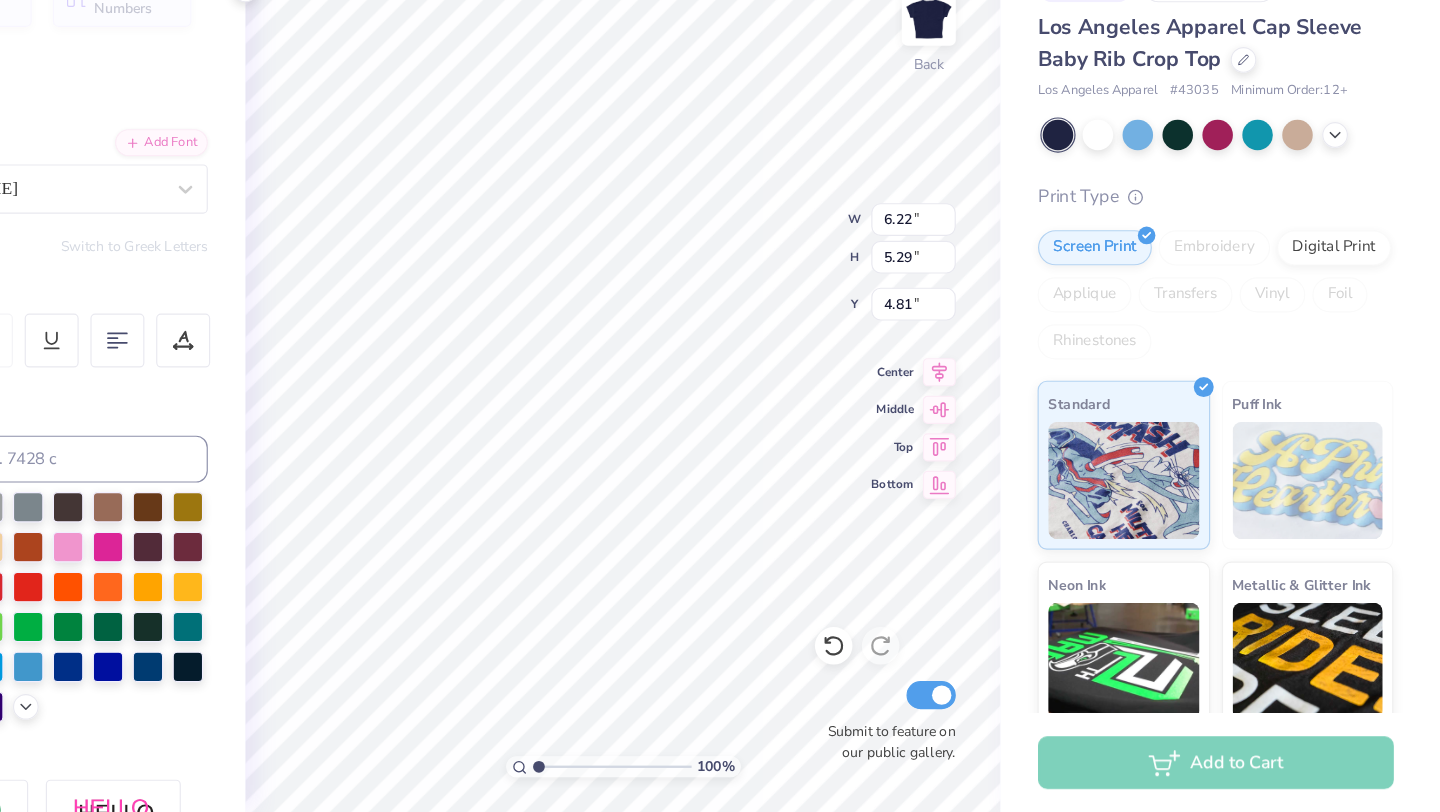type on "4.81" 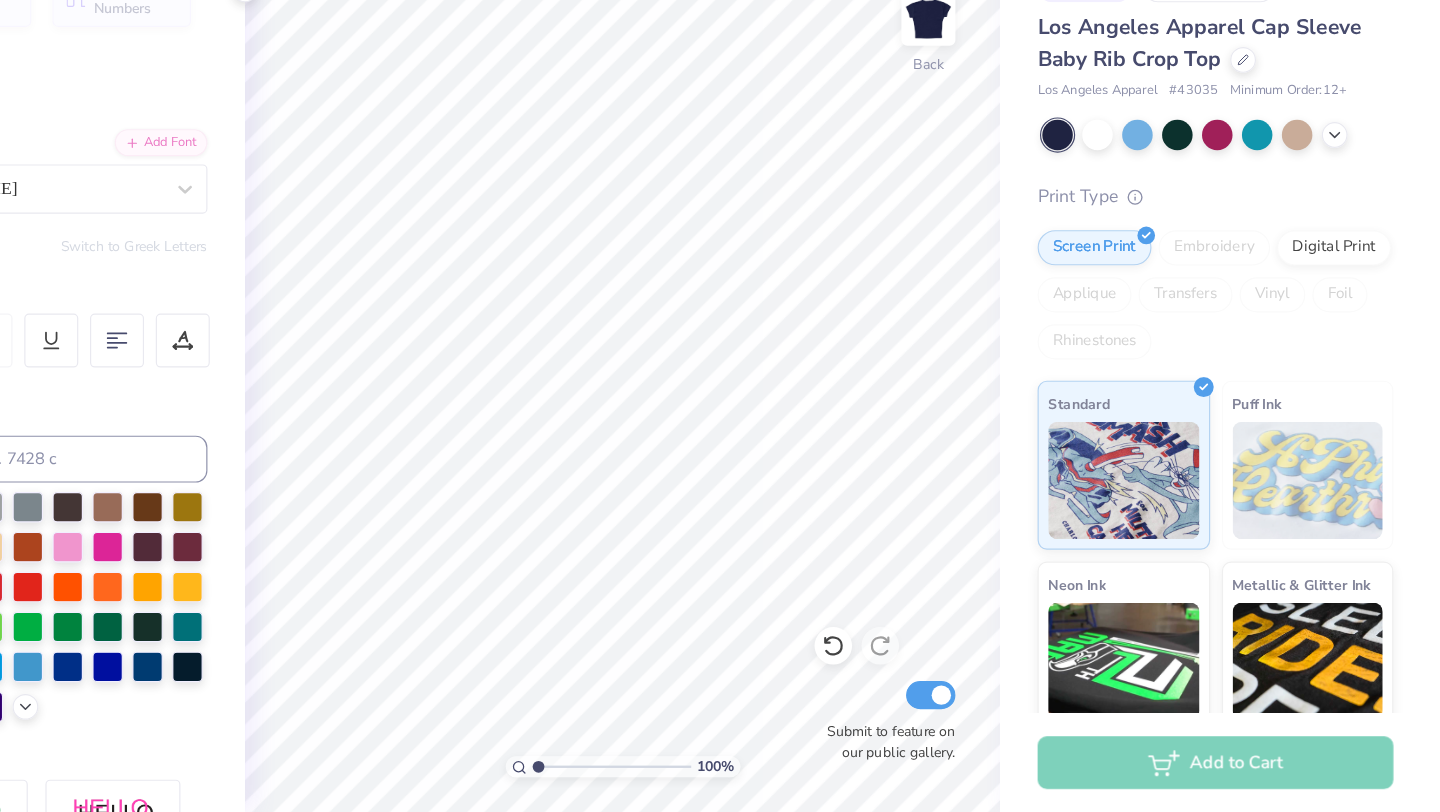 scroll, scrollTop: 0, scrollLeft: 0, axis: both 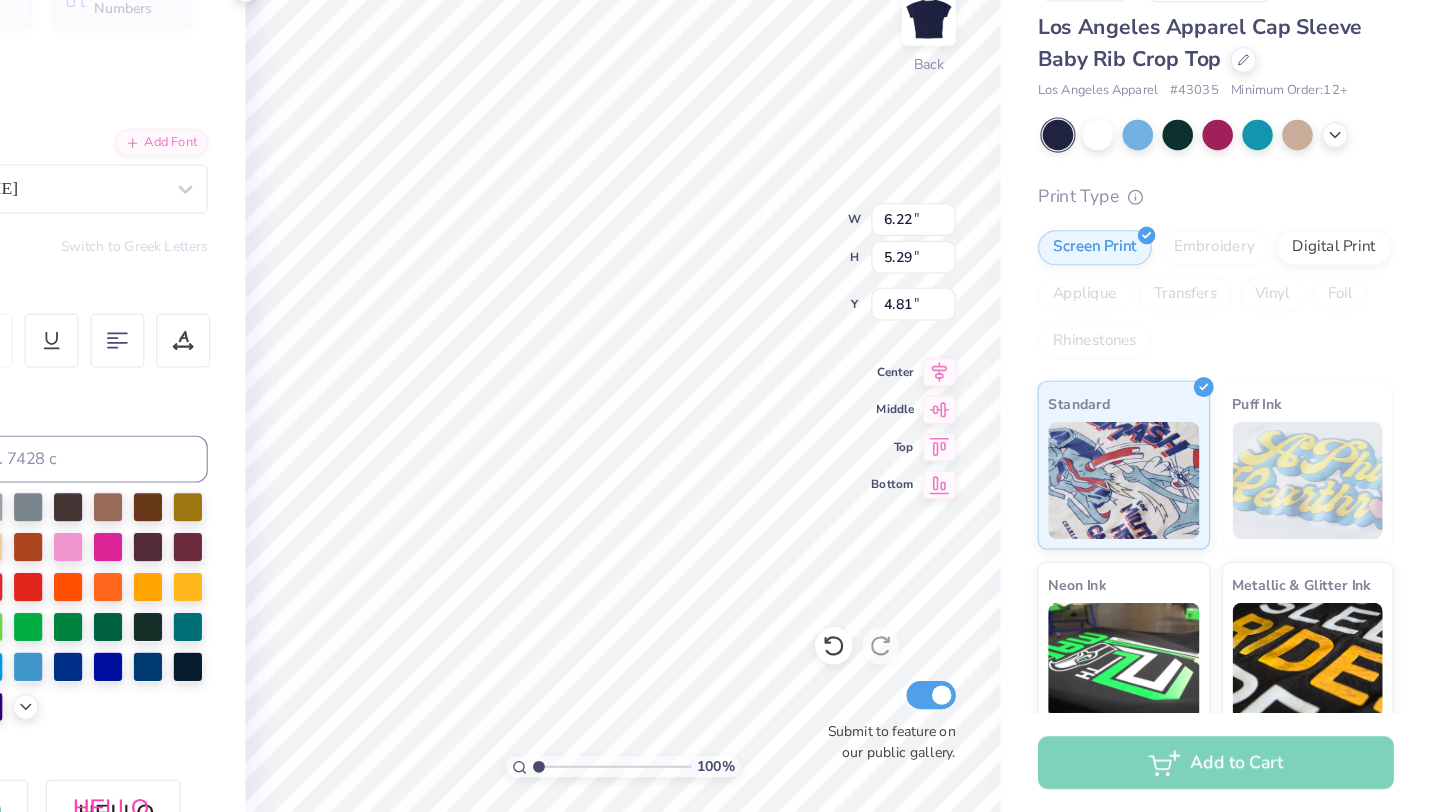 type on "4.95" 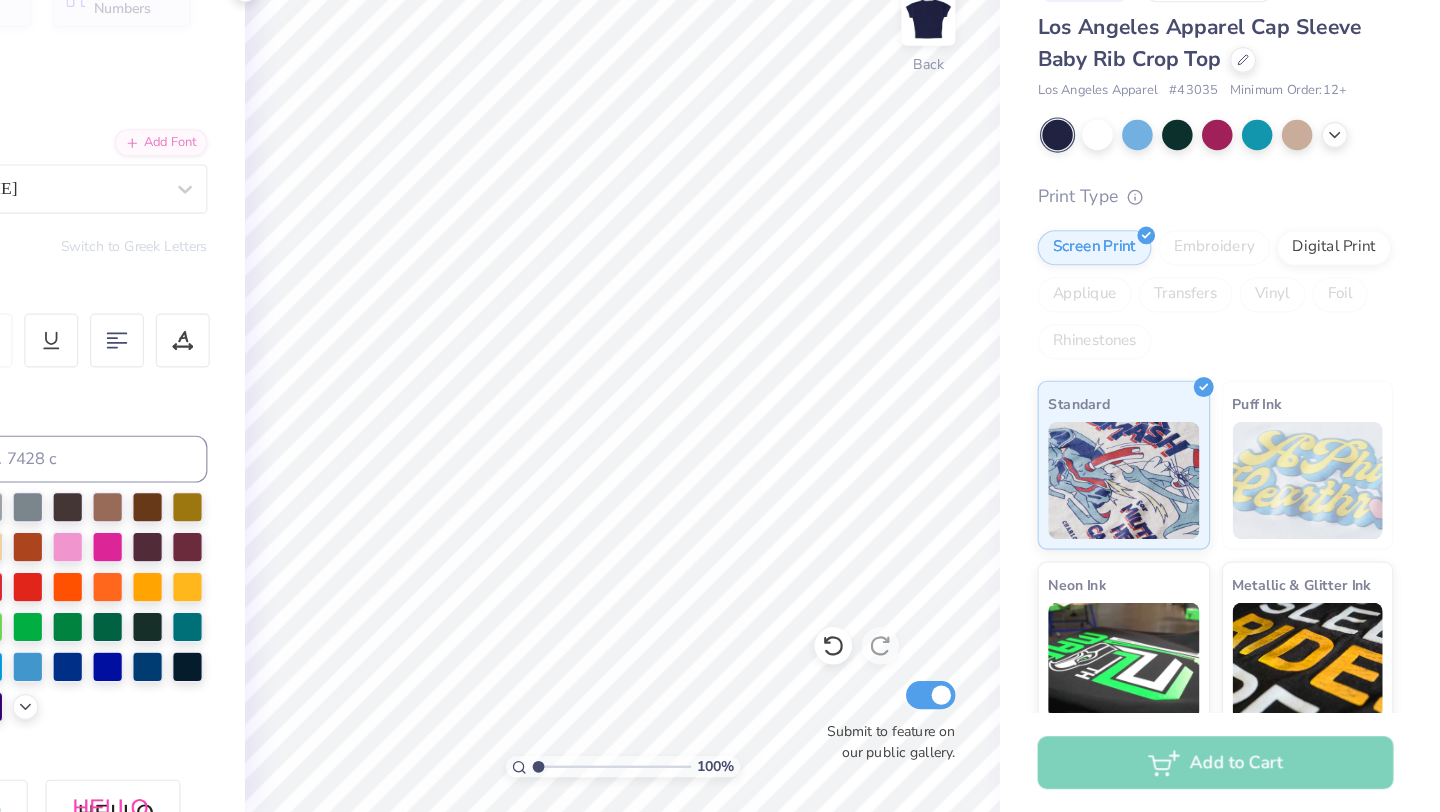 scroll, scrollTop: 0, scrollLeft: 0, axis: both 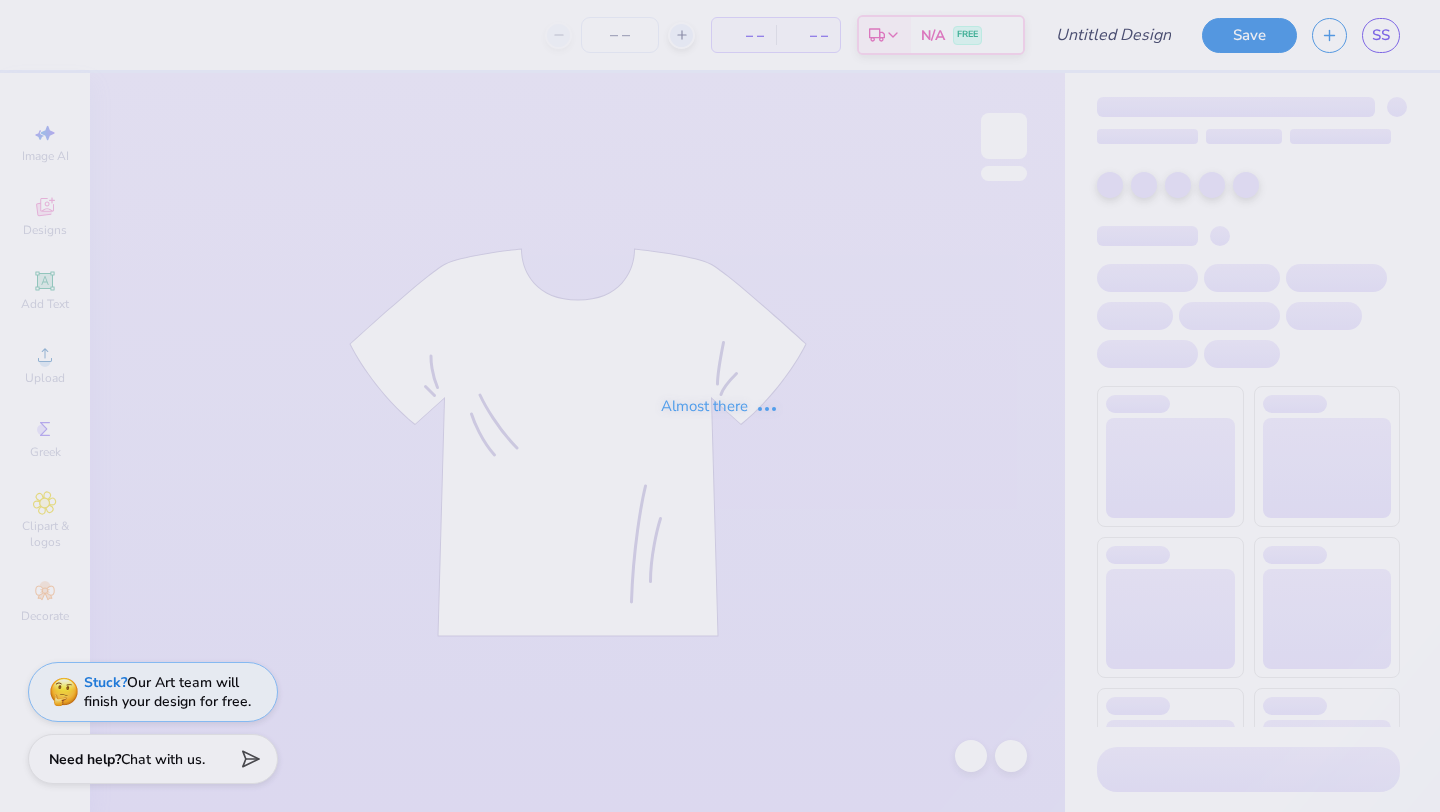 type on "bid day" 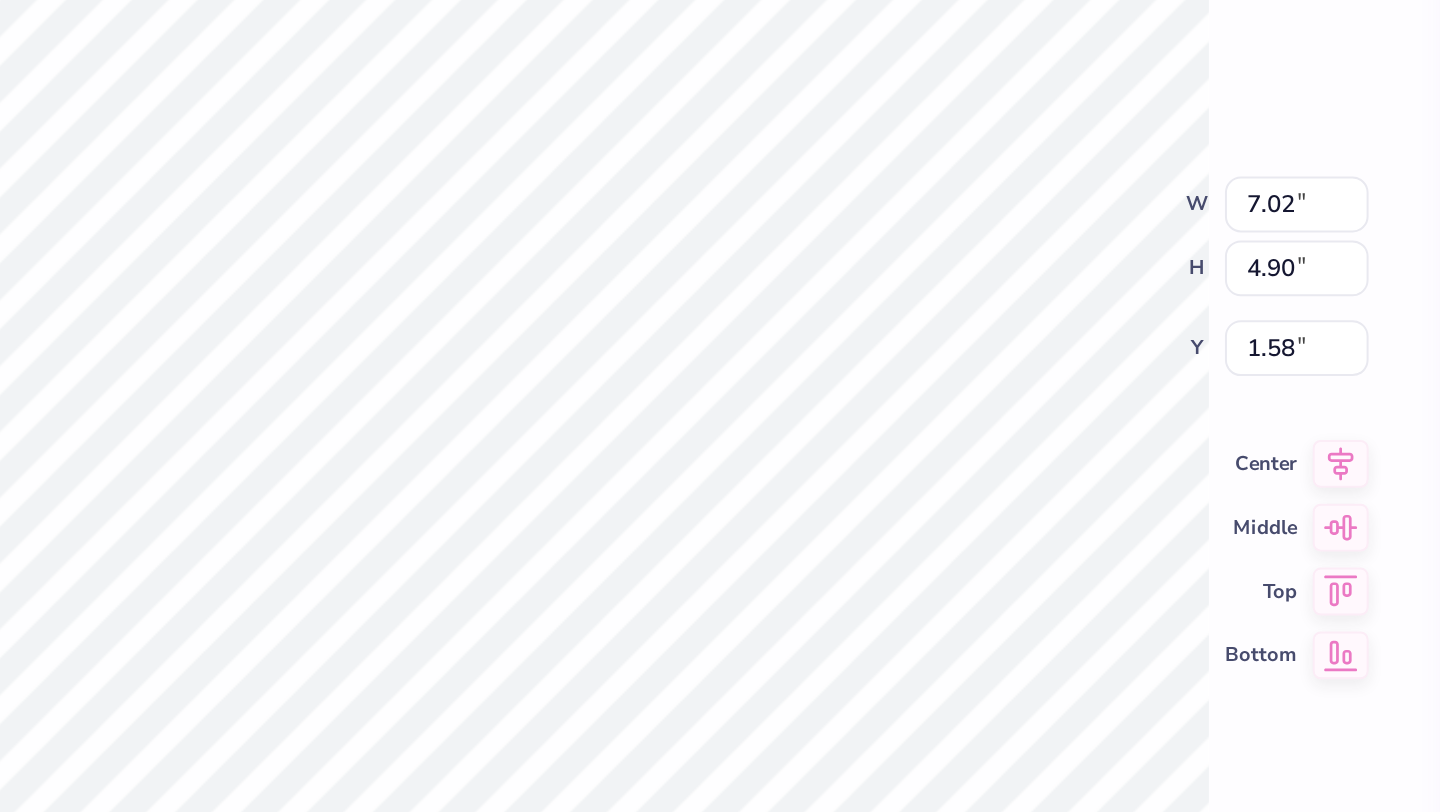 type on "1.58" 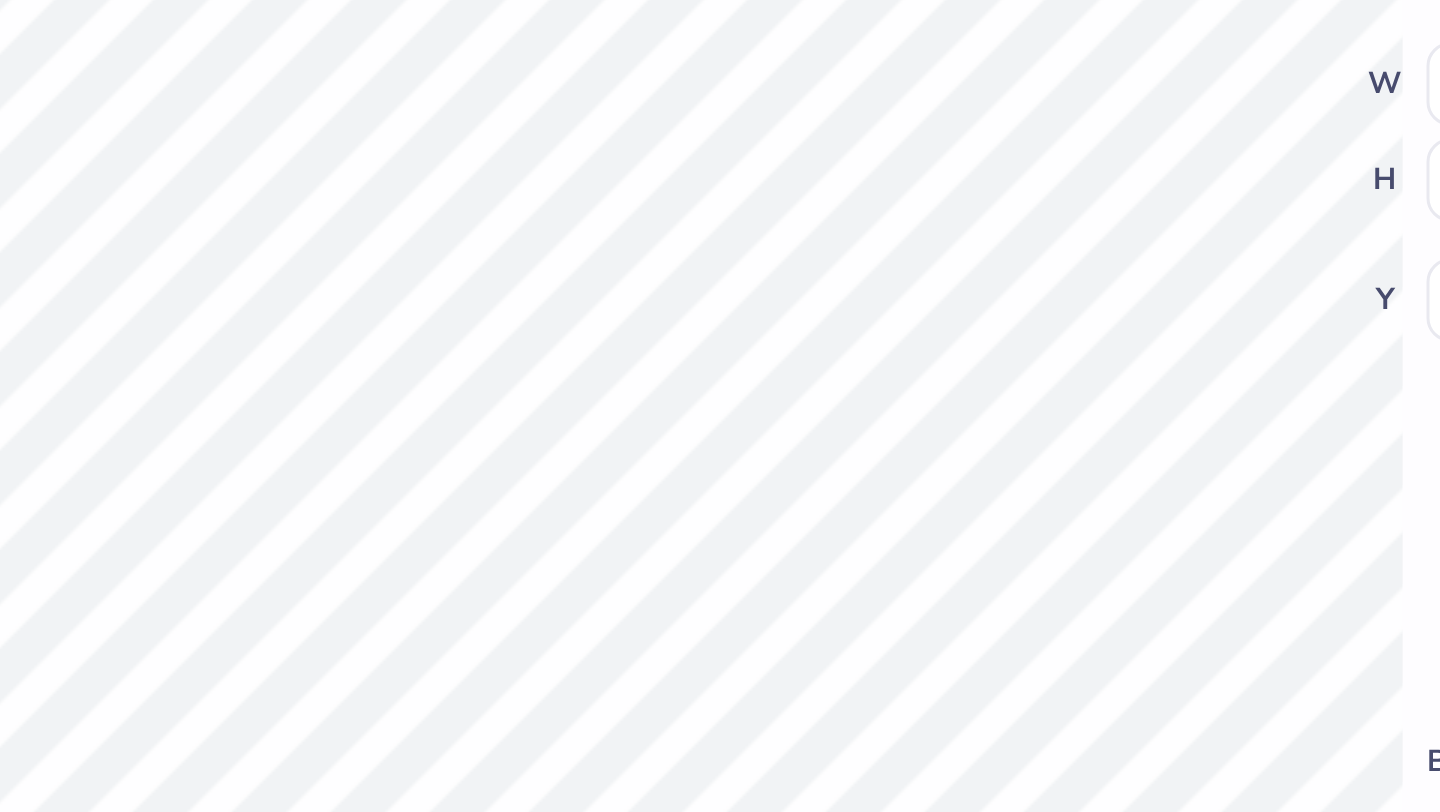 type on "3.38" 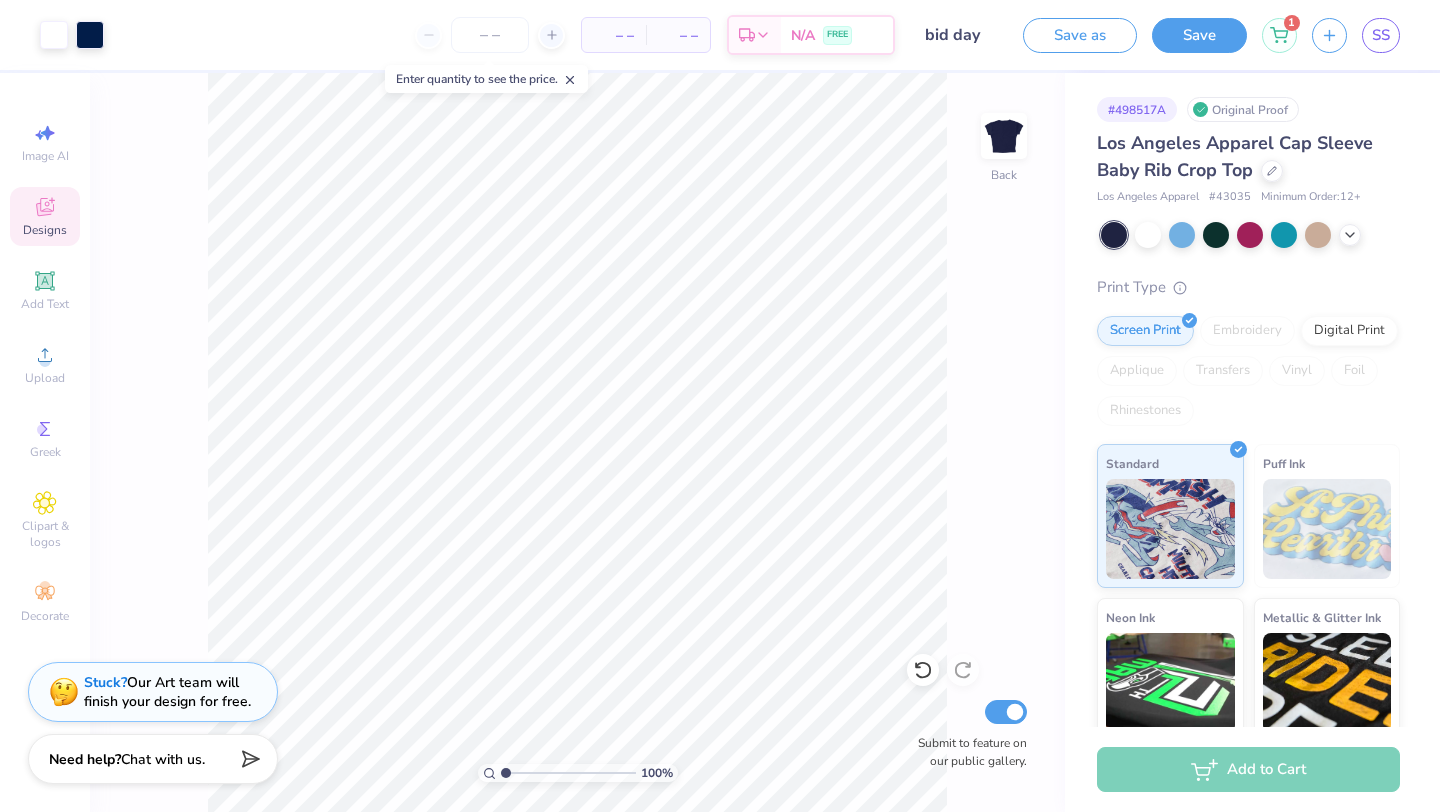 click on "Designs" at bounding box center (45, 230) 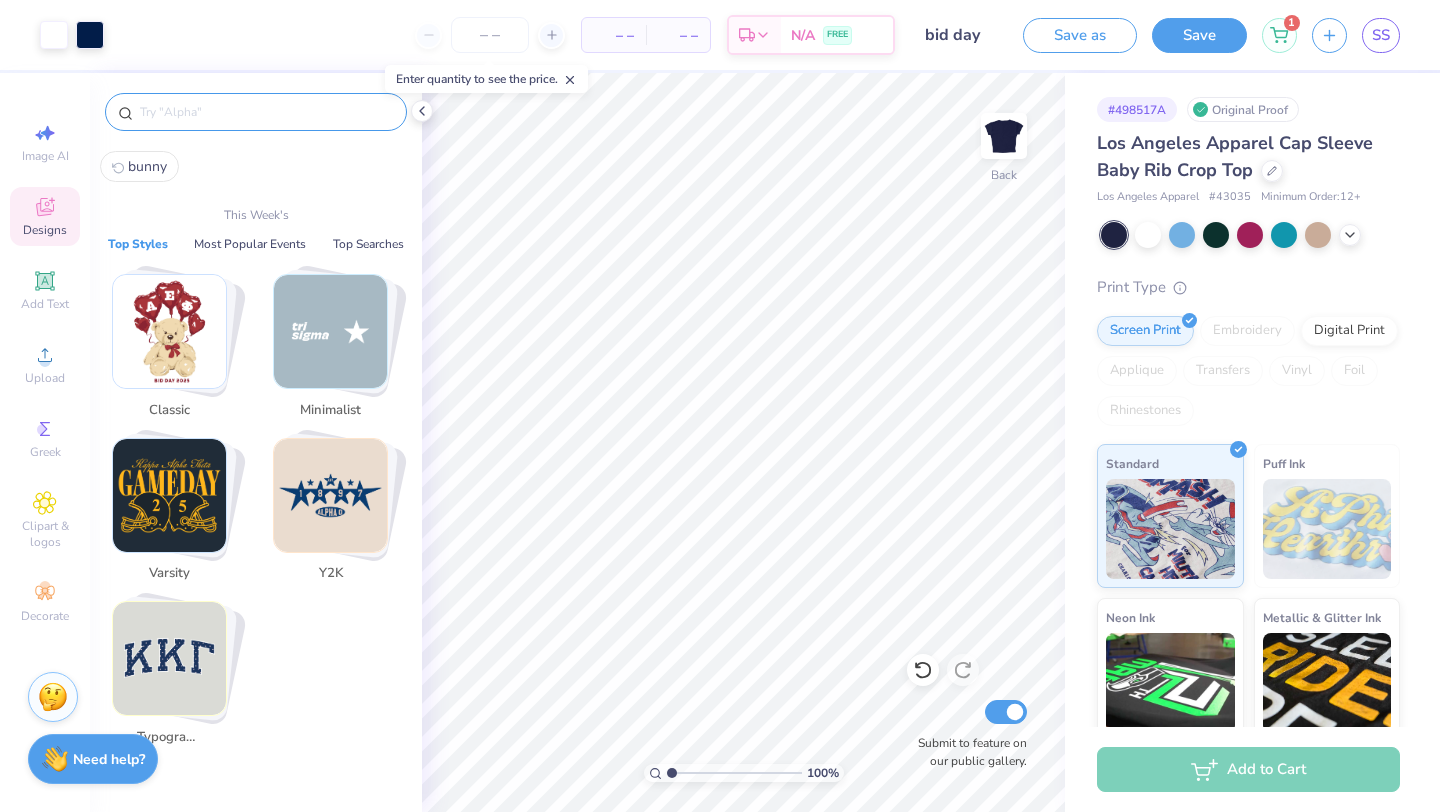 click at bounding box center [266, 112] 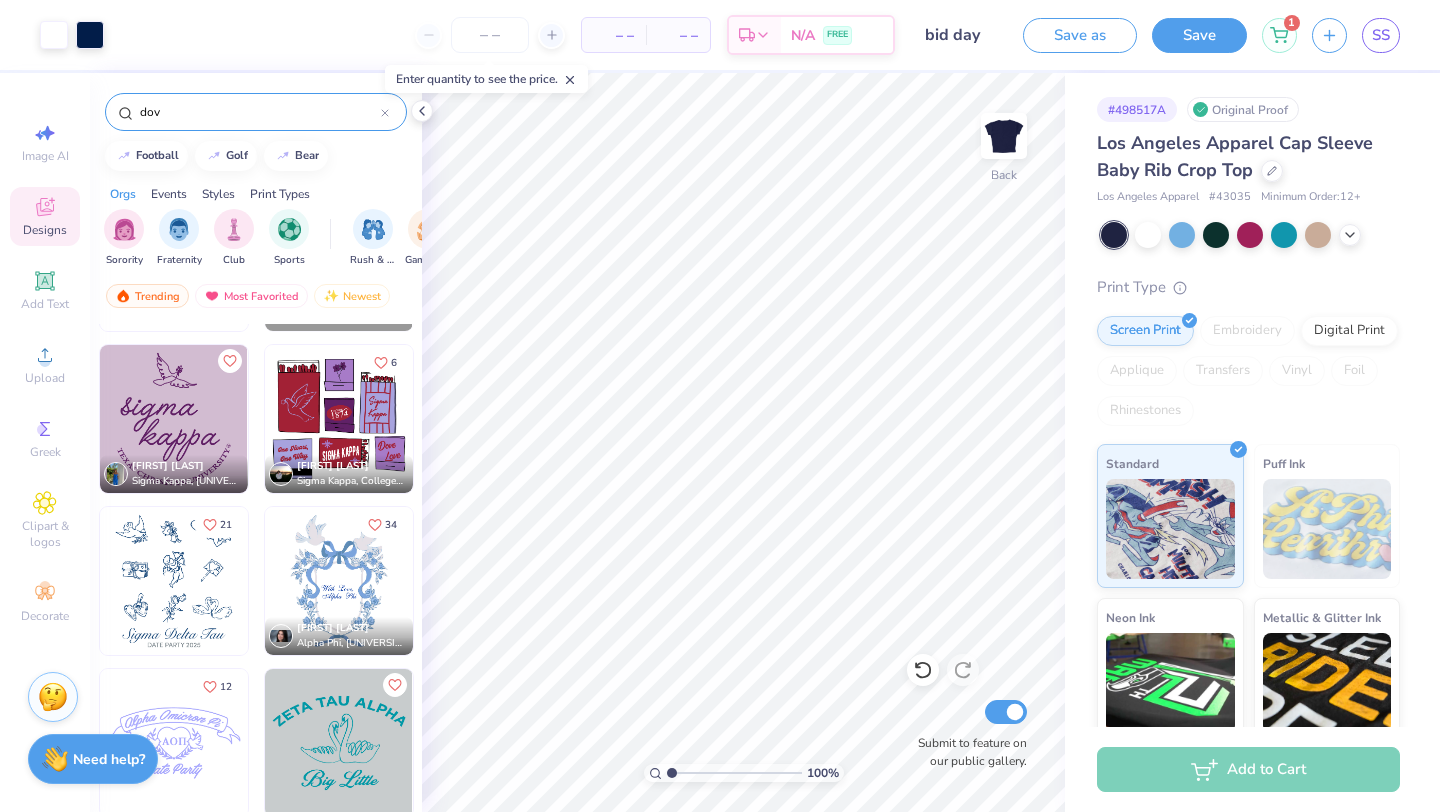 scroll, scrollTop: 480, scrollLeft: 0, axis: vertical 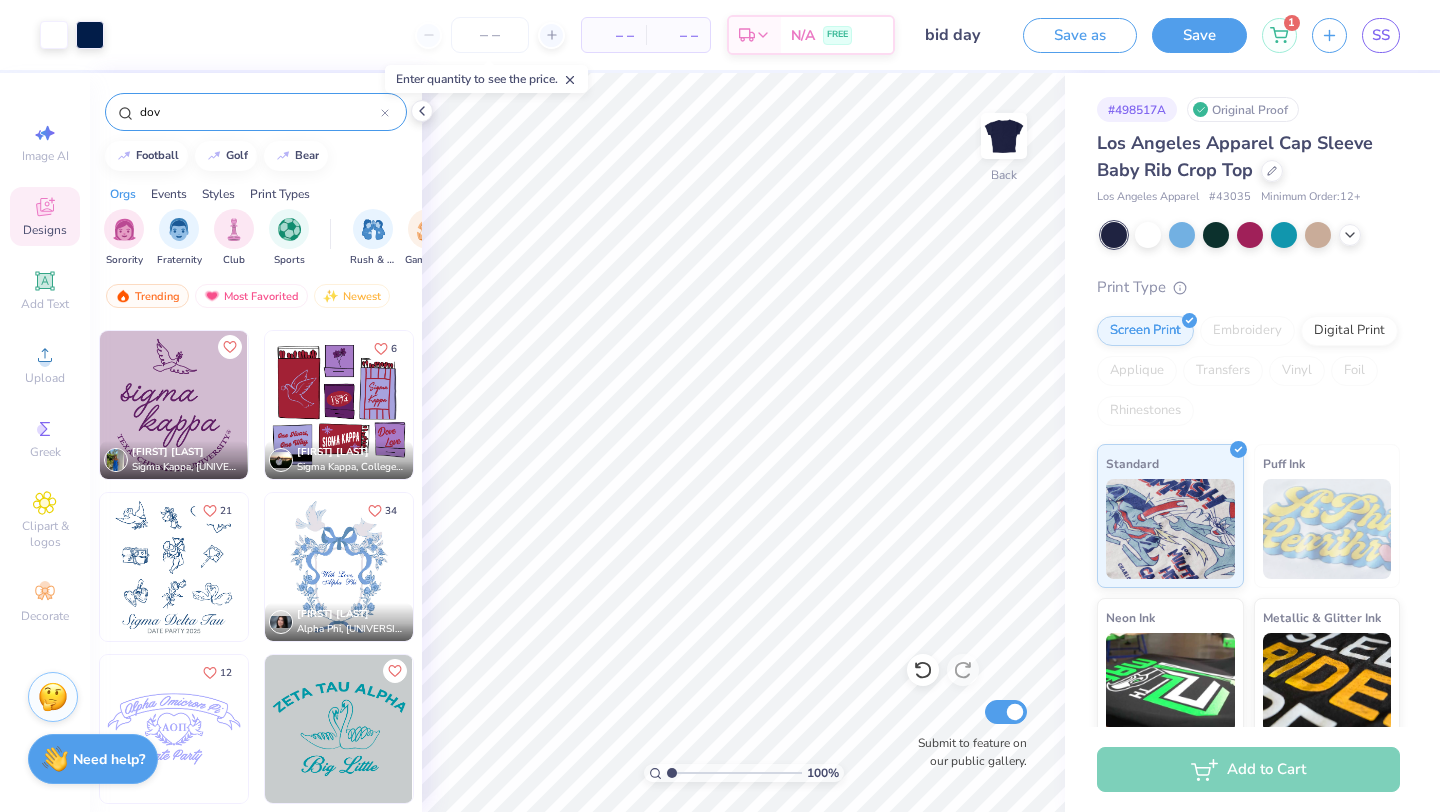 type on "dov" 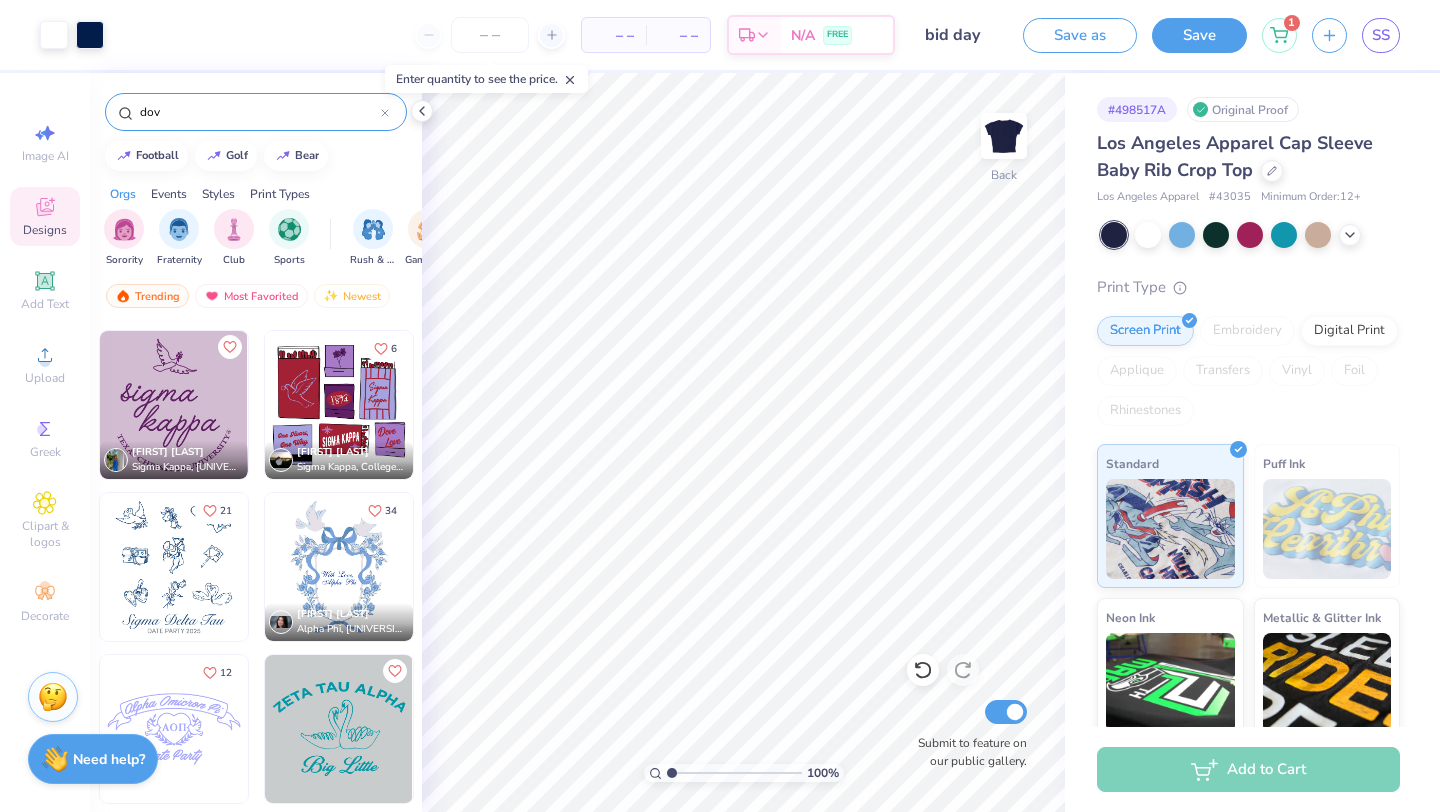 click at bounding box center (174, 567) 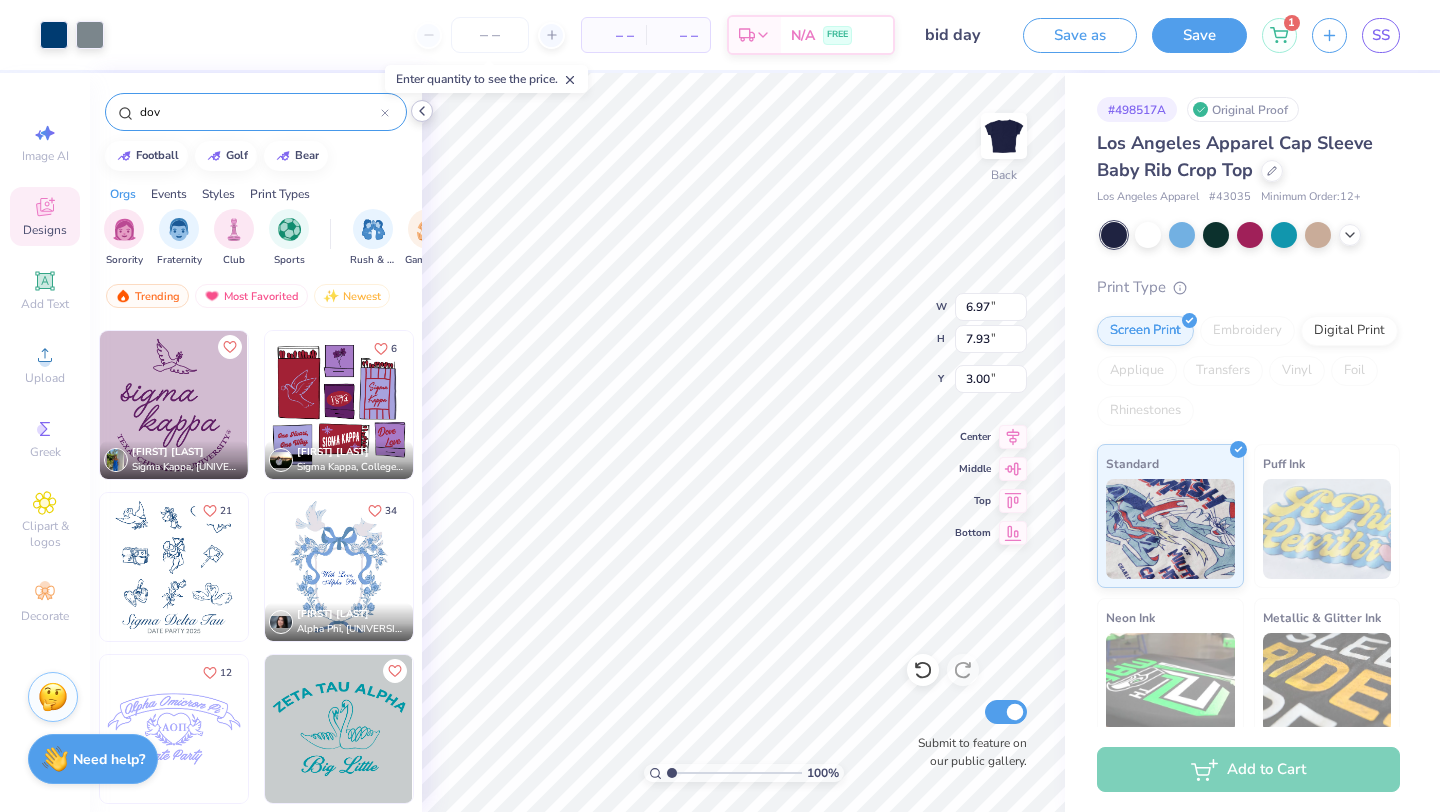 click 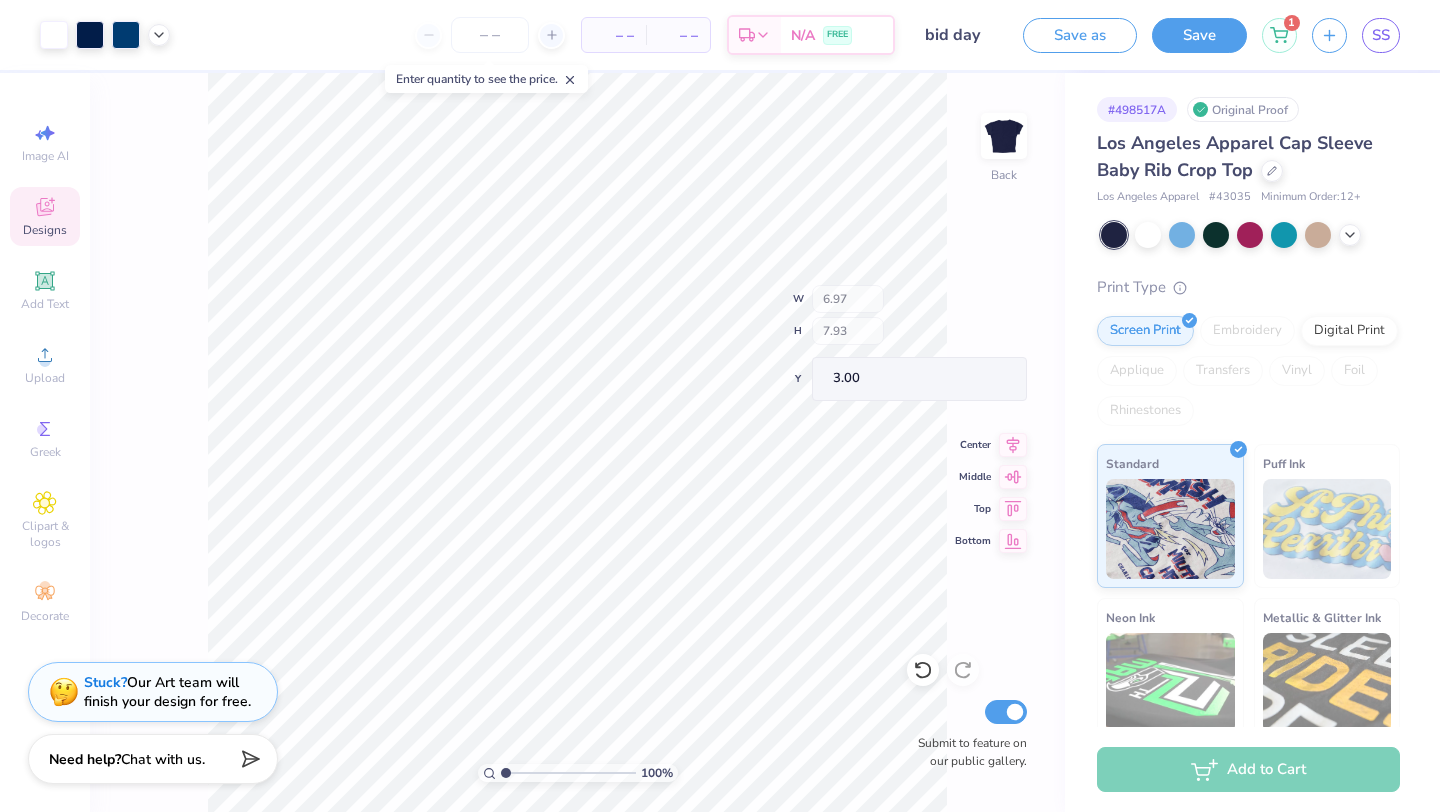 type on "3.14" 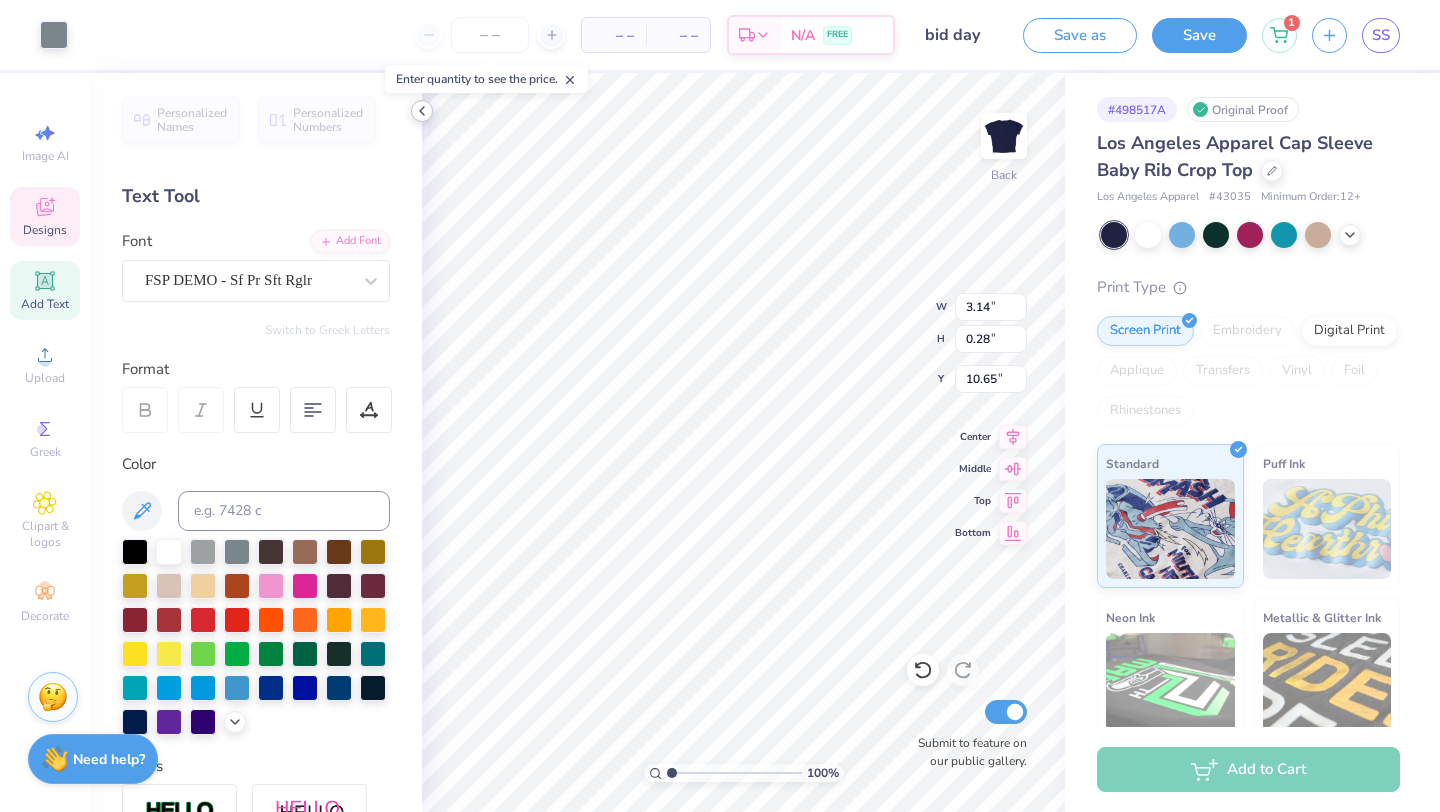 type on "10.67" 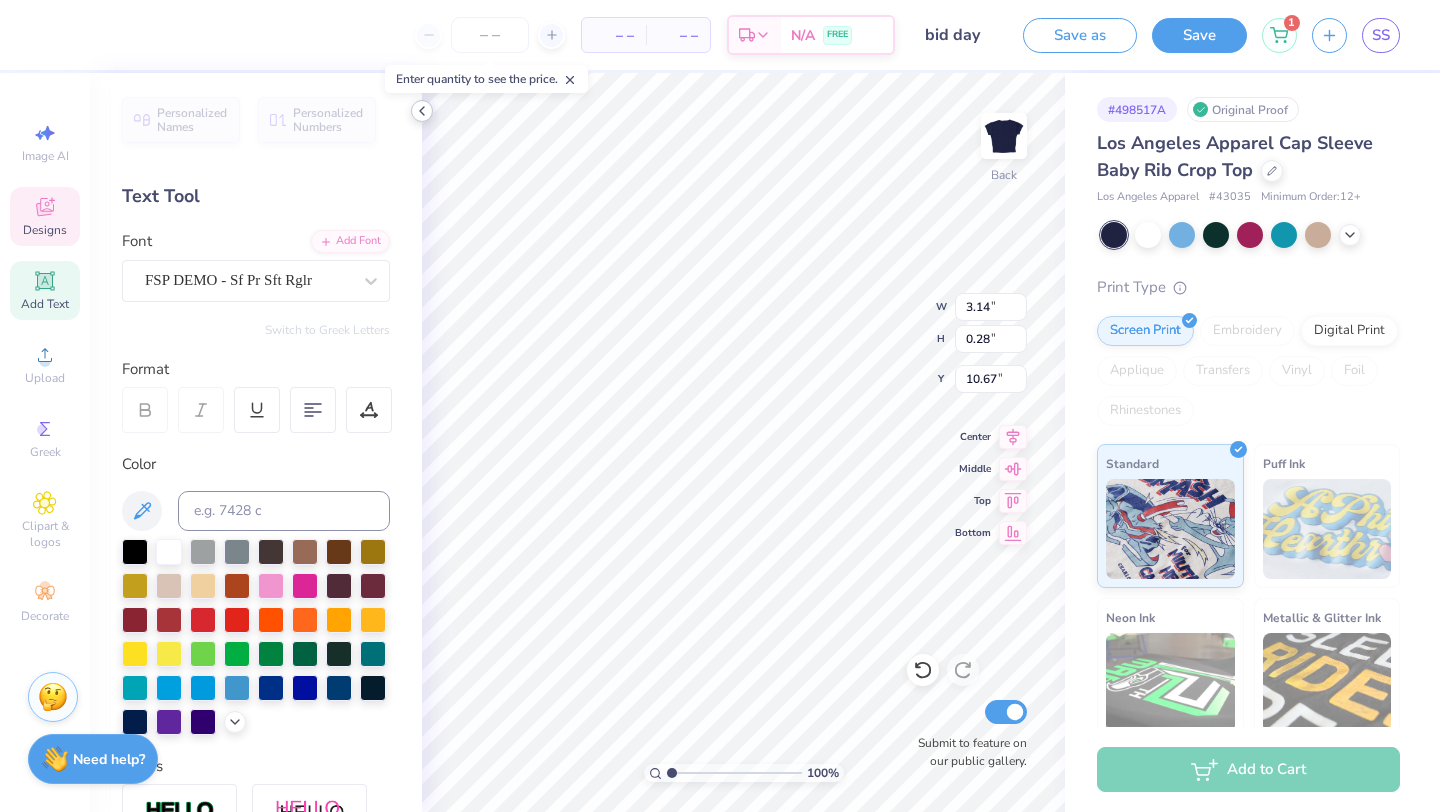 scroll, scrollTop: 0, scrollLeft: 6, axis: horizontal 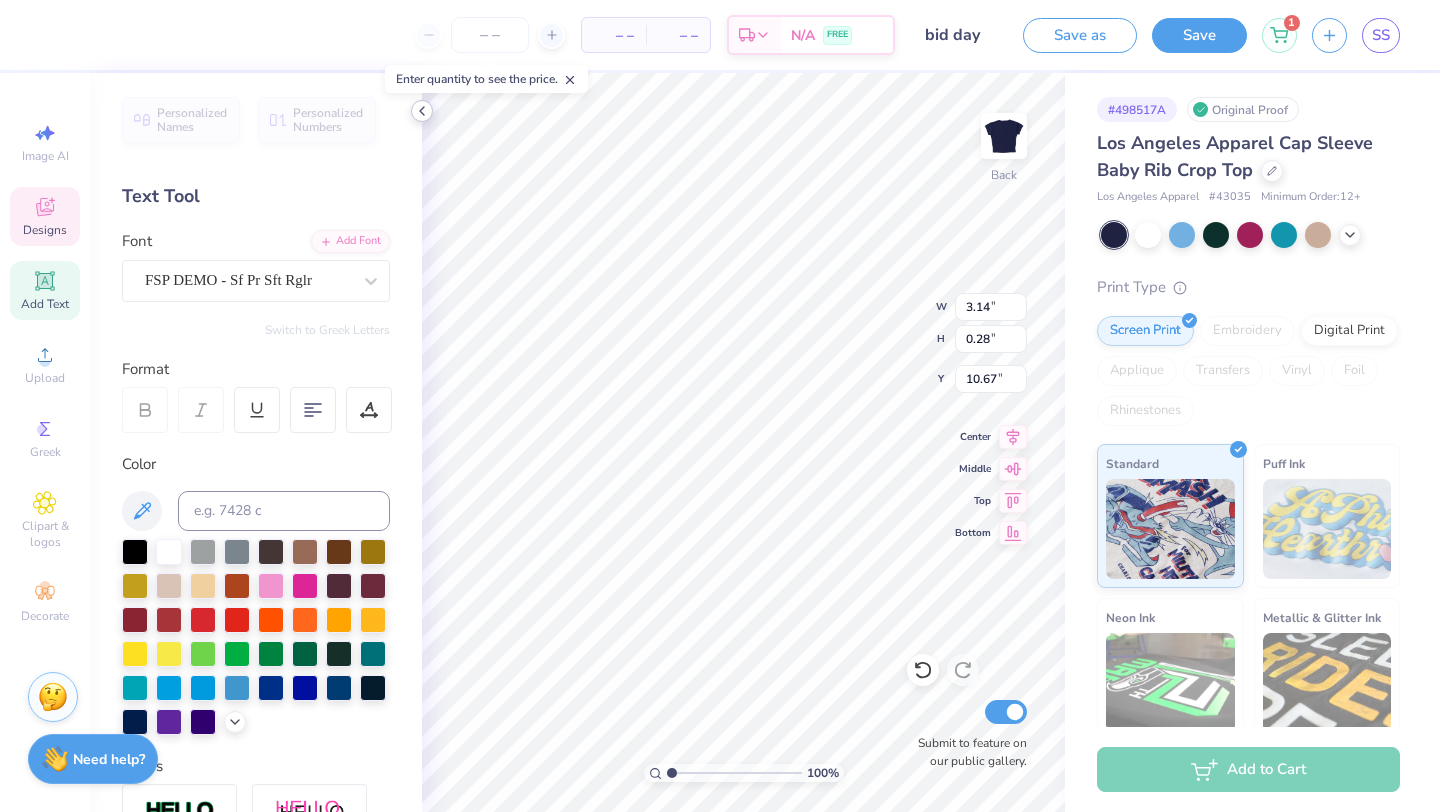 type 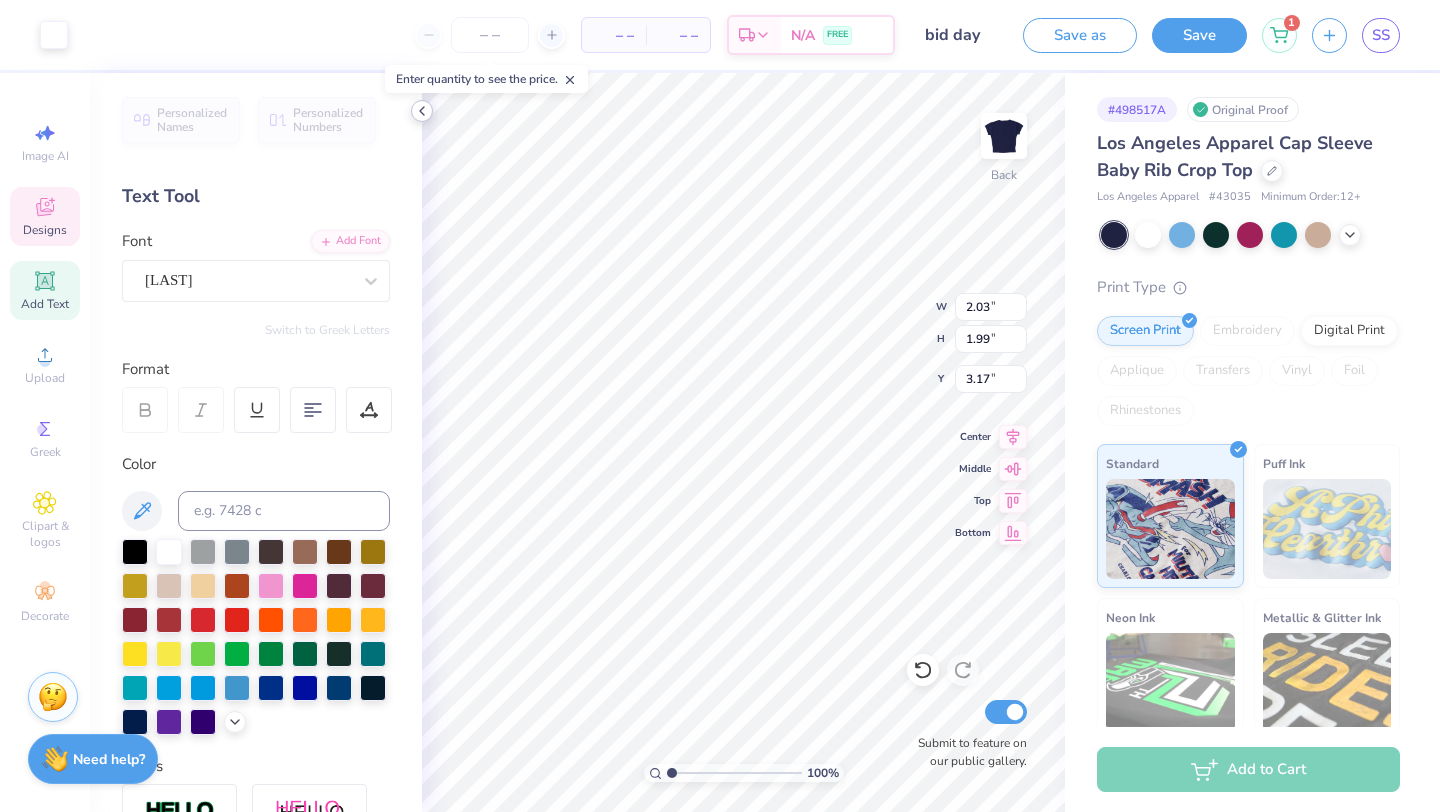 type on "2.40" 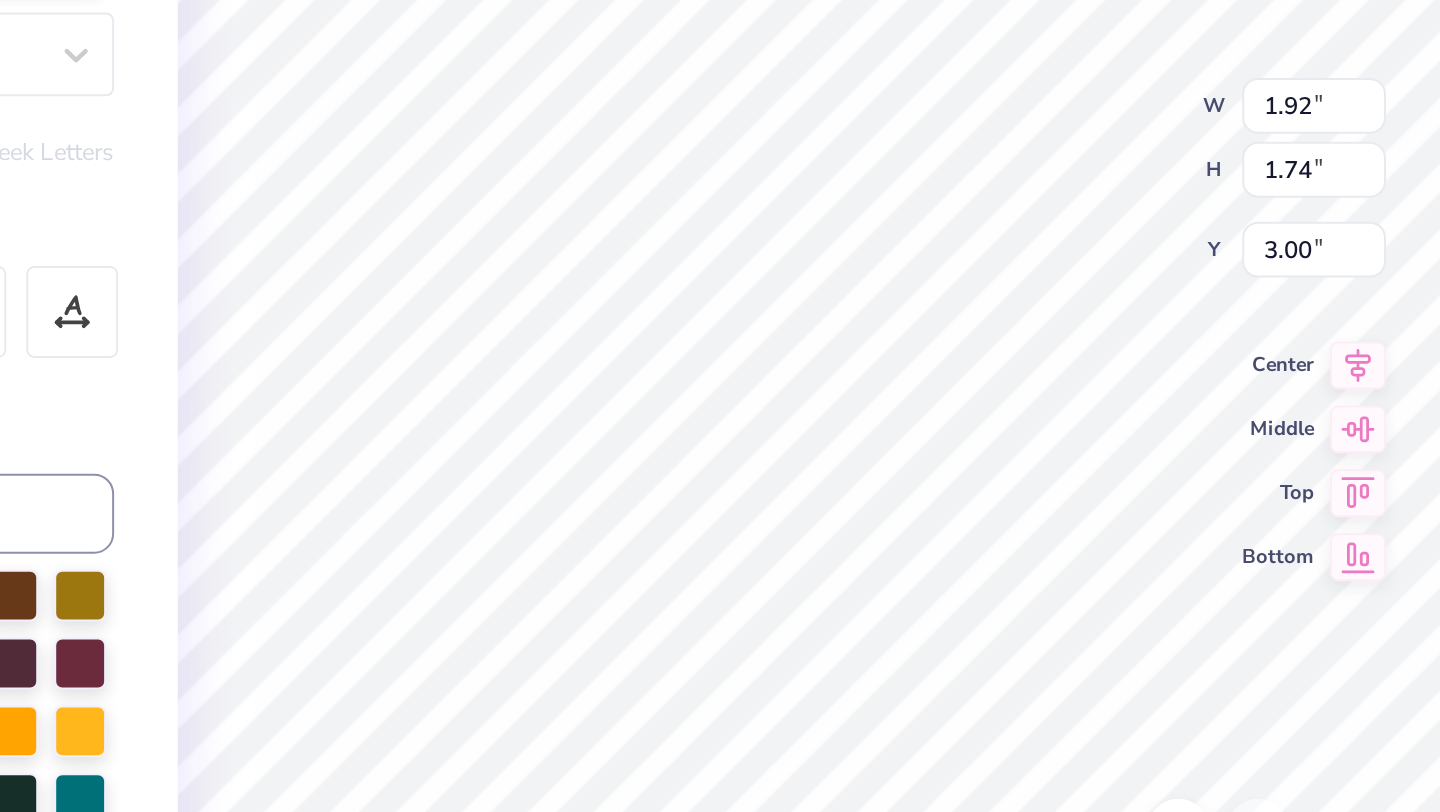 type on "2.16" 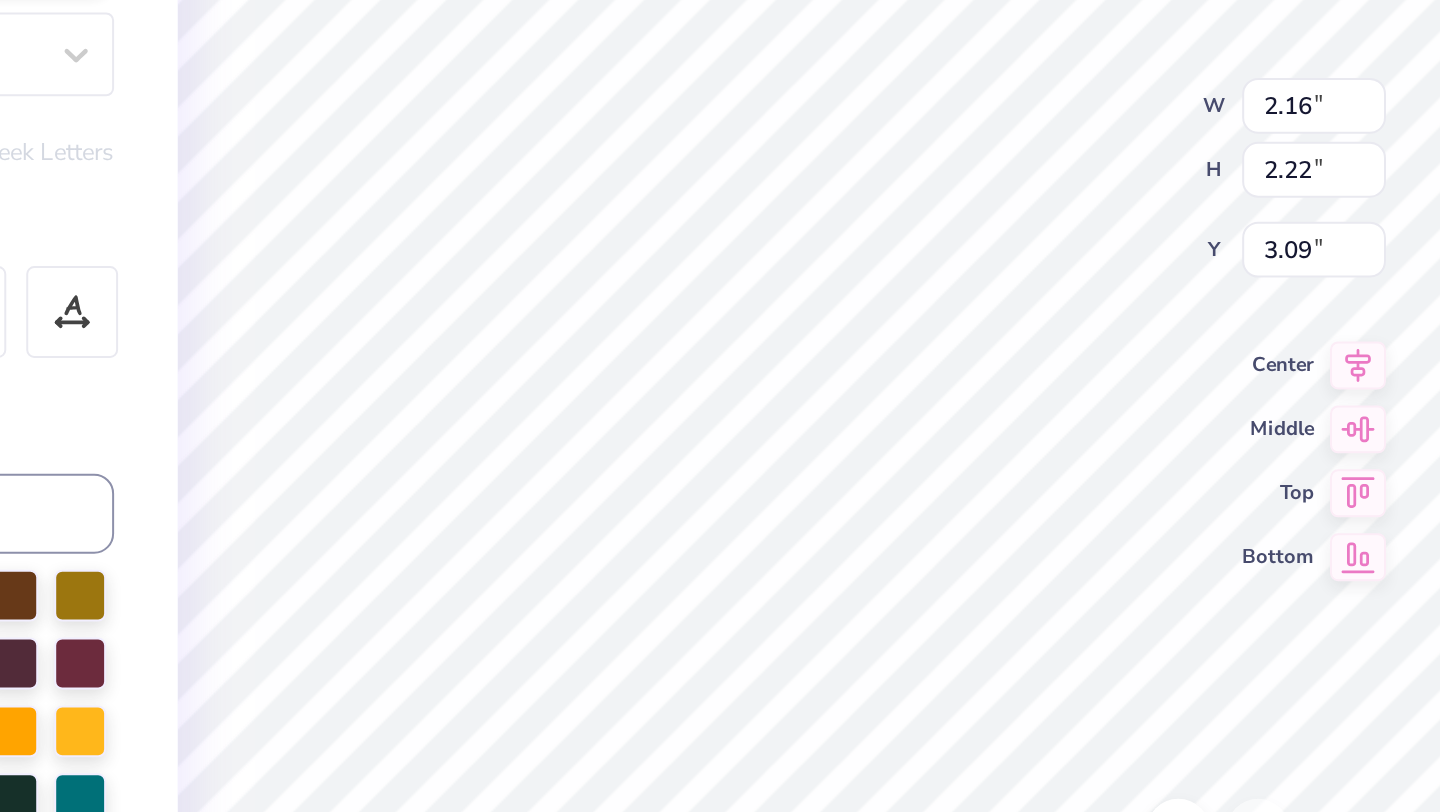type on "3.22" 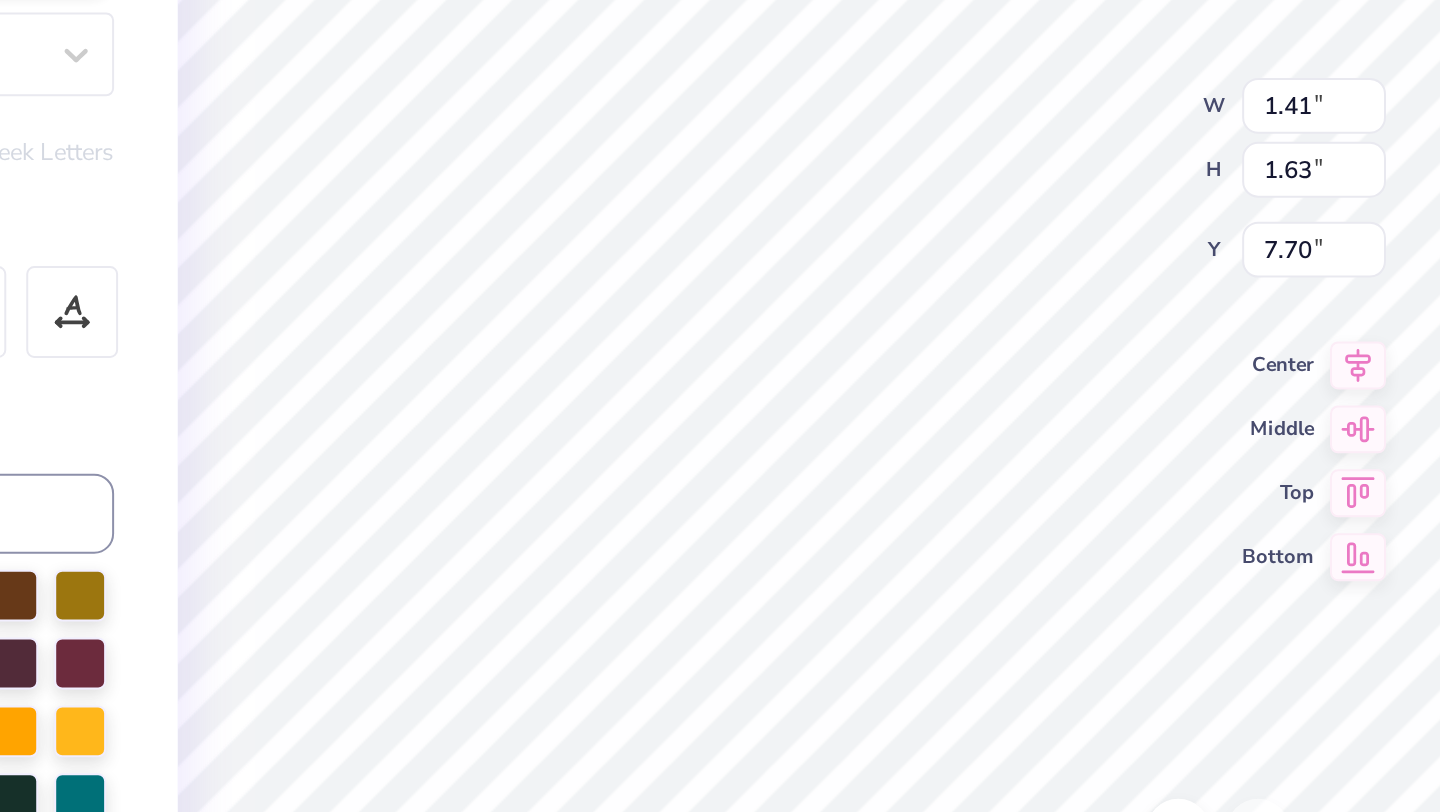 type on "2.10" 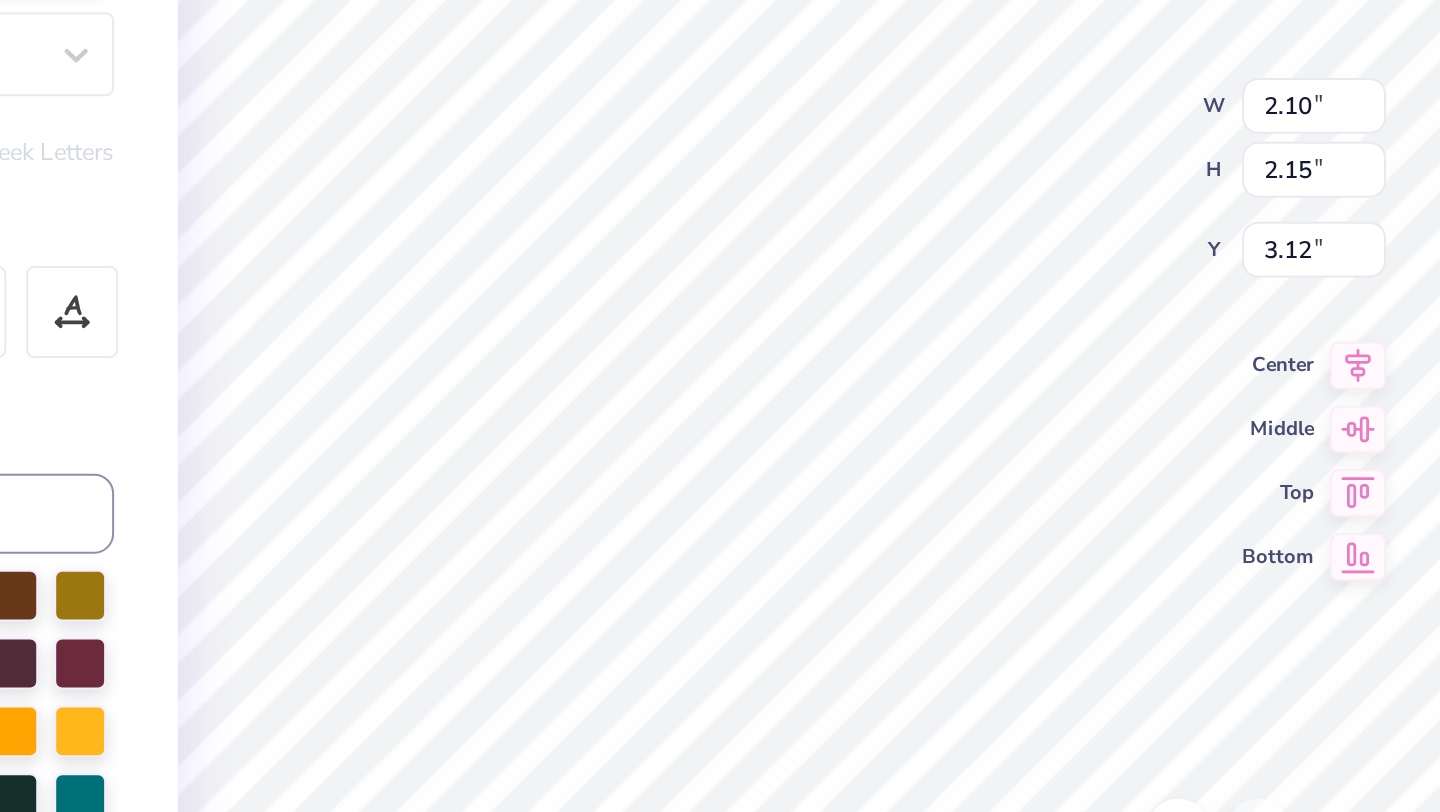 type on "3.00" 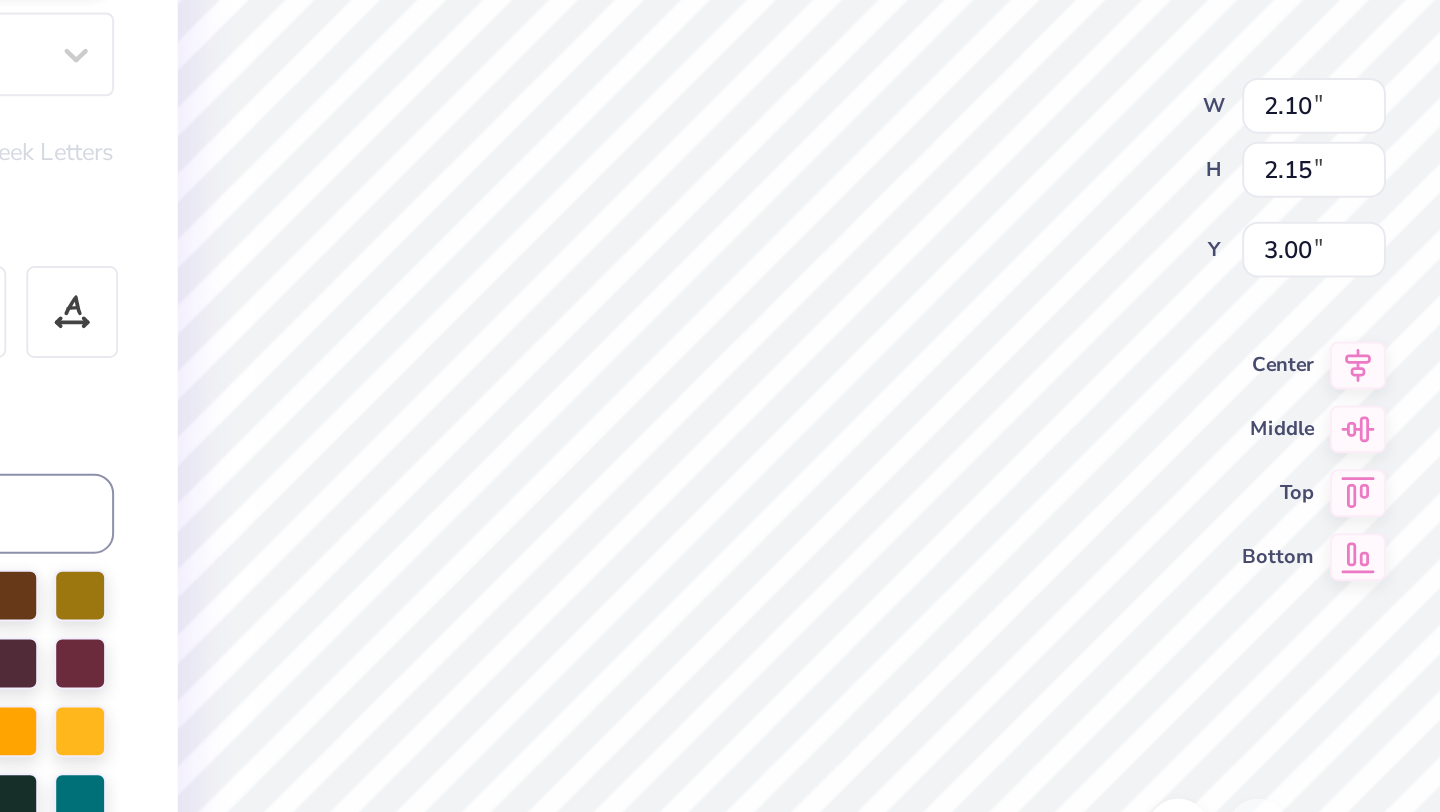 type on "1.92" 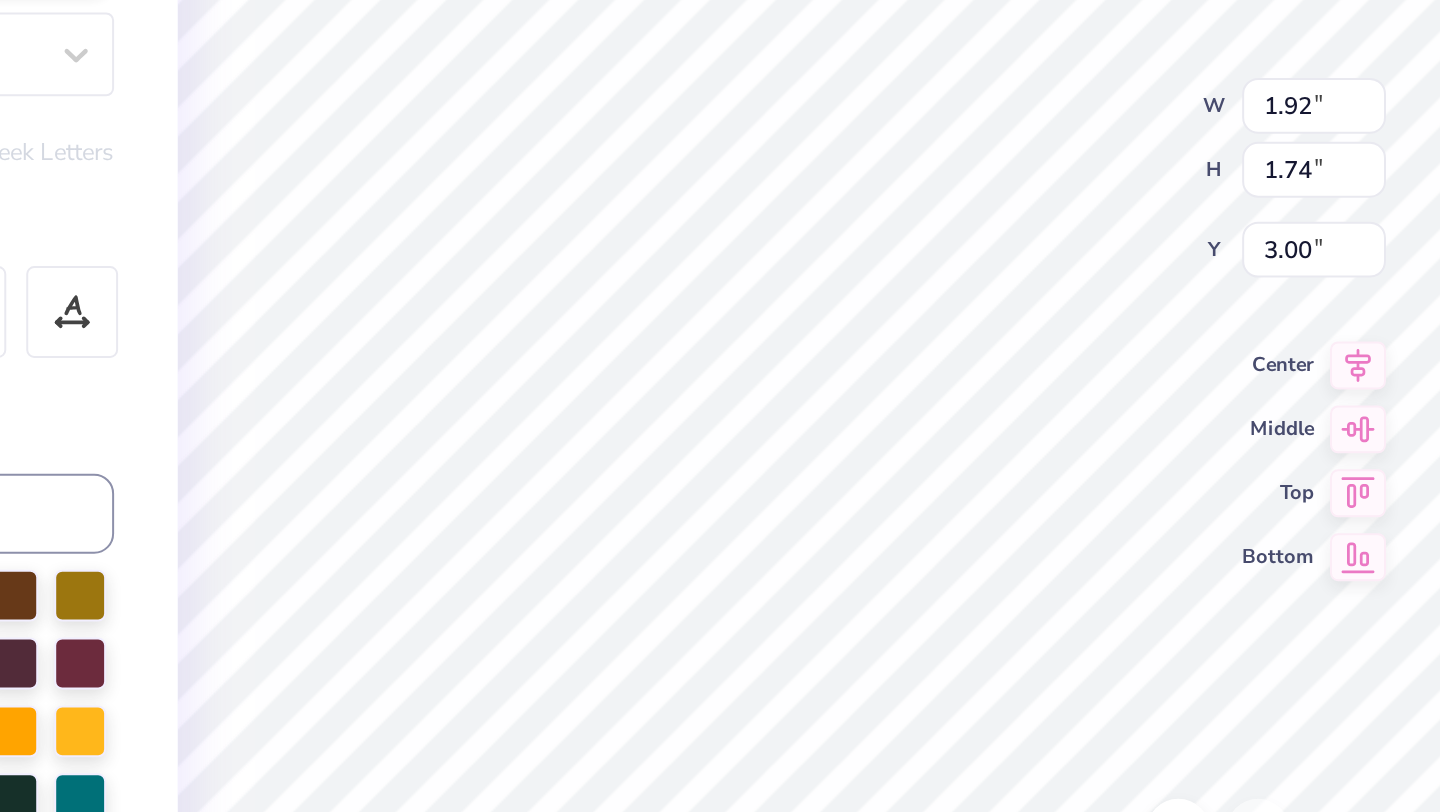 type on "7.70" 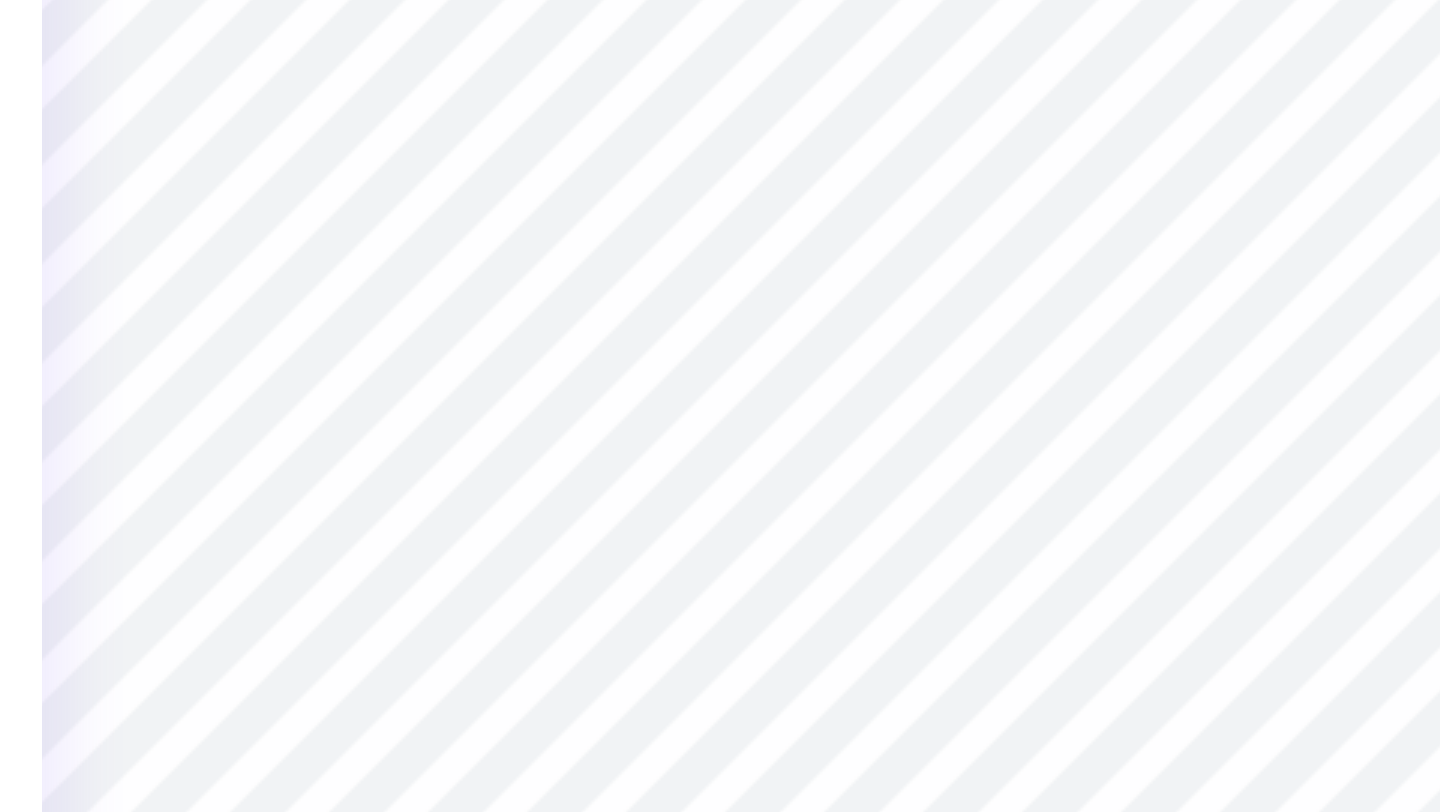 type on "3.00" 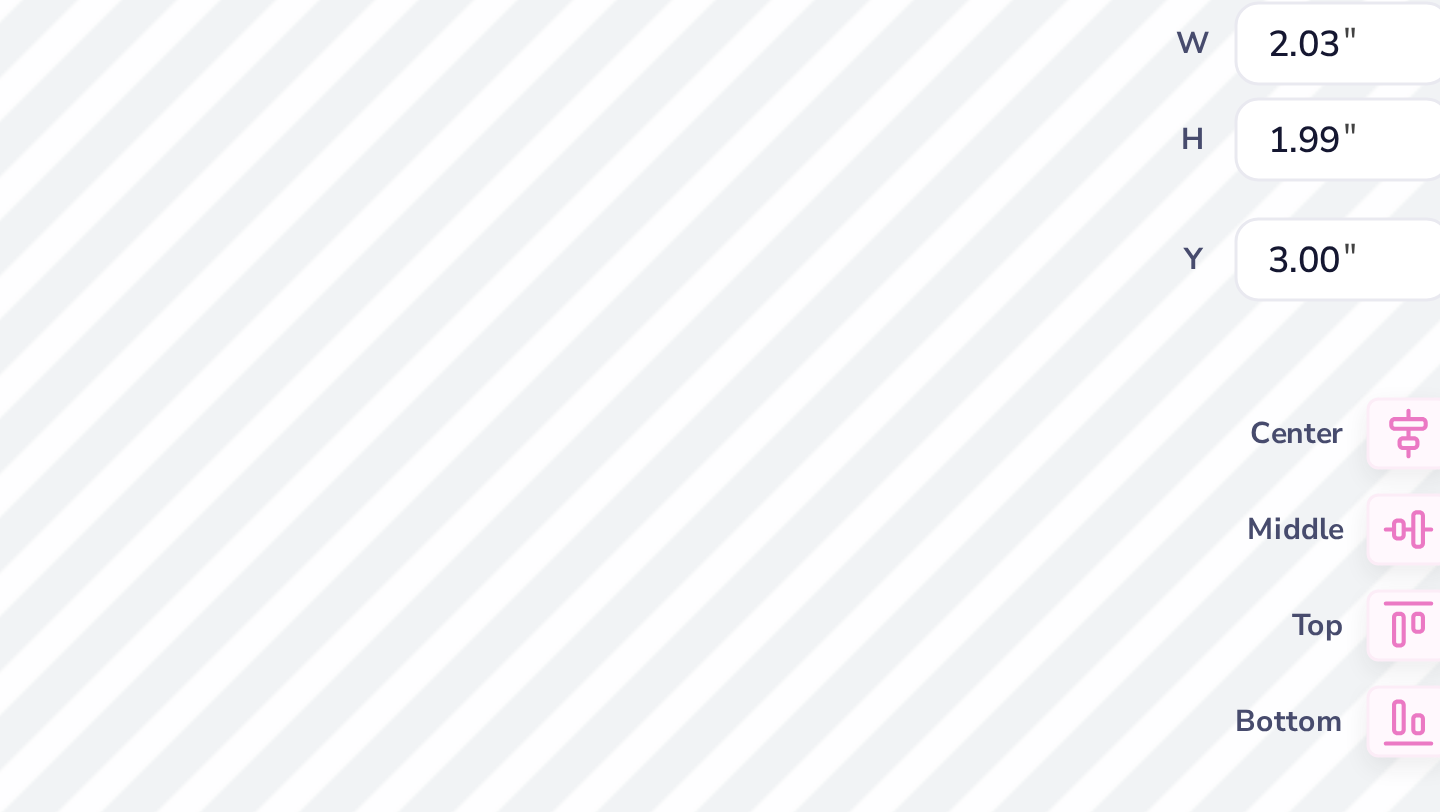 type on "2.03" 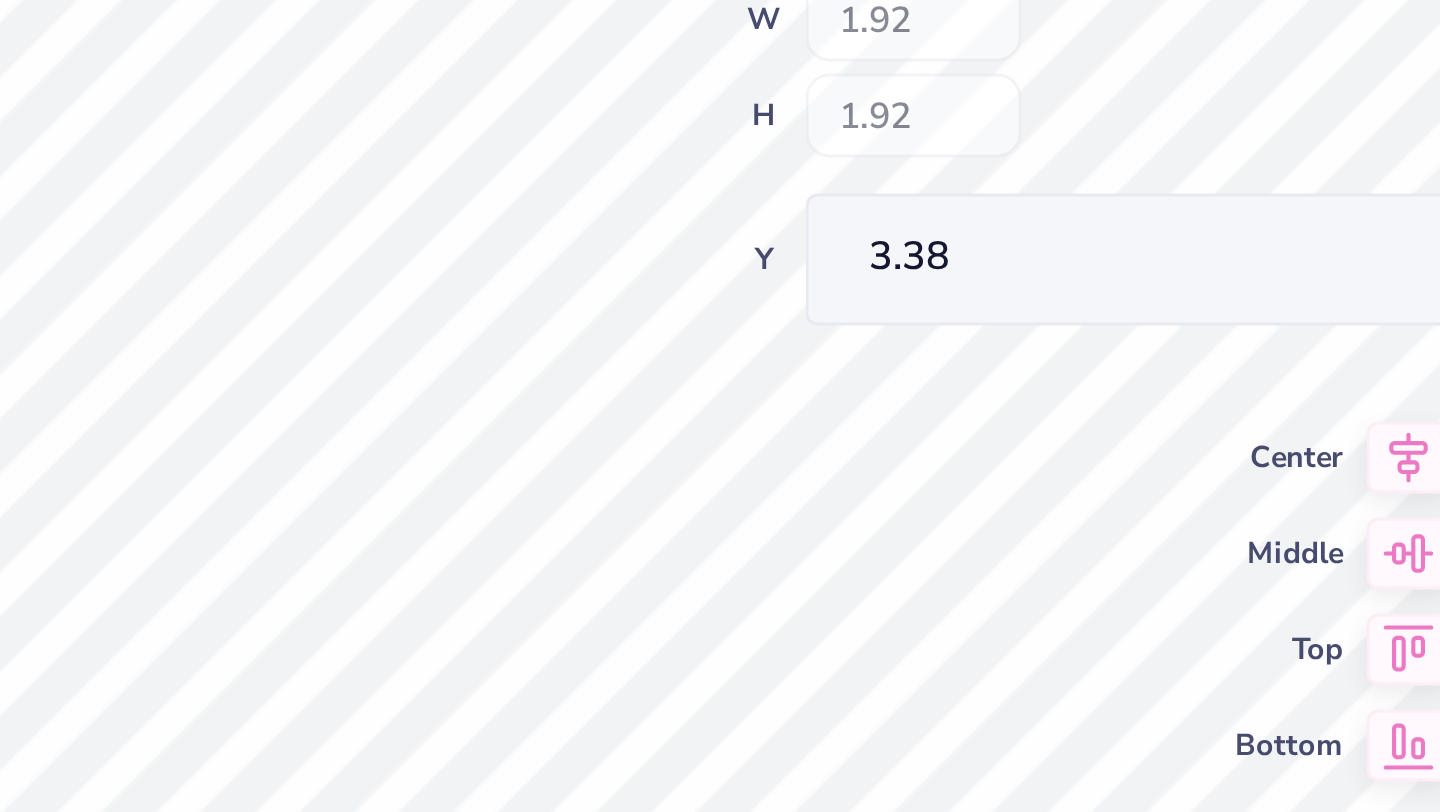 type on "3.00" 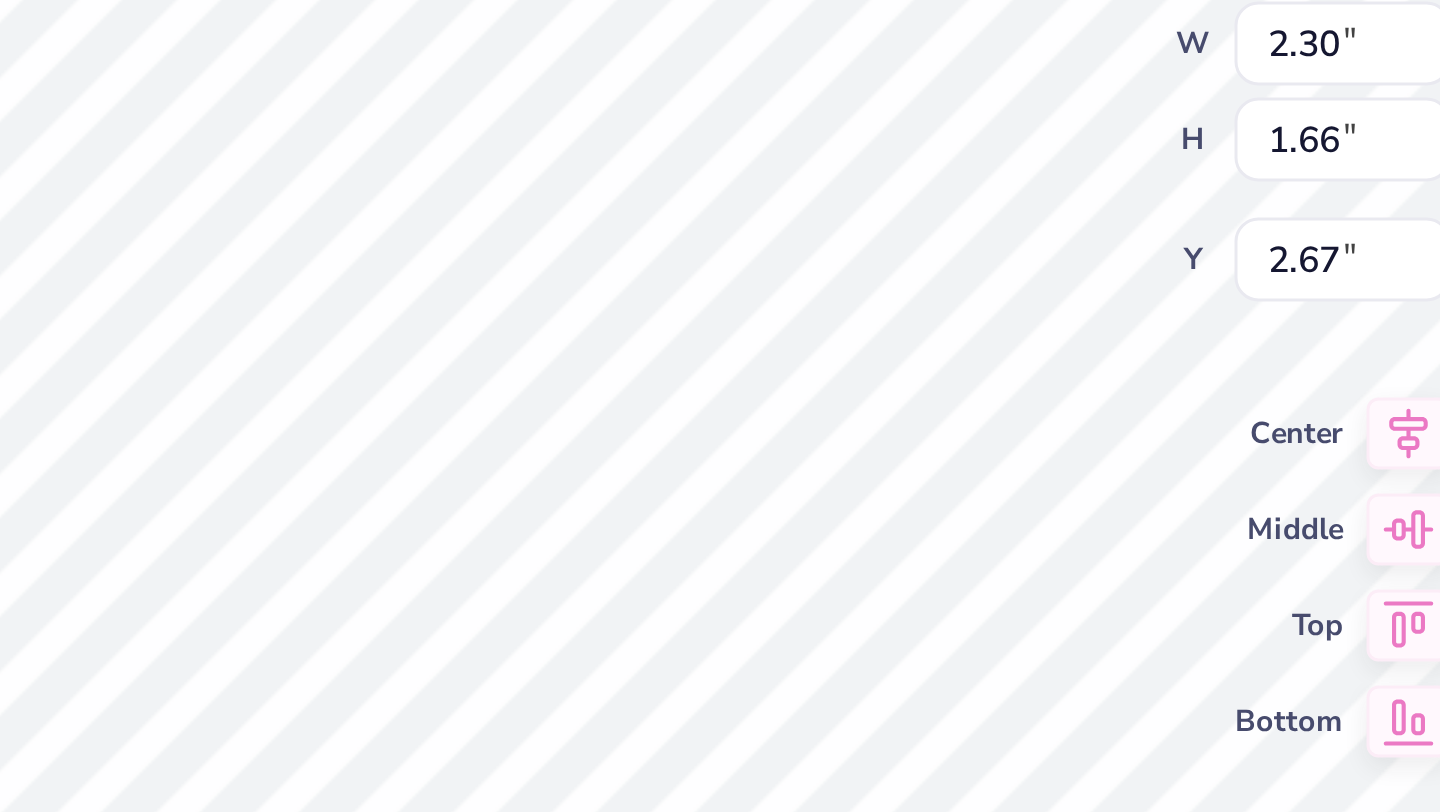 type on "2.71" 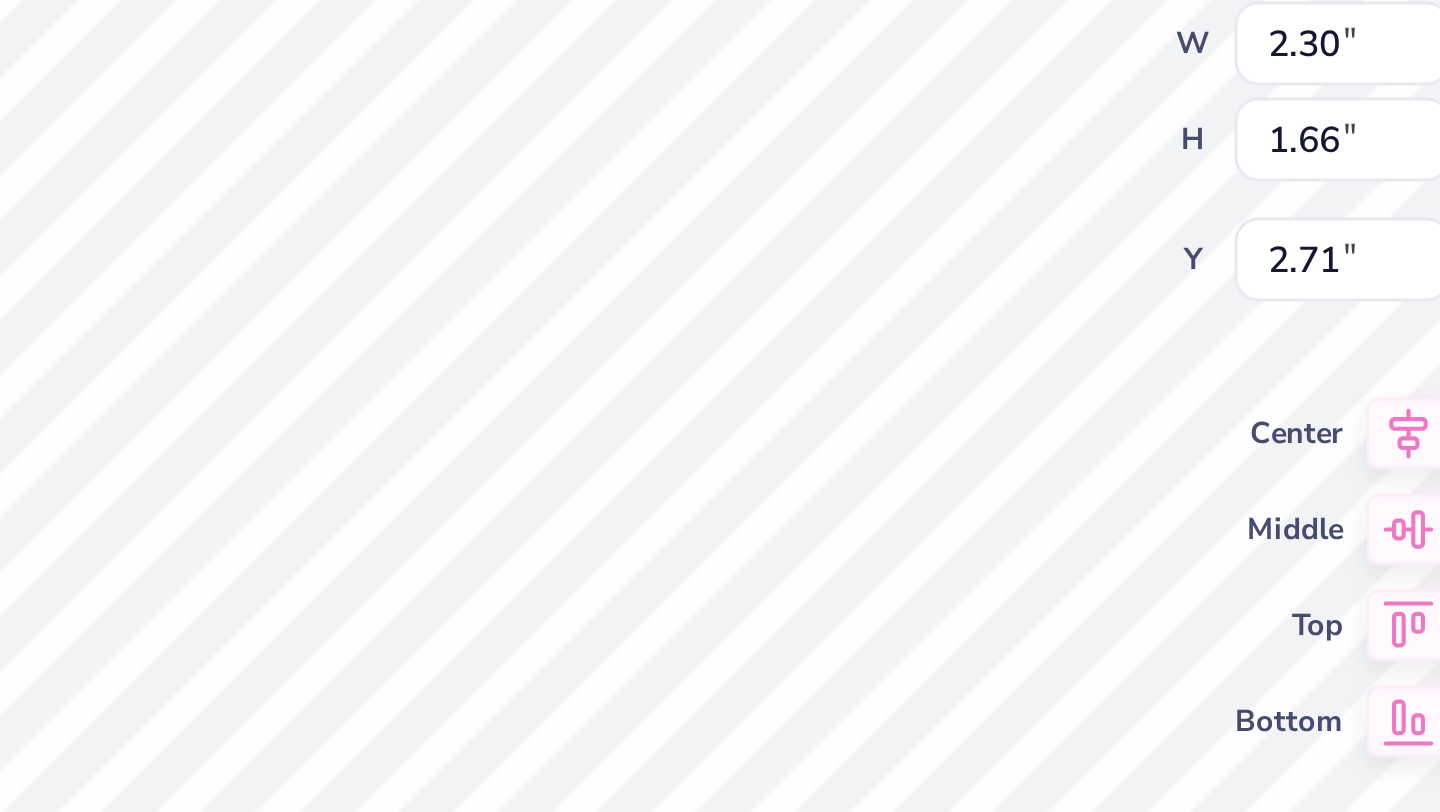 type on "2.43" 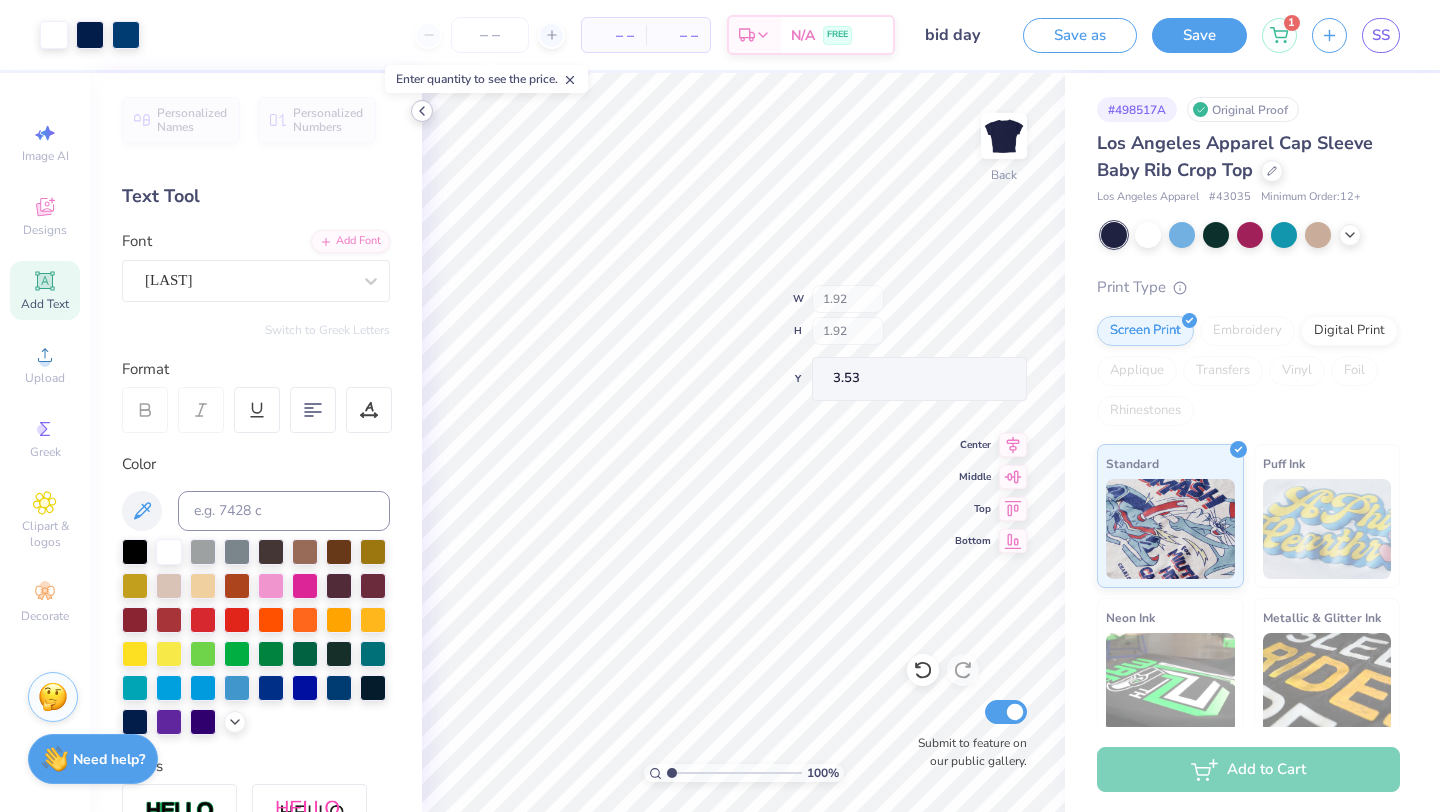 type on "3.53" 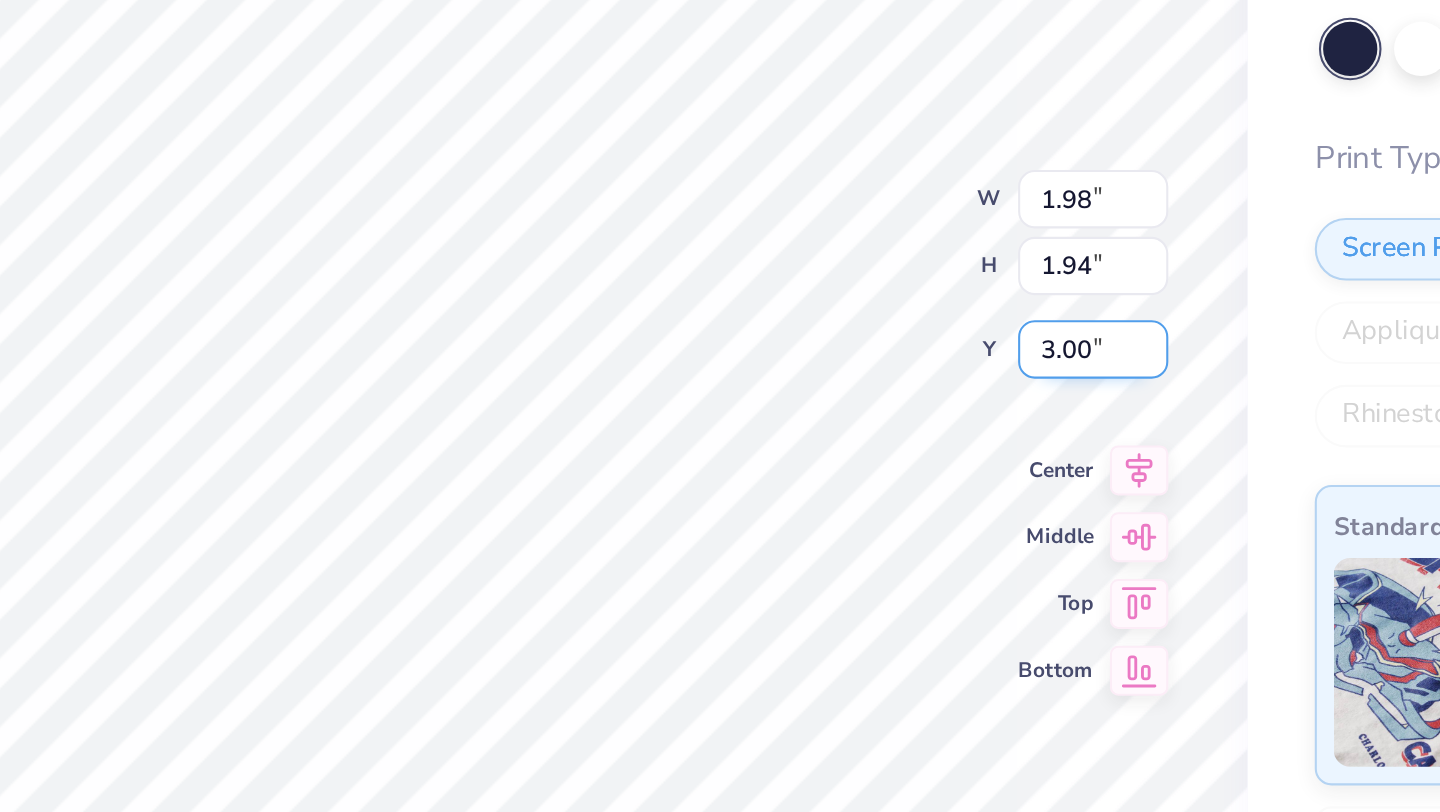 type on "3.50" 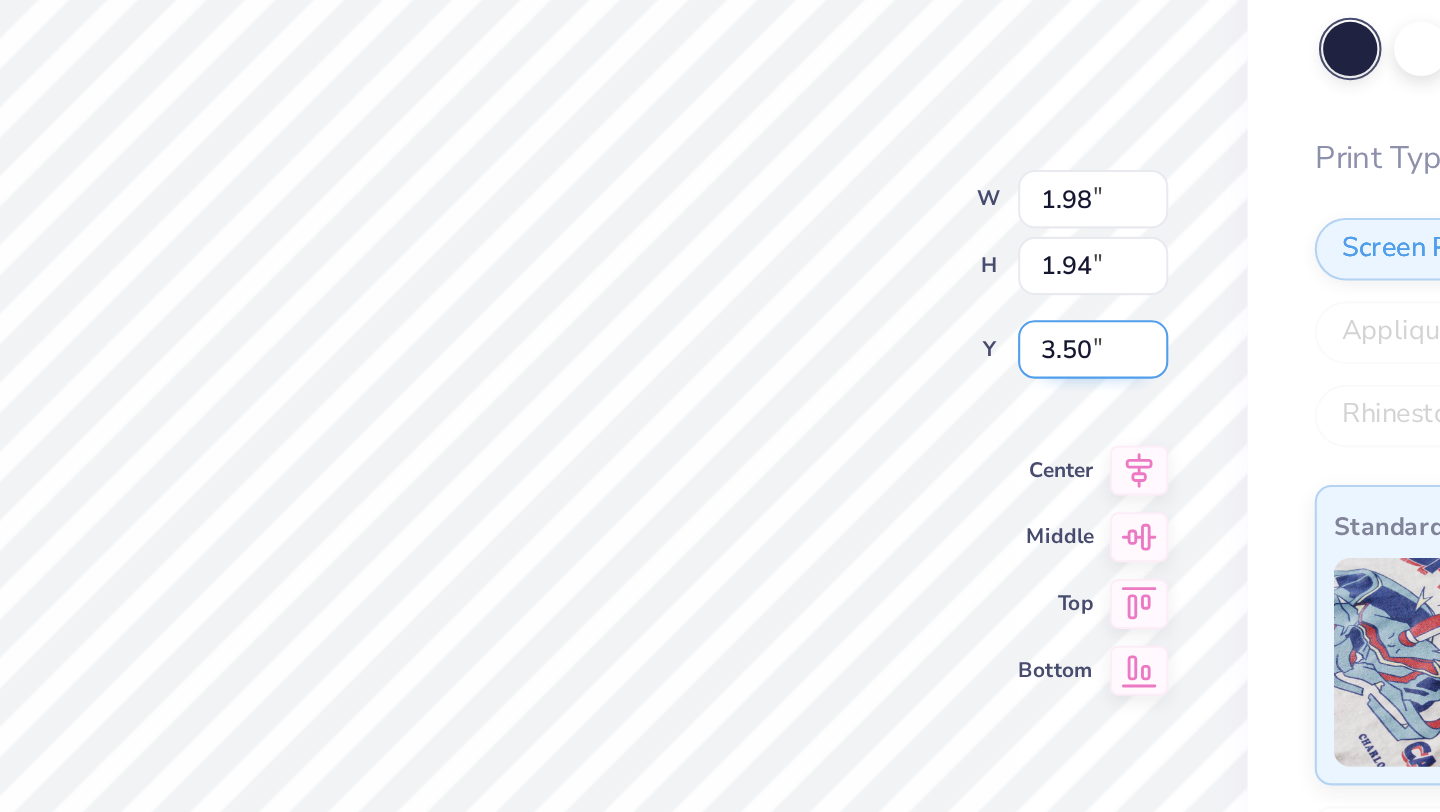 click on "3.50" at bounding box center [991, 379] 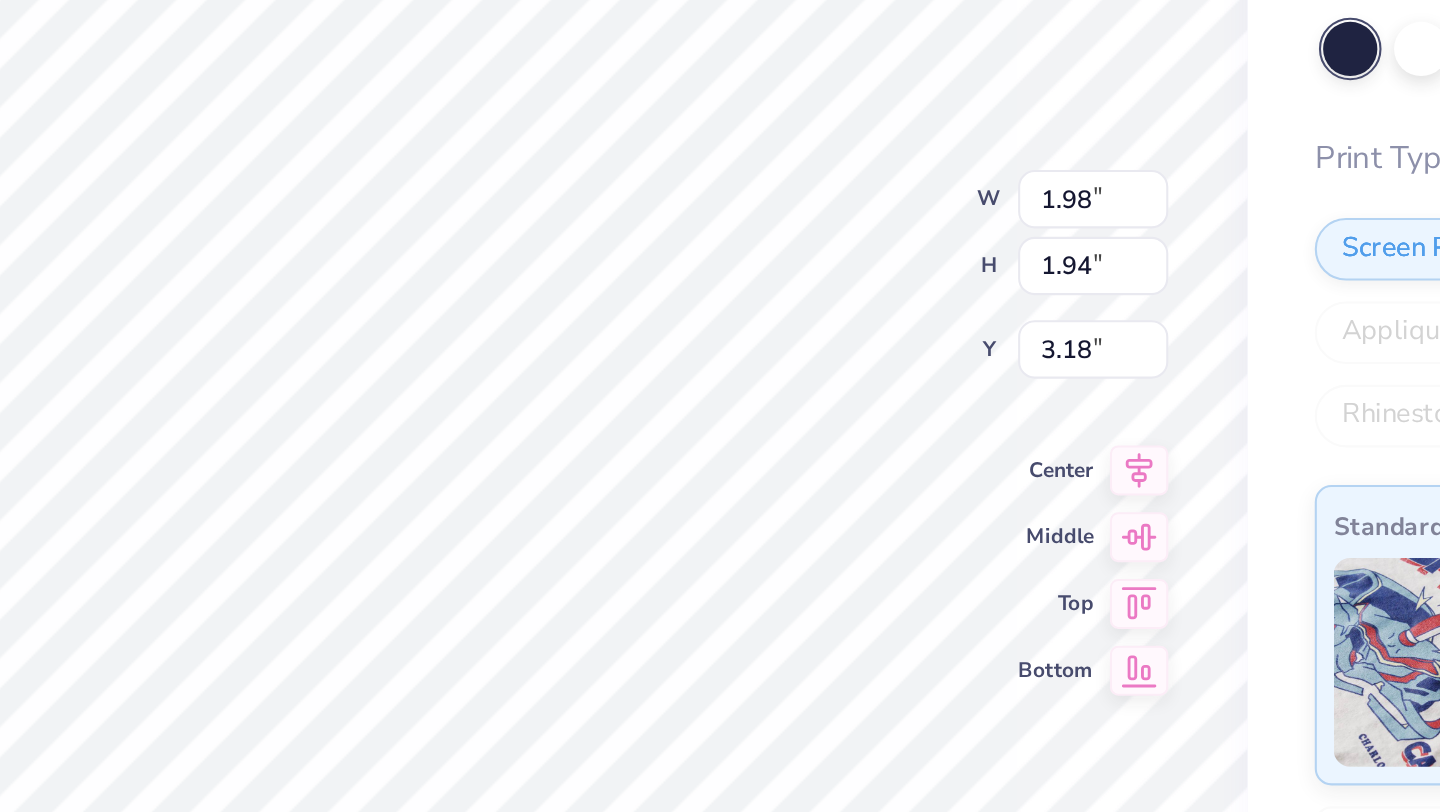 type on "3.18" 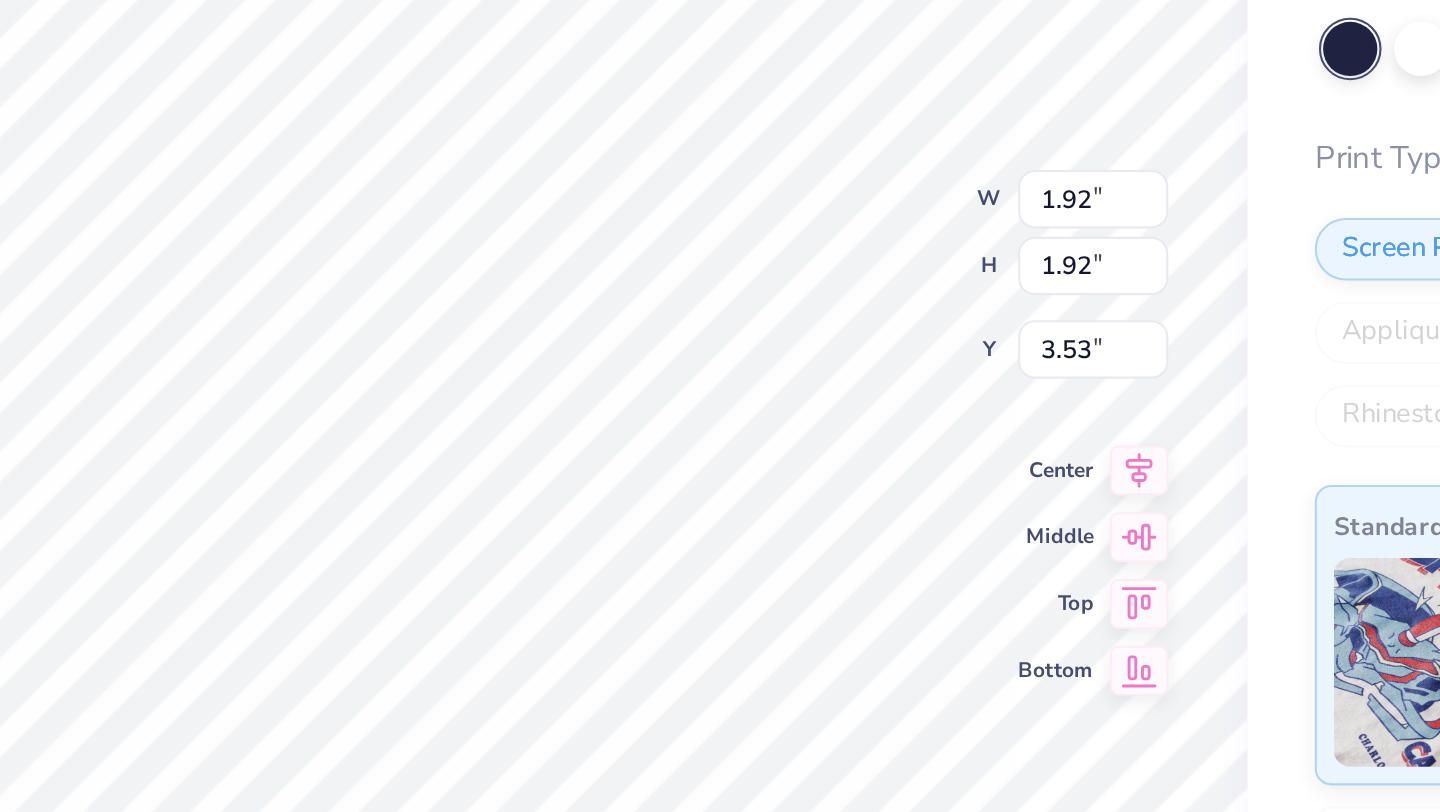 type on "3.21" 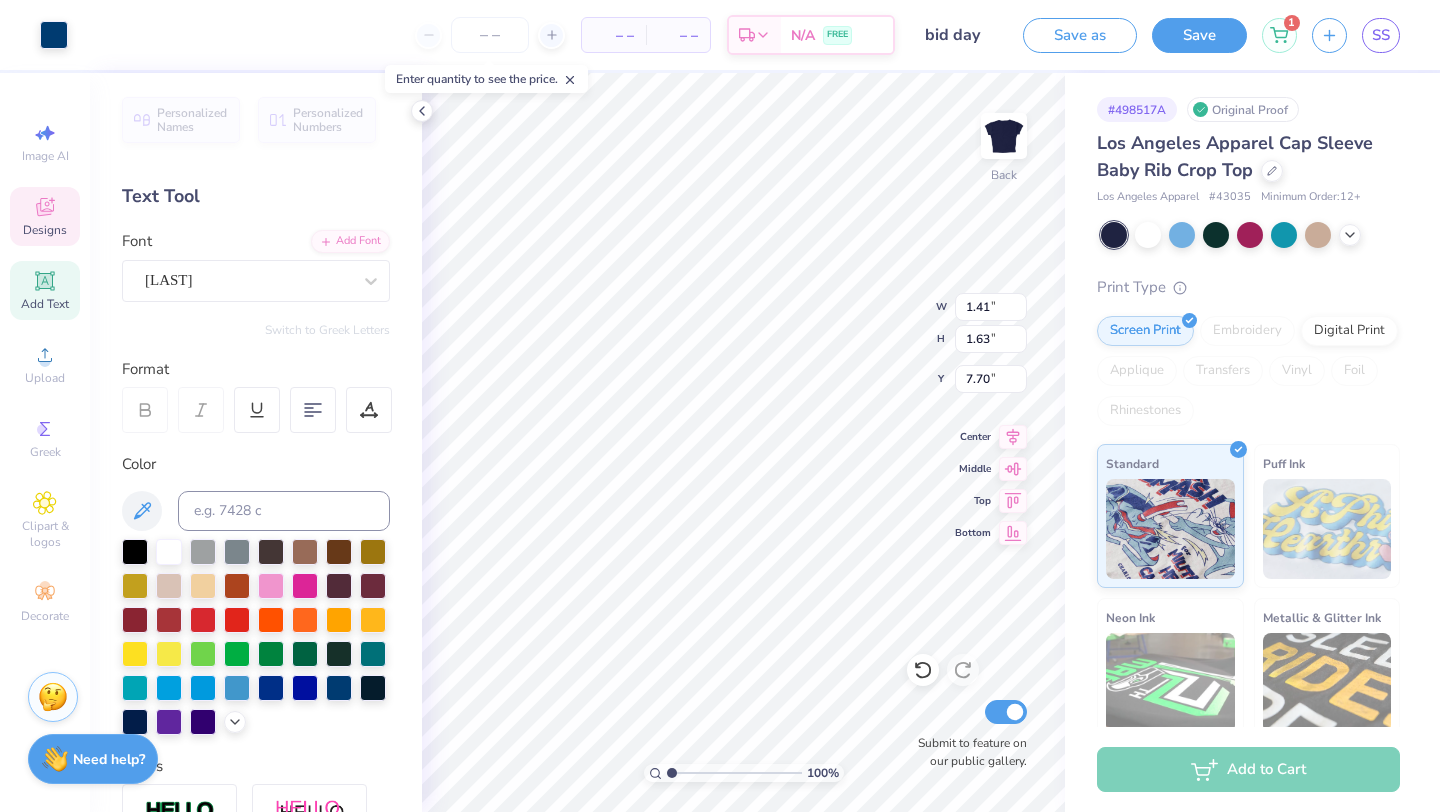 type on "8.84" 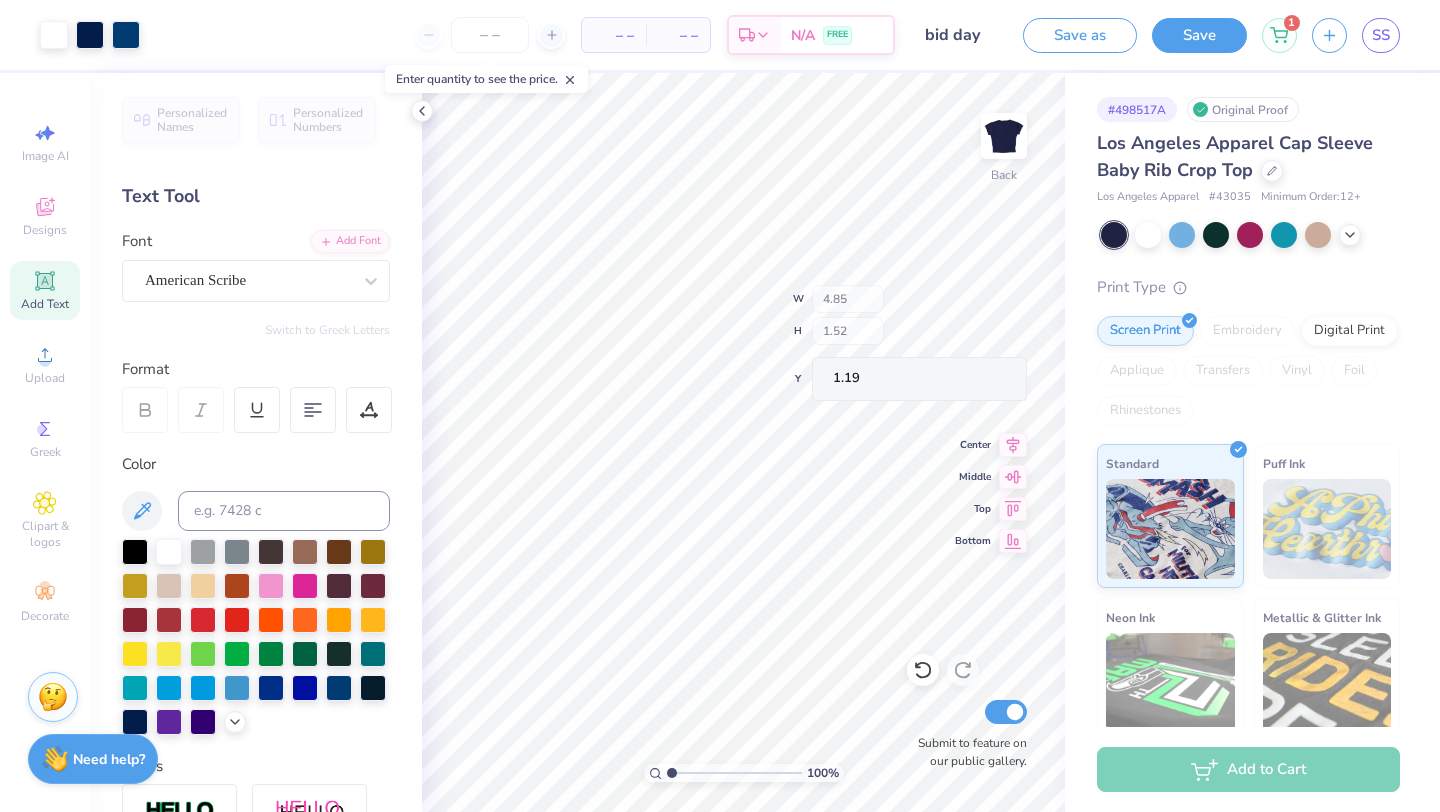 type on "1.19" 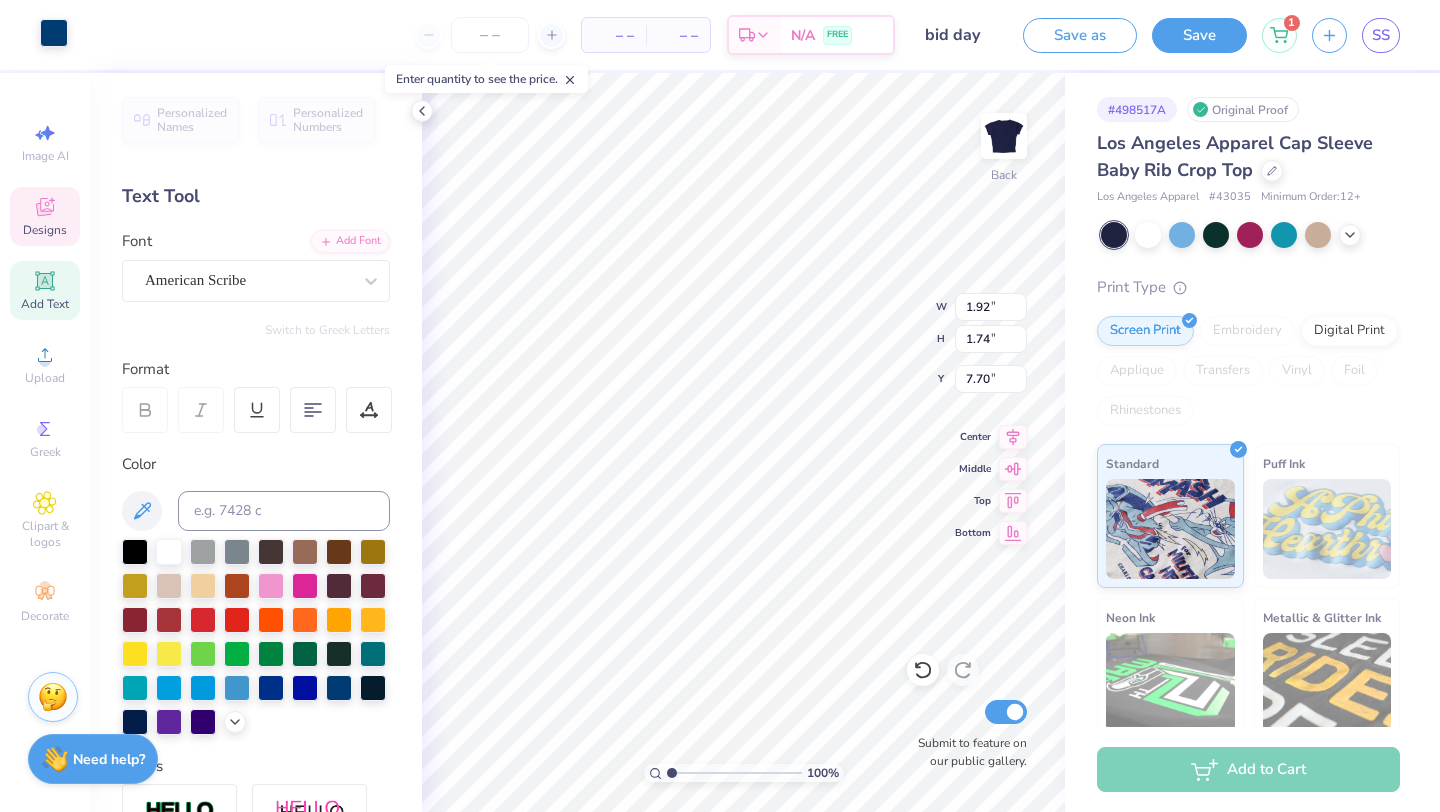 click at bounding box center [54, 33] 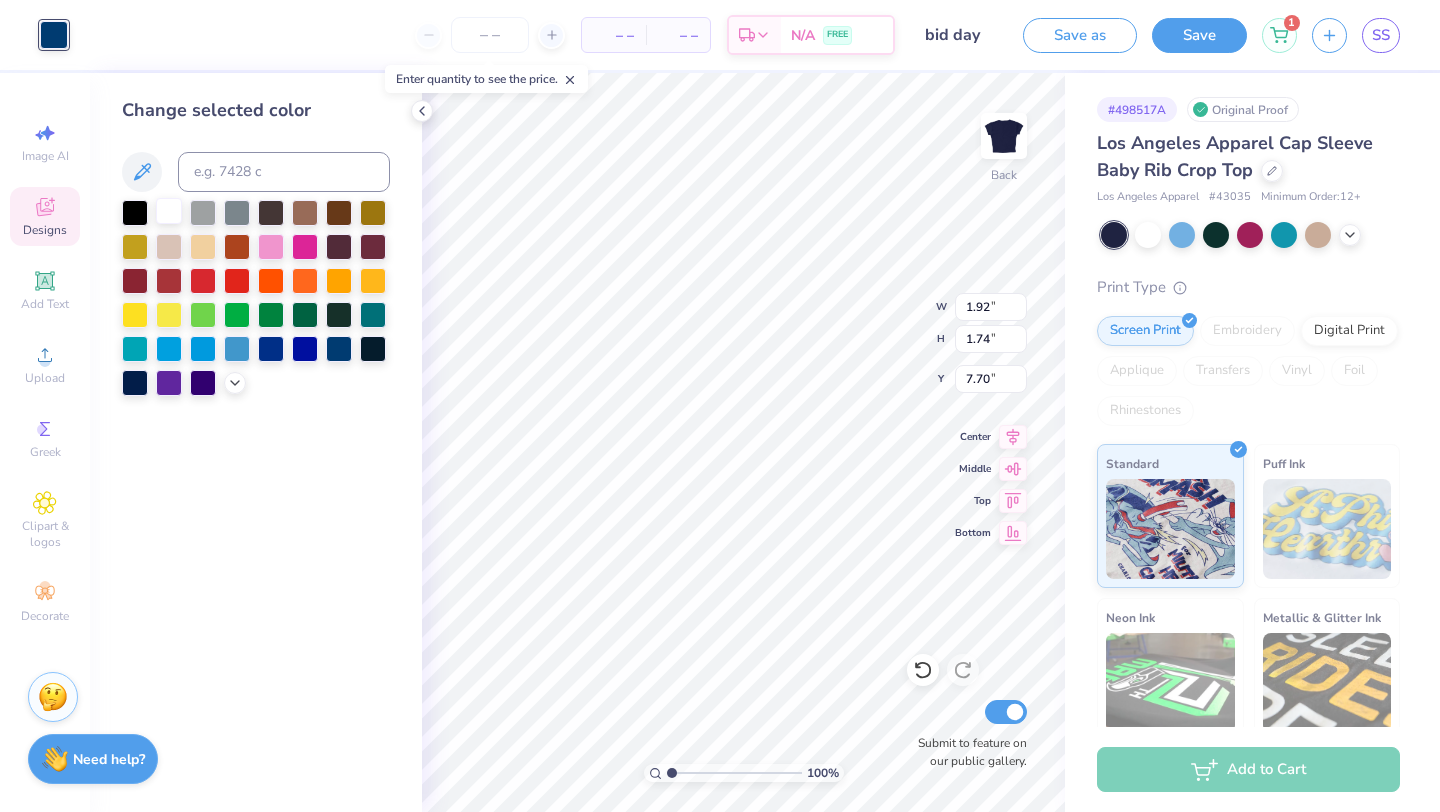 click at bounding box center (169, 211) 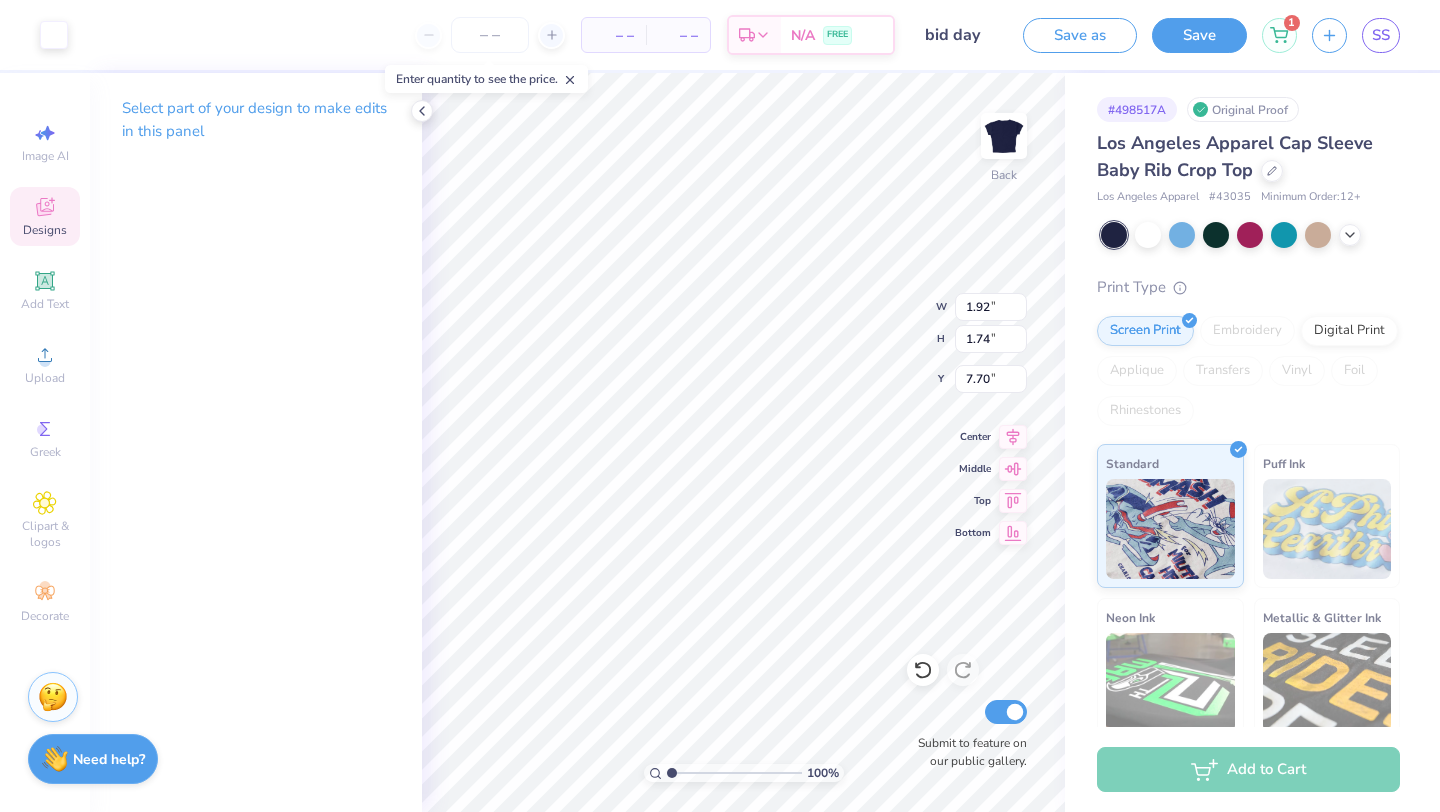 type on "1.38" 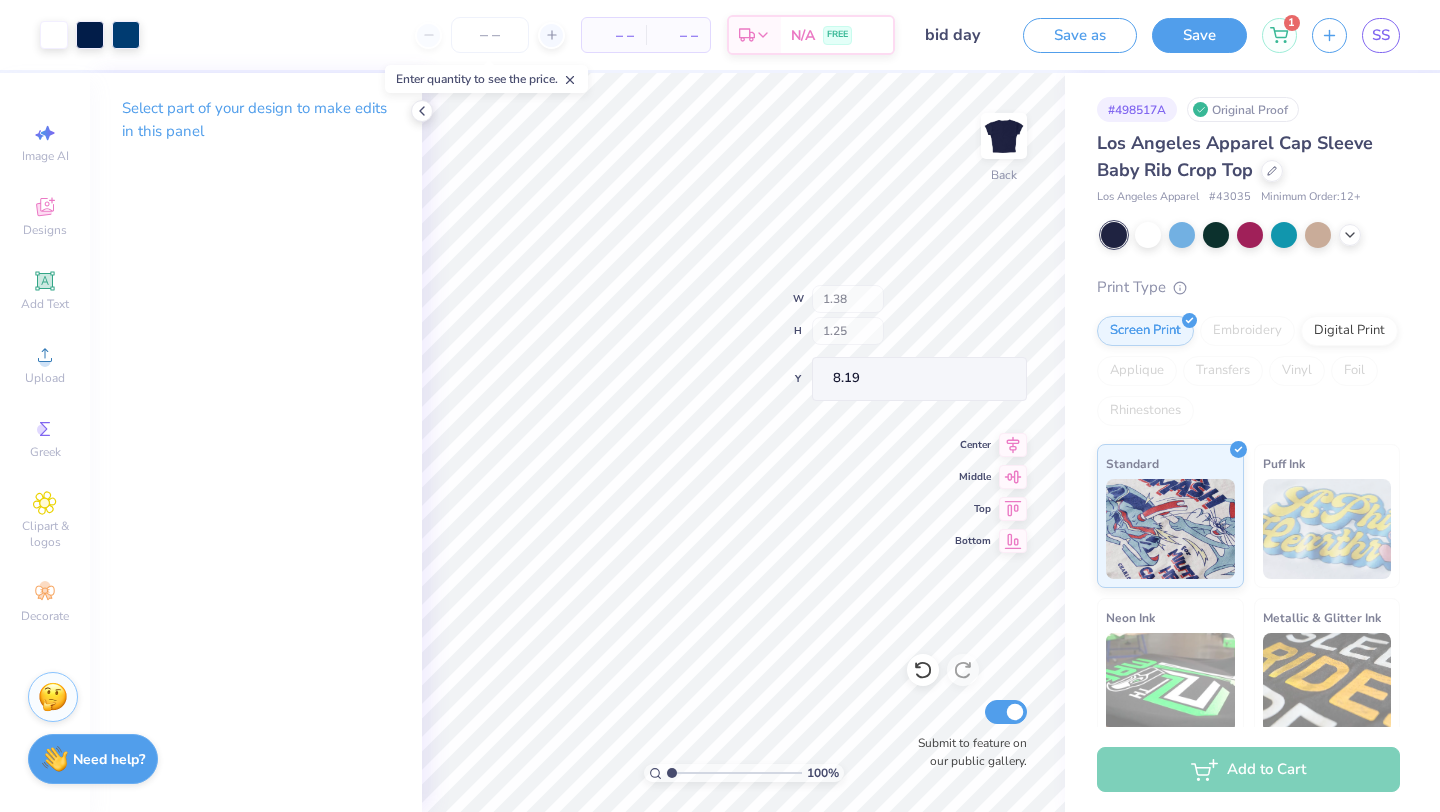 type on "1.41" 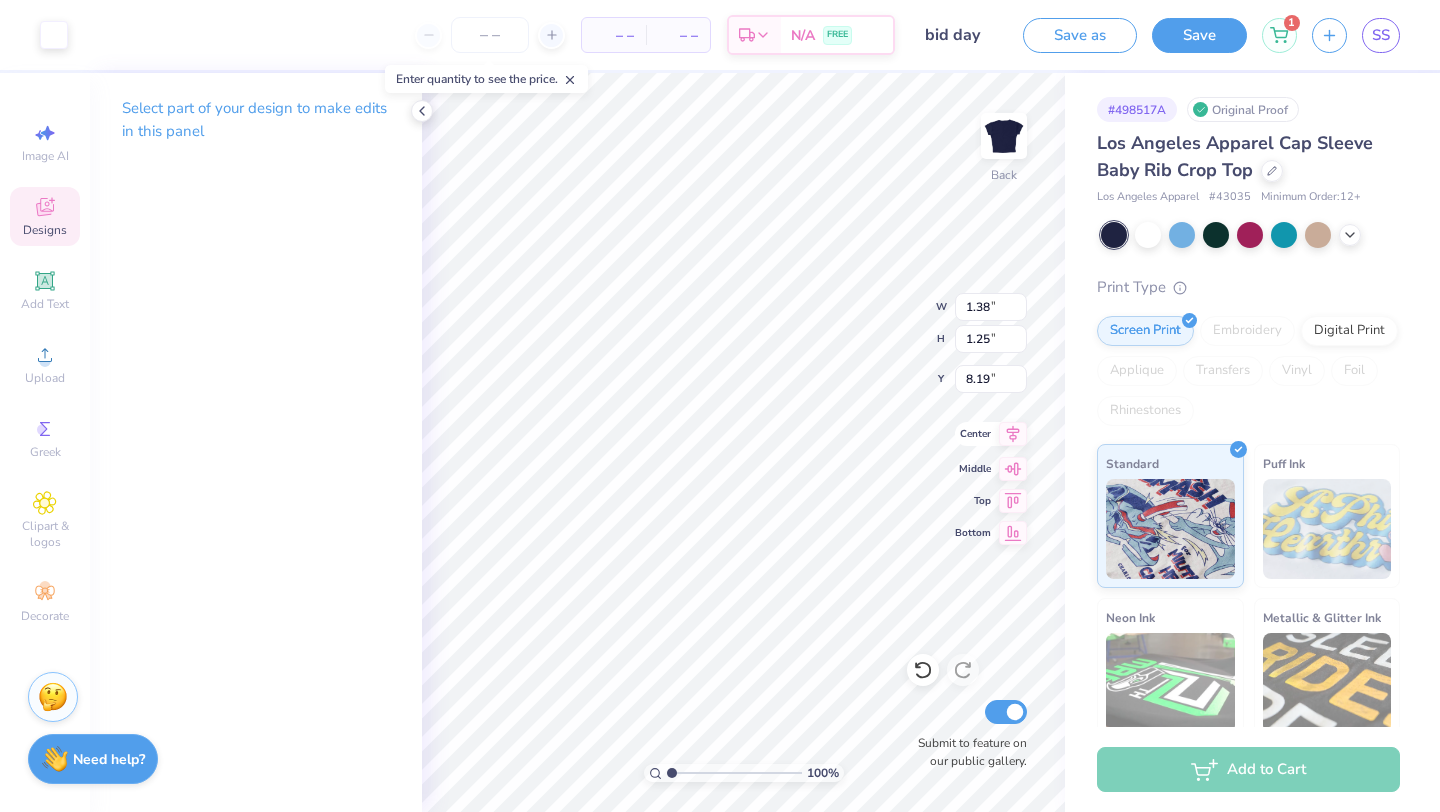 click 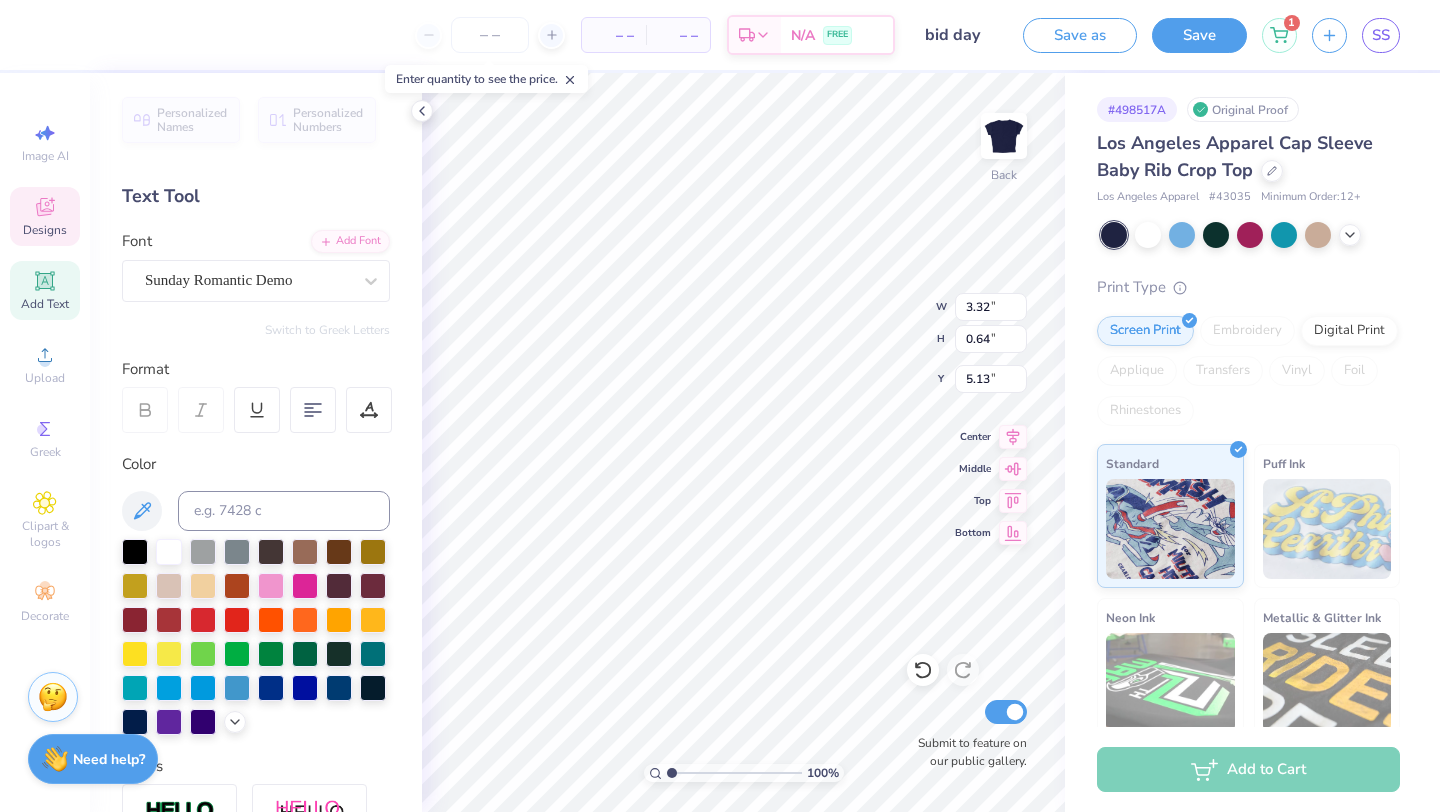 type on "6.43" 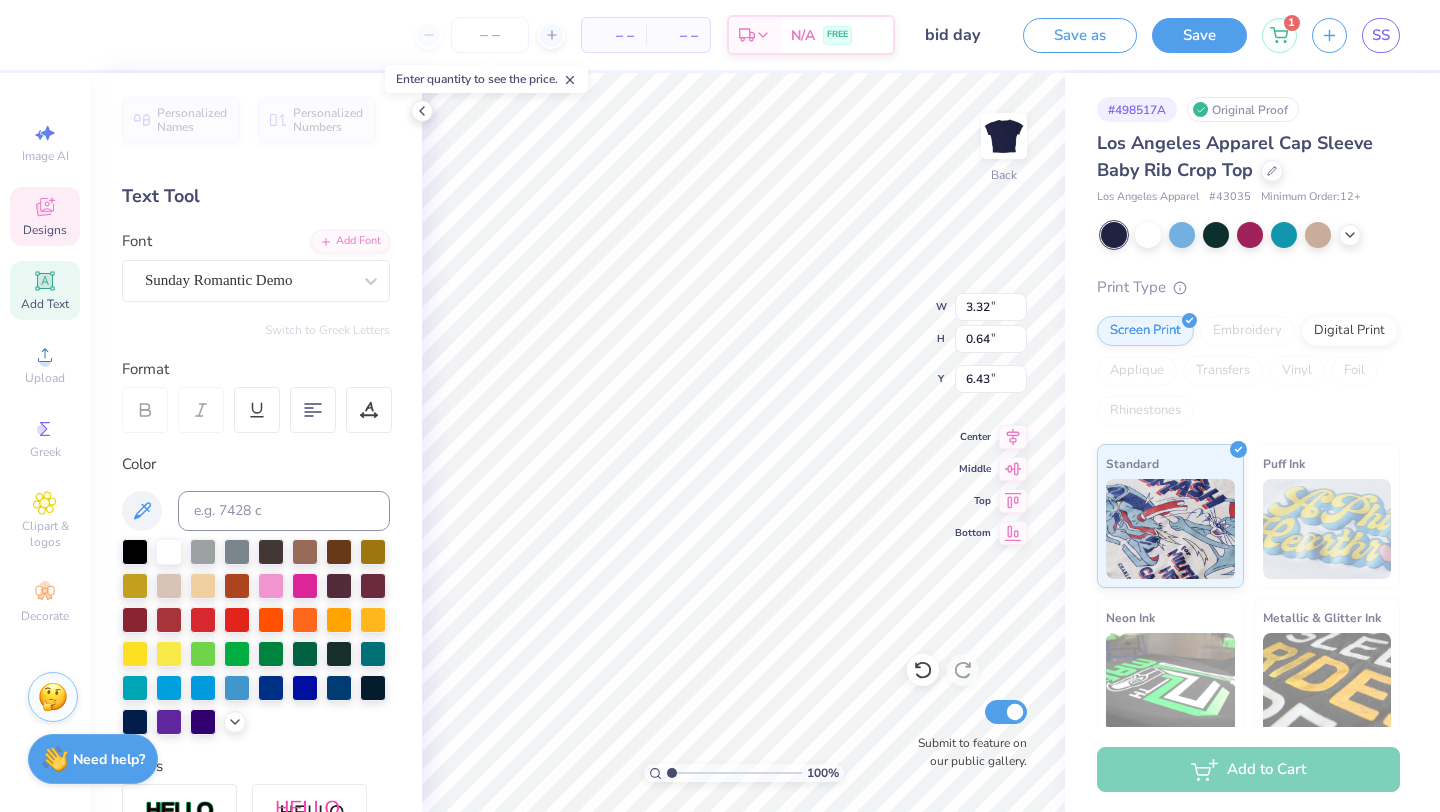type on "6.22" 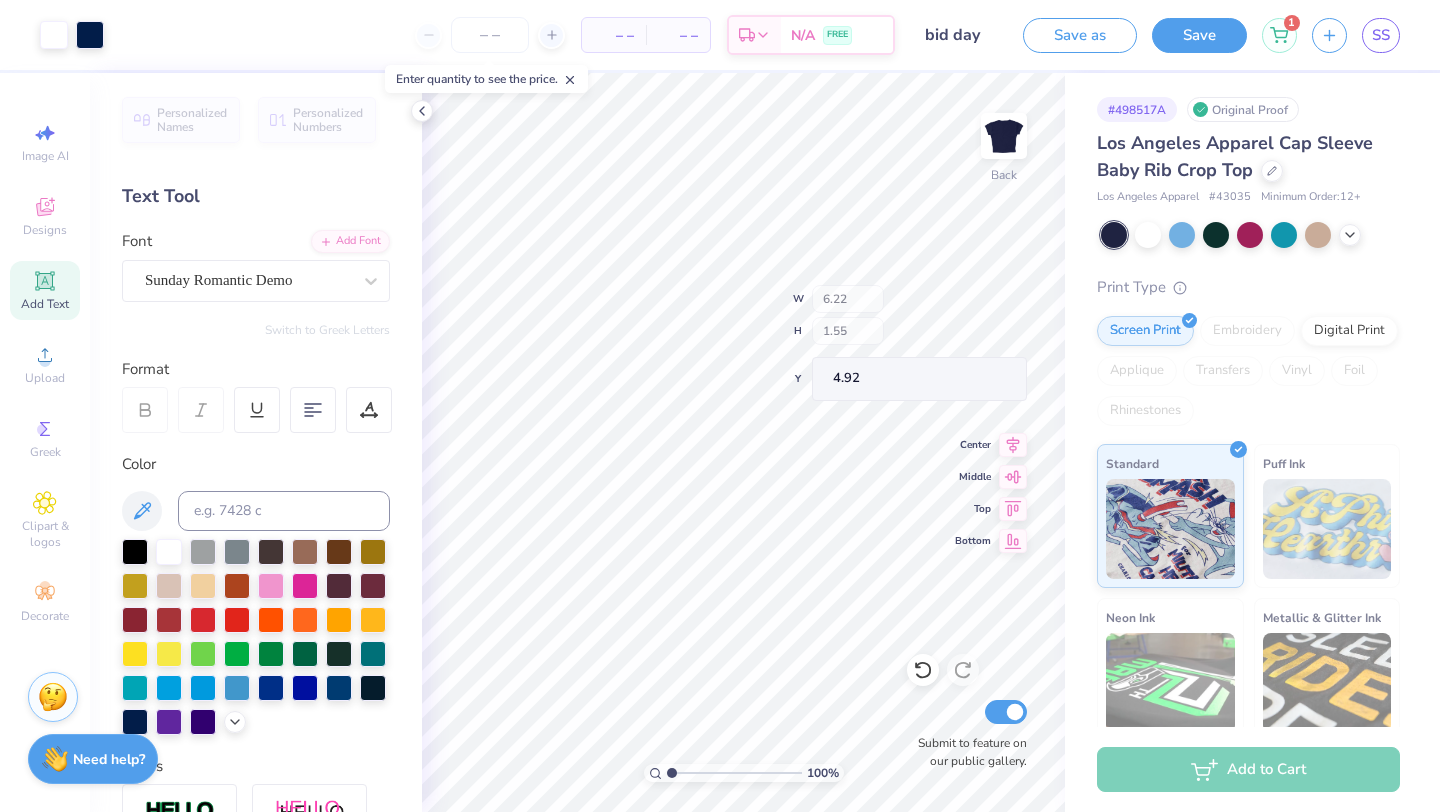 type on "6.29" 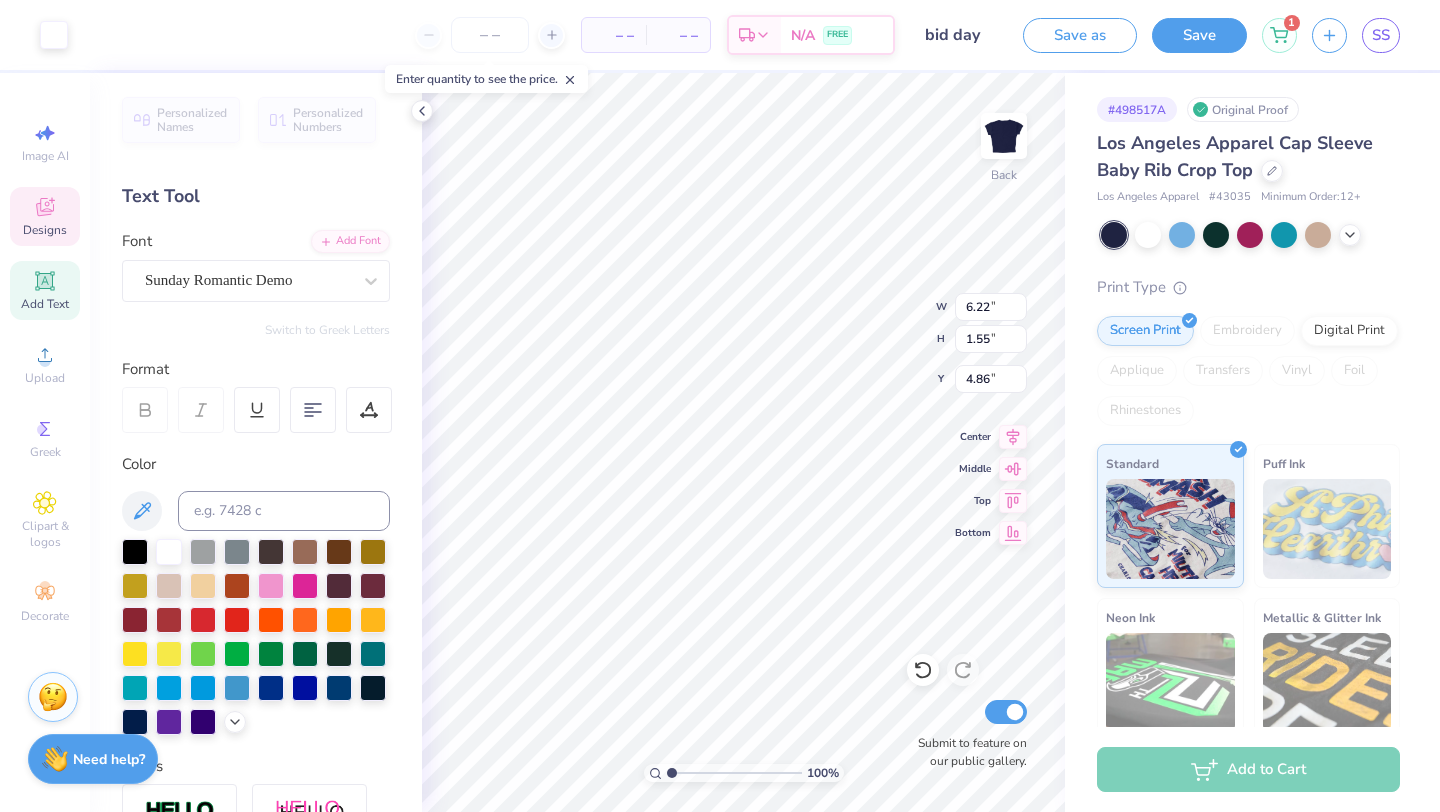 type on "5.97" 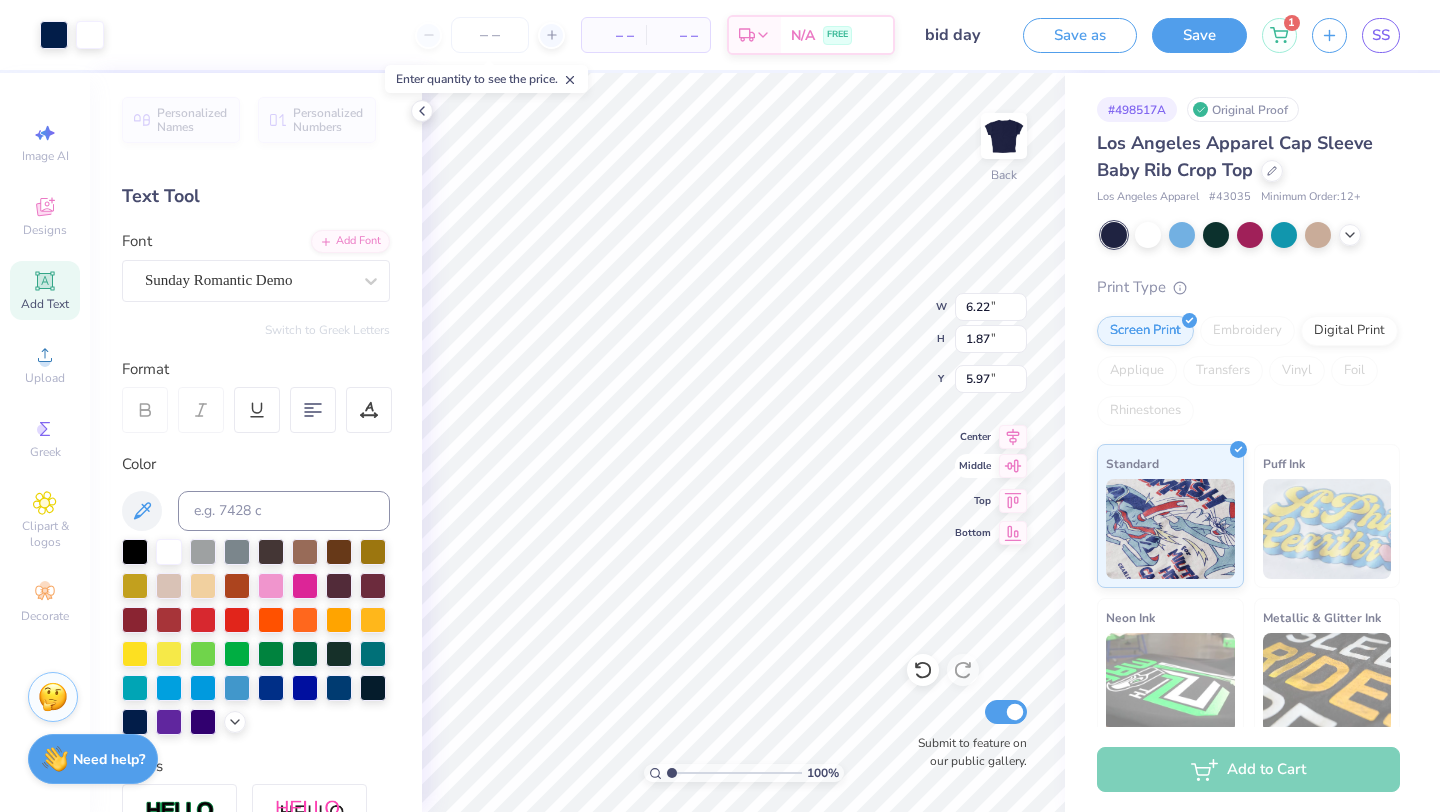 click on "Middle" at bounding box center [991, 466] 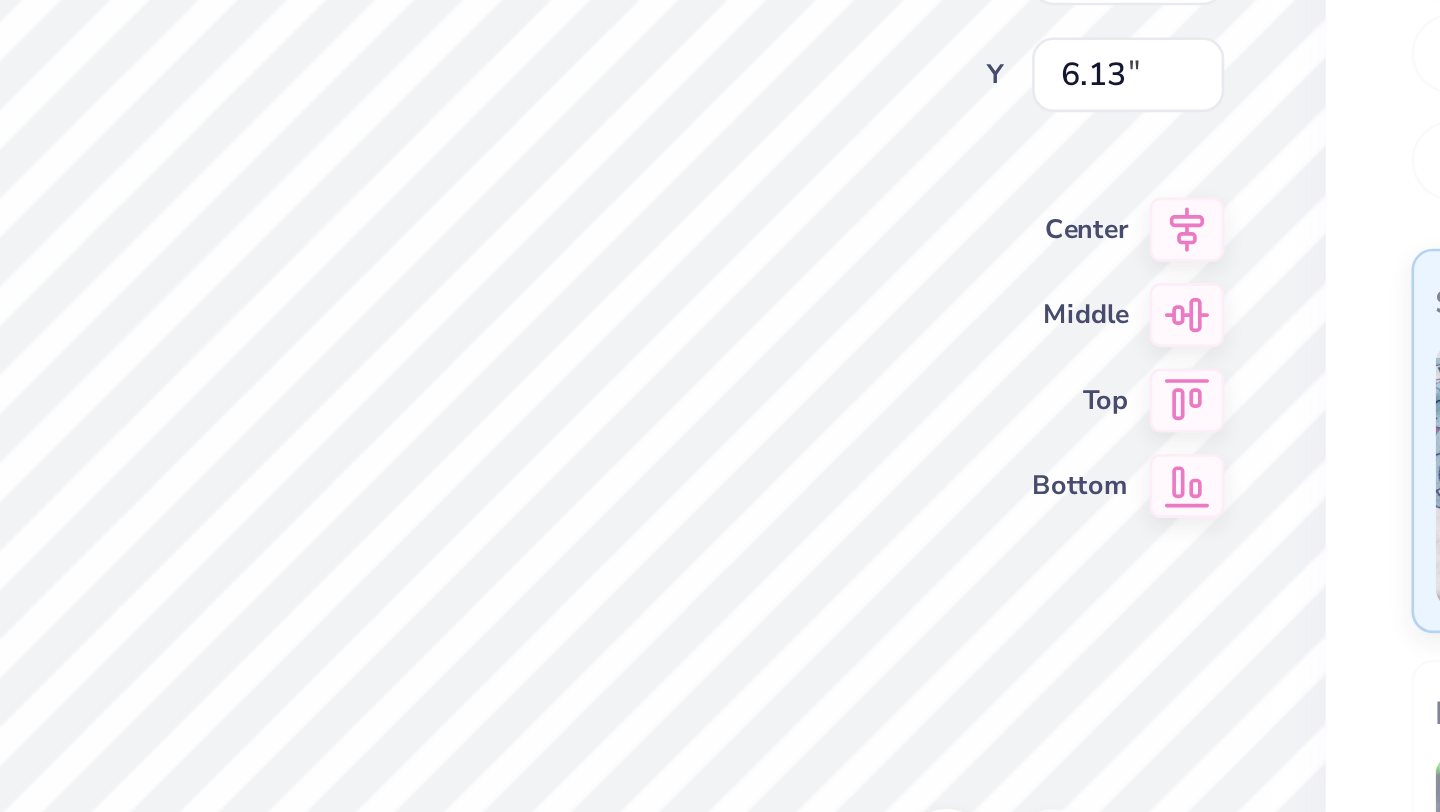 type on "5.81" 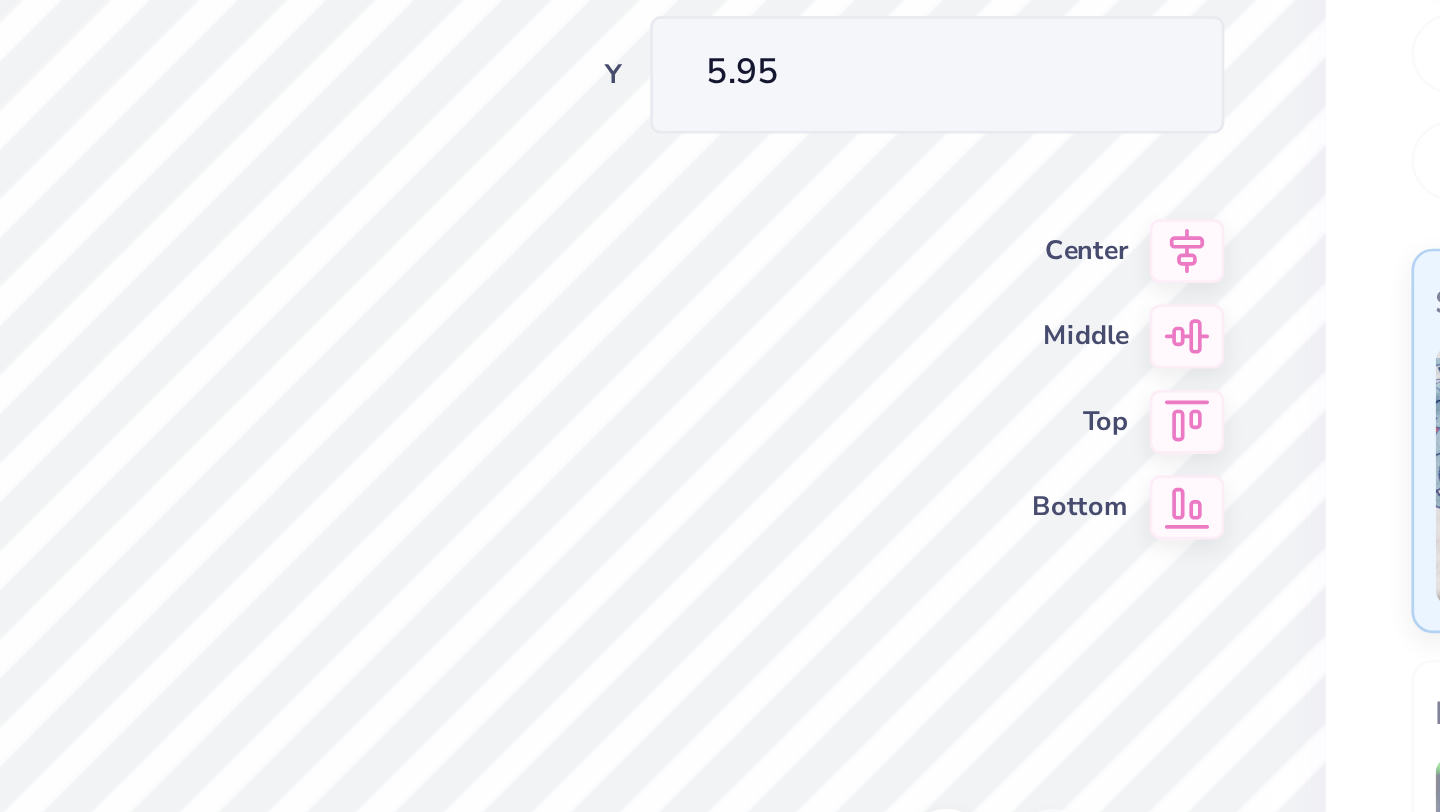 type on "5.95" 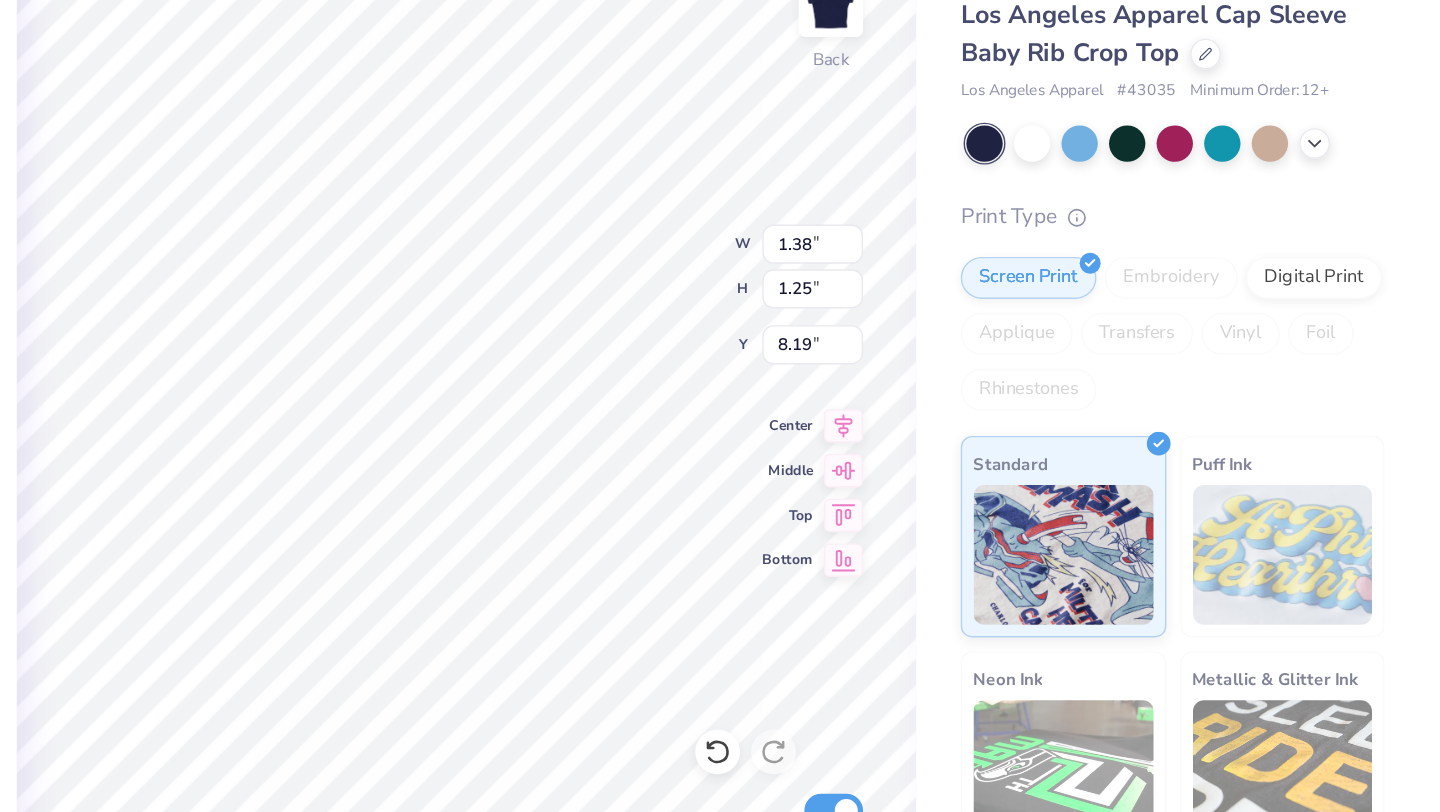 type on "8.67" 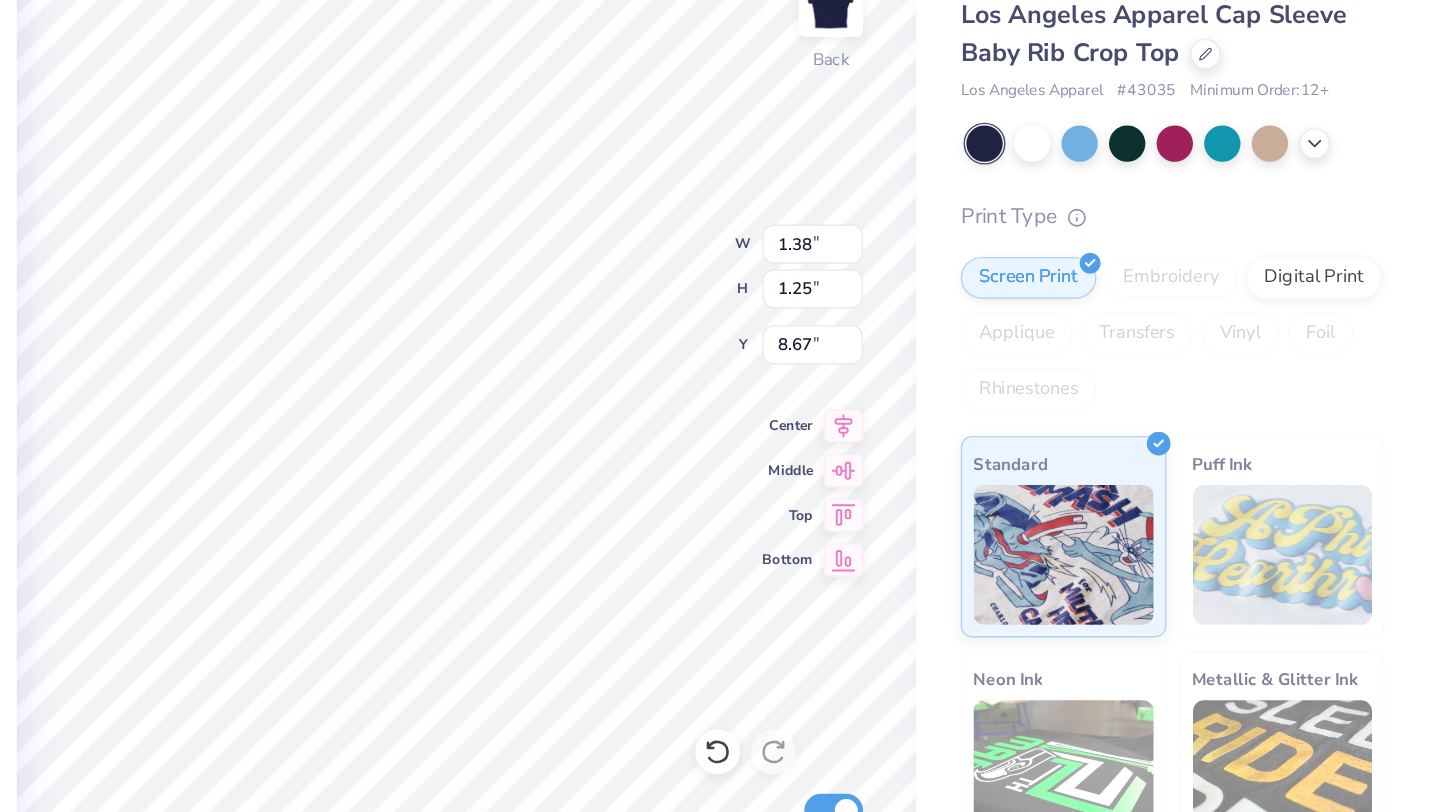 type on "4.85" 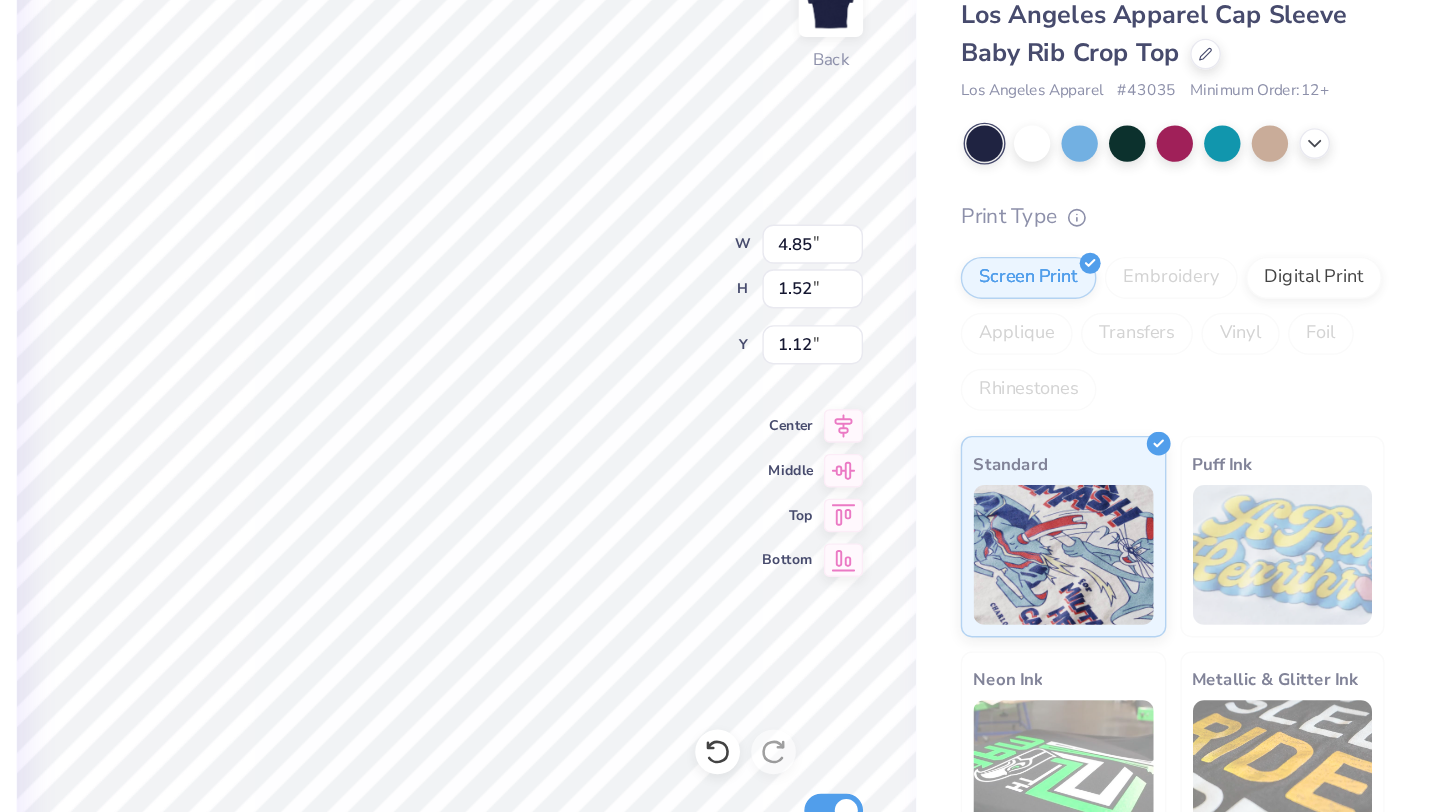 scroll, scrollTop: 0, scrollLeft: 0, axis: both 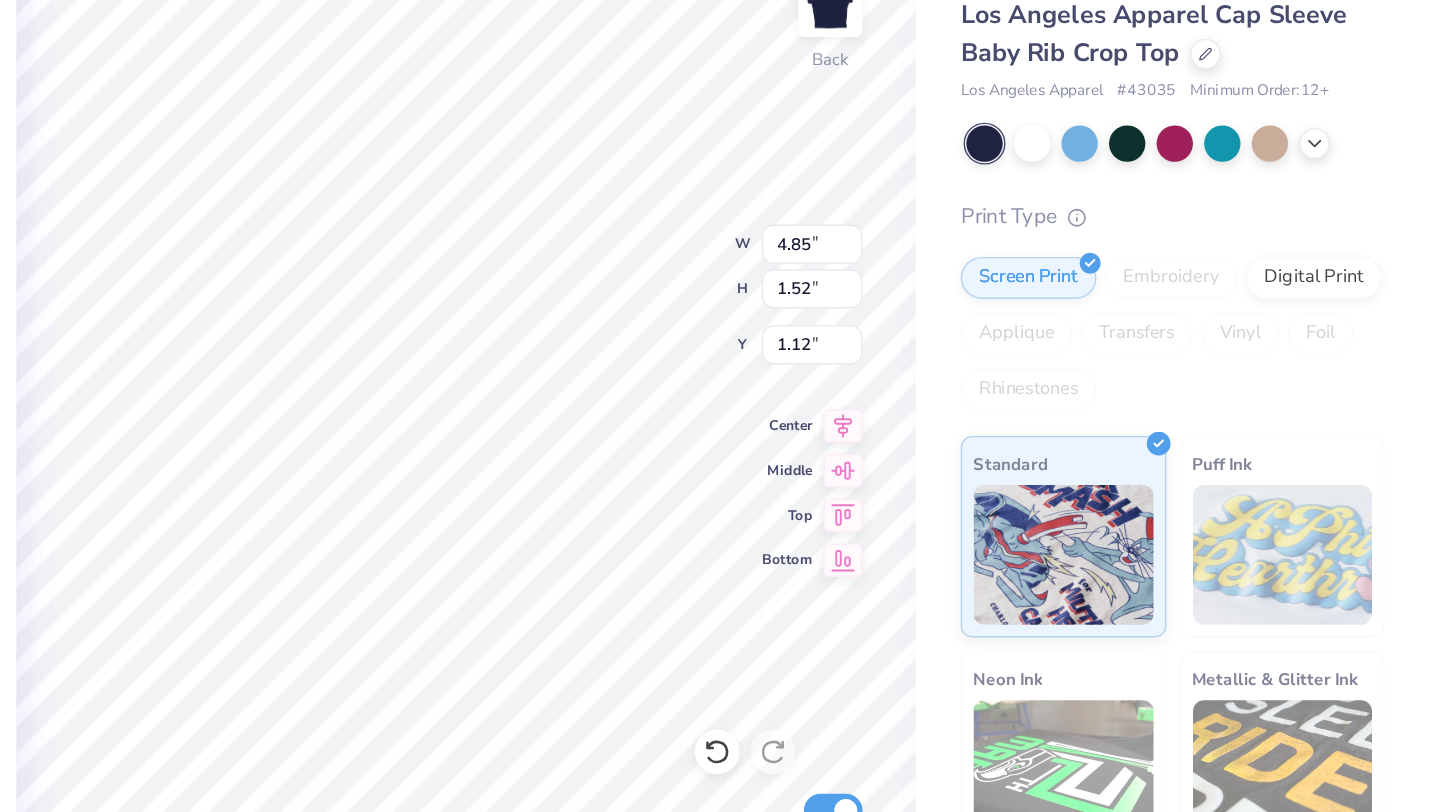 type on "7.15" 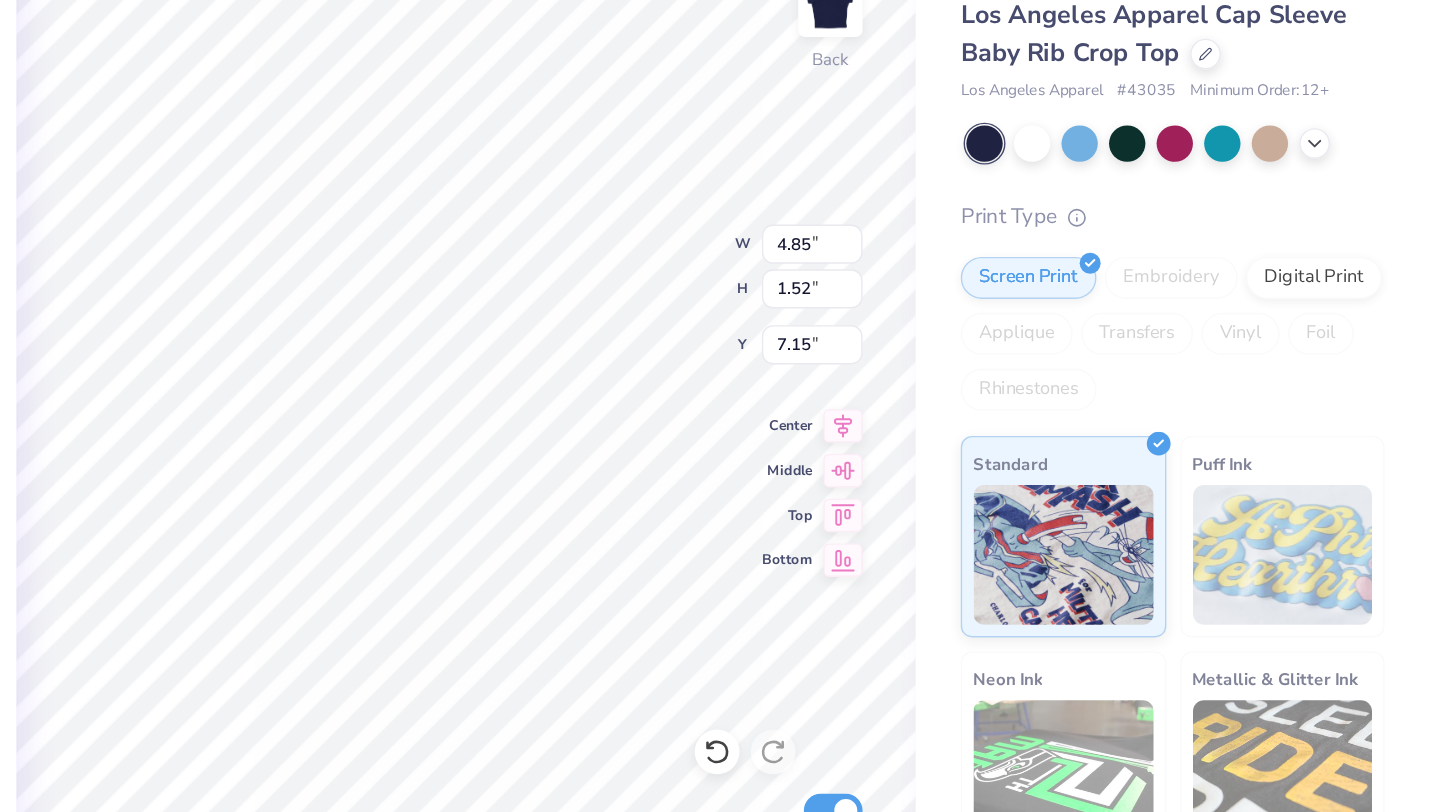 type on "3.32" 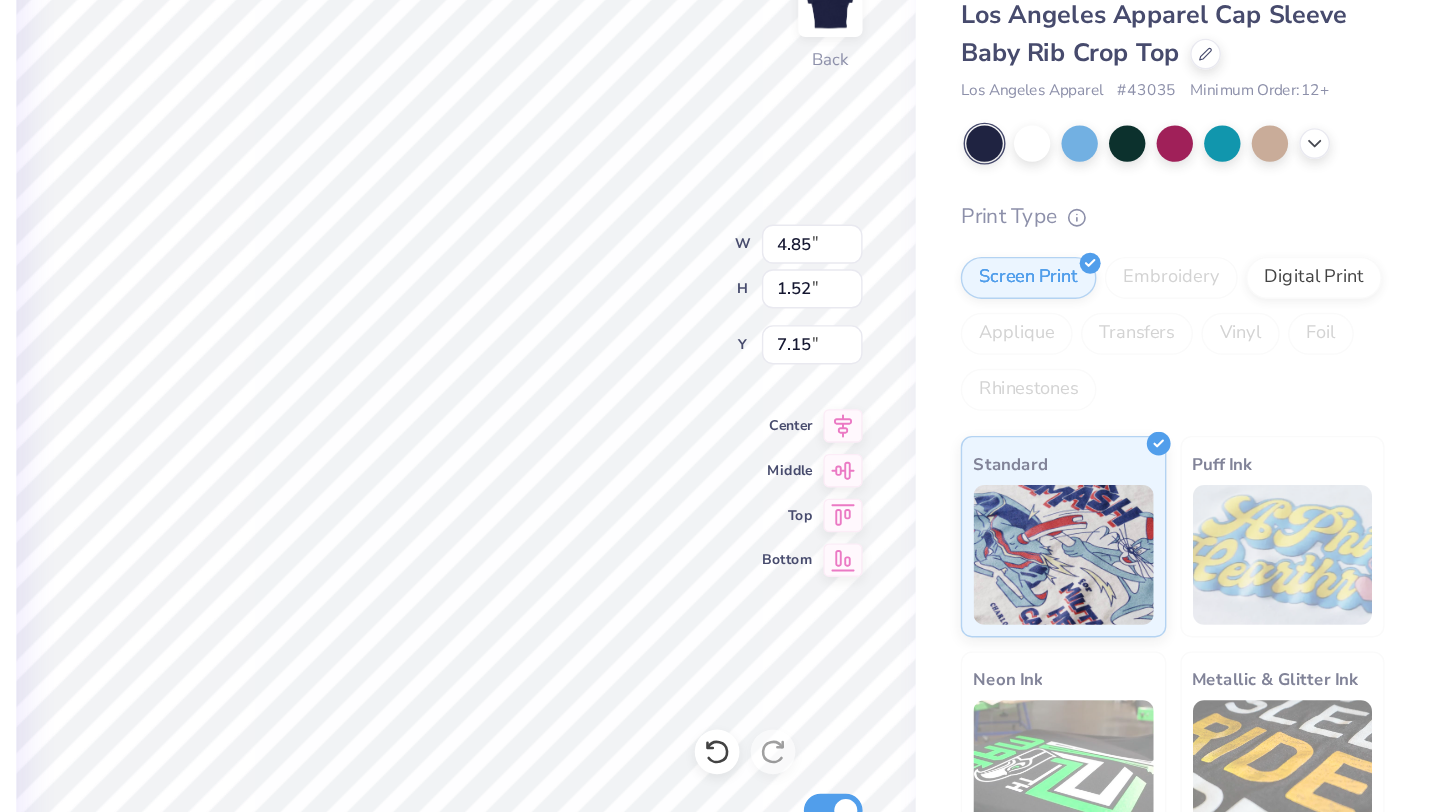 type on "0.64" 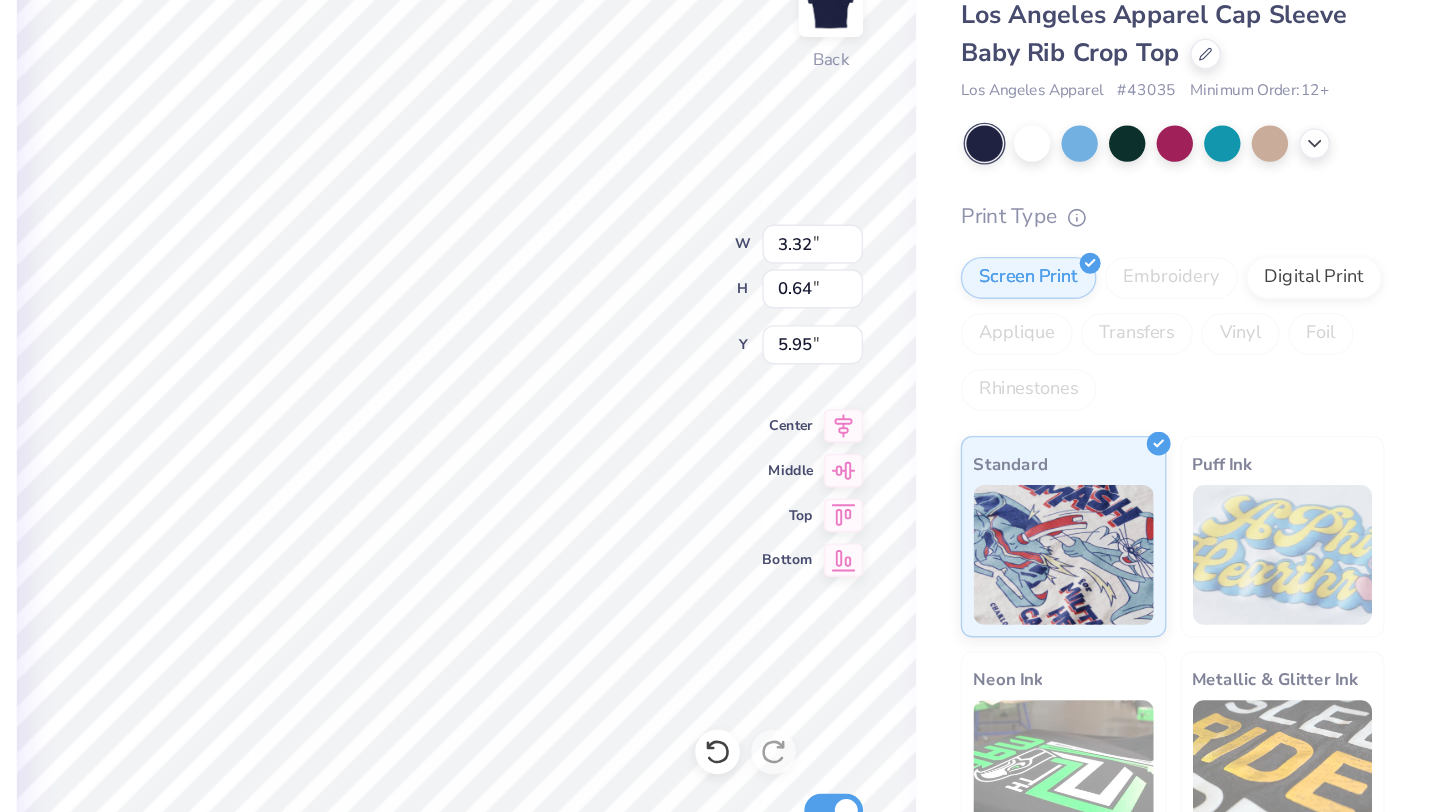 type on "1.44" 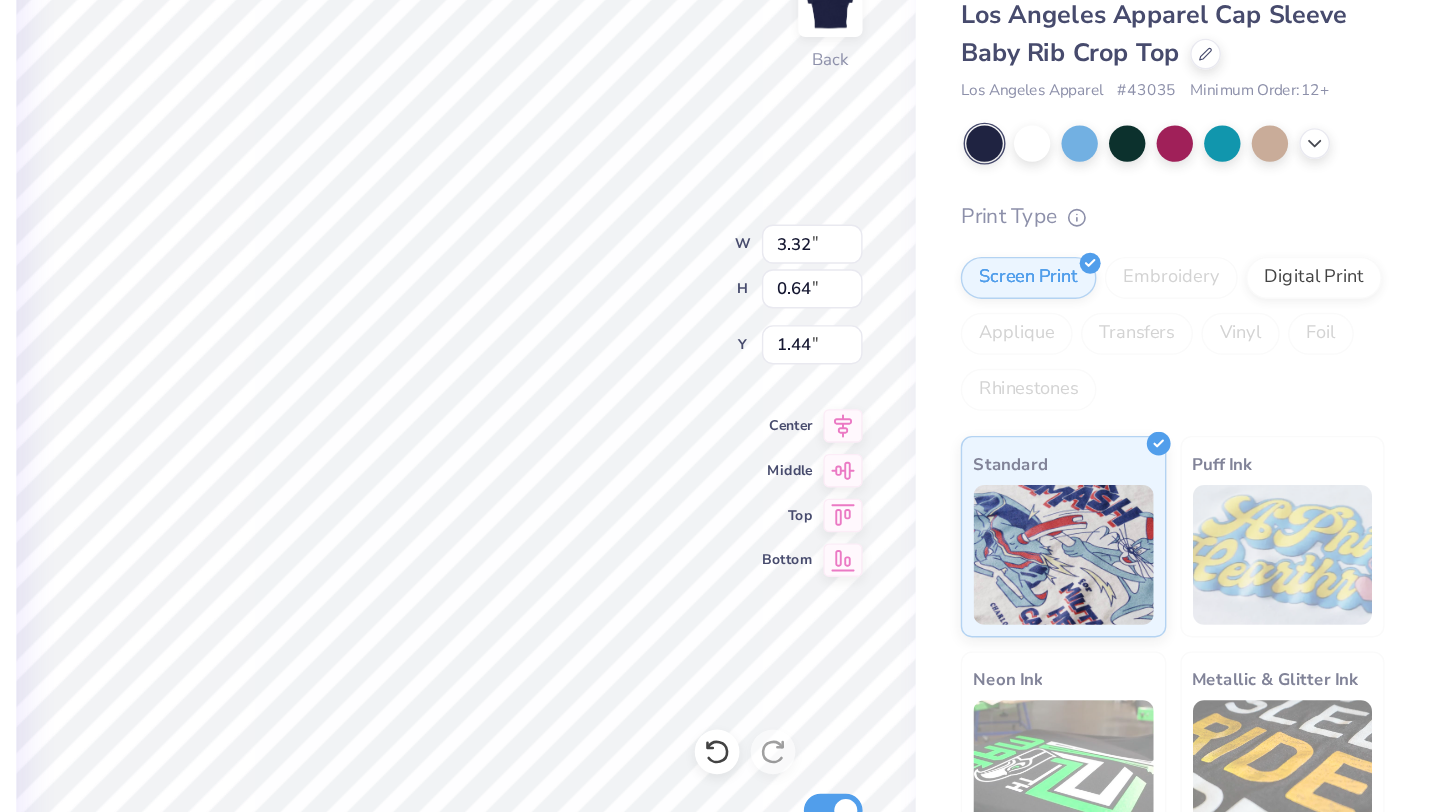 type on "6.22" 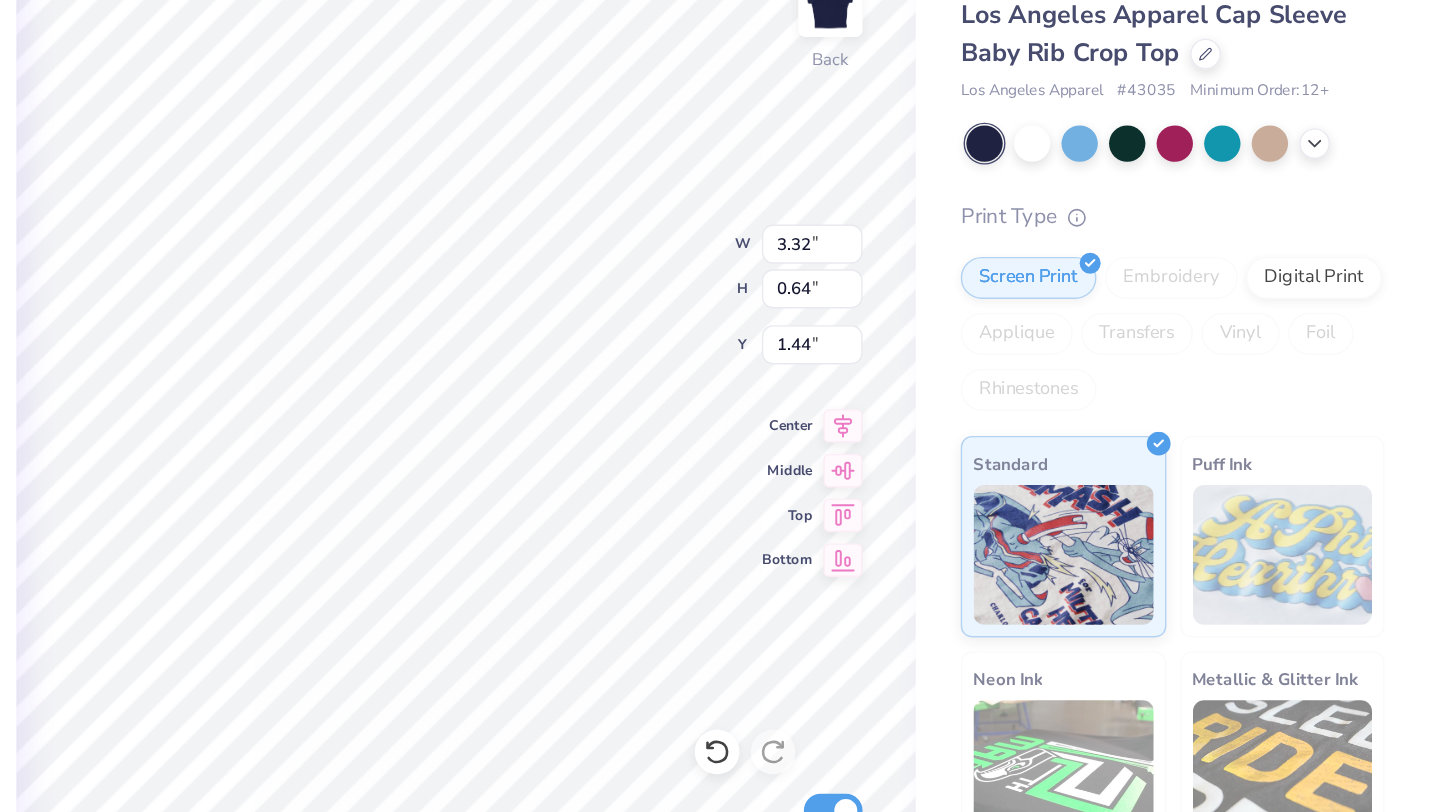 type on "1.55" 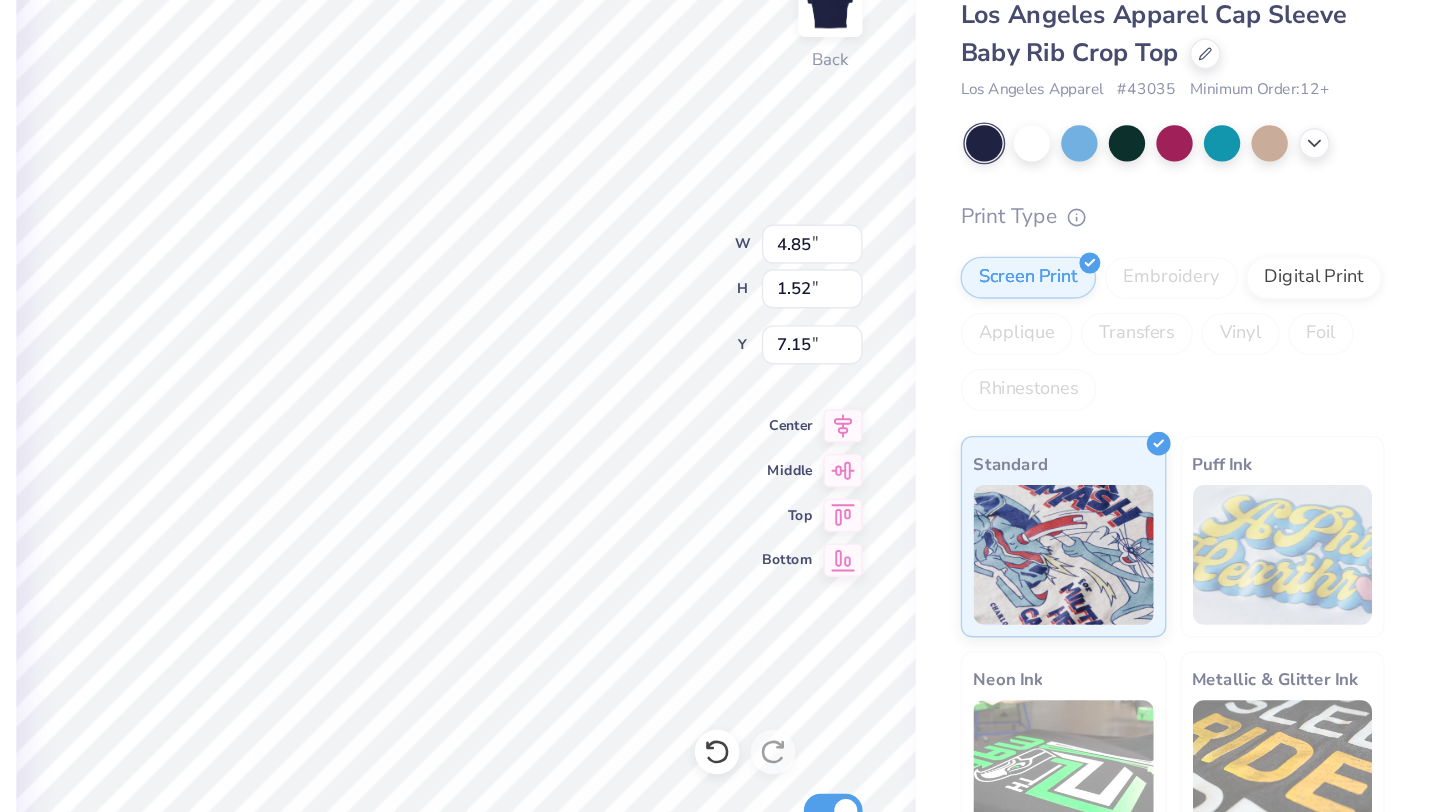 scroll, scrollTop: 0, scrollLeft: 0, axis: both 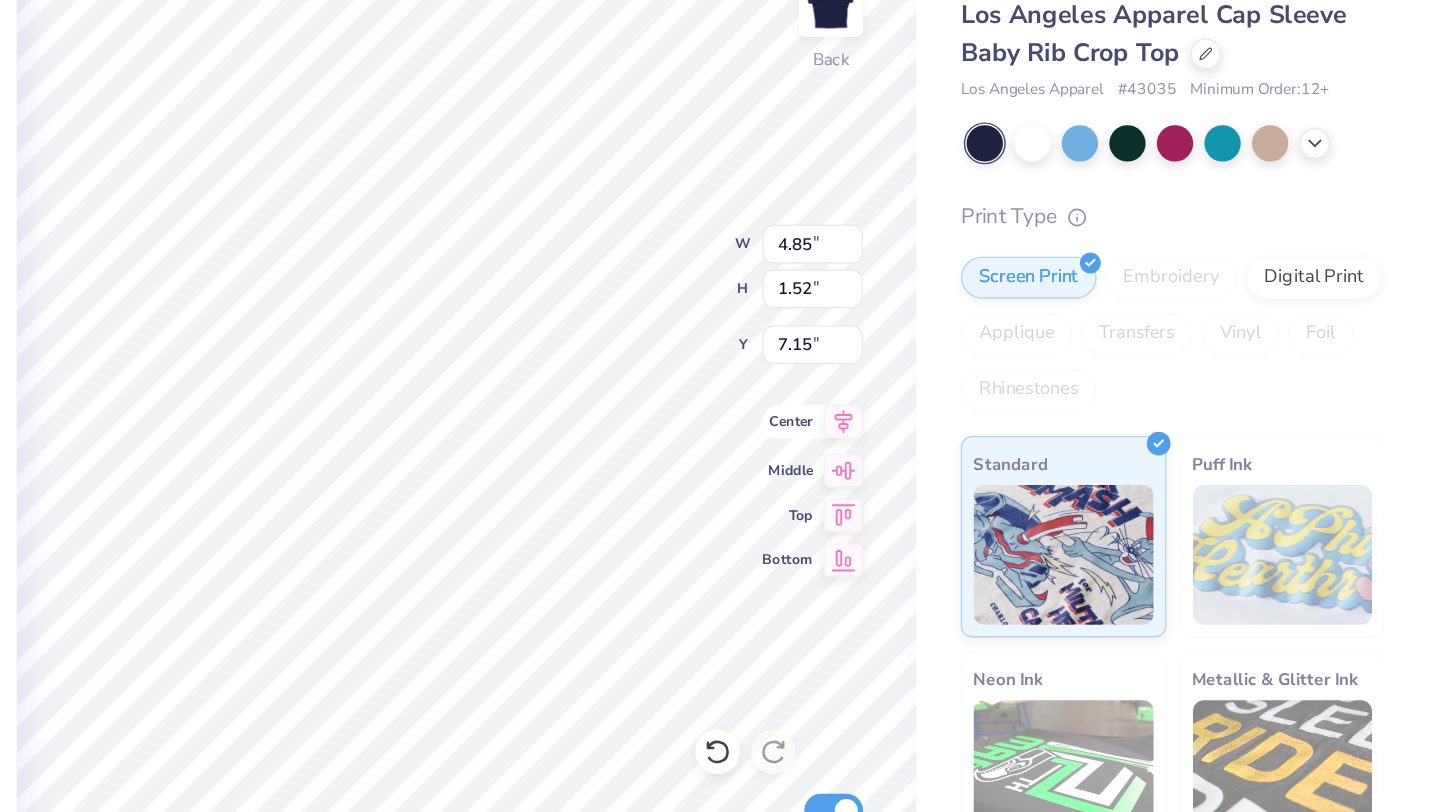 type on "Sigma Kappa" 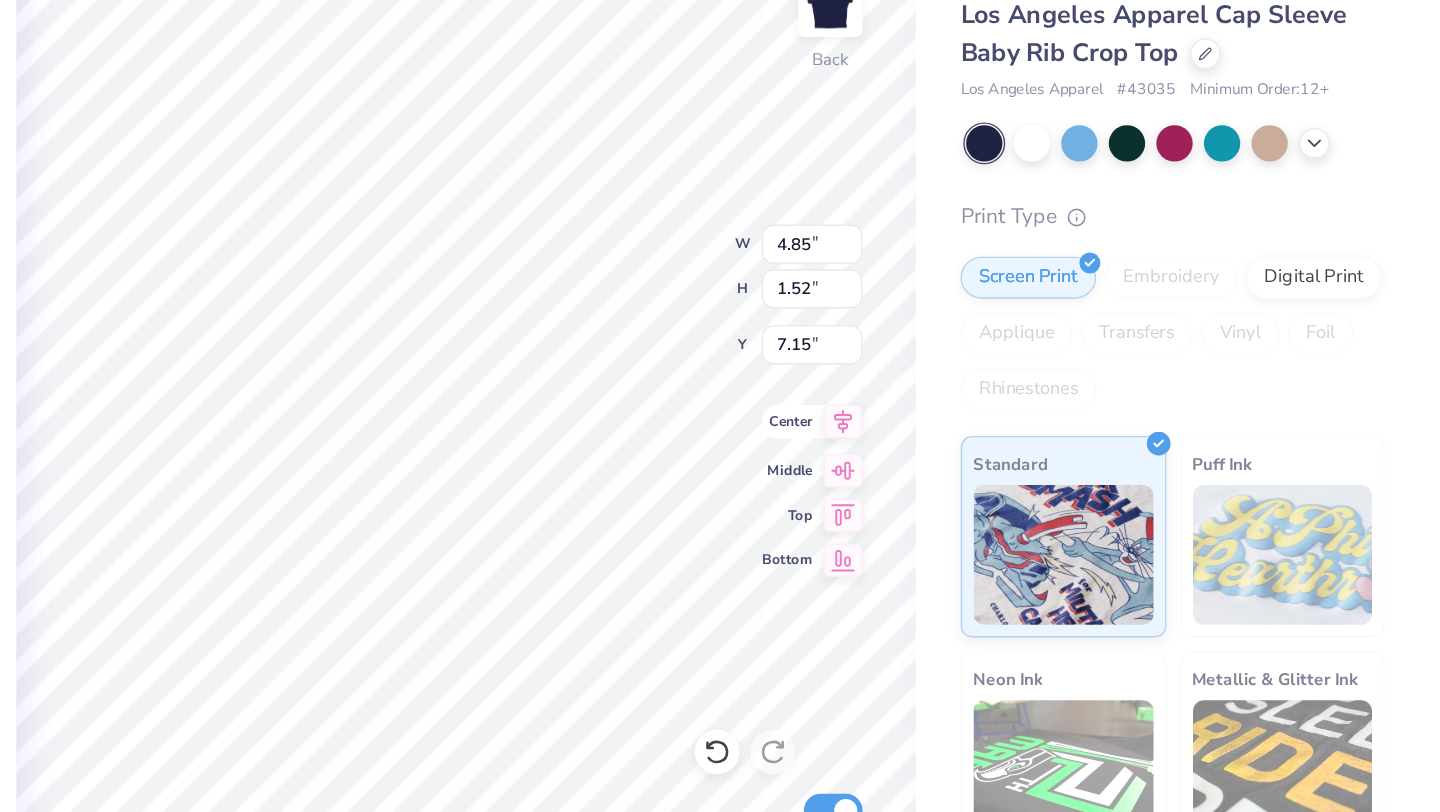 click 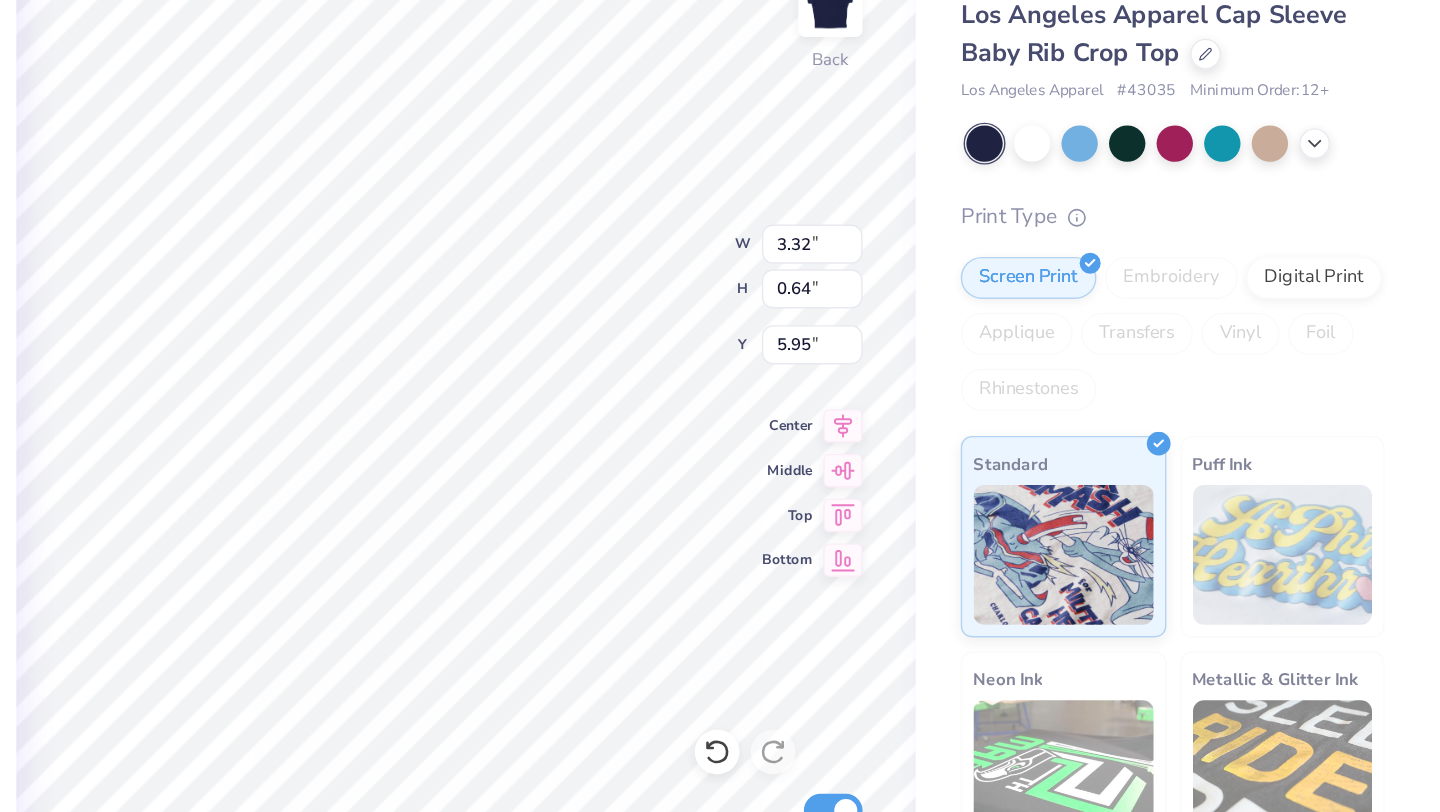 type on "5.95" 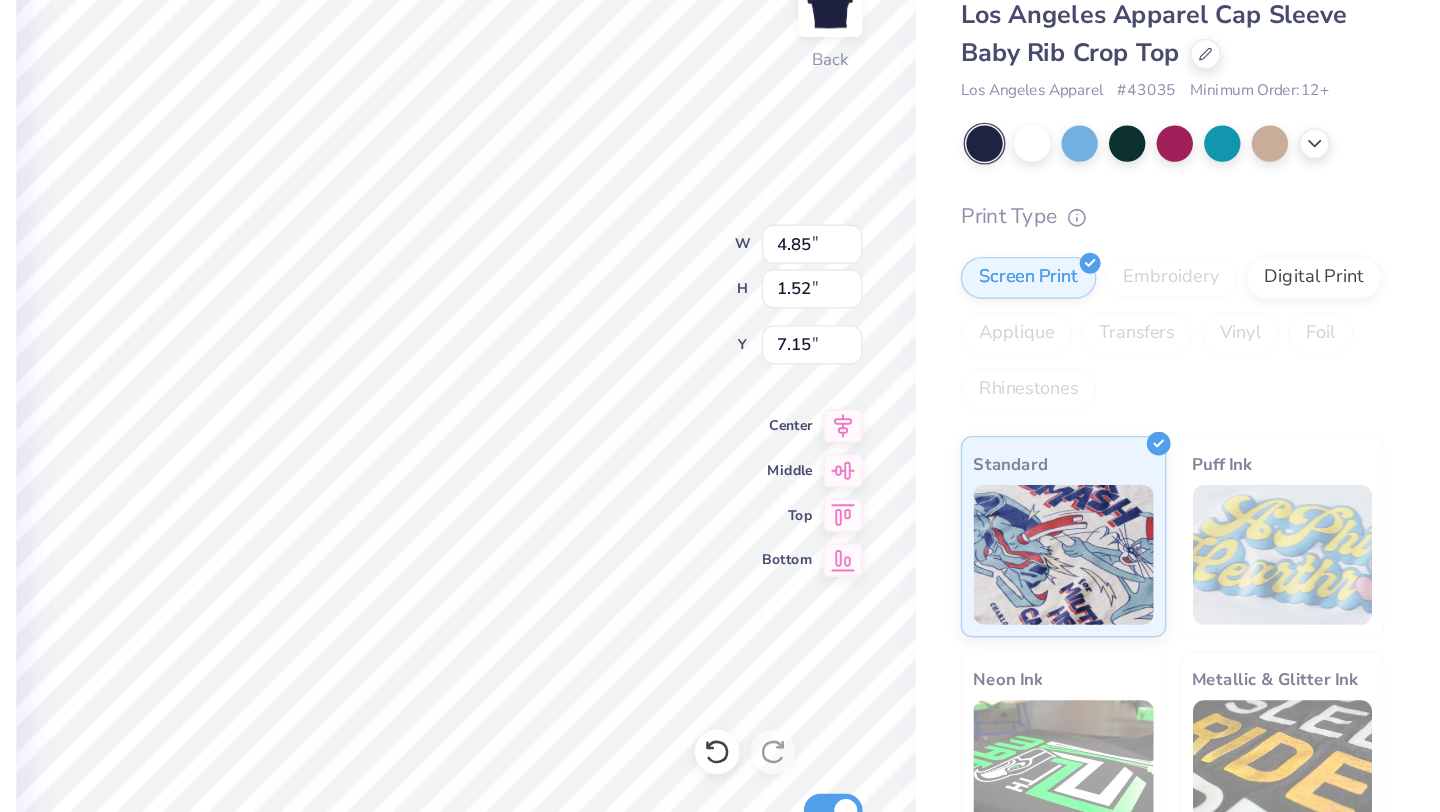type on "8.67" 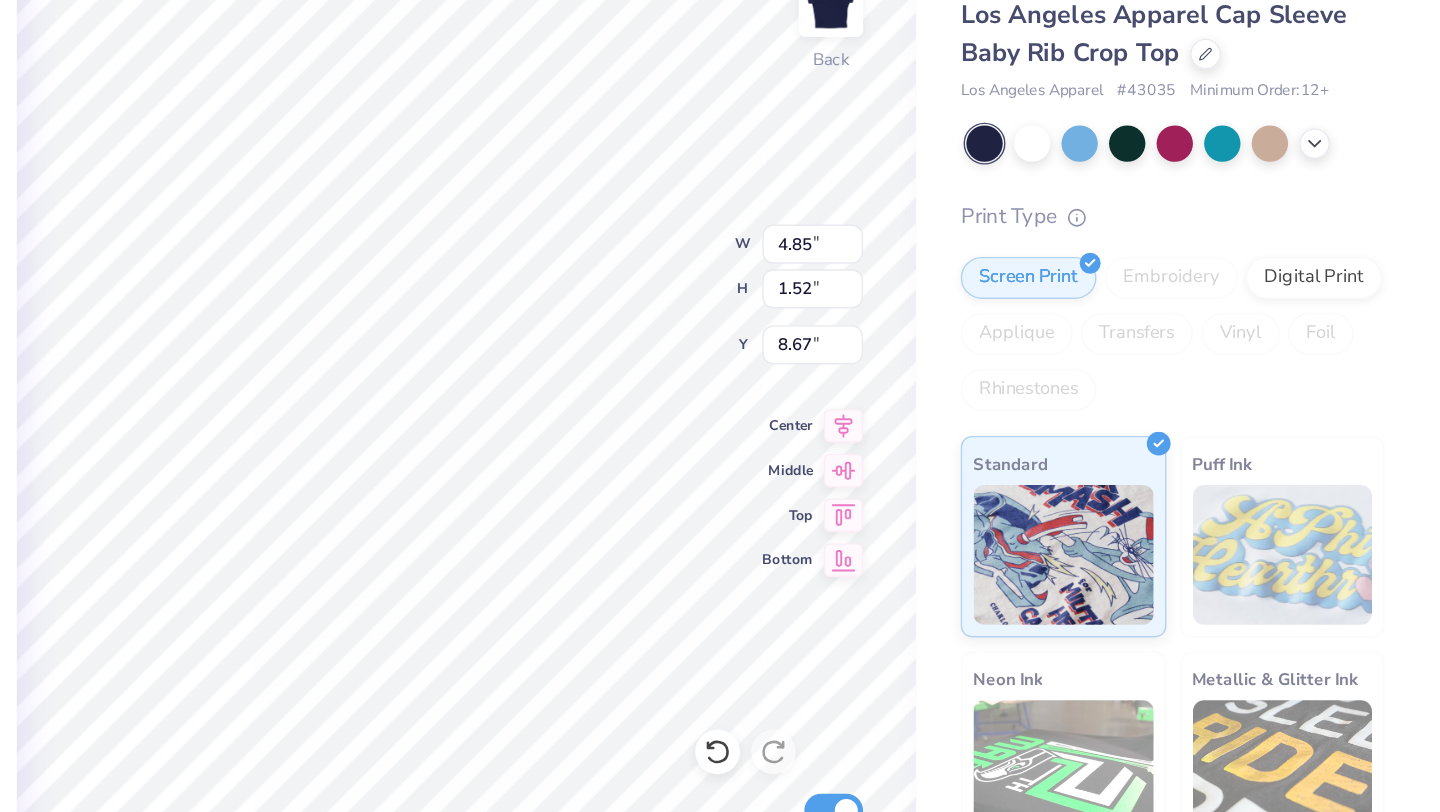 type on "3.32" 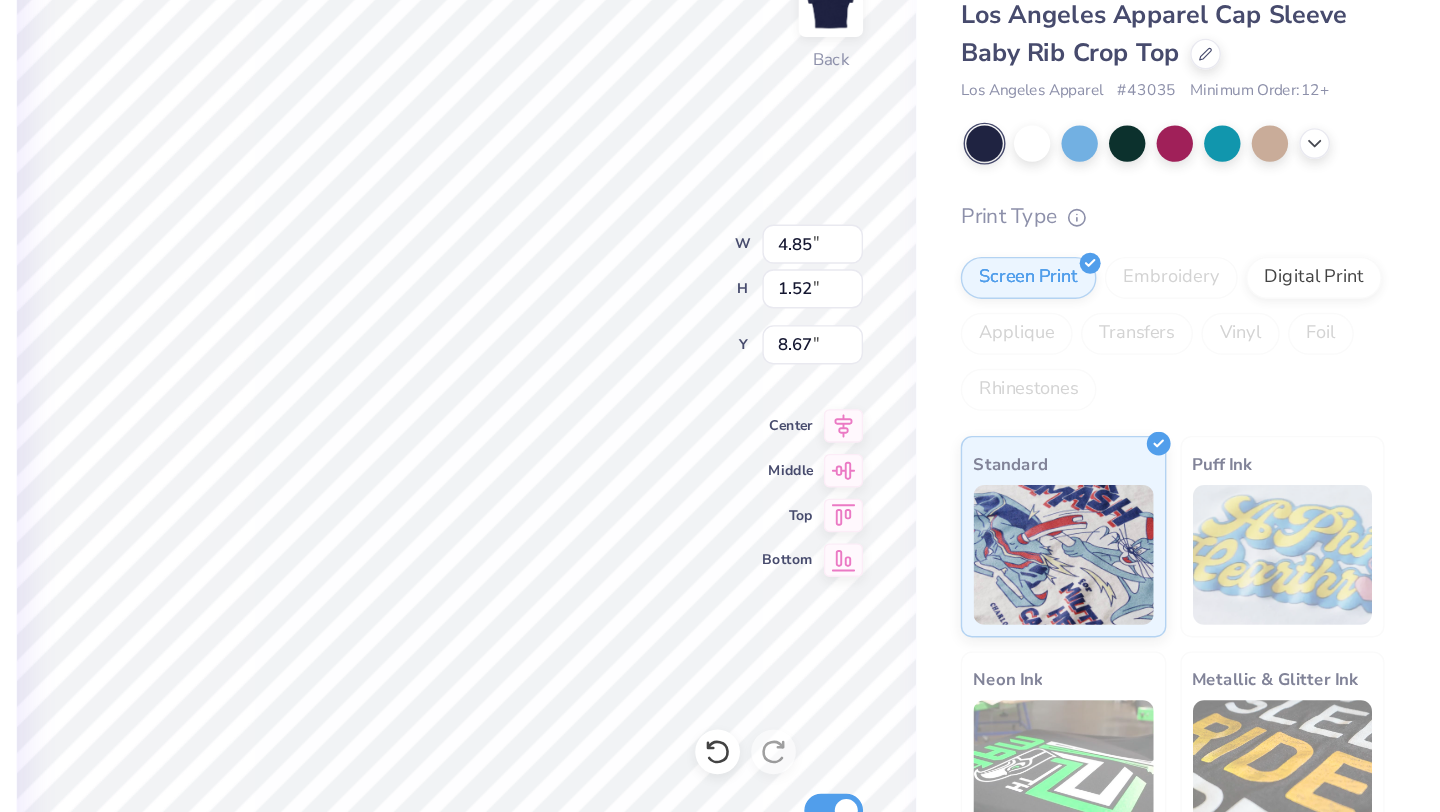 type on "0.64" 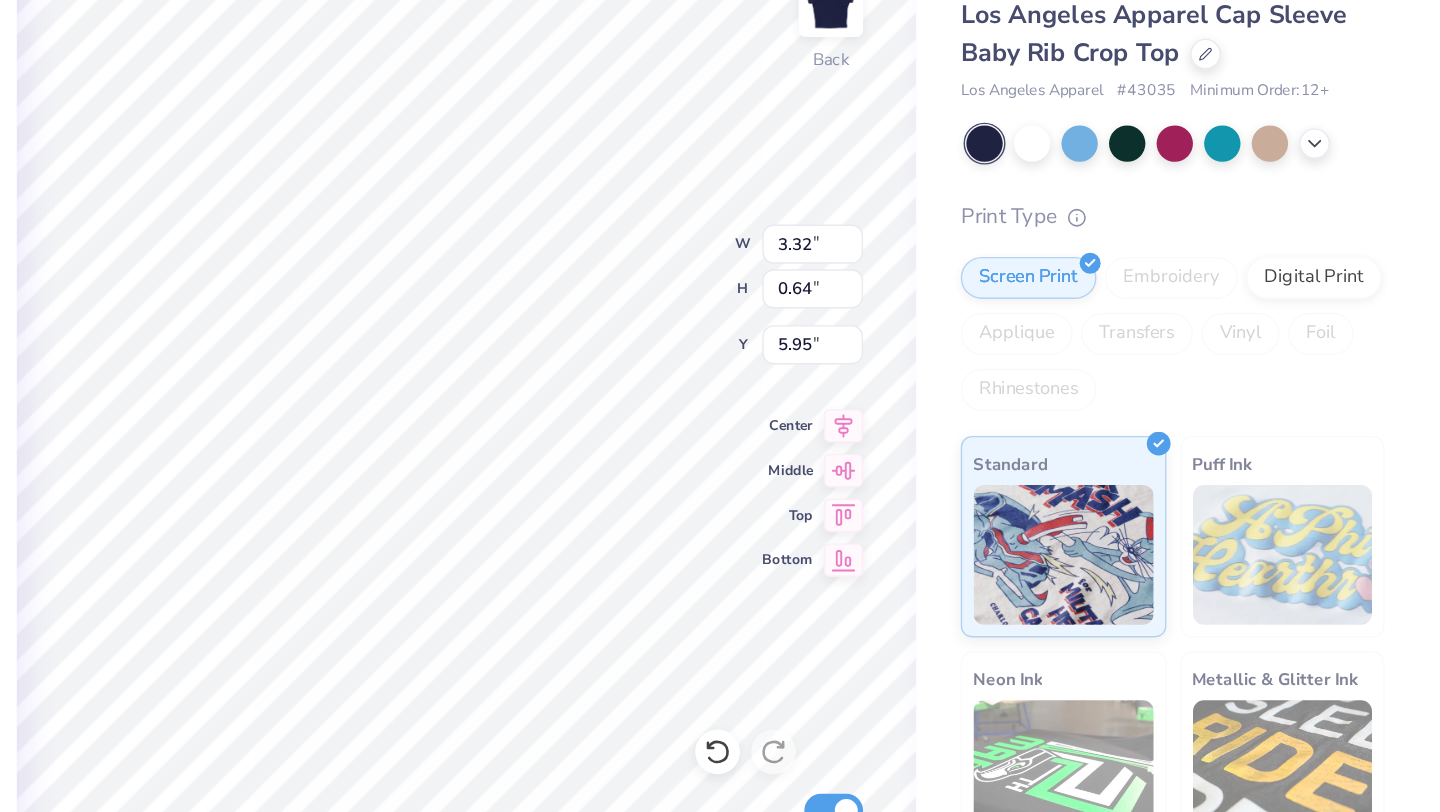 scroll, scrollTop: 0, scrollLeft: 0, axis: both 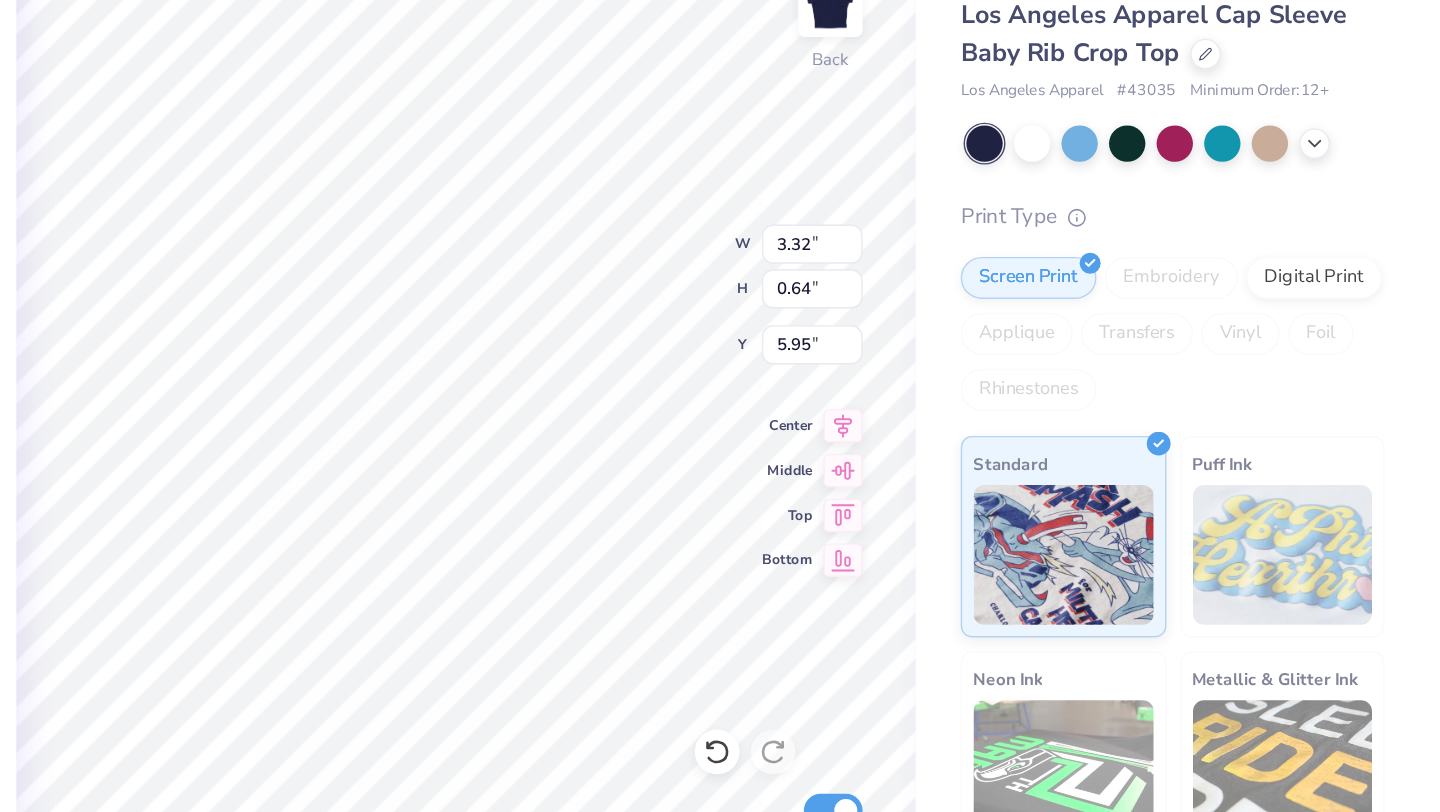 type on "1.99" 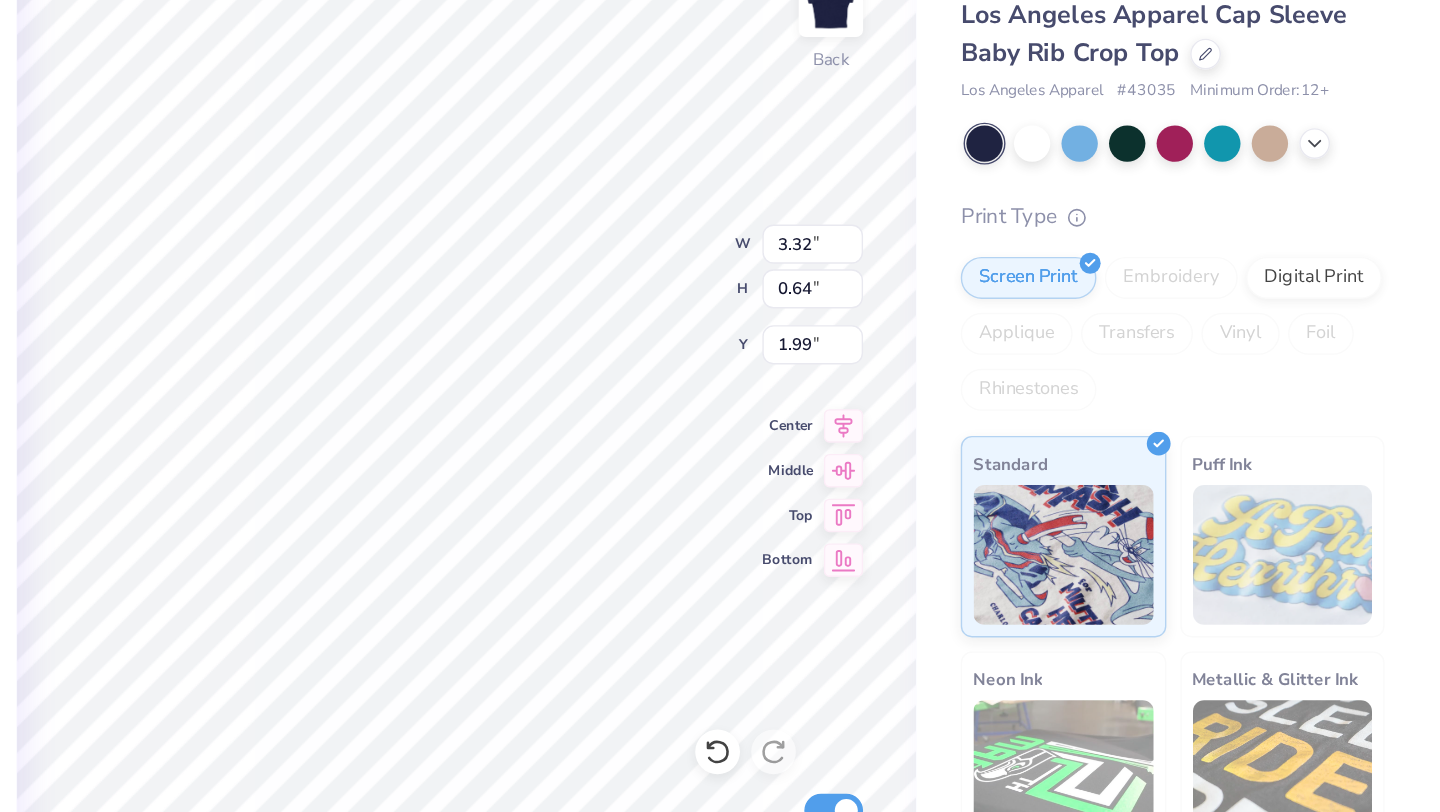 type on "6.22" 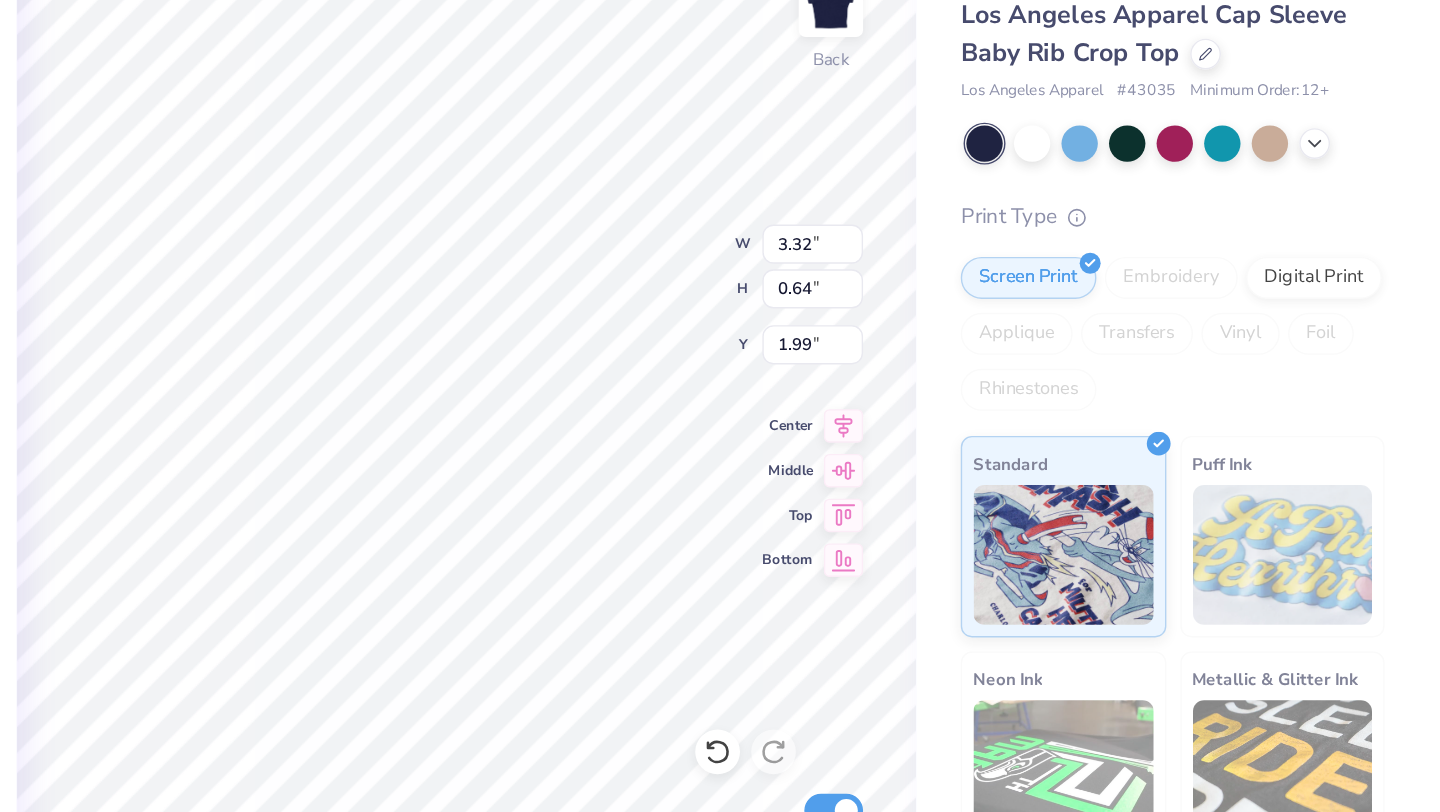 type on "1.55" 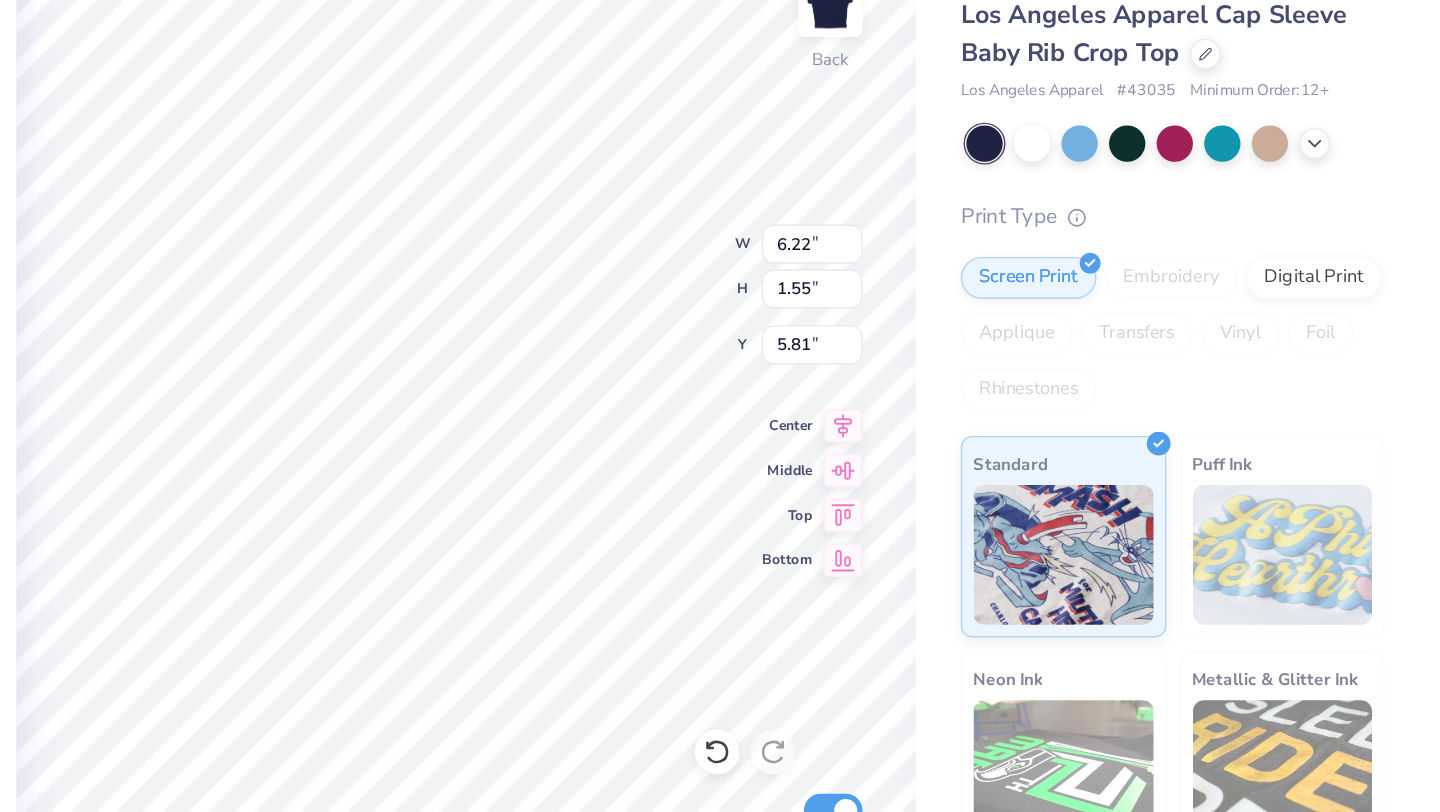 type on "1.86" 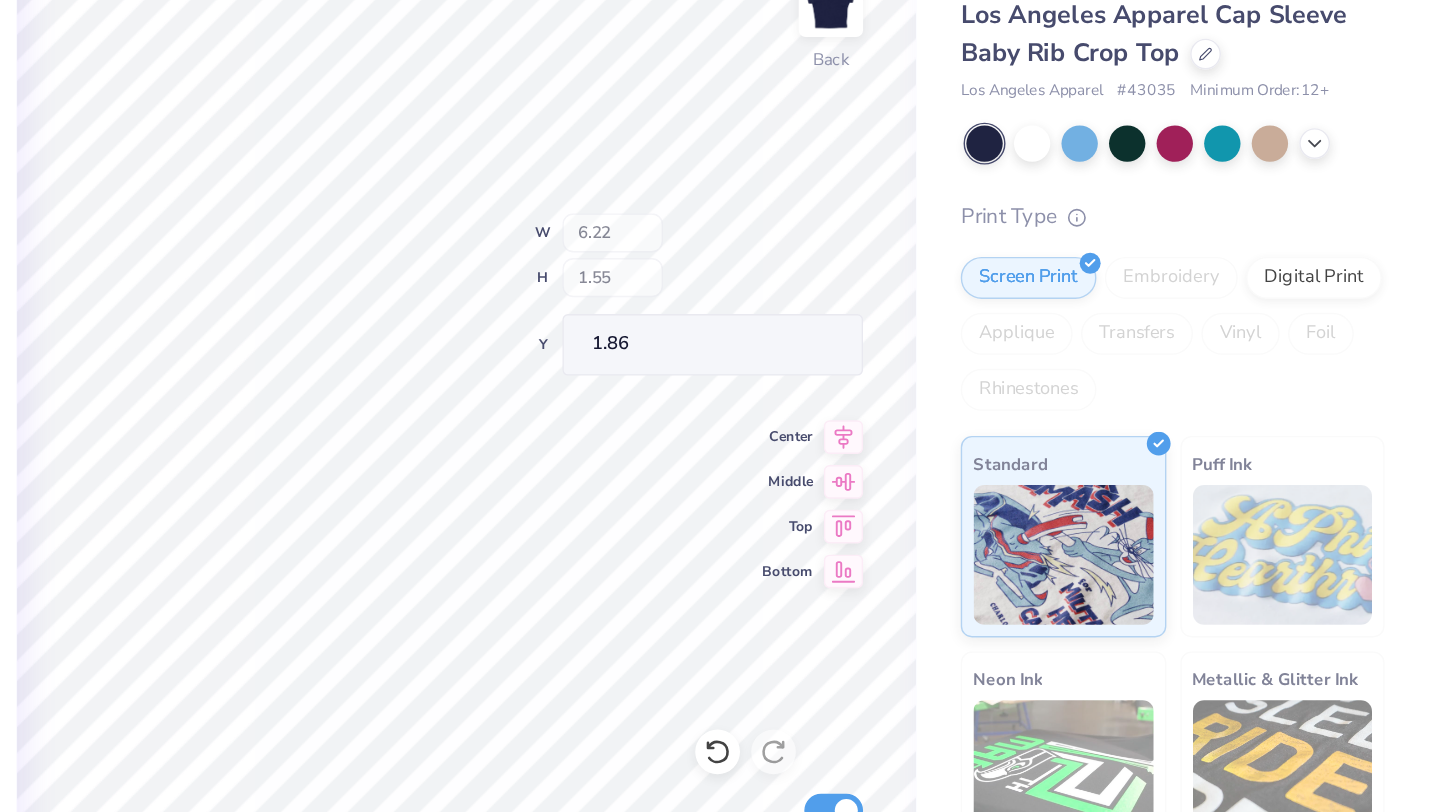 click on "100  % Back W 6.22 H 1.55 Y 1.86 Center Middle Top Bottom Submit to feature on our public gallery." at bounding box center (743, 442) 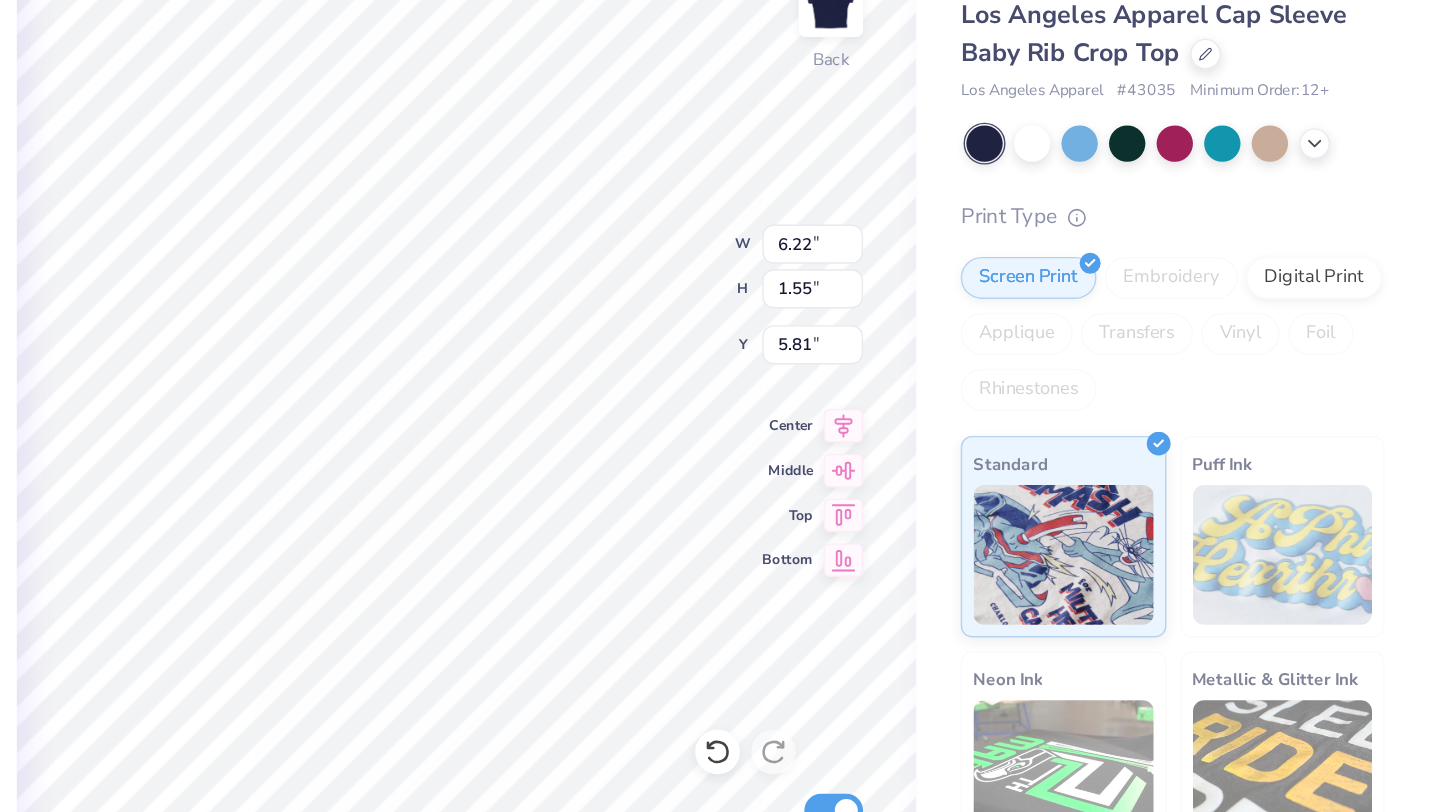 type on "3.32" 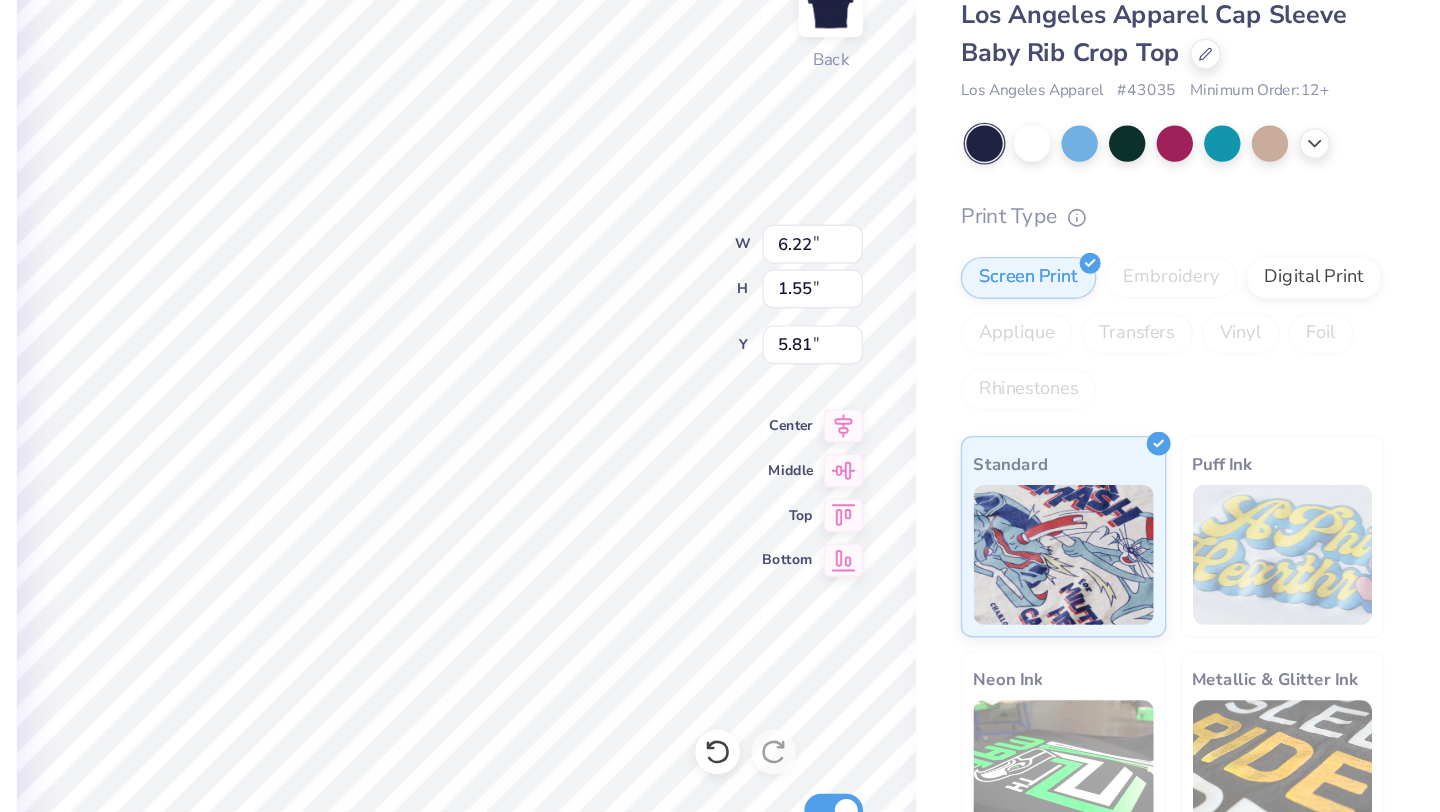 type on "0.64" 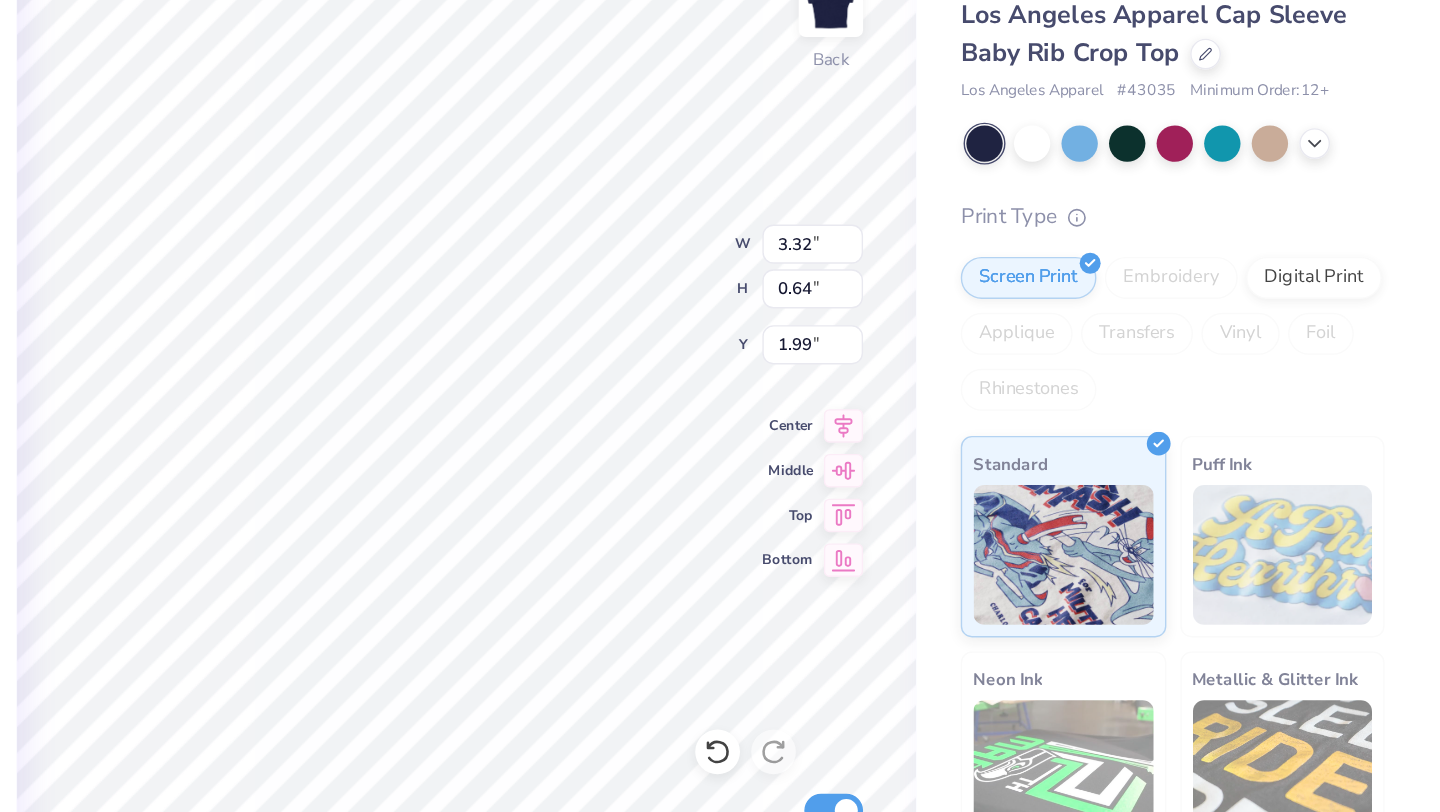 type on "1.54" 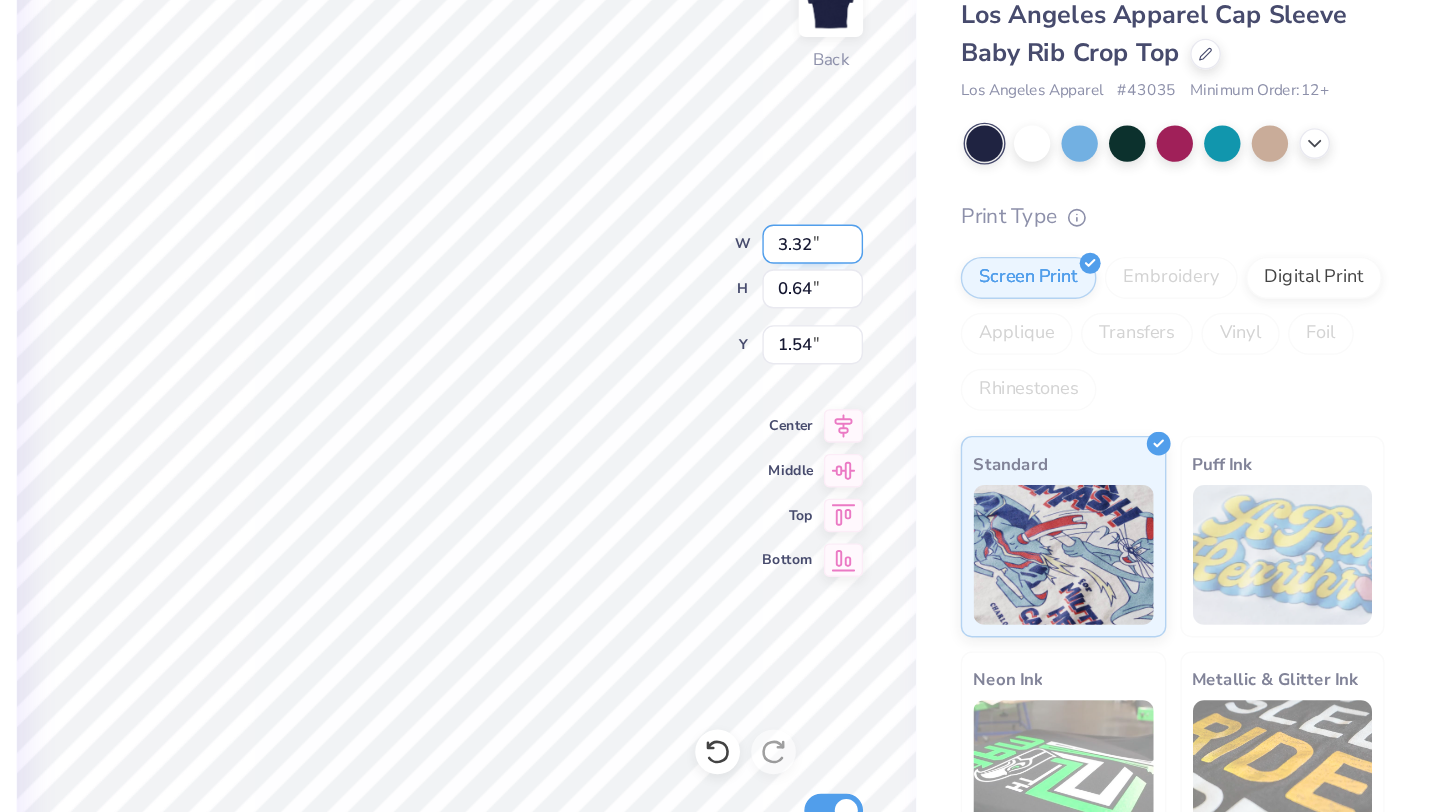 click on "100  % Back W 3.32 3.32 " H 0.64 0.64 " Y 1.54 1.54 " Center Middle Top Bottom Submit to feature on our public gallery." at bounding box center [743, 442] 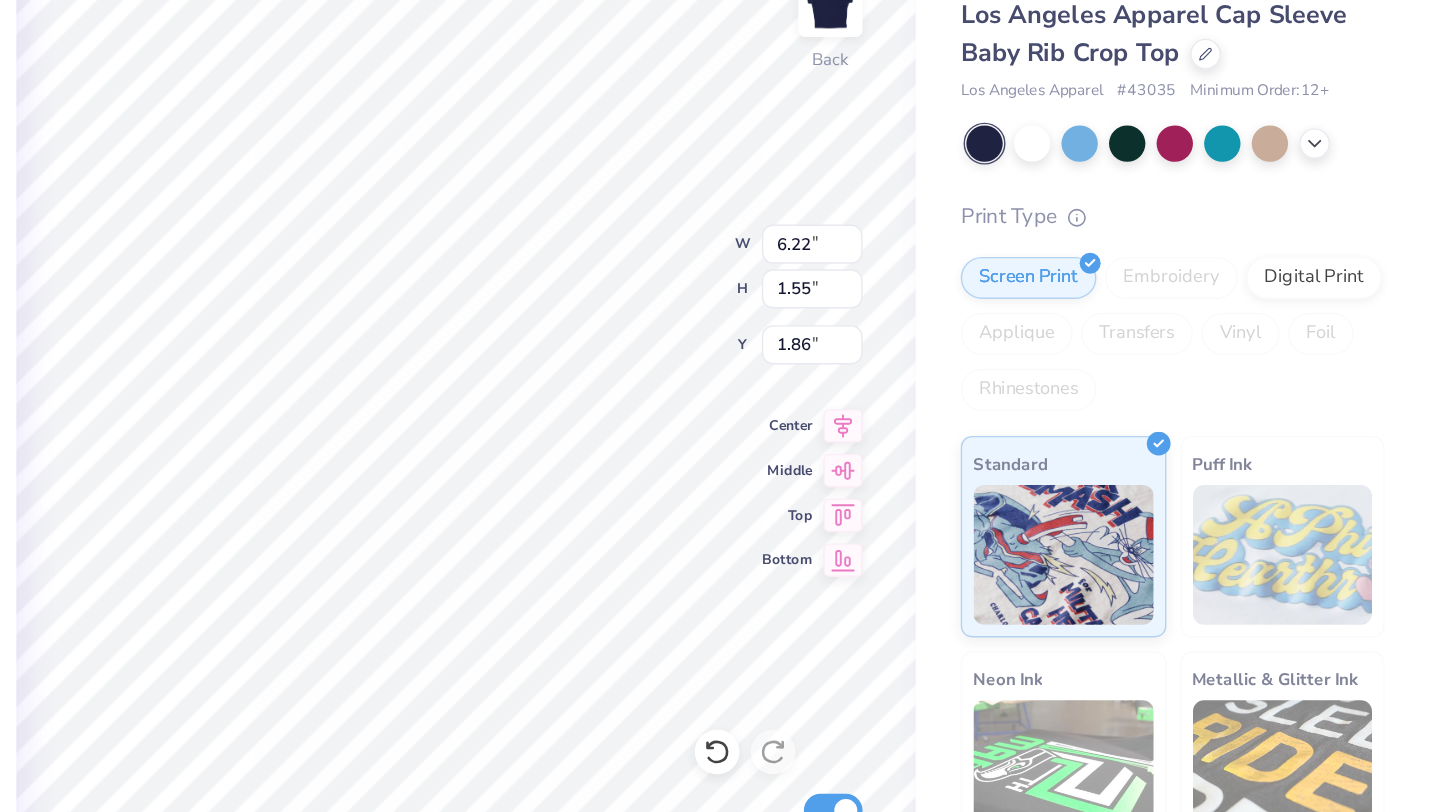 type on "1.45" 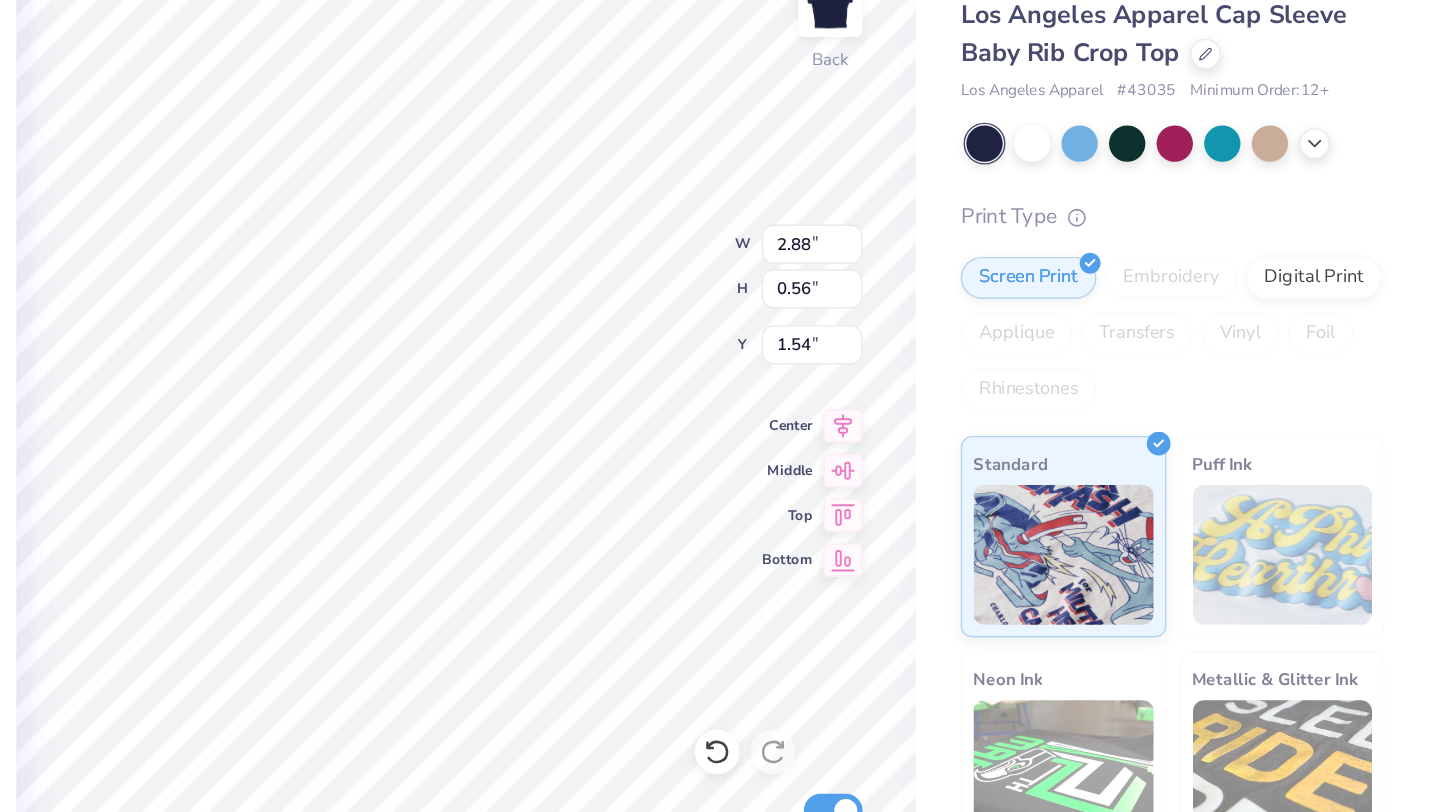 type on "2.88" 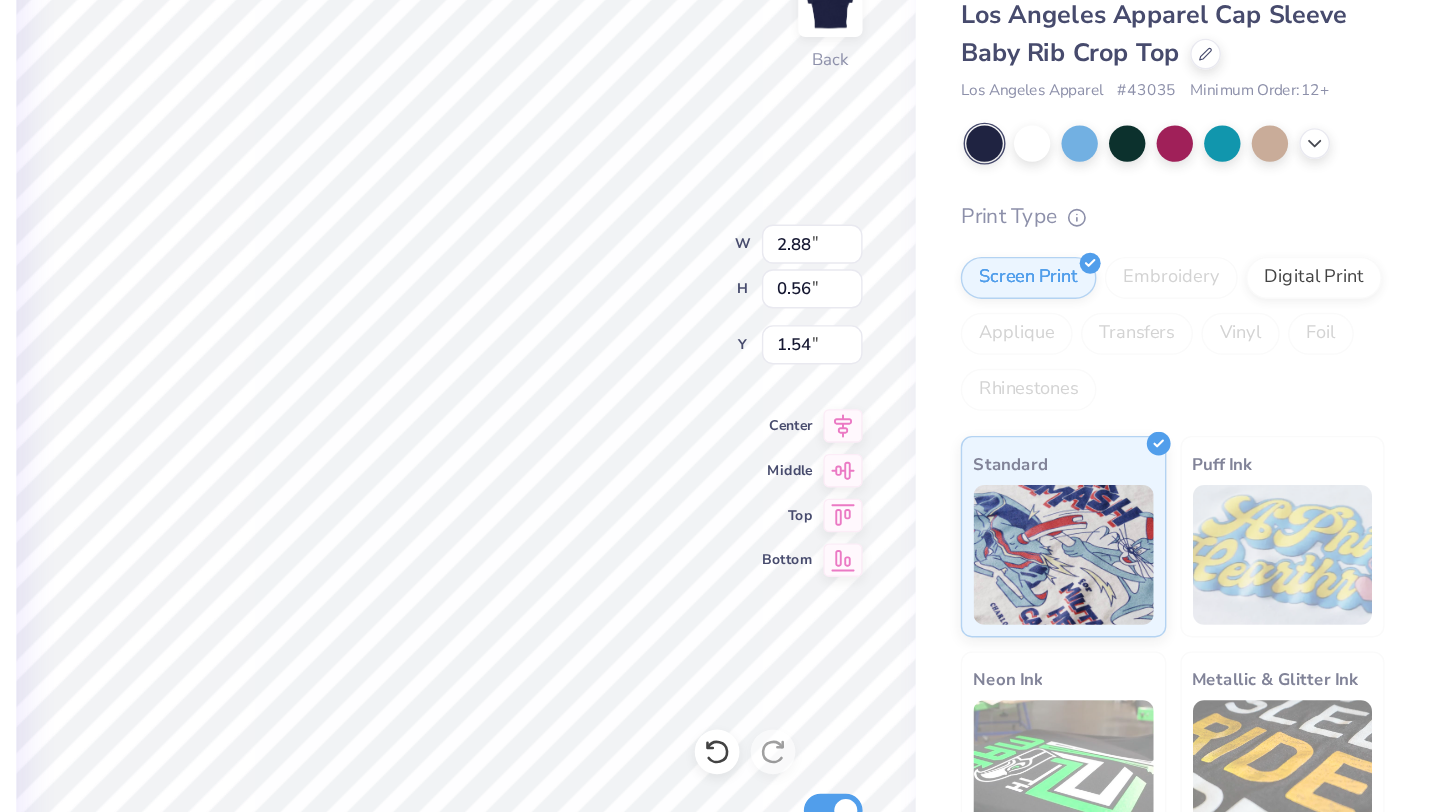 type on "0.56" 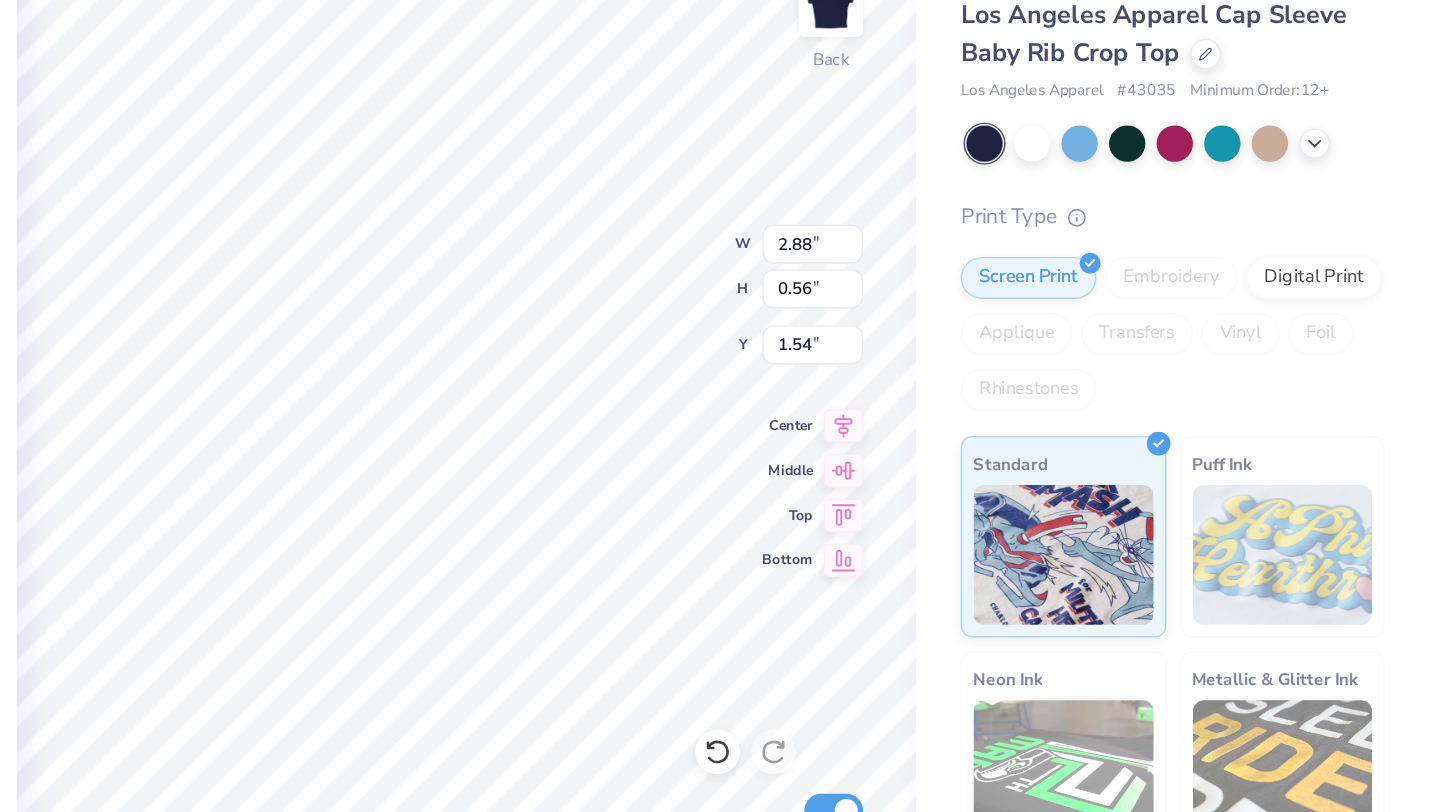 type on "1.67" 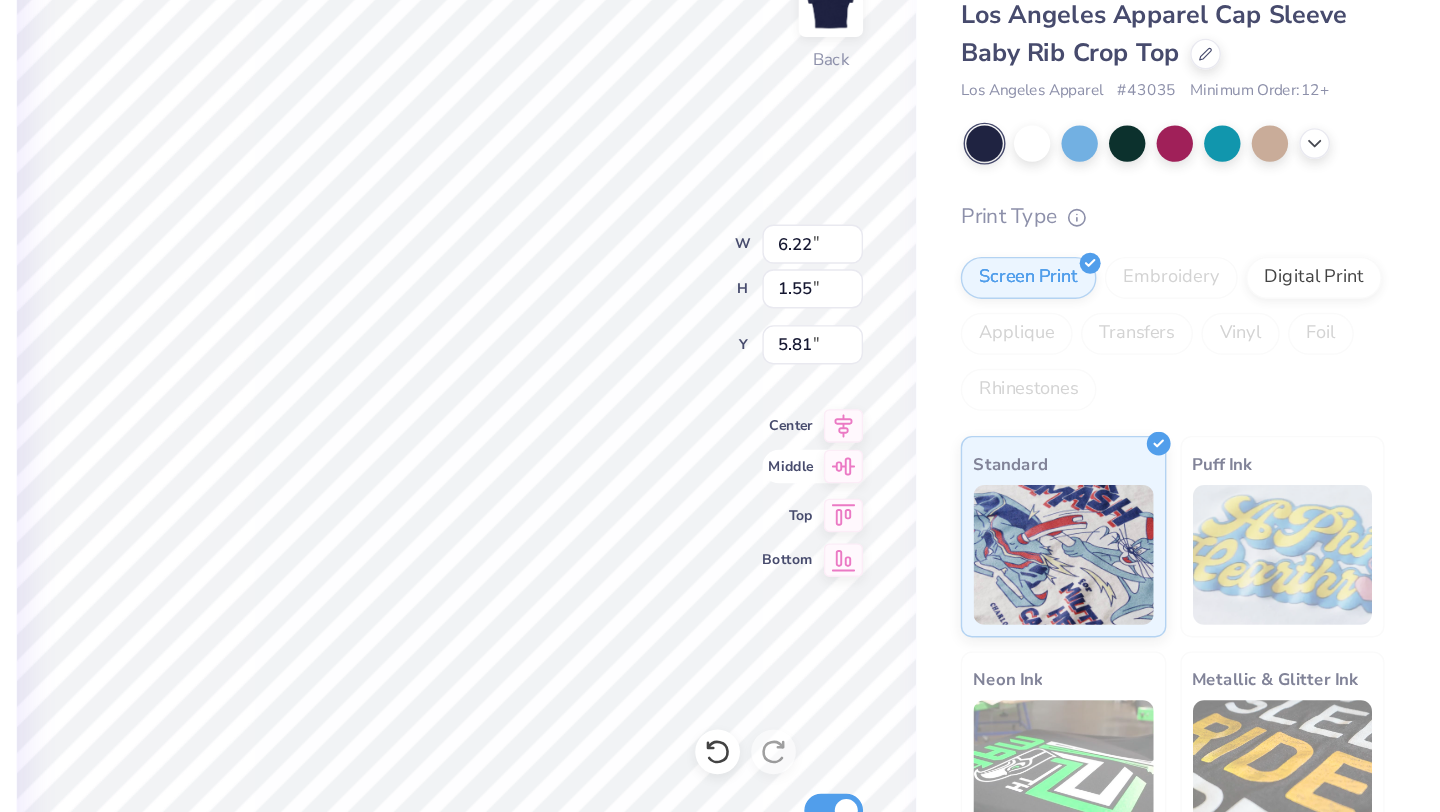 click 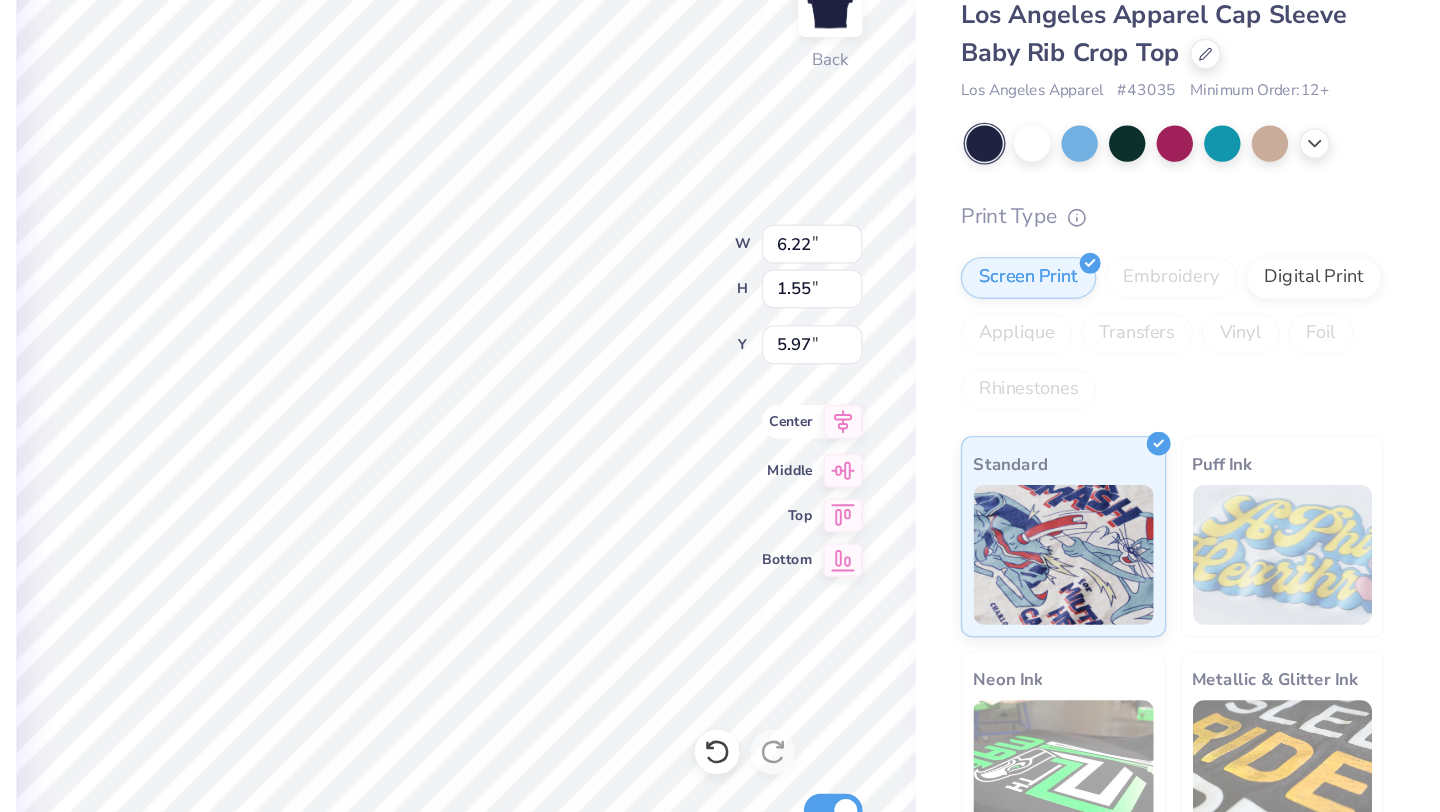 click 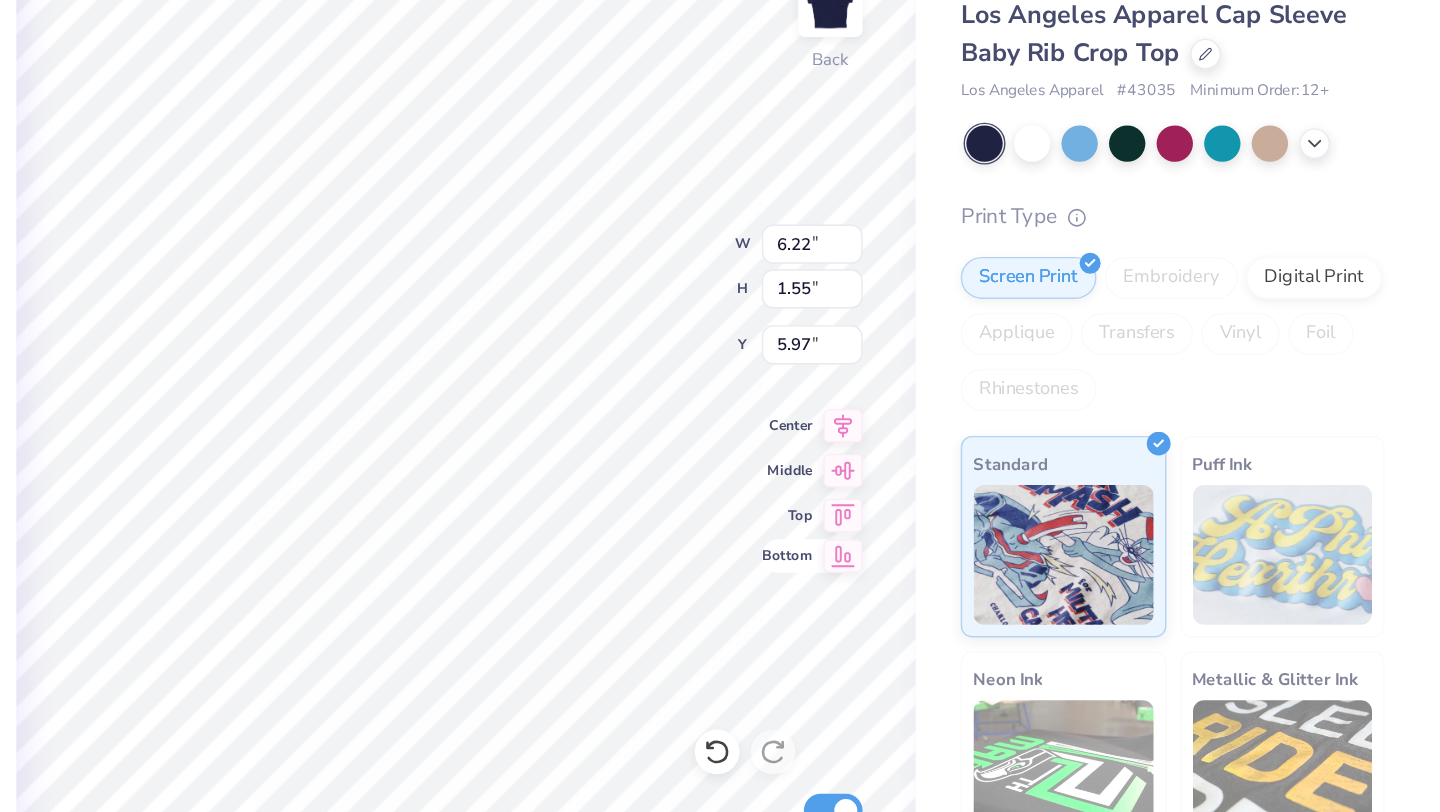 click 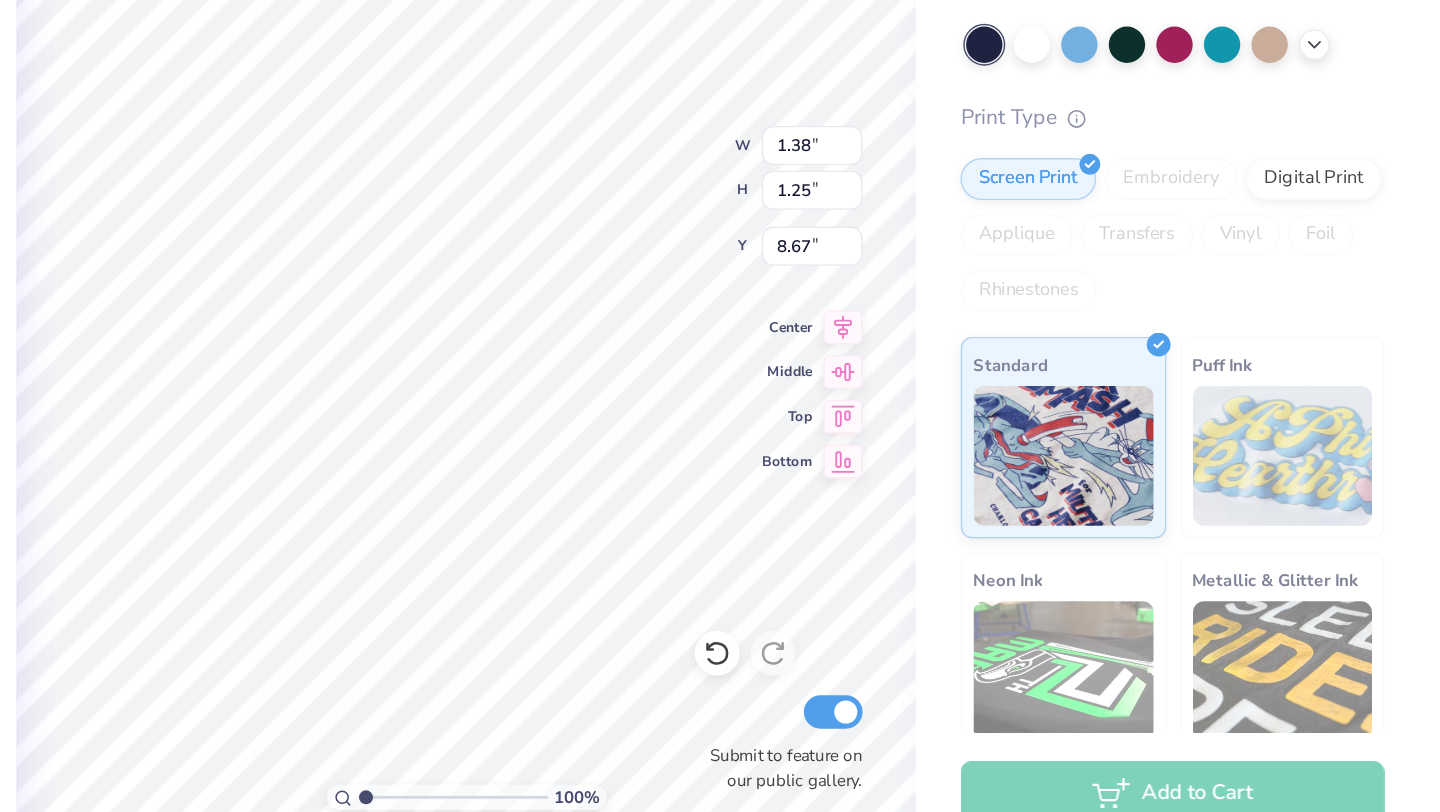 type on "4.85" 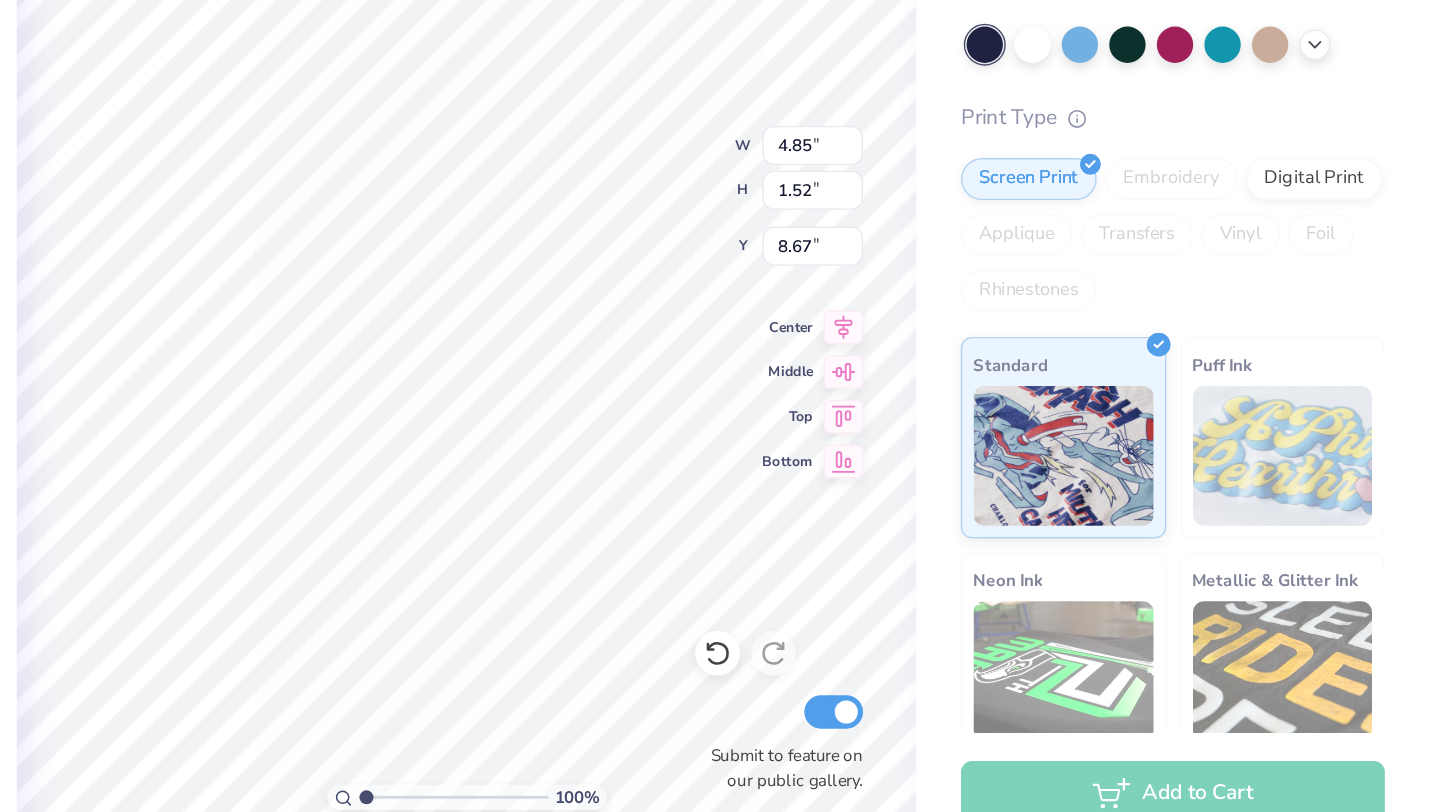 type on "7.40" 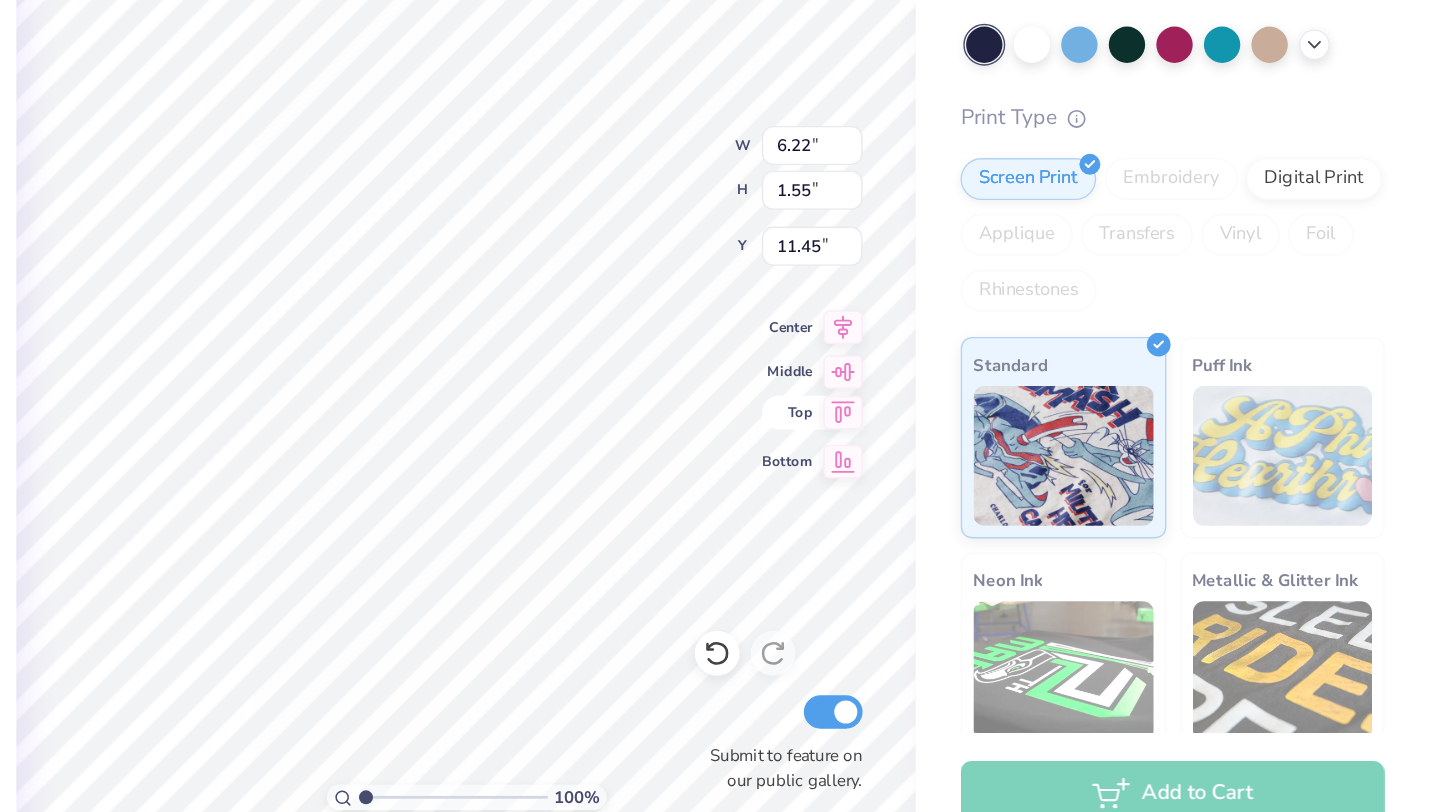 click 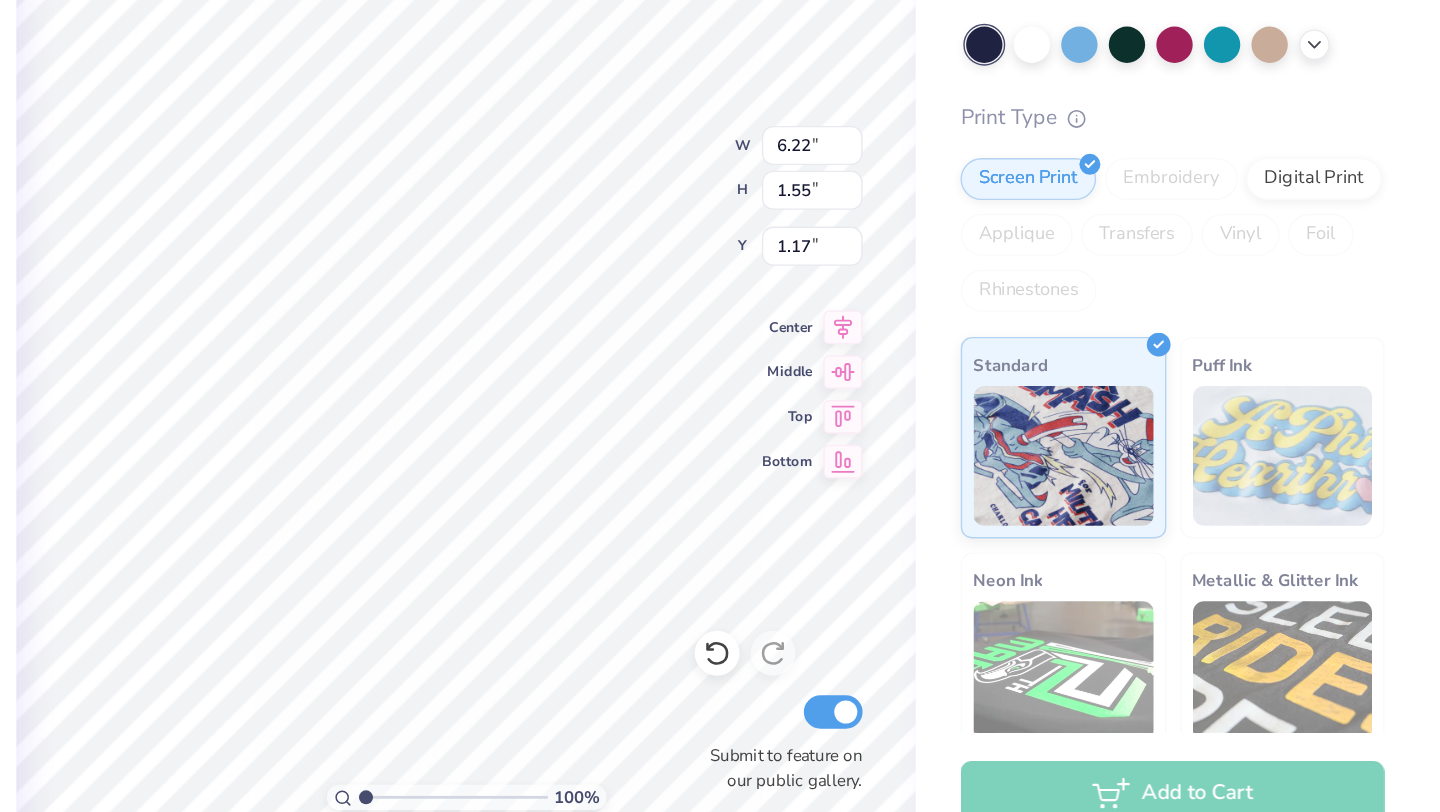 type on "1.17" 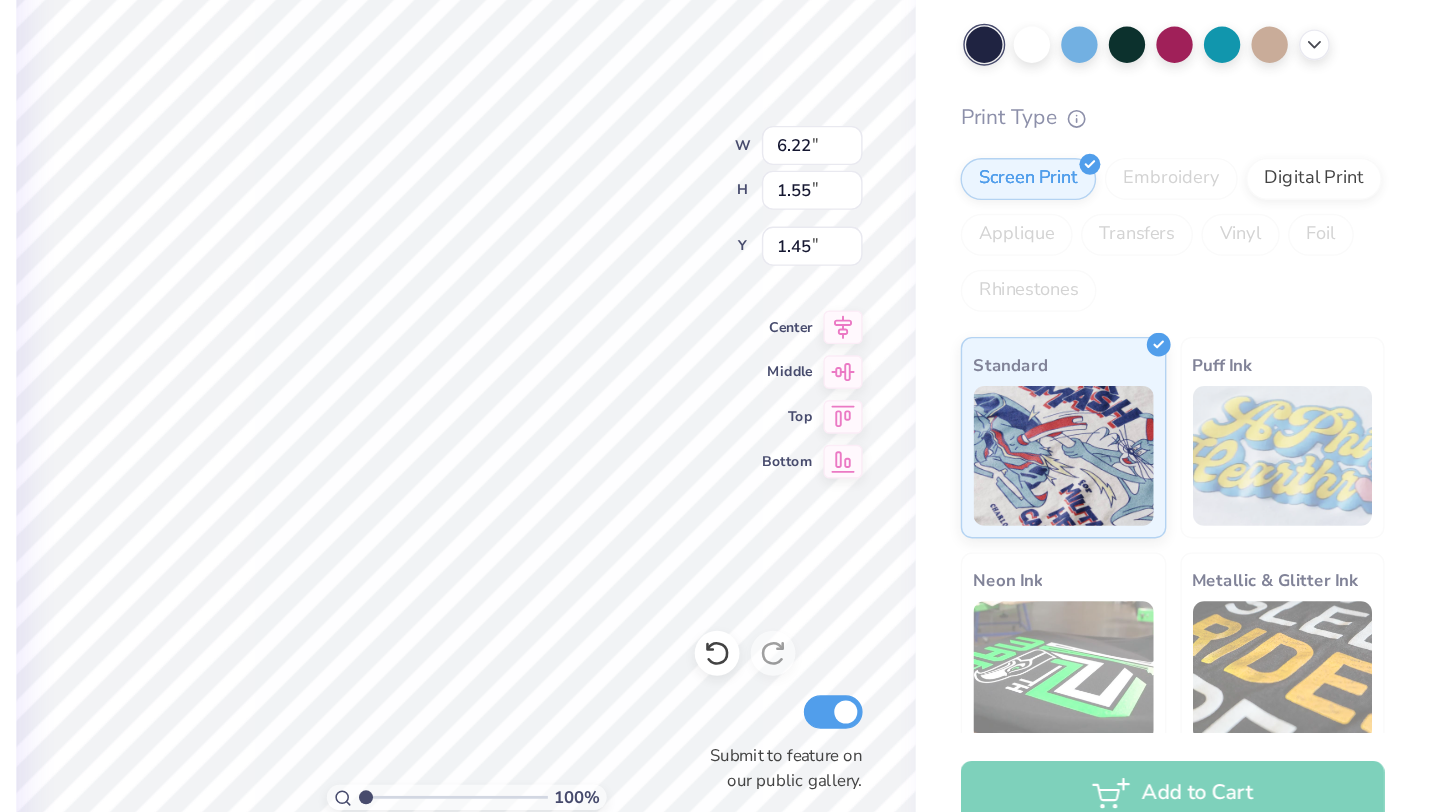 type on "1.45" 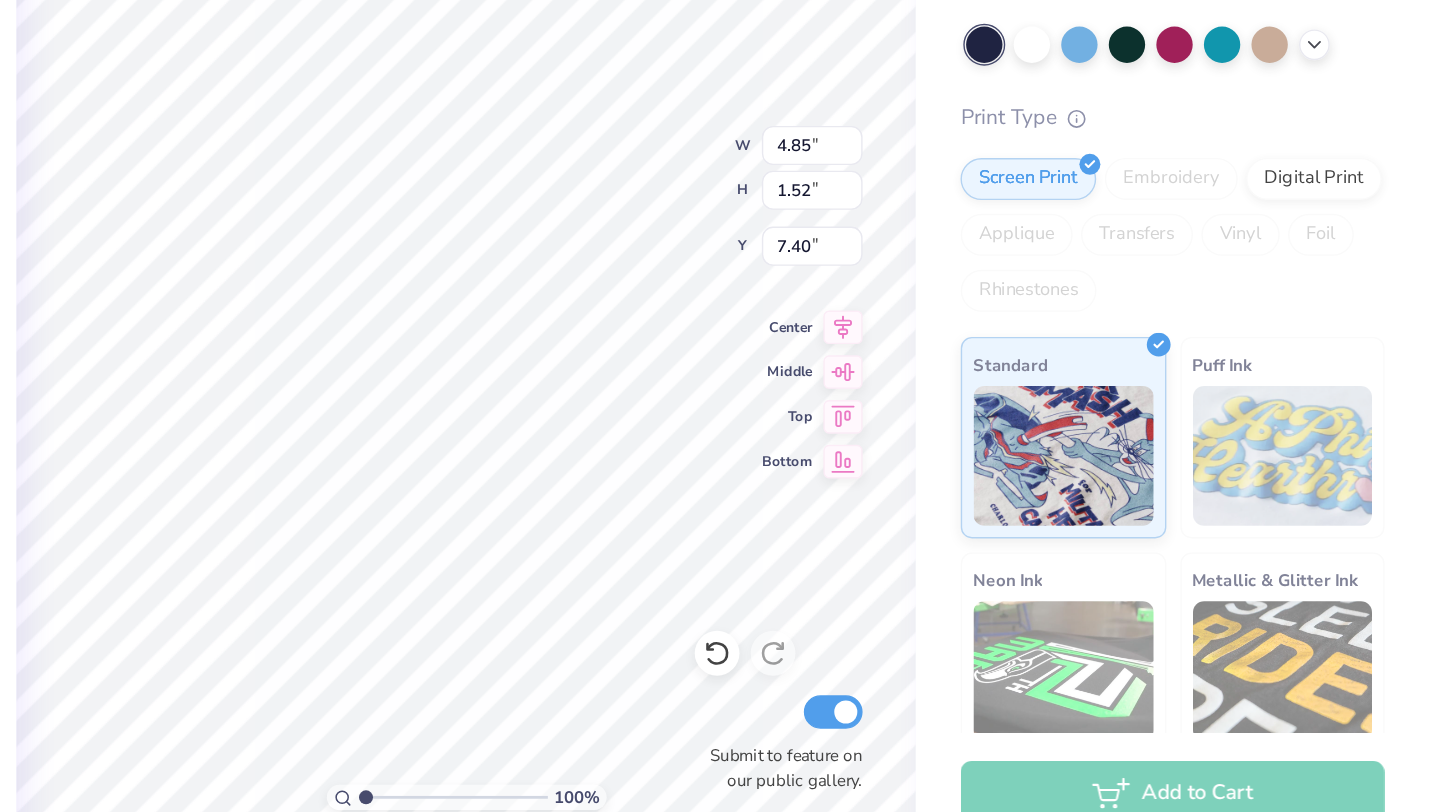 type on "5.84" 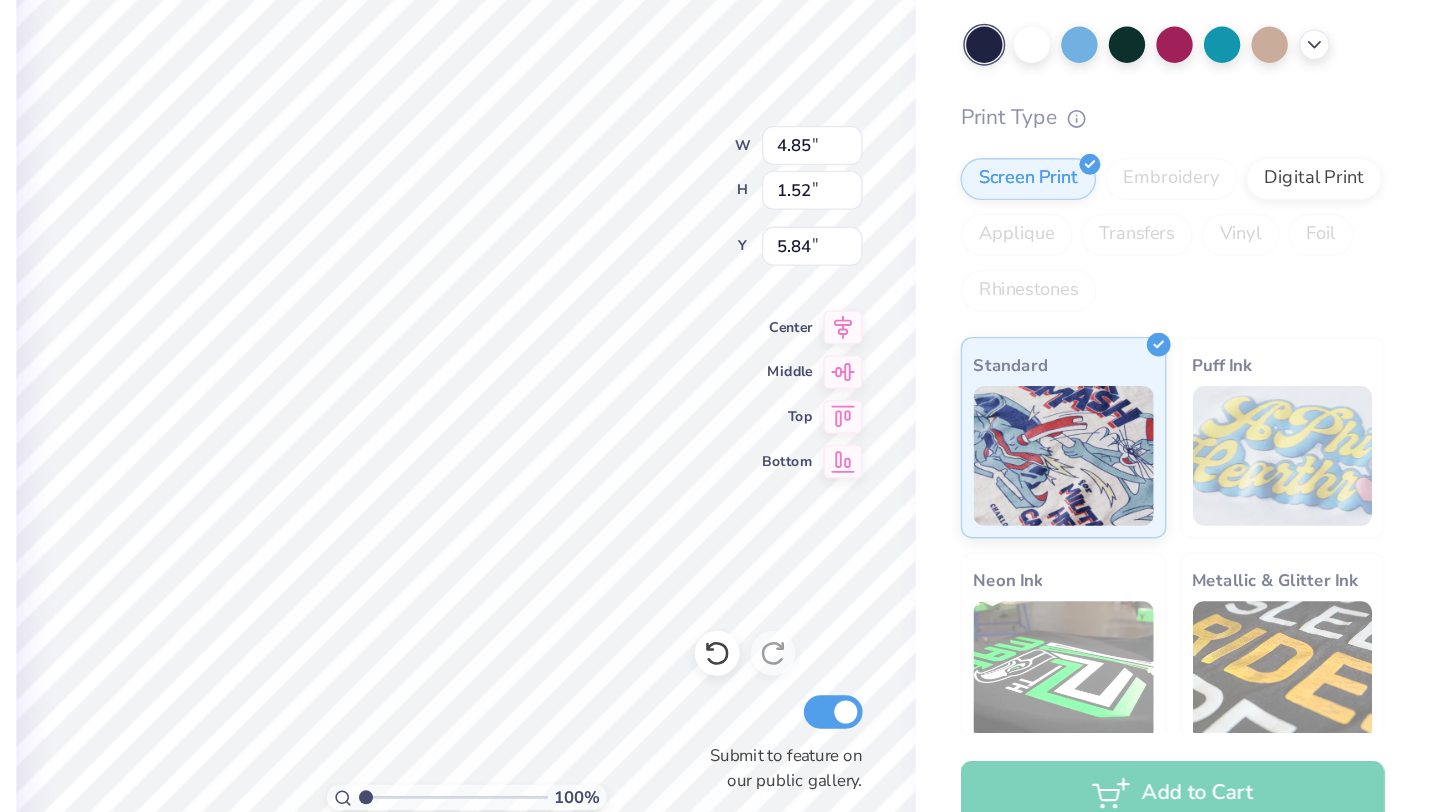 scroll, scrollTop: 0, scrollLeft: 0, axis: both 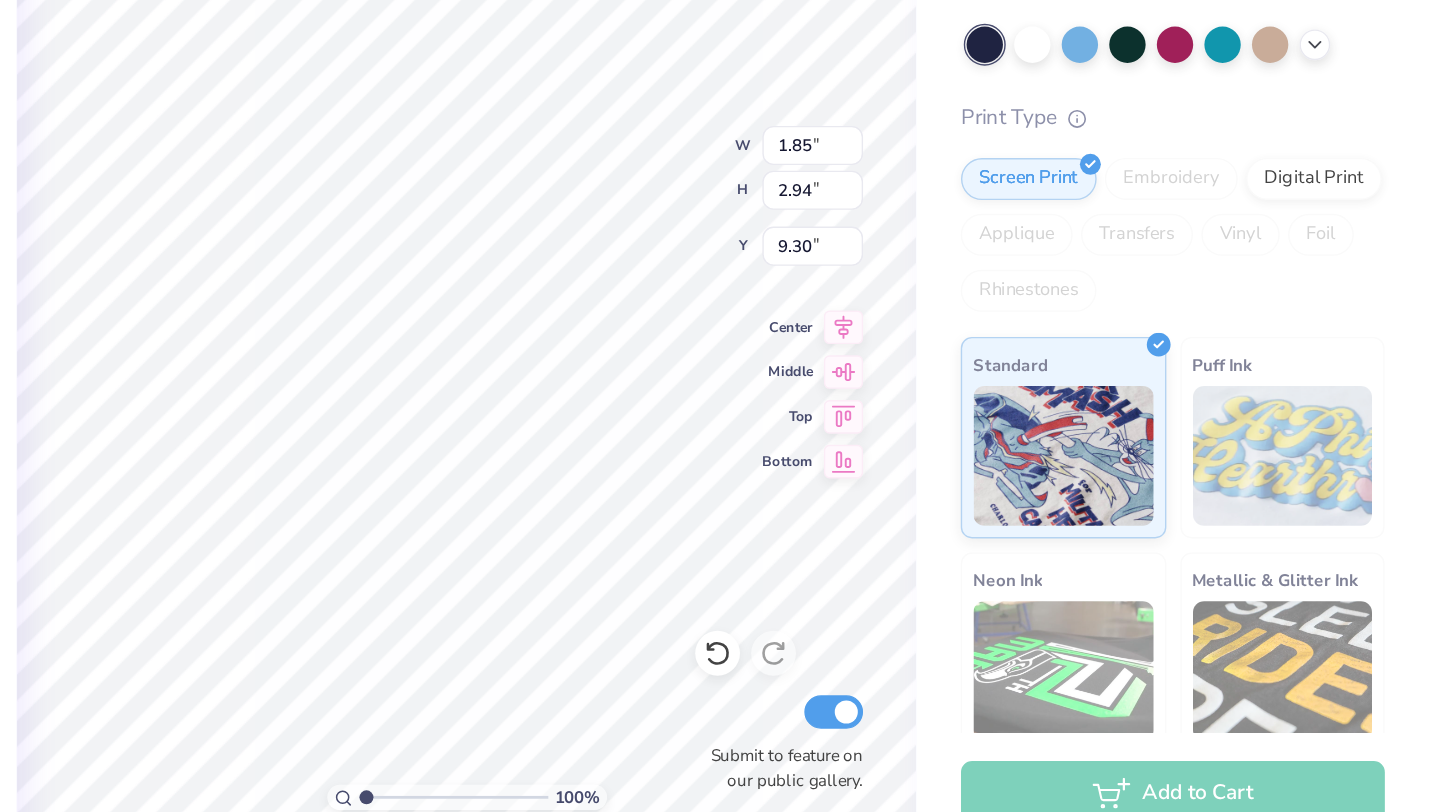 type on "1.85" 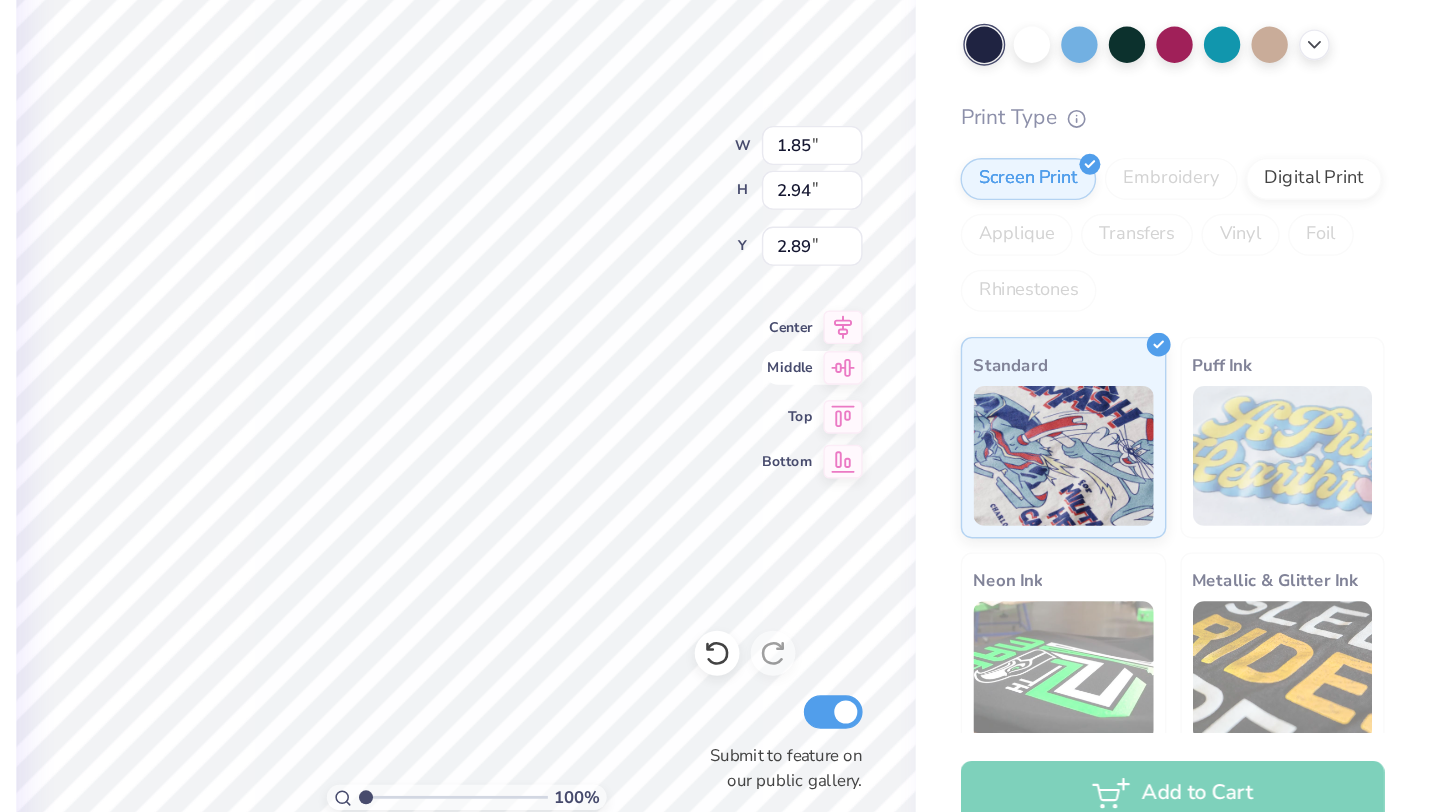 click 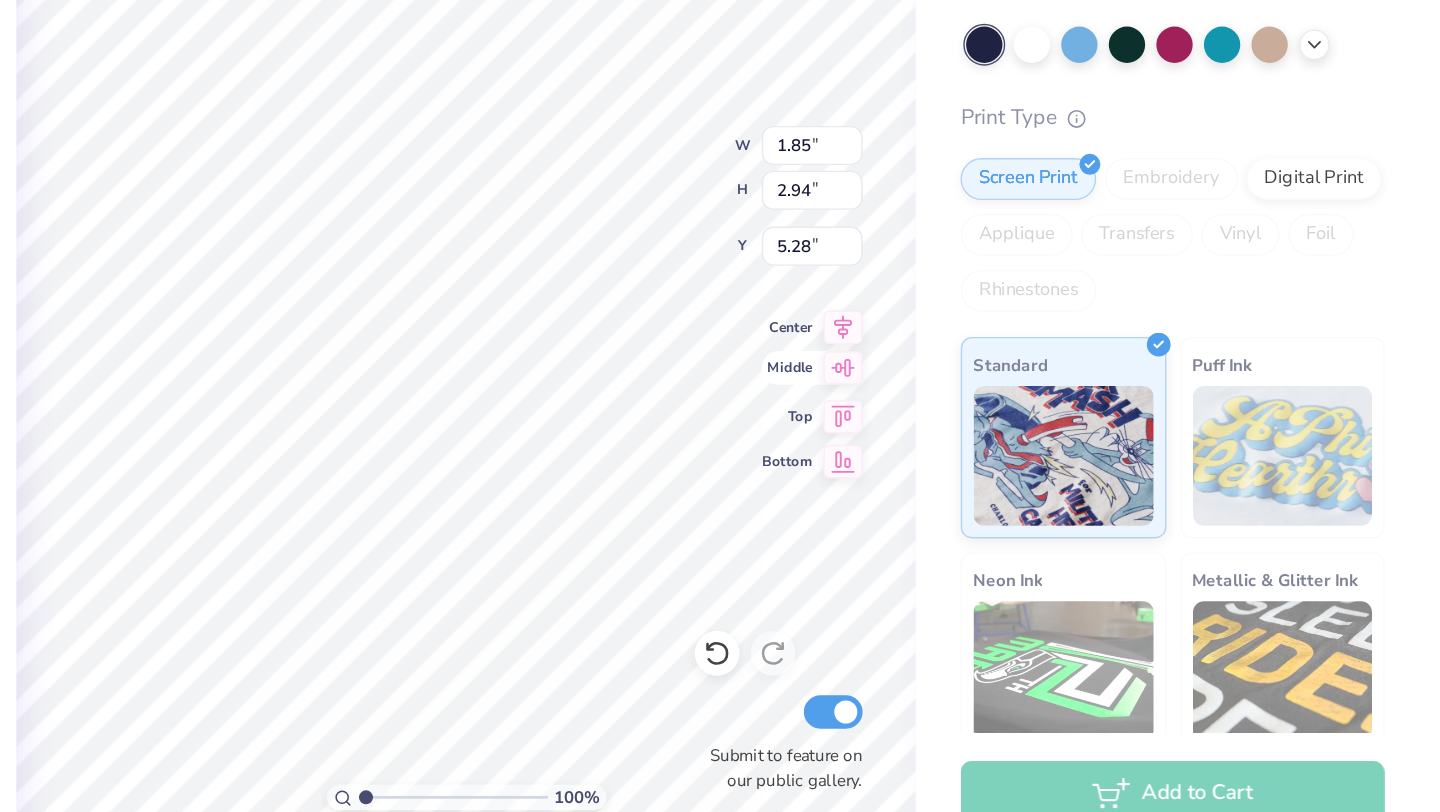 type on "5.28" 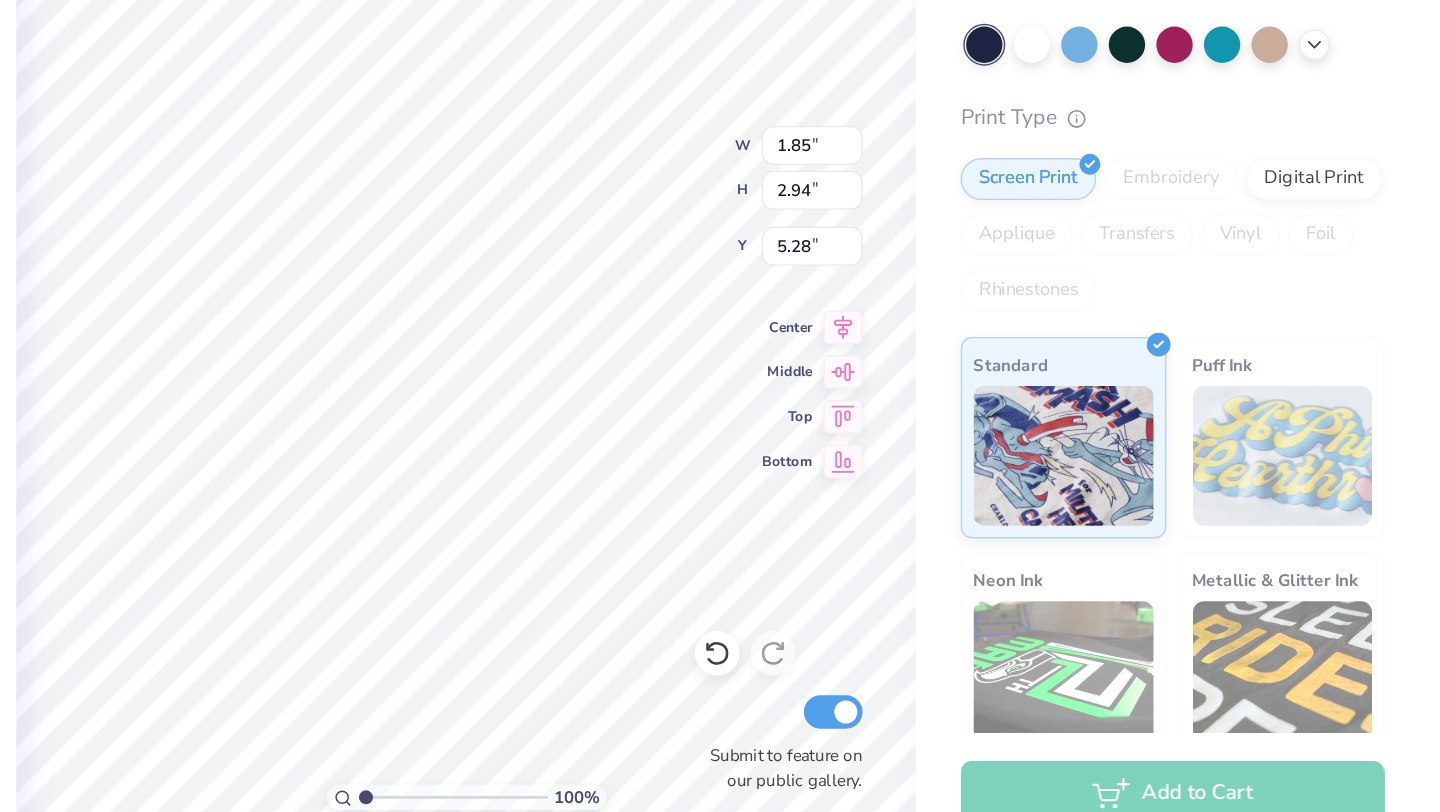scroll, scrollTop: 0, scrollLeft: 0, axis: both 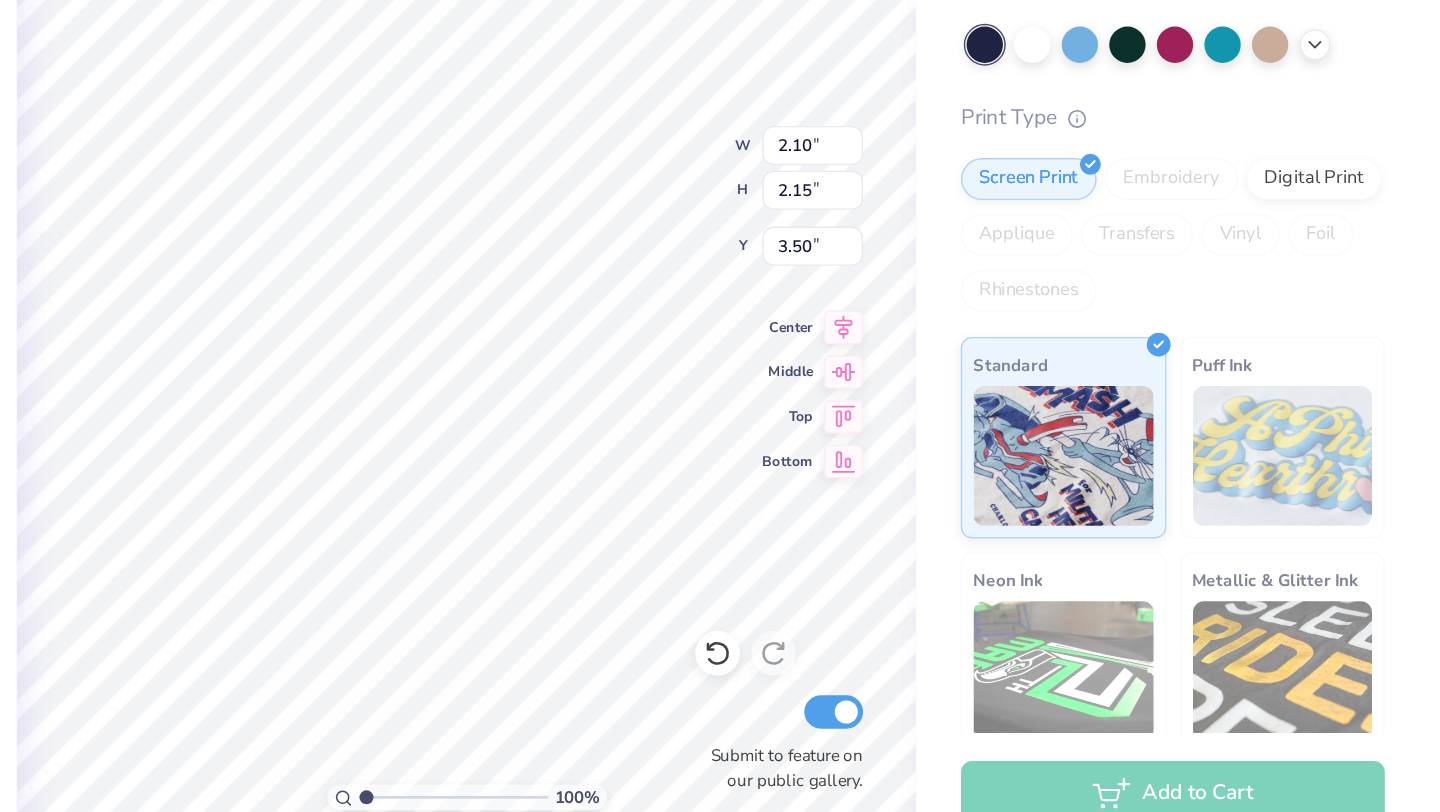 type on "3.50" 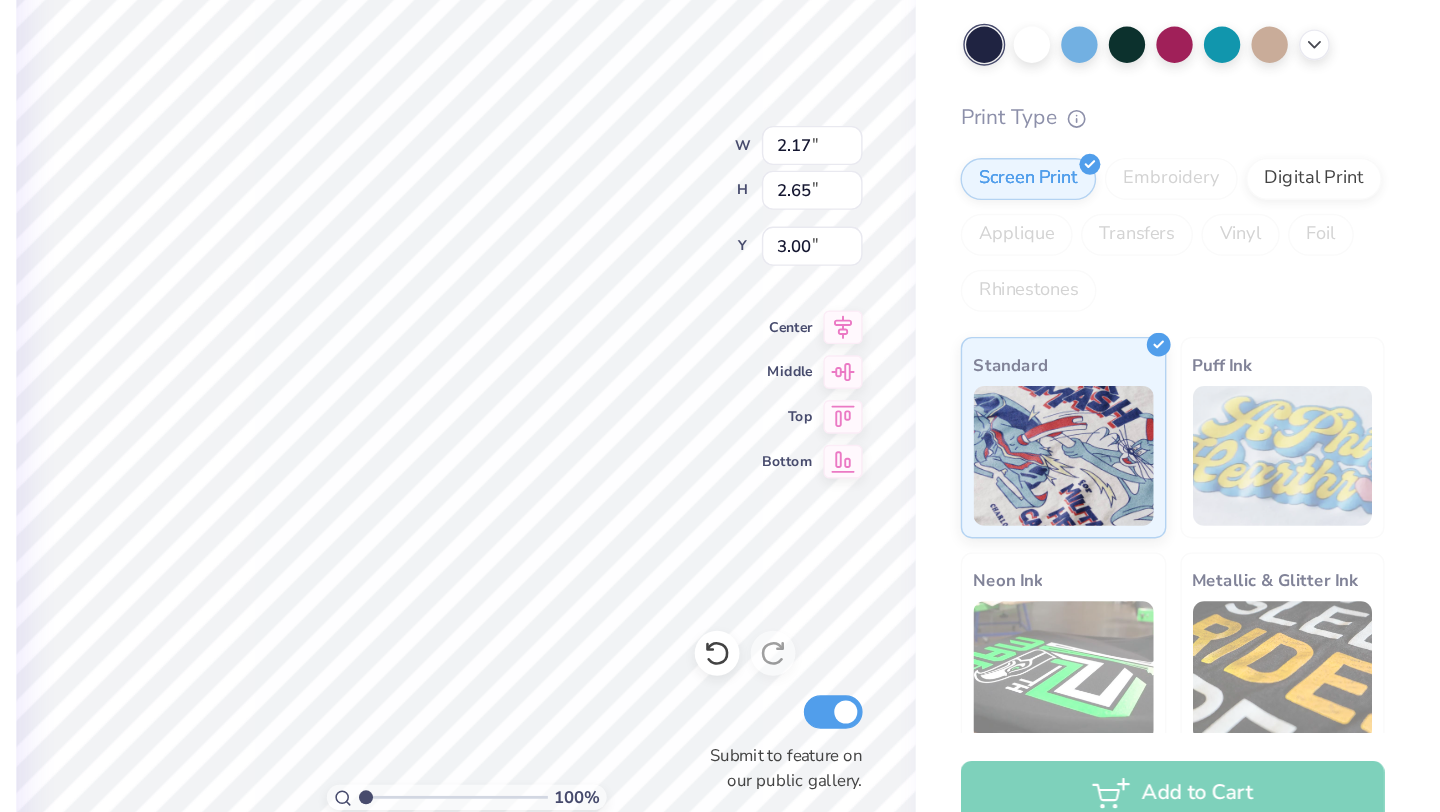 scroll, scrollTop: 0, scrollLeft: 0, axis: both 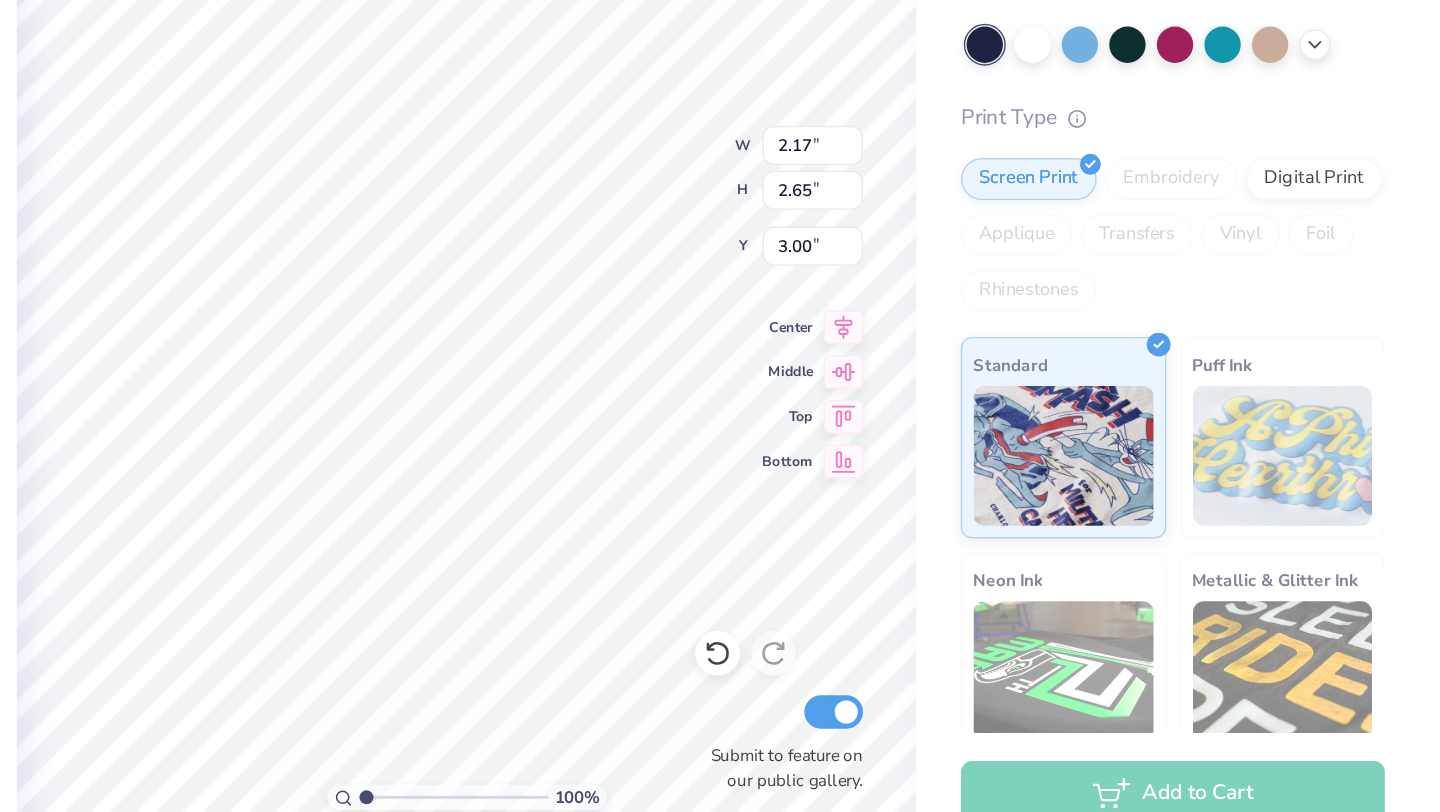 type on "3.18" 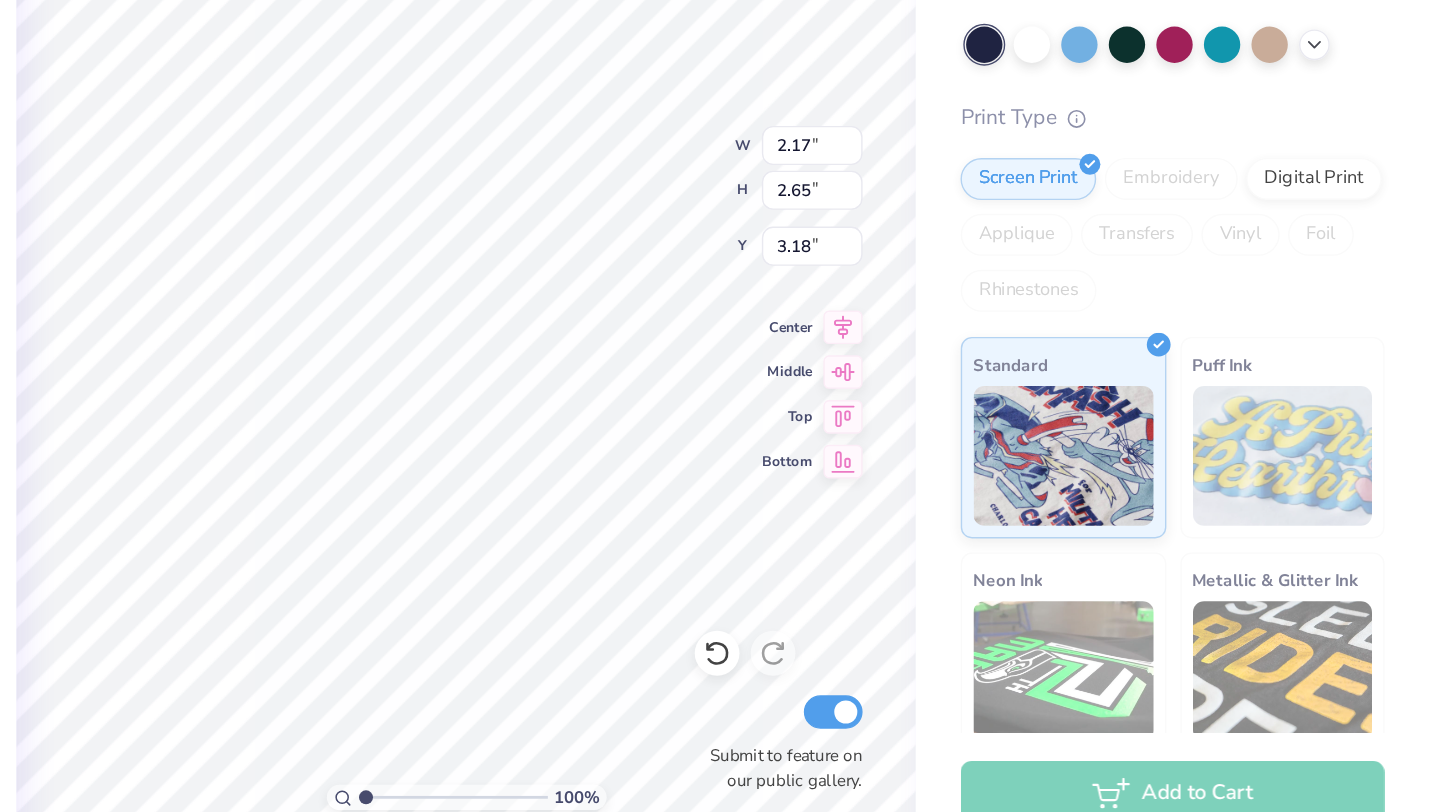 scroll, scrollTop: 0, scrollLeft: 0, axis: both 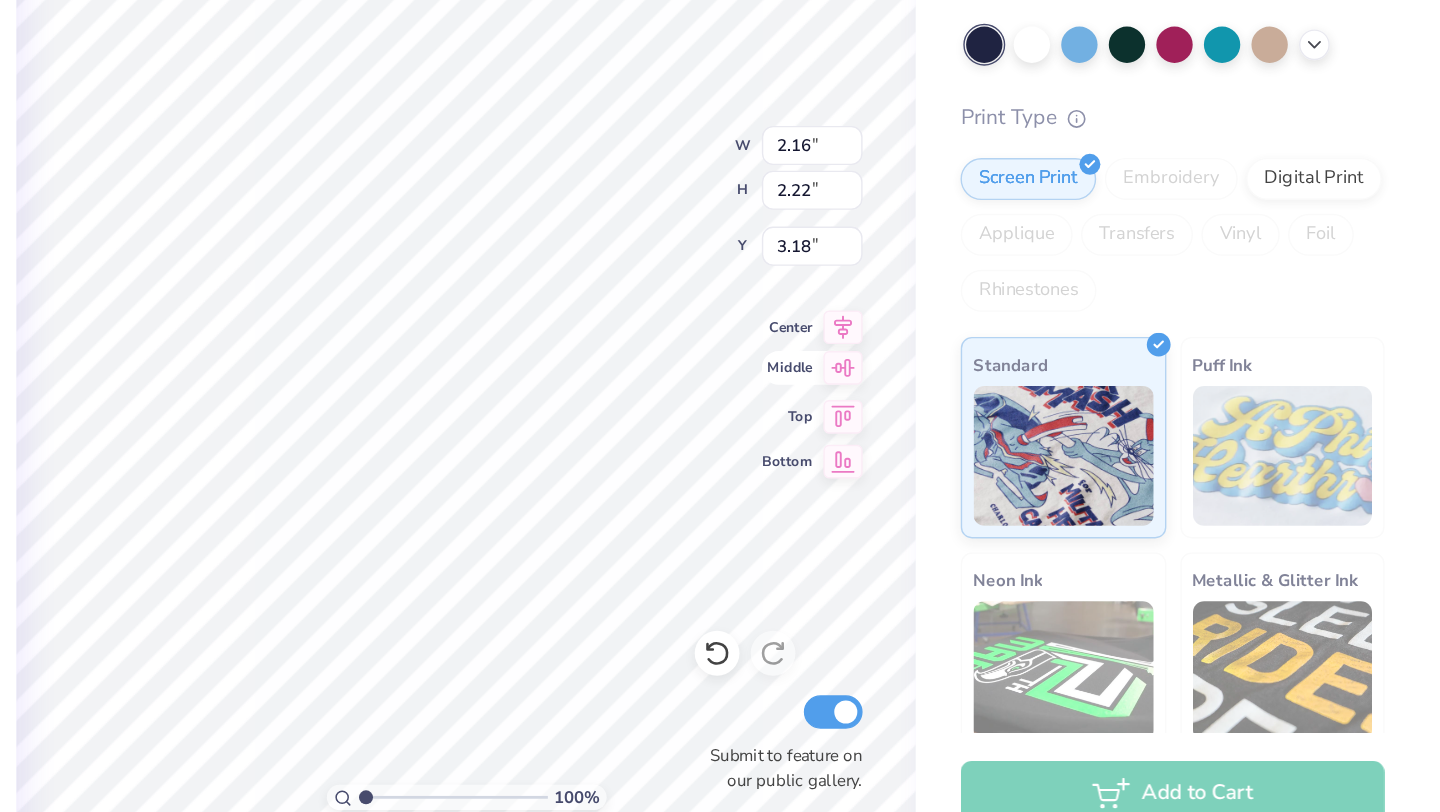 click 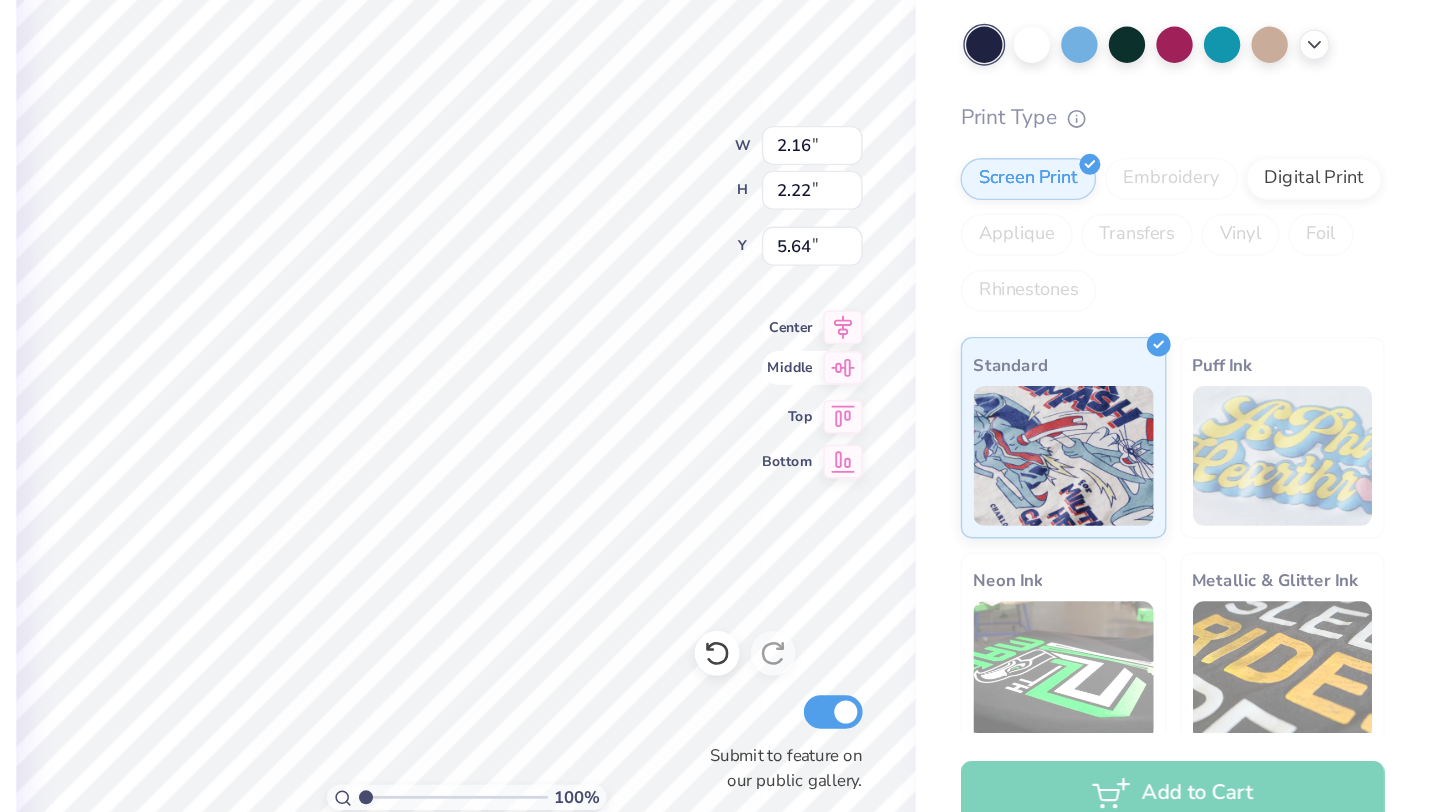 type on "5.64" 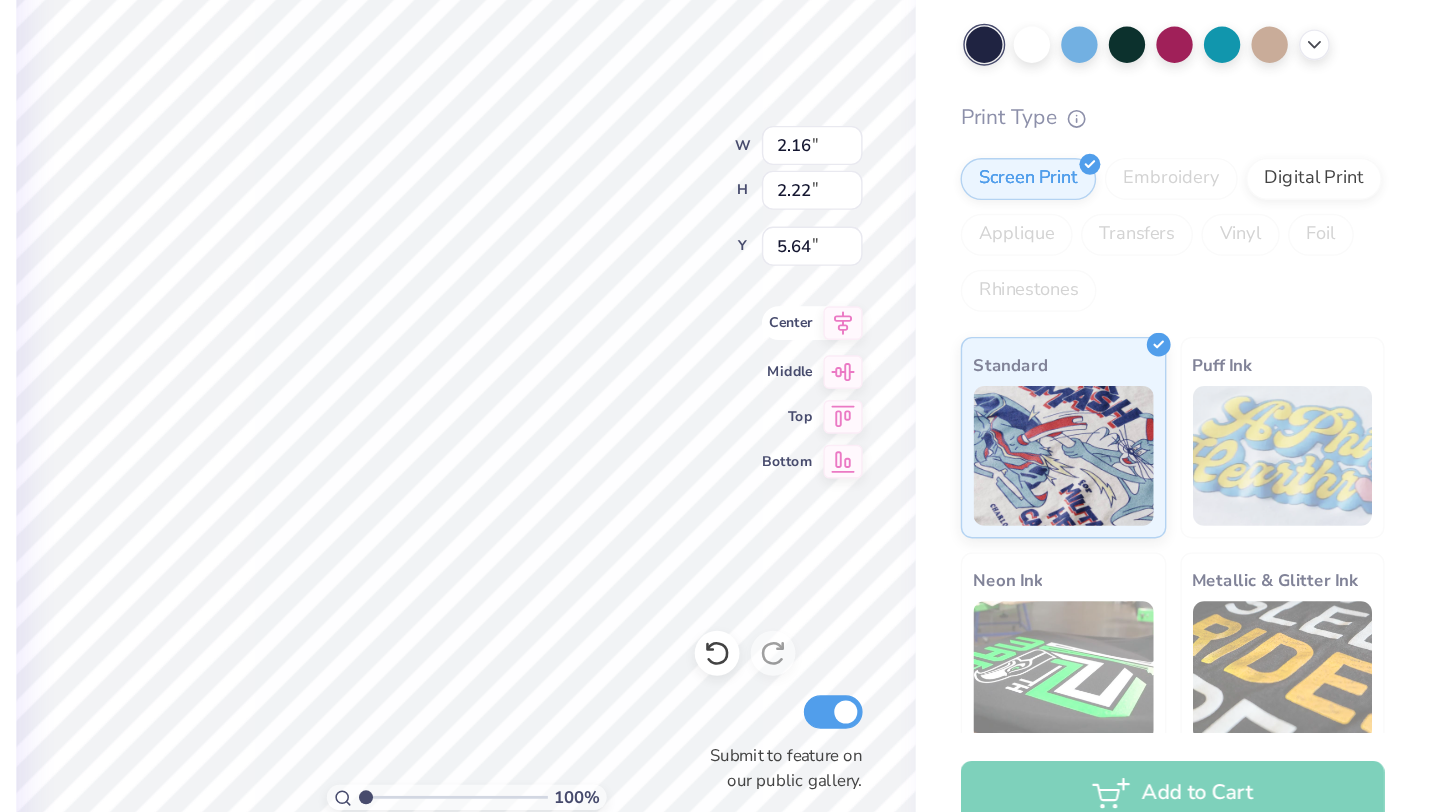 click 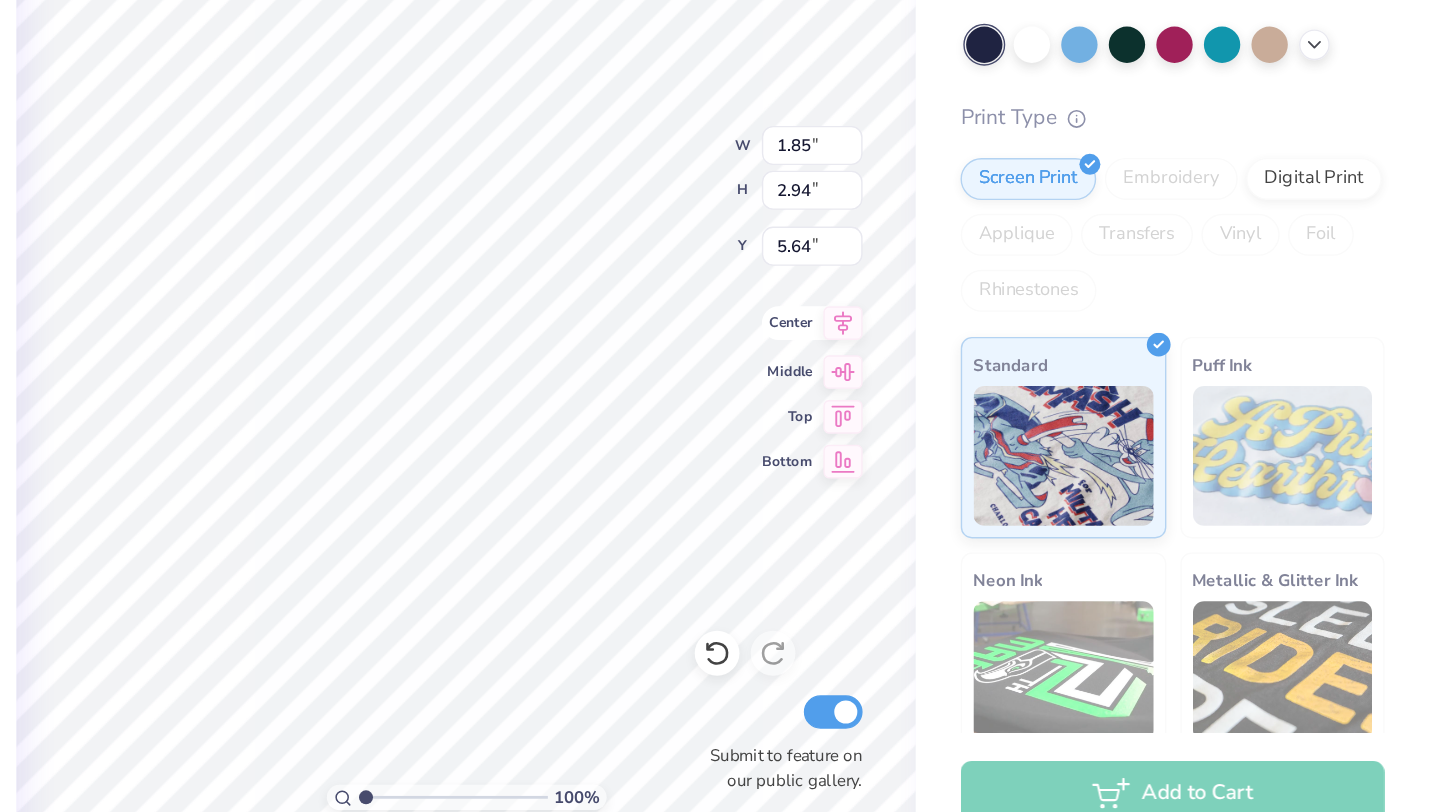 type on "1.85" 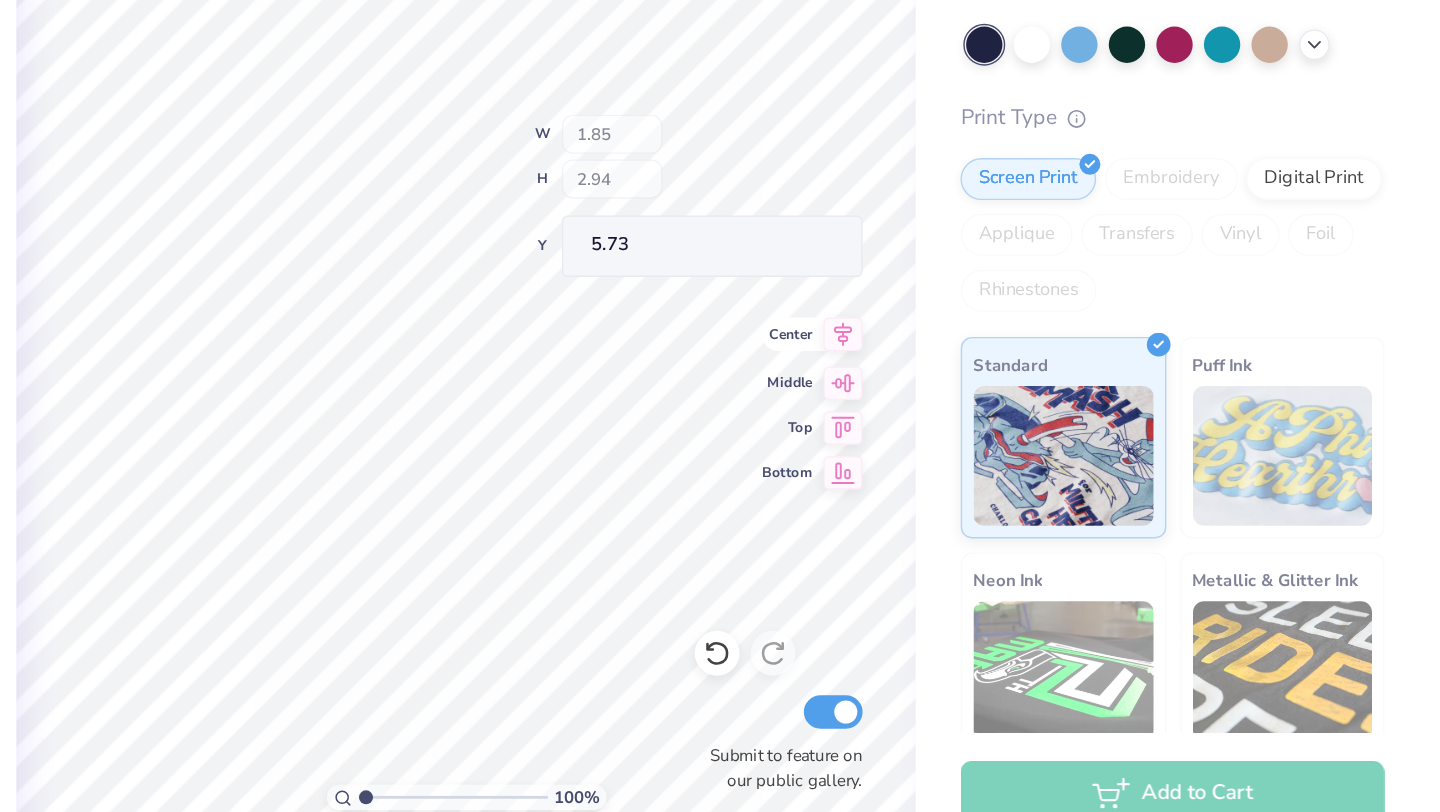 type on "2.16" 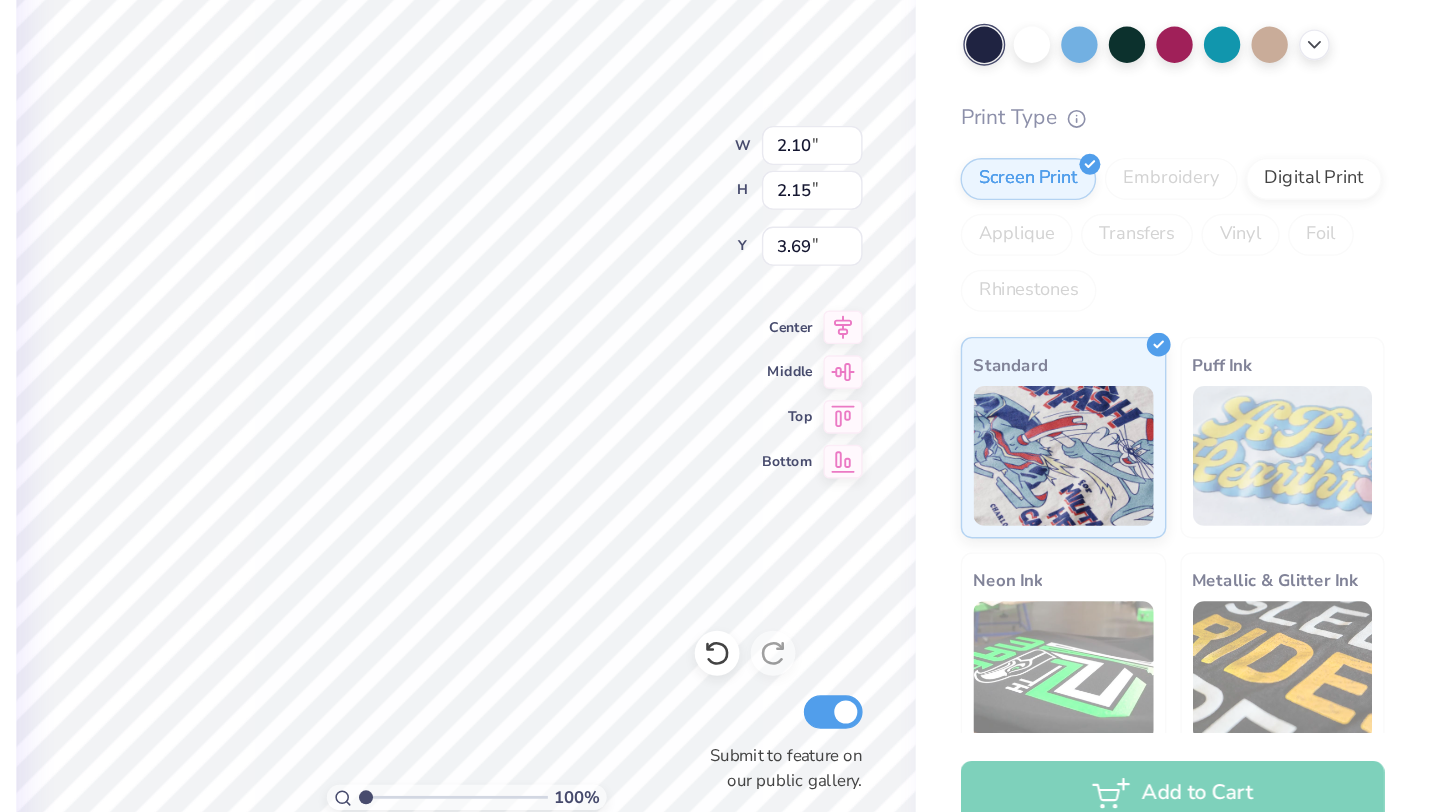 type on "2.16" 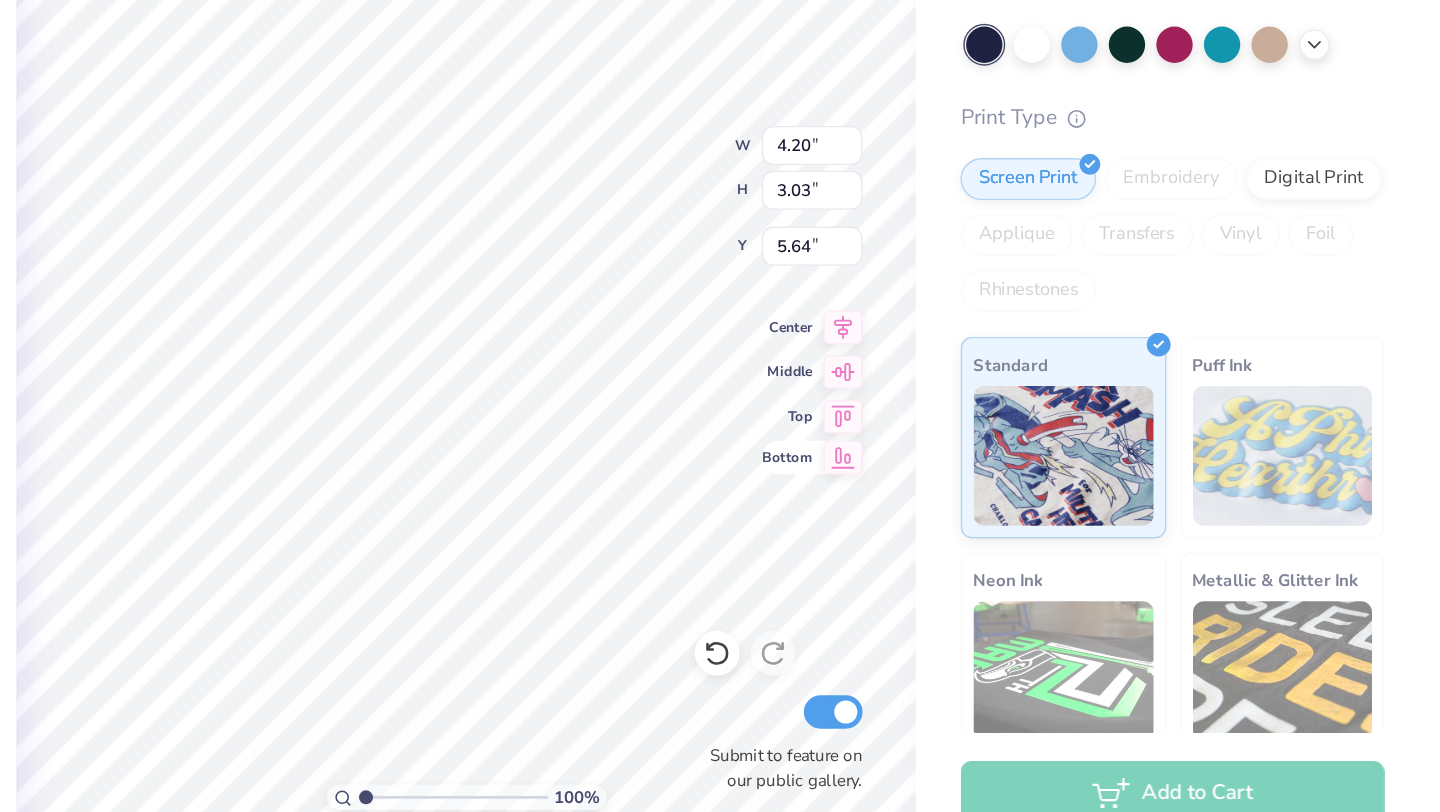 click 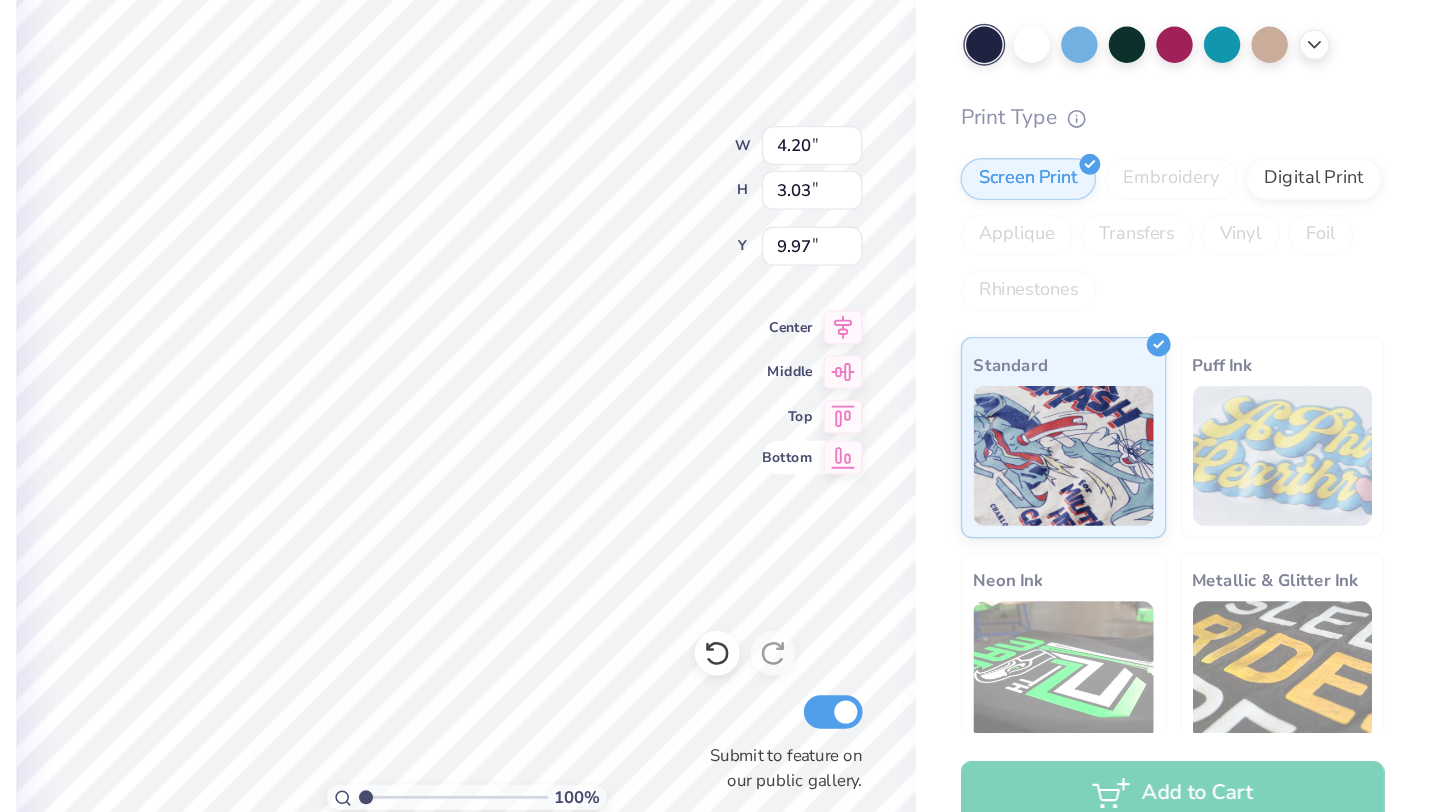 type on "9.97" 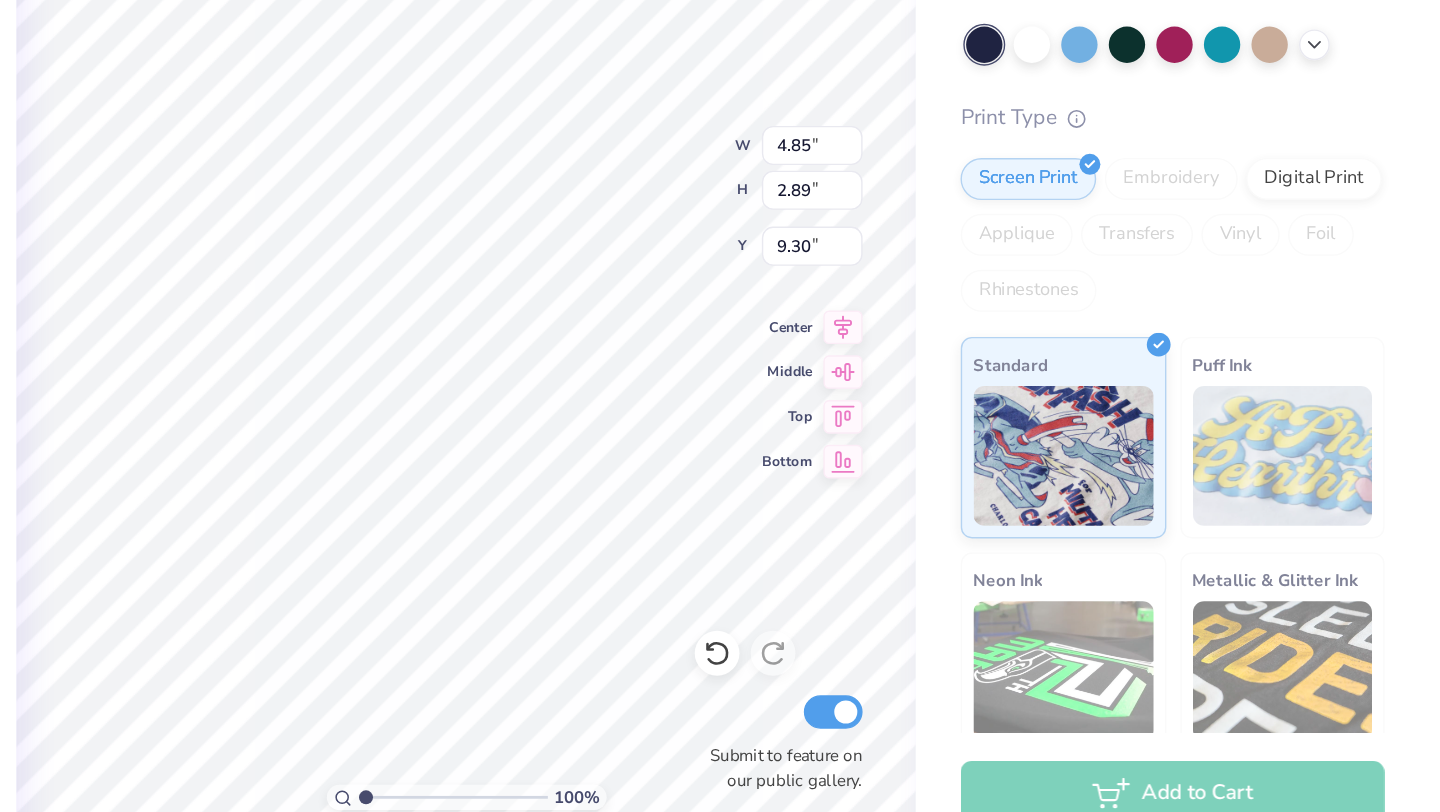 scroll, scrollTop: 0, scrollLeft: 0, axis: both 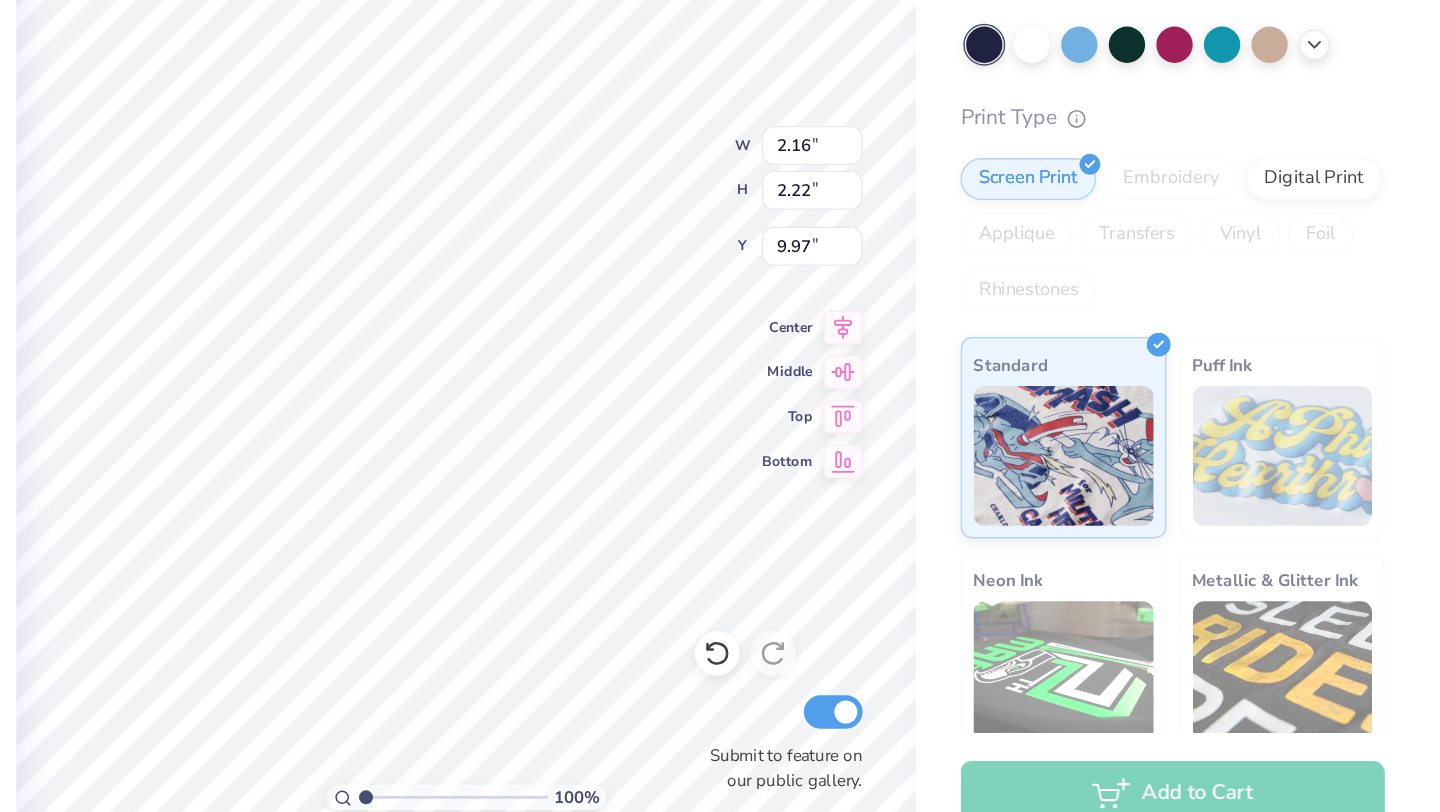 type on "3.50" 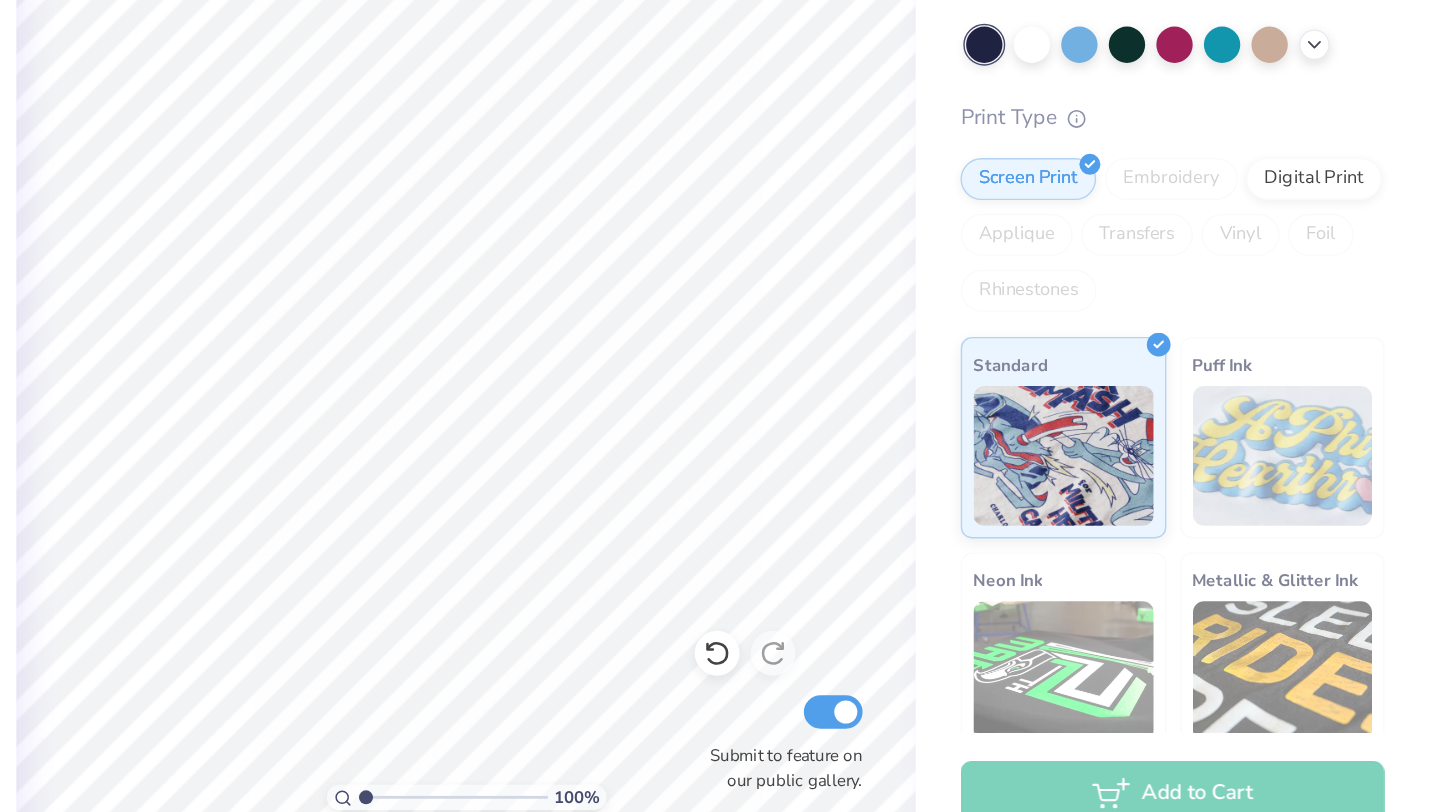 scroll, scrollTop: 0, scrollLeft: 0, axis: both 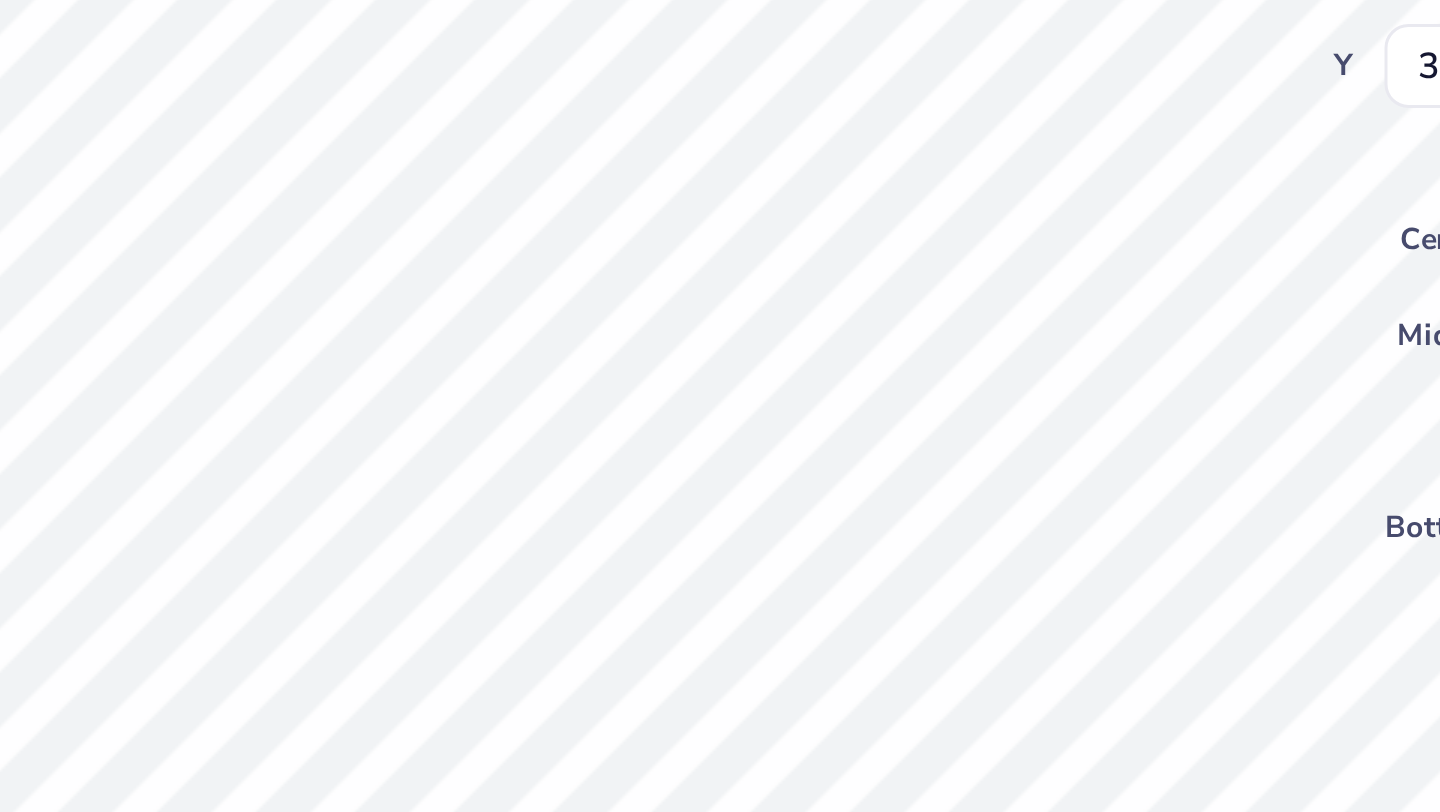 type on "3.00" 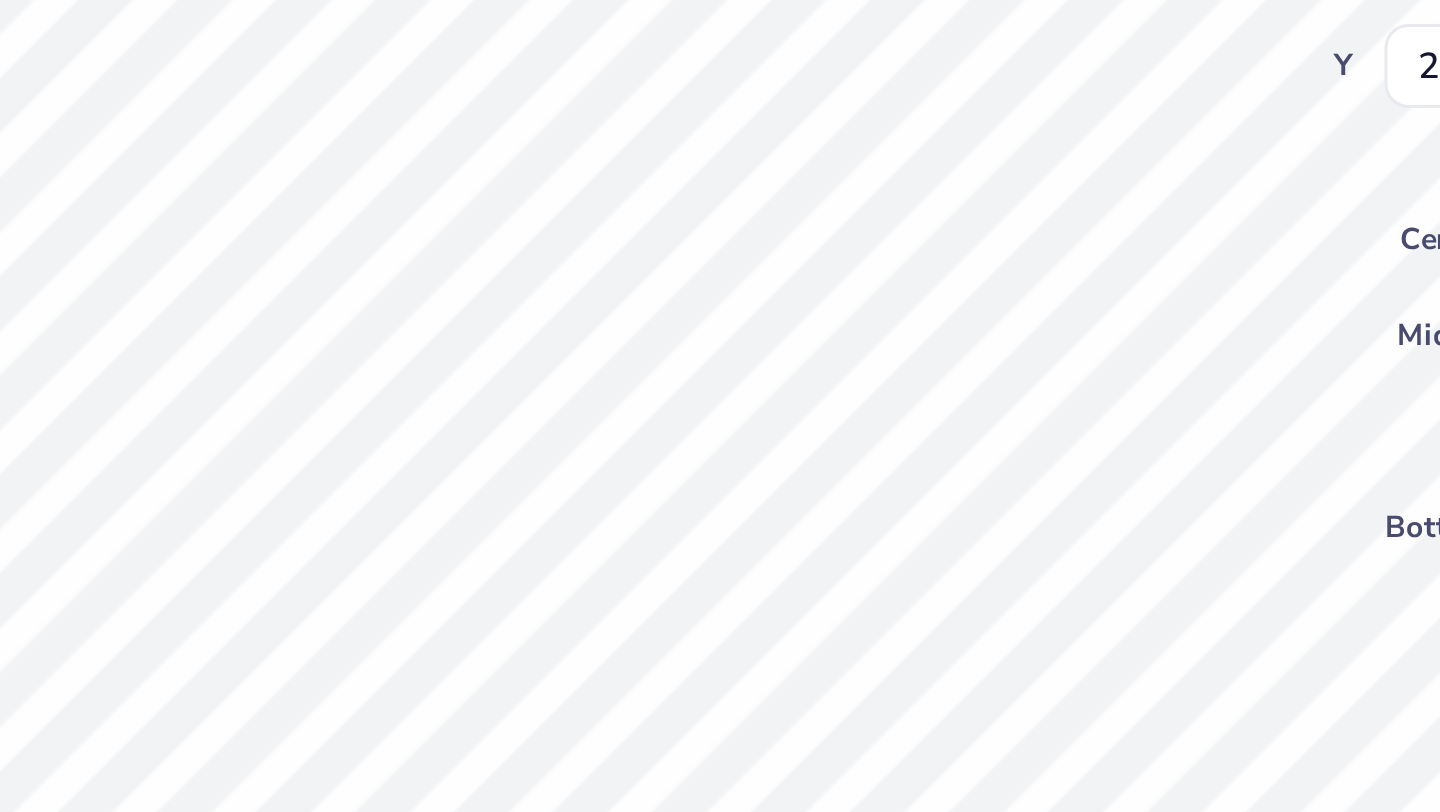 type on "3.00" 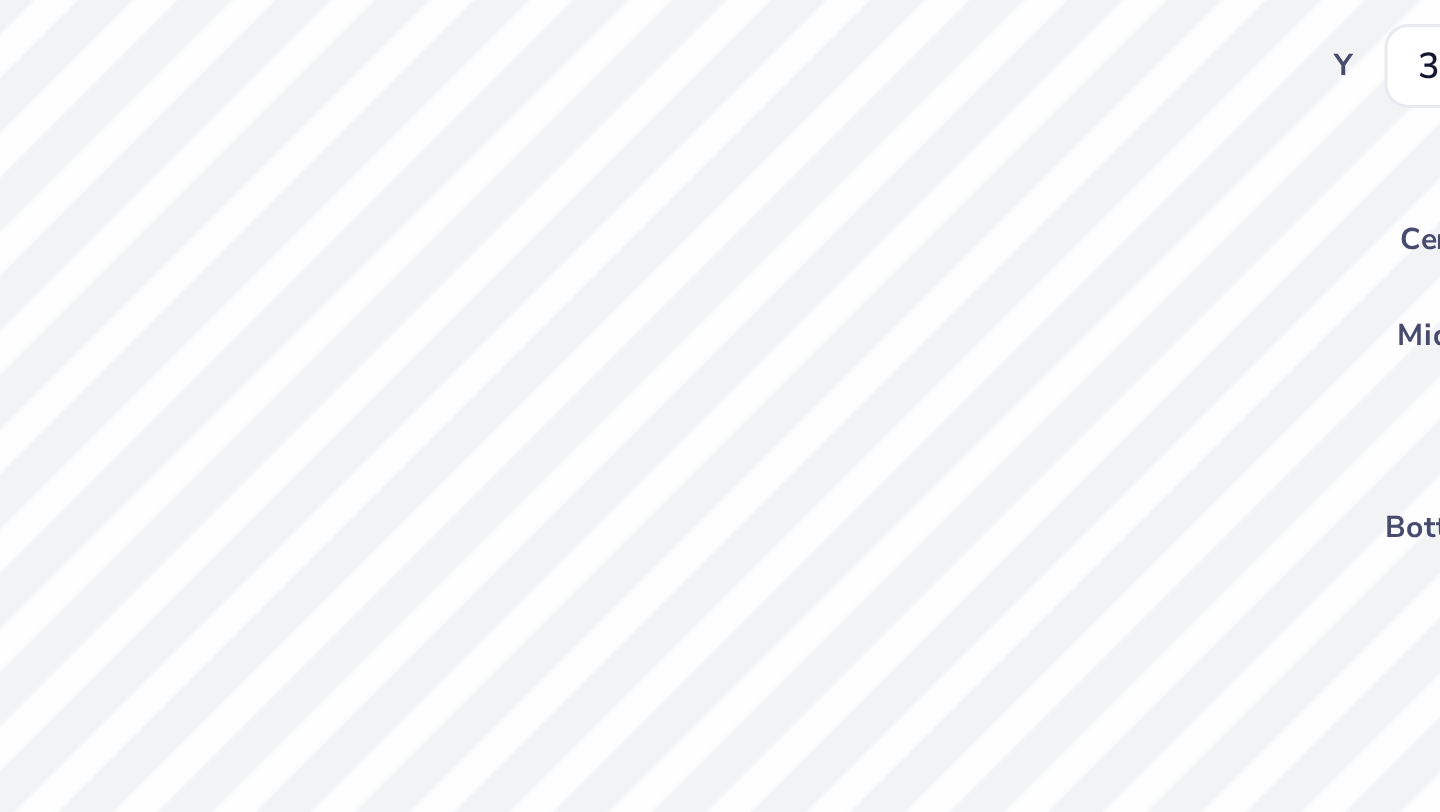 type on "1.92" 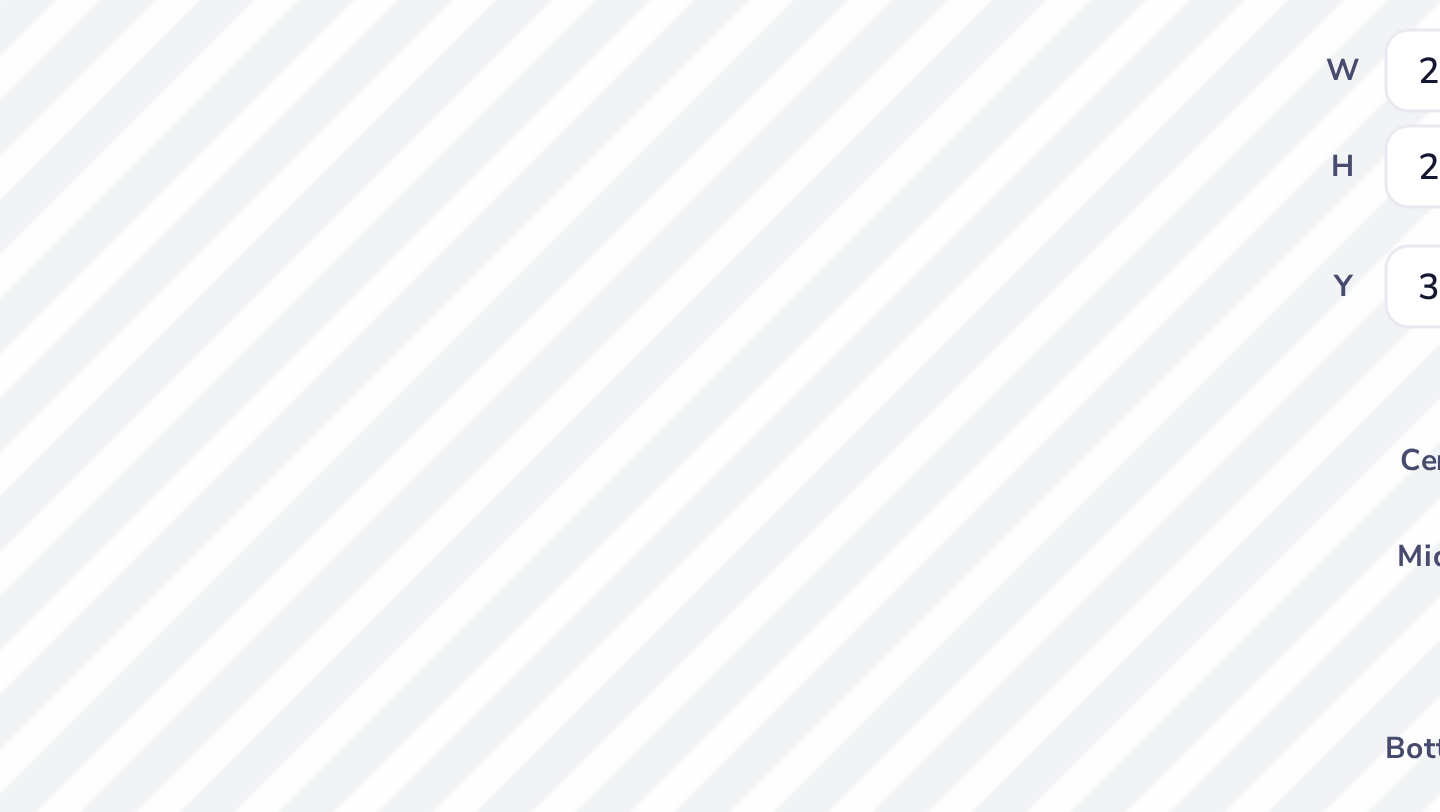 type on "3.54" 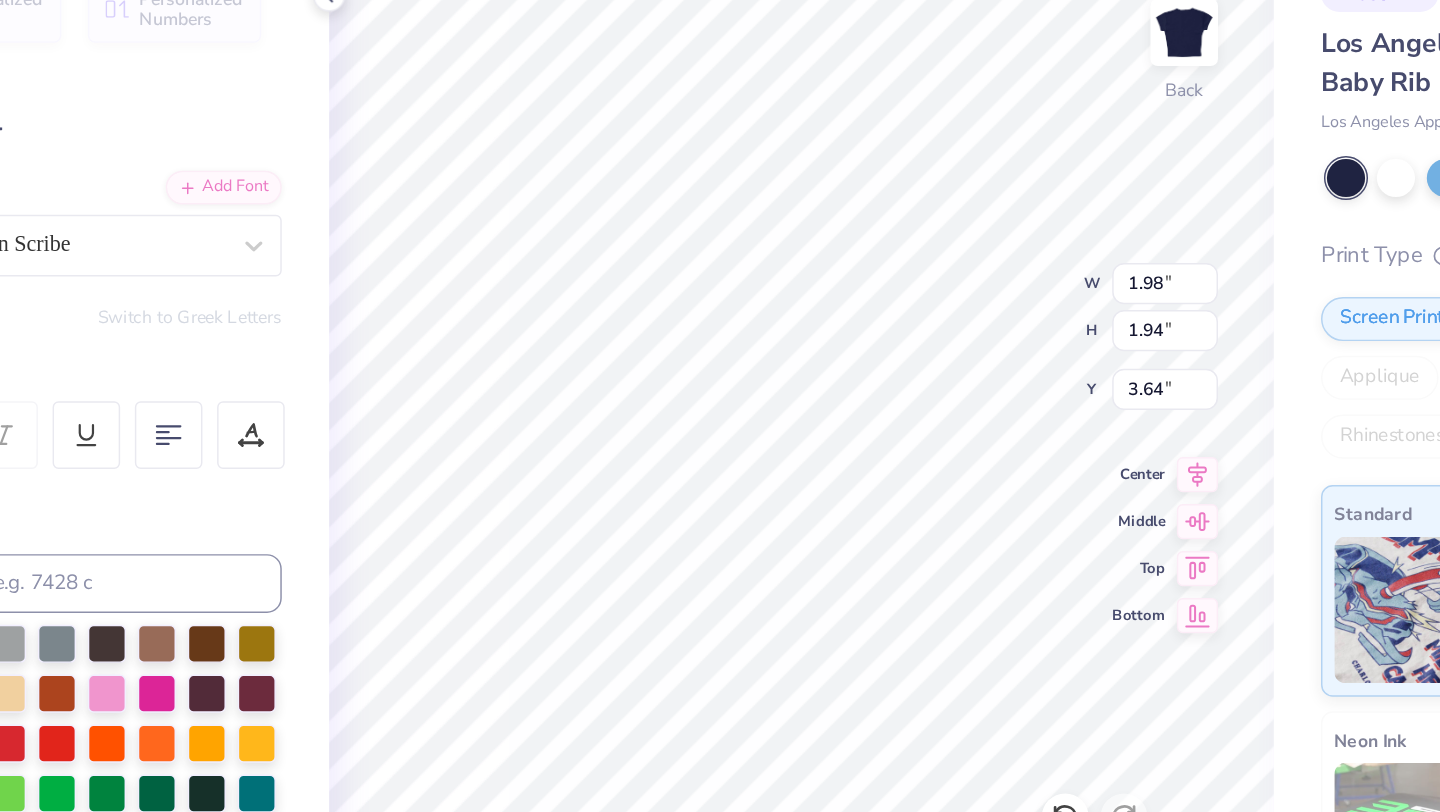 type on "3.78" 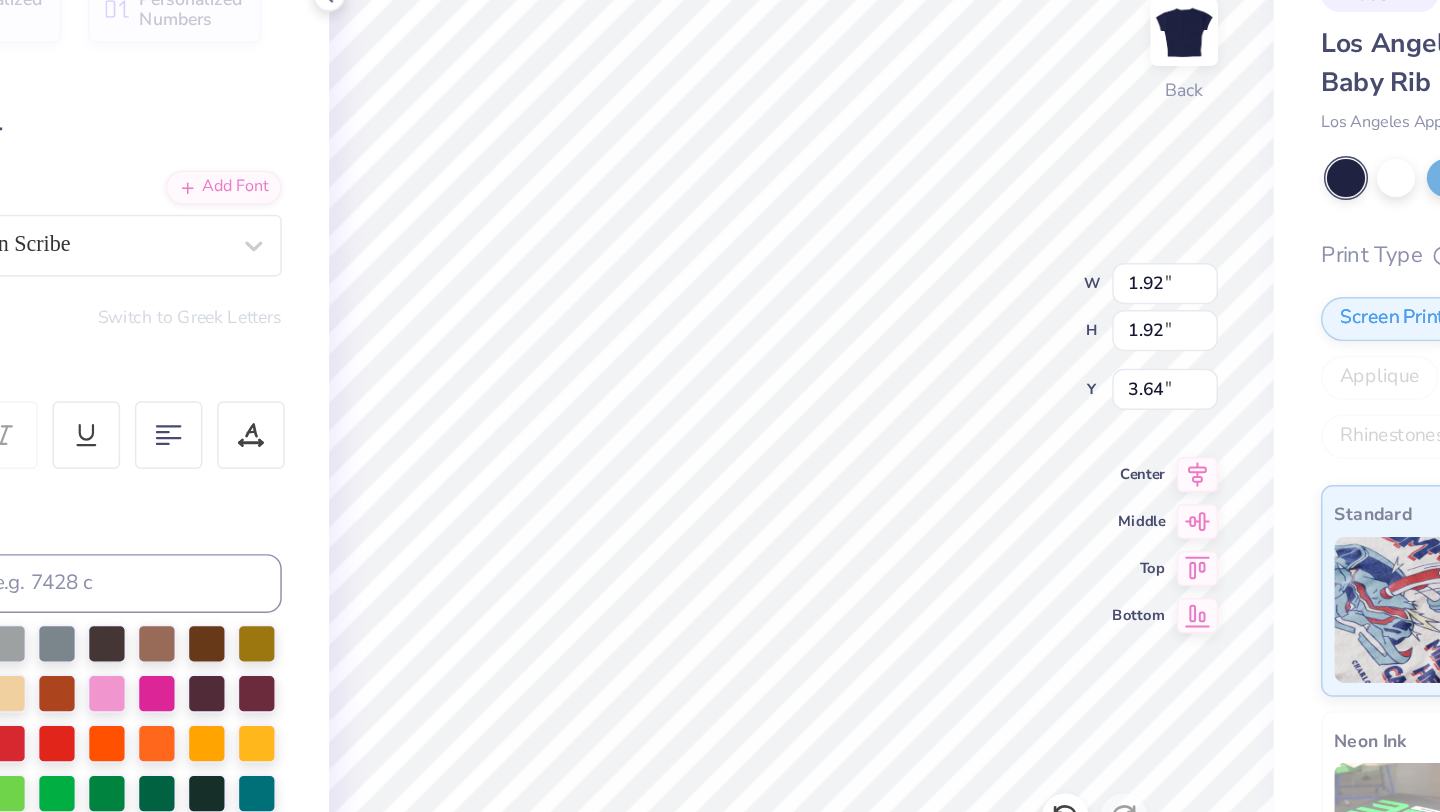 type on "3.81" 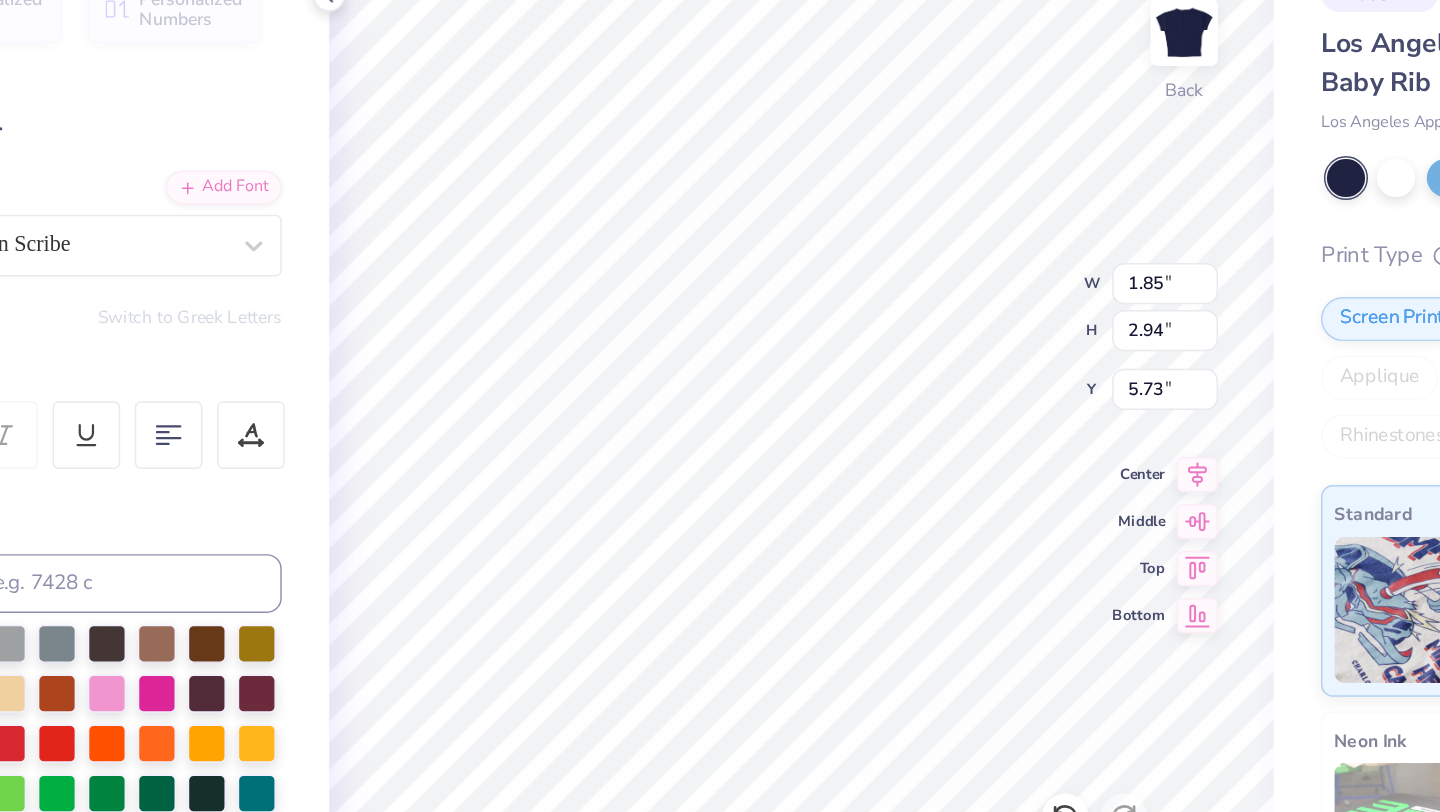 type on "2.88" 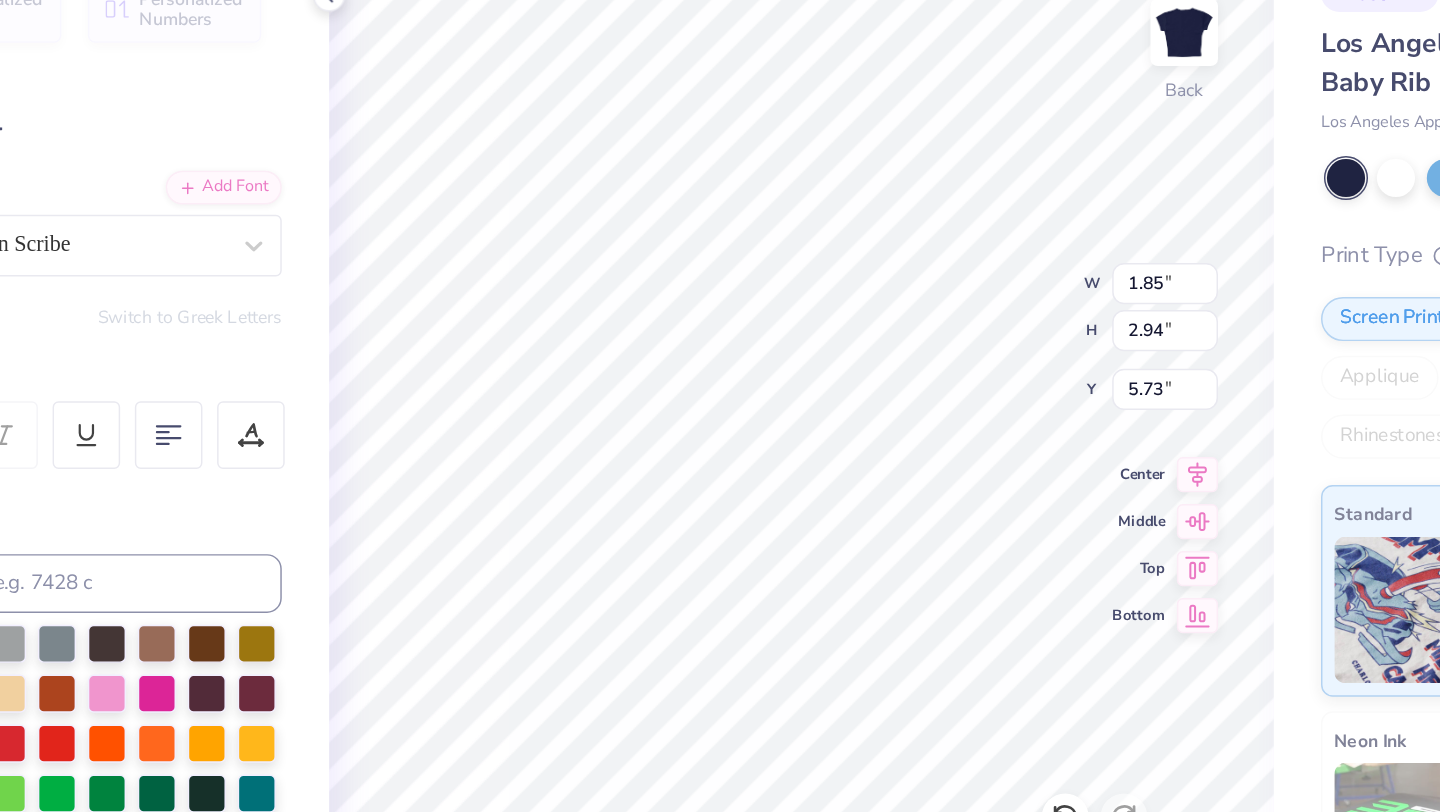 type on "0.56" 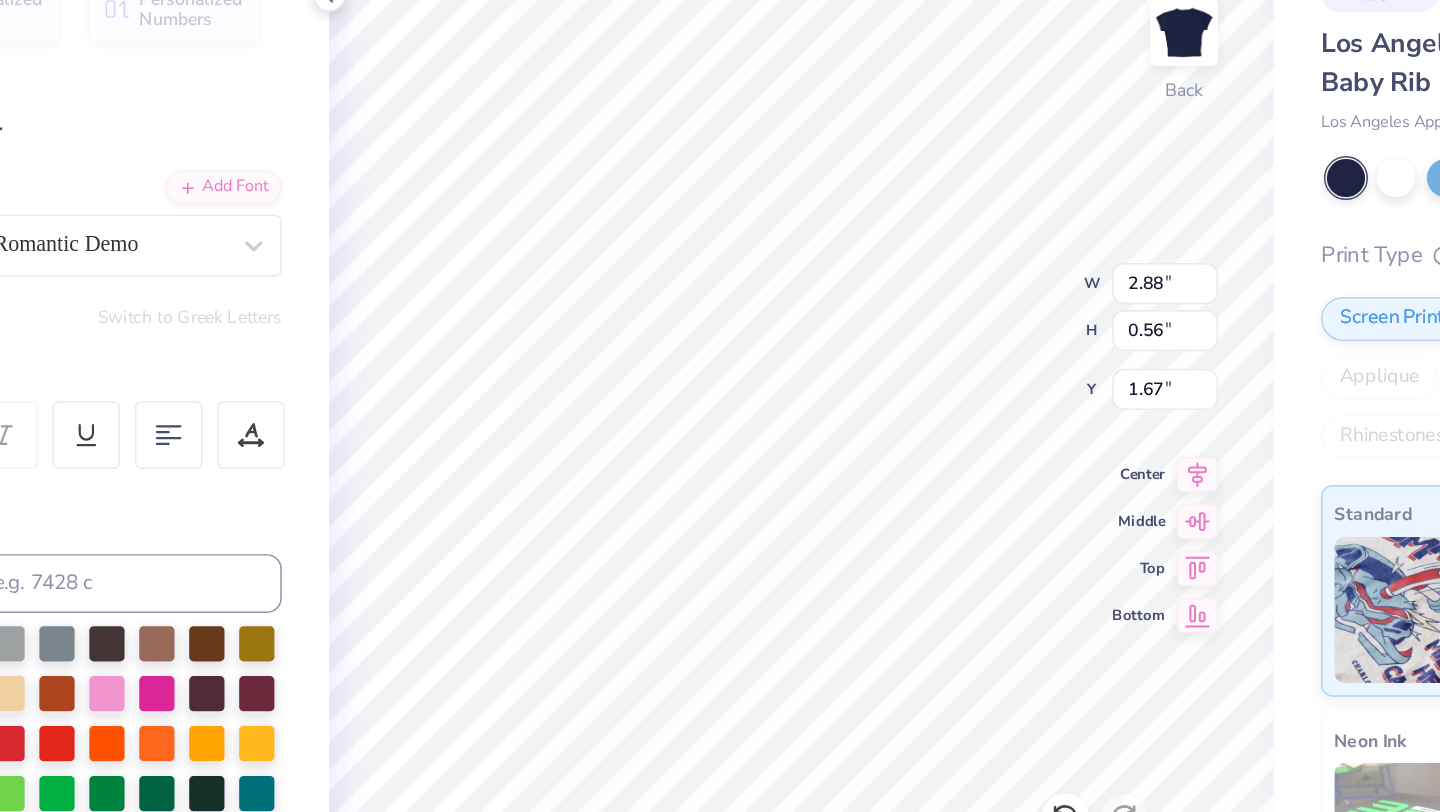 type on "2.44" 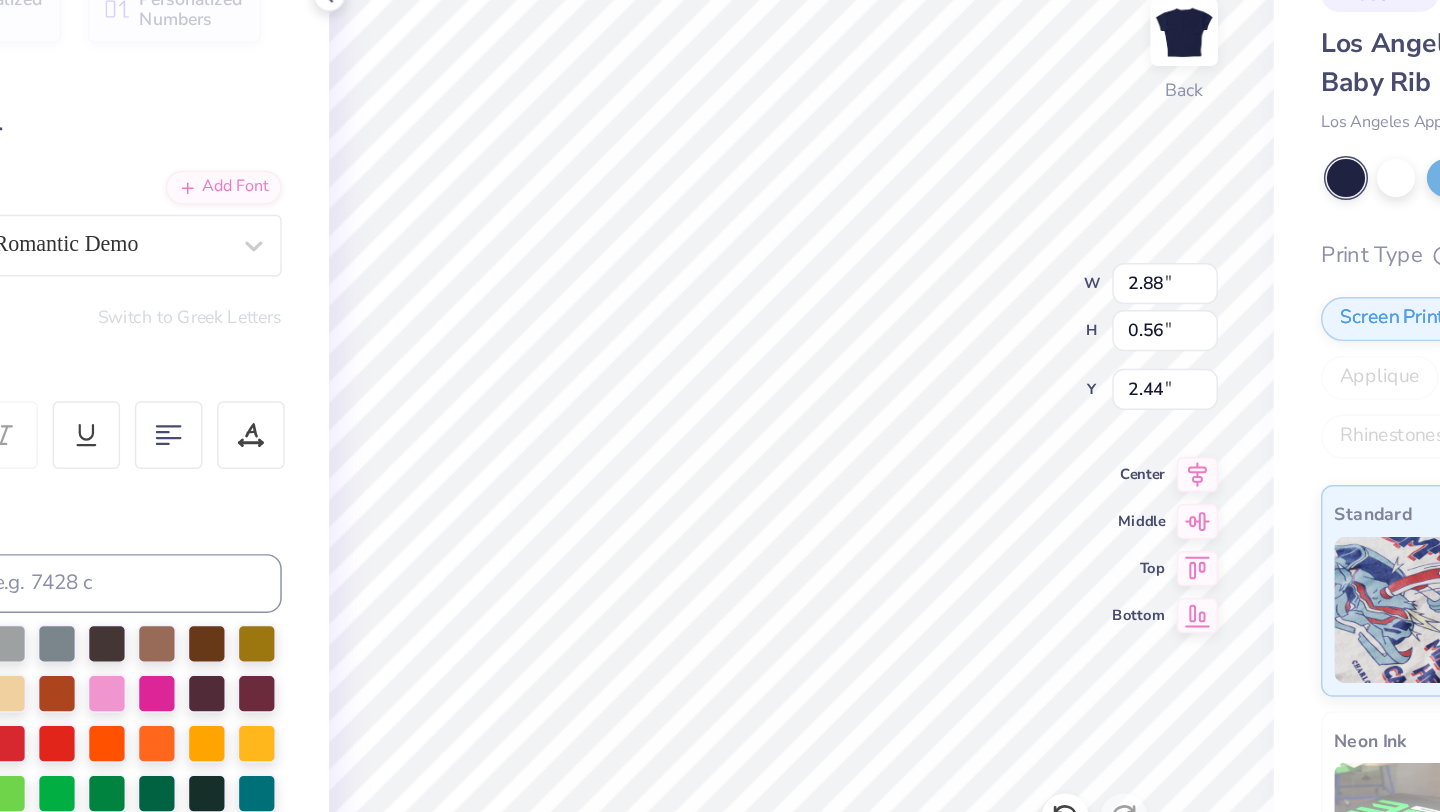 type on "6.22" 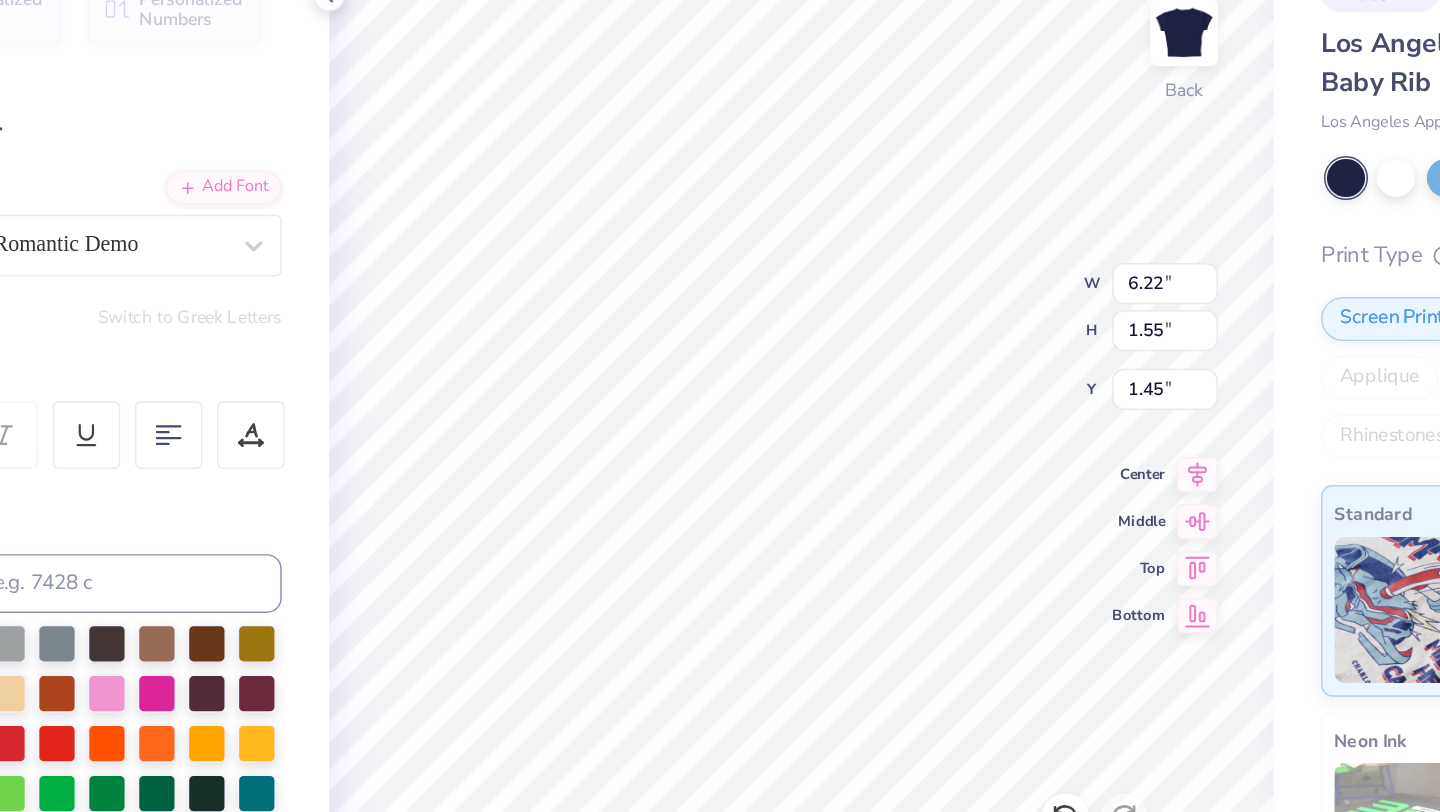 type on "2.22" 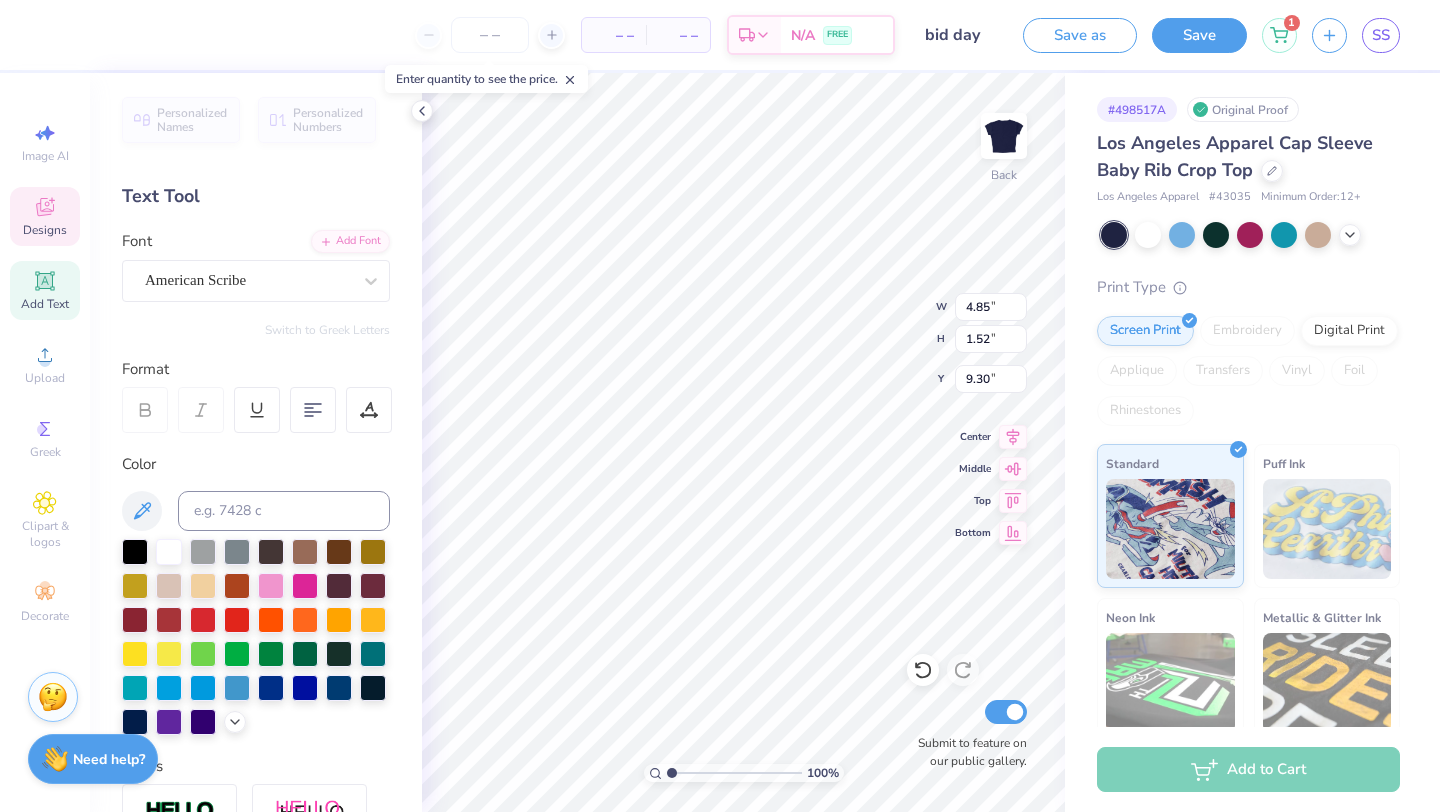type on "0.71" 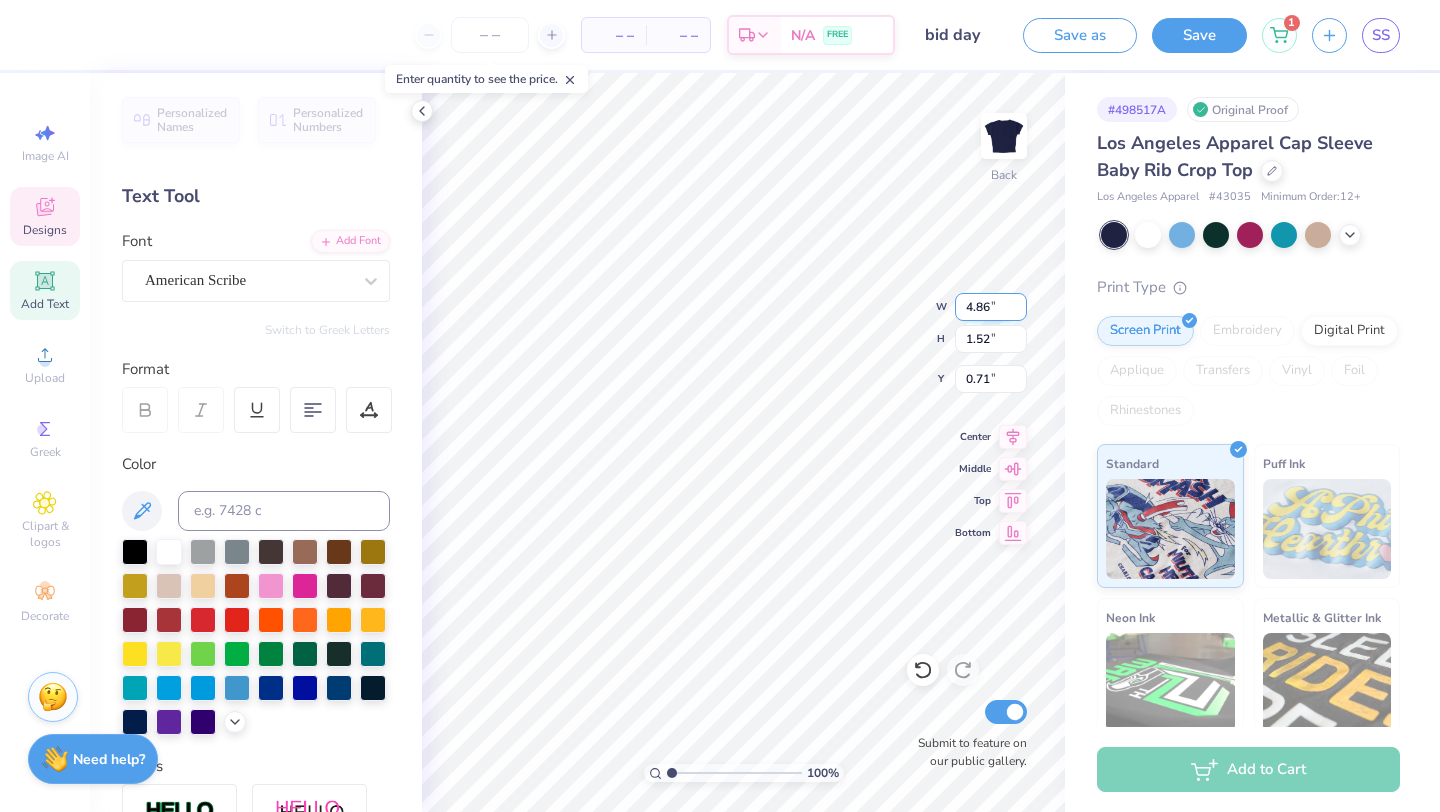click on "4.86" at bounding box center [991, 307] 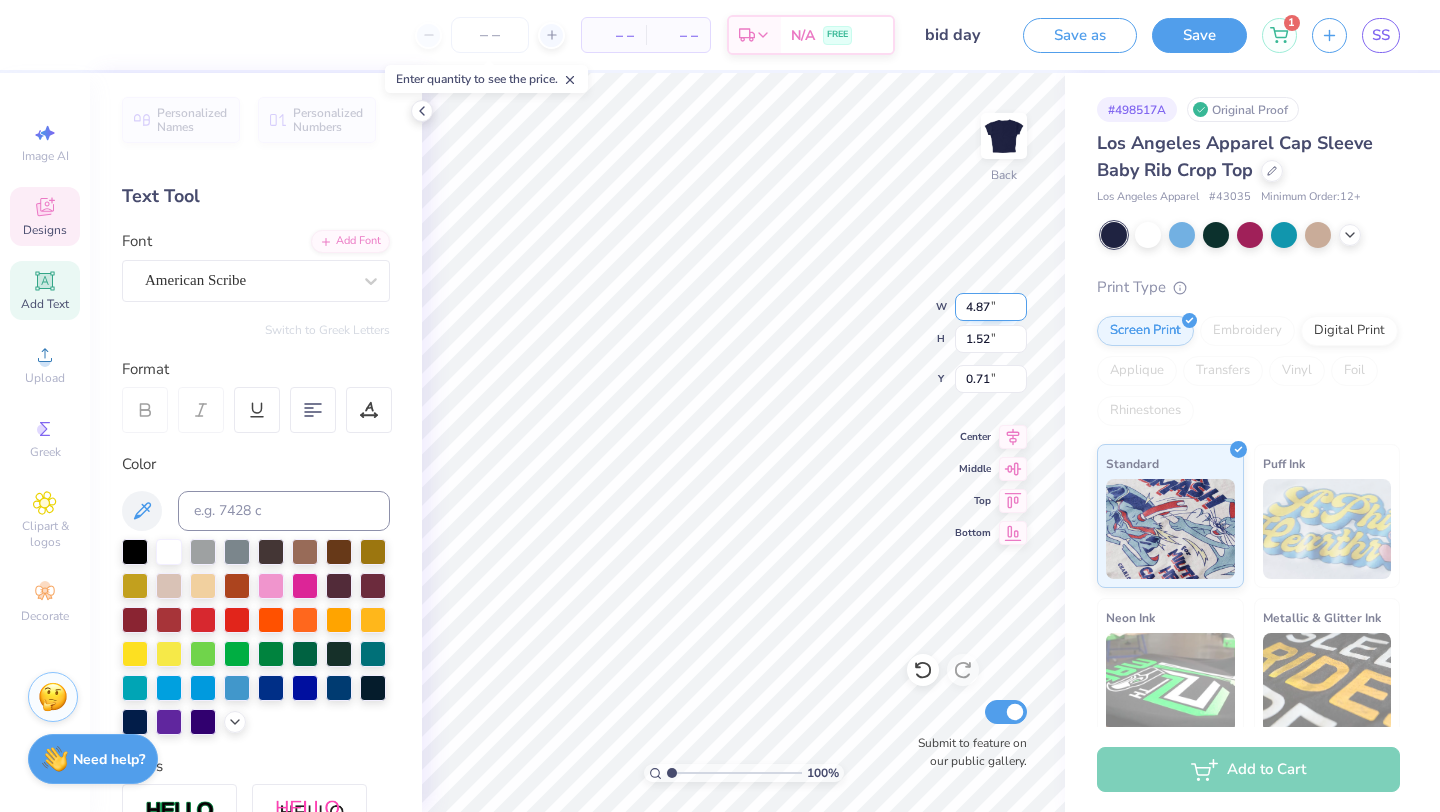 click on "4.87" at bounding box center [991, 307] 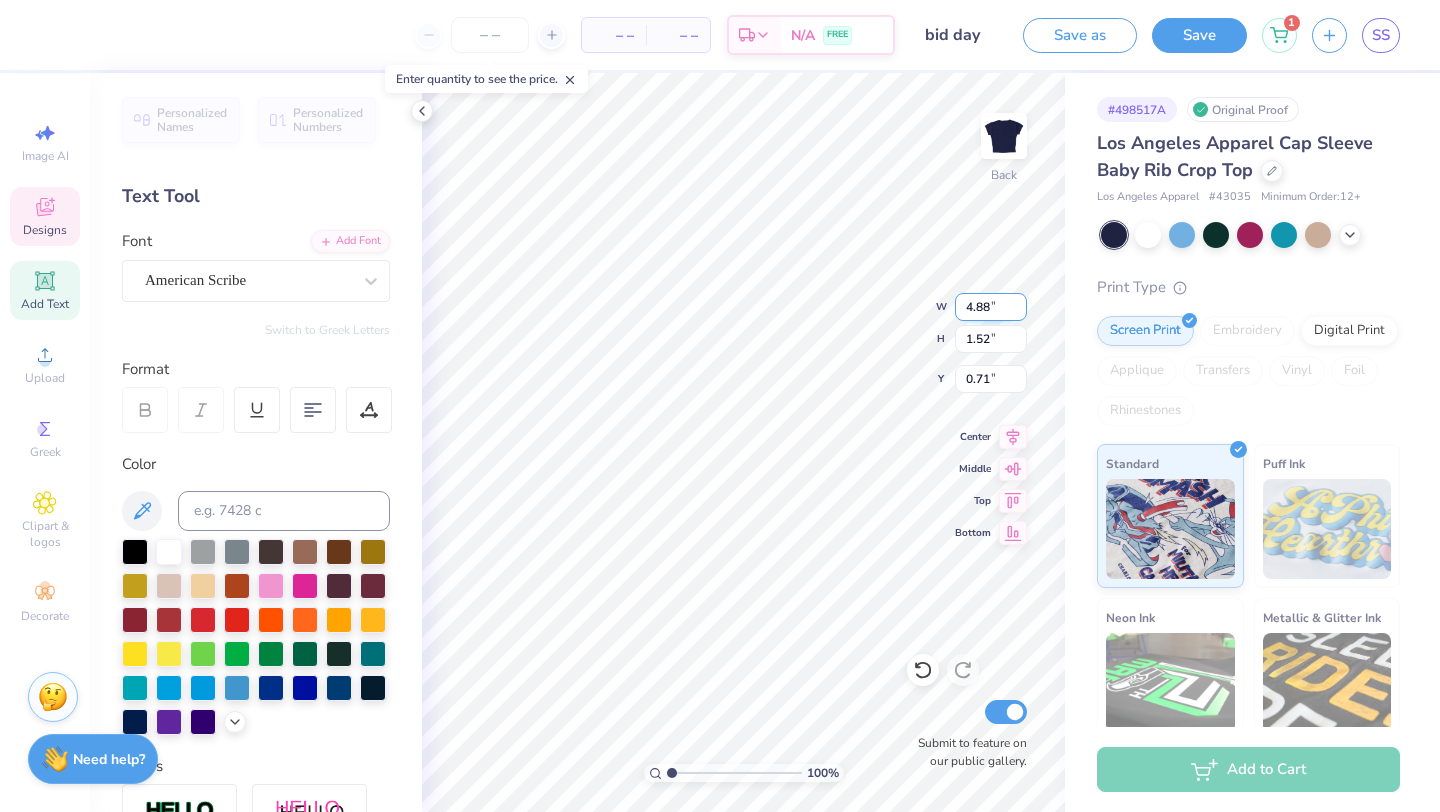 click on "4.88" at bounding box center (991, 307) 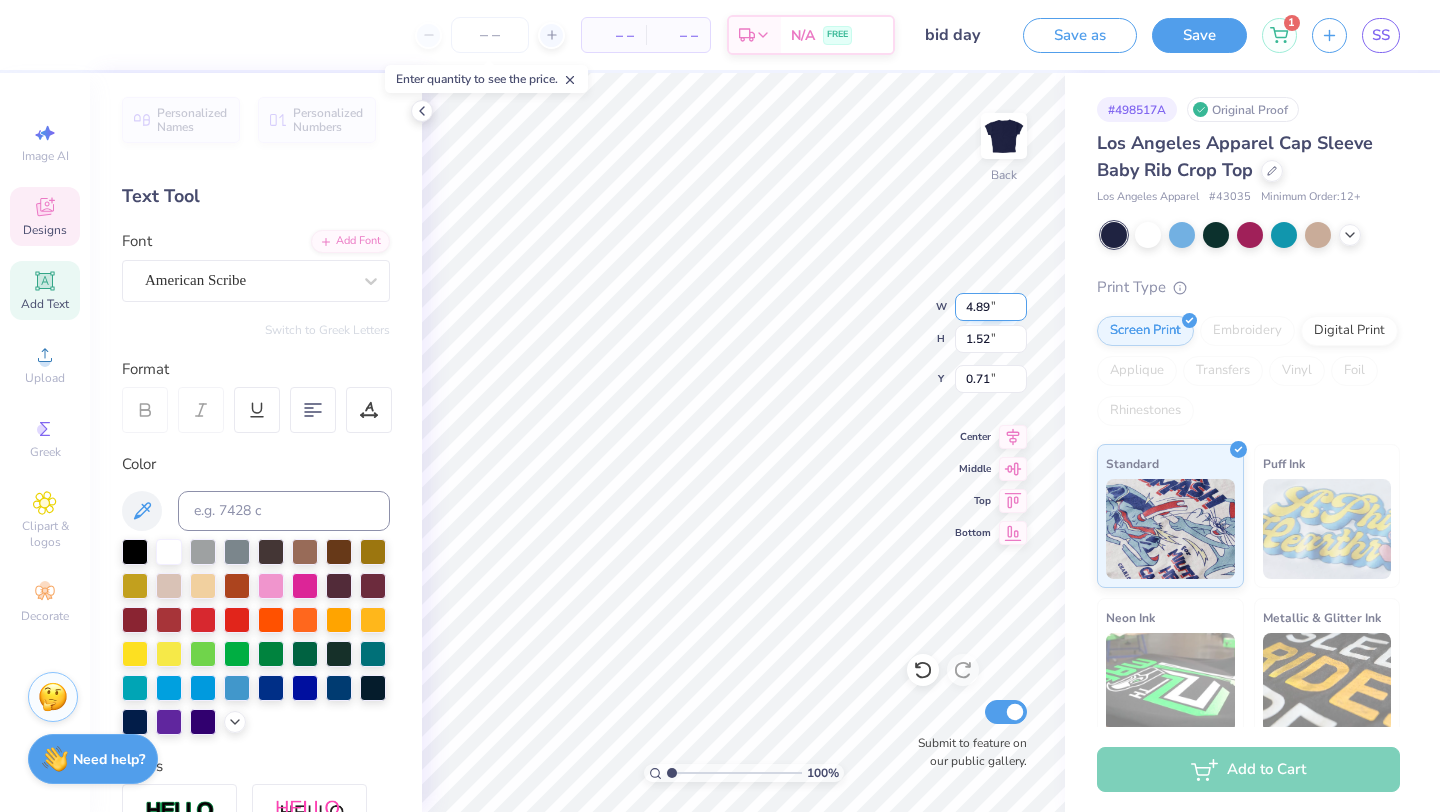 click on "4.89" at bounding box center (991, 307) 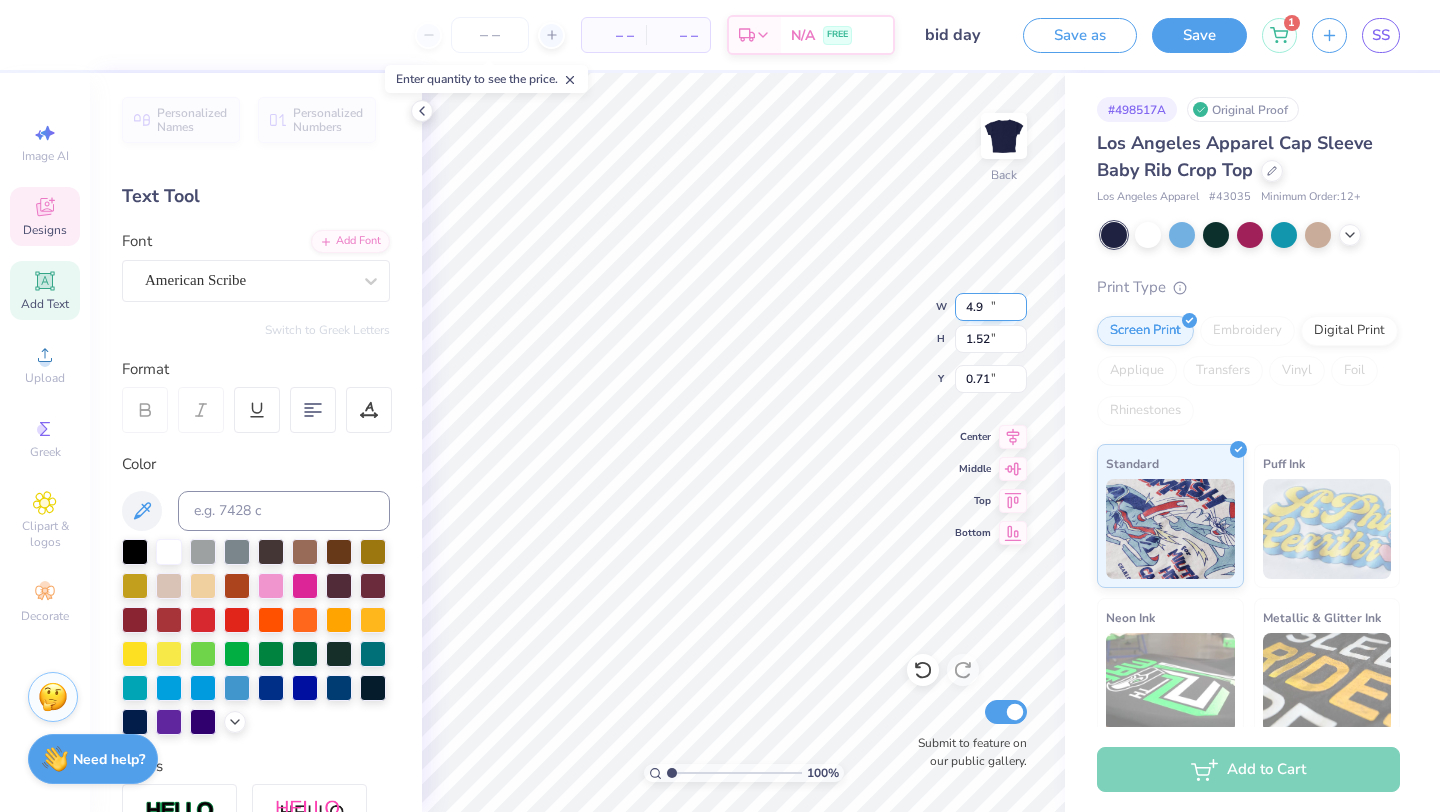 click on "4.9" at bounding box center [991, 307] 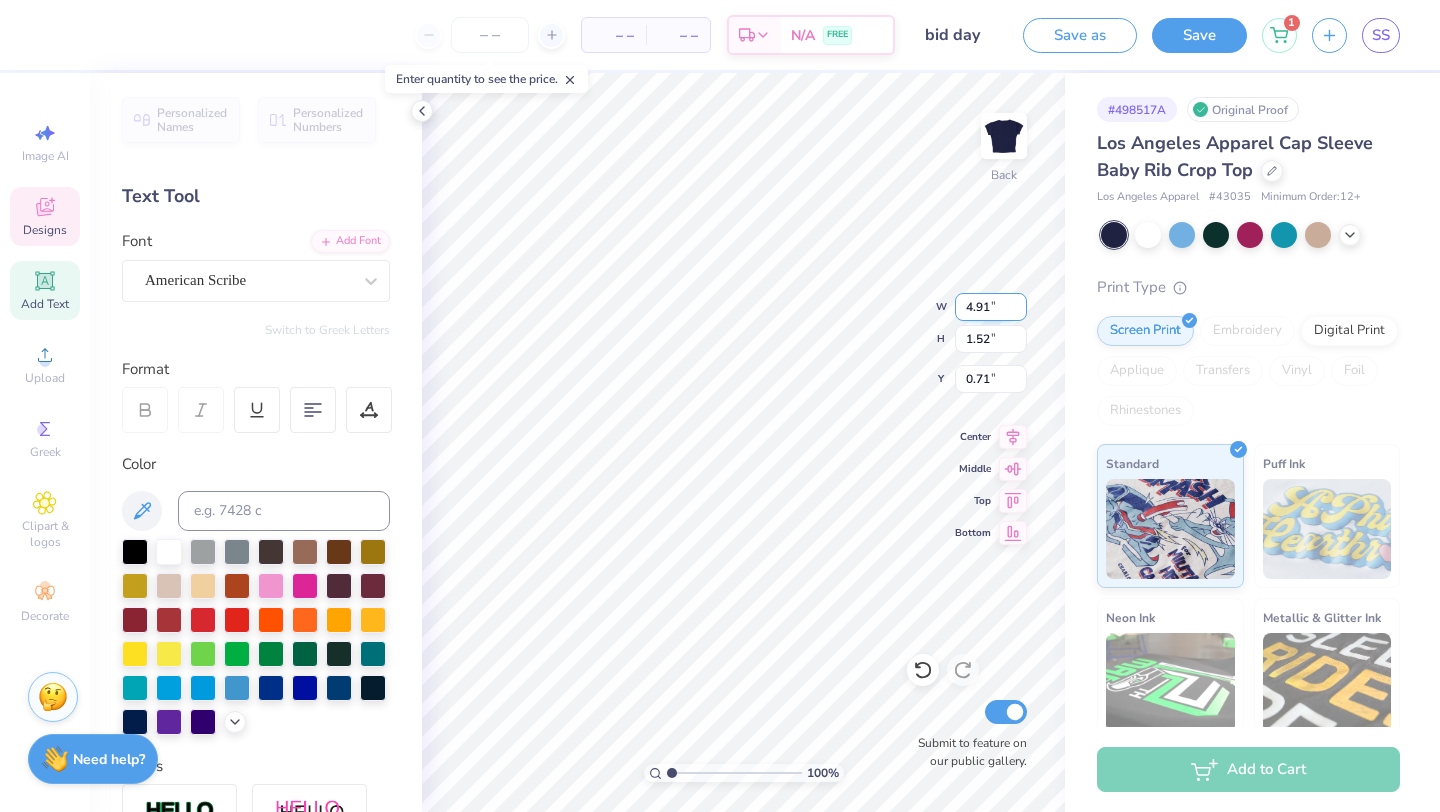 click on "4.91" at bounding box center [991, 307] 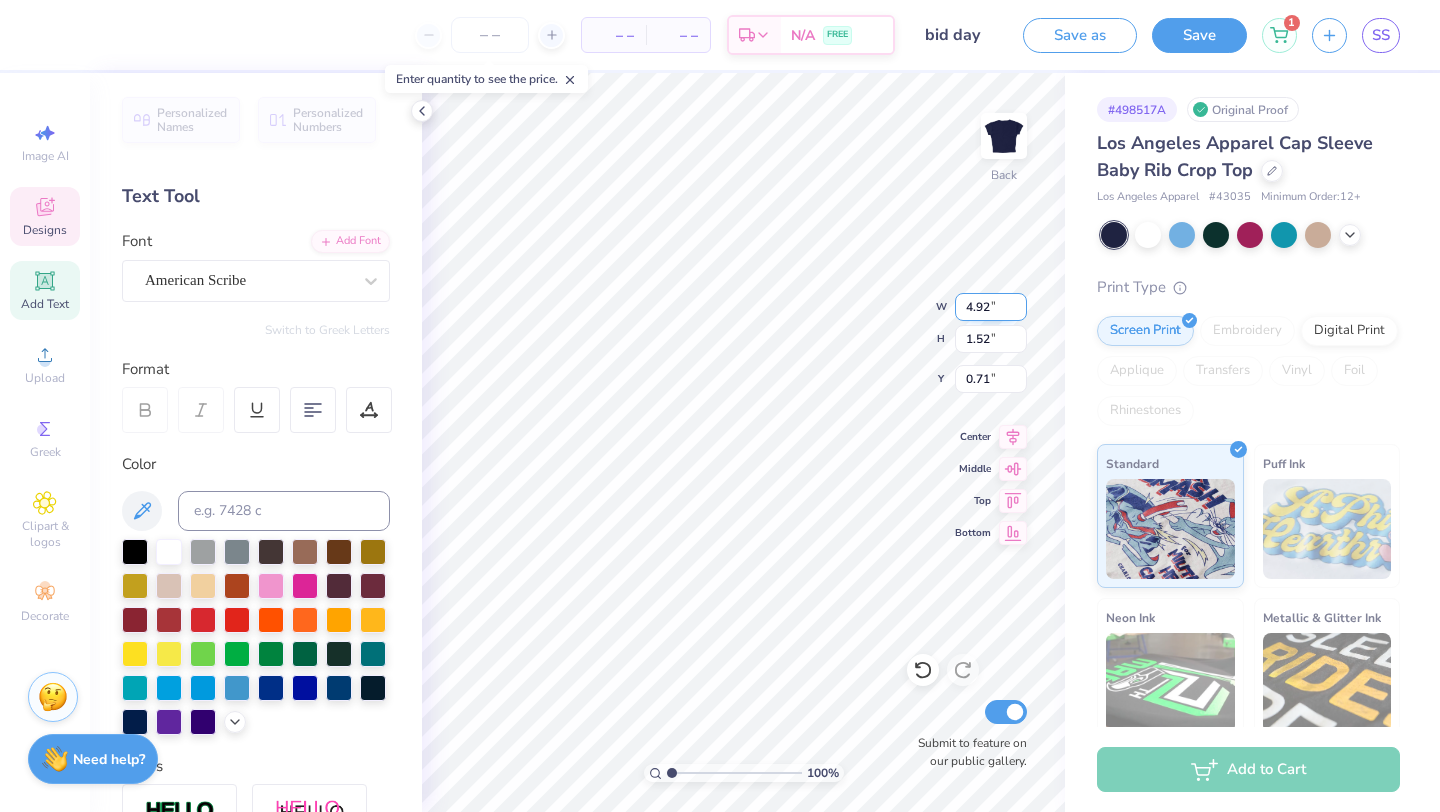 click on "4.92" at bounding box center [991, 307] 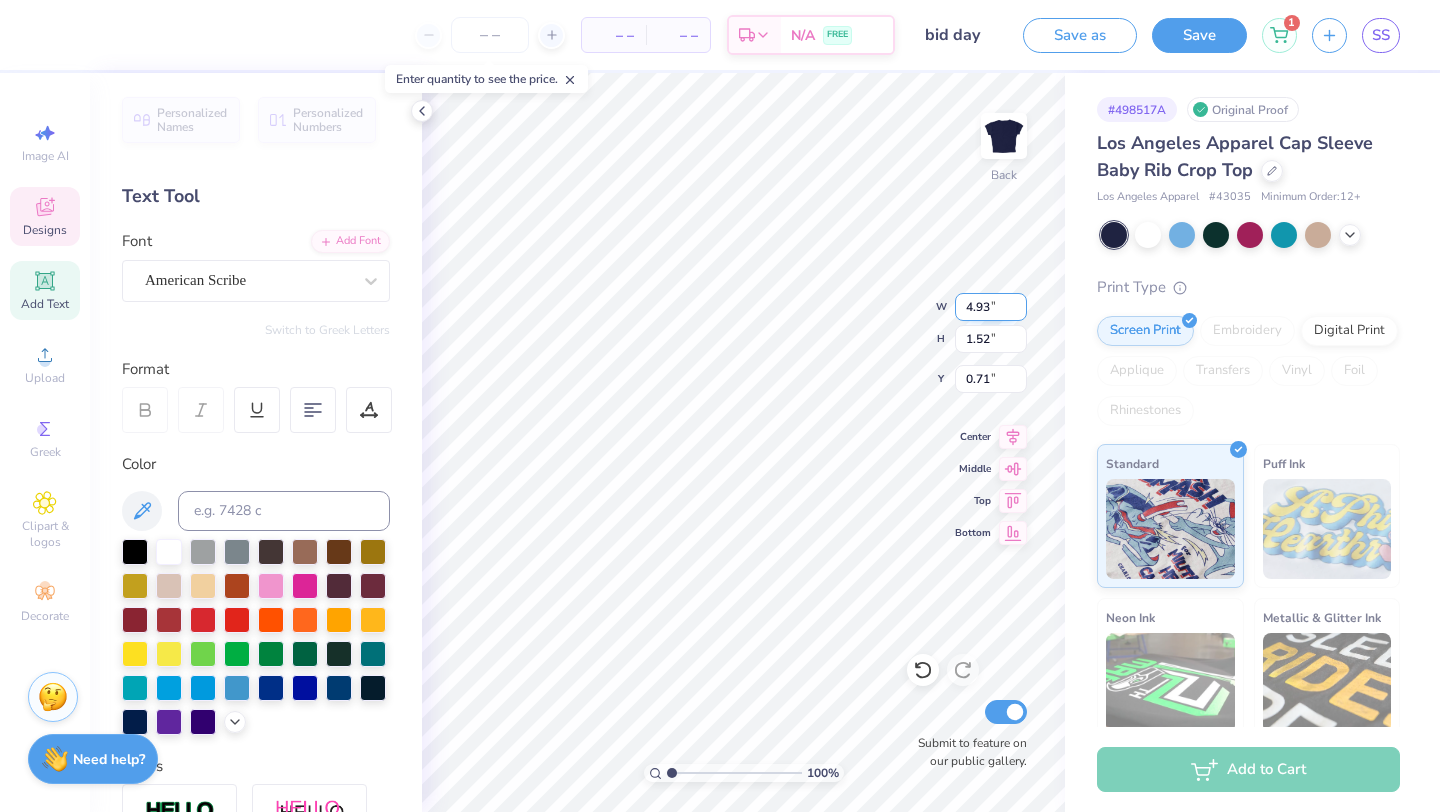 click on "4.93" at bounding box center (991, 307) 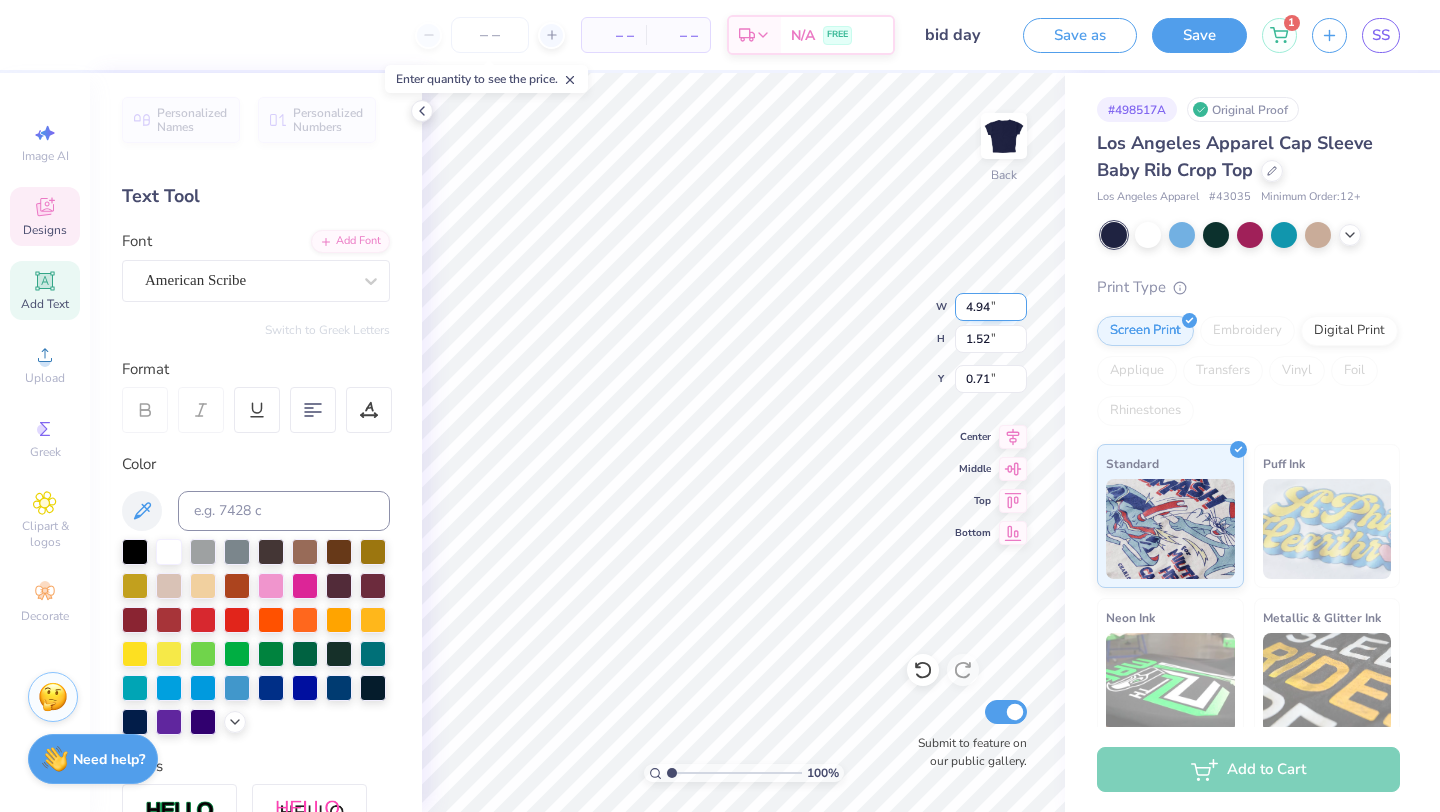 click on "4.94" at bounding box center [991, 307] 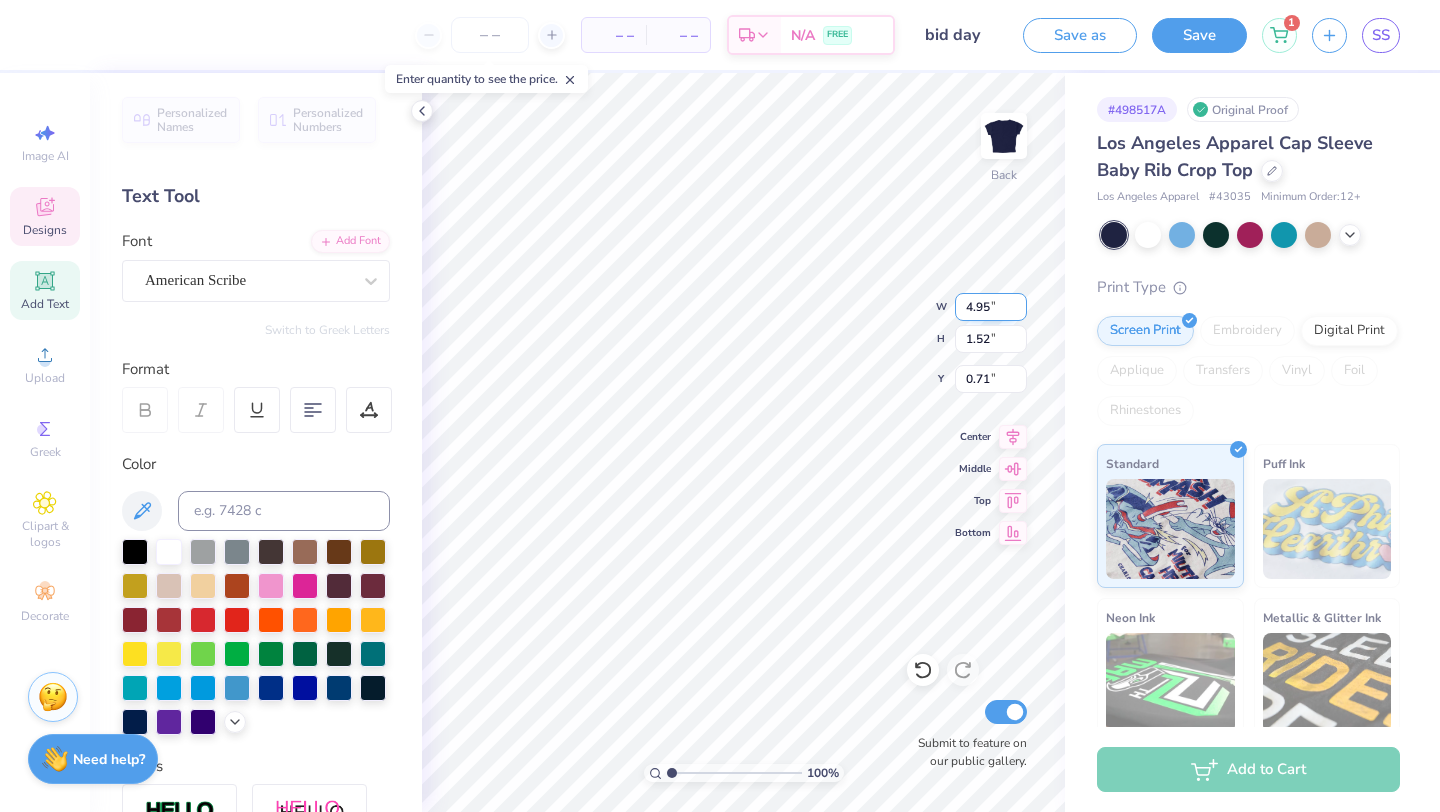 click on "4.95" at bounding box center [991, 307] 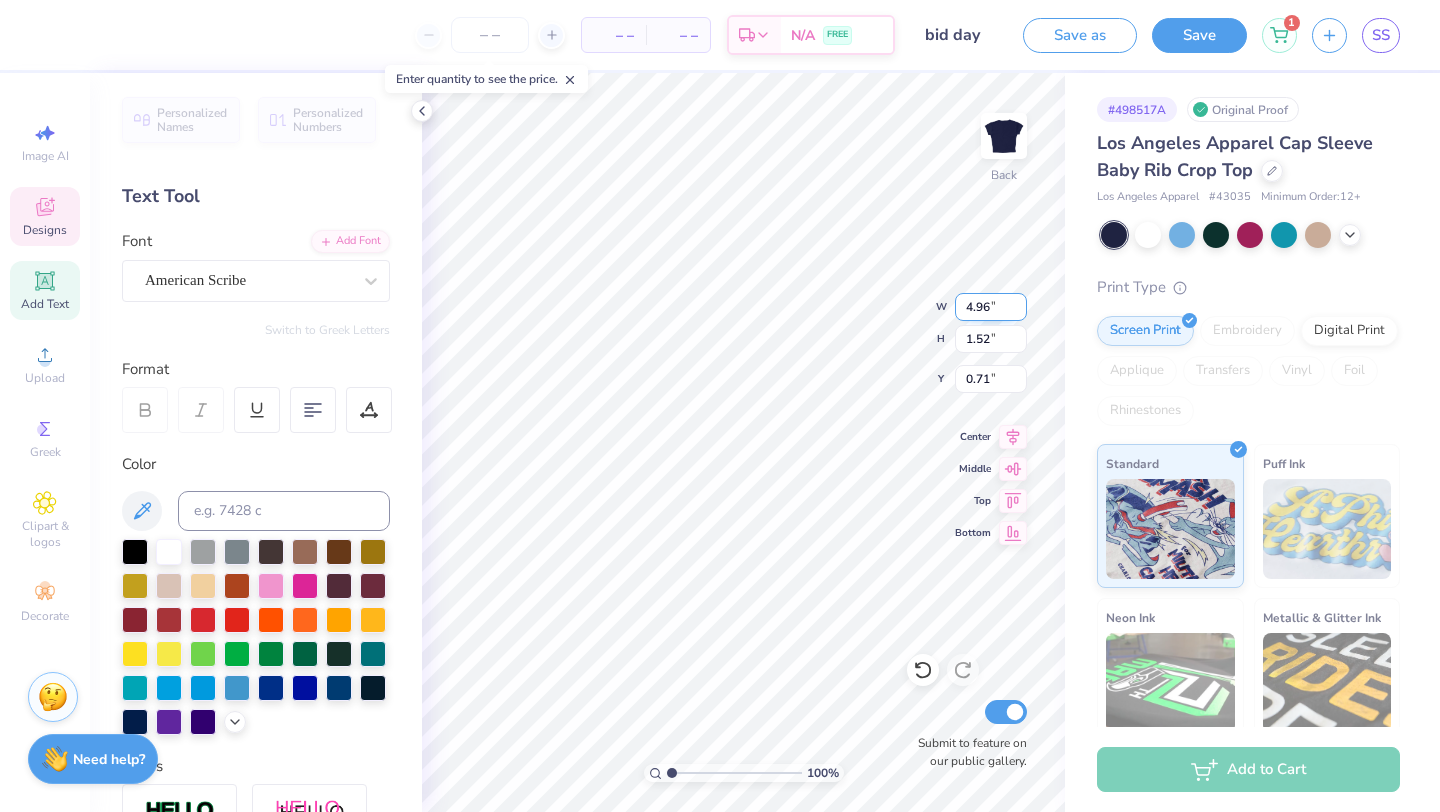 click on "4.96" at bounding box center [991, 307] 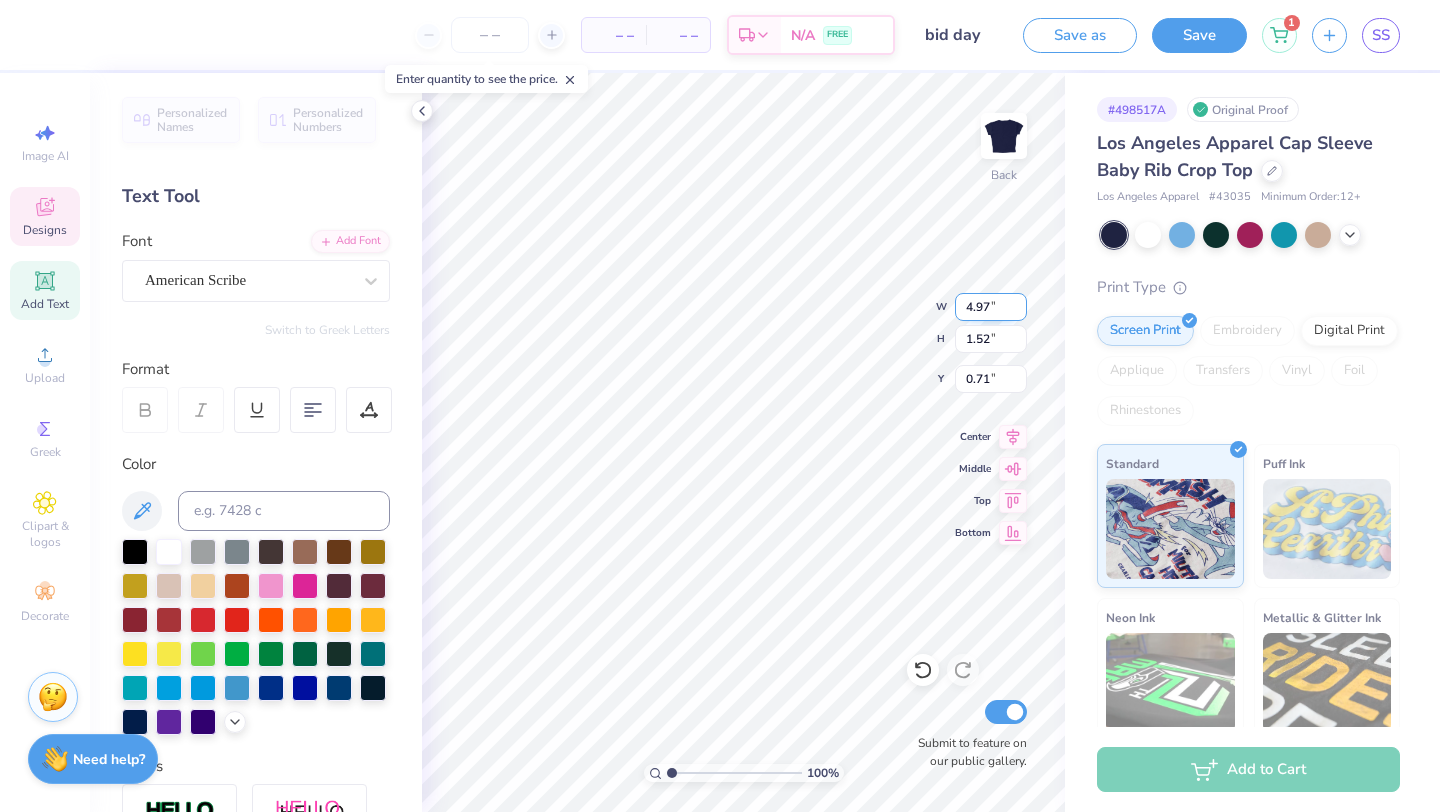 click on "4.97" at bounding box center [991, 307] 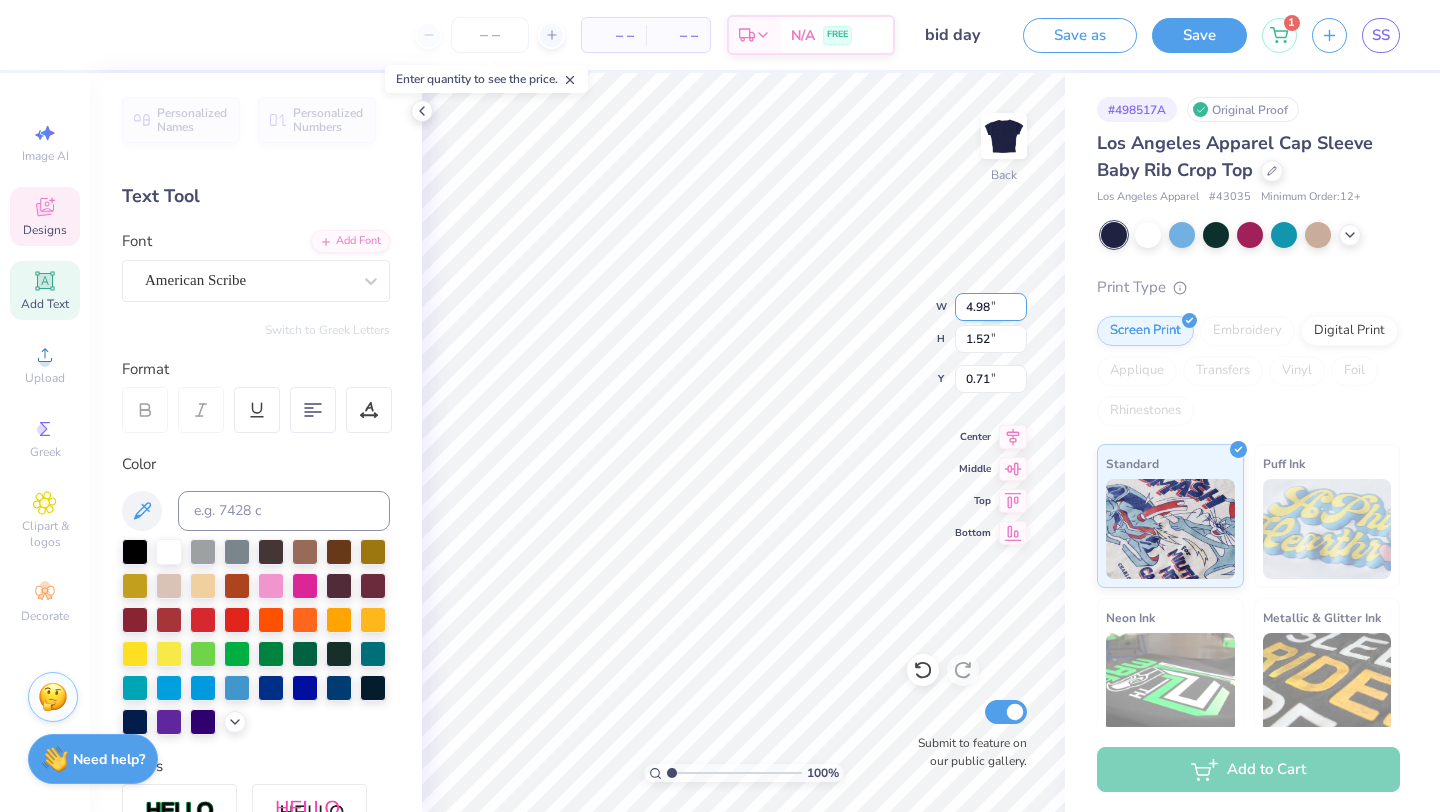 click on "4.98" at bounding box center [991, 307] 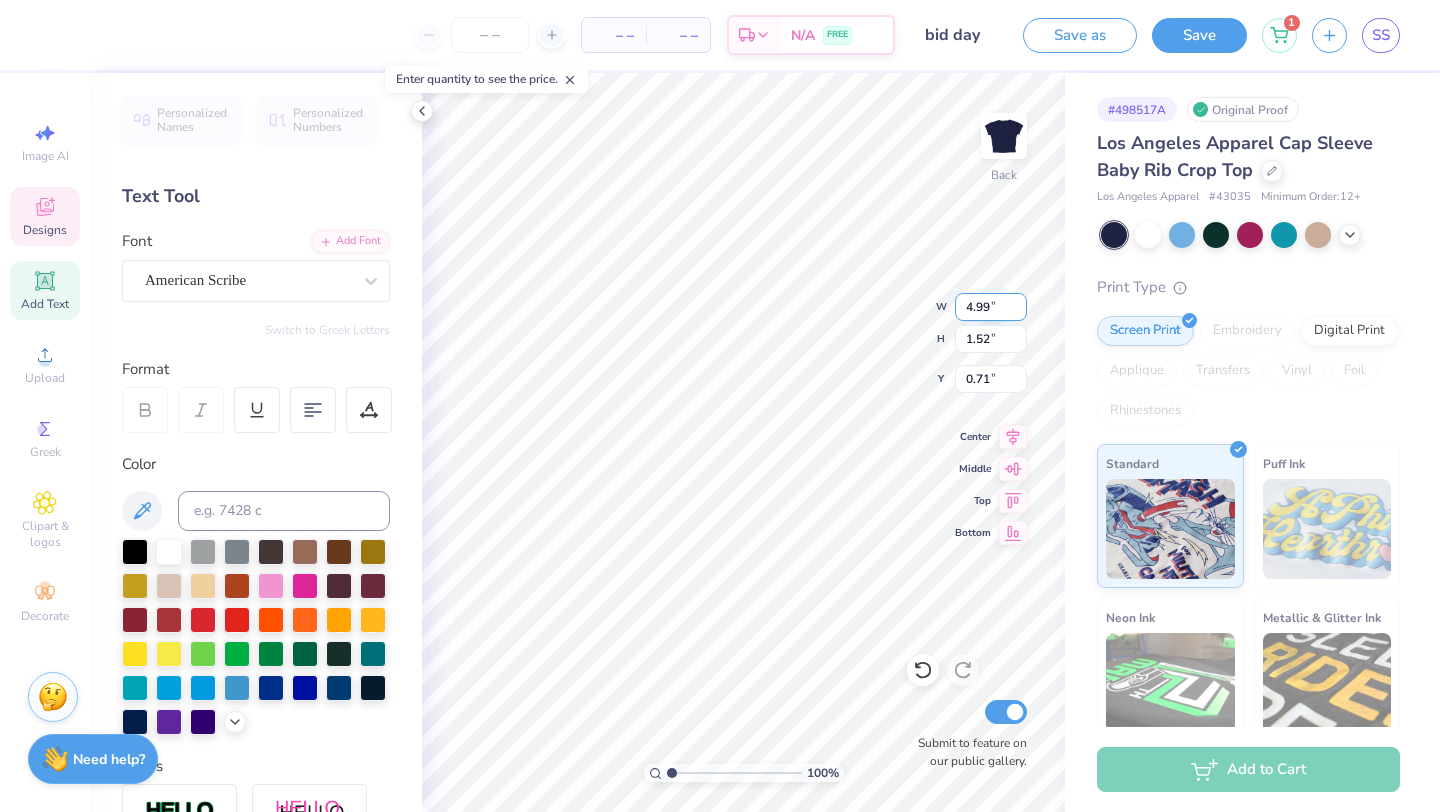 click on "4.99" at bounding box center (991, 307) 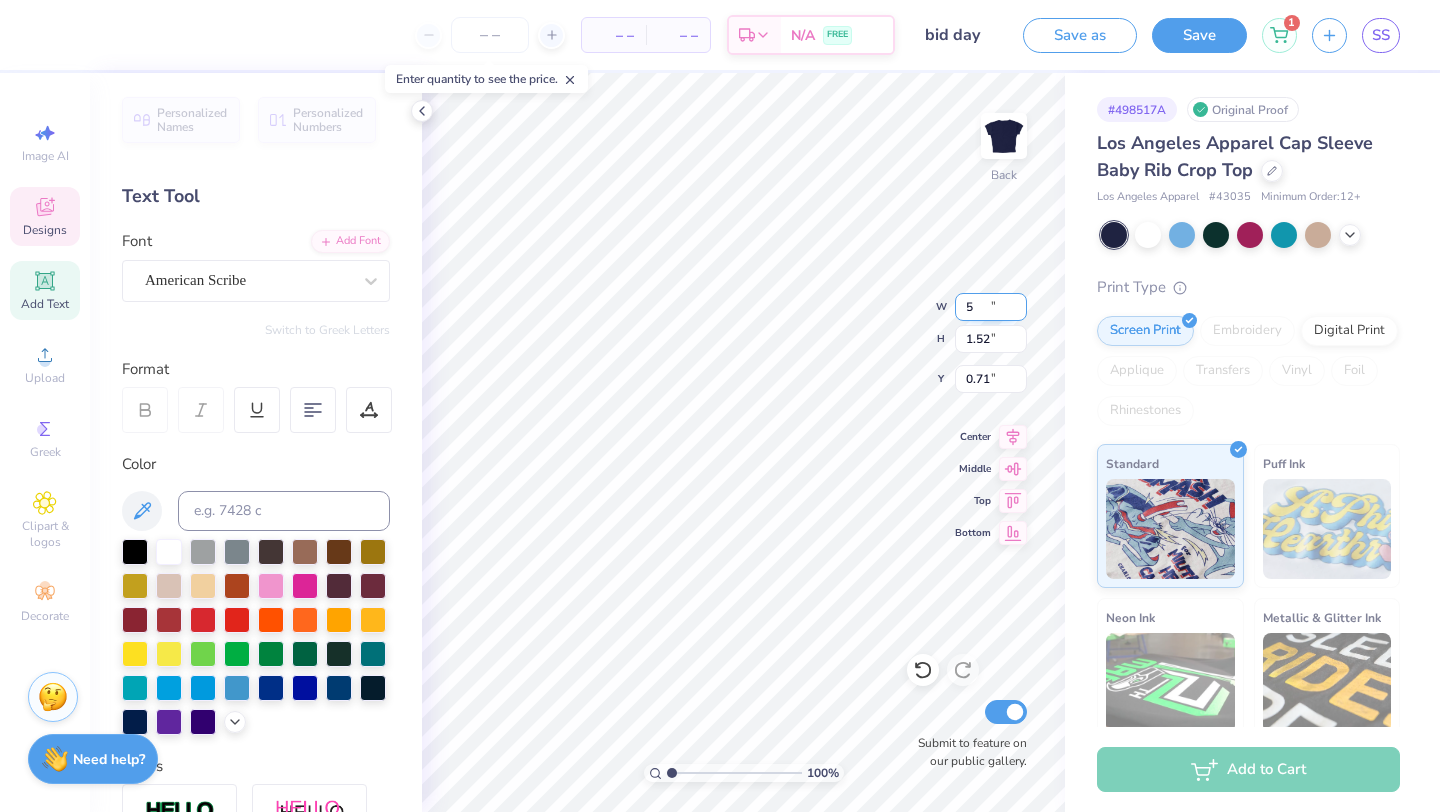 click on "5" at bounding box center [991, 307] 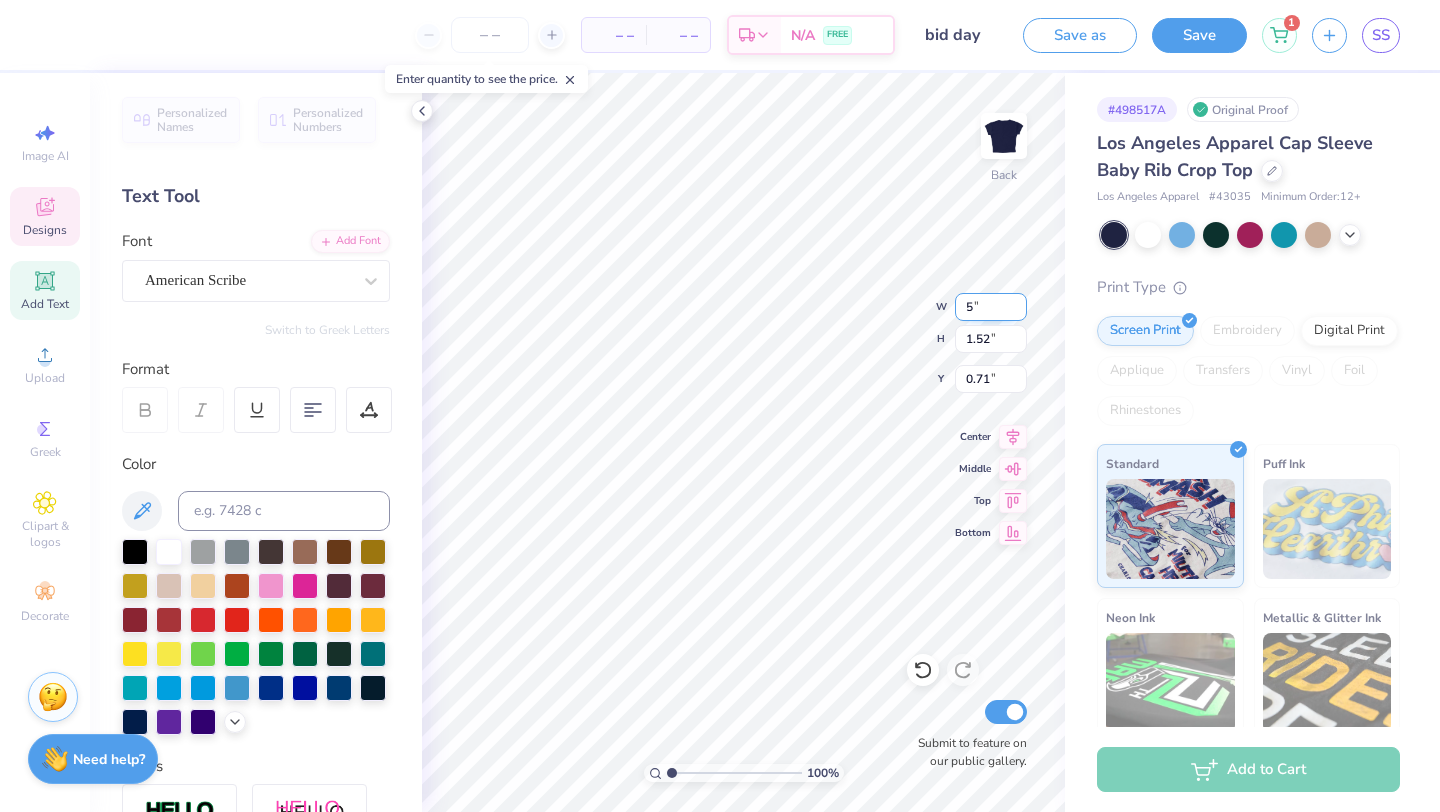 type on "5.00" 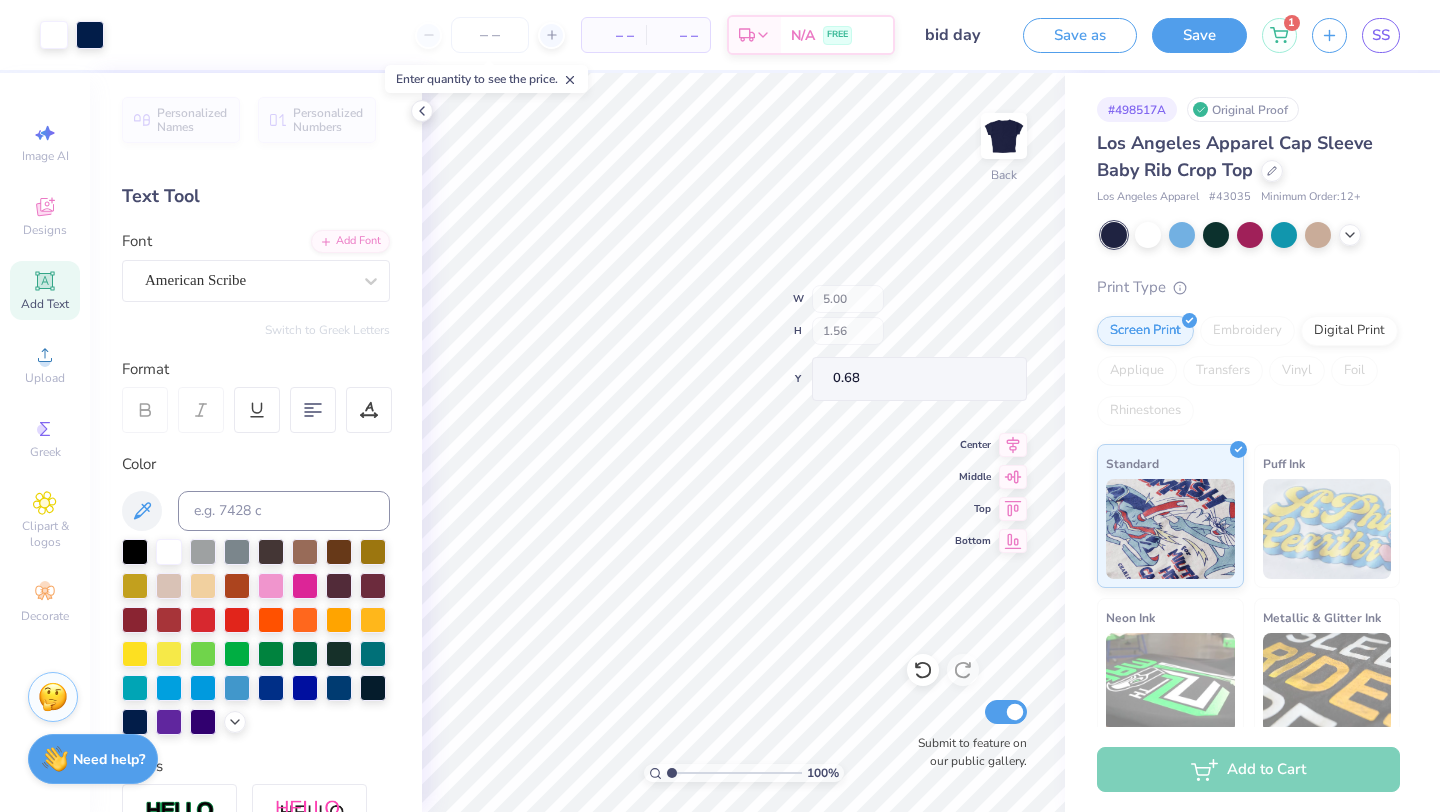 click on "100  % Back W 5.00 H 1.56 Y 0.68 Center Middle Top Bottom Submit to feature on our public gallery." at bounding box center (743, 442) 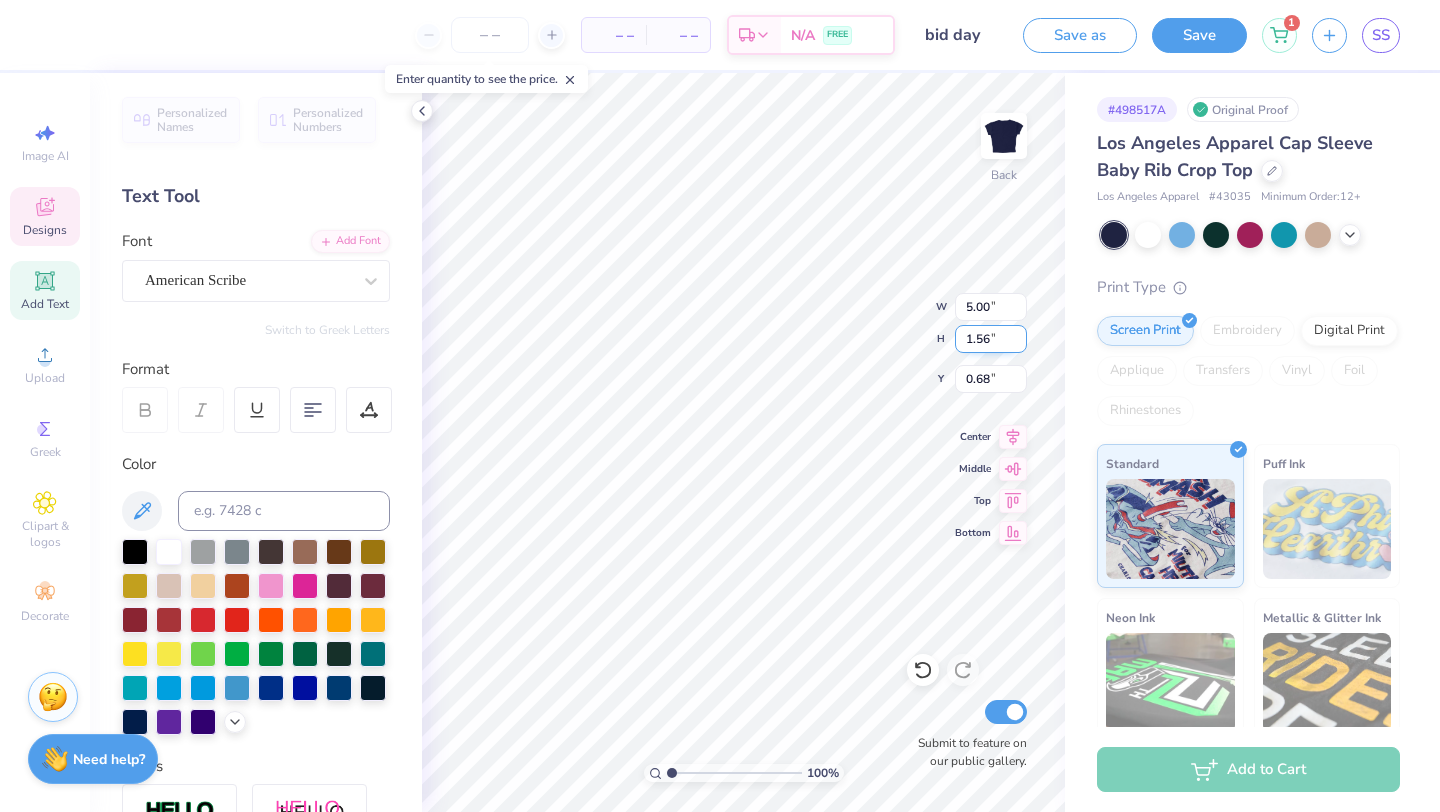 click on "1.56" at bounding box center [991, 339] 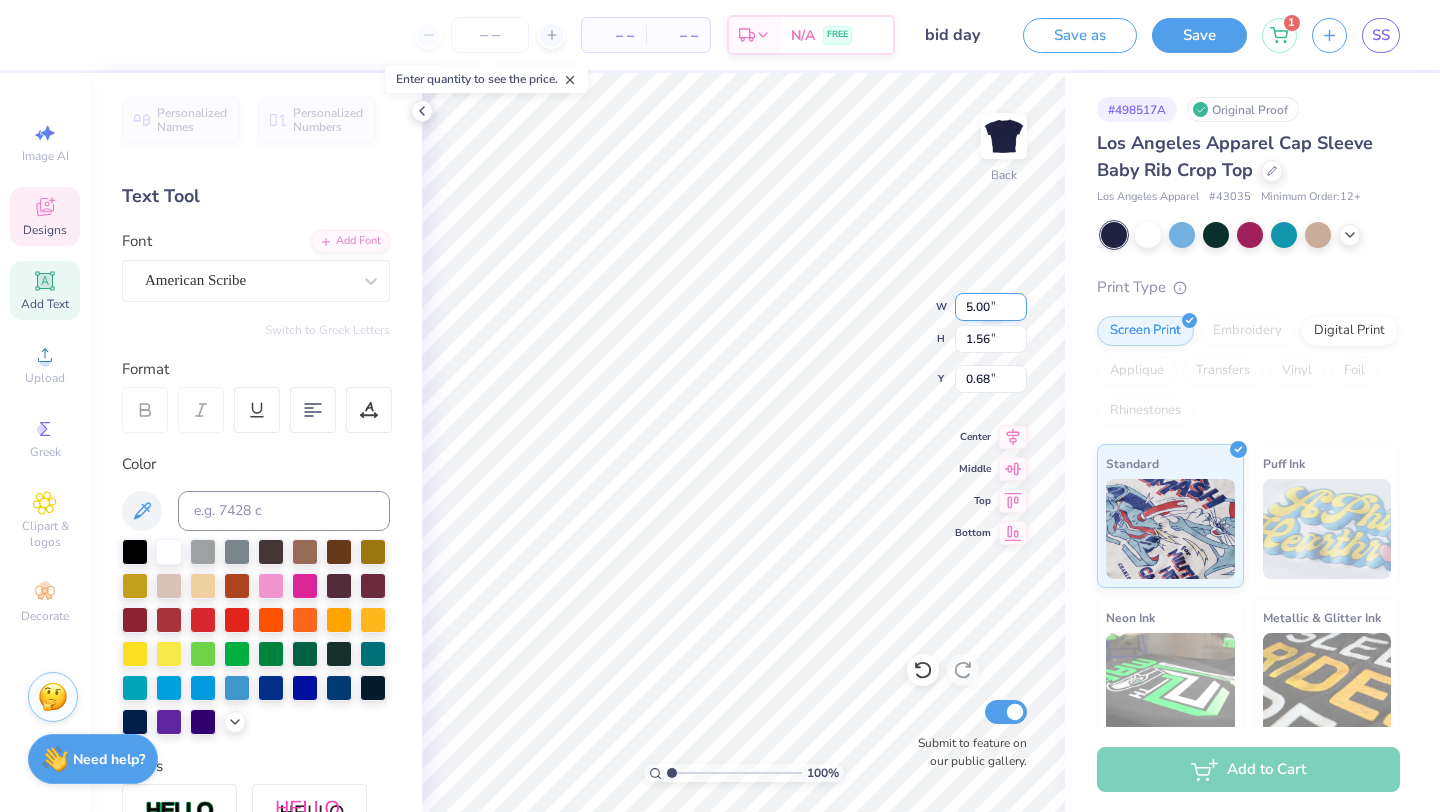 click on "5.00" at bounding box center [991, 307] 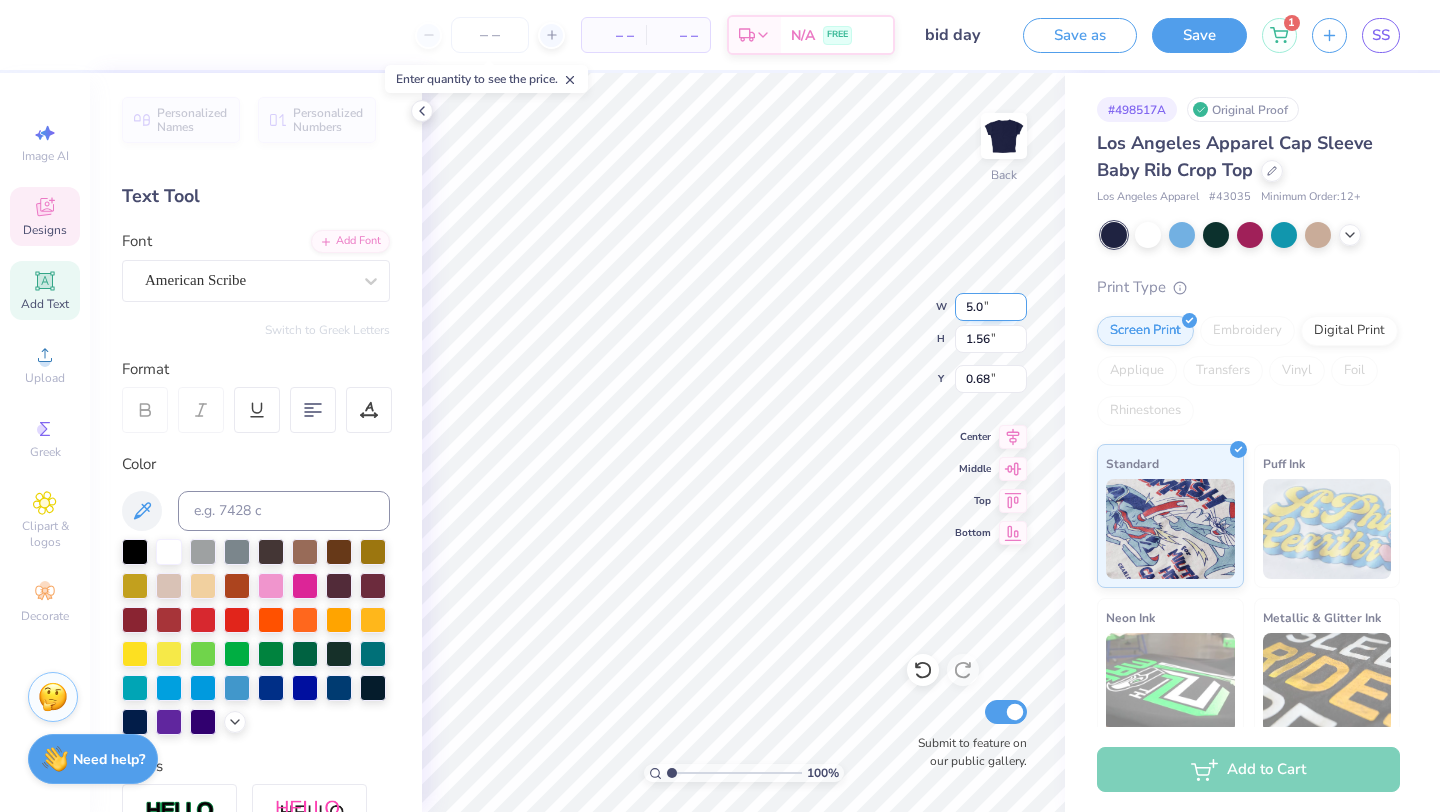 type on "5" 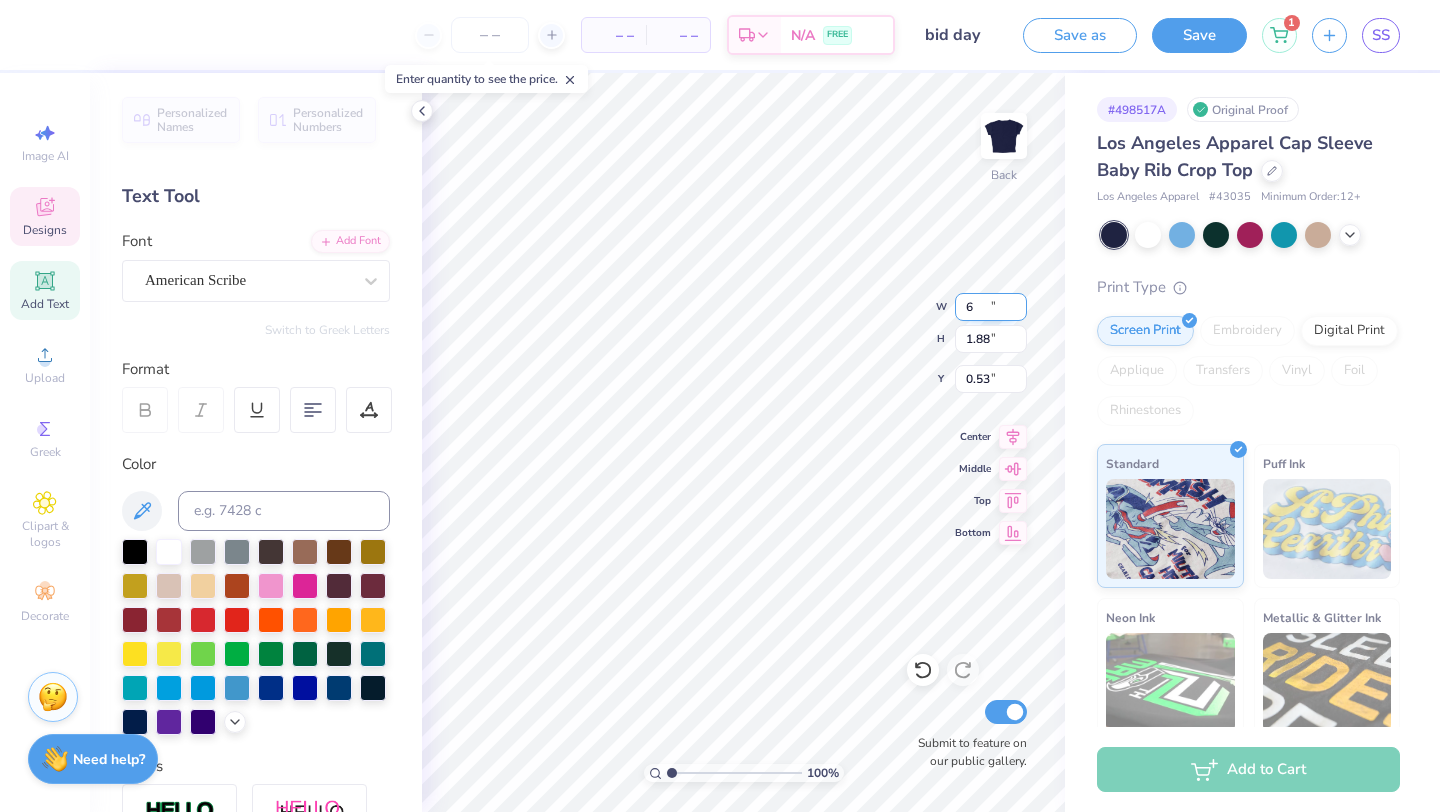 type on "6.00" 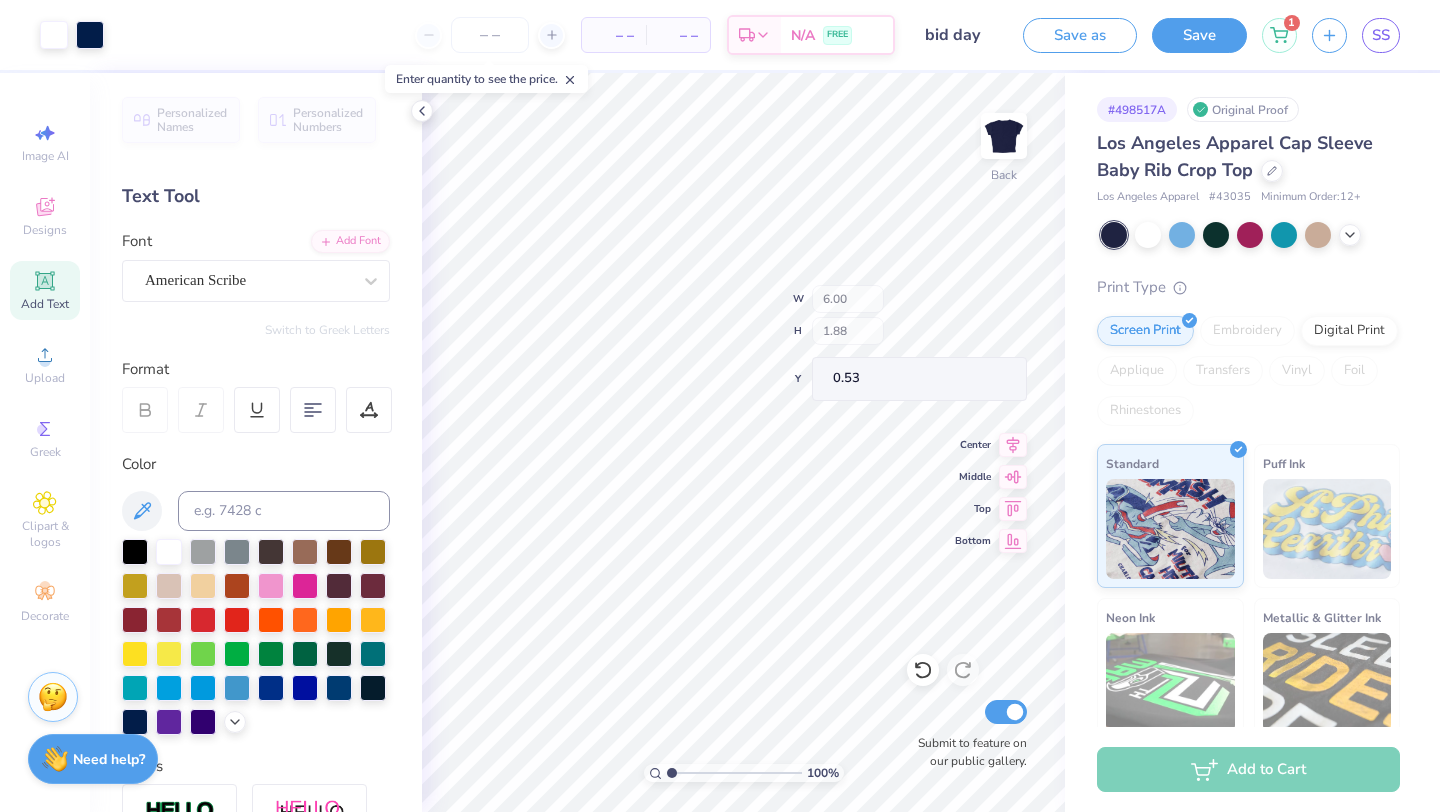 click on "100  % Back W 6.00 H 1.88 Y 0.53 Center Middle Top Bottom Submit to feature on our public gallery." at bounding box center (743, 442) 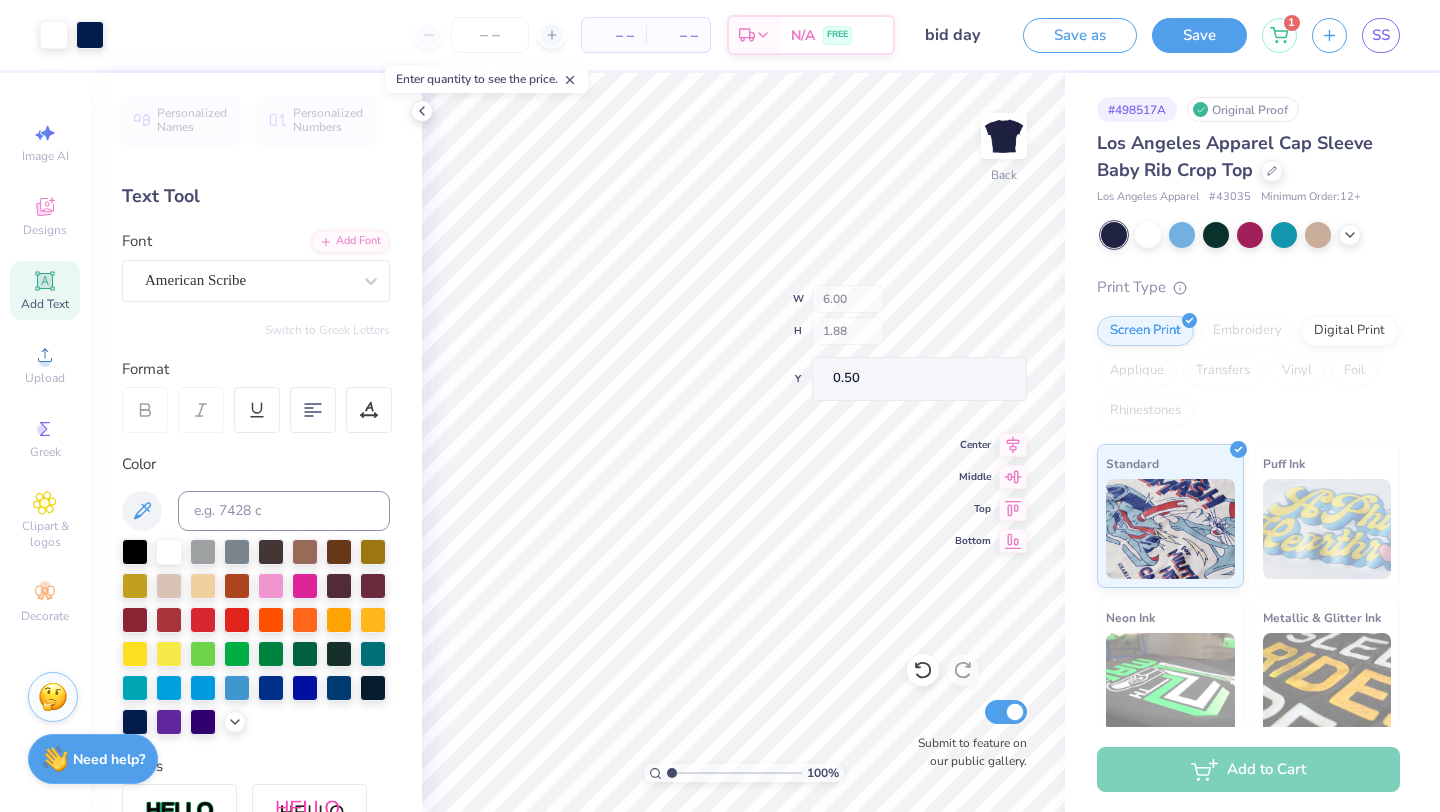 type on "0.50" 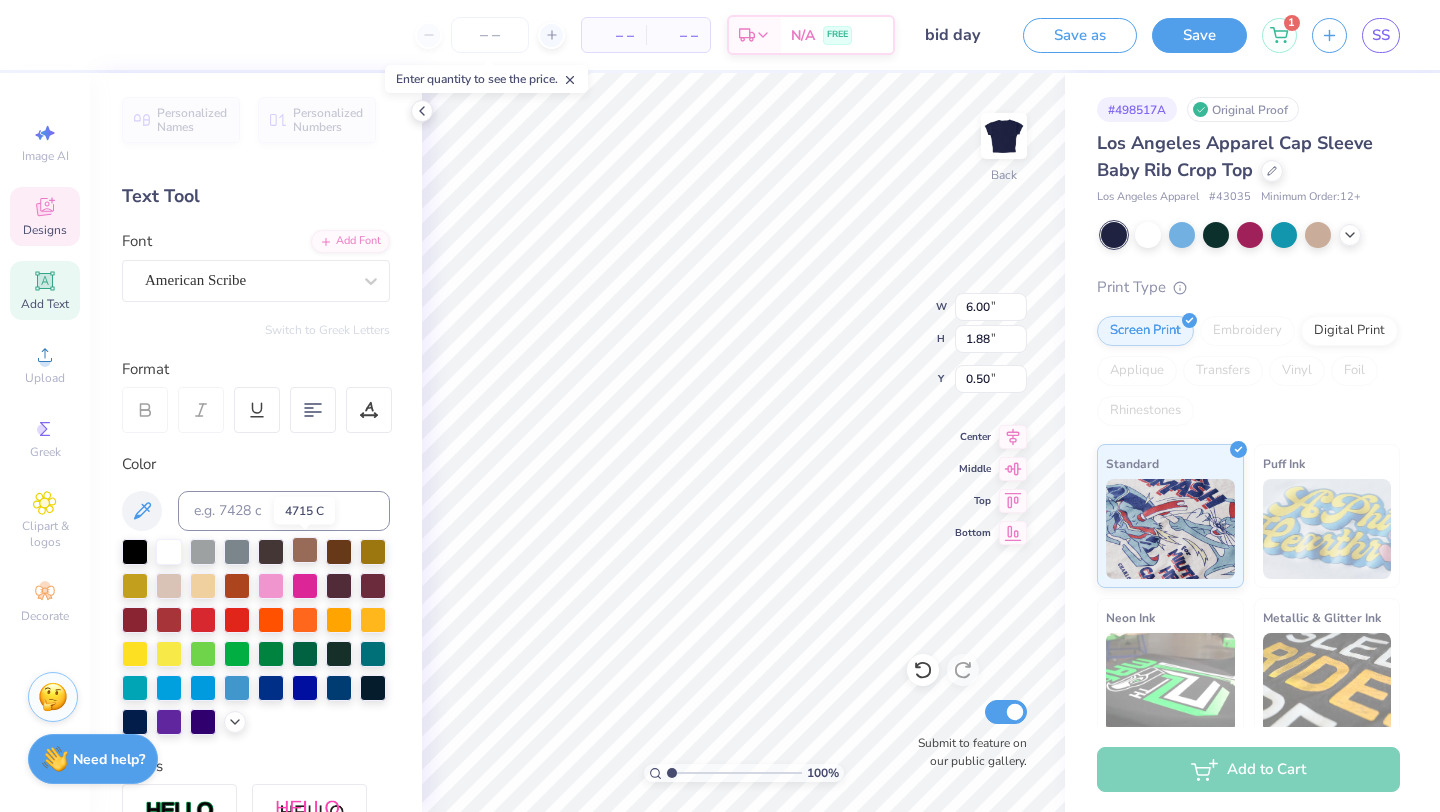 scroll, scrollTop: 350, scrollLeft: 0, axis: vertical 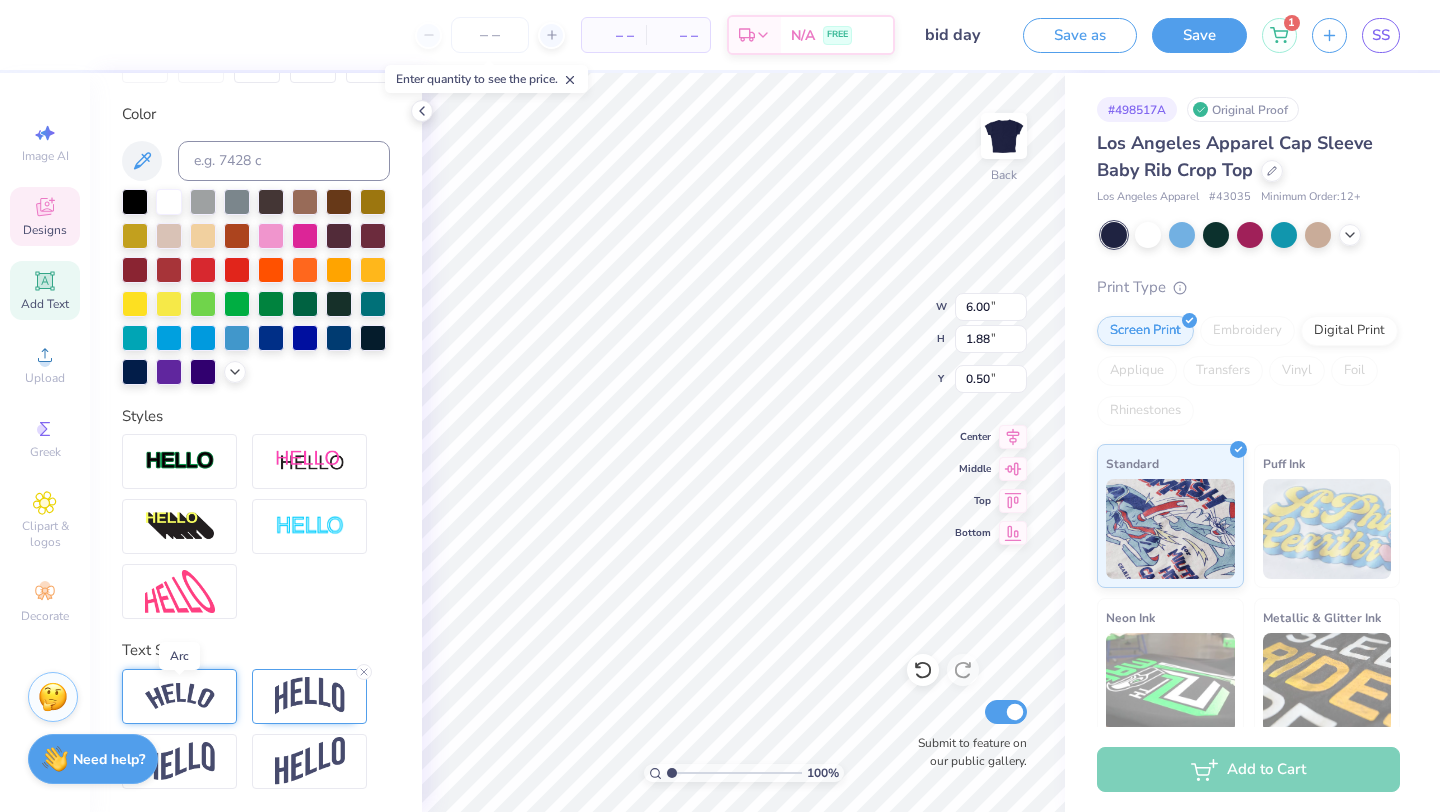 click at bounding box center [180, 696] 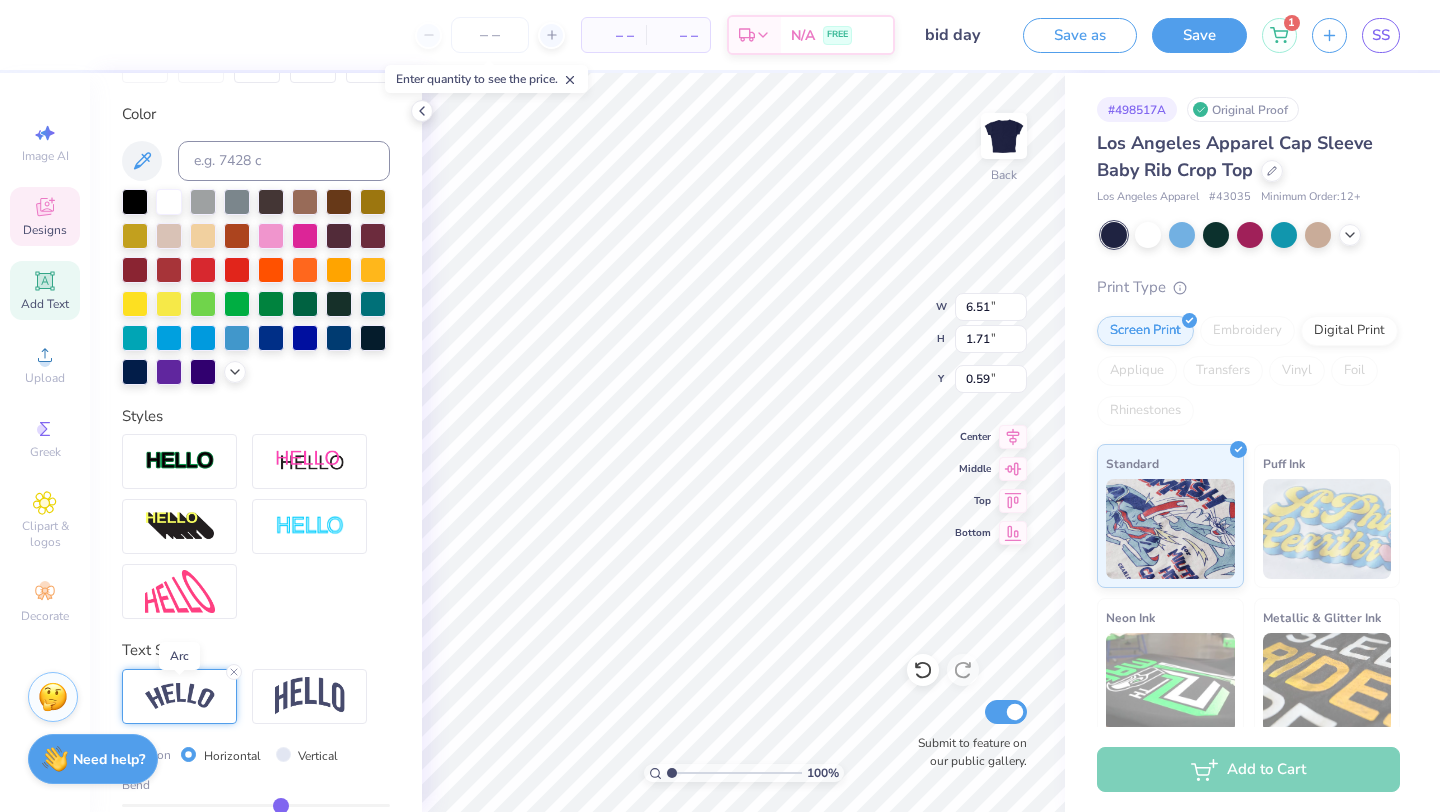 type on "6.51" 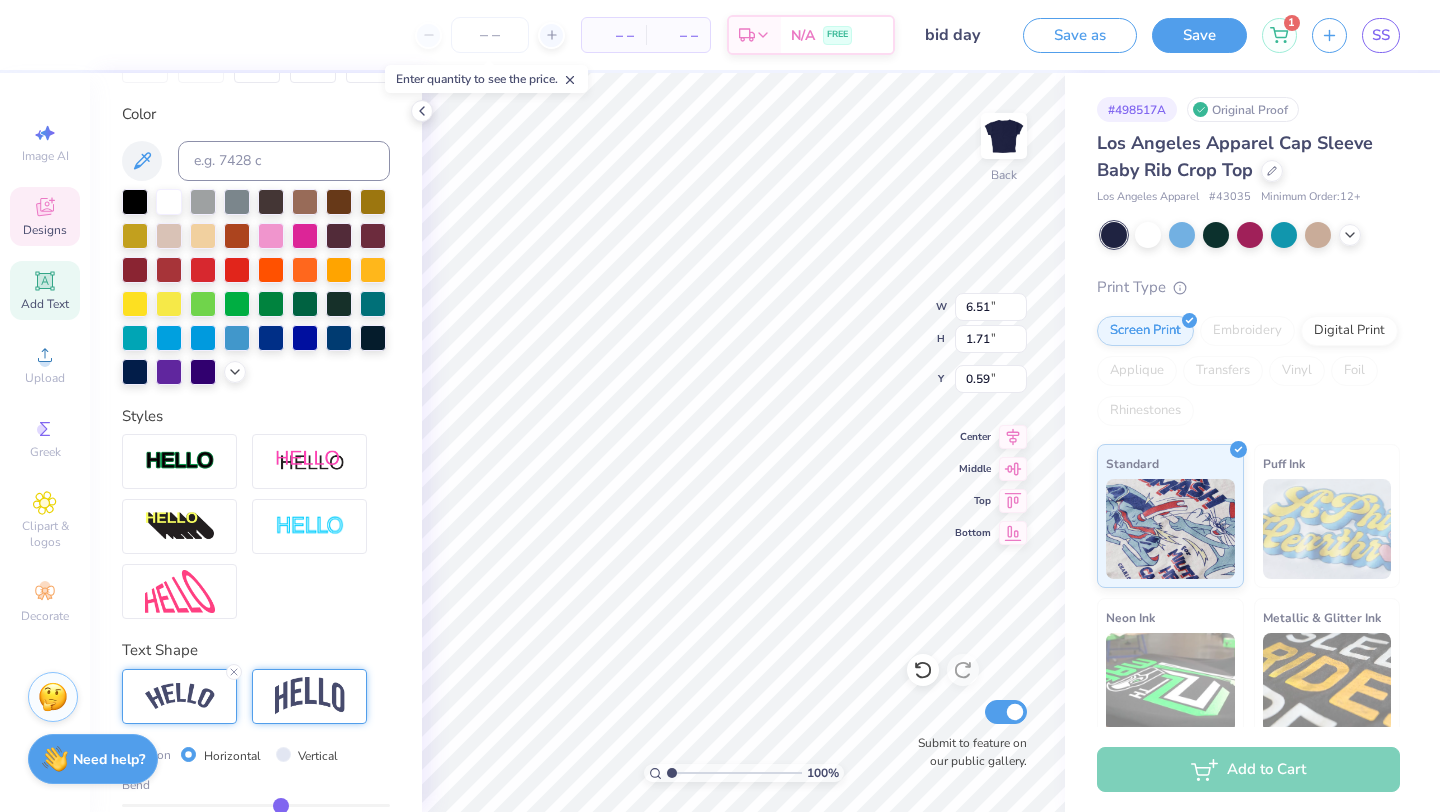 scroll, scrollTop: 467, scrollLeft: 0, axis: vertical 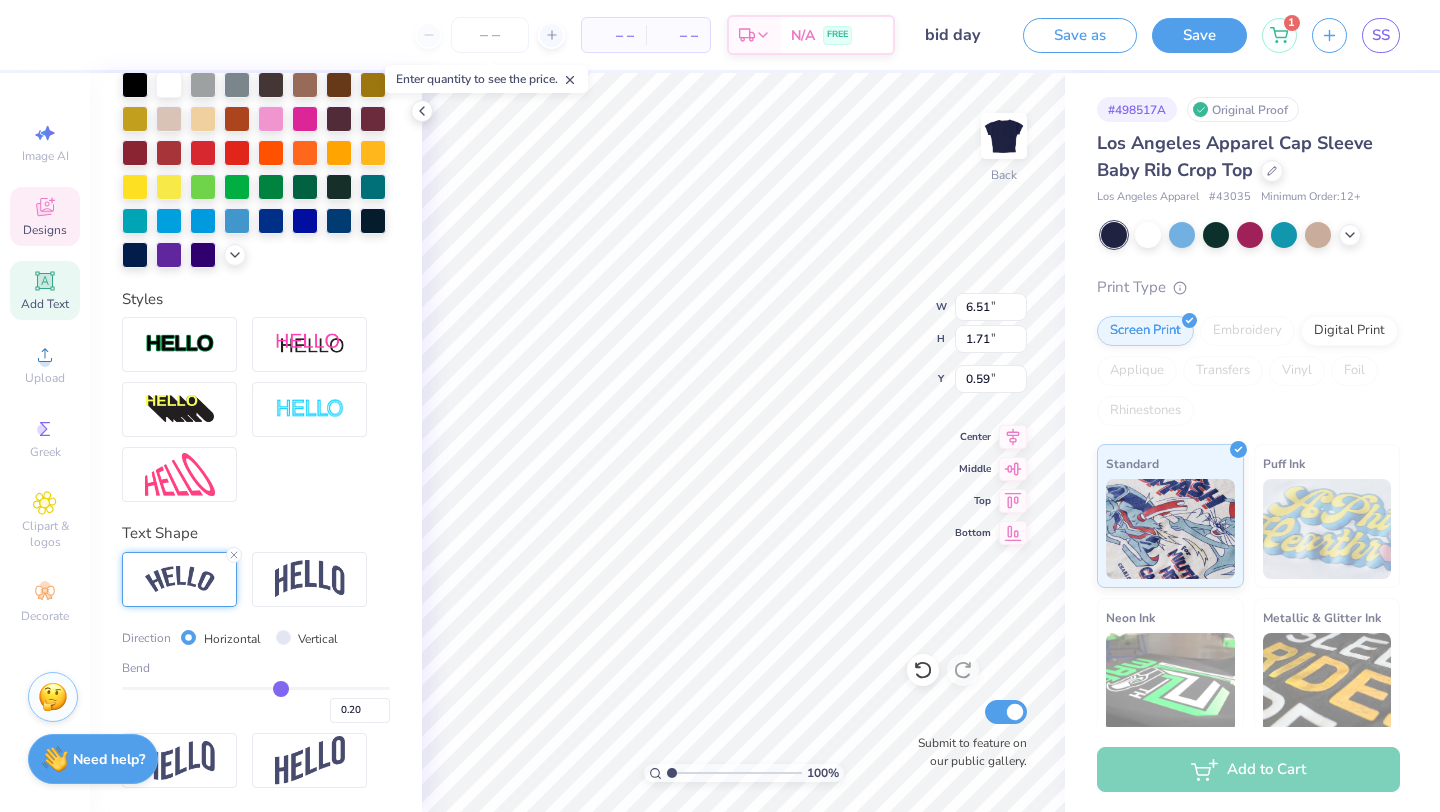 type on "0.25" 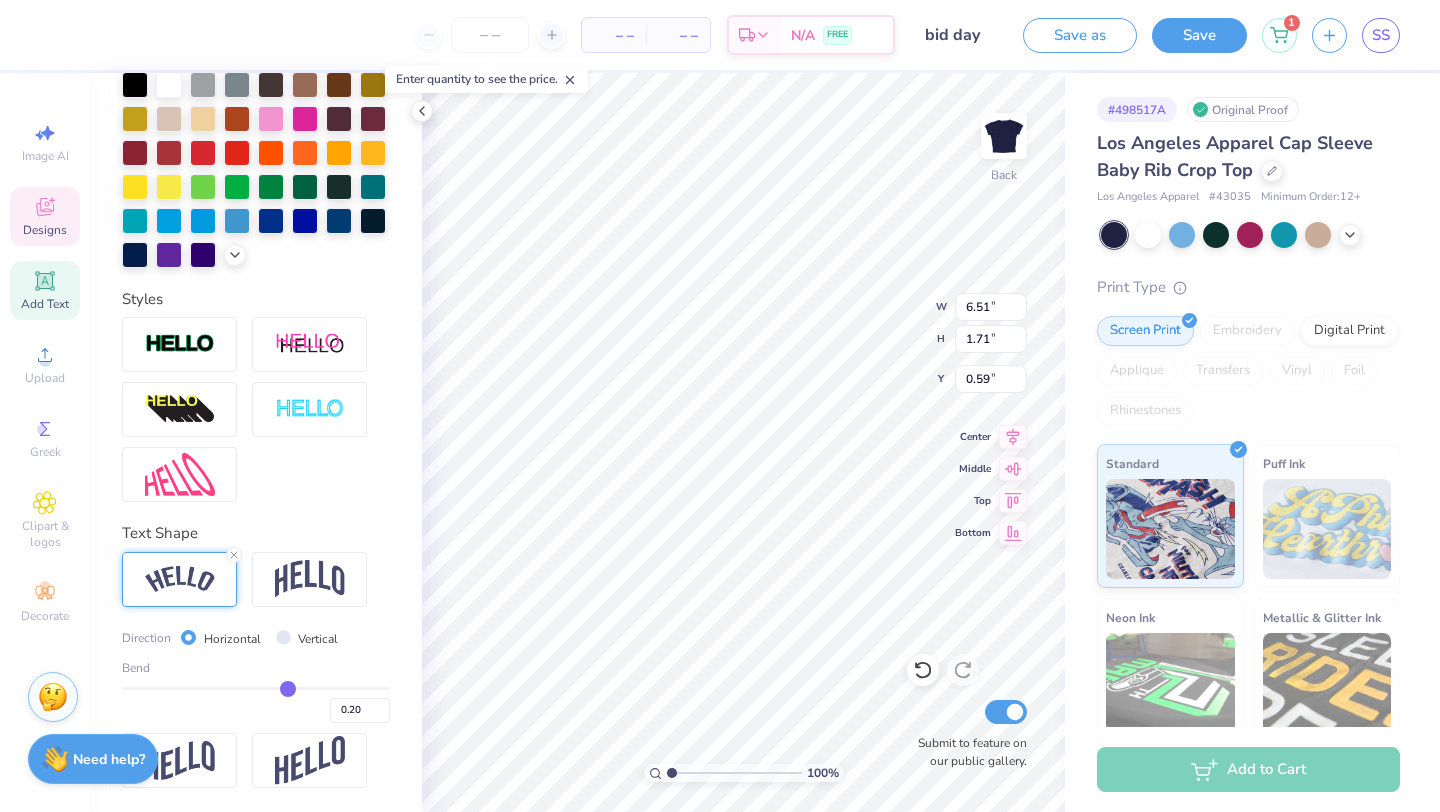 type on "0.25" 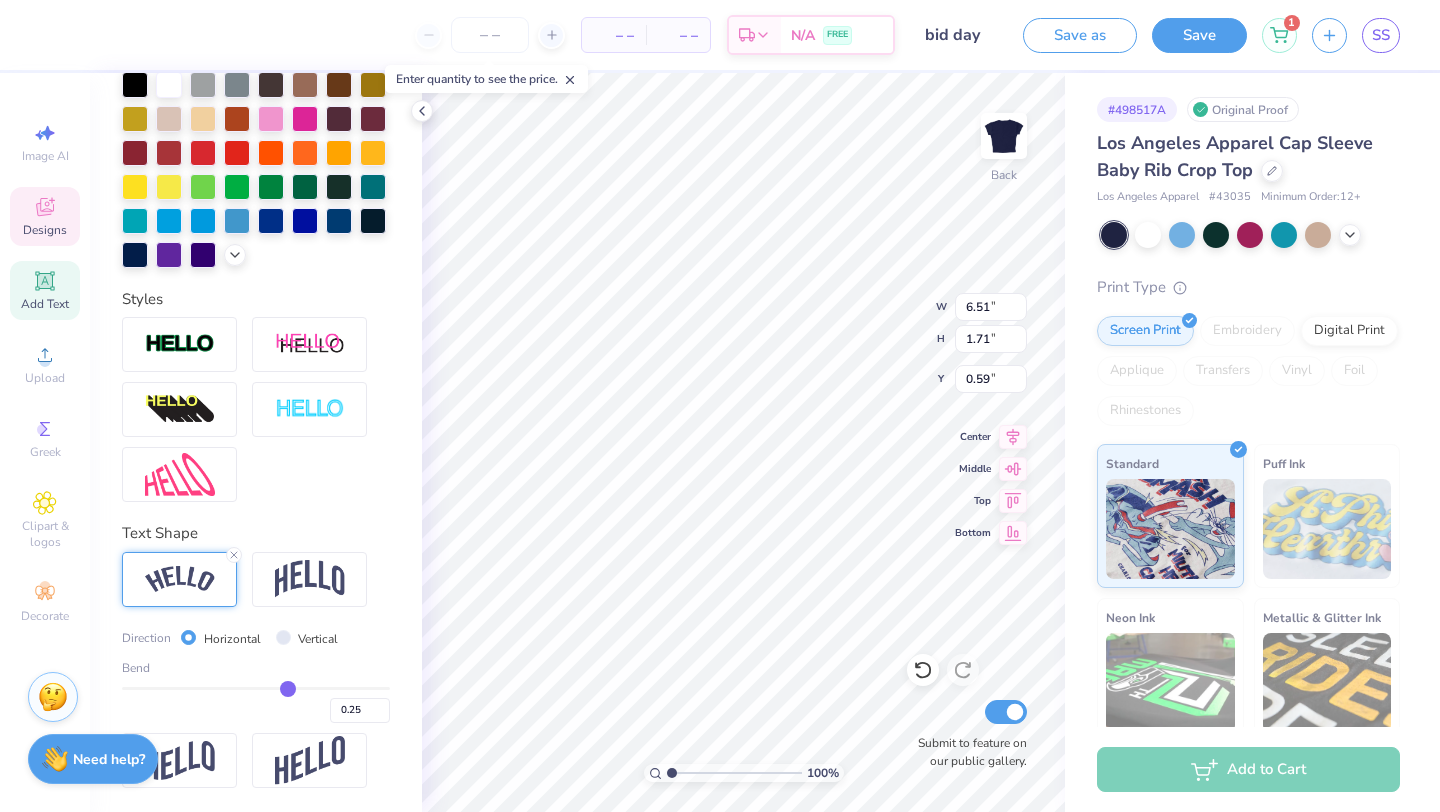 type on "0.26" 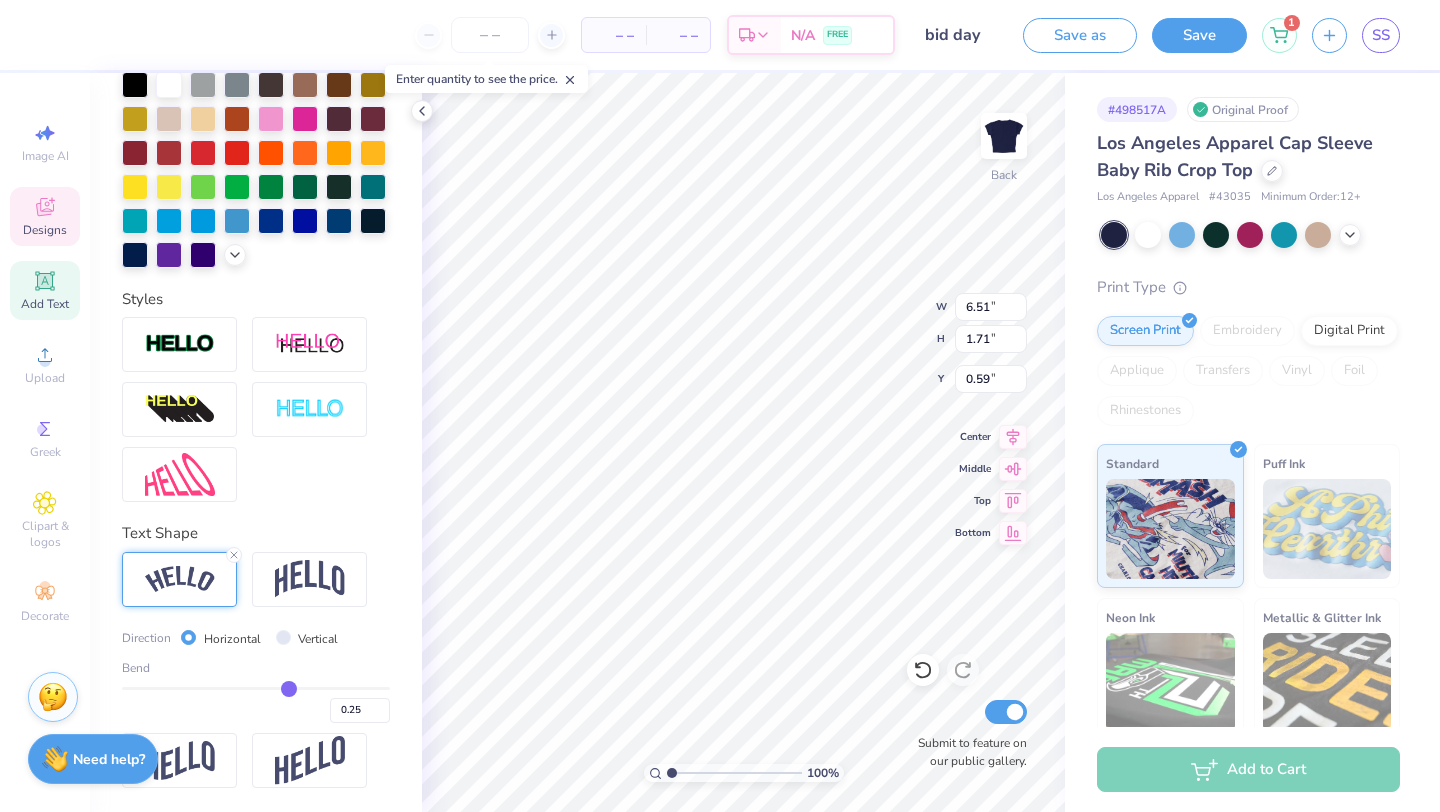 type on "0.26" 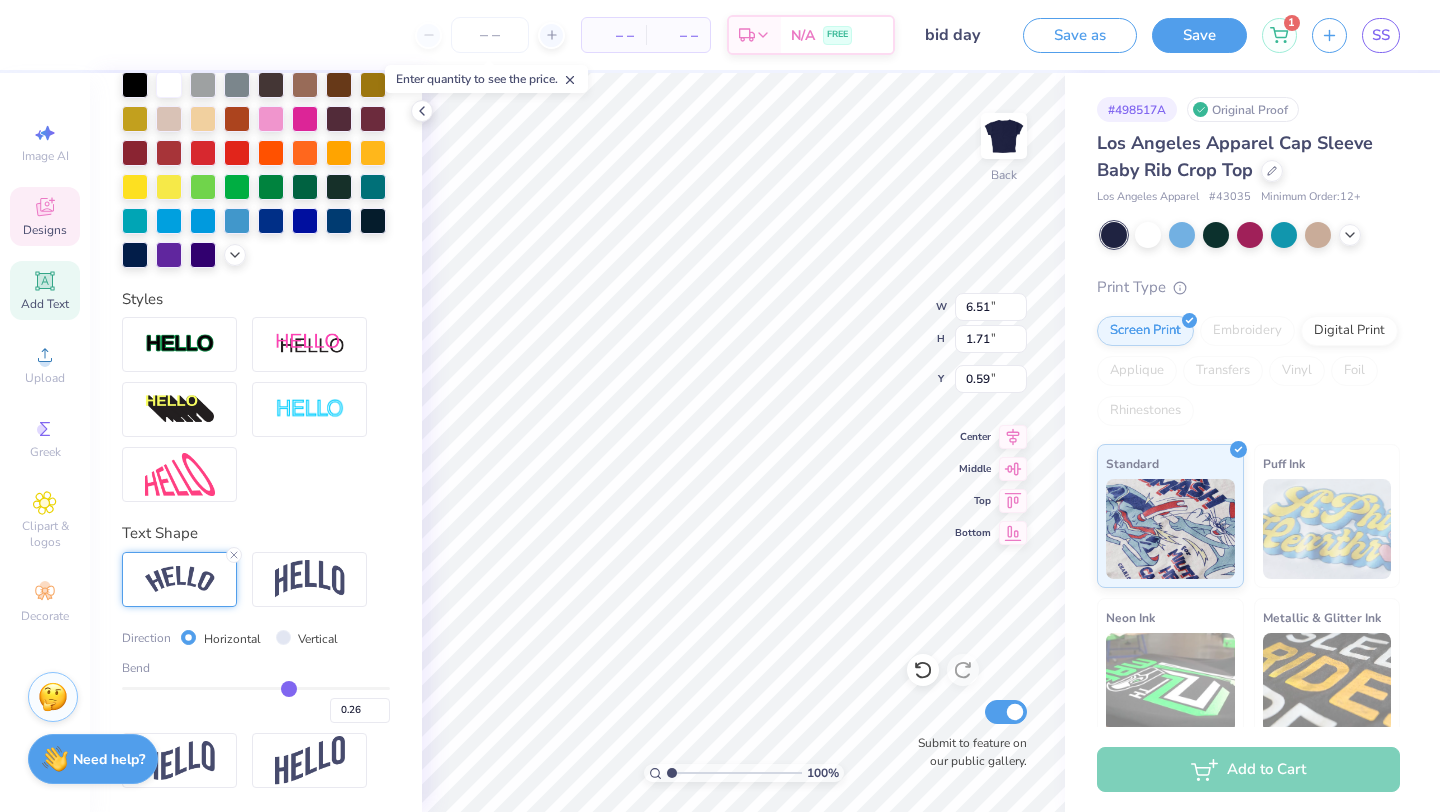 type on "0.27" 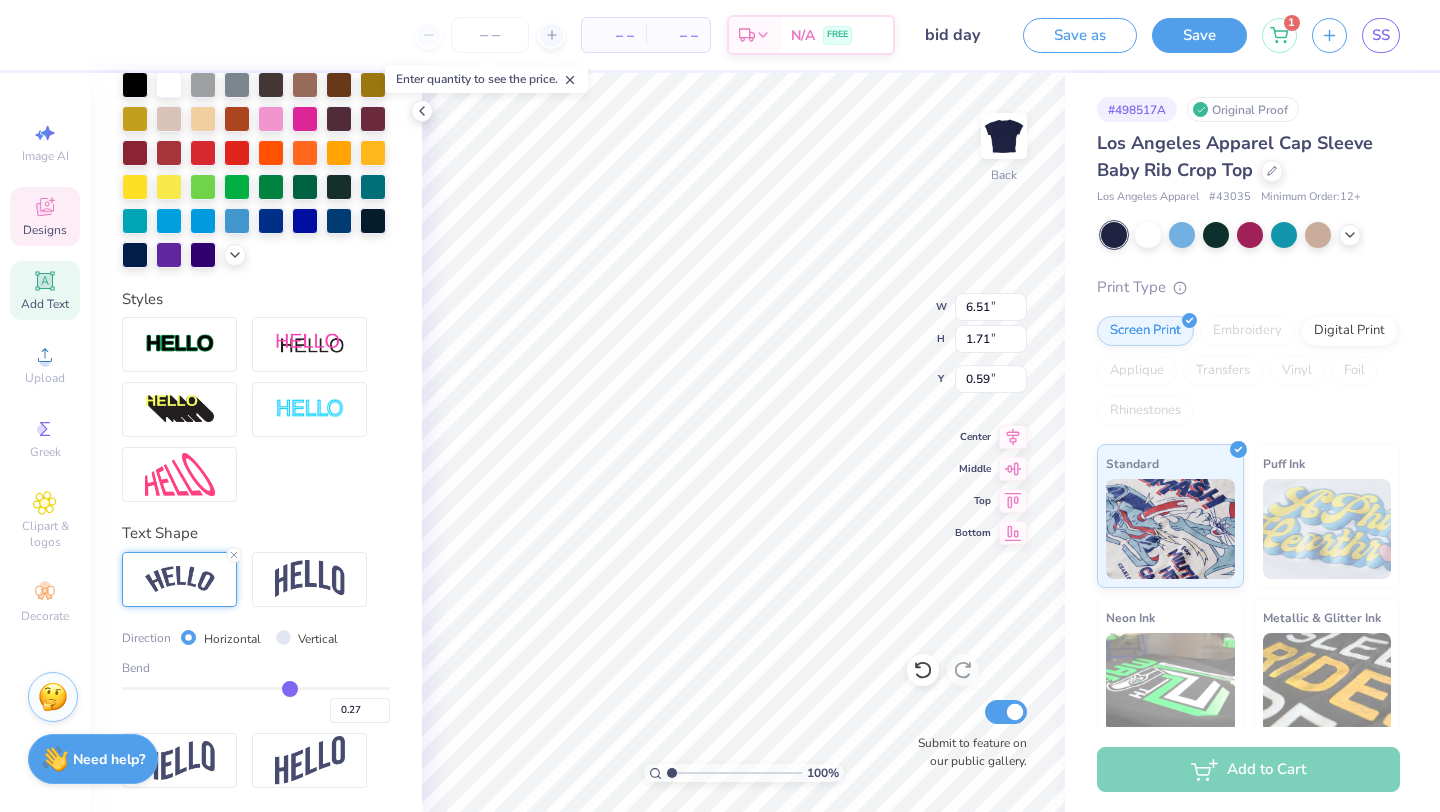 type on "0.29" 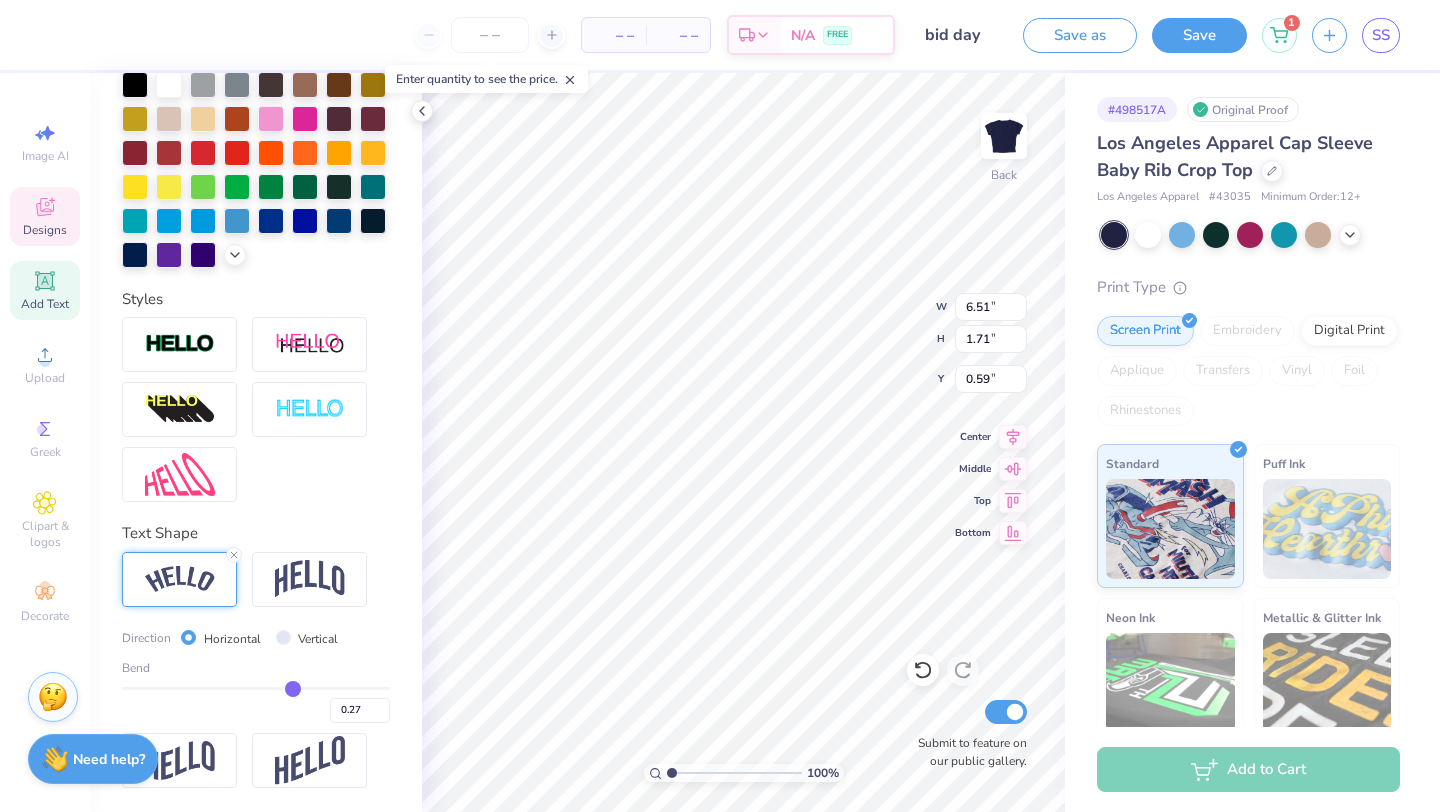 type on "0.29" 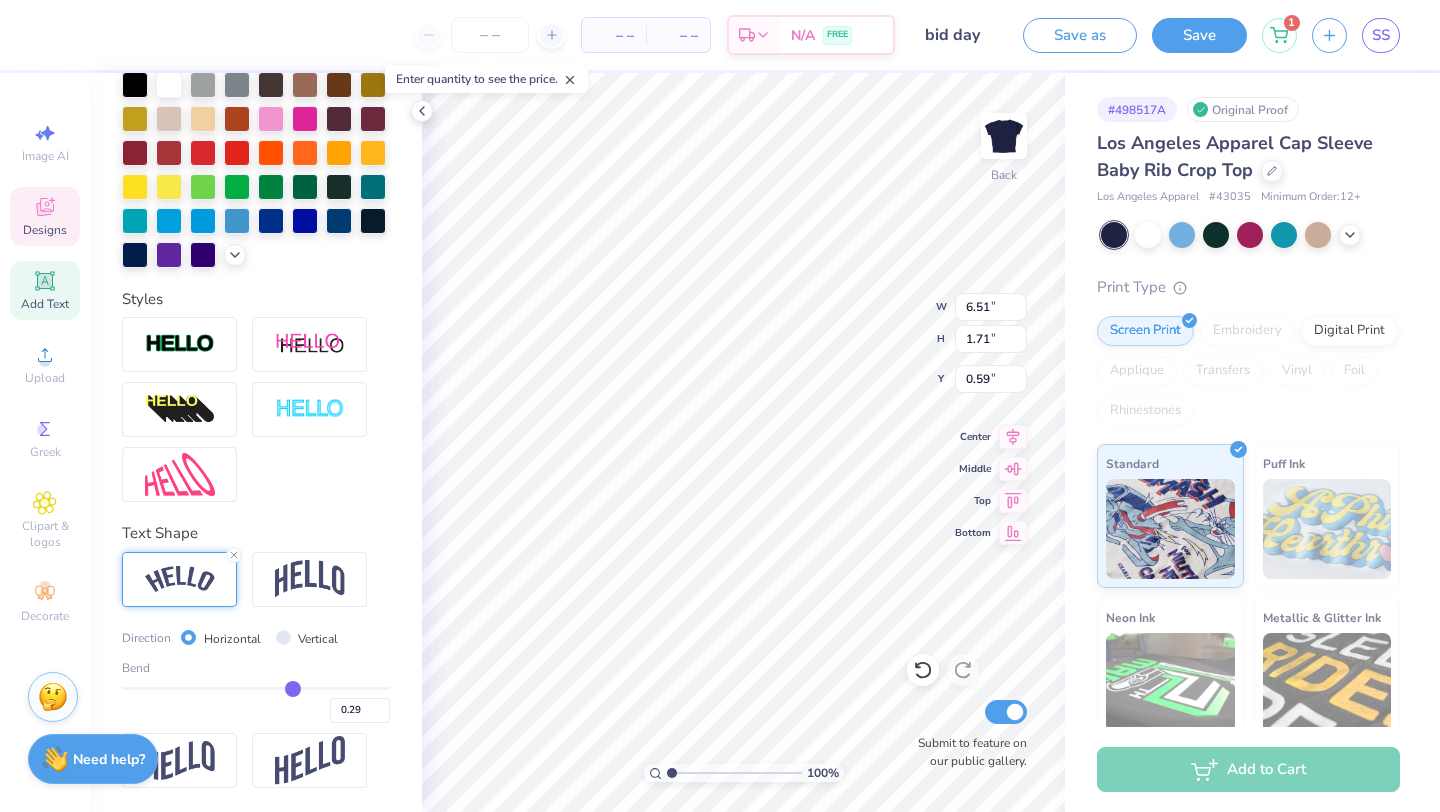 type on "0.32" 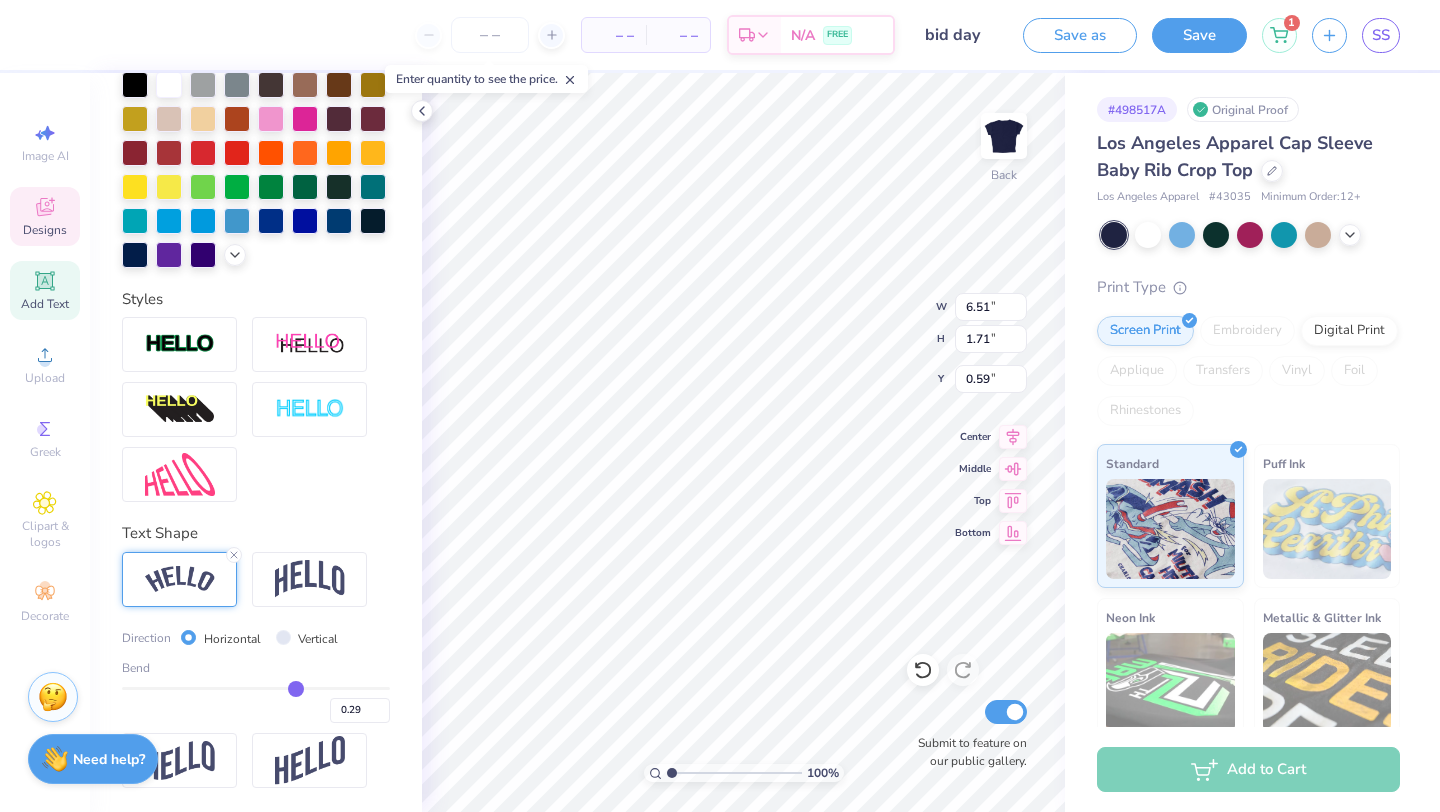 type on "0.32" 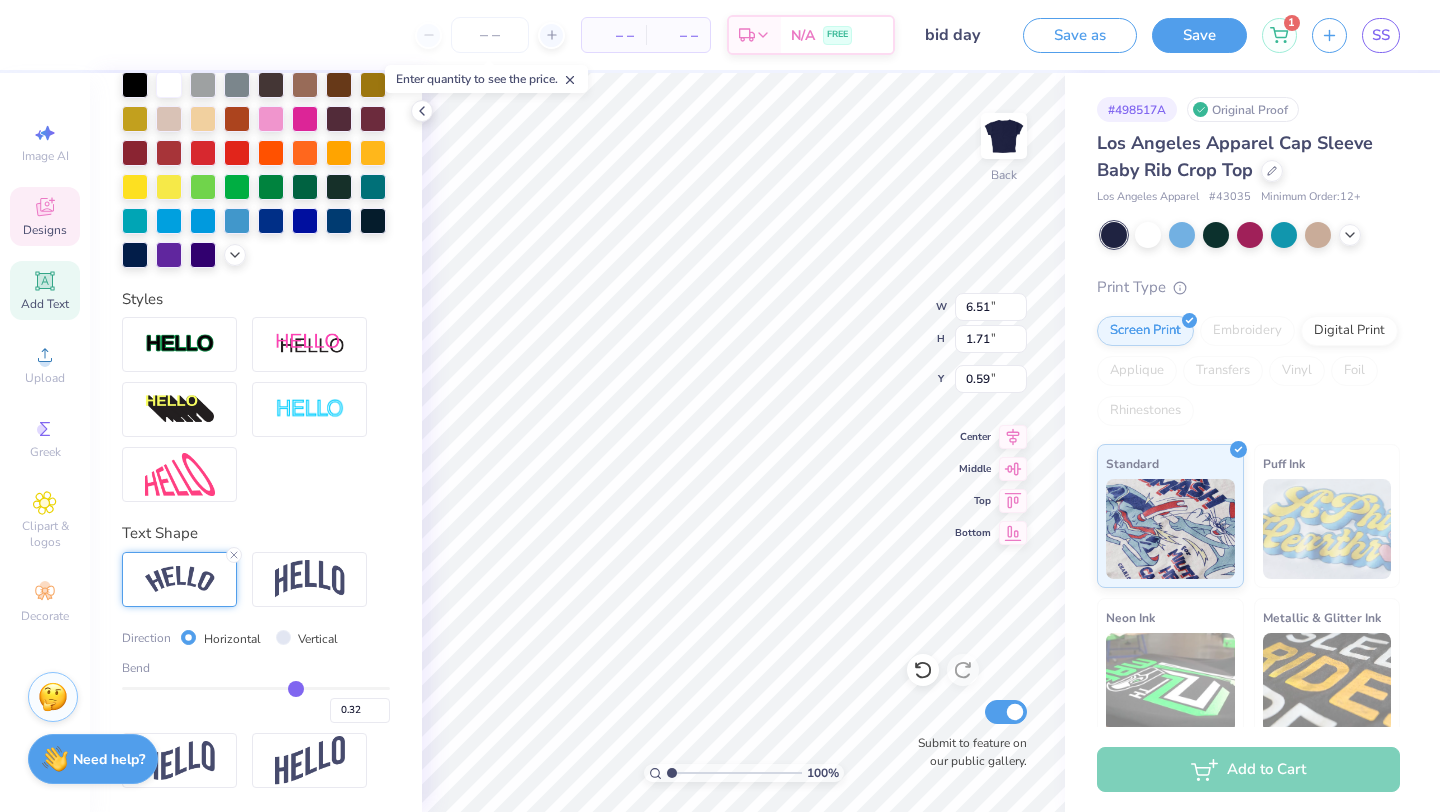 type on "0.35" 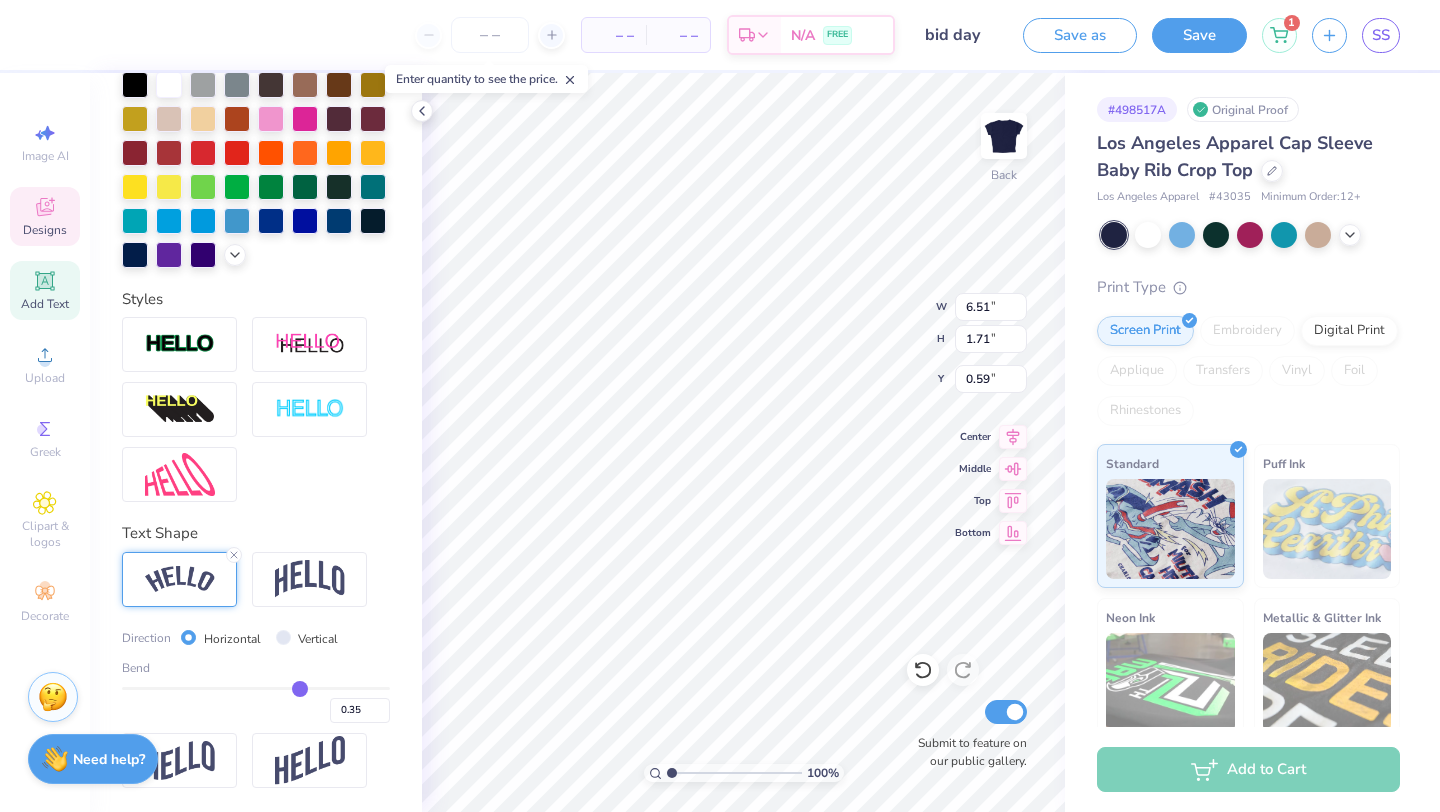 type on "0.37" 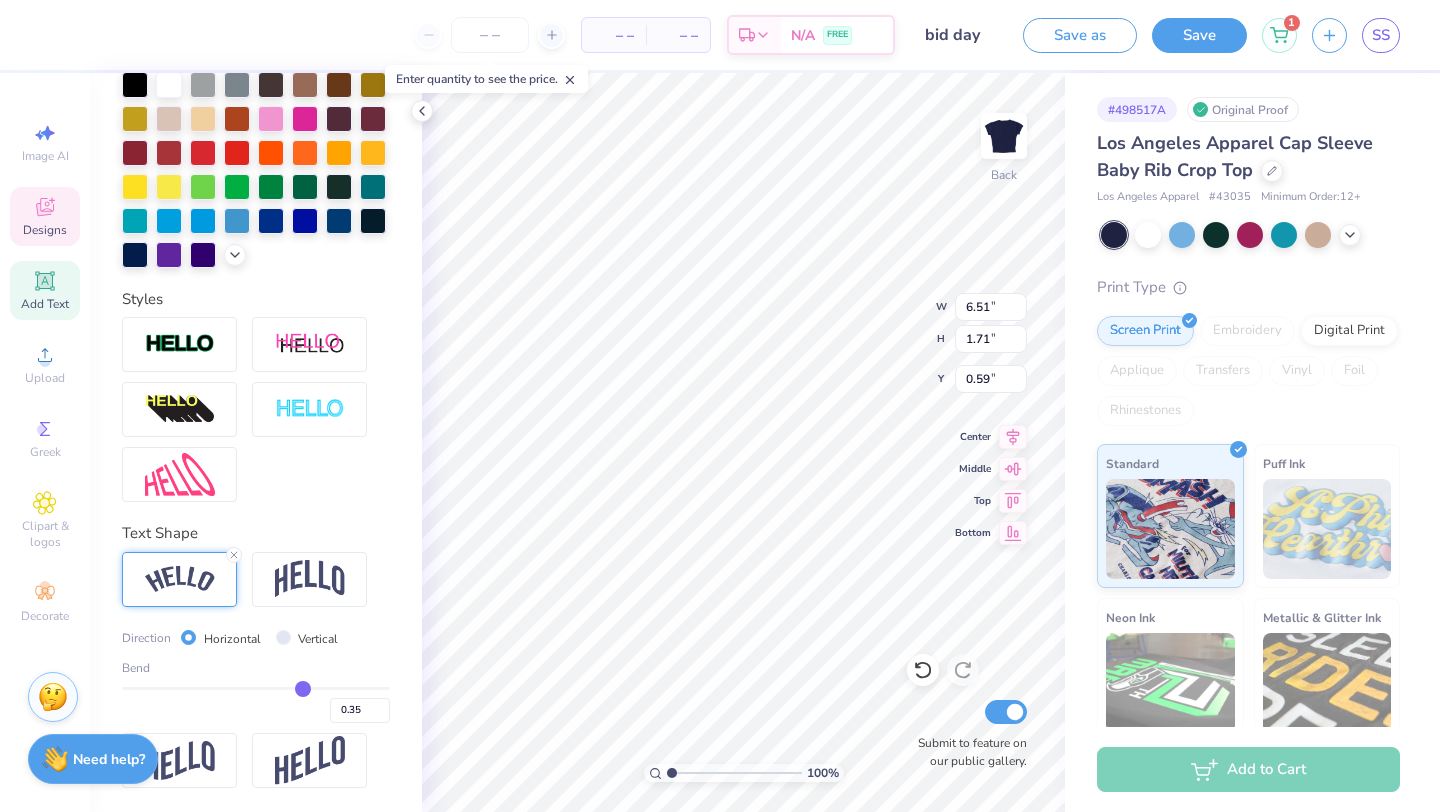 type on "0.37" 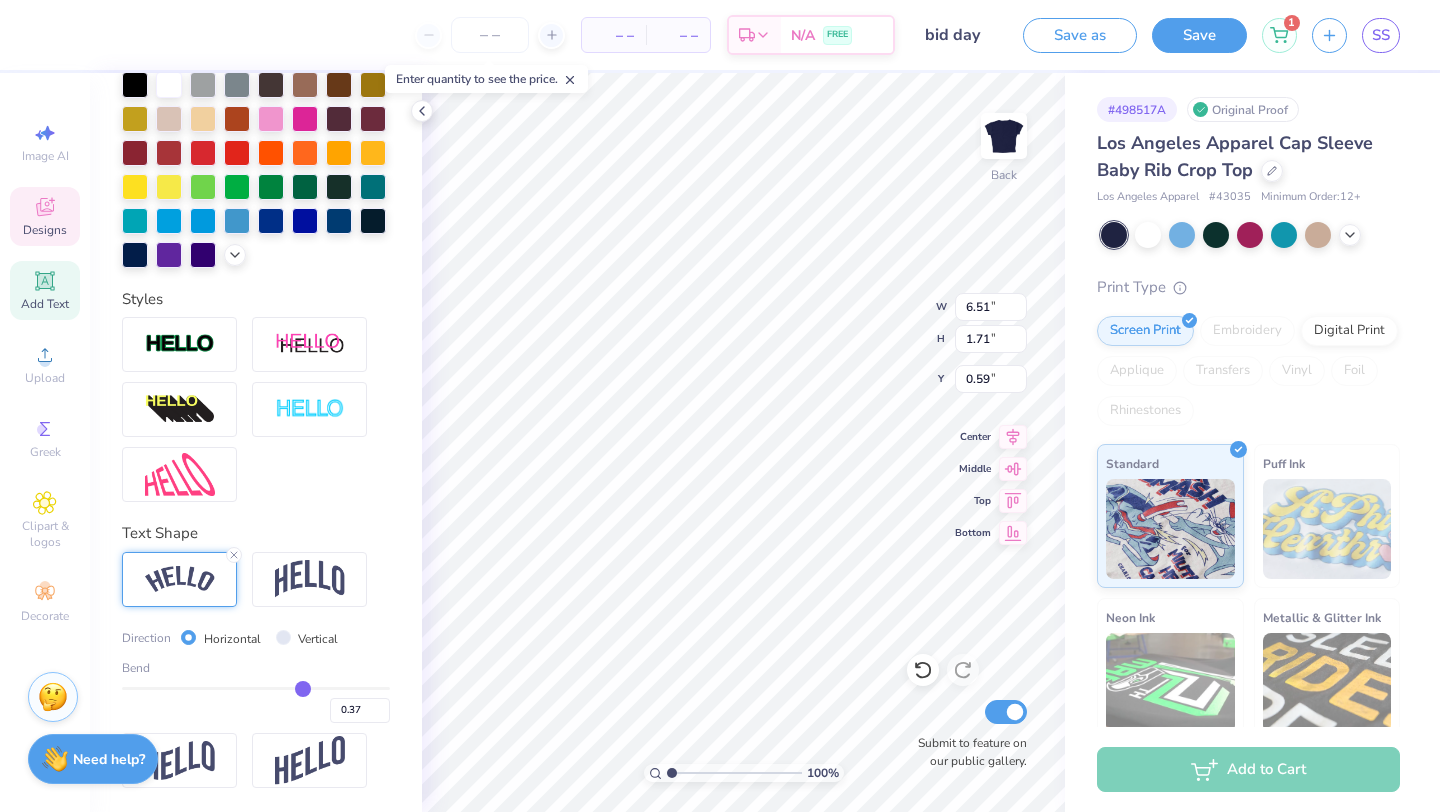 type on "0.39" 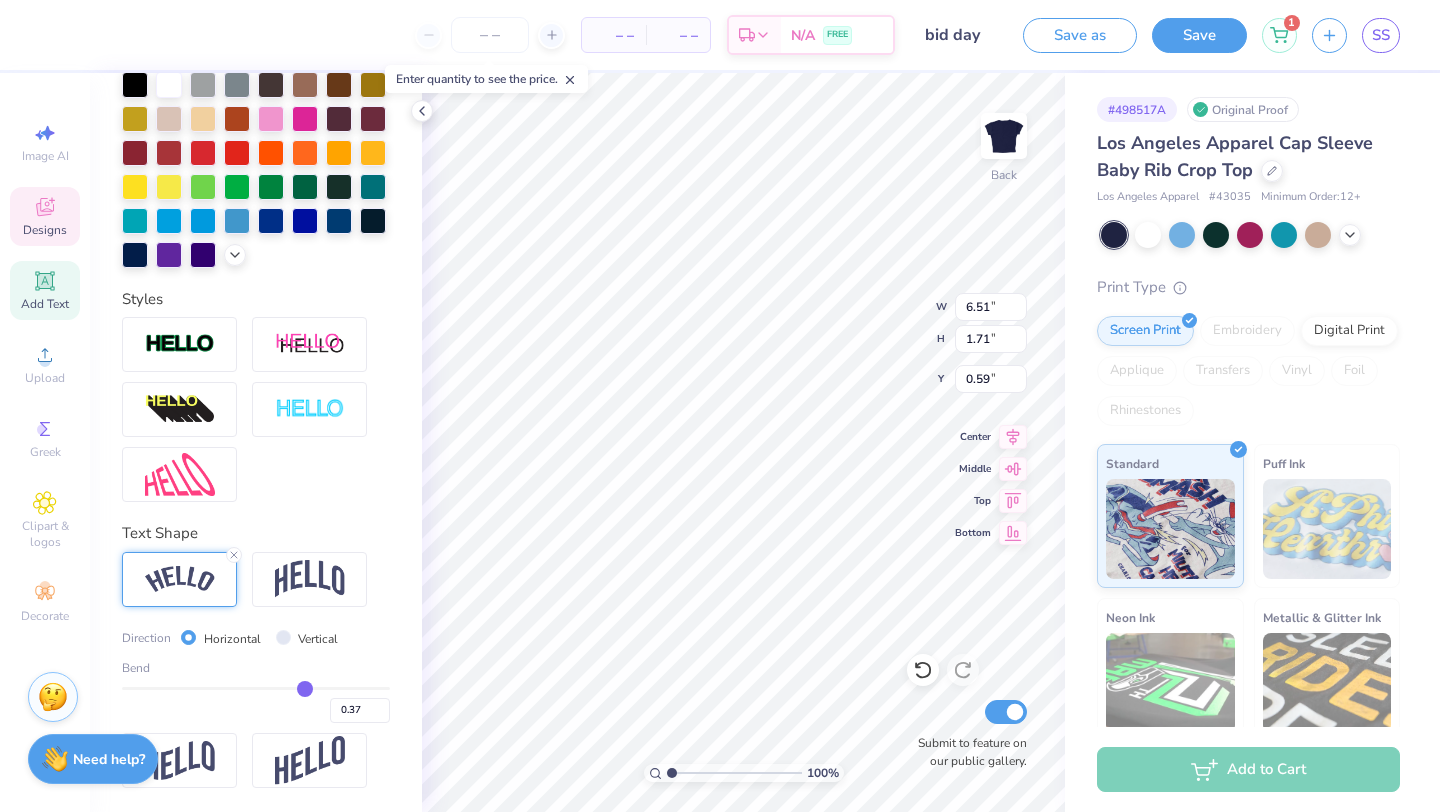 type on "0.39" 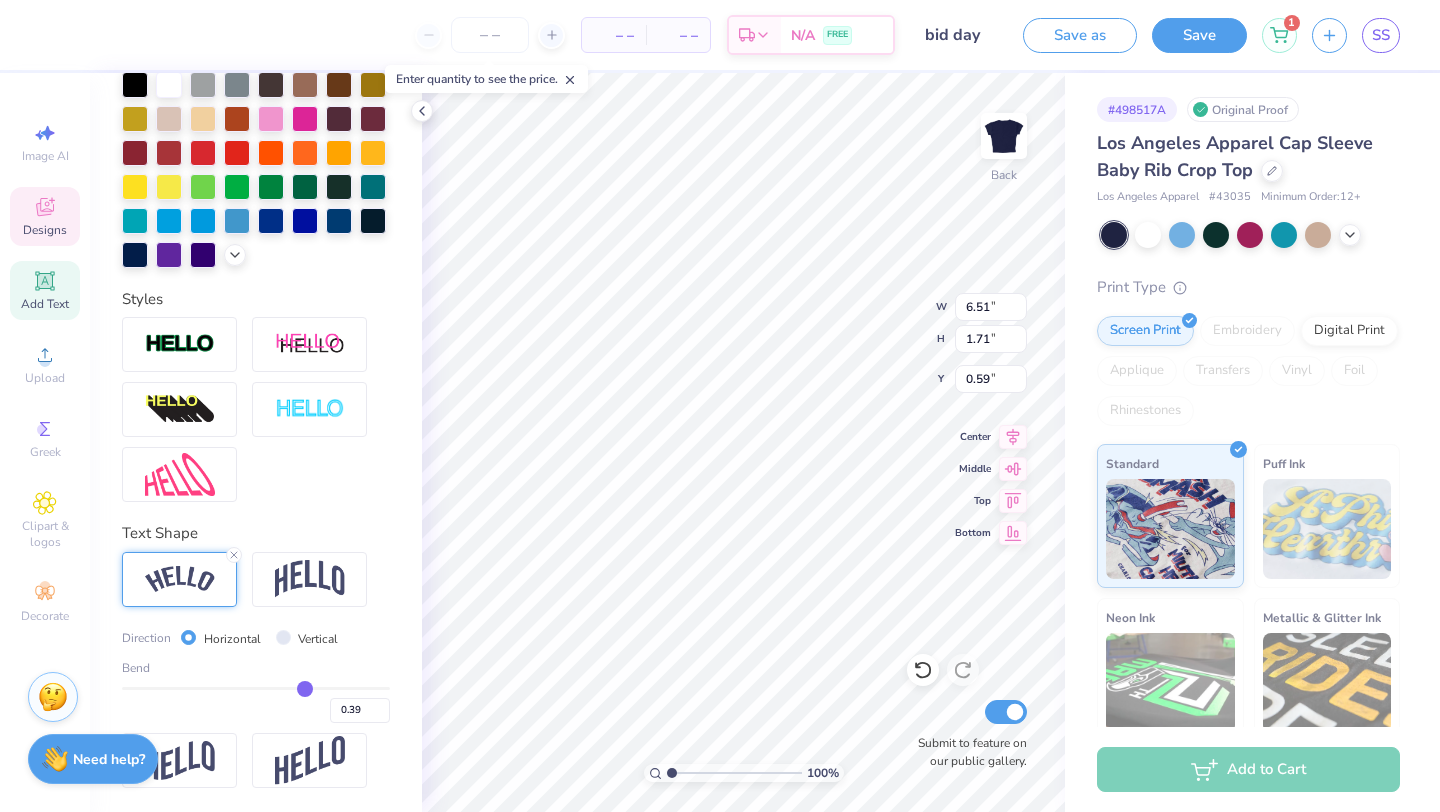 type on "0.41" 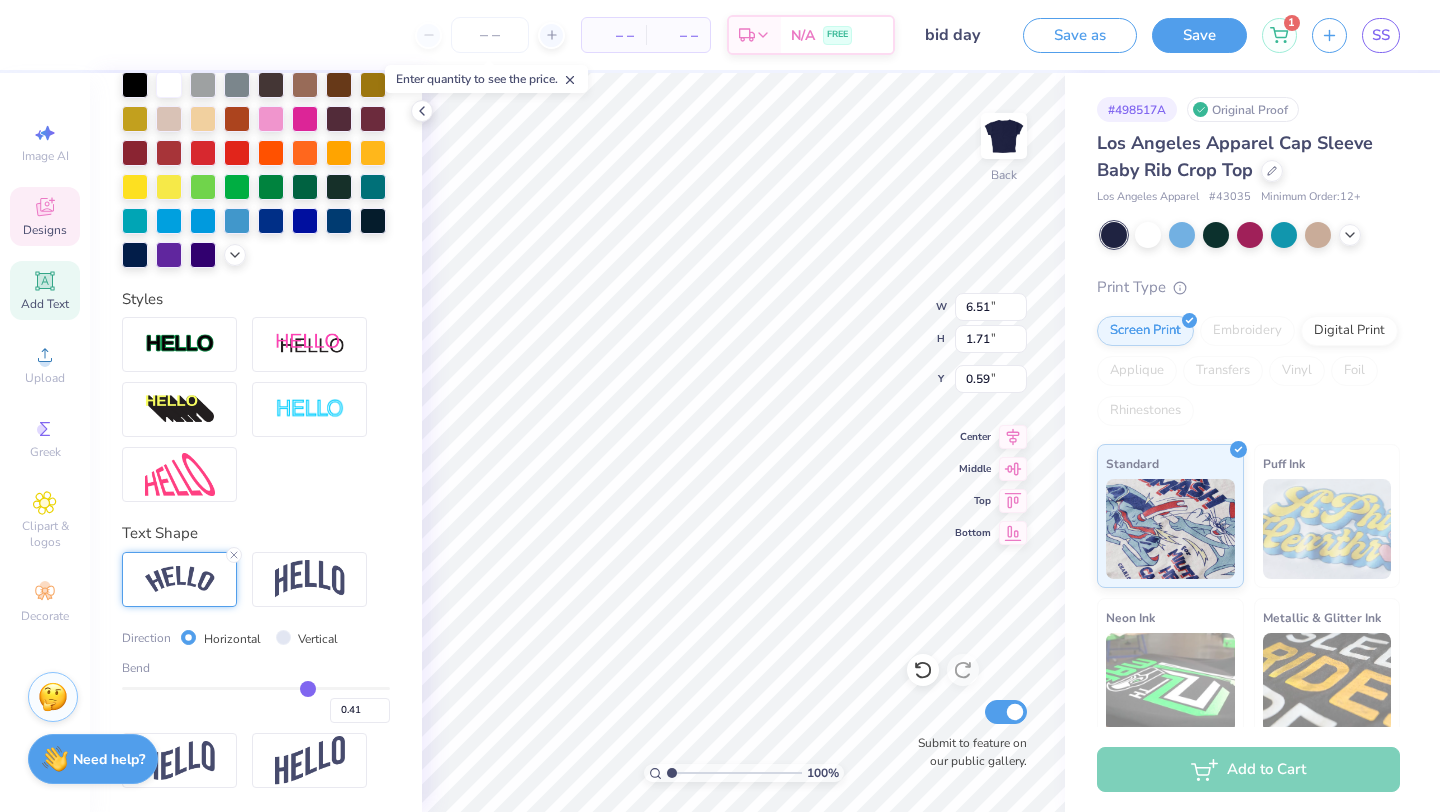 type on "0.42" 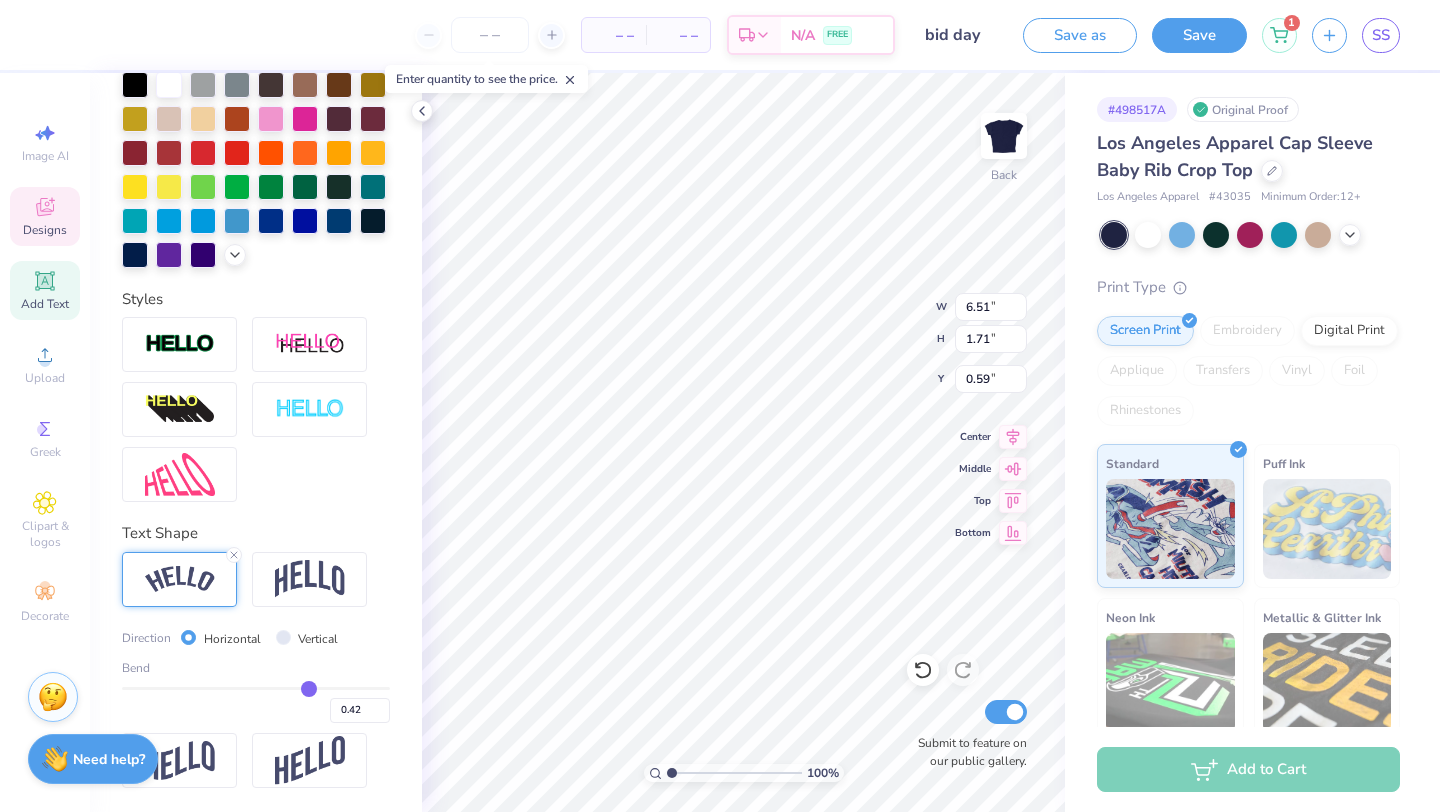 type on "0.44" 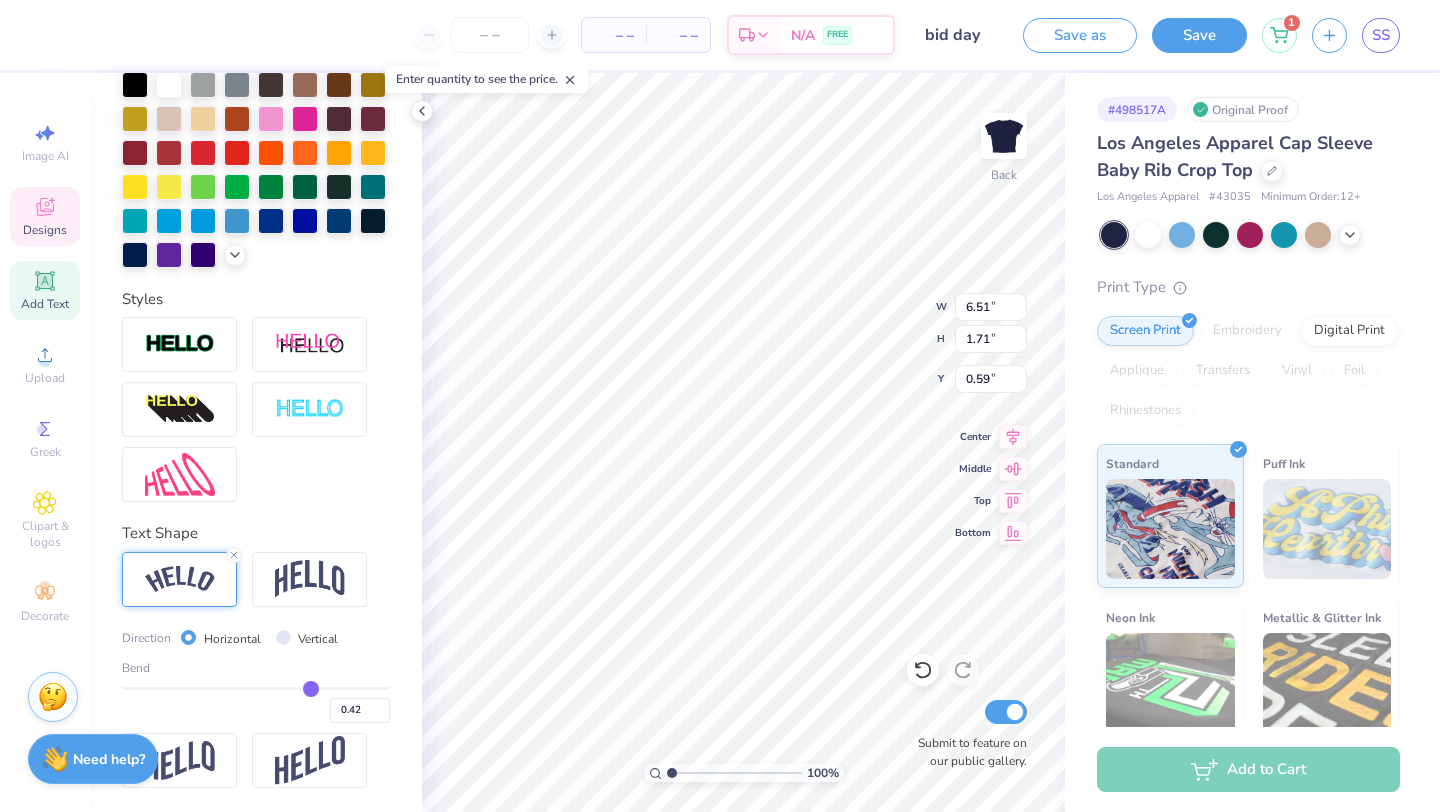 type on "0.44" 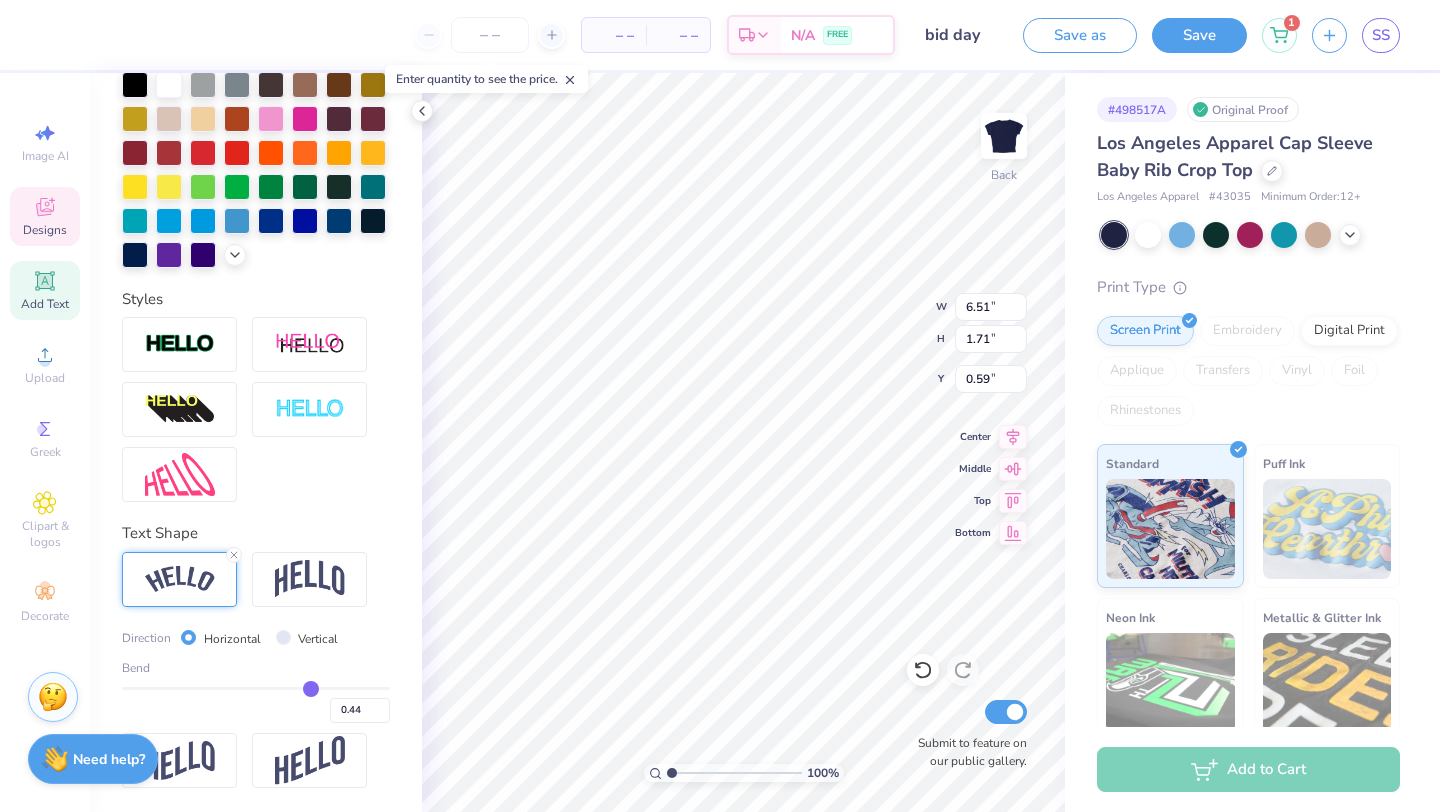 type on "0.45" 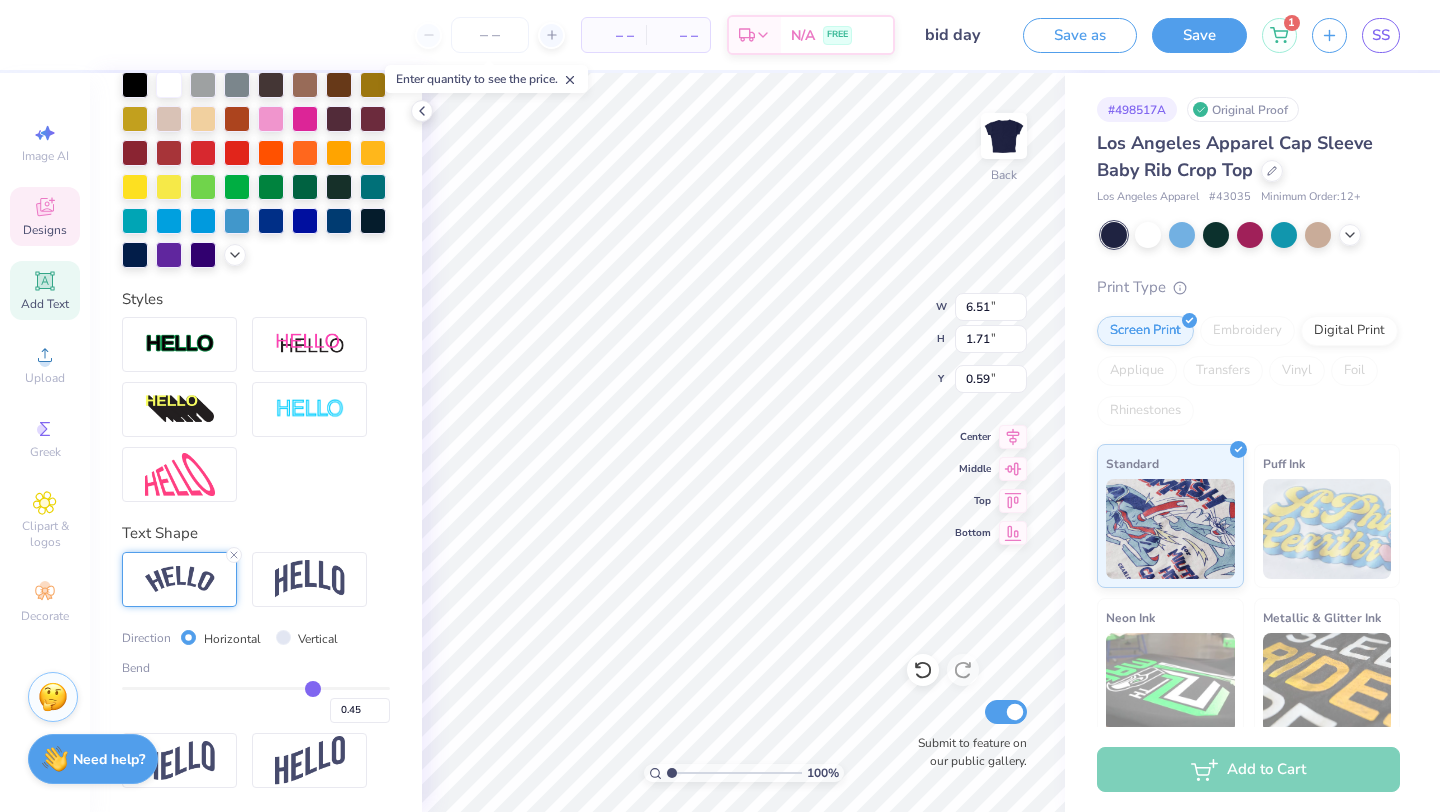 type on "0.46" 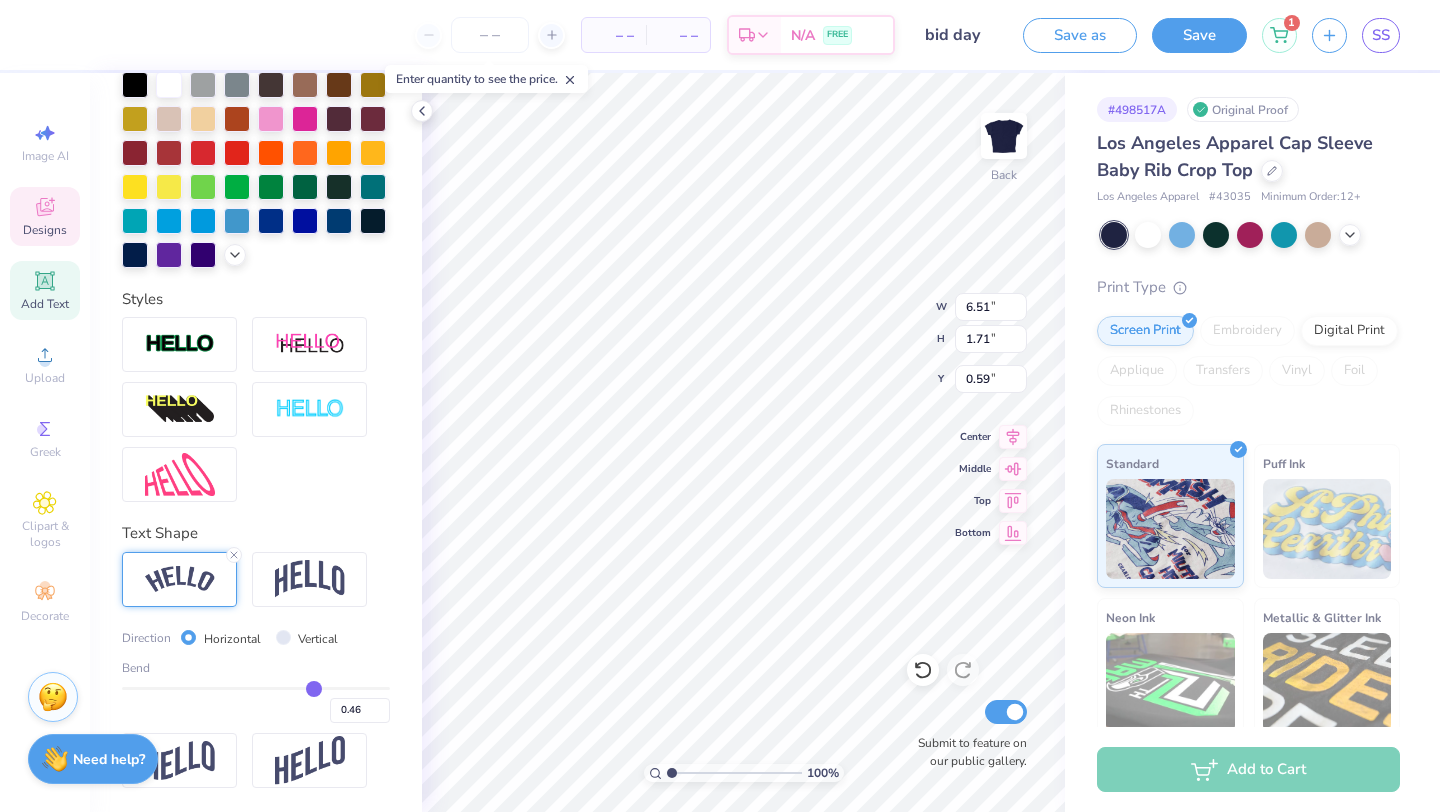 type on "0.47" 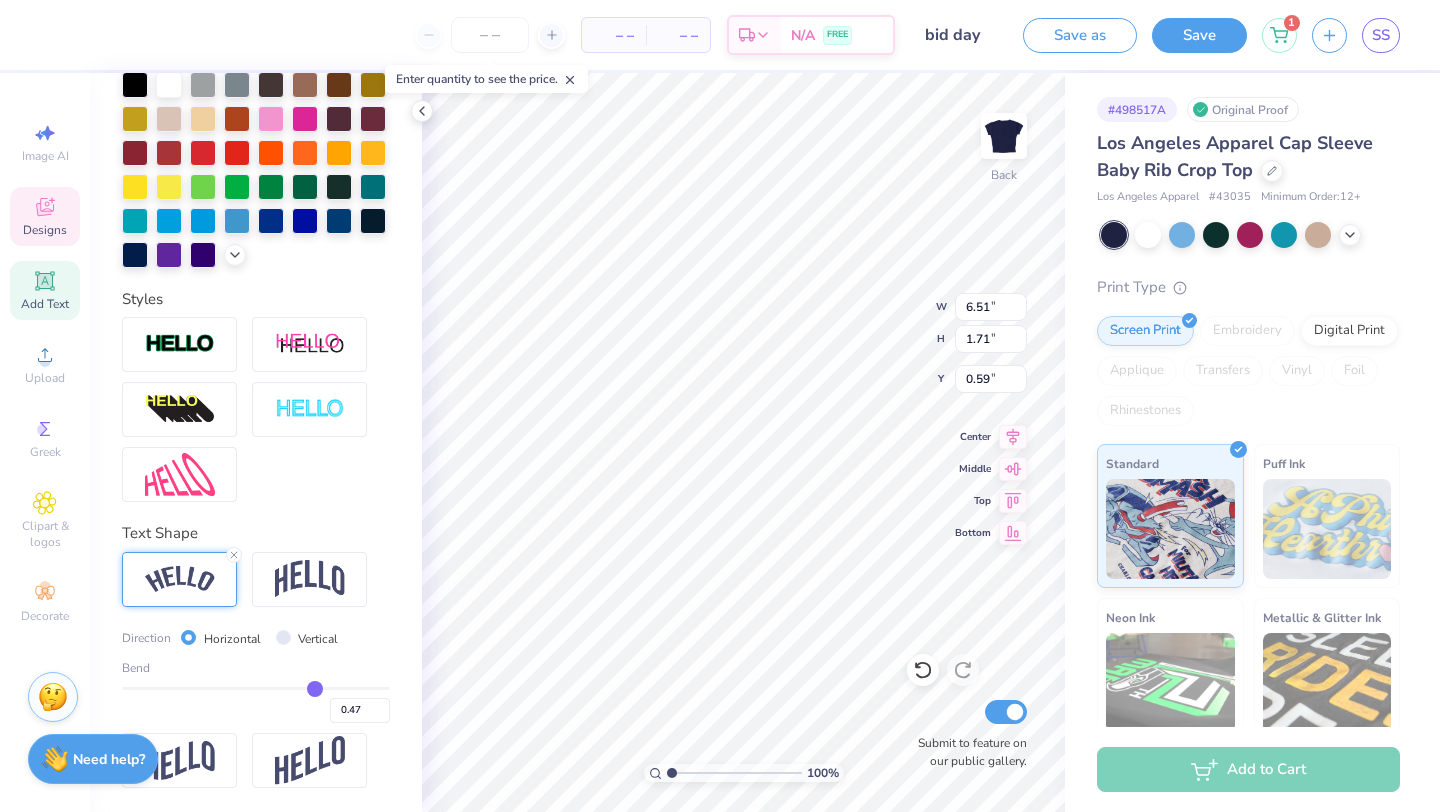 type on "0.48" 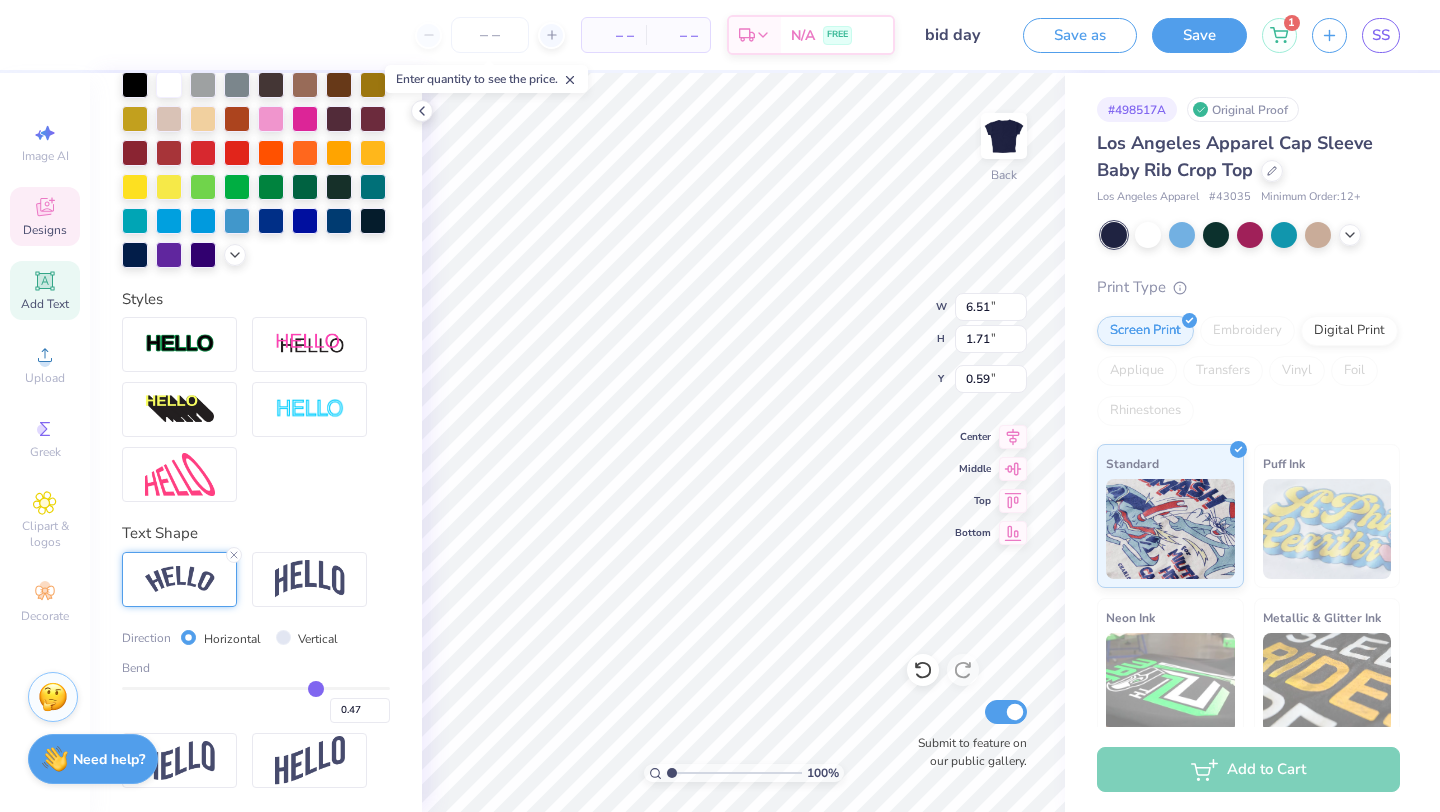 type on "0.48" 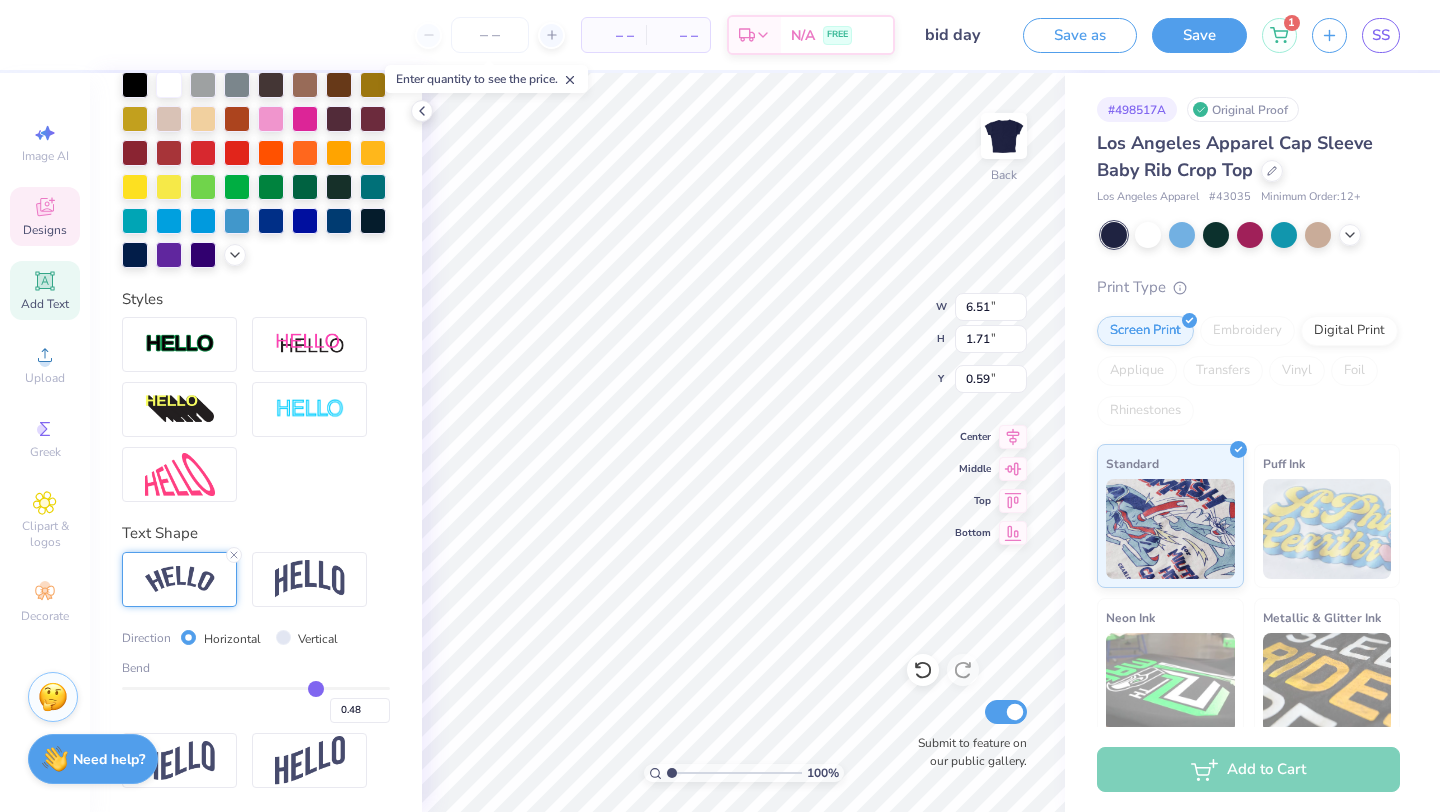 type on "0.49" 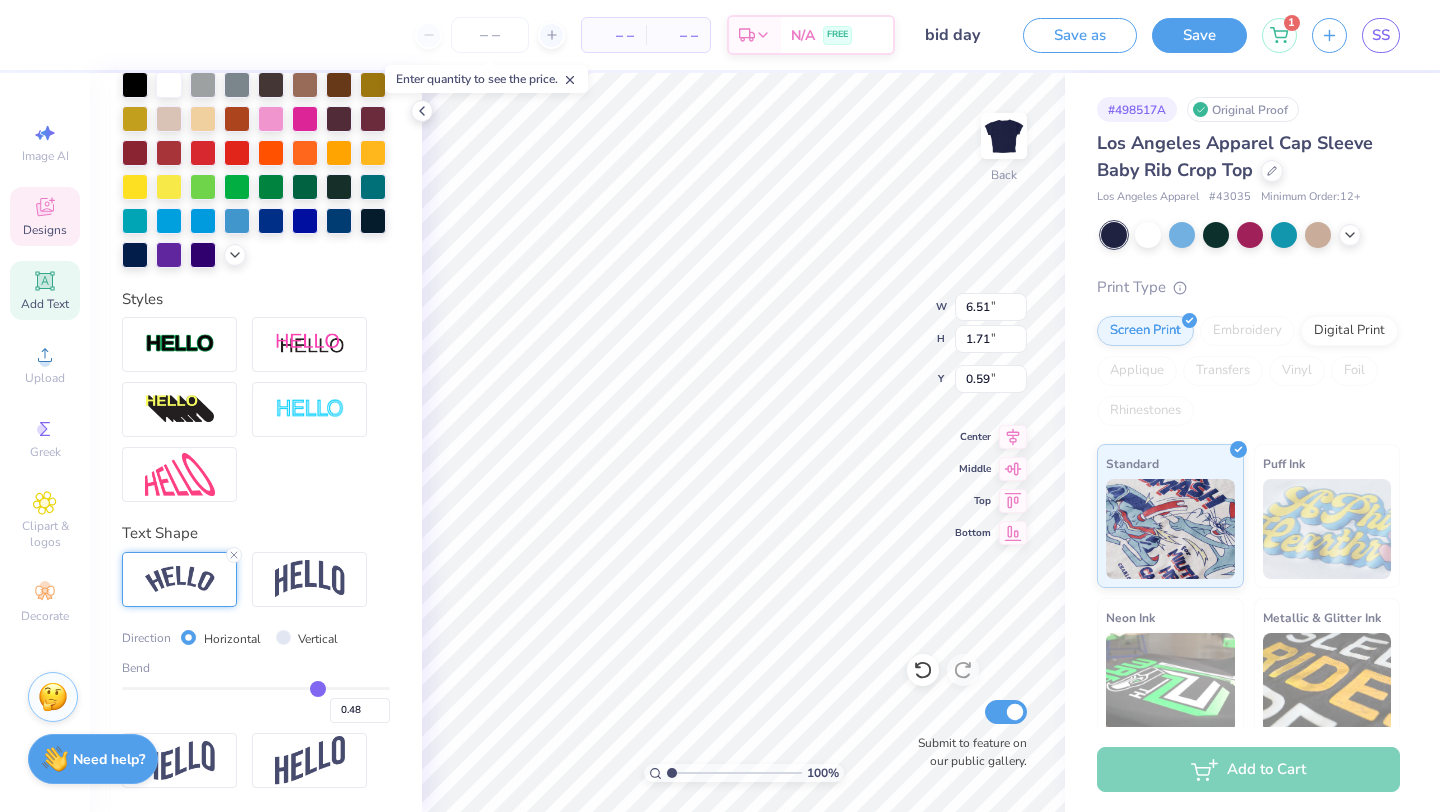 type on "0.49" 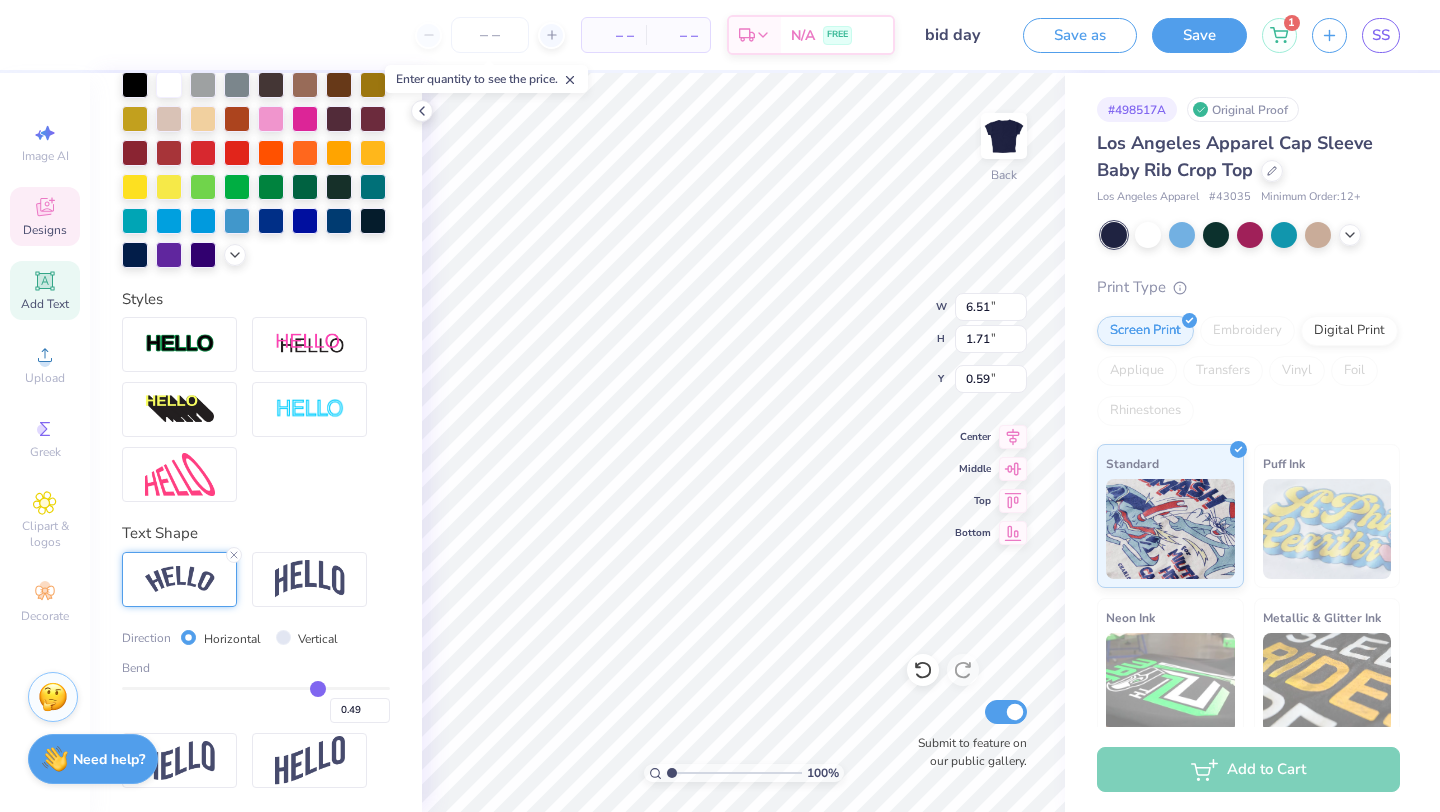 type on "0.5" 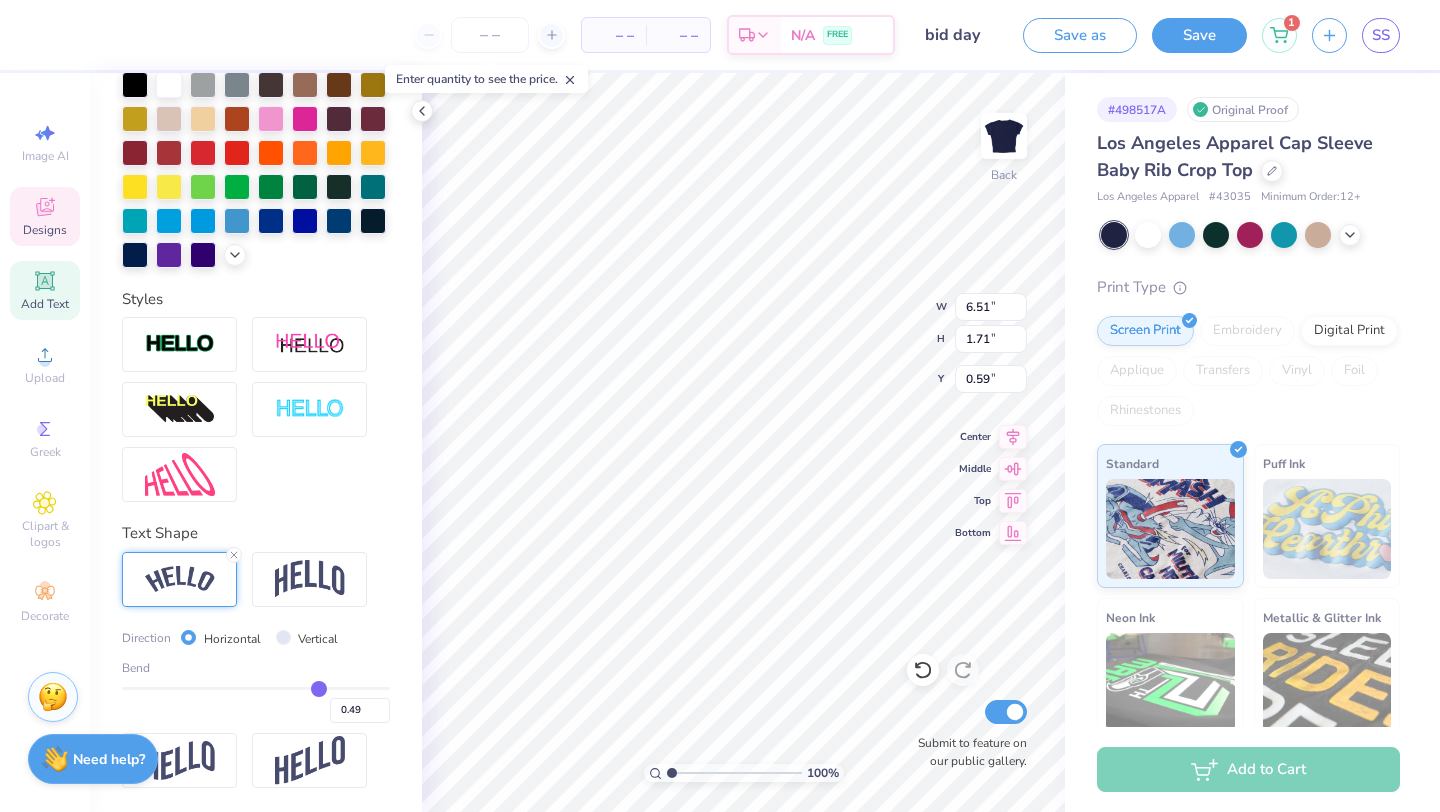 type on "0.50" 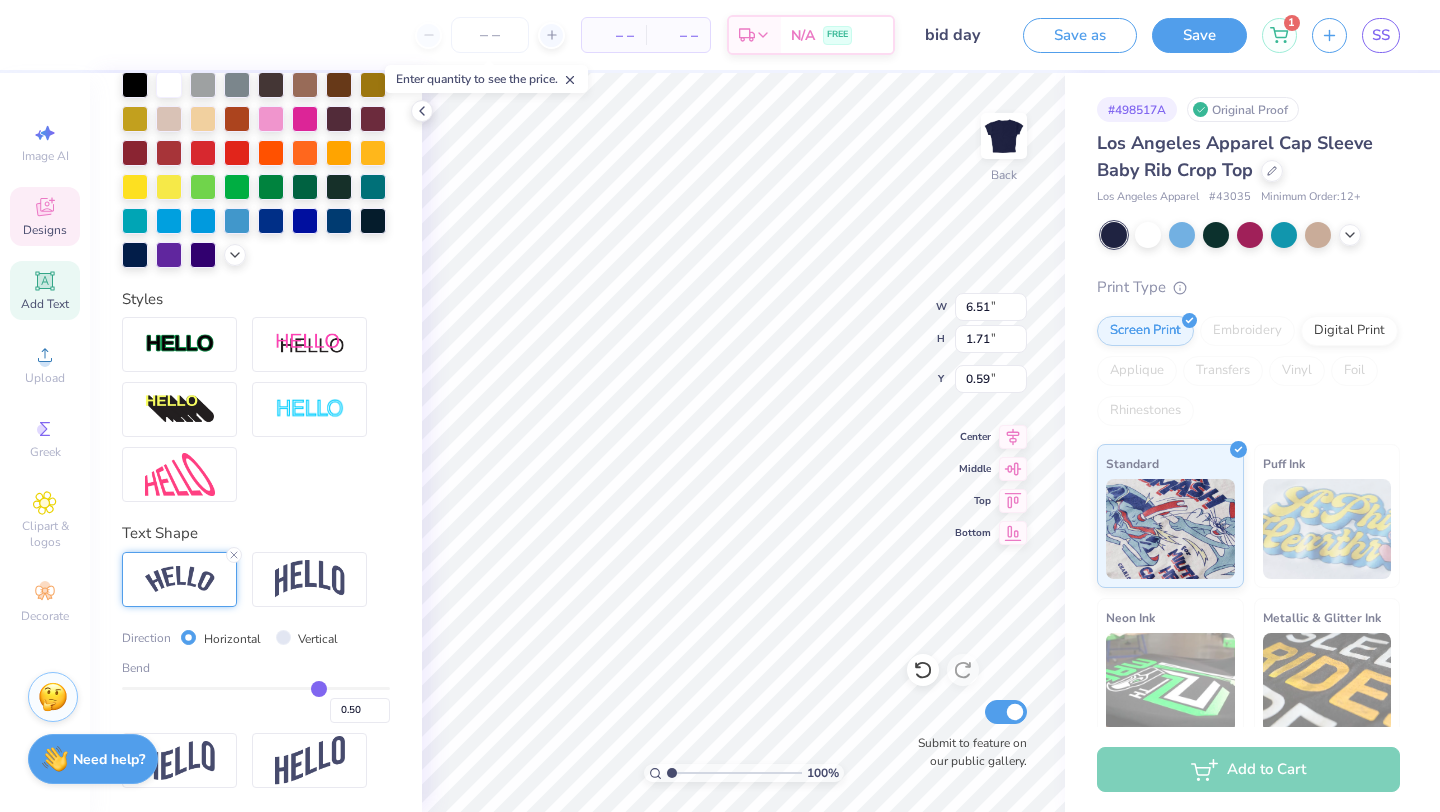 type on "0.51" 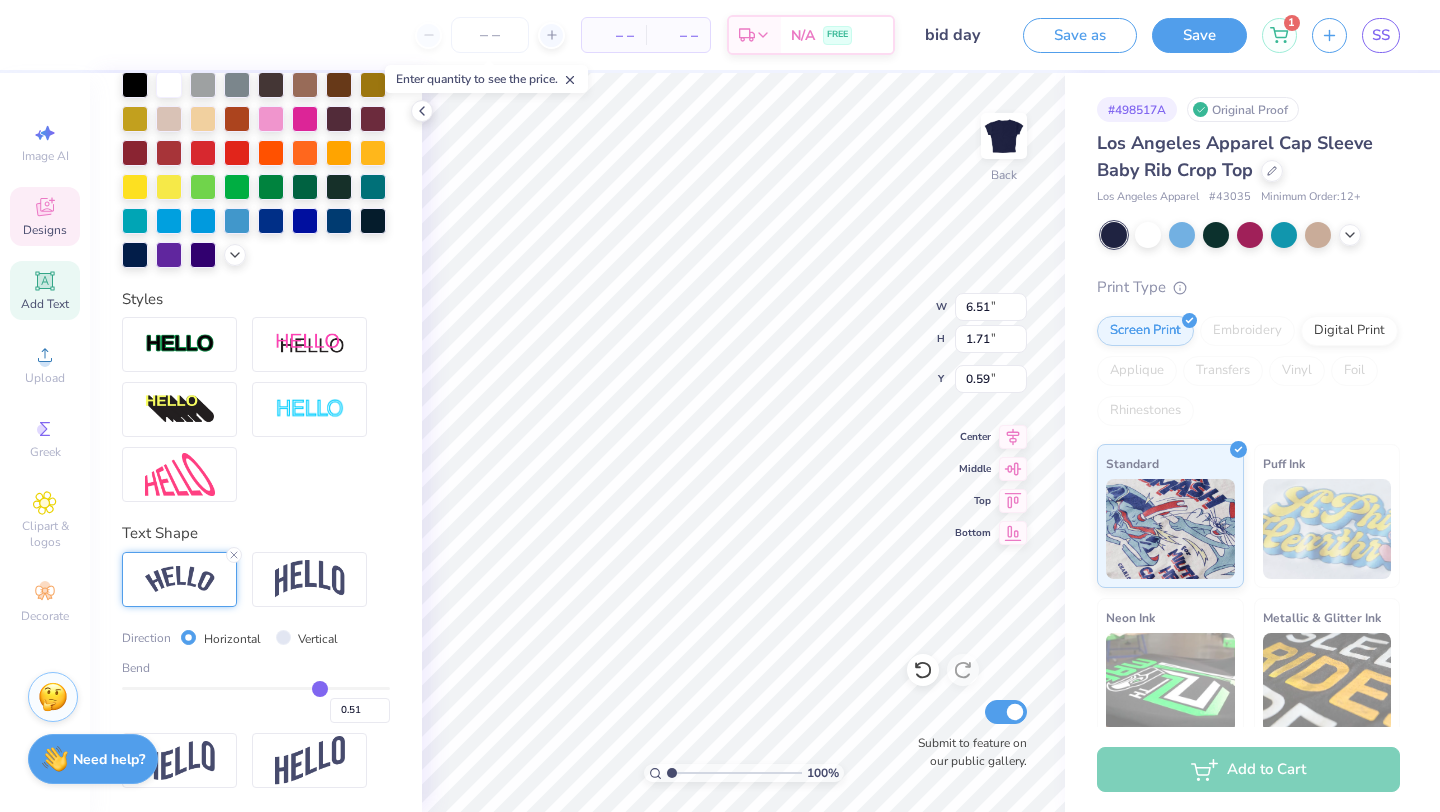 type on "0.52" 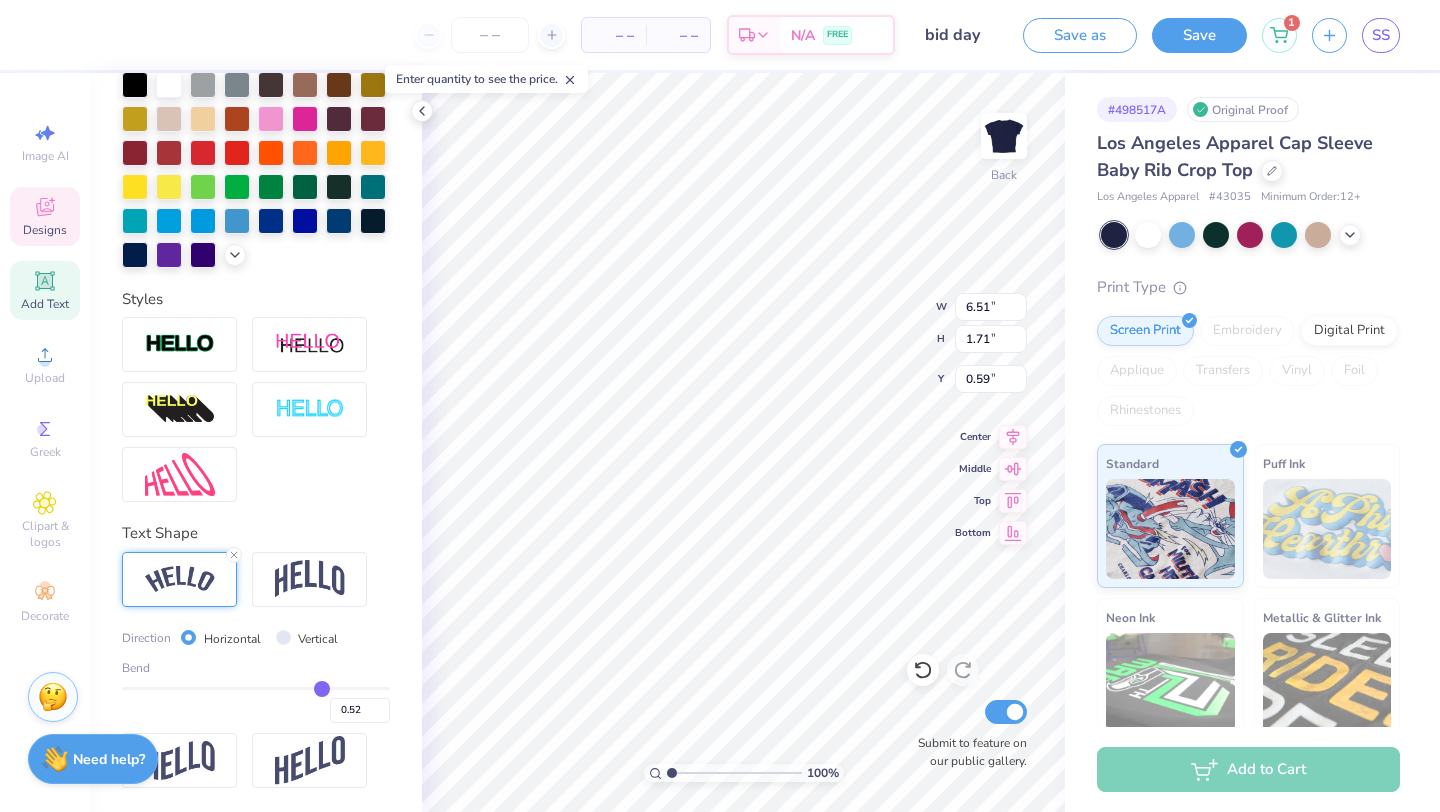 type on "0.53" 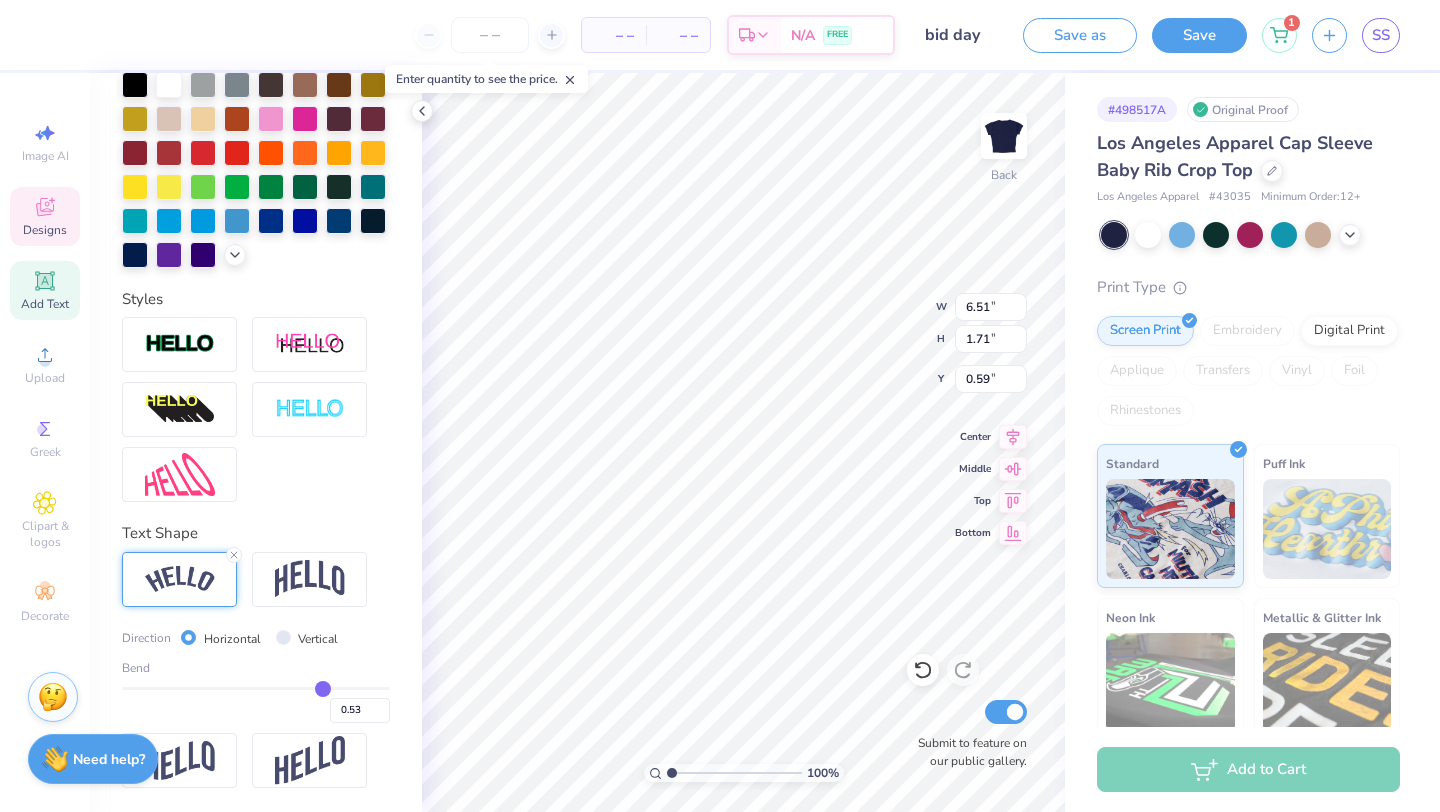 type on "0.54" 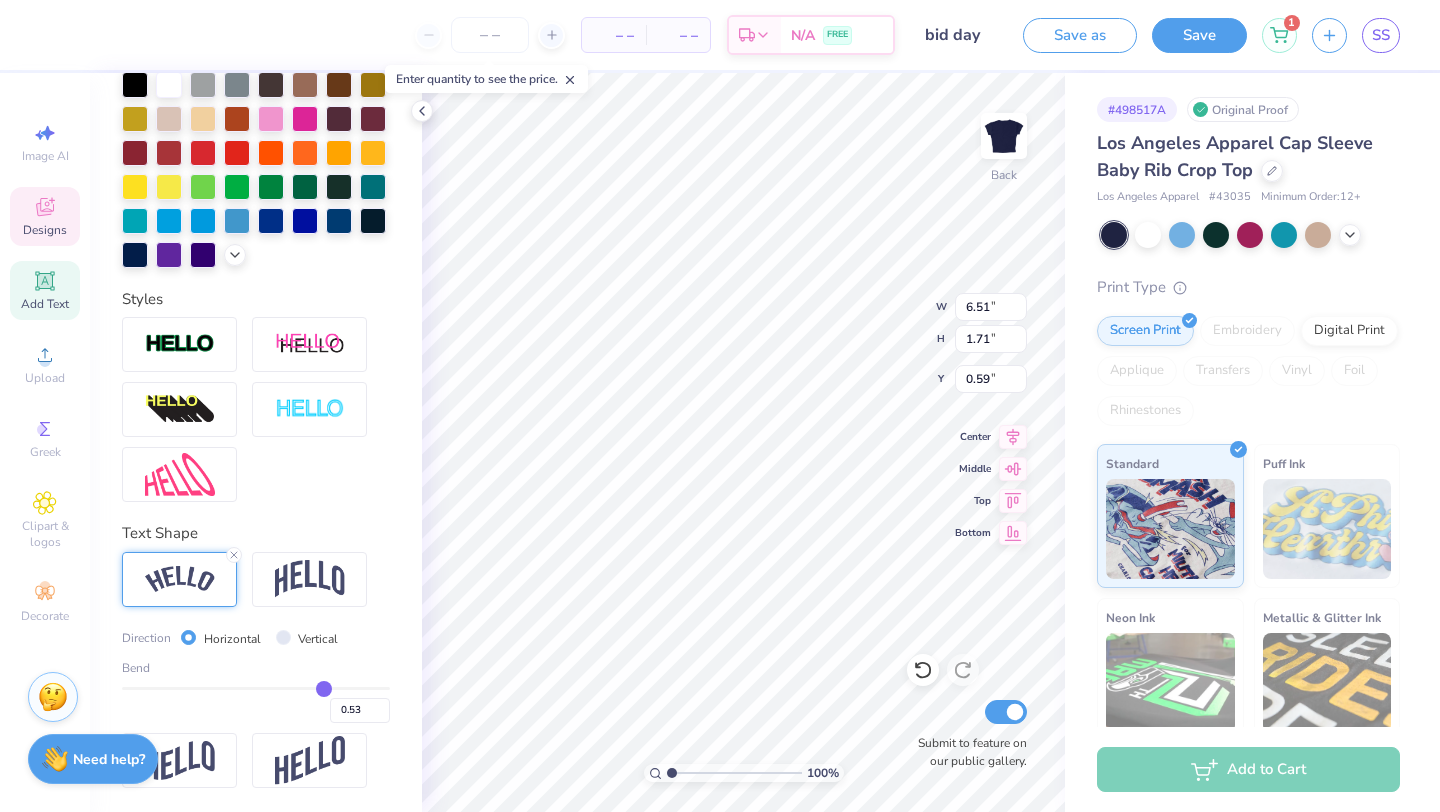 type on "0.54" 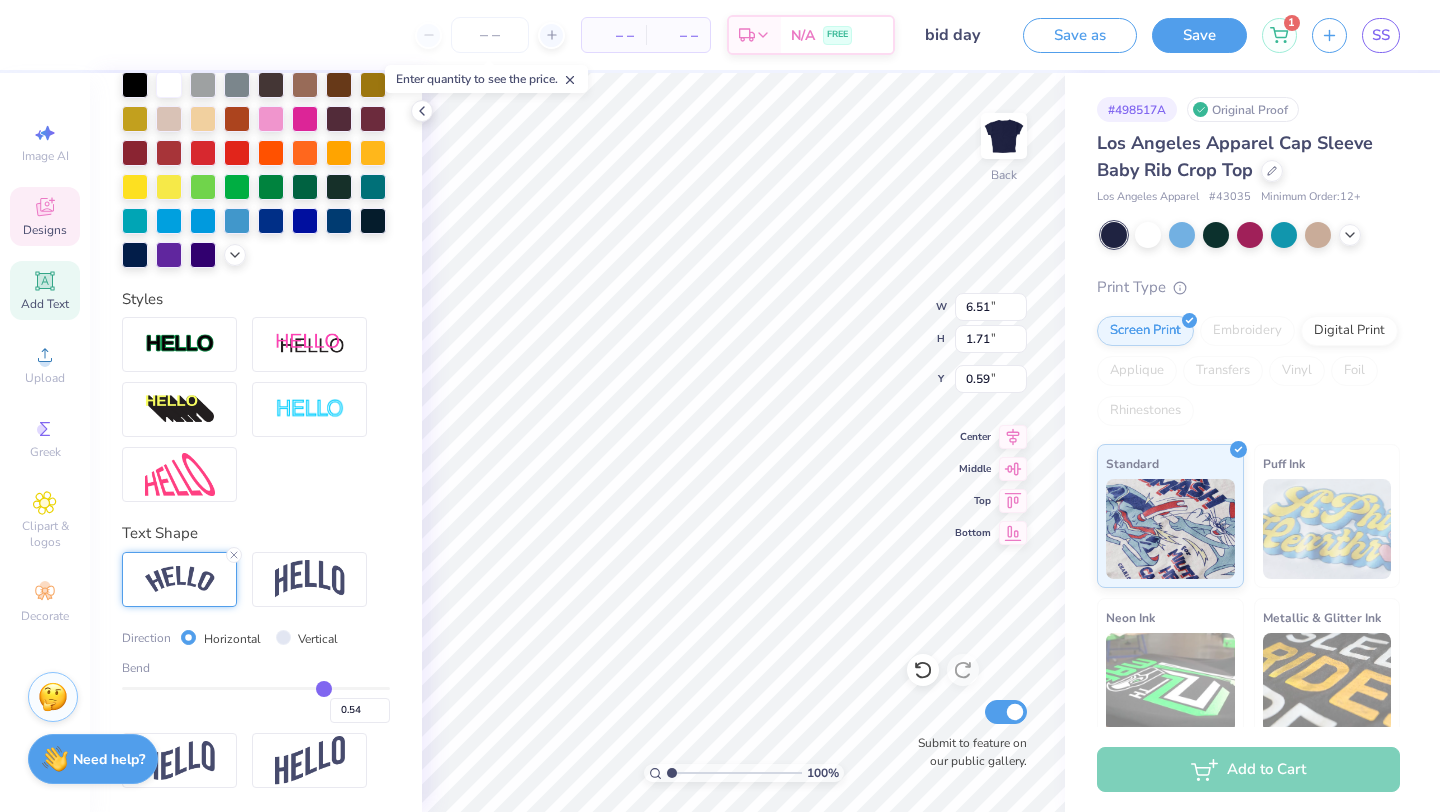 type on "0.55" 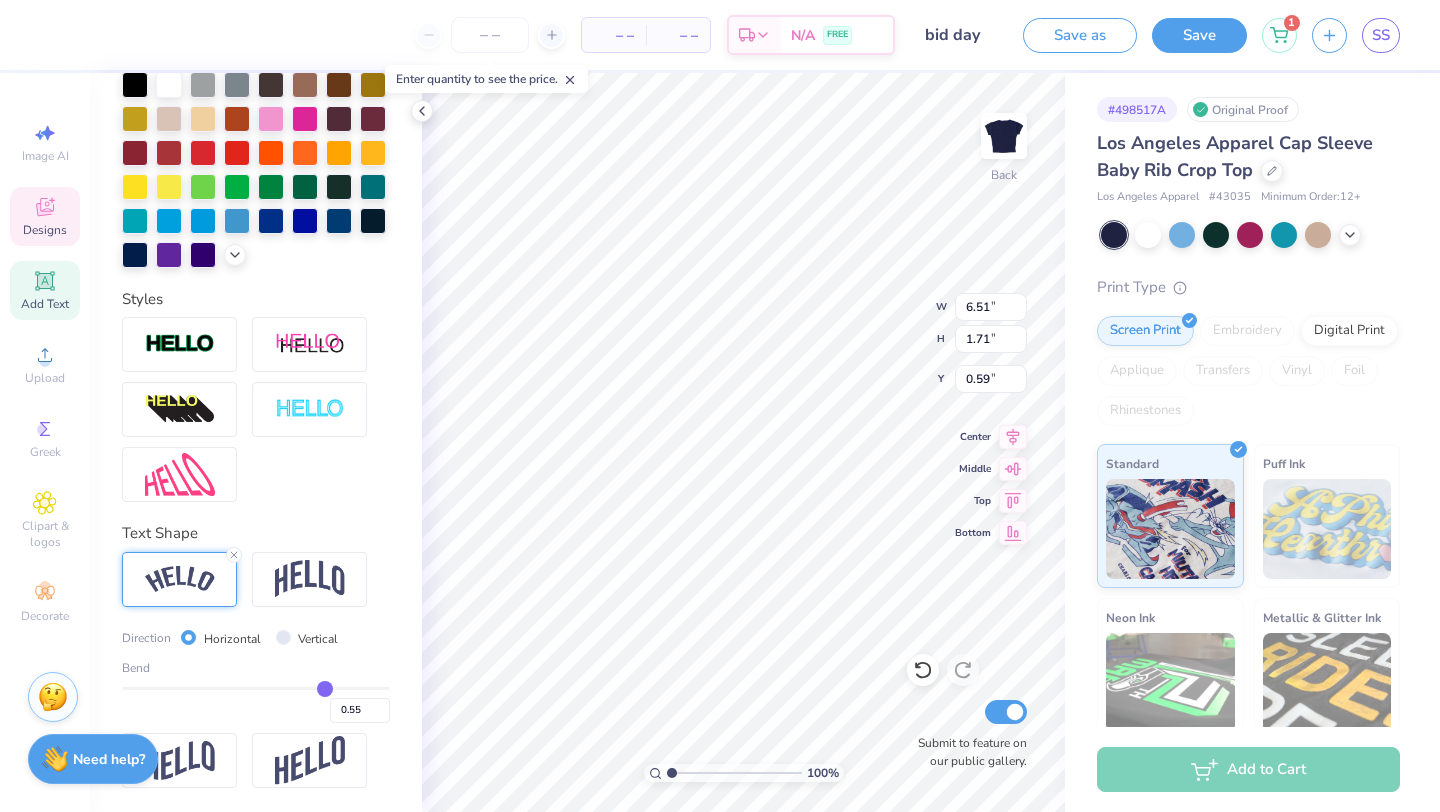 type on "0.56" 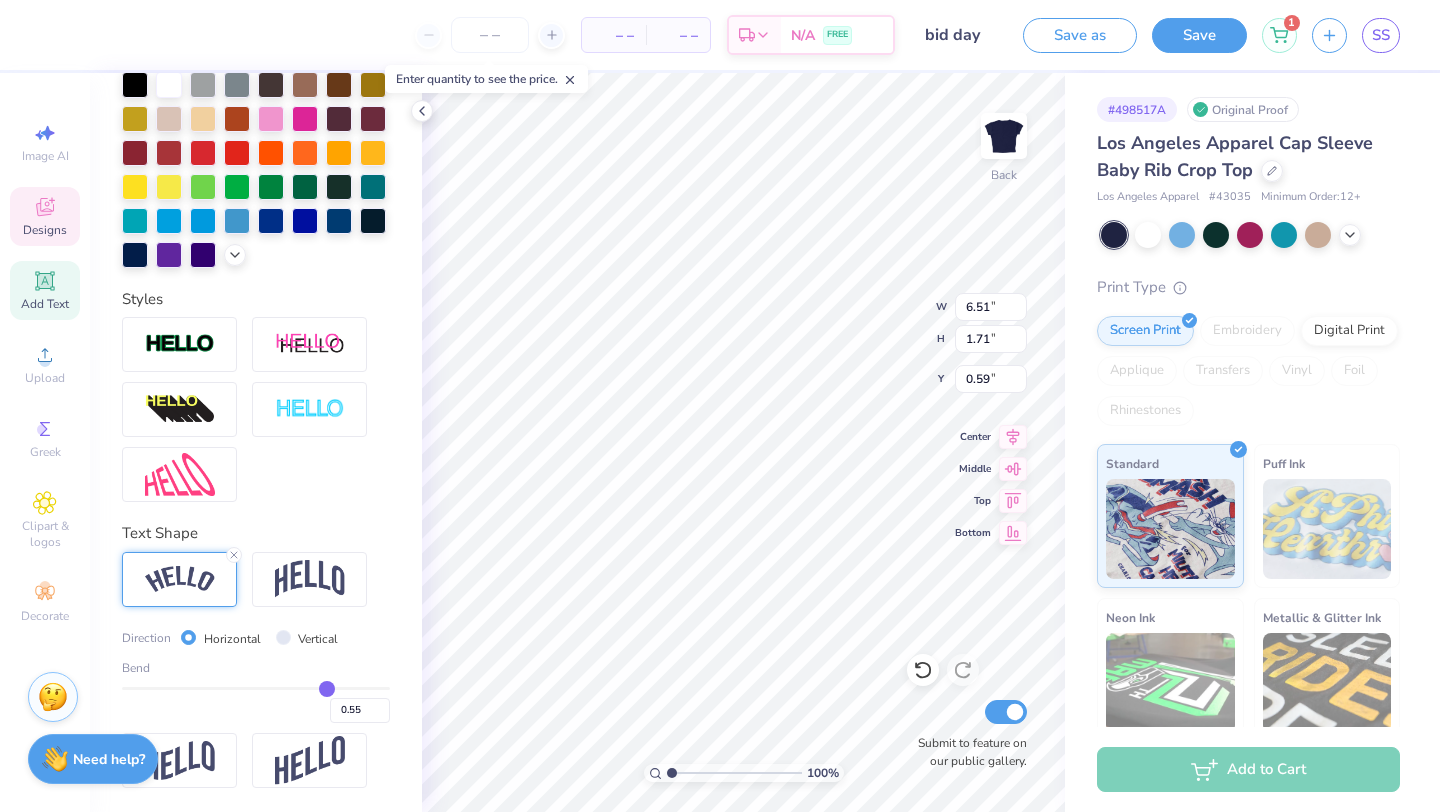 type on "0.56" 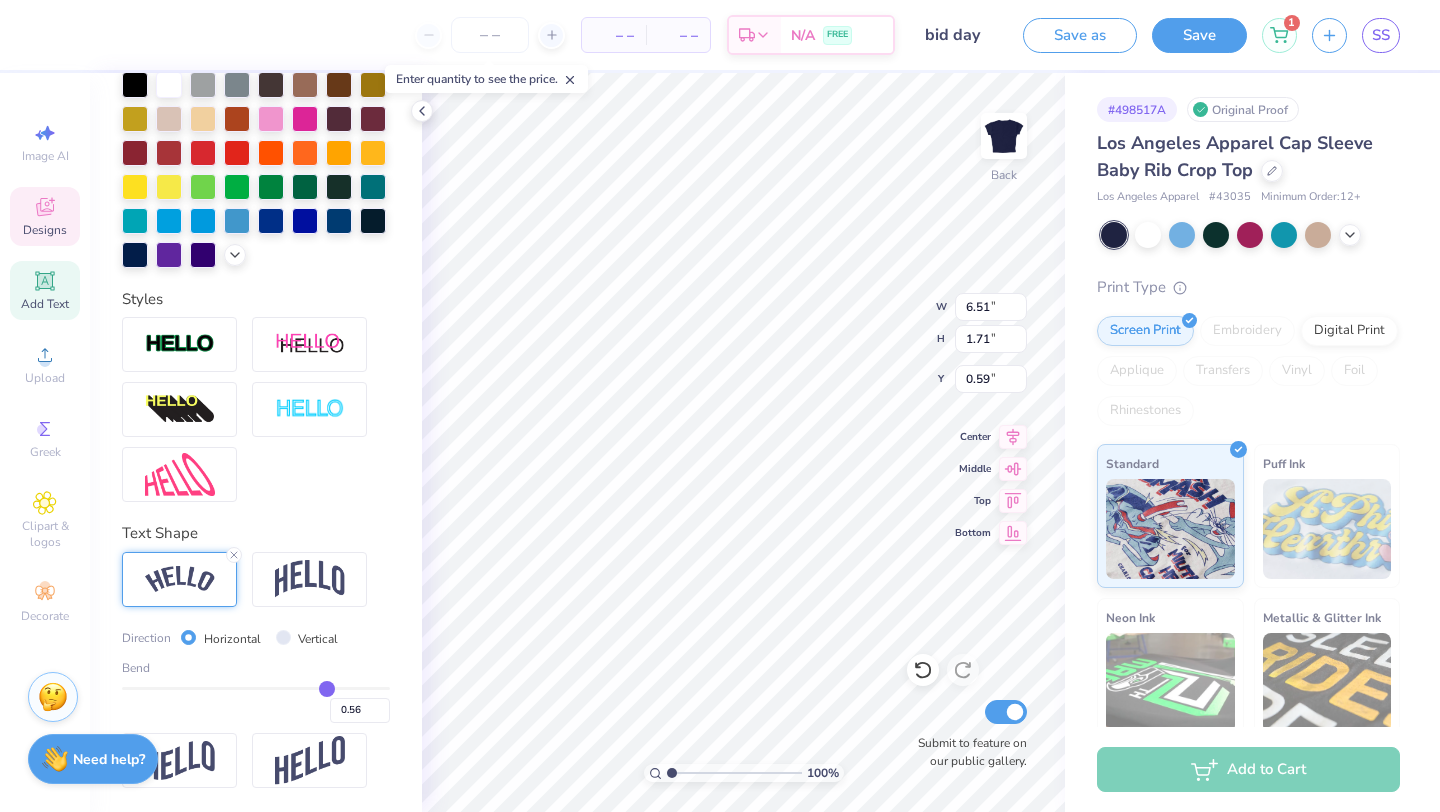 type on "0.55" 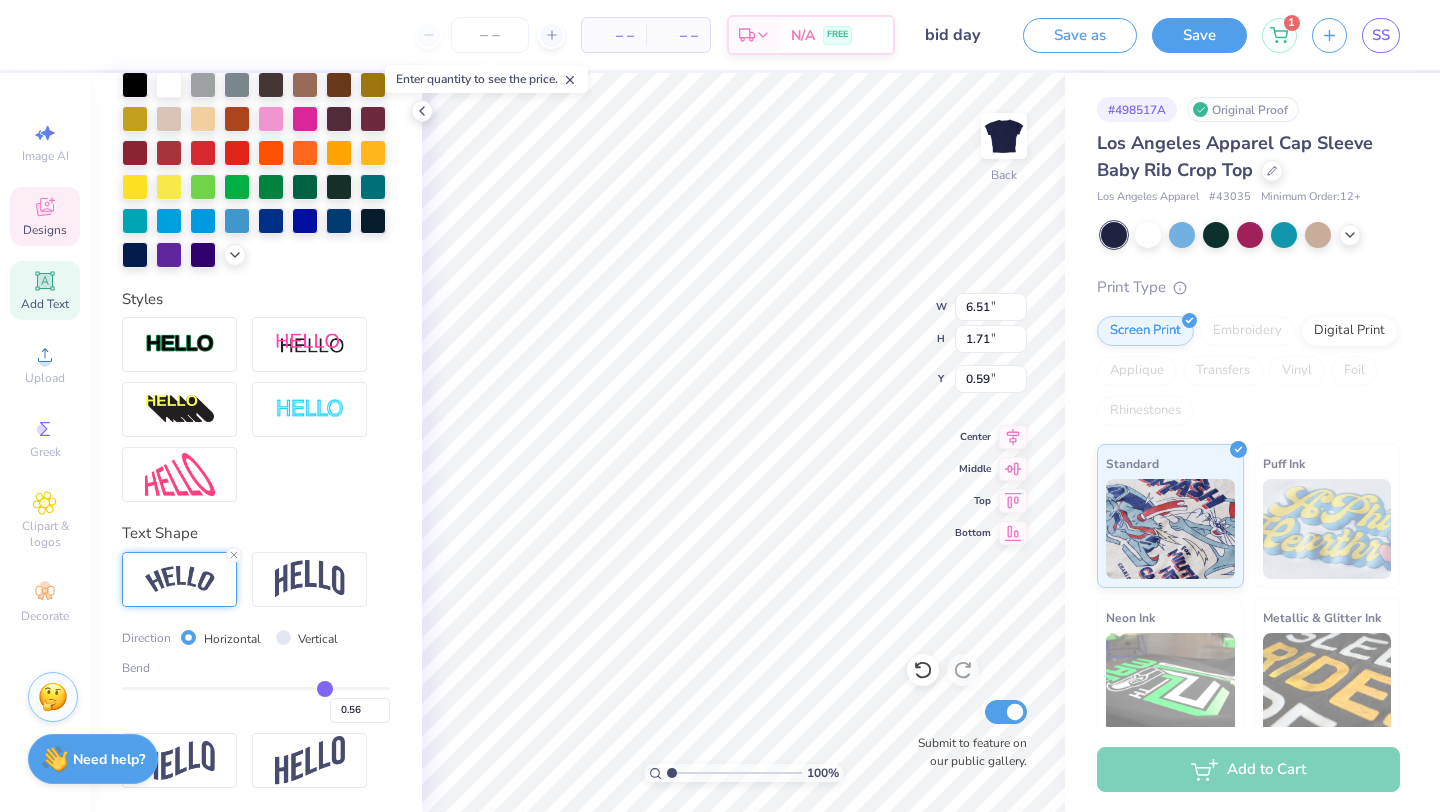 type on "0.55" 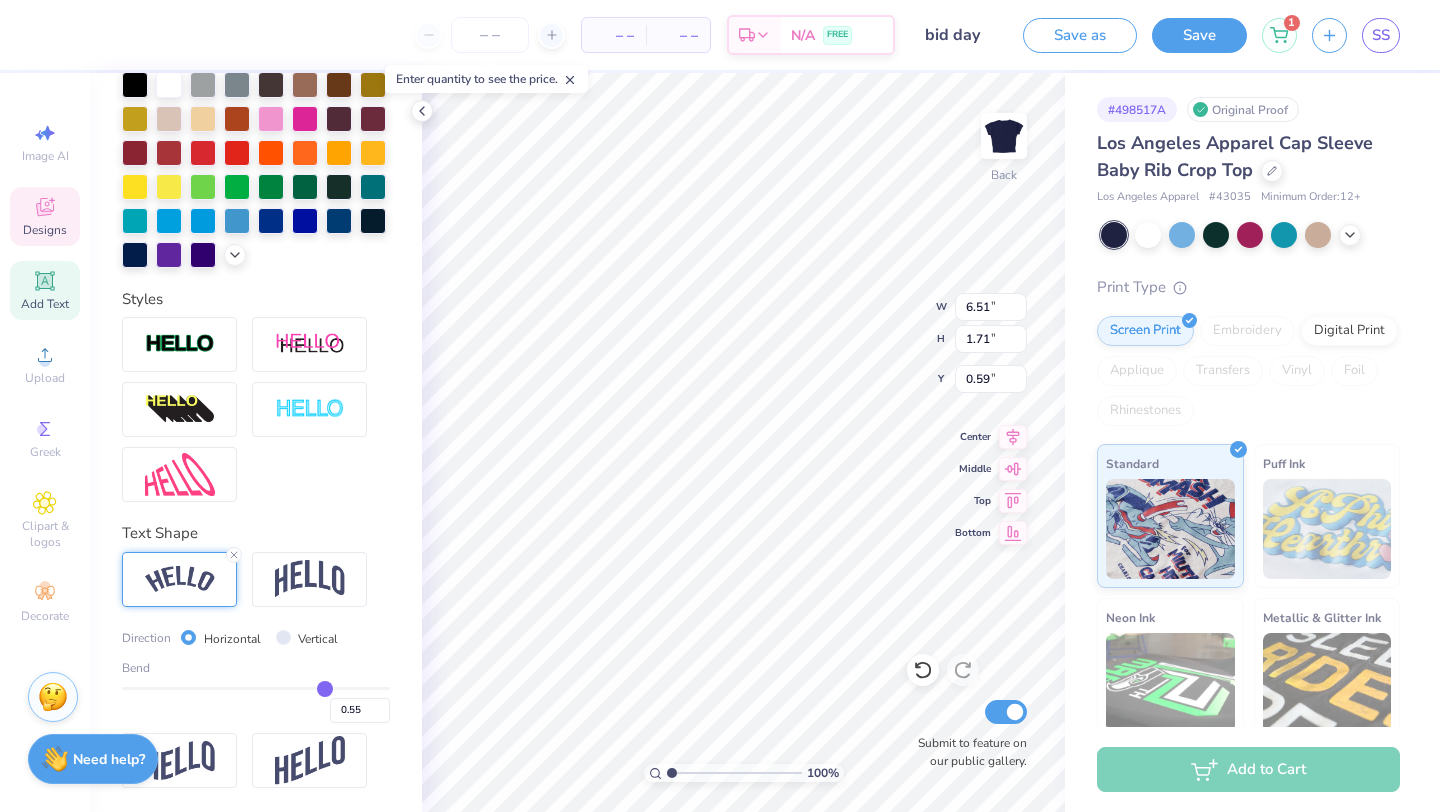type on "0.54" 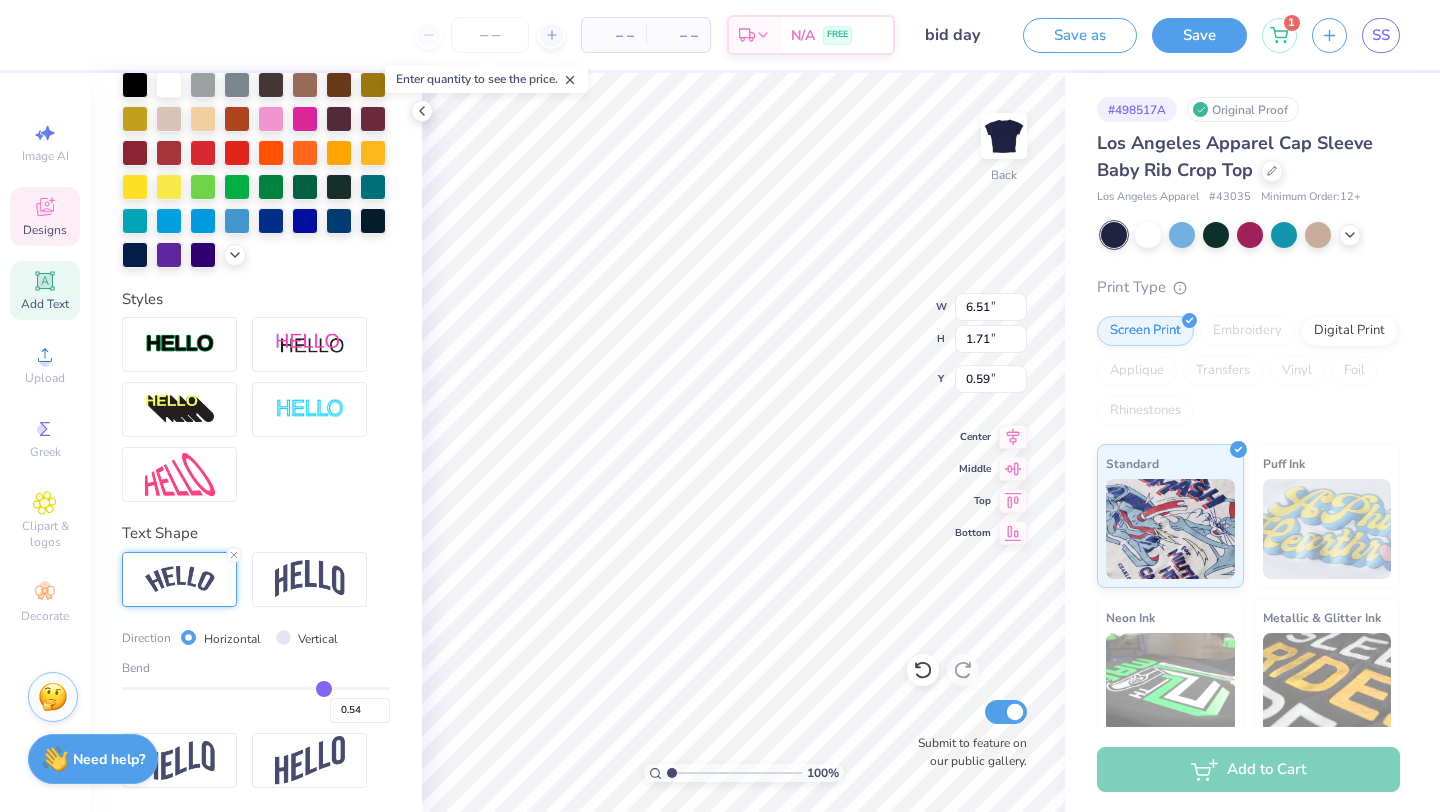 type on "0.53" 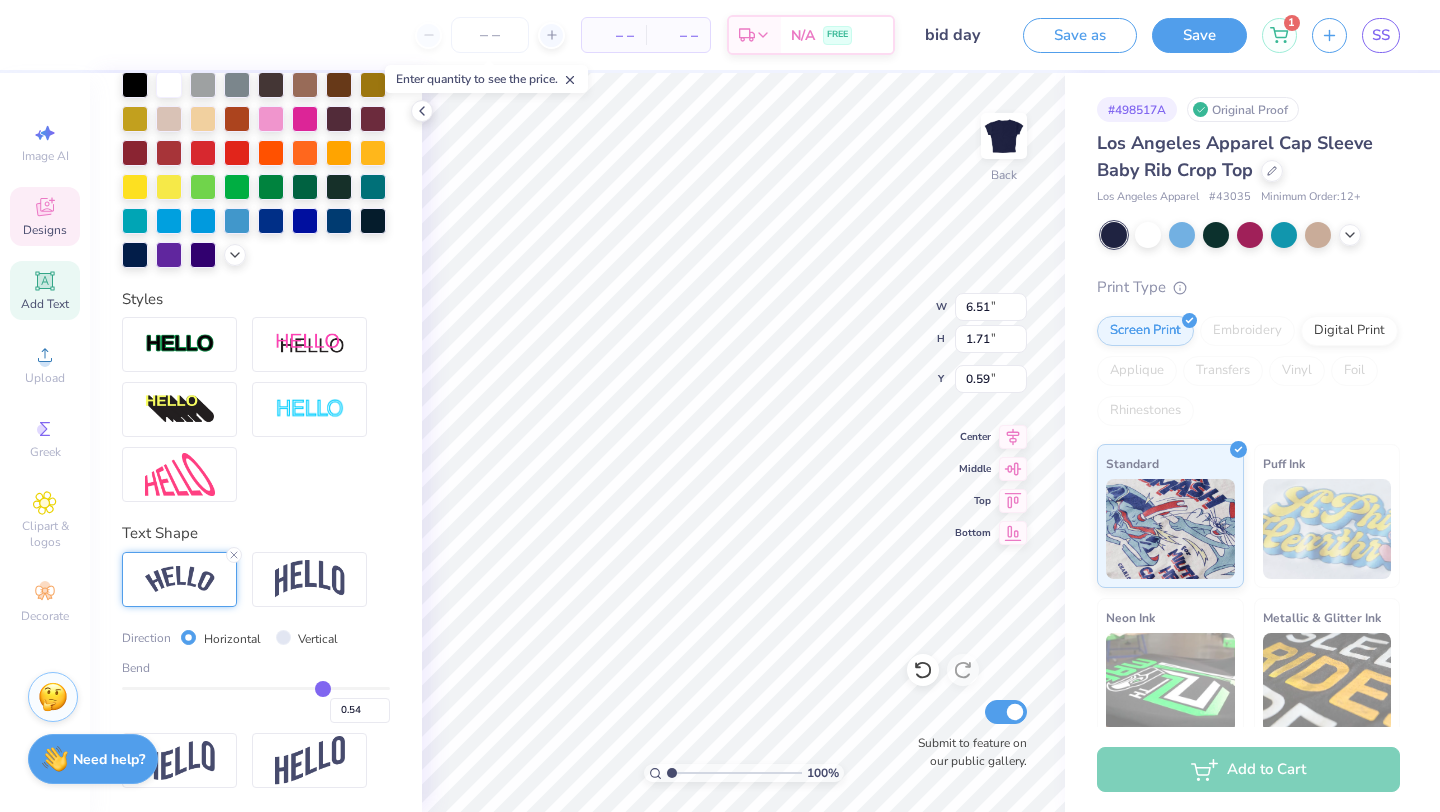 type on "0.53" 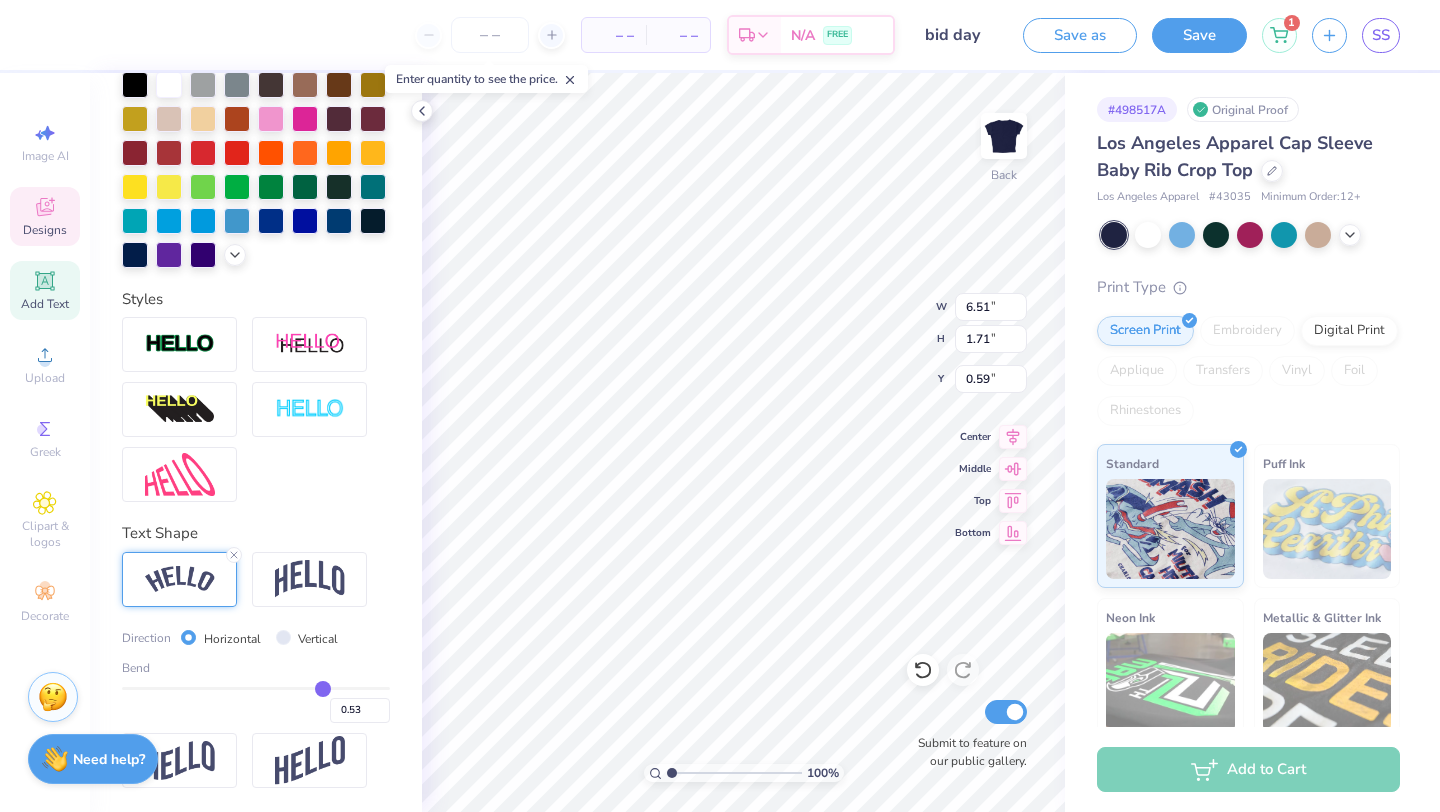type on "0.52" 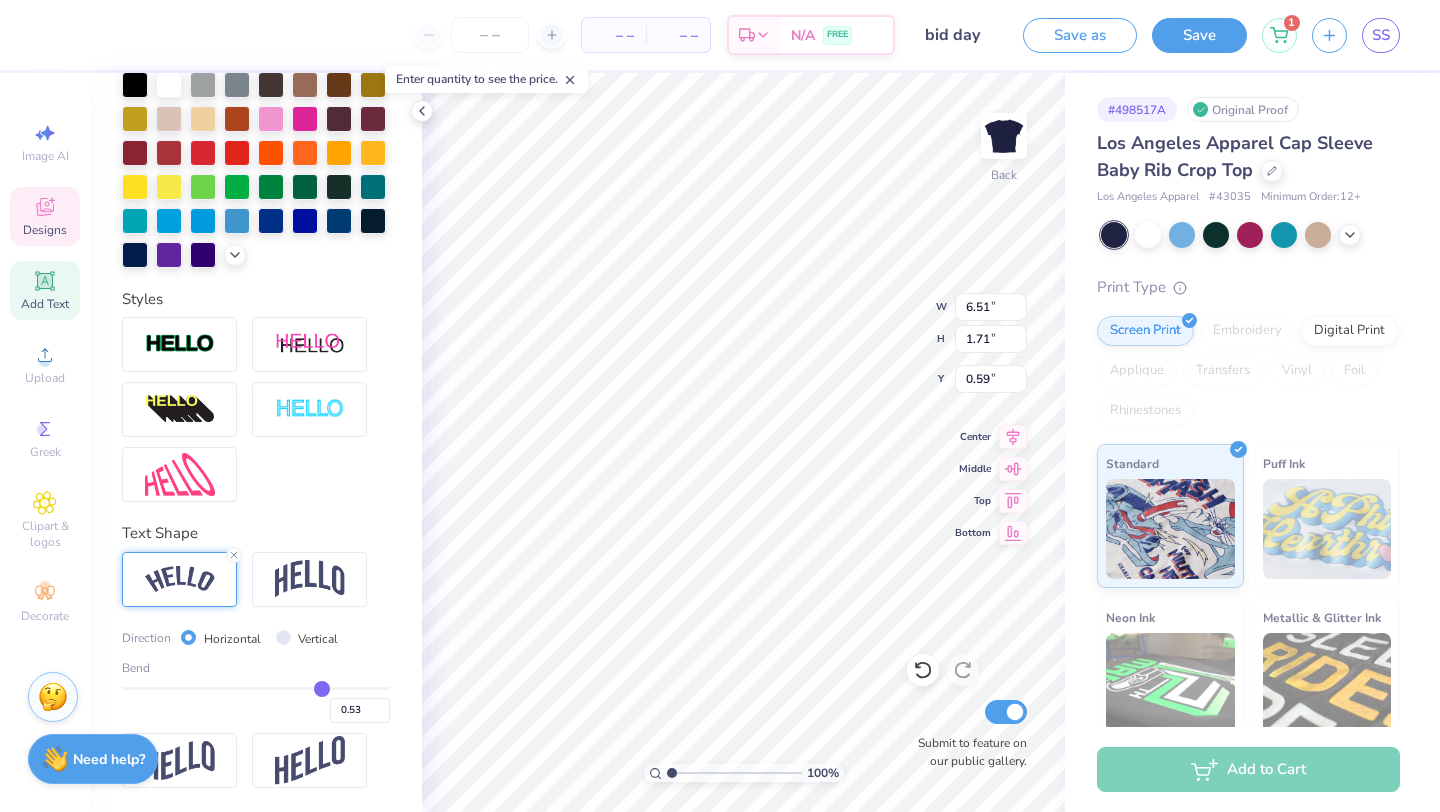 type on "0.52" 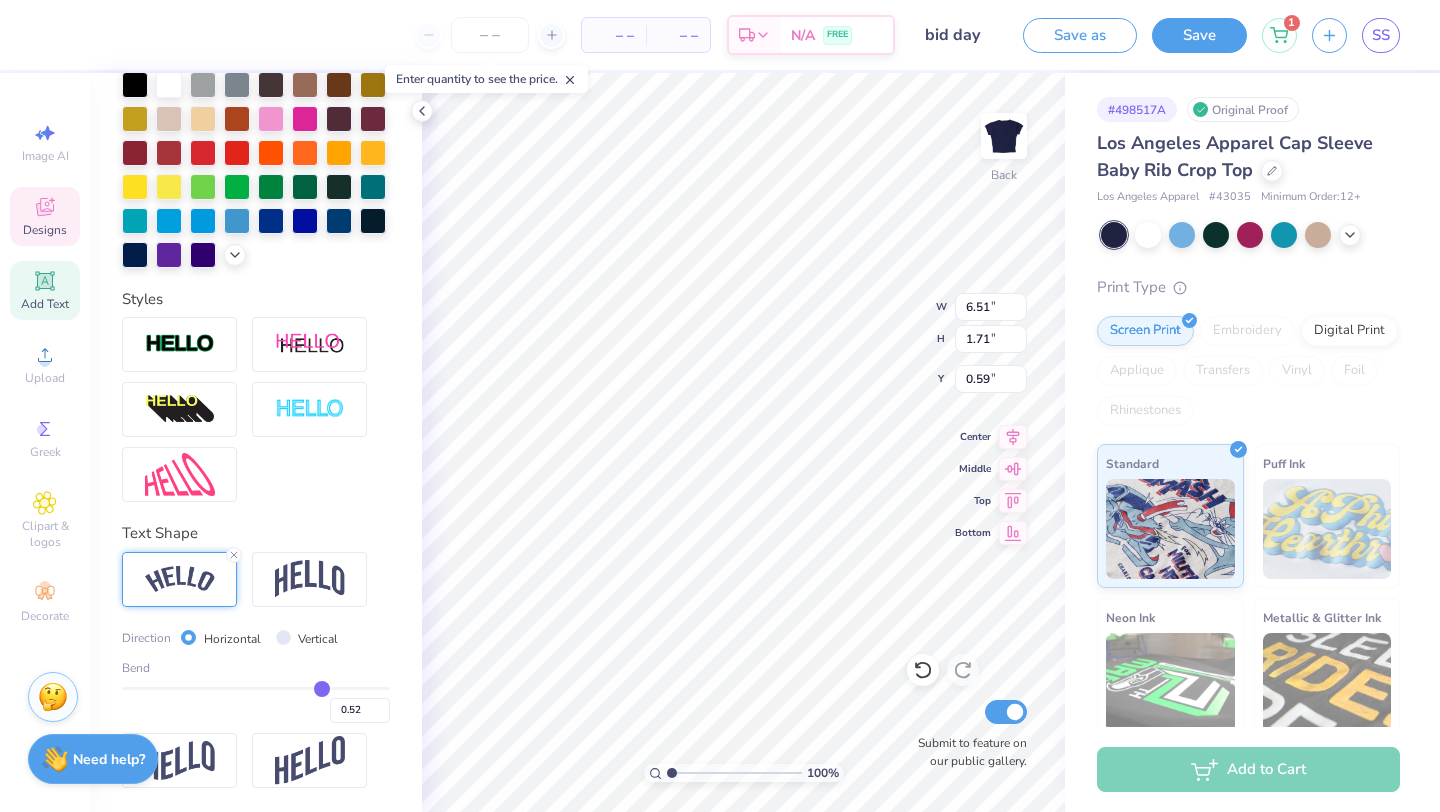type on "0.5" 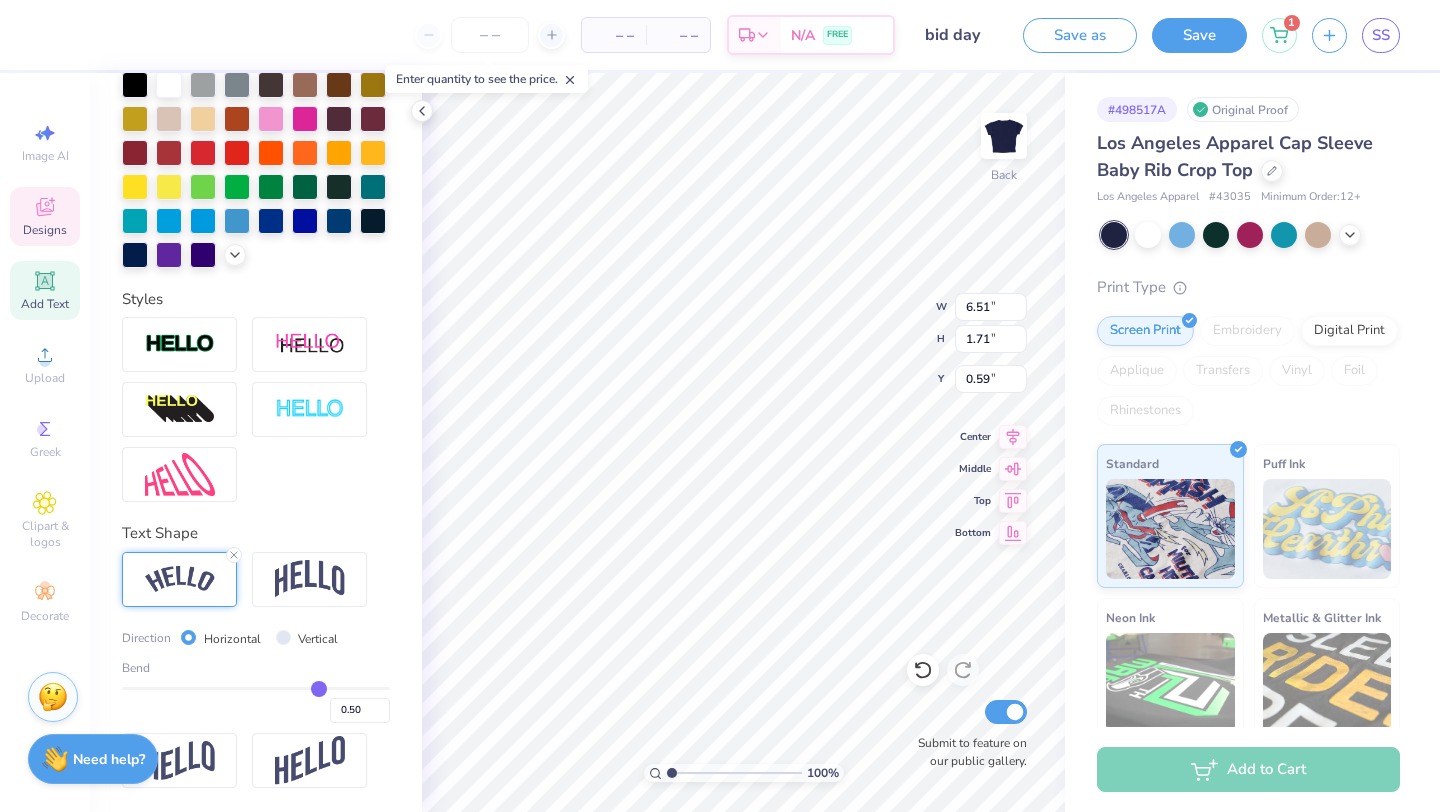 type on "0.48" 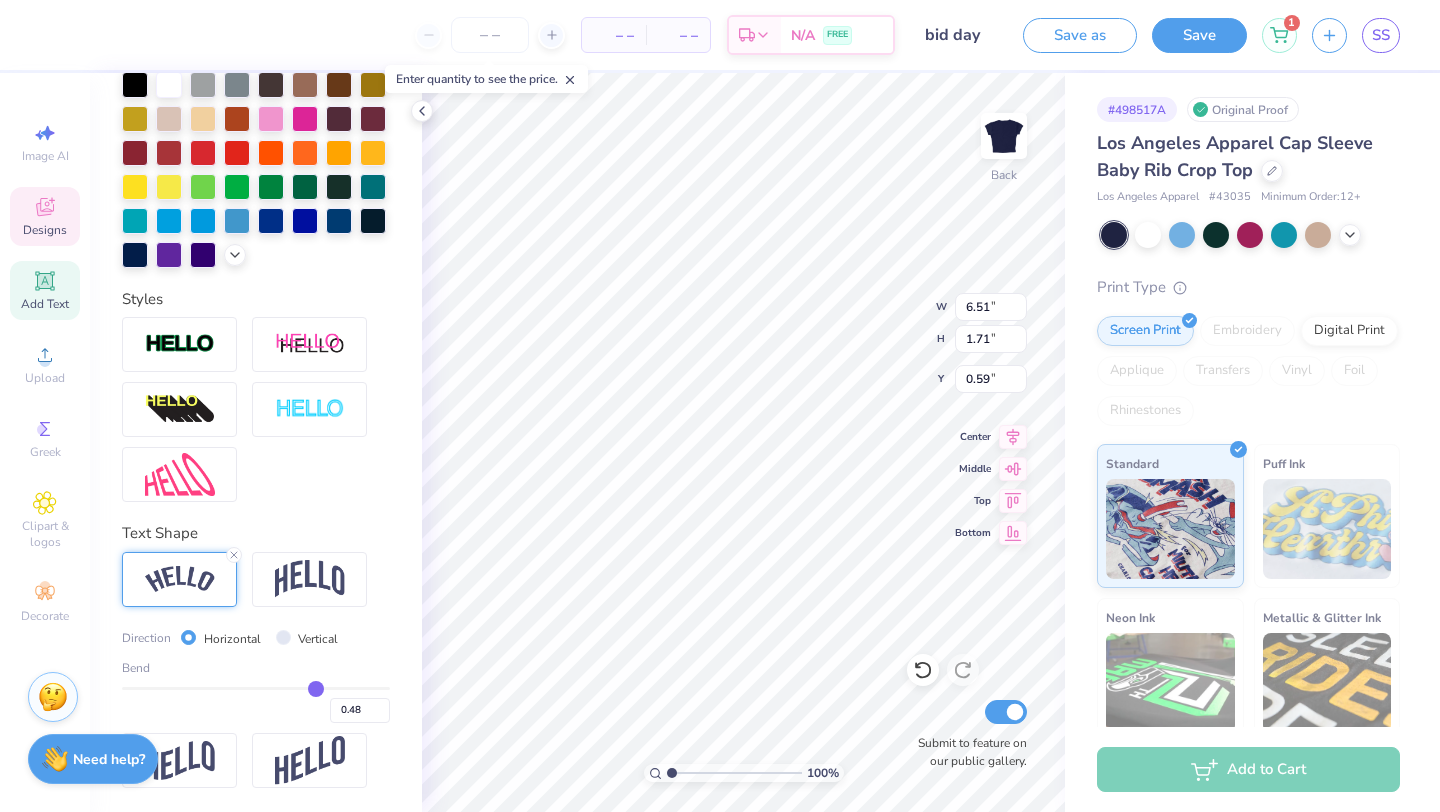 type on "0.47" 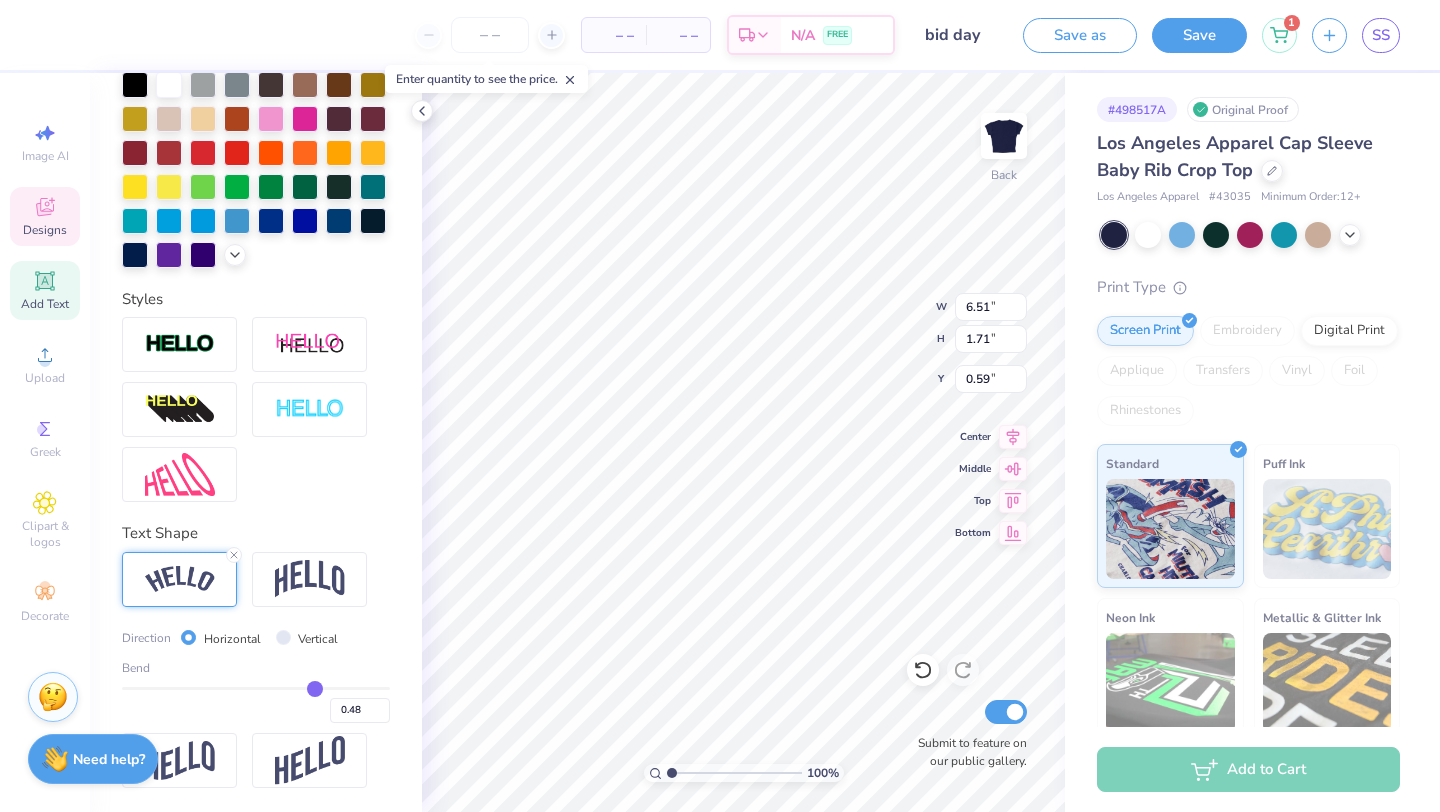 type on "0.47" 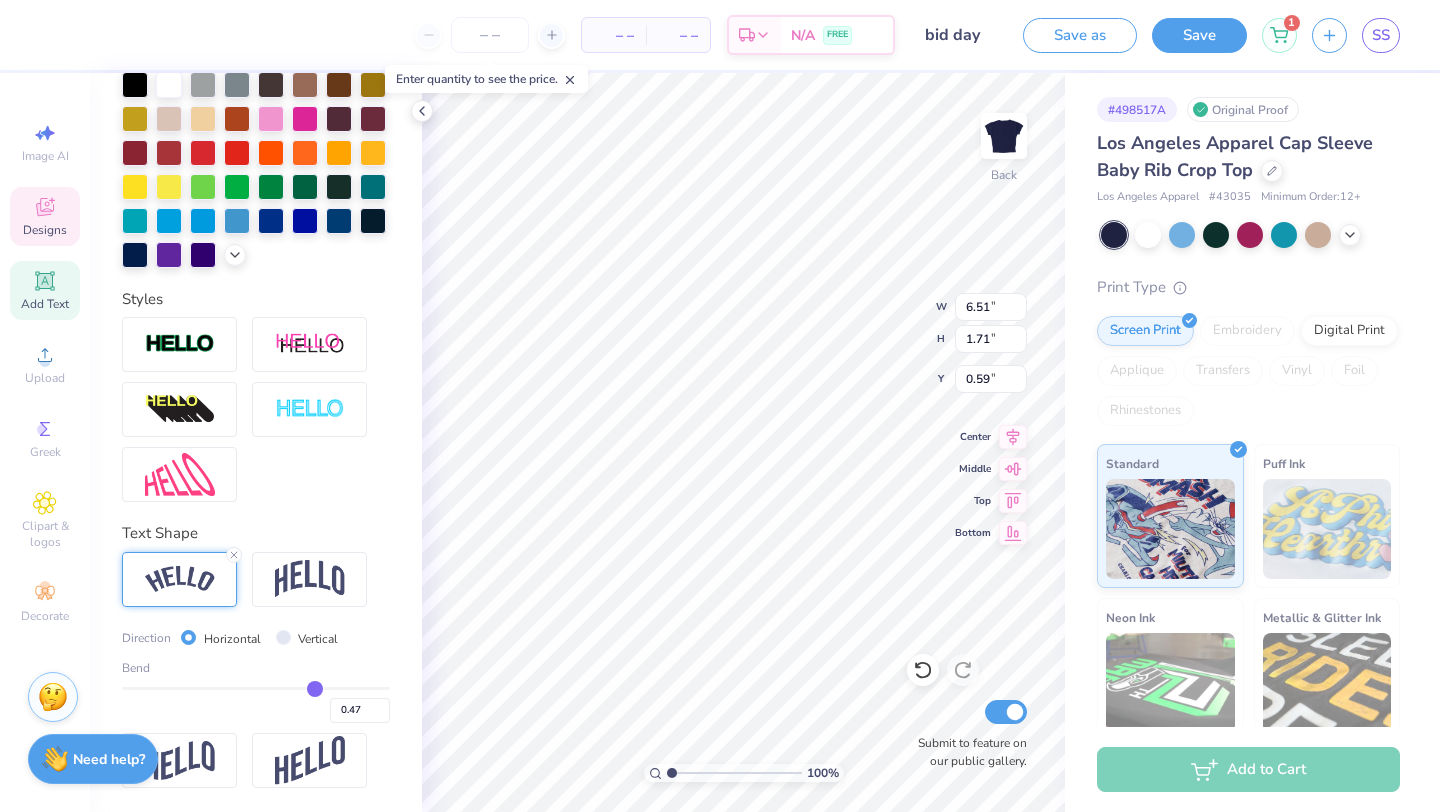 type on "0.45" 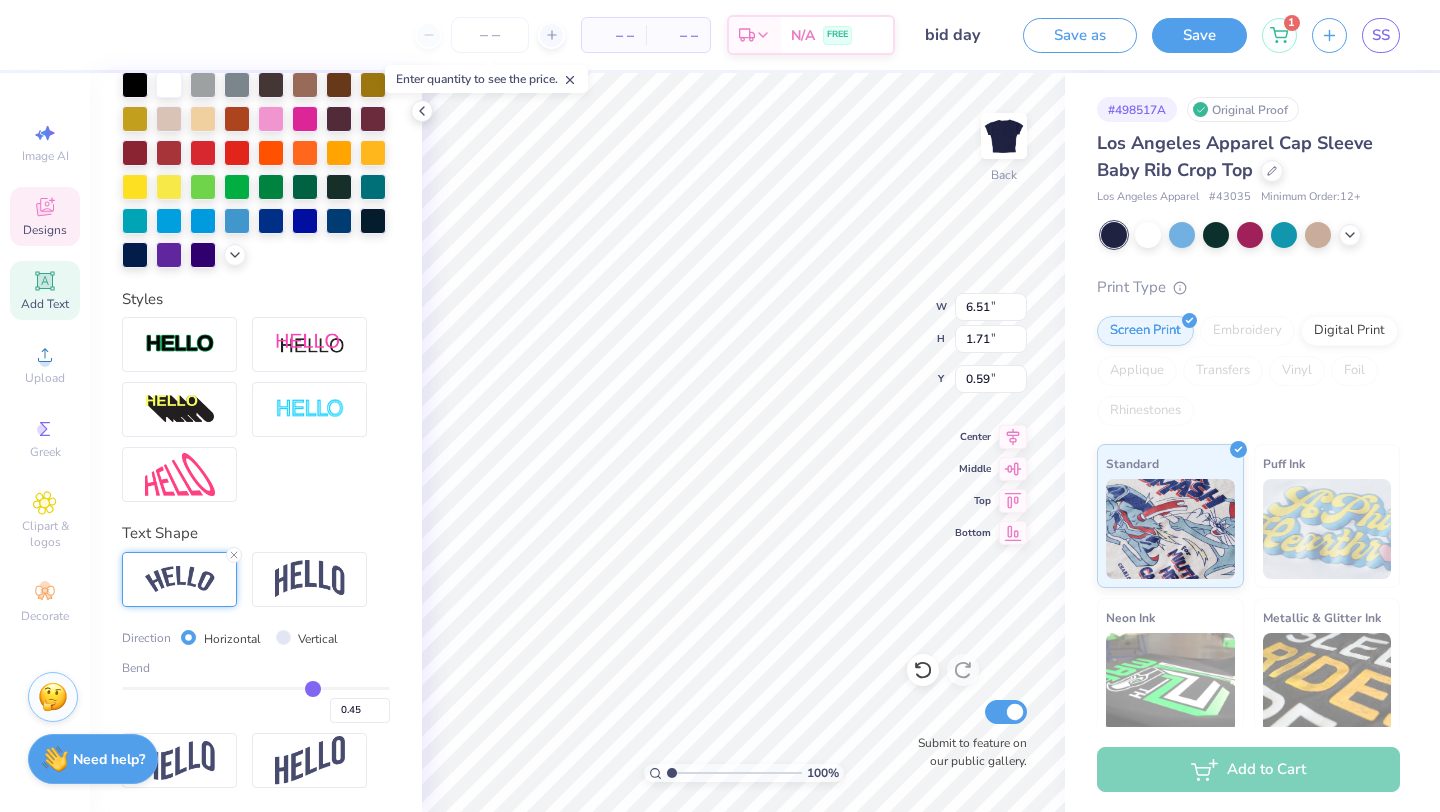 type on "0.44" 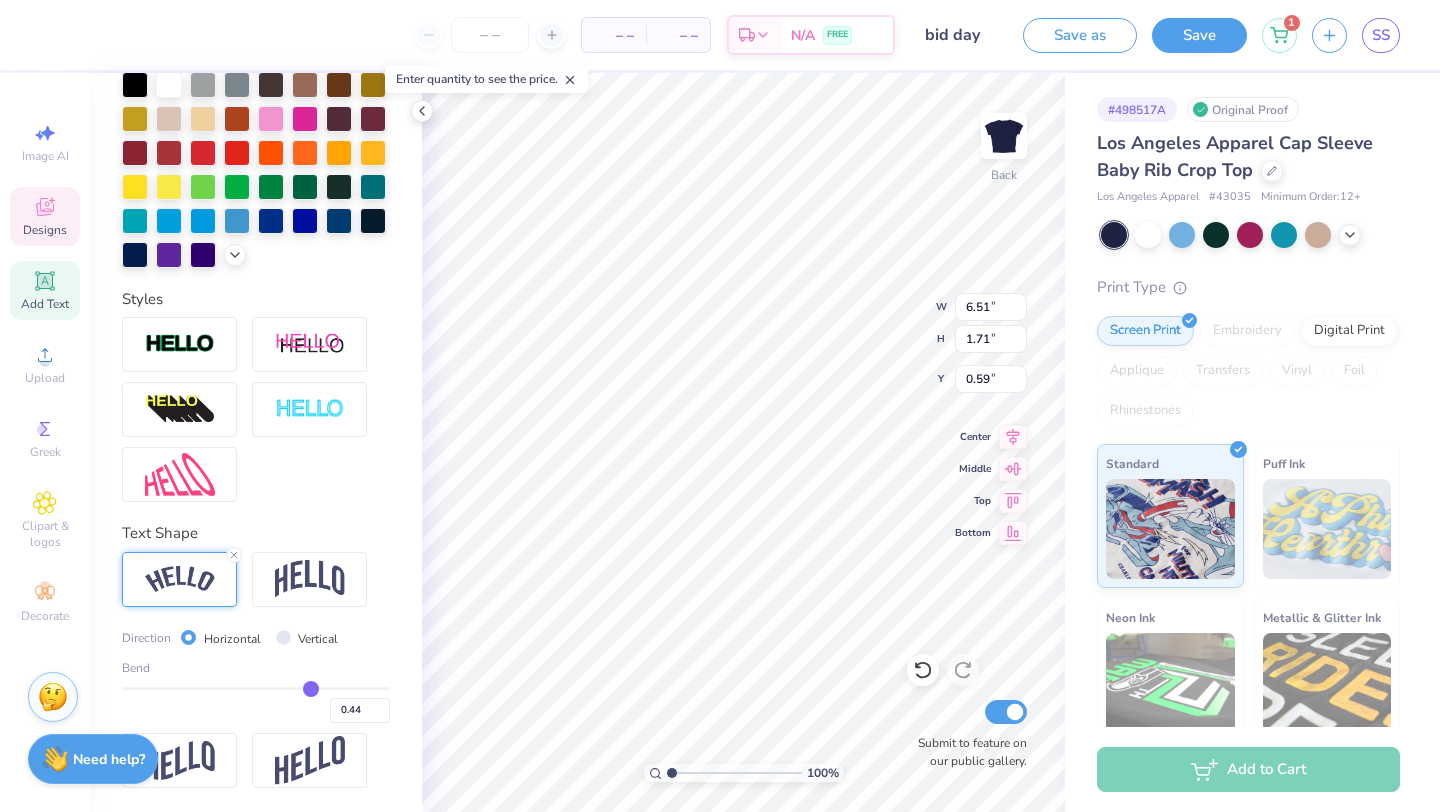type on "0.43" 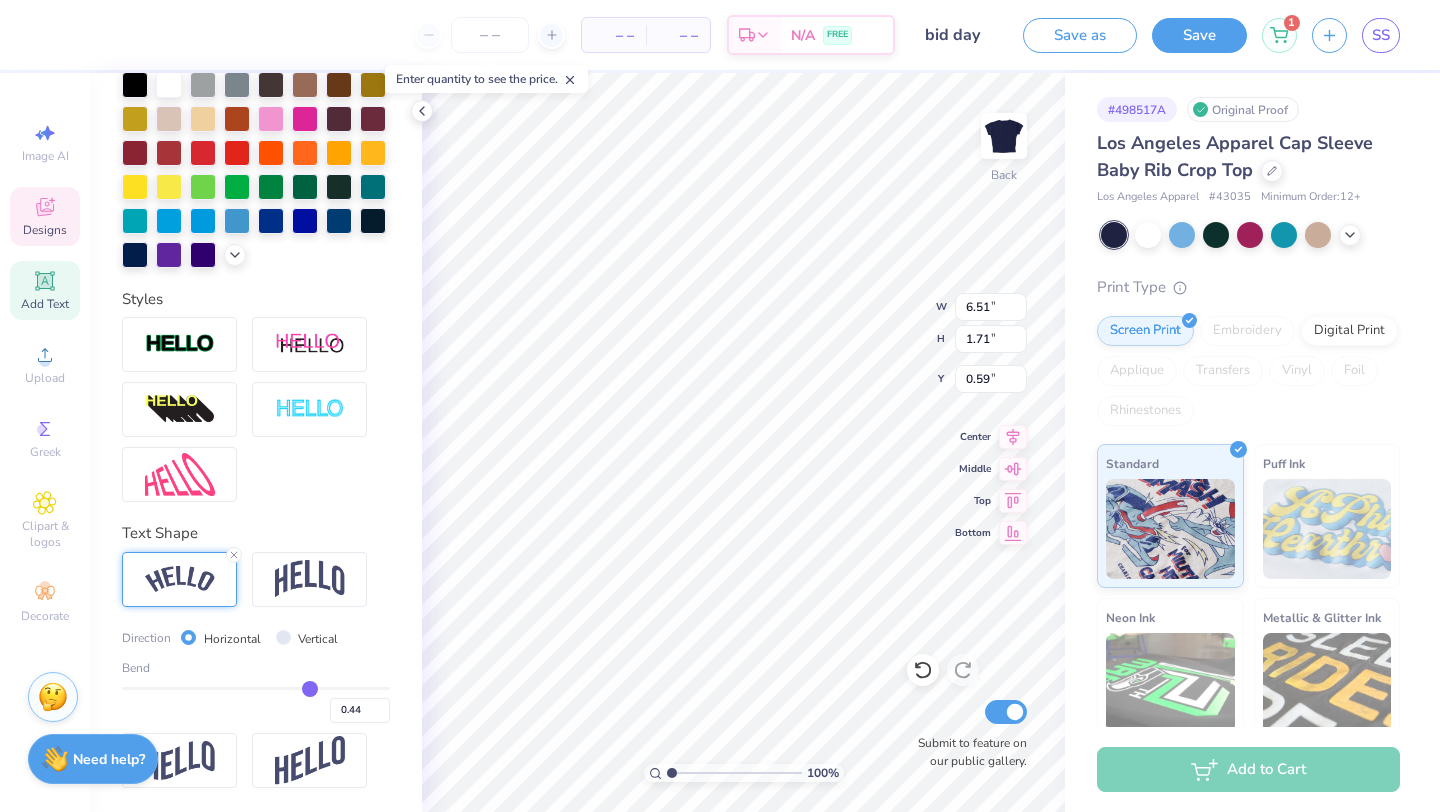 type on "0.43" 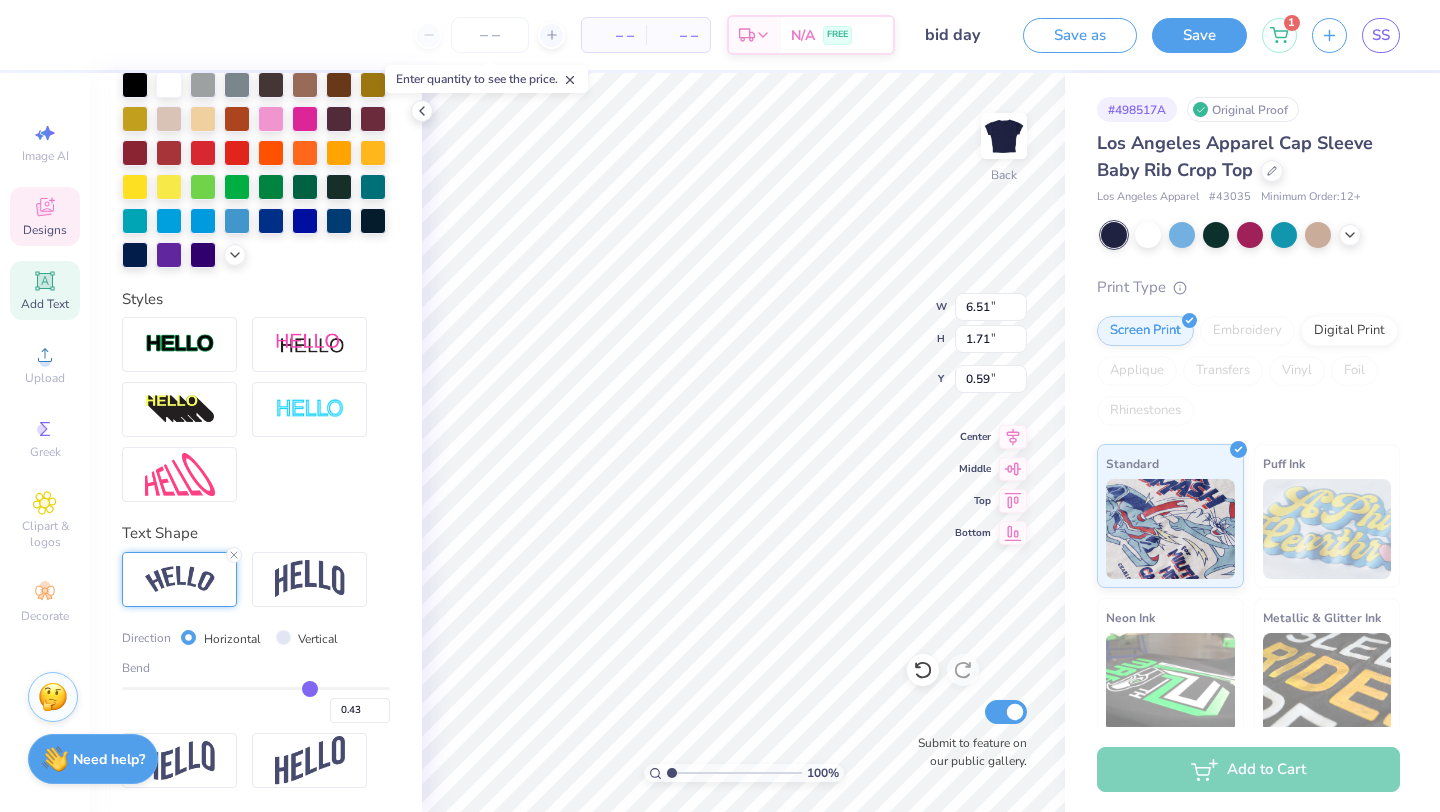 type on "0.42" 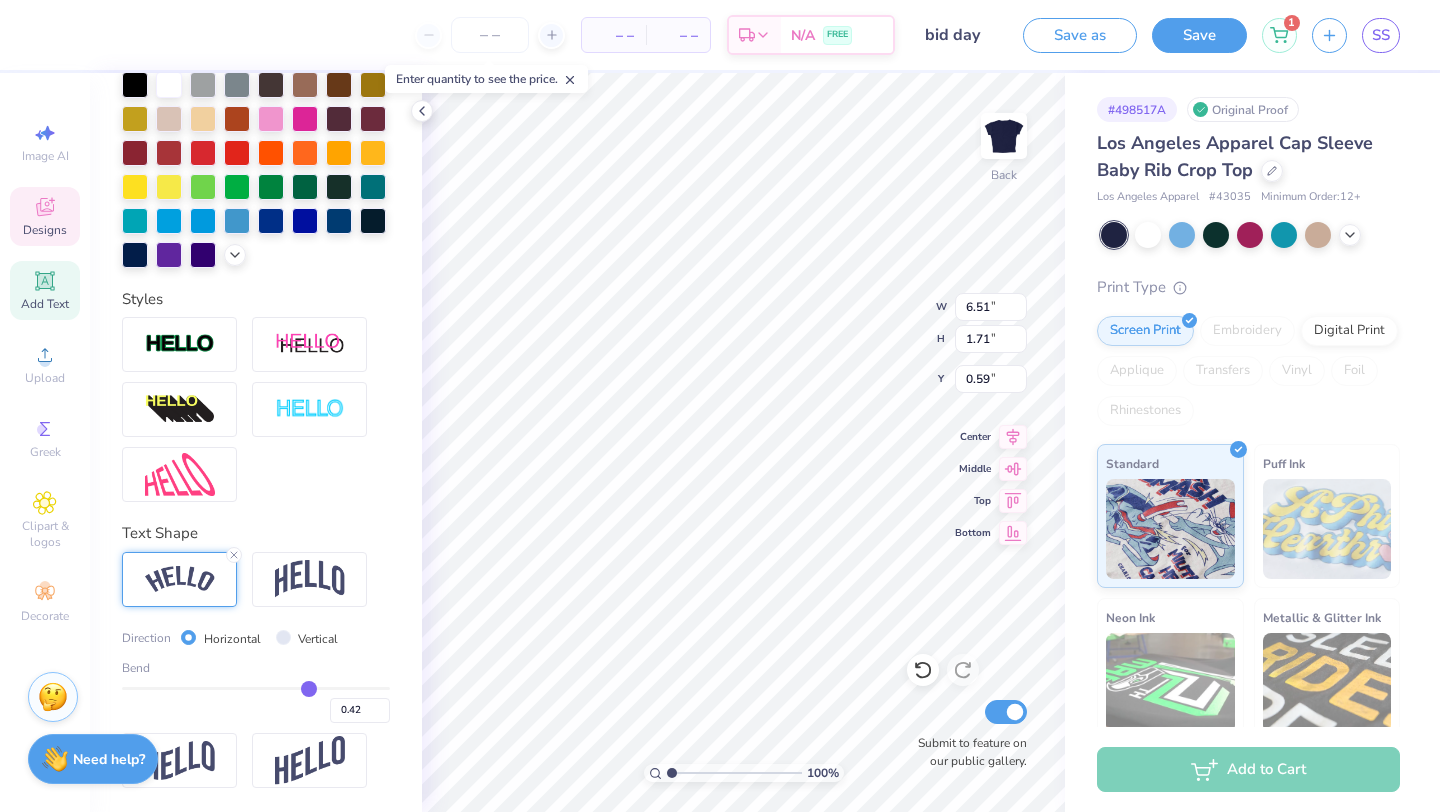 type 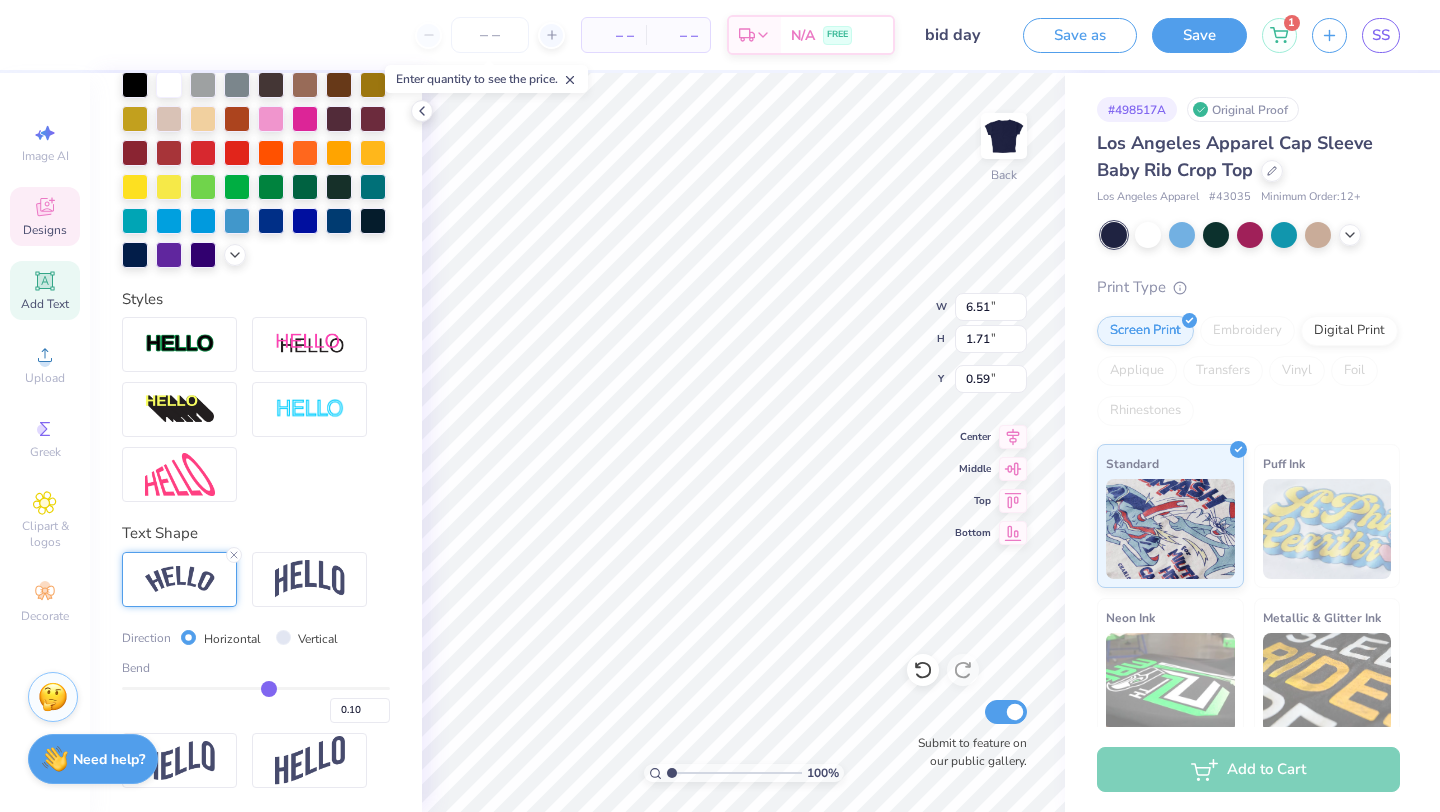 drag, startPoint x: 287, startPoint y: 683, endPoint x: 268, endPoint y: 691, distance: 20.615528 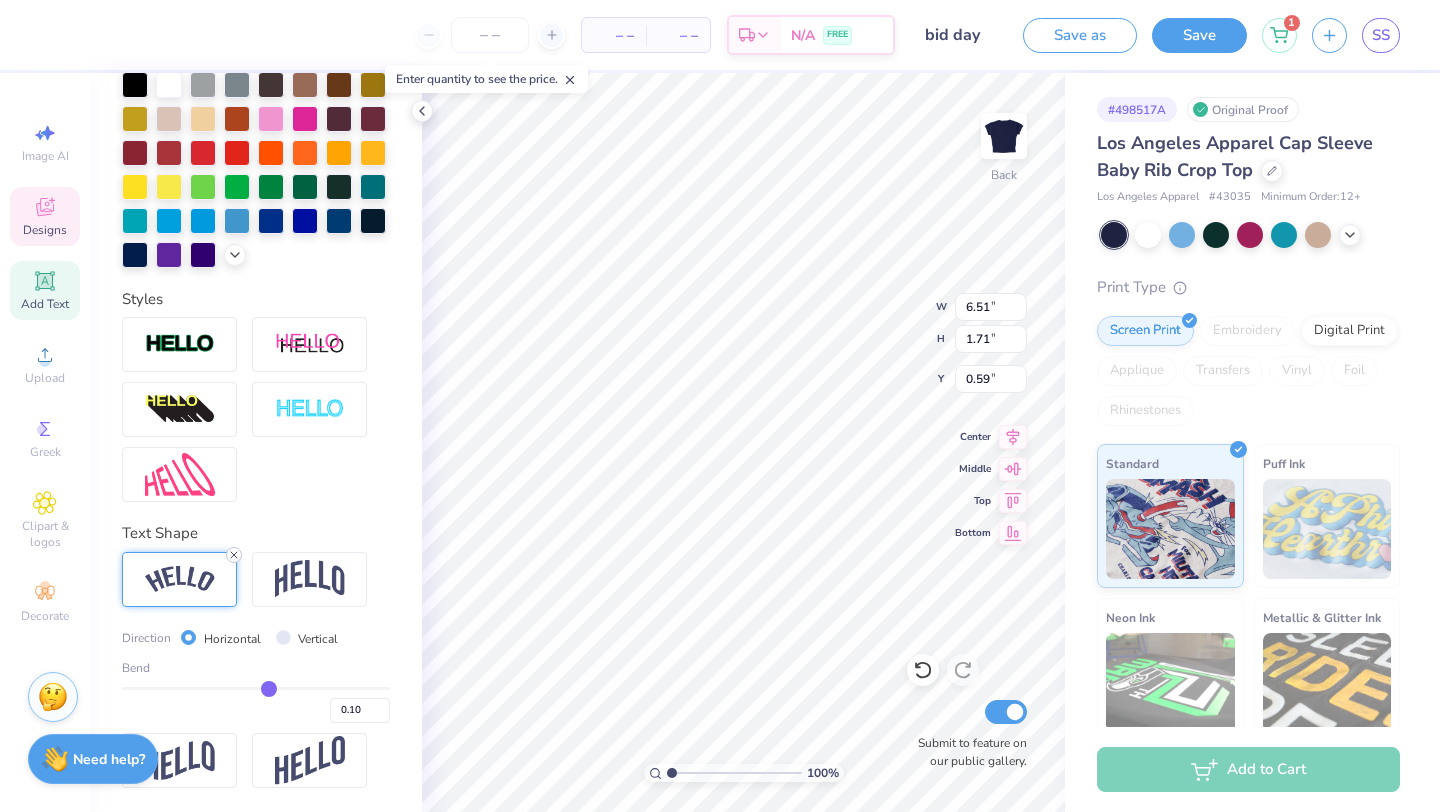 click 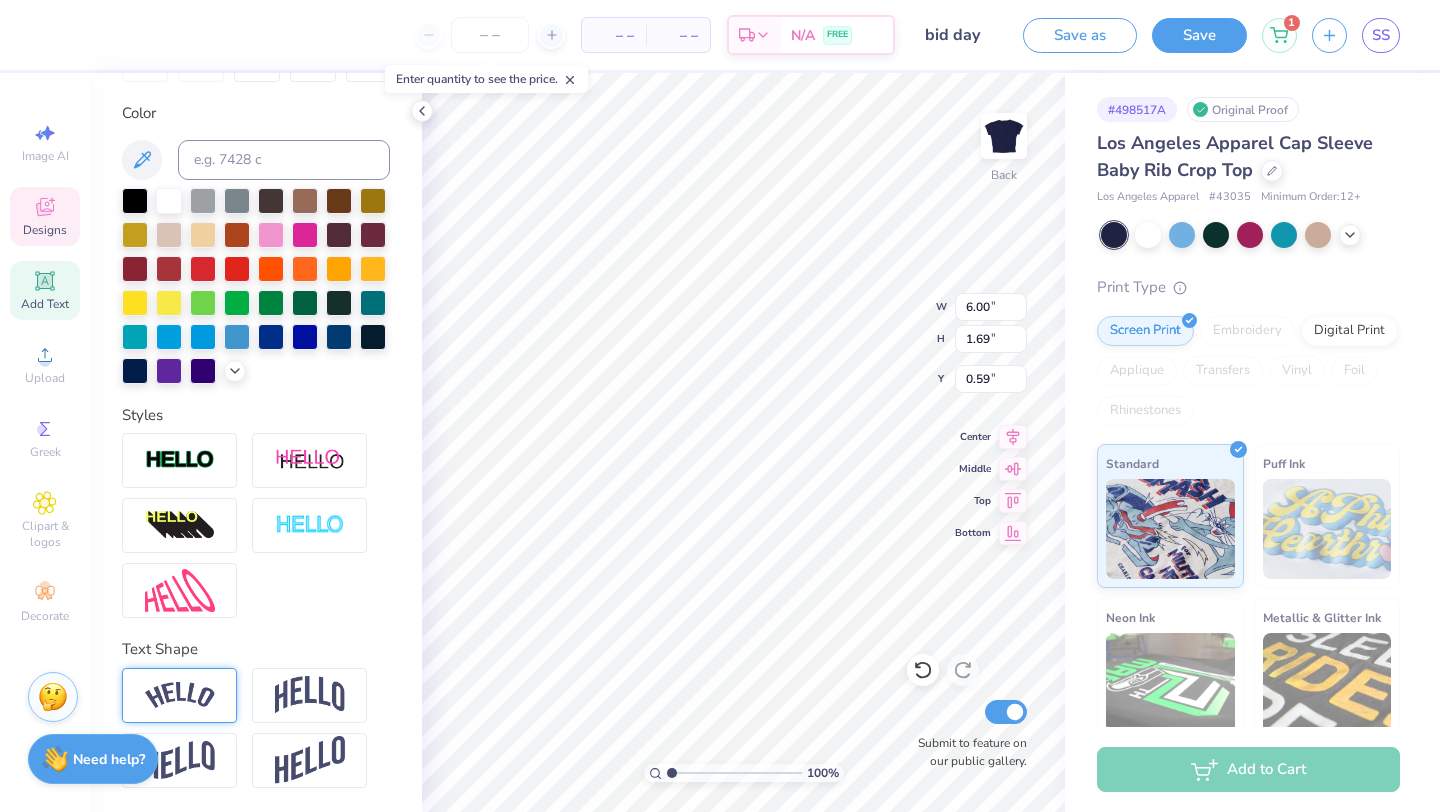 scroll, scrollTop: 350, scrollLeft: 0, axis: vertical 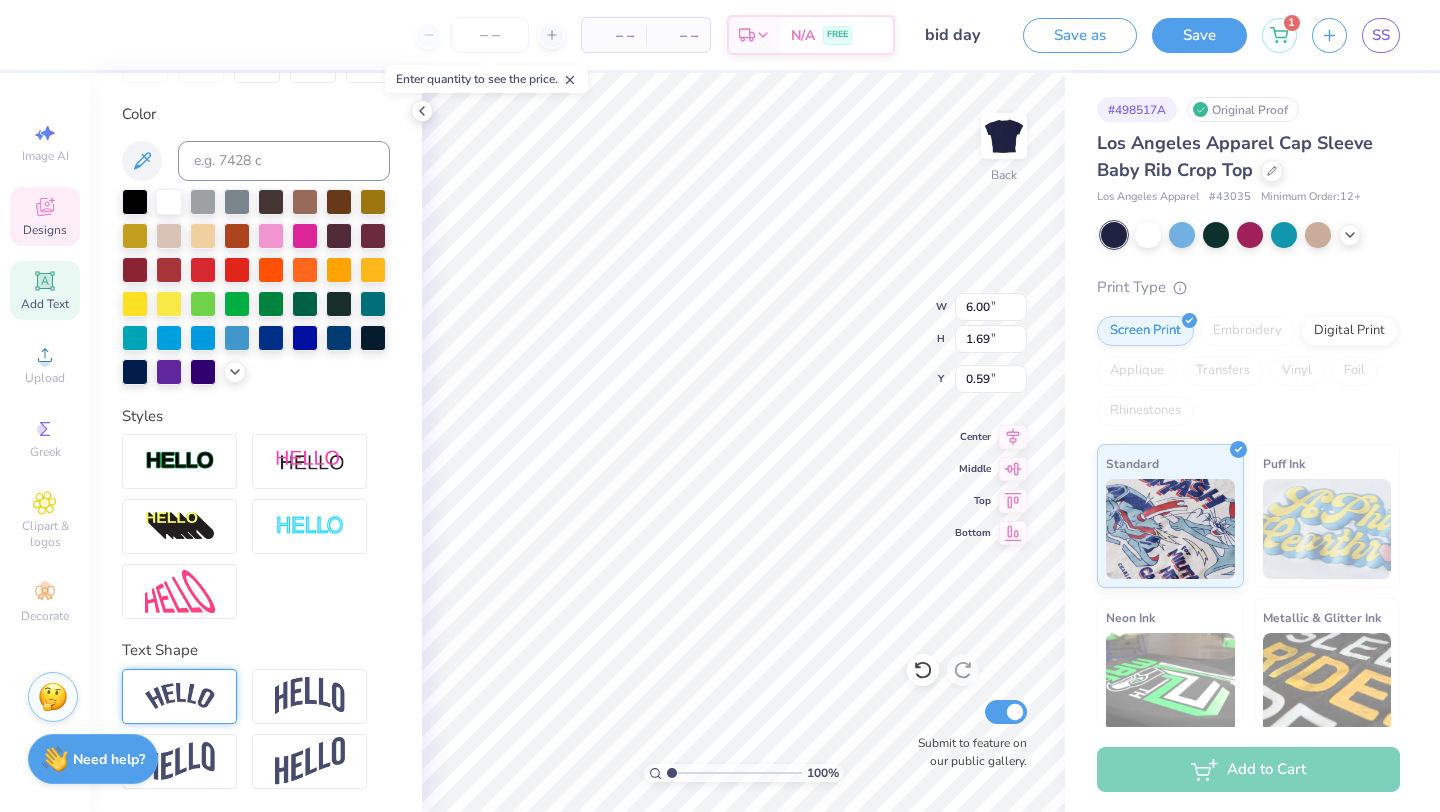 click at bounding box center [256, 729] 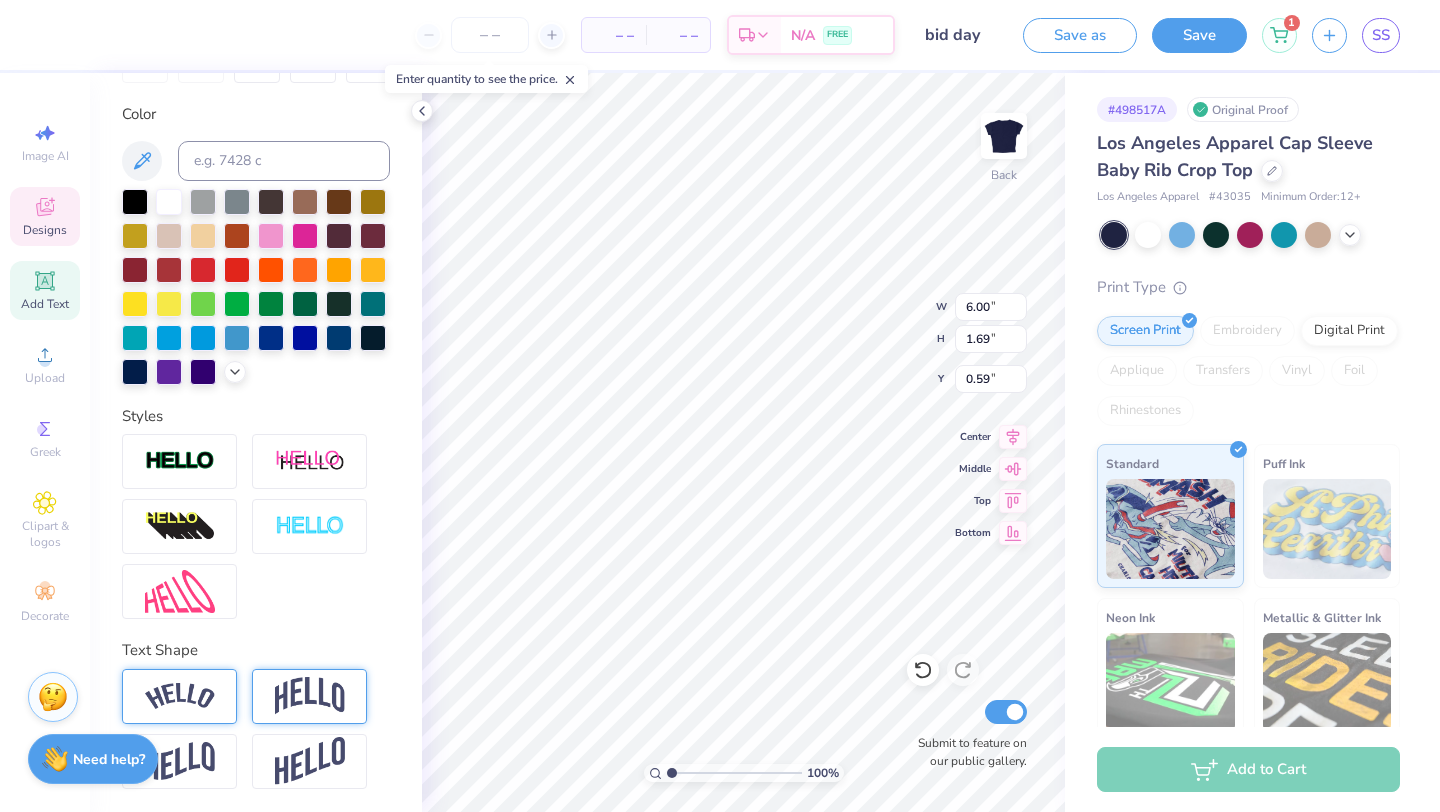 click at bounding box center [309, 696] 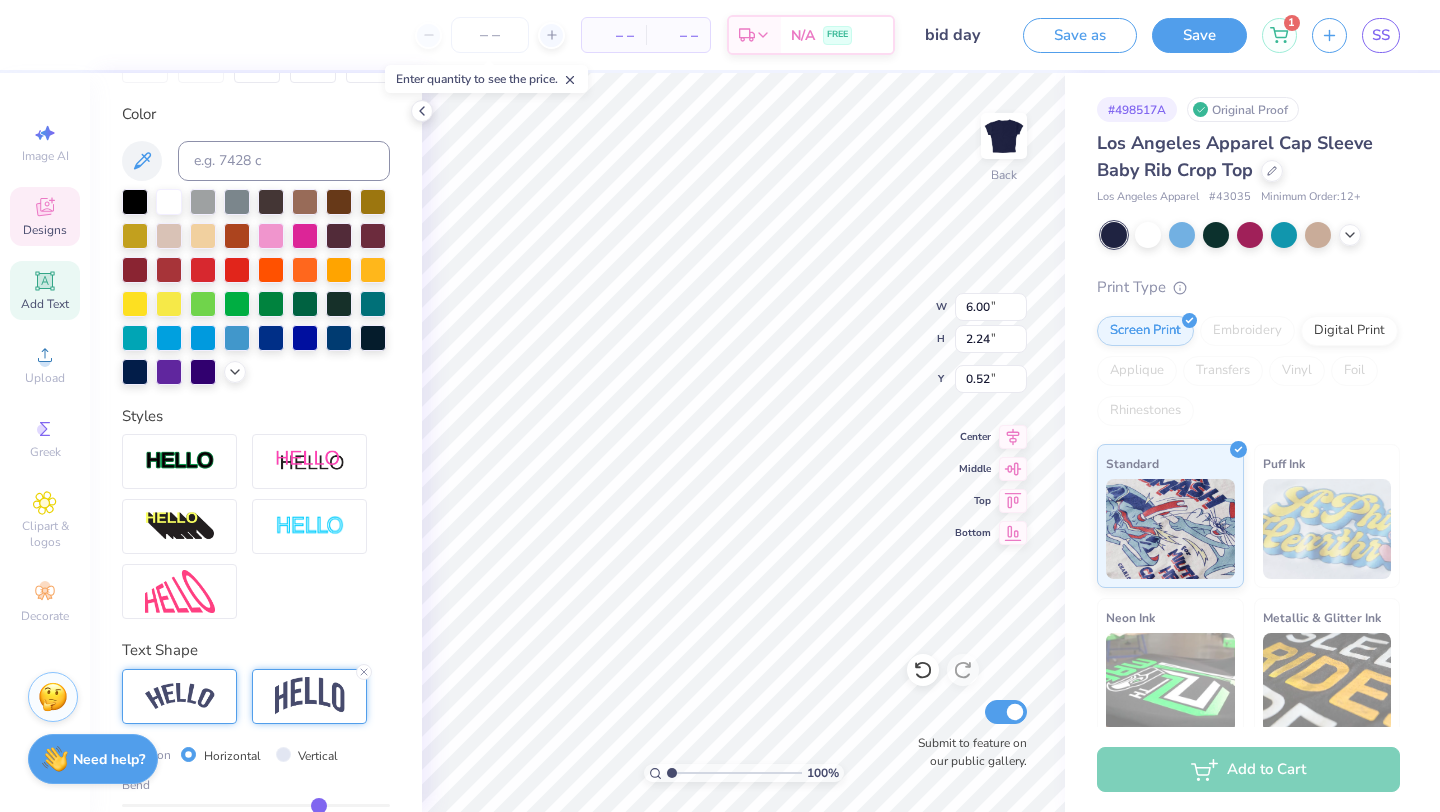 scroll, scrollTop: 467, scrollLeft: 0, axis: vertical 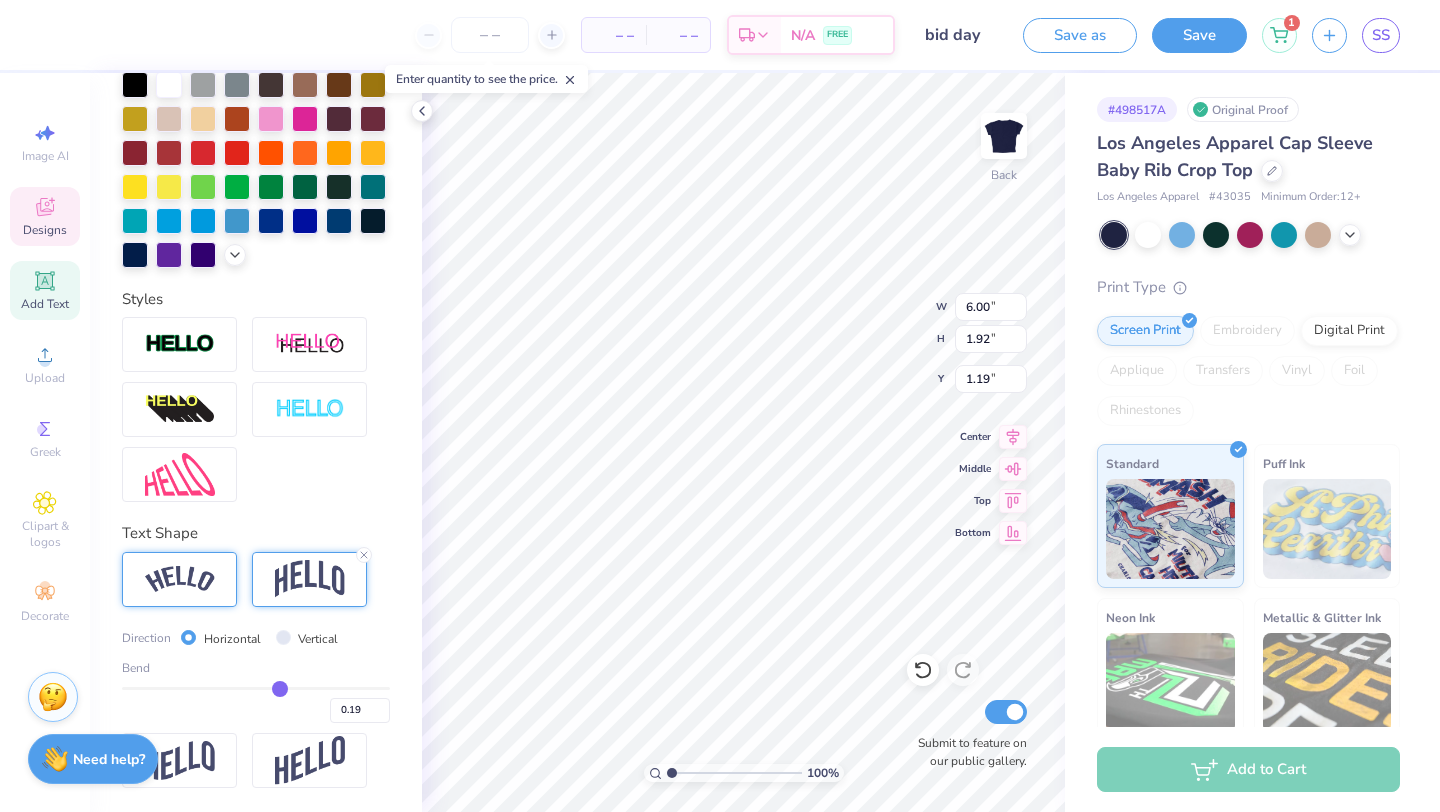 drag, startPoint x: 317, startPoint y: 680, endPoint x: 279, endPoint y: 681, distance: 38.013157 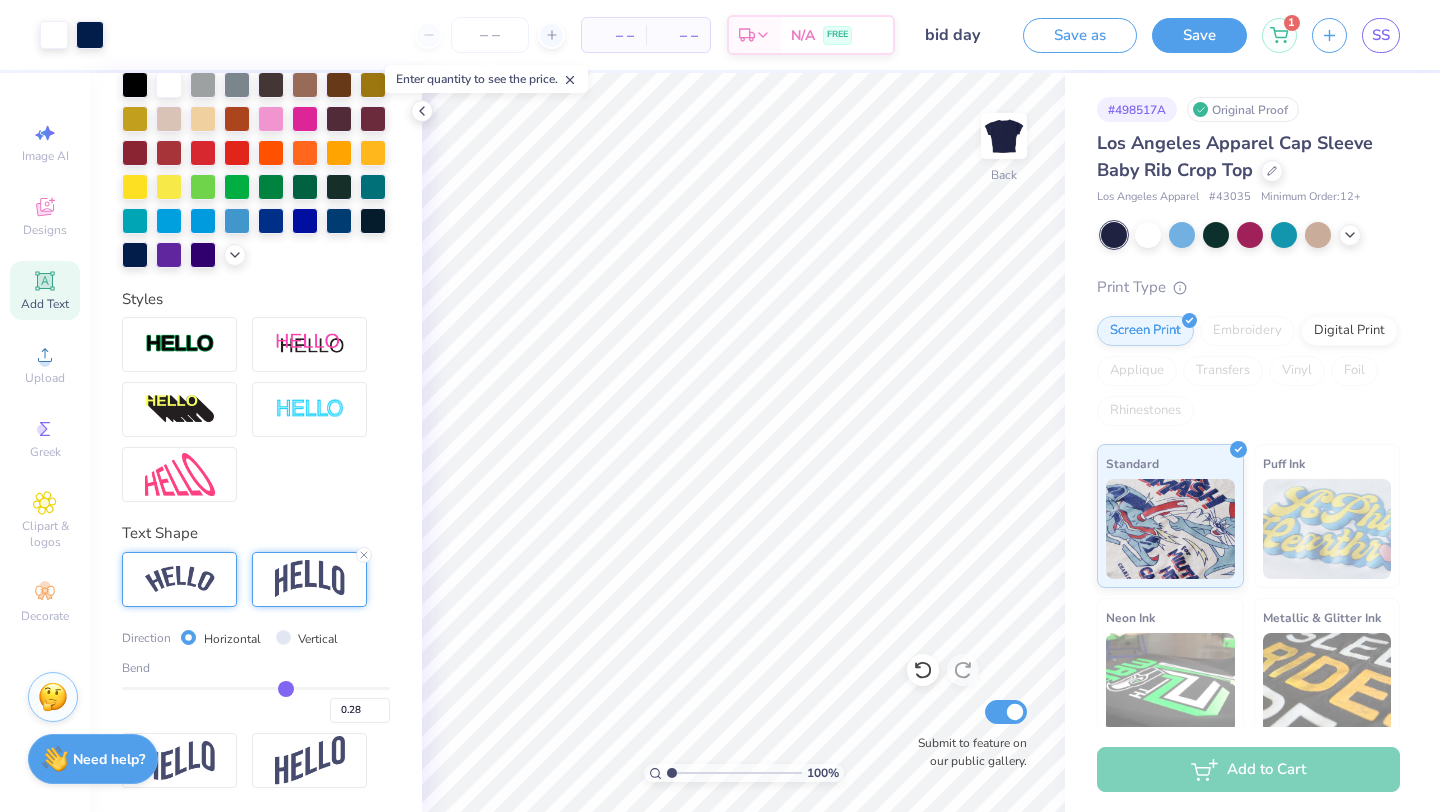 click at bounding box center (256, 688) 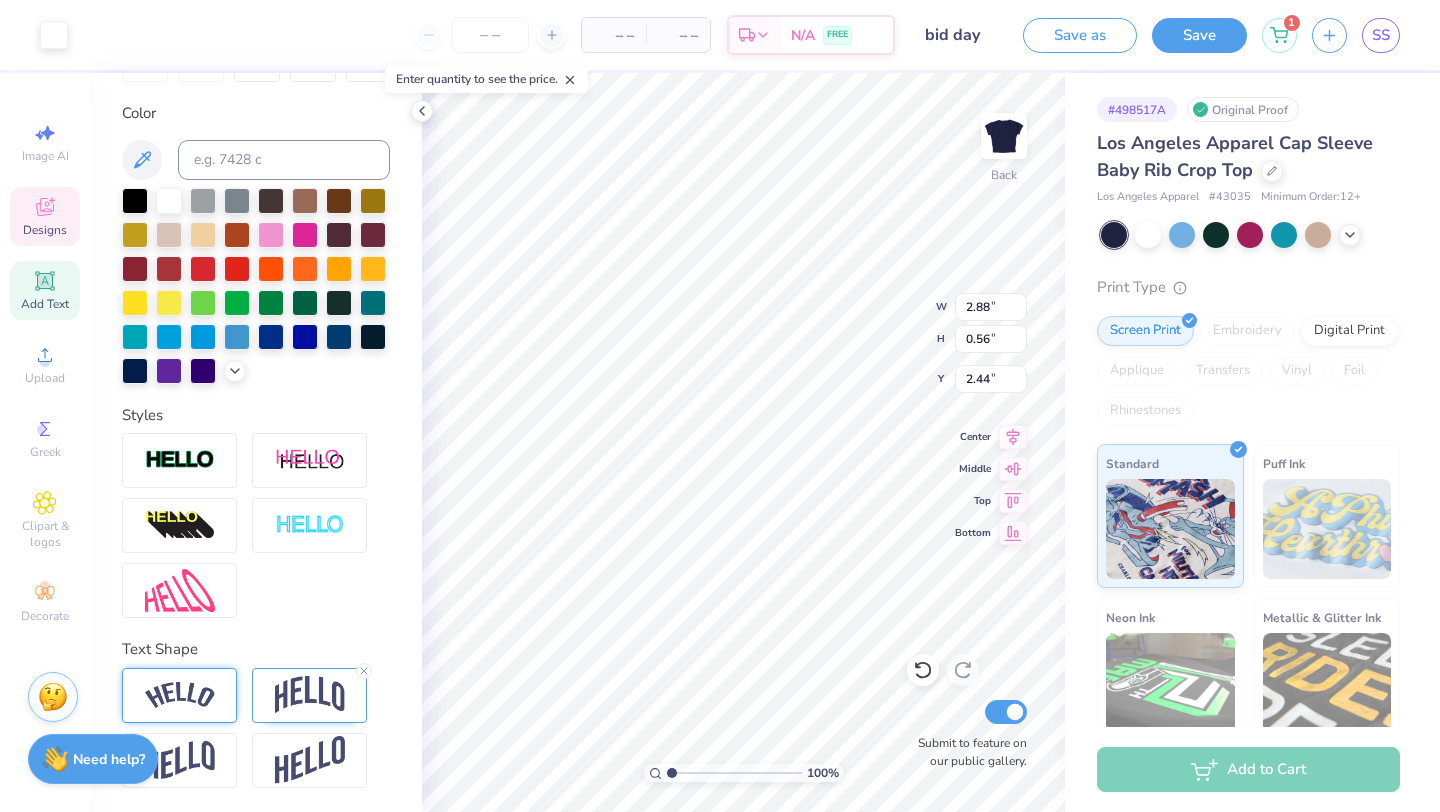scroll, scrollTop: 350, scrollLeft: 0, axis: vertical 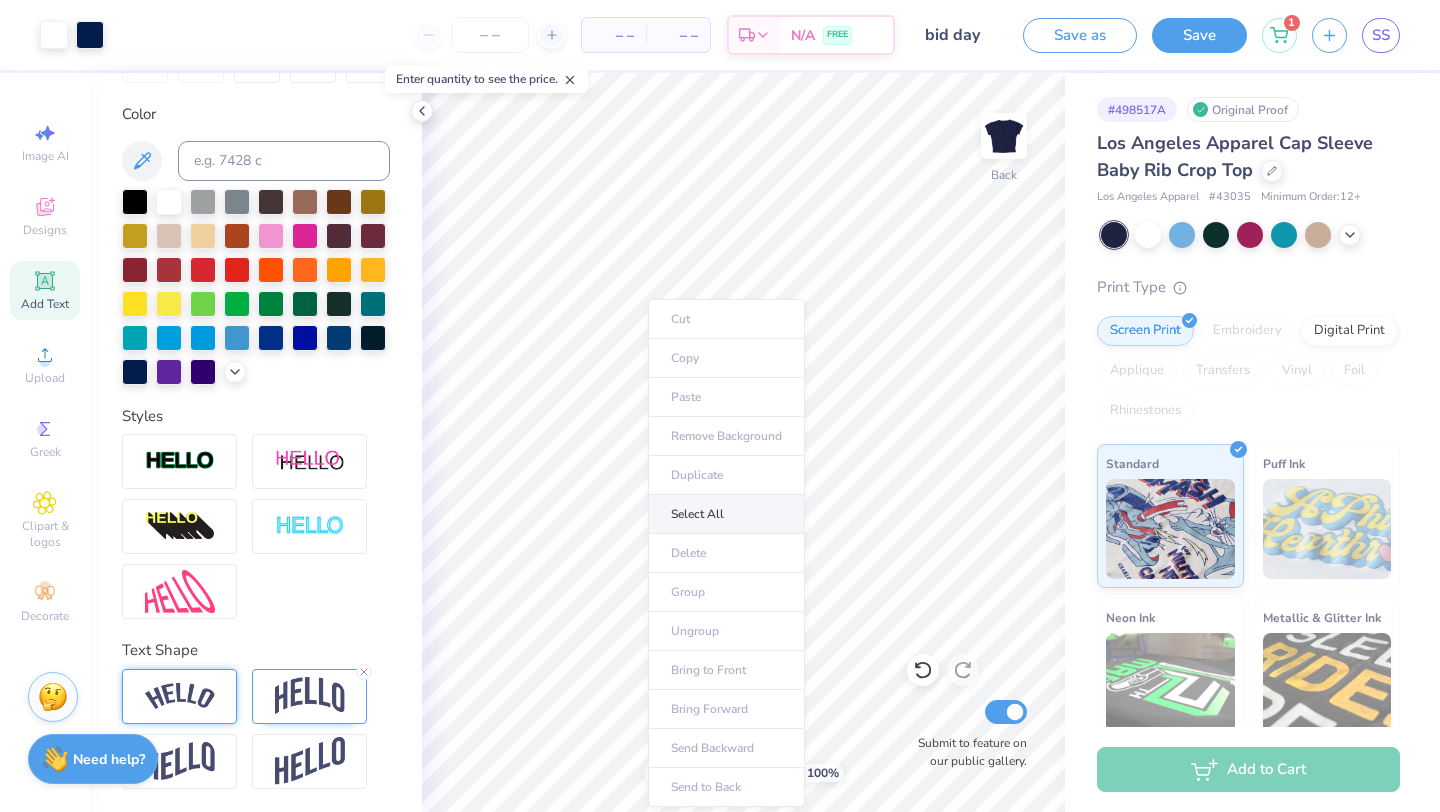 click on "Select All" at bounding box center (726, 514) 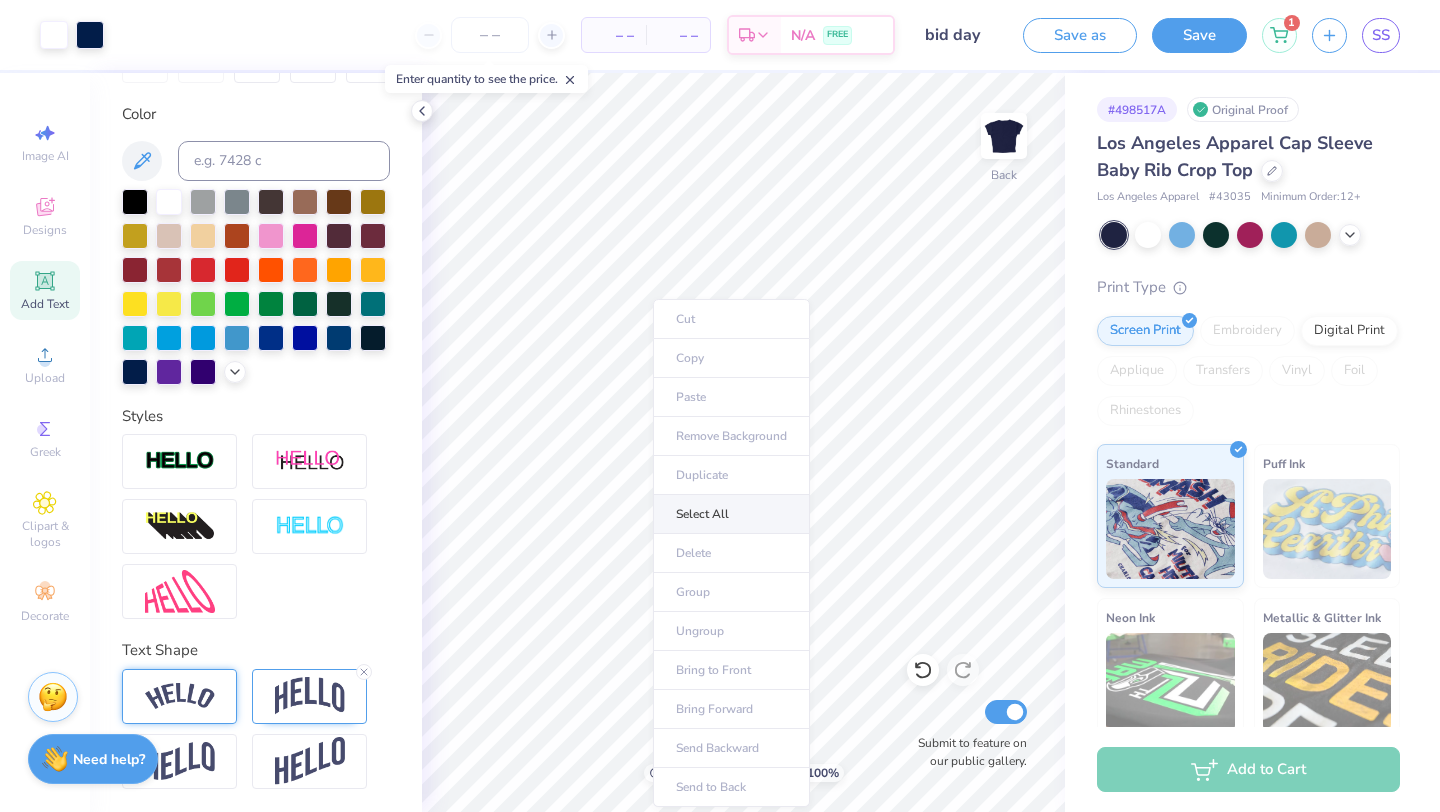 click on "Select All" at bounding box center (731, 514) 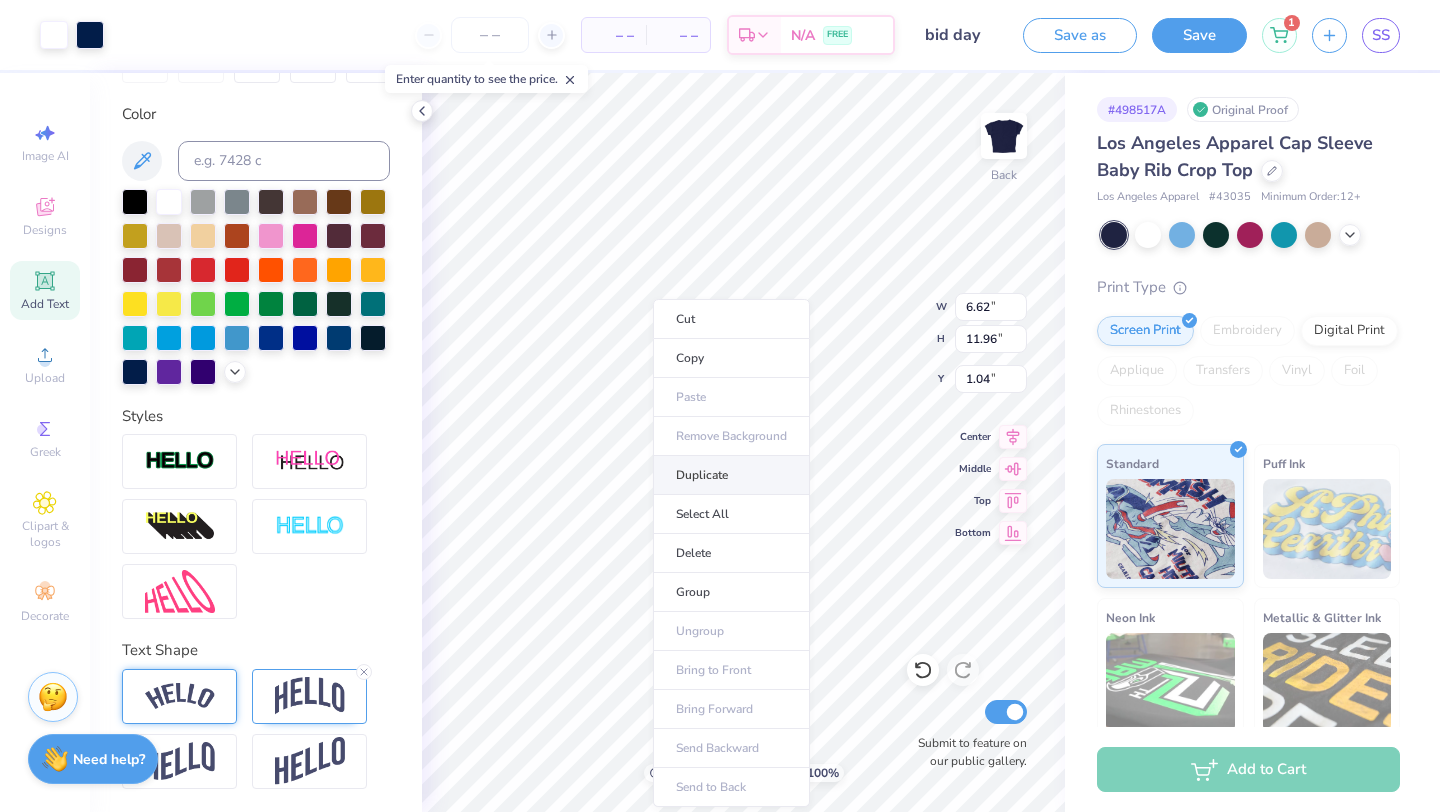 click on "Duplicate" at bounding box center [731, 475] 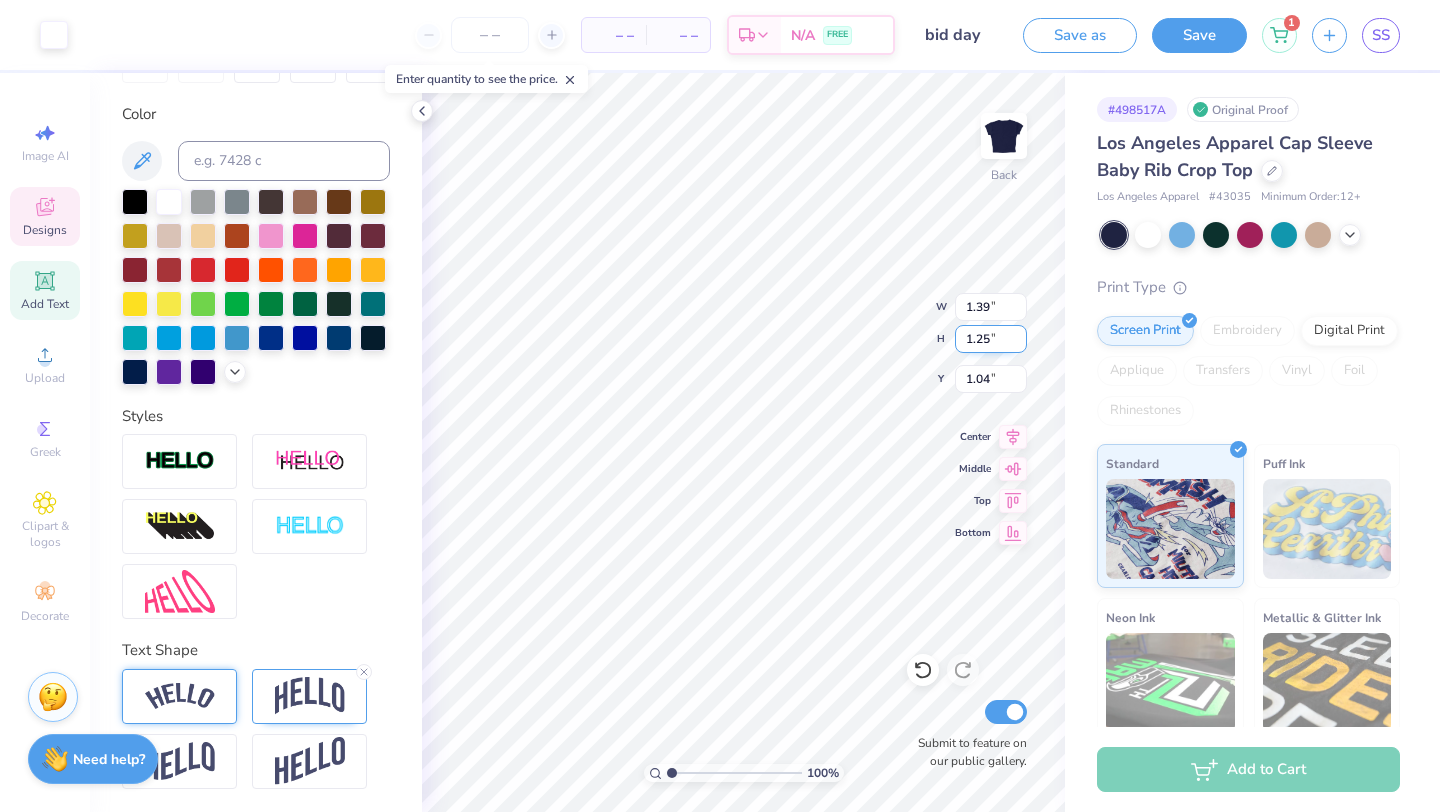 click on "100  % Back W 1.39 1.39 " H 1.25 1.25 " Y 1.04 1.04 " Center Middle Top Bottom Submit to feature on our public gallery." at bounding box center [743, 442] 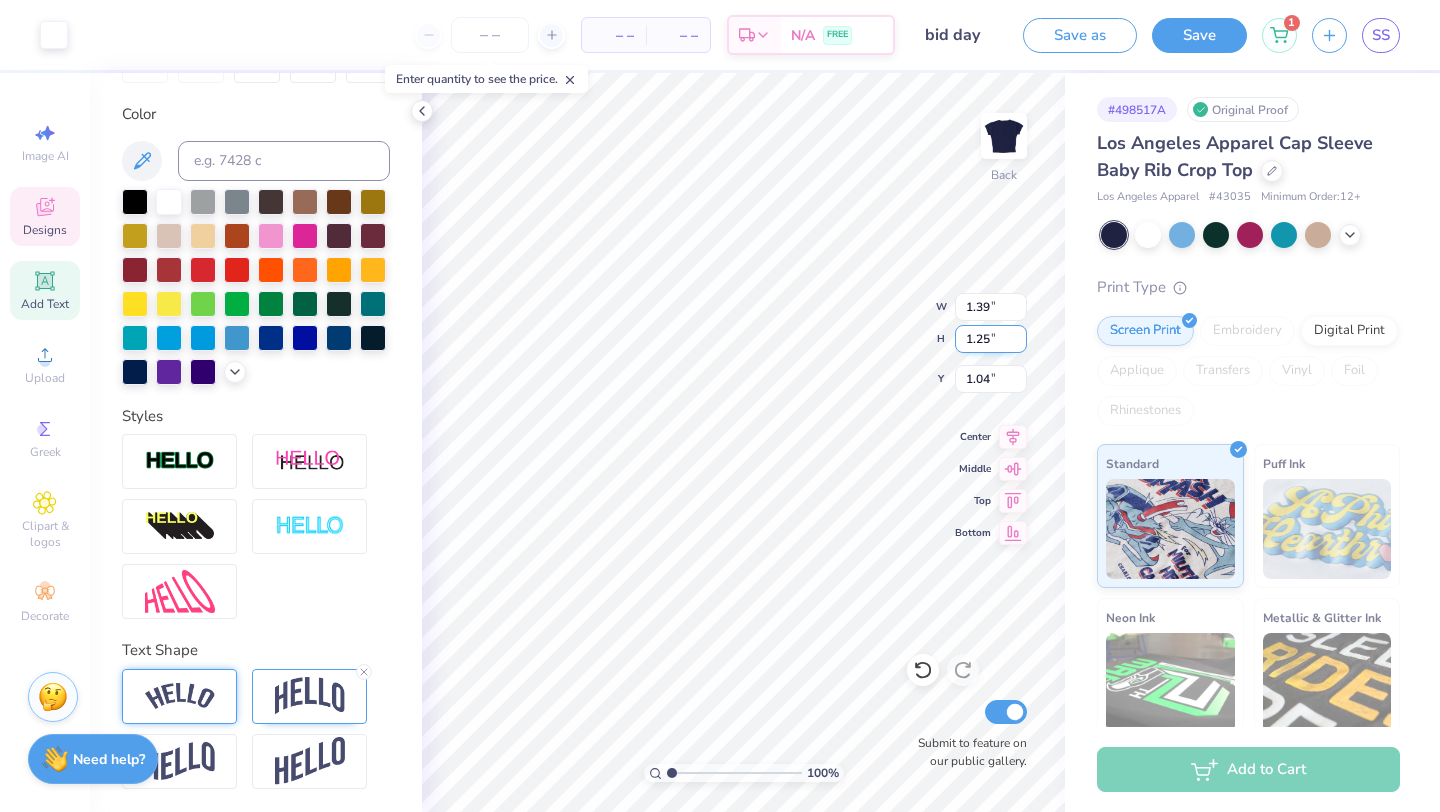 click on "100  % Back W 1.39 1.39 " H 1.25 1.25 " Y 1.04 1.04 " Center Middle Top Bottom Submit to feature on our public gallery." at bounding box center (743, 442) 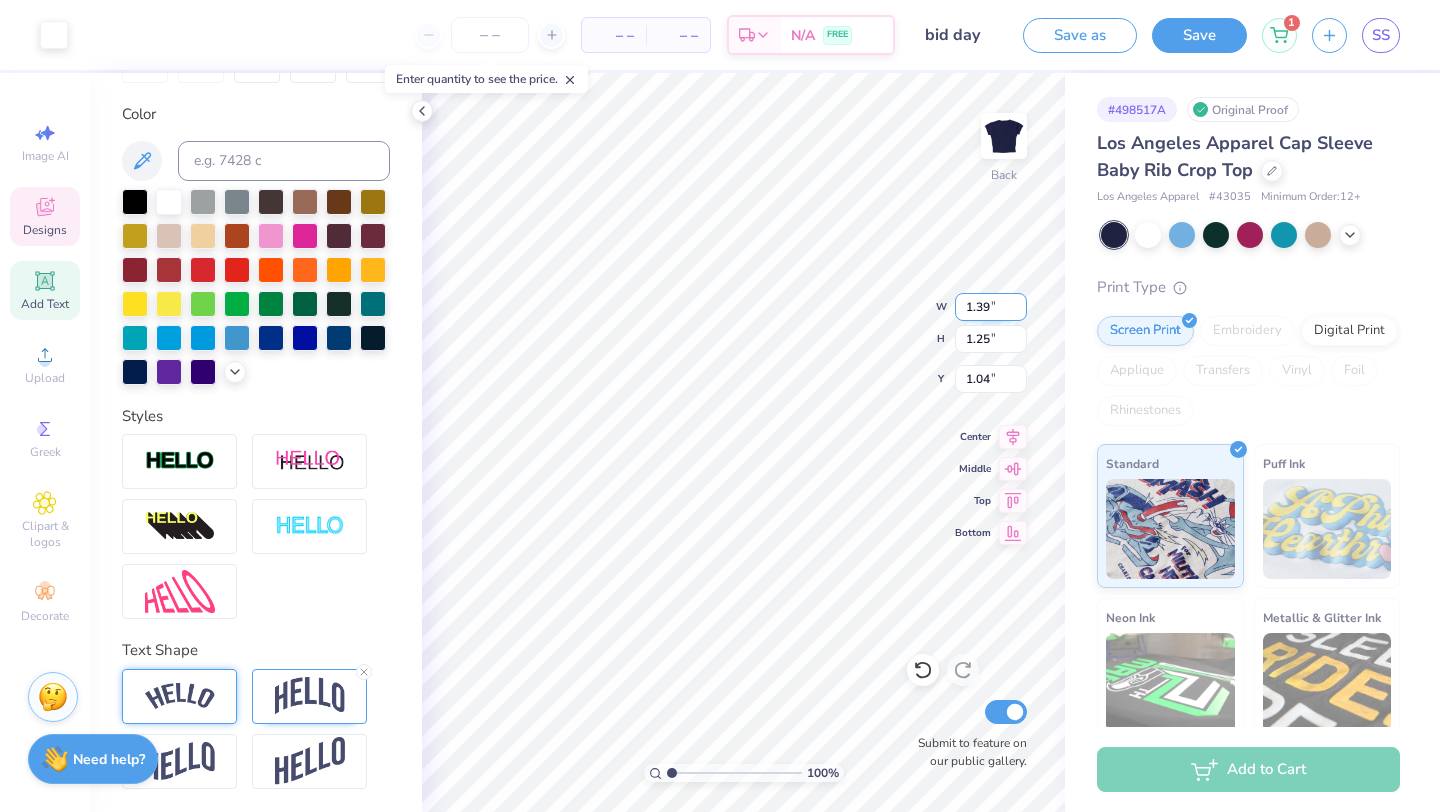 click on "100  % Back W 1.39 1.39 " H 1.25 1.25 " Y 1.04 1.04 " Center Middle Top Bottom Submit to feature on our public gallery." at bounding box center (743, 442) 